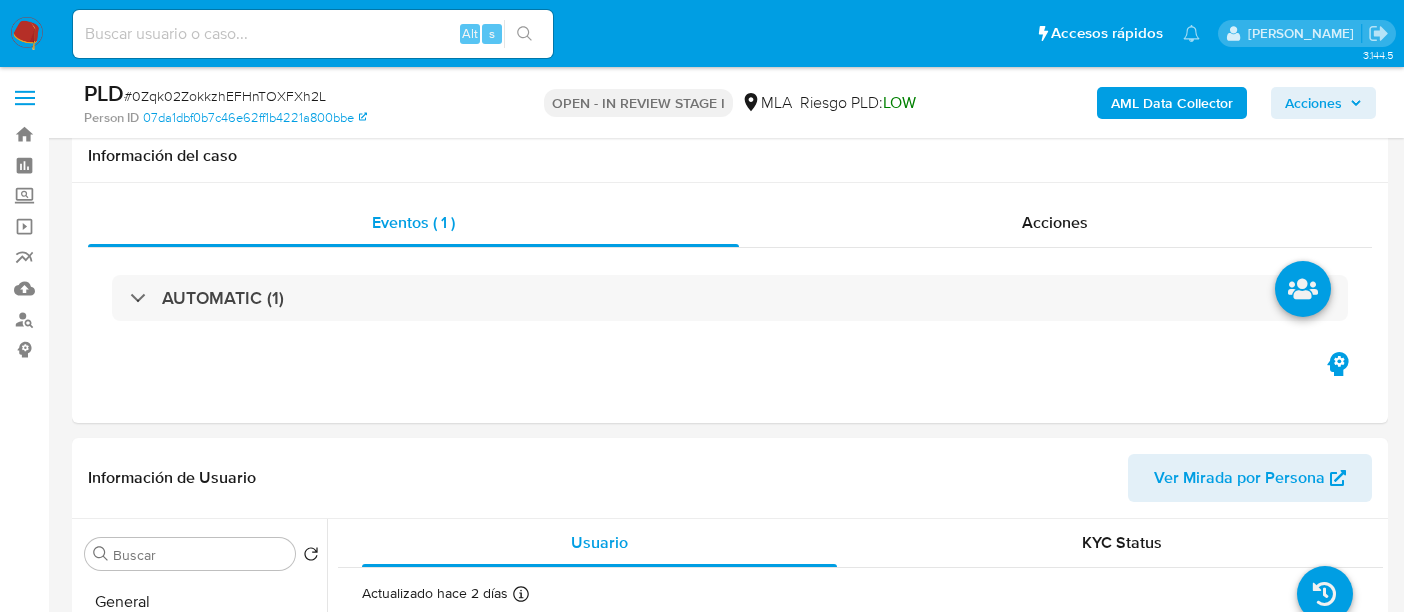 select on "10" 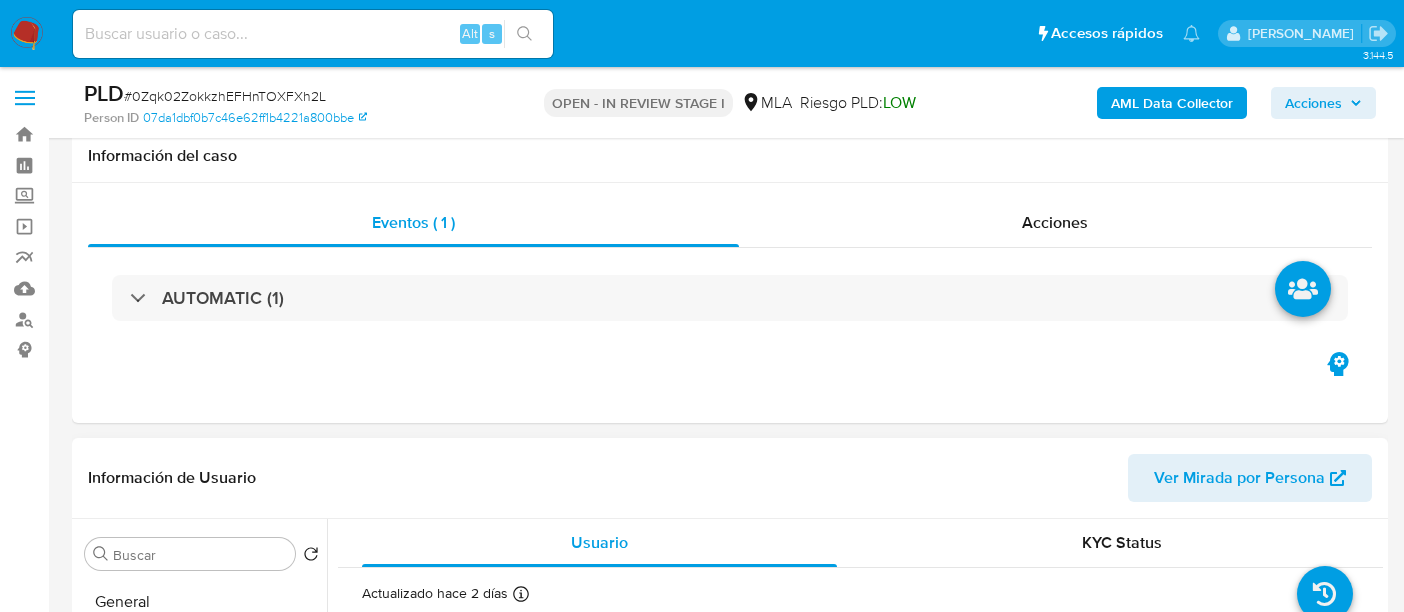 scroll, scrollTop: 250, scrollLeft: 0, axis: vertical 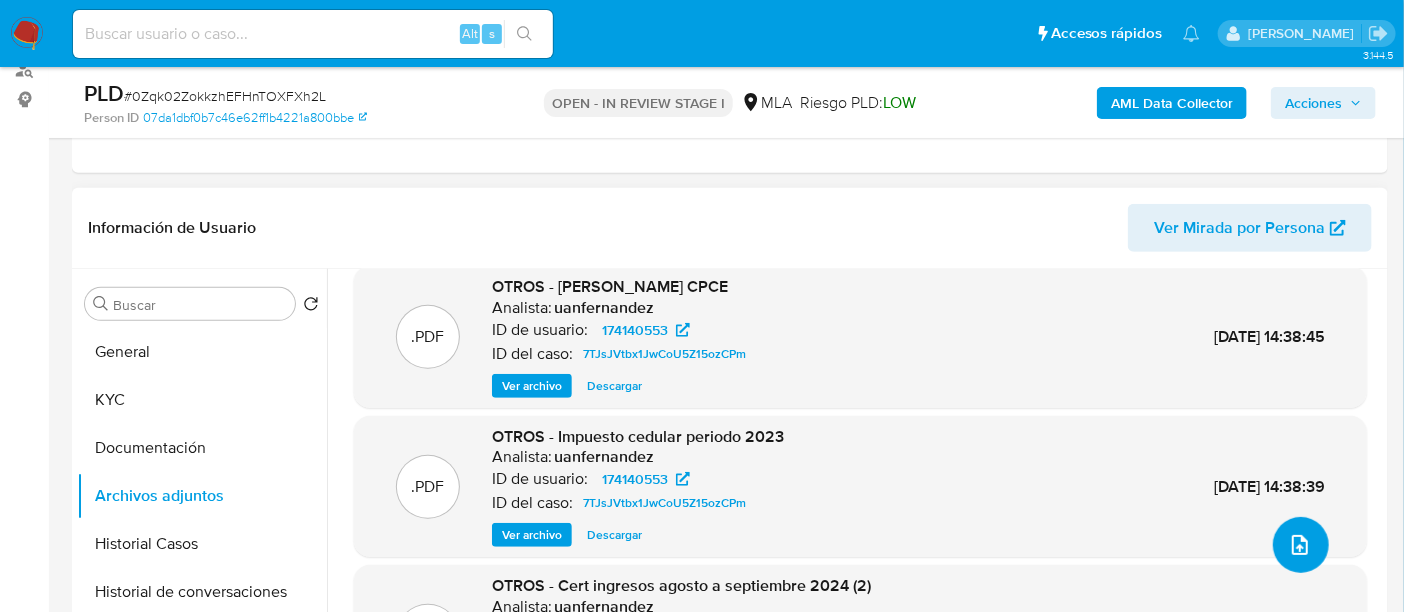 click at bounding box center (1301, 545) 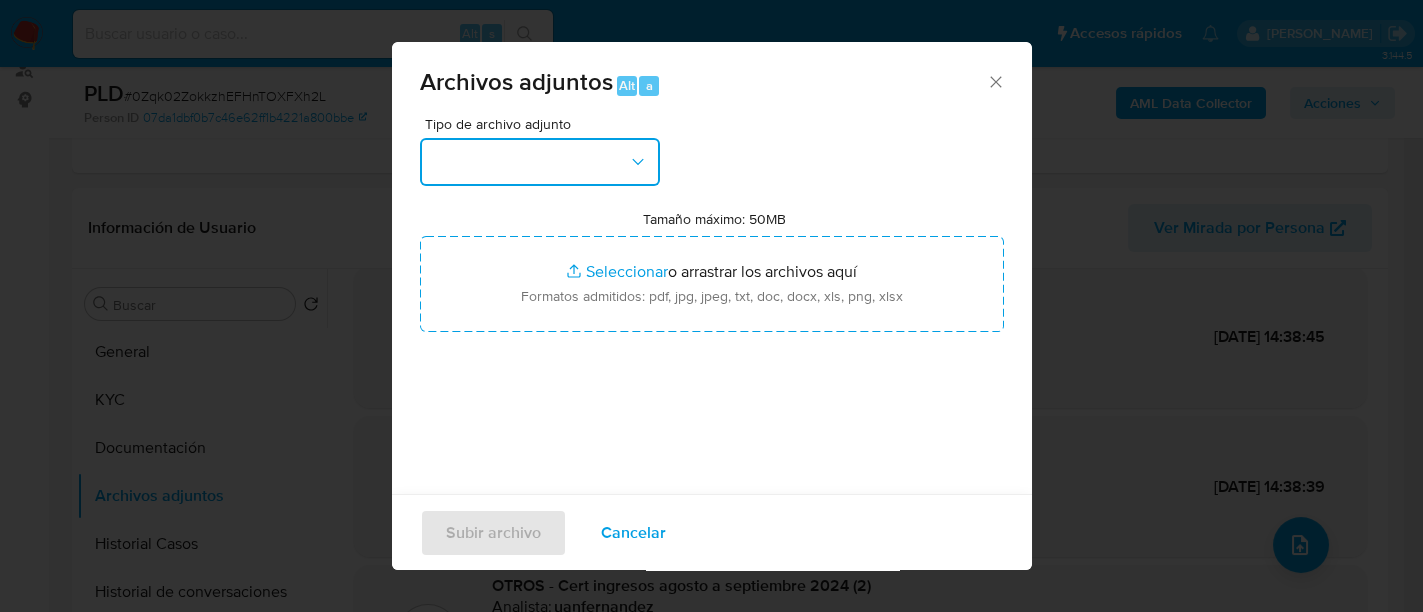 click at bounding box center [540, 162] 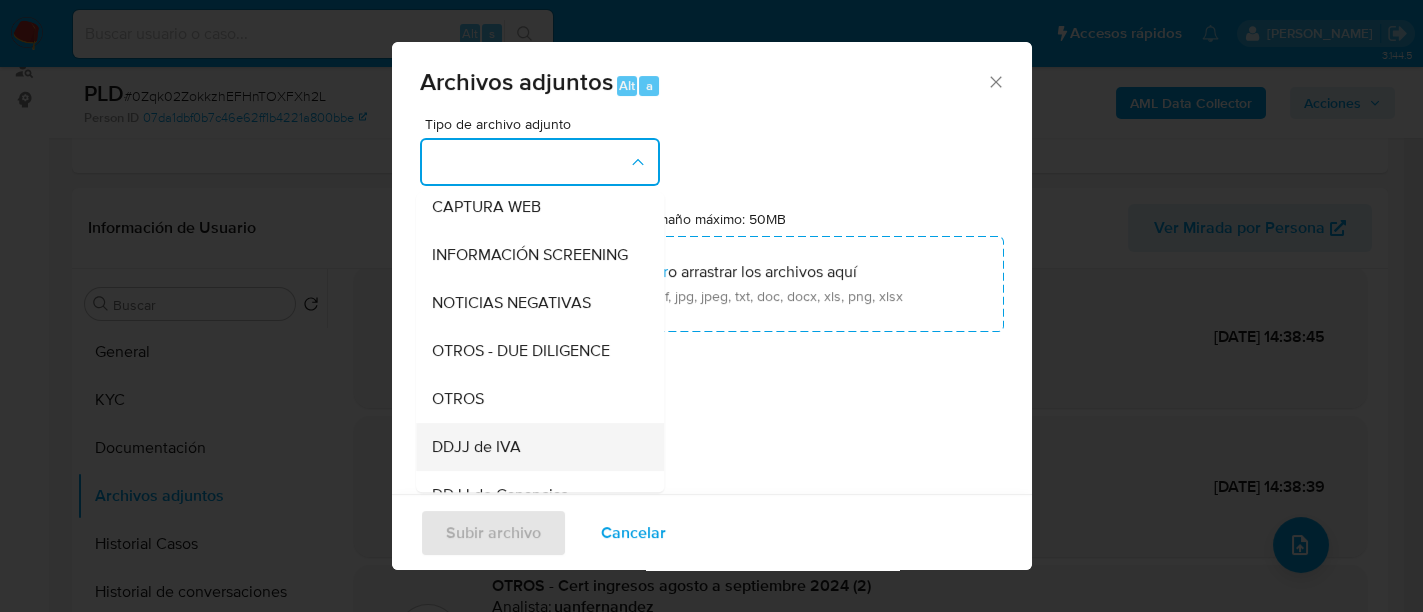 scroll, scrollTop: 250, scrollLeft: 0, axis: vertical 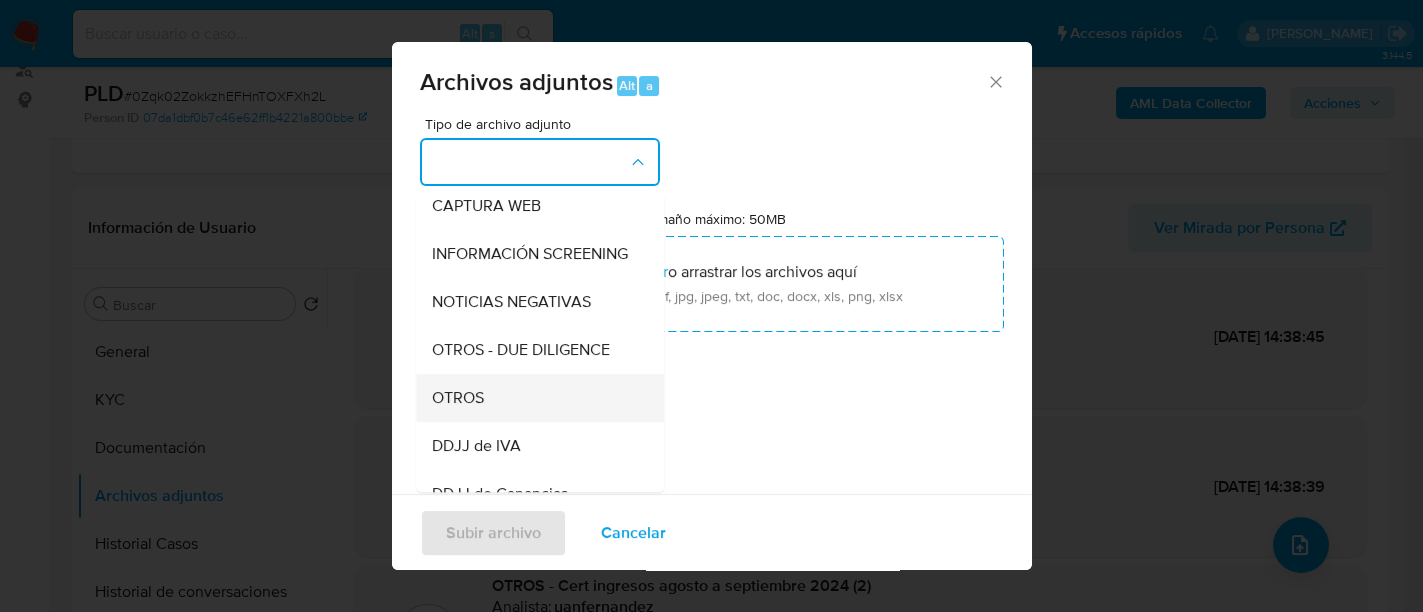 click on "OTROS" at bounding box center [534, 398] 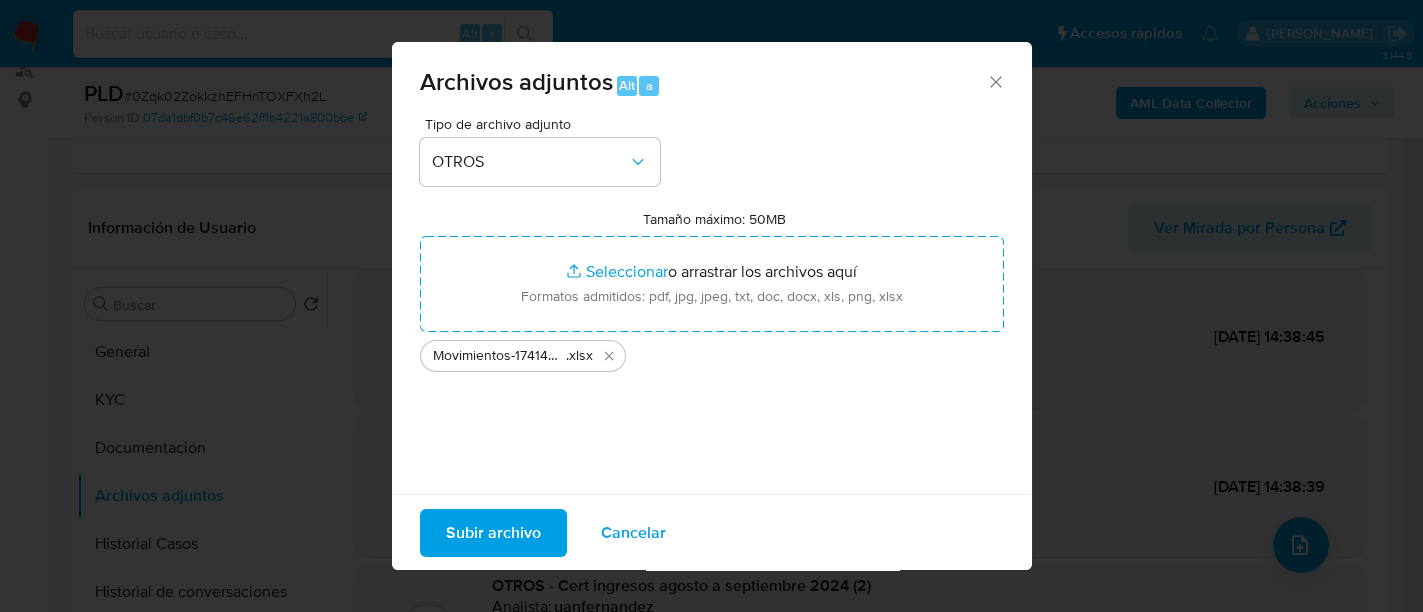 click on "Subir archivo" at bounding box center (493, 532) 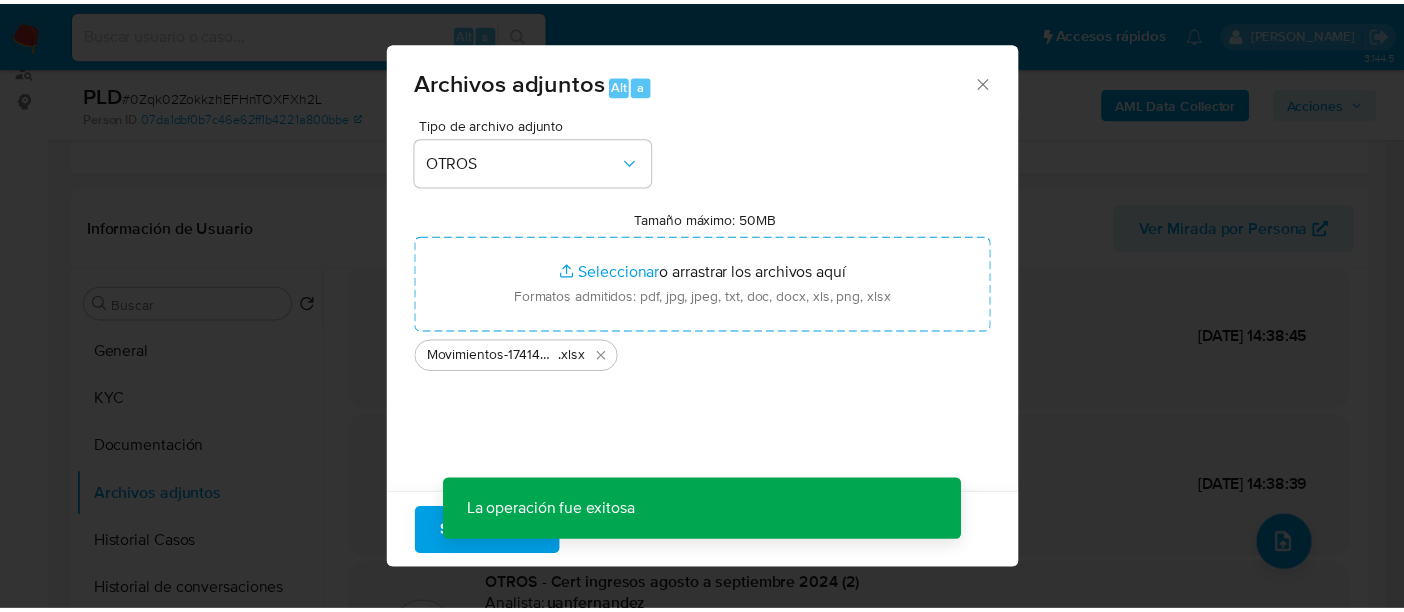 scroll, scrollTop: 144, scrollLeft: 0, axis: vertical 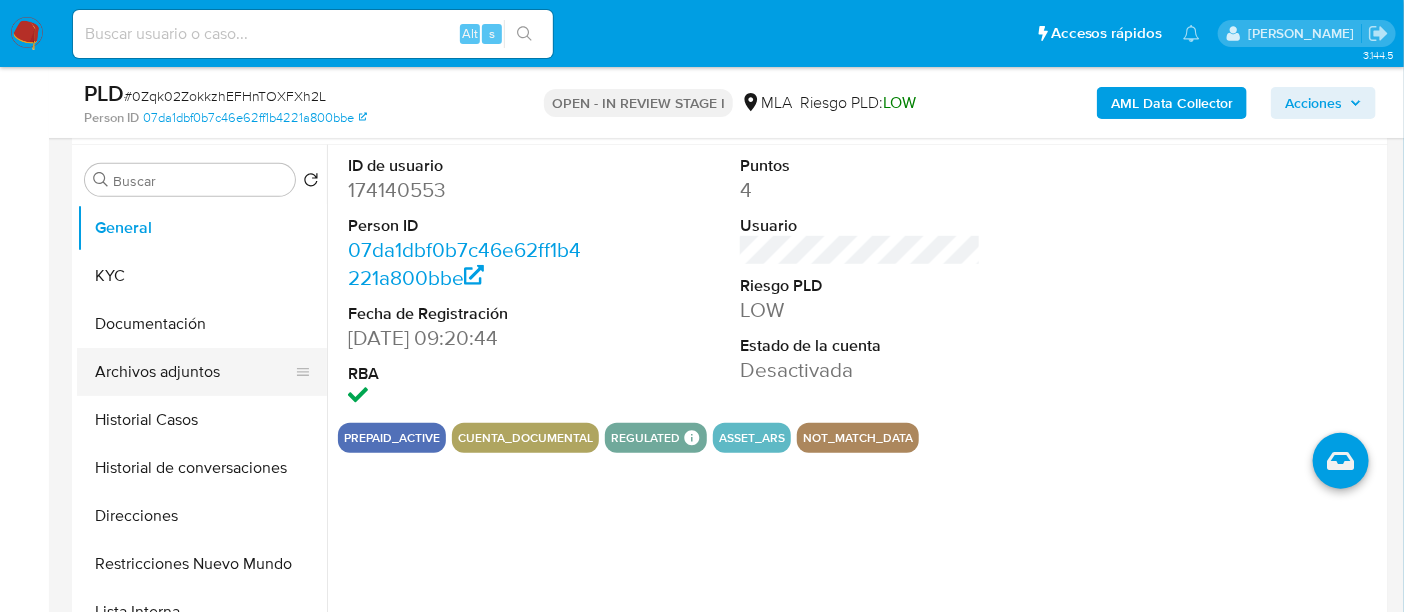 click on "Archivos adjuntos" at bounding box center (194, 372) 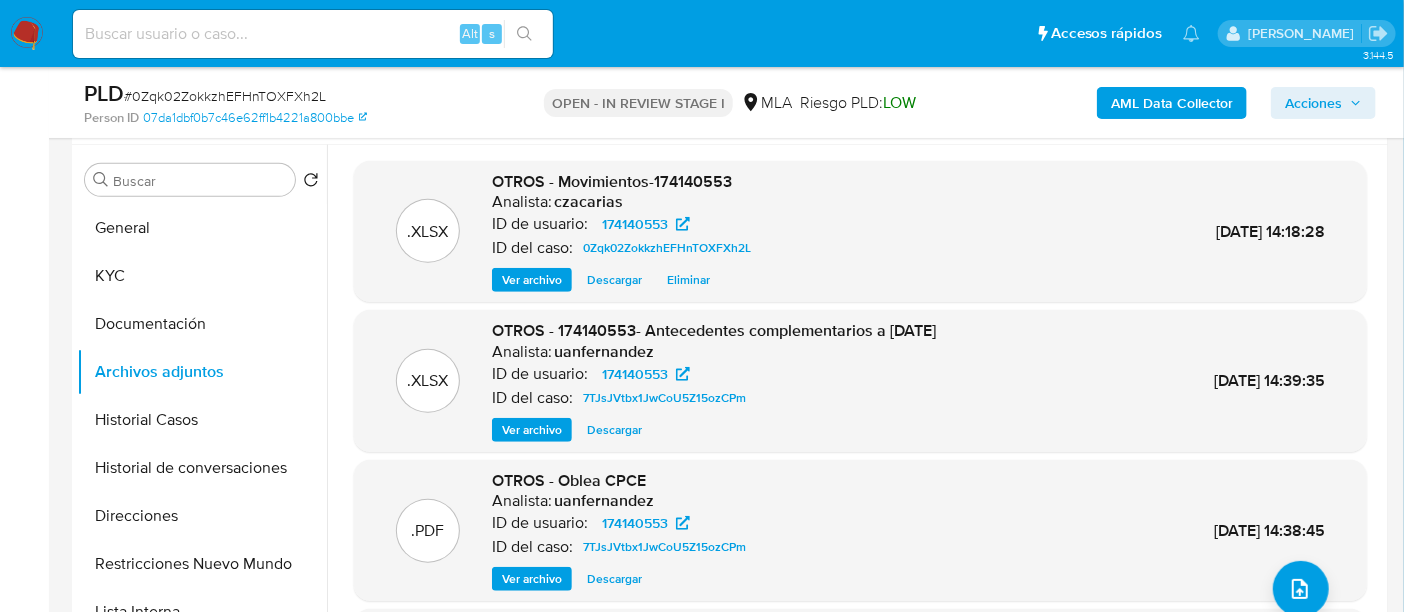 click on "AML Data Collector" at bounding box center (1172, 103) 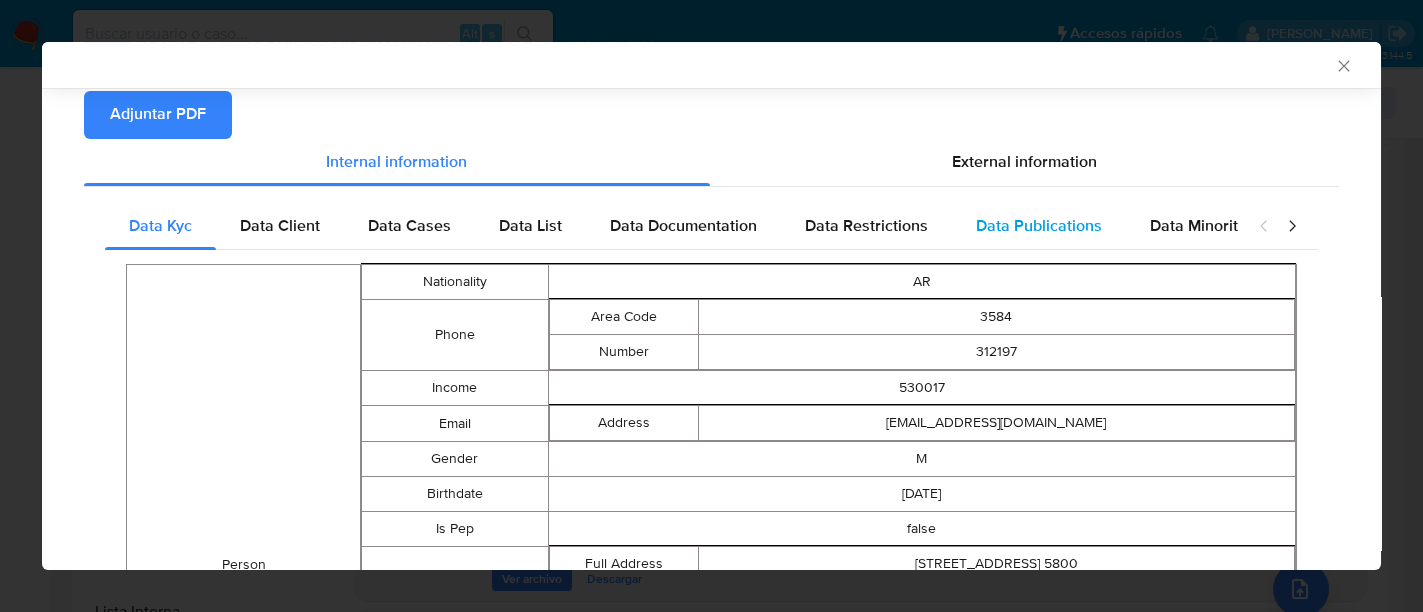 scroll, scrollTop: 245, scrollLeft: 0, axis: vertical 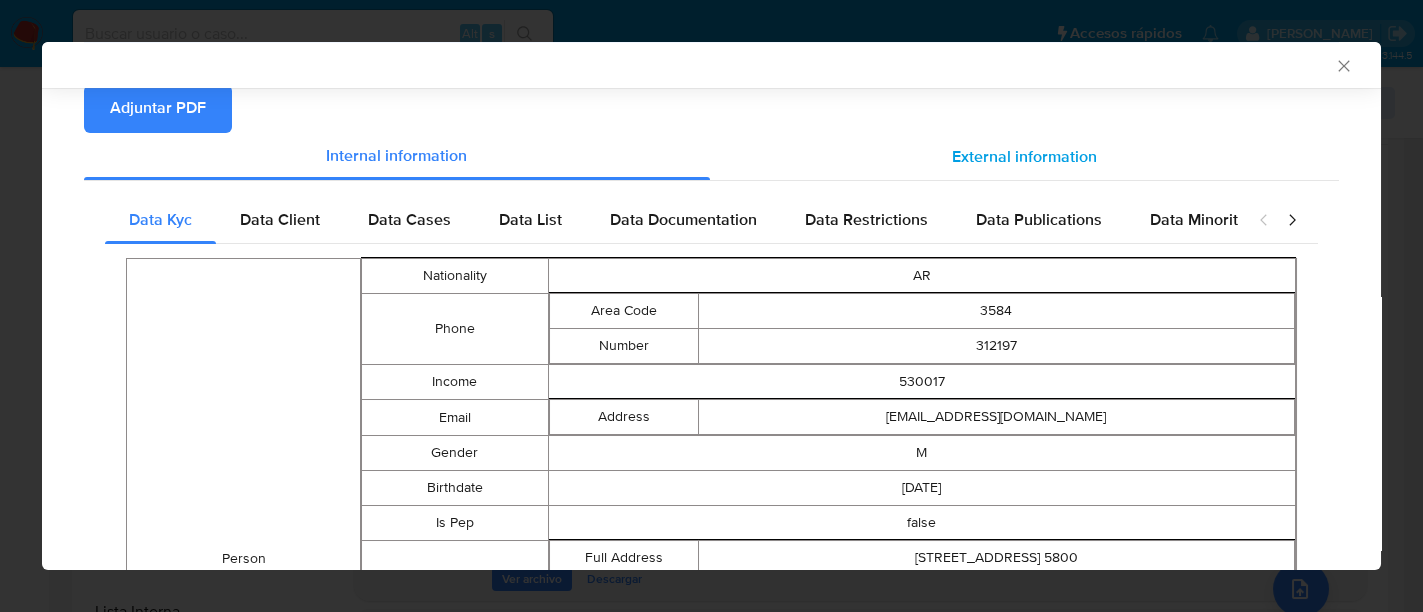 click on "External information" at bounding box center [1024, 156] 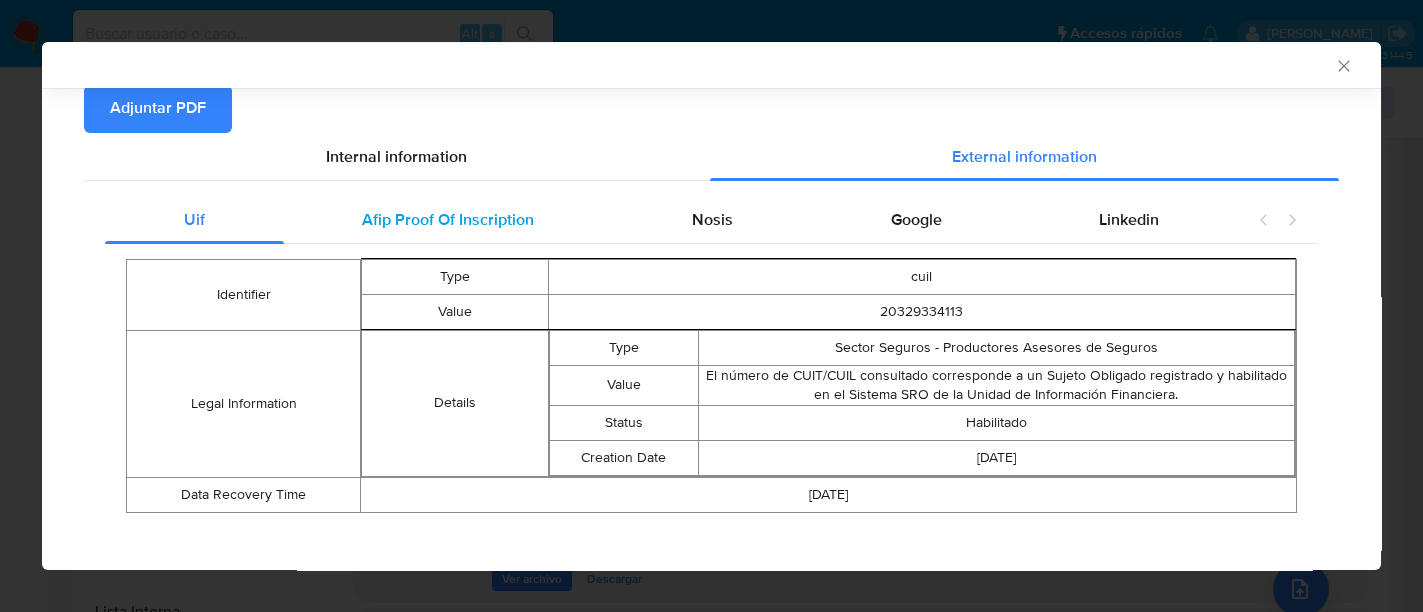 click on "Afip Proof Of Inscription" at bounding box center (449, 220) 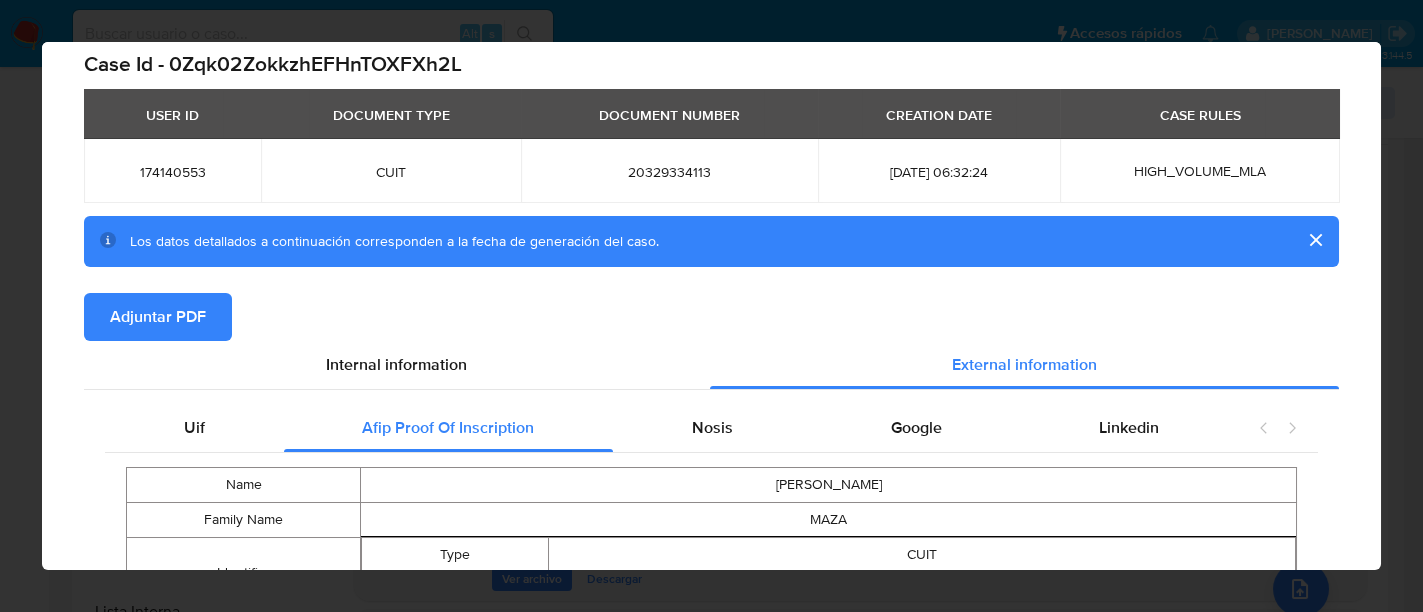 scroll, scrollTop: 0, scrollLeft: 0, axis: both 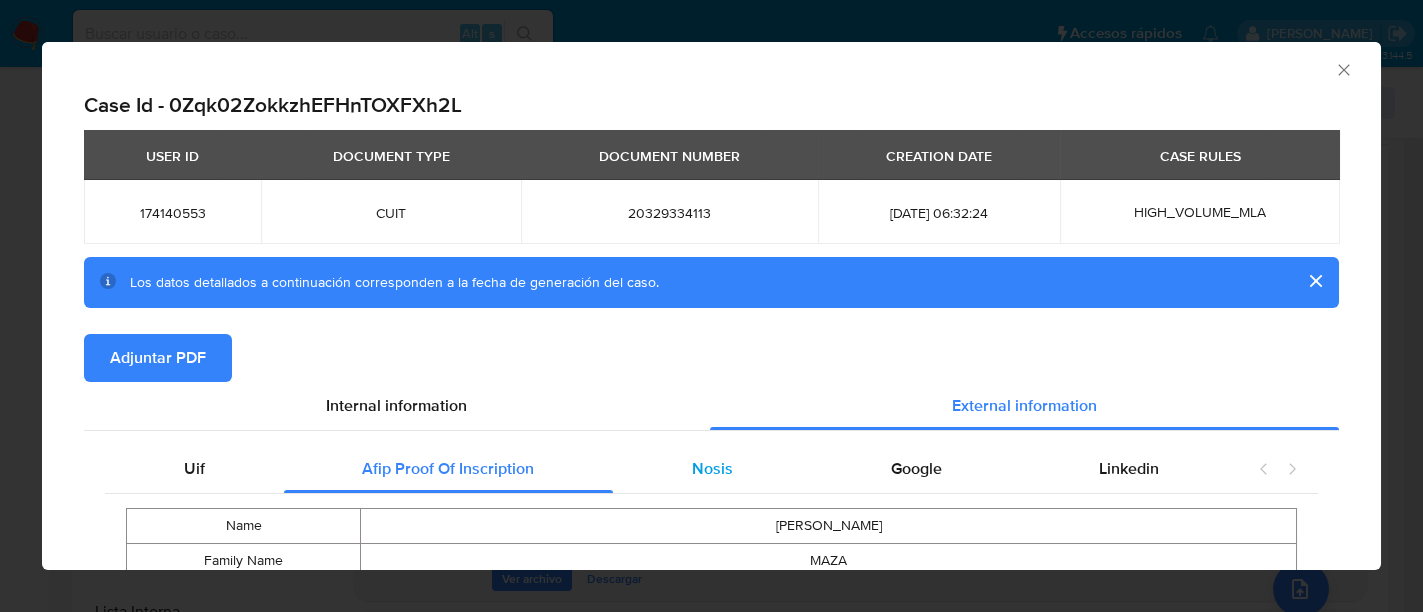 click on "Nosis" at bounding box center (712, 469) 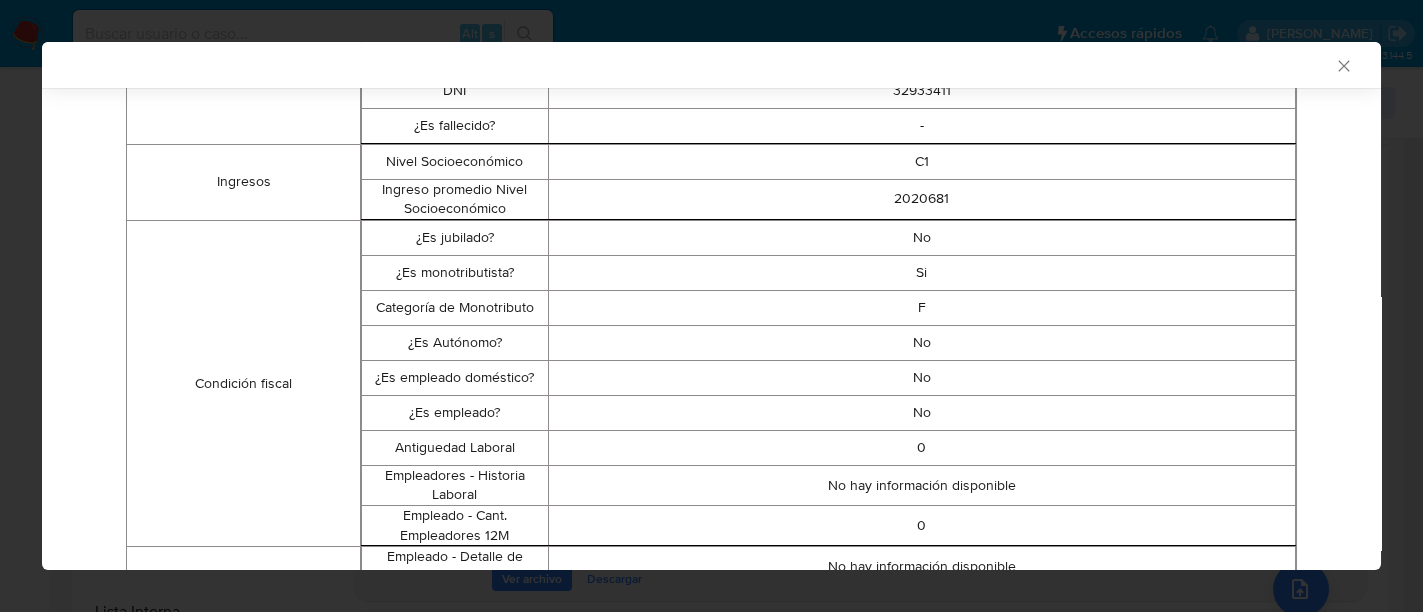 scroll, scrollTop: 495, scrollLeft: 0, axis: vertical 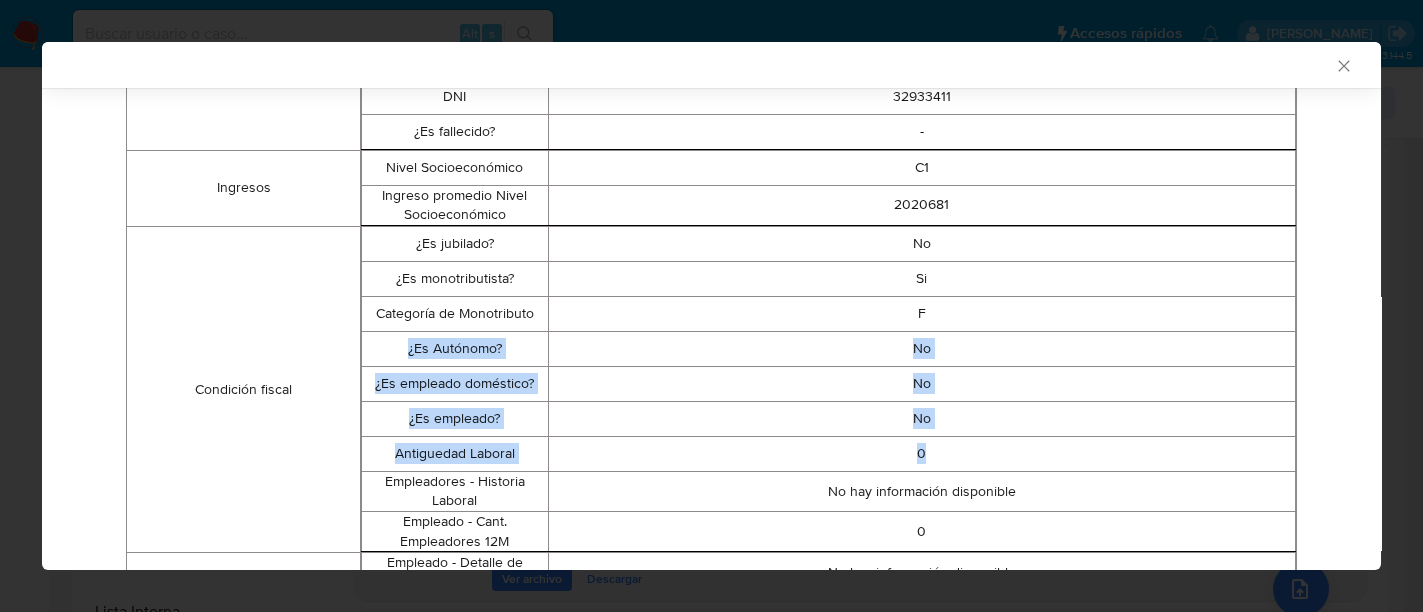 drag, startPoint x: 925, startPoint y: 309, endPoint x: 1113, endPoint y: 465, distance: 244.2949 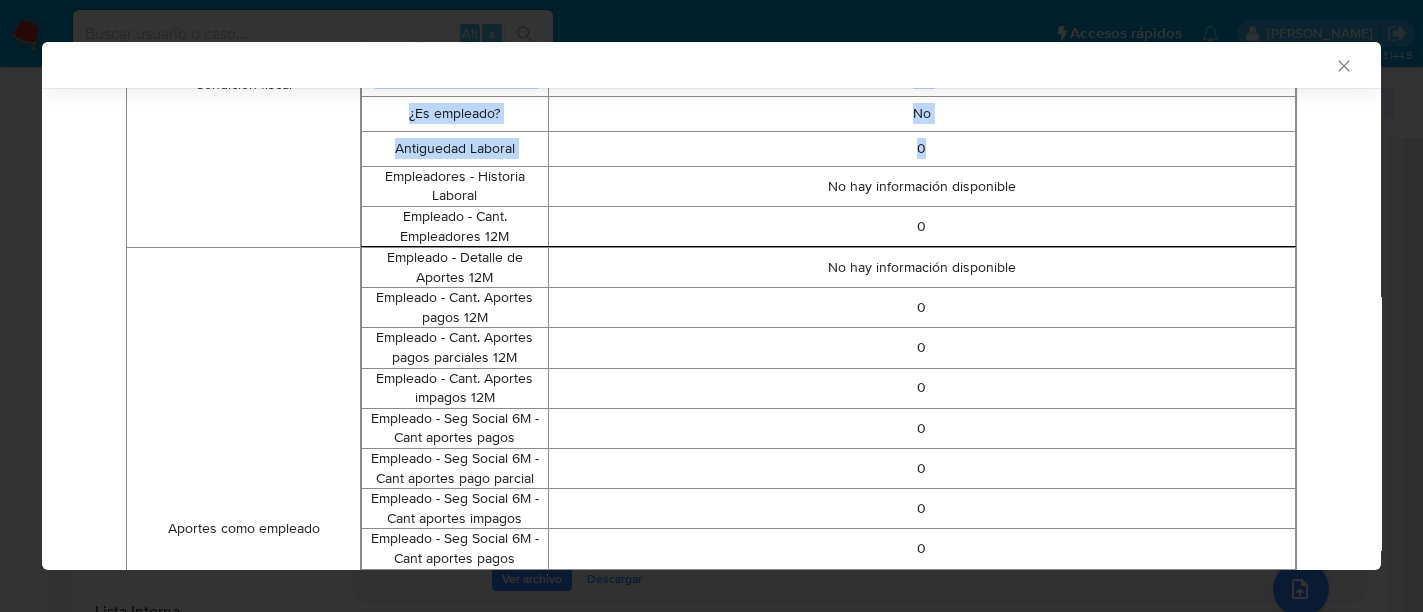scroll, scrollTop: 49, scrollLeft: 0, axis: vertical 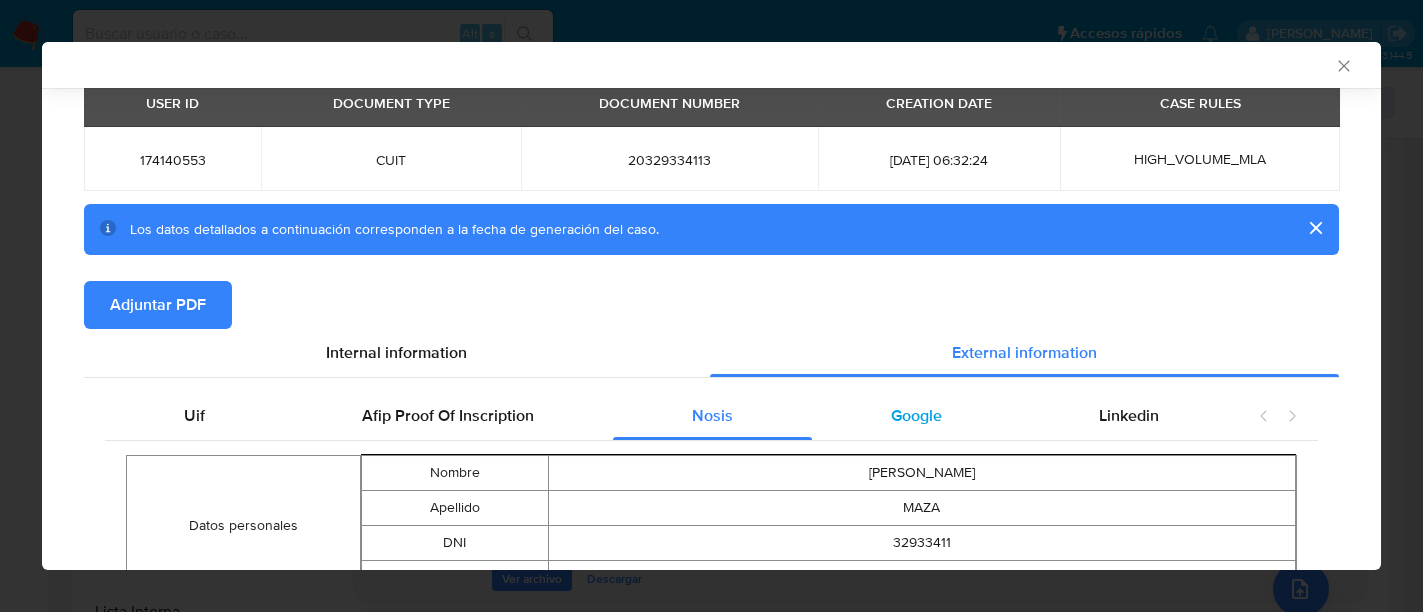 click on "Google" at bounding box center [916, 416] 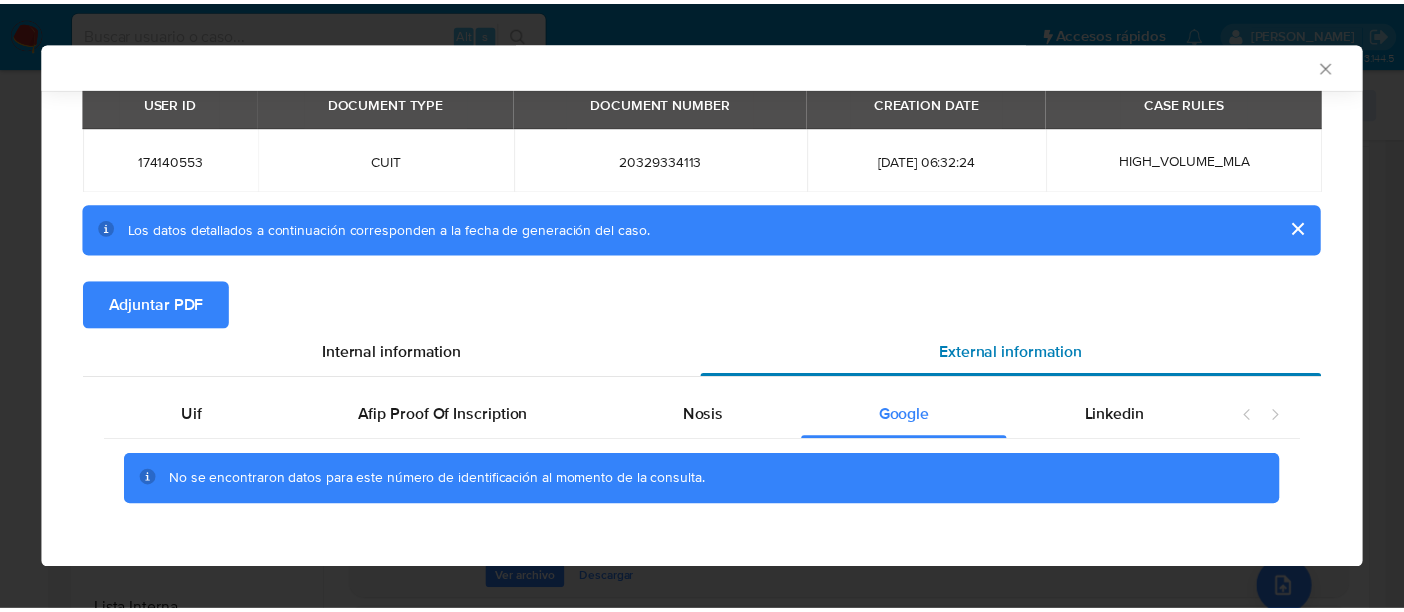 scroll, scrollTop: 76, scrollLeft: 0, axis: vertical 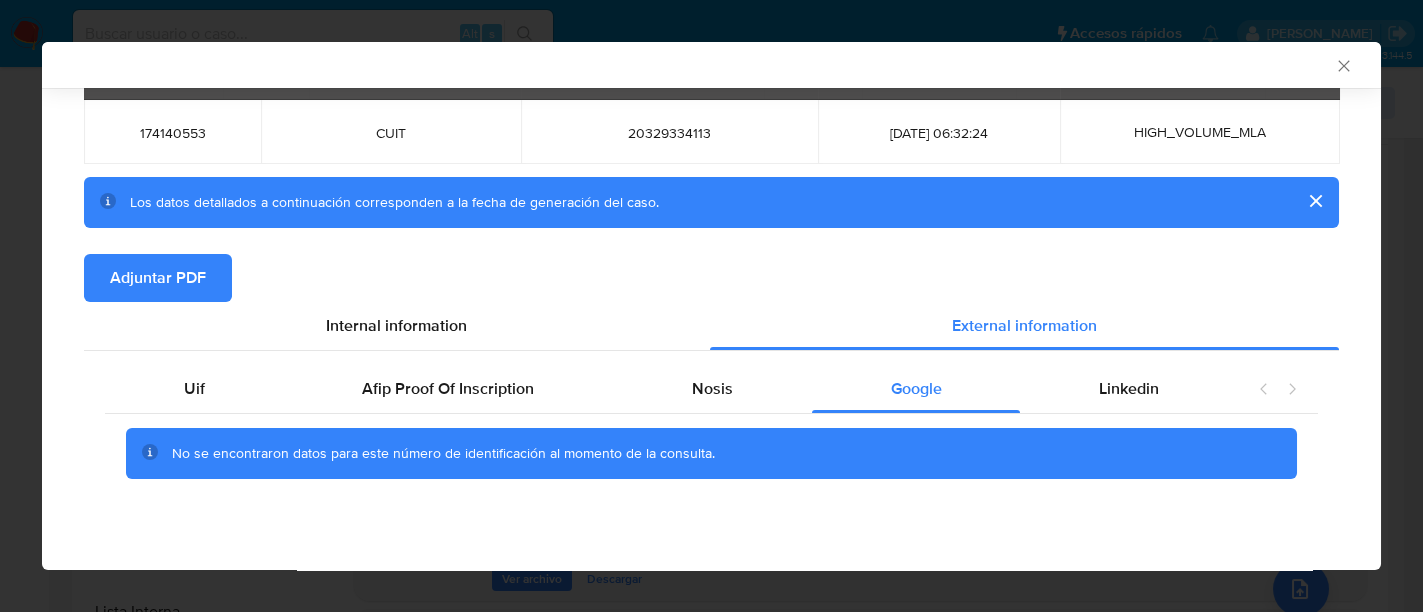 click on "Adjuntar PDF" at bounding box center [158, 278] 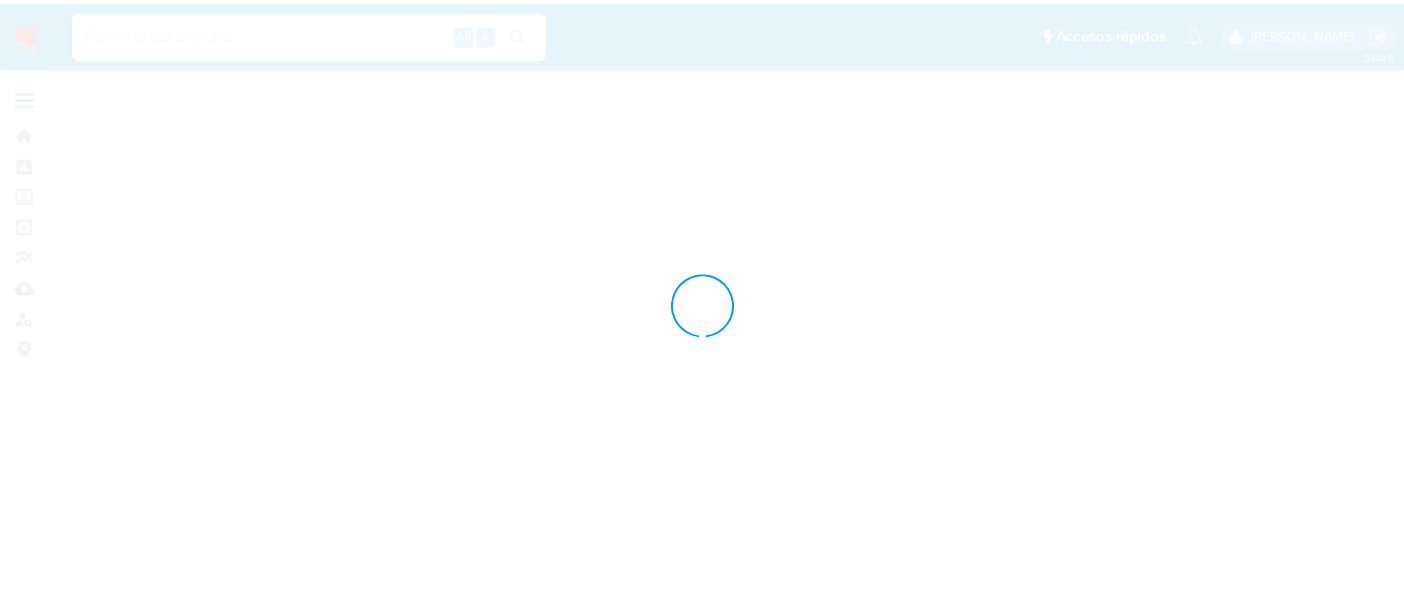 scroll, scrollTop: 0, scrollLeft: 0, axis: both 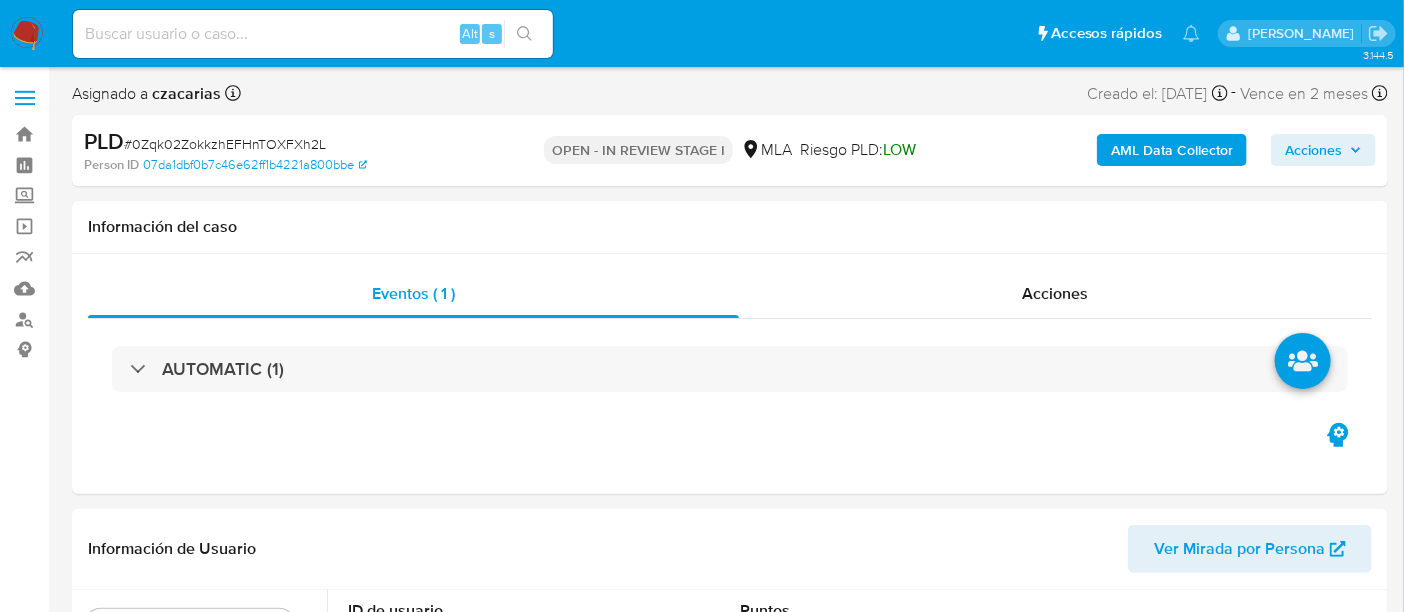 select on "10" 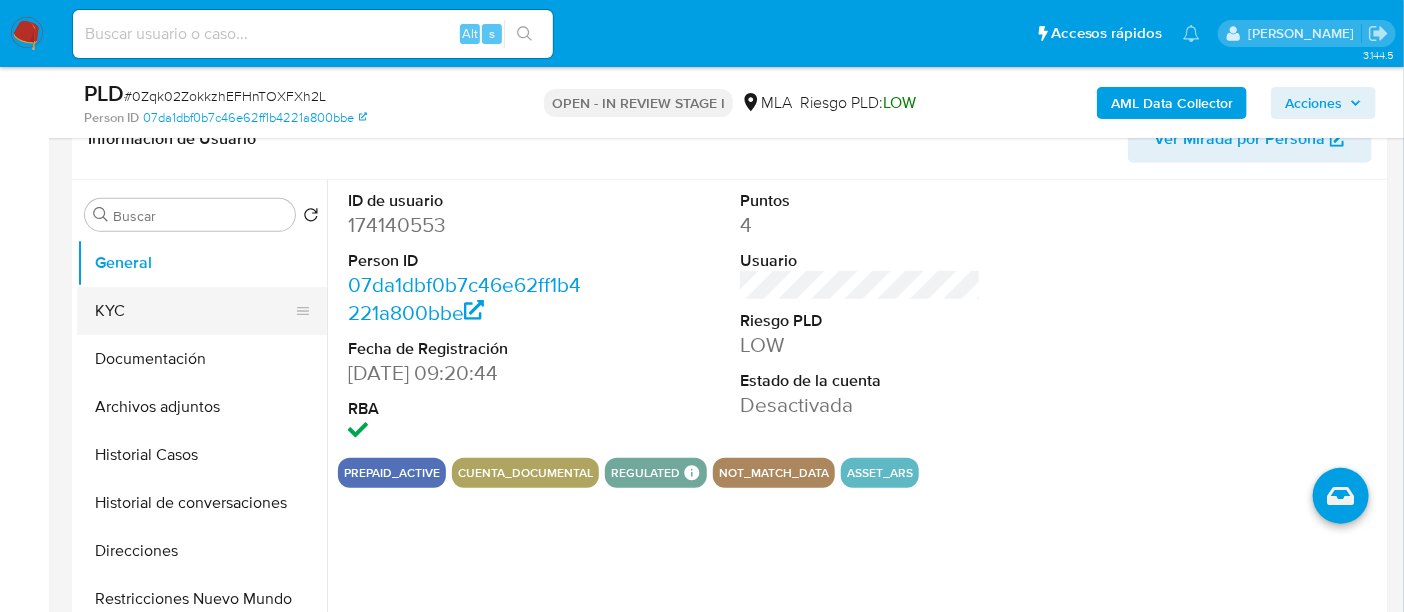 scroll, scrollTop: 374, scrollLeft: 0, axis: vertical 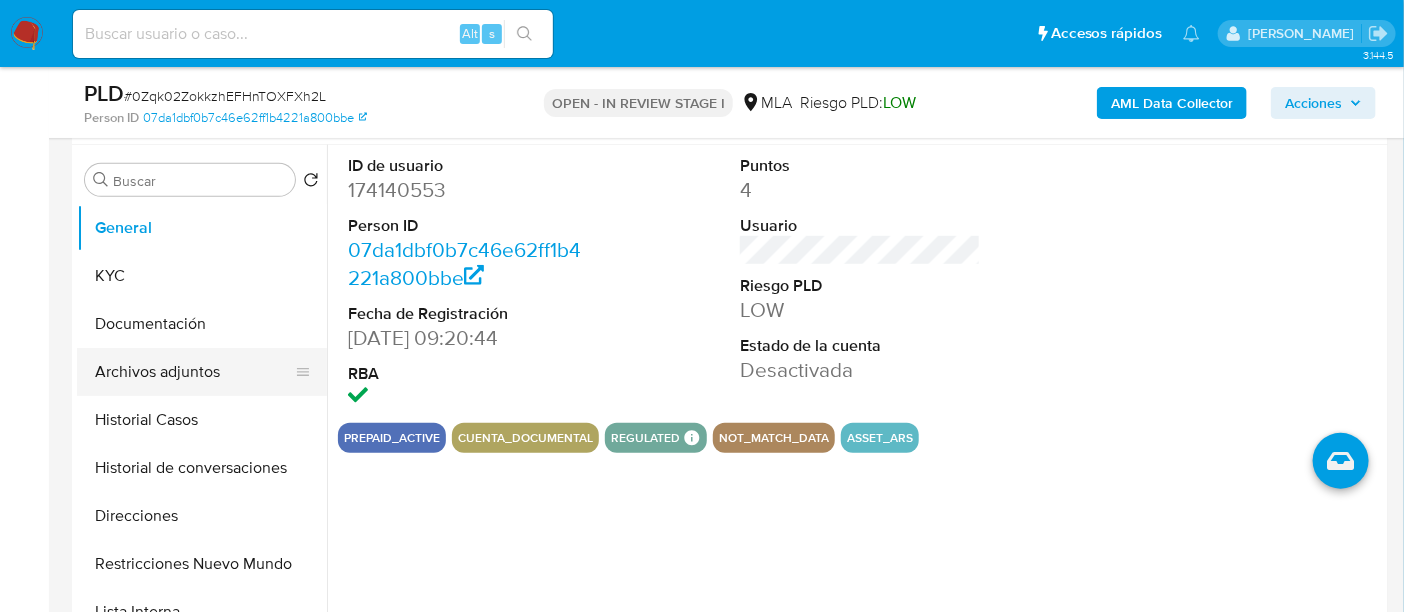 click on "Archivos adjuntos" at bounding box center (194, 372) 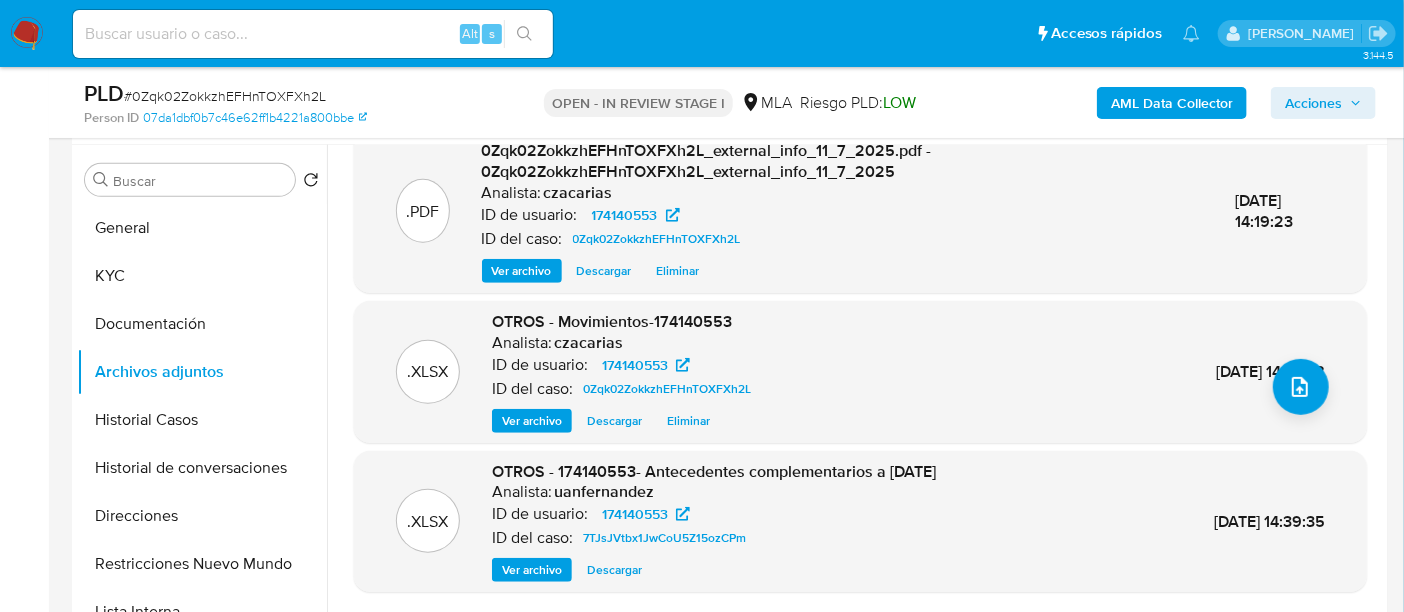 scroll, scrollTop: 211, scrollLeft: 0, axis: vertical 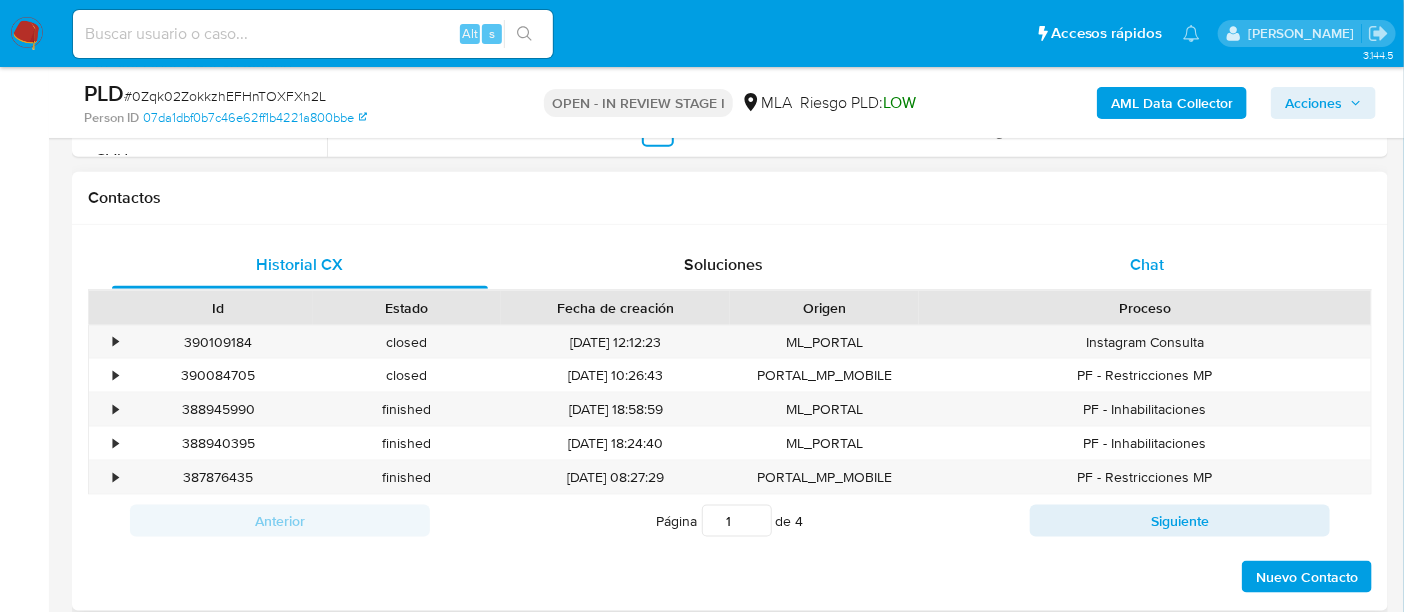 click on "Chat" at bounding box center [1147, 264] 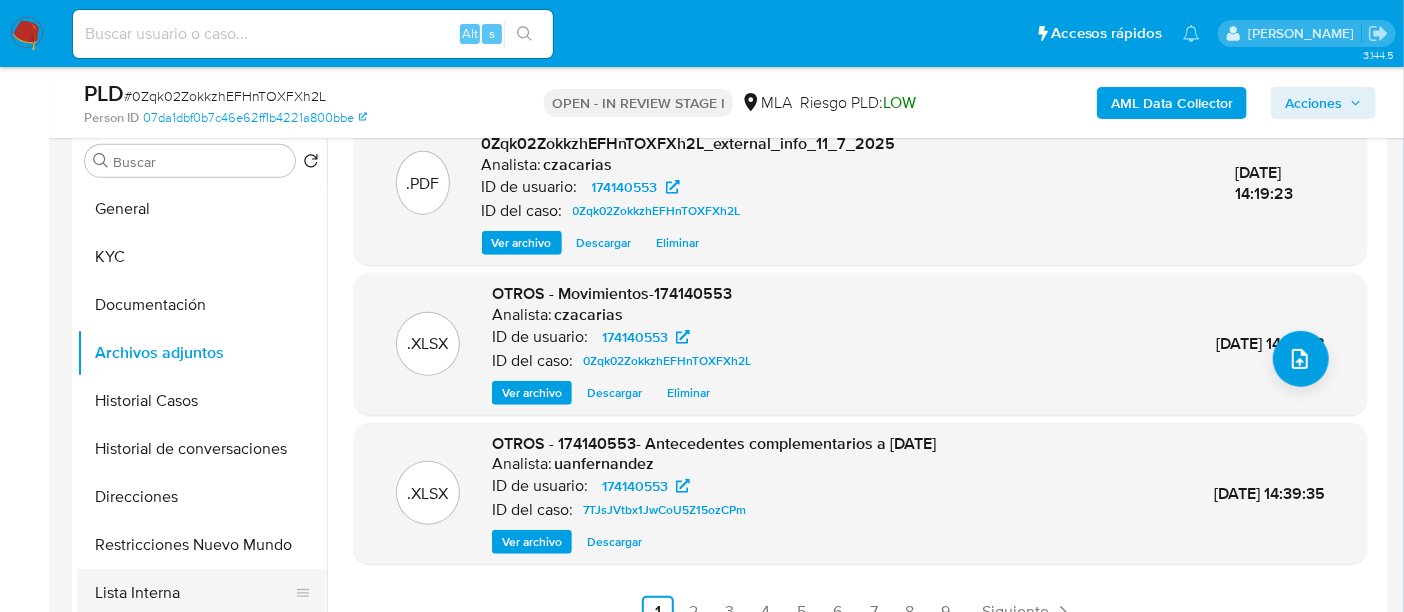 scroll, scrollTop: 250, scrollLeft: 0, axis: vertical 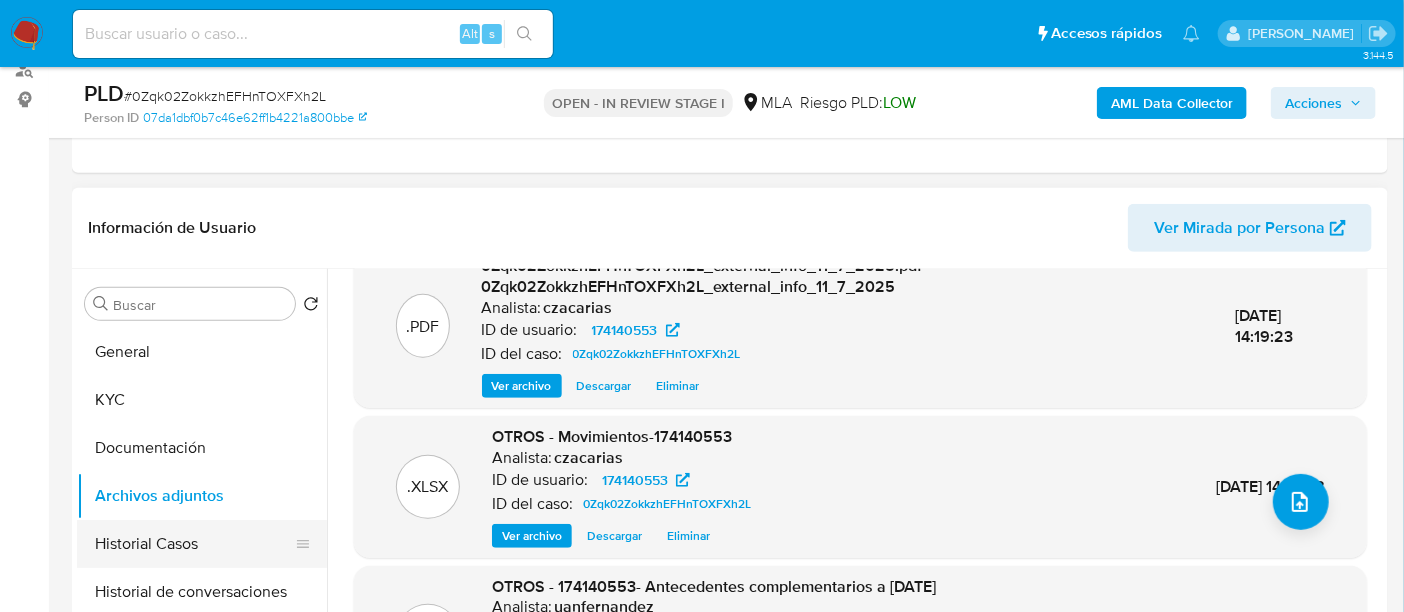 click on "Historial Casos" at bounding box center (194, 544) 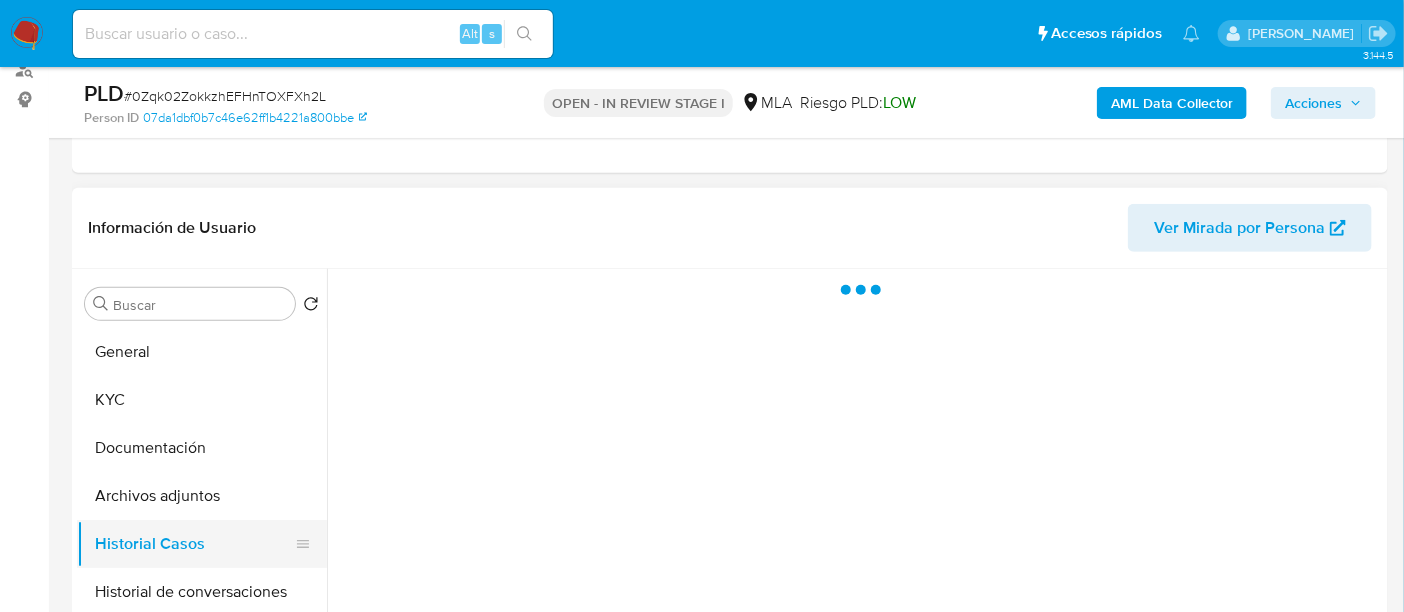 scroll, scrollTop: 0, scrollLeft: 0, axis: both 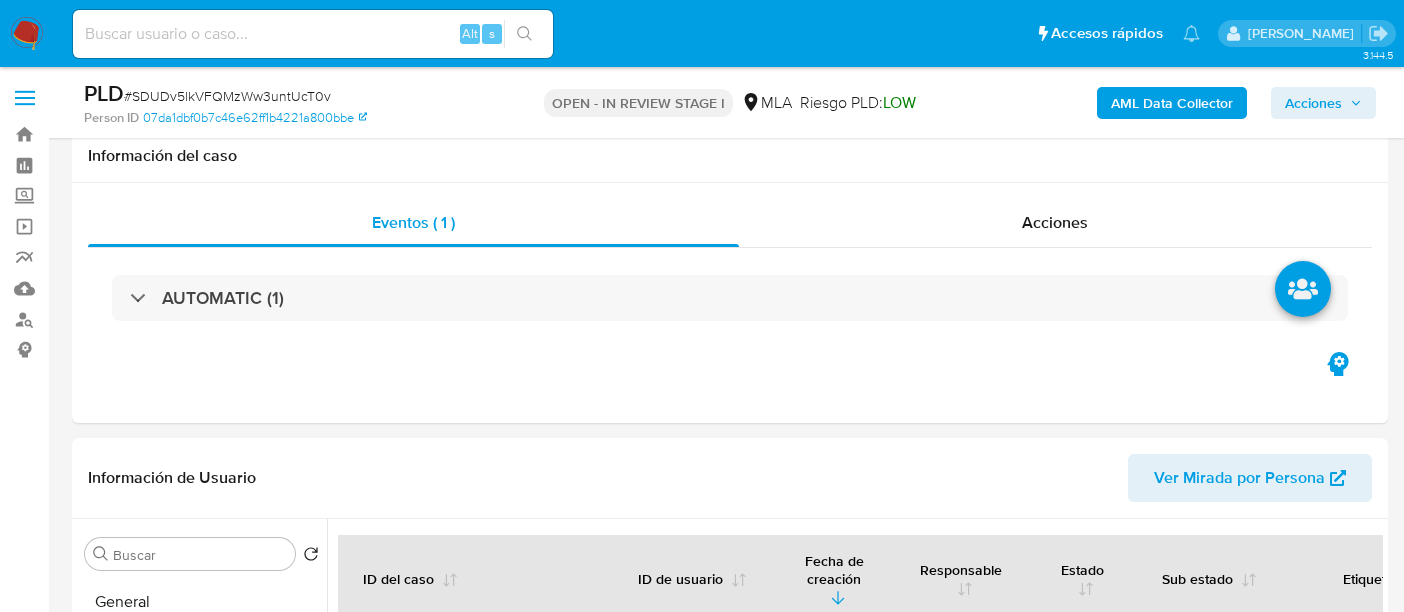 select on "10" 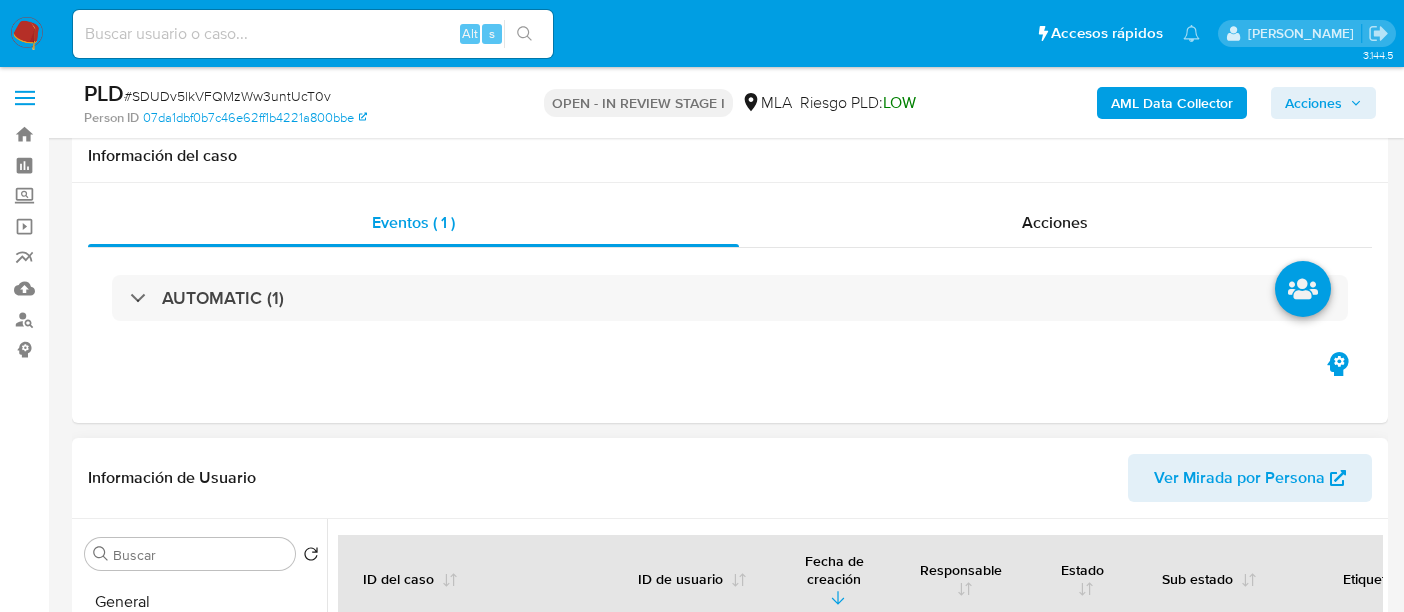 scroll, scrollTop: 374, scrollLeft: 0, axis: vertical 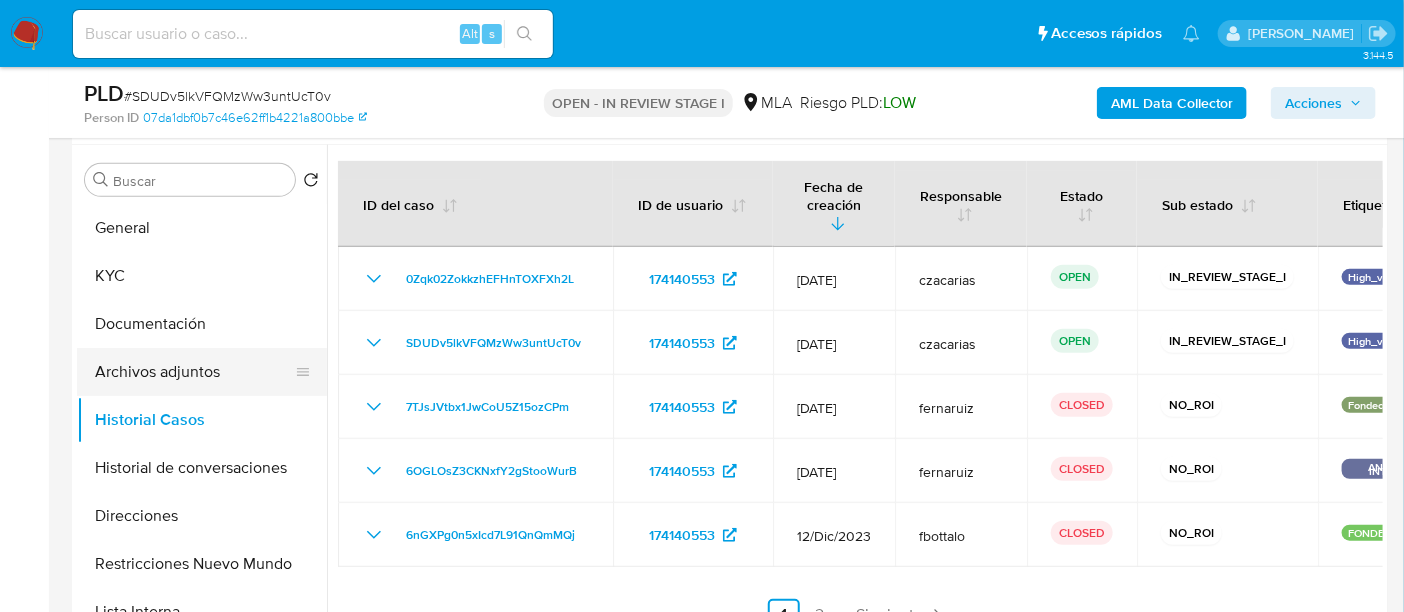 click on "Archivos adjuntos" at bounding box center [194, 372] 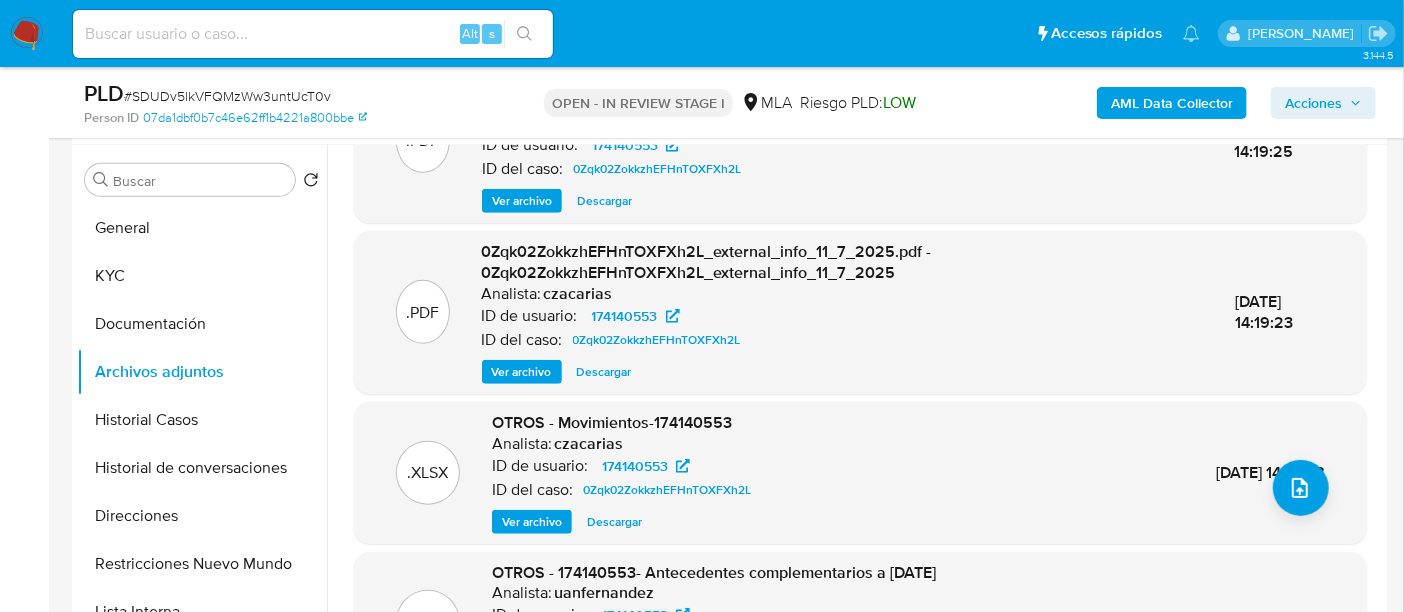 scroll, scrollTop: 211, scrollLeft: 0, axis: vertical 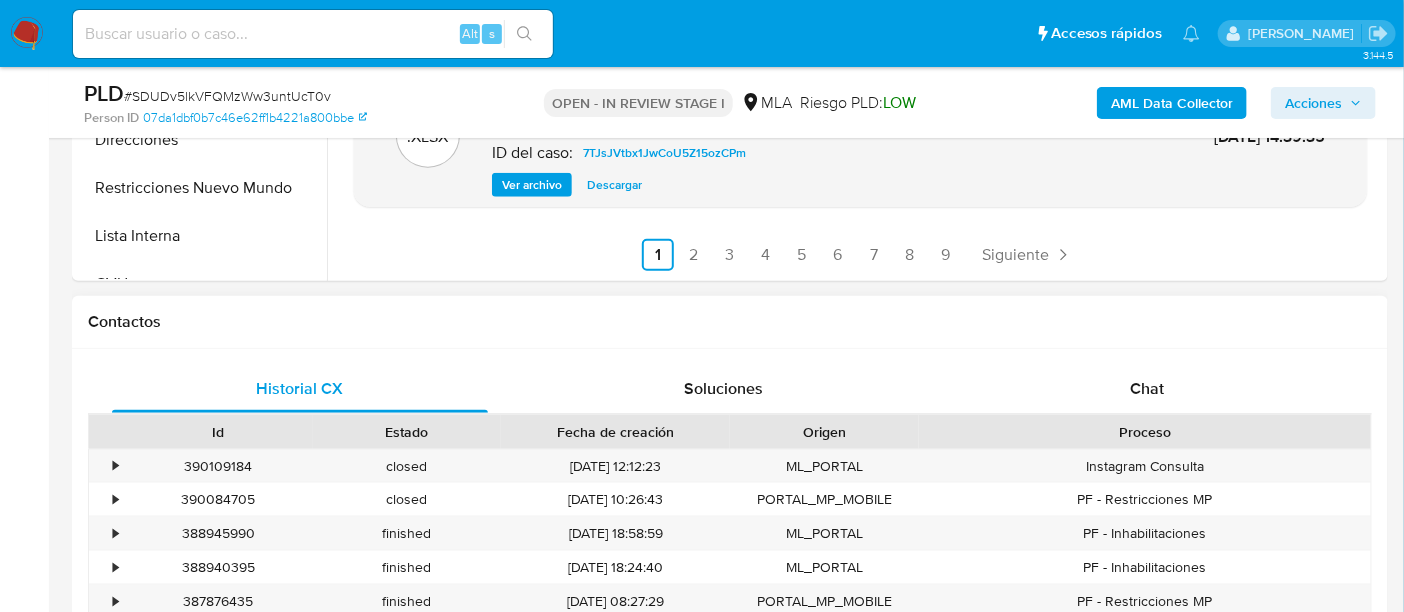 click on "Historial CX Soluciones Chat Id Estado Fecha de creación Origen Proceso • 390109184 closed [DATE] 12:12:23 ML_PORTAL Instagram Consulta • 390084705 closed [DATE] 10:26:43 PORTAL_MP_MOBILE PF - Restricciones MP • 388945990 finished [DATE] 18:58:59 ML_PORTAL PF - Inhabilitaciones • 388940395 finished [DATE] 18:24:40 ML_PORTAL PF - Inhabilitaciones • 387876435 finished [DATE] 08:27:29 PORTAL_MP_MOBILE PF - Restricciones MP Anterior Página   1   de   4 Siguiente Cargando... Nuevo Contacto" at bounding box center (730, 542) 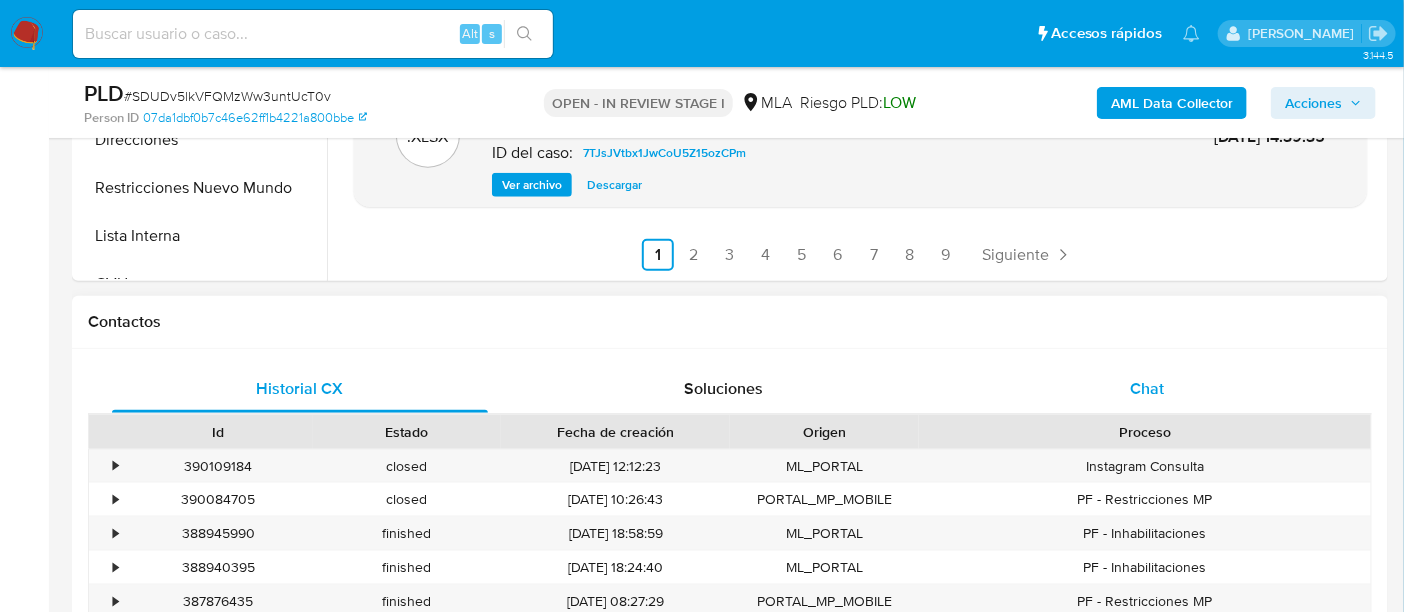 click on "Chat" at bounding box center (1147, 389) 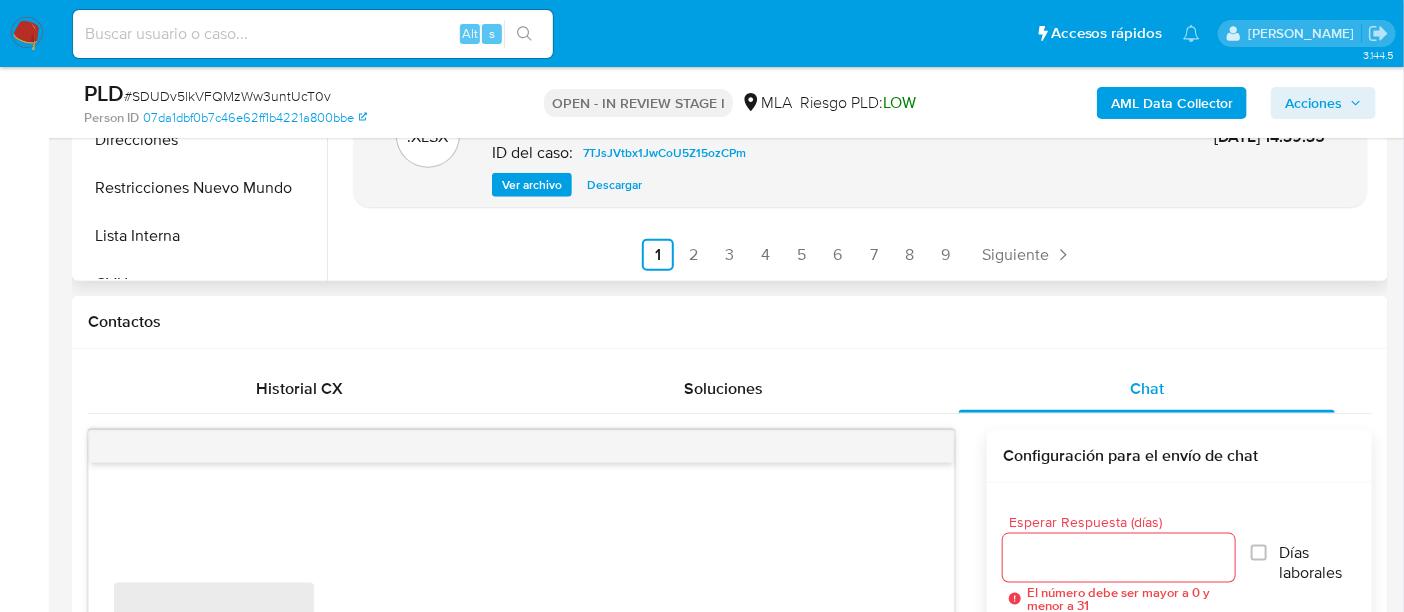 scroll, scrollTop: 874, scrollLeft: 0, axis: vertical 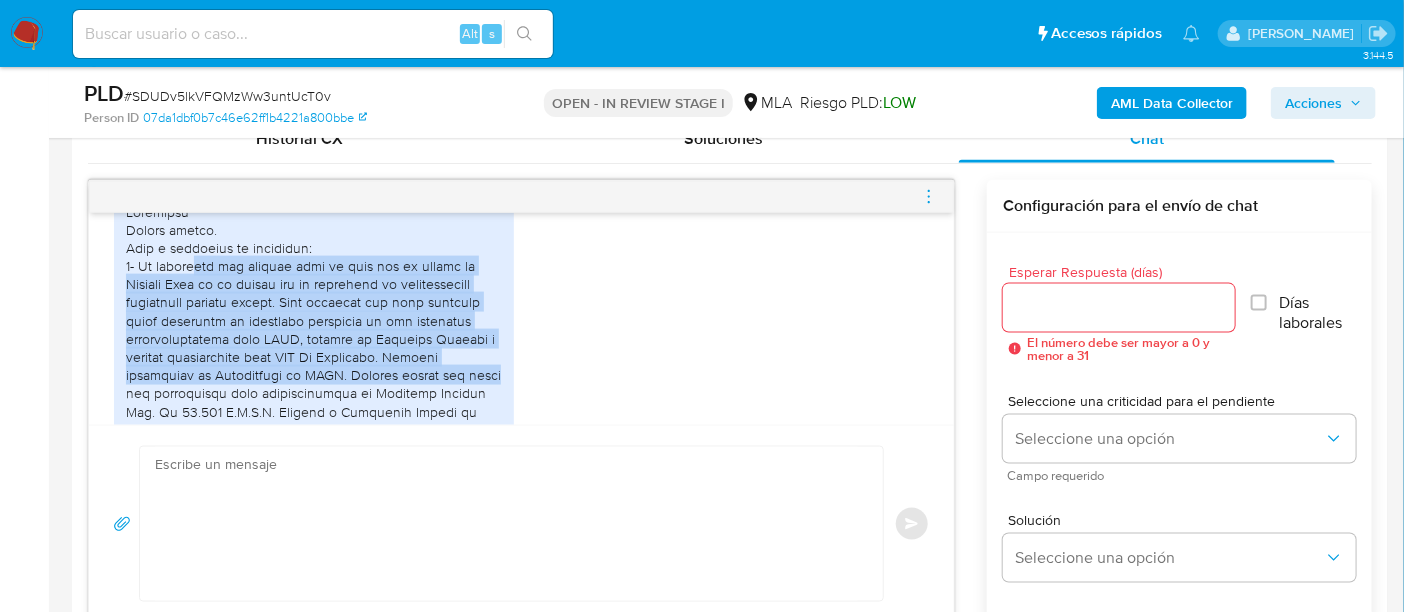 drag, startPoint x: 186, startPoint y: 307, endPoint x: 499, endPoint y: 405, distance: 327.98325 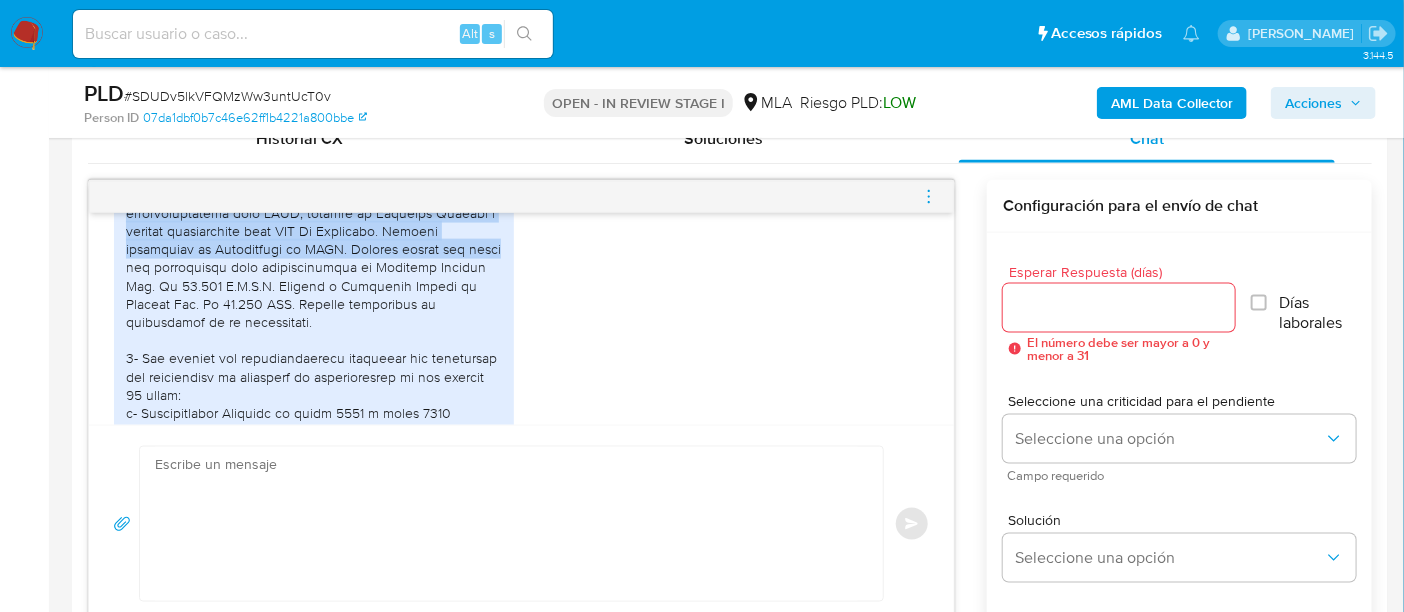 click at bounding box center (314, 441) 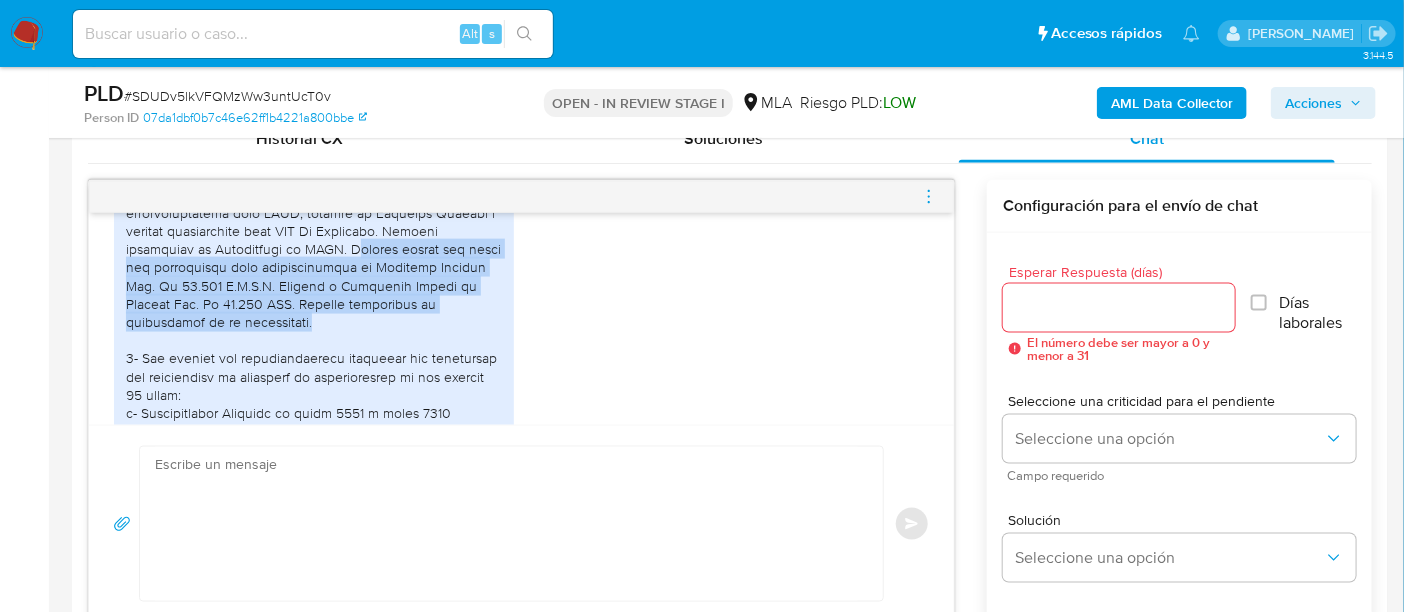 drag, startPoint x: 348, startPoint y: 290, endPoint x: 481, endPoint y: 353, distance: 147.16656 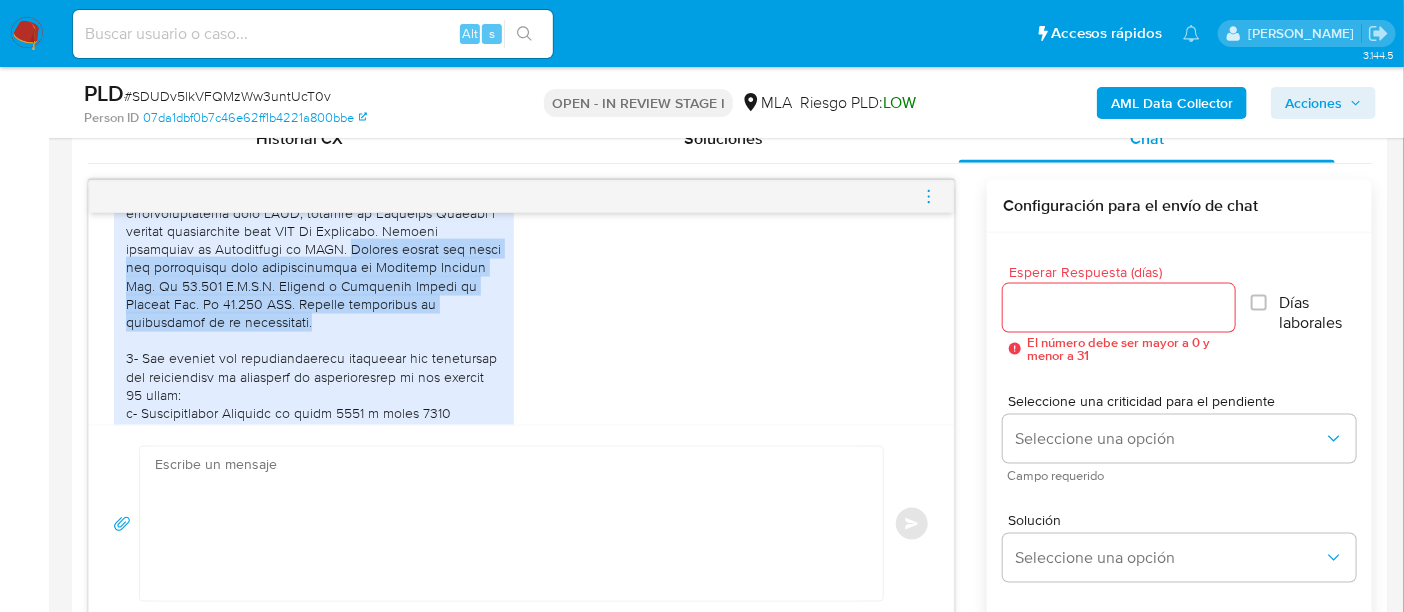 drag, startPoint x: 345, startPoint y: 288, endPoint x: 349, endPoint y: 353, distance: 65.12296 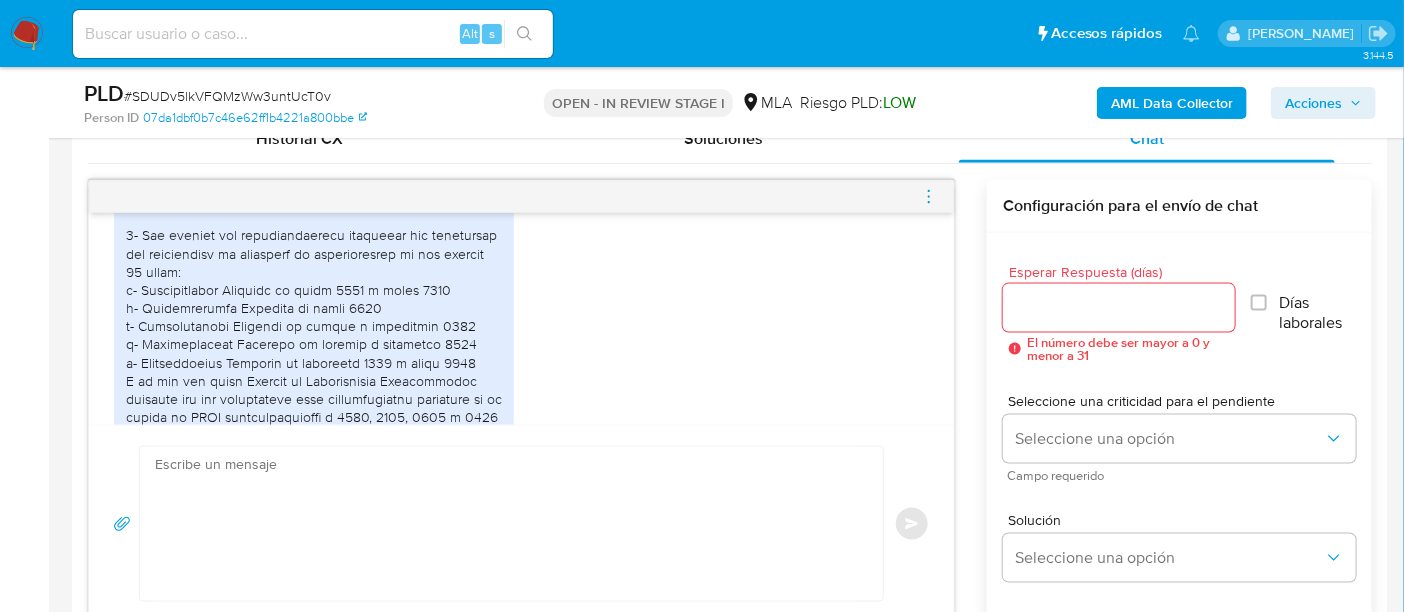 scroll, scrollTop: 1293, scrollLeft: 0, axis: vertical 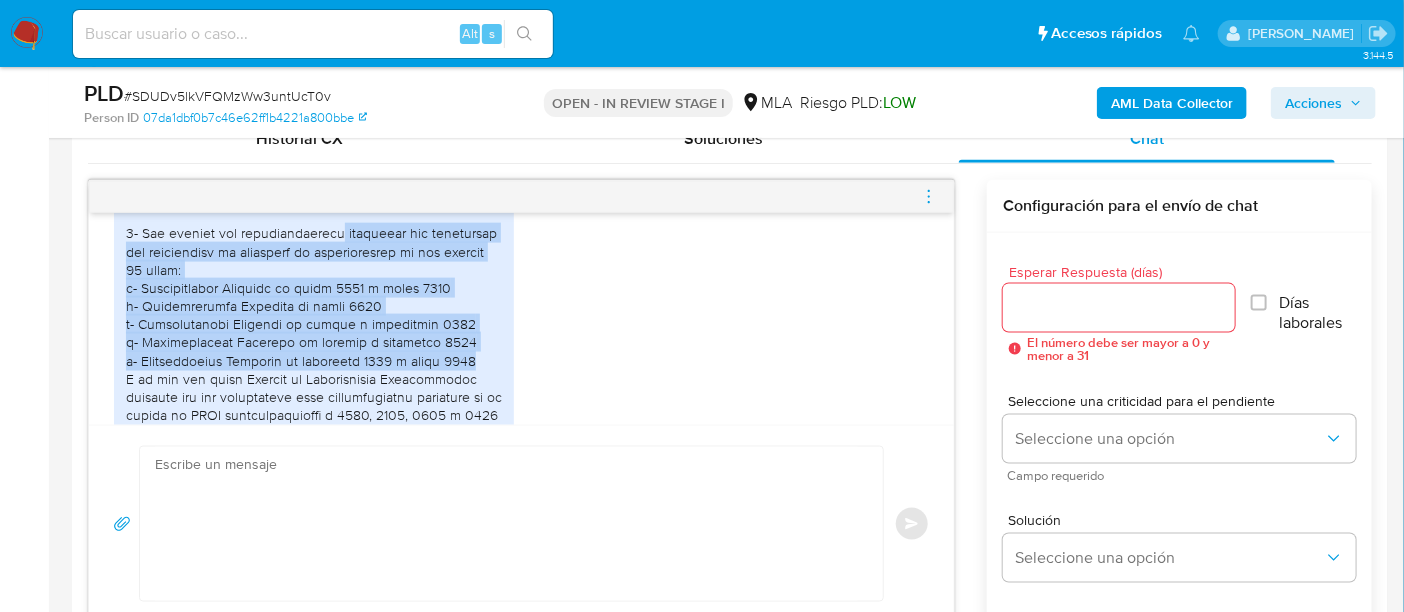 drag, startPoint x: 322, startPoint y: 260, endPoint x: 475, endPoint y: 402, distance: 208.74147 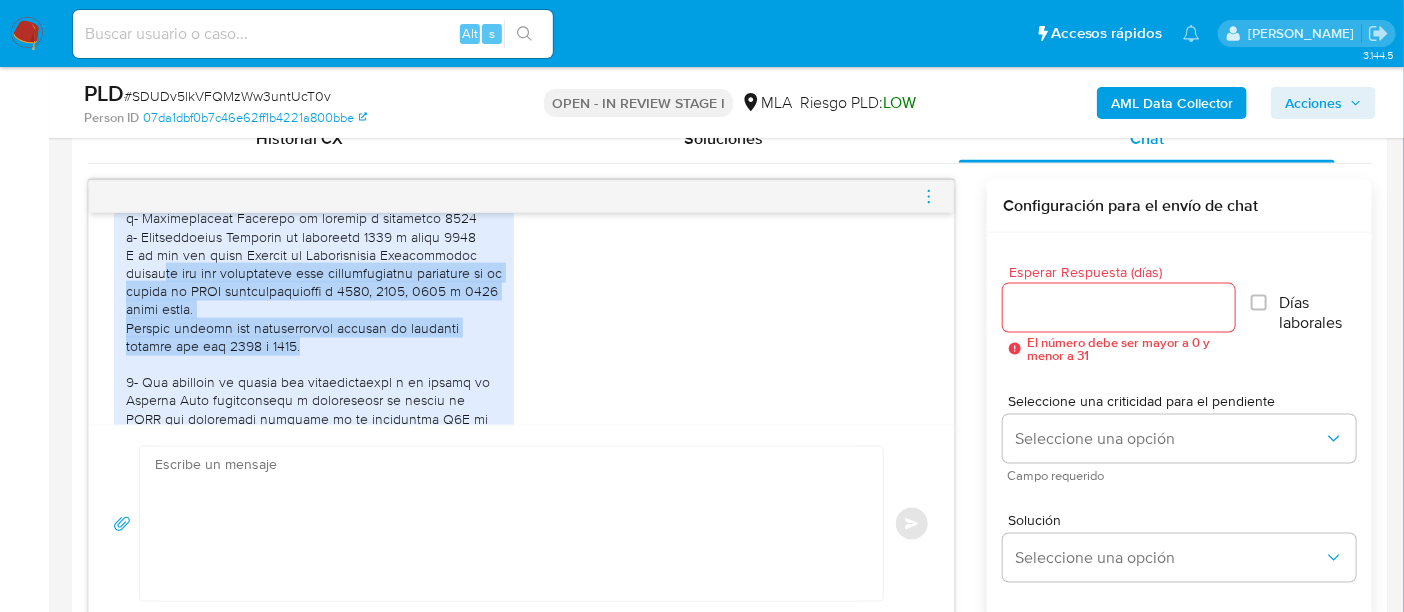 drag, startPoint x: 162, startPoint y: 310, endPoint x: 405, endPoint y: 381, distance: 253.16003 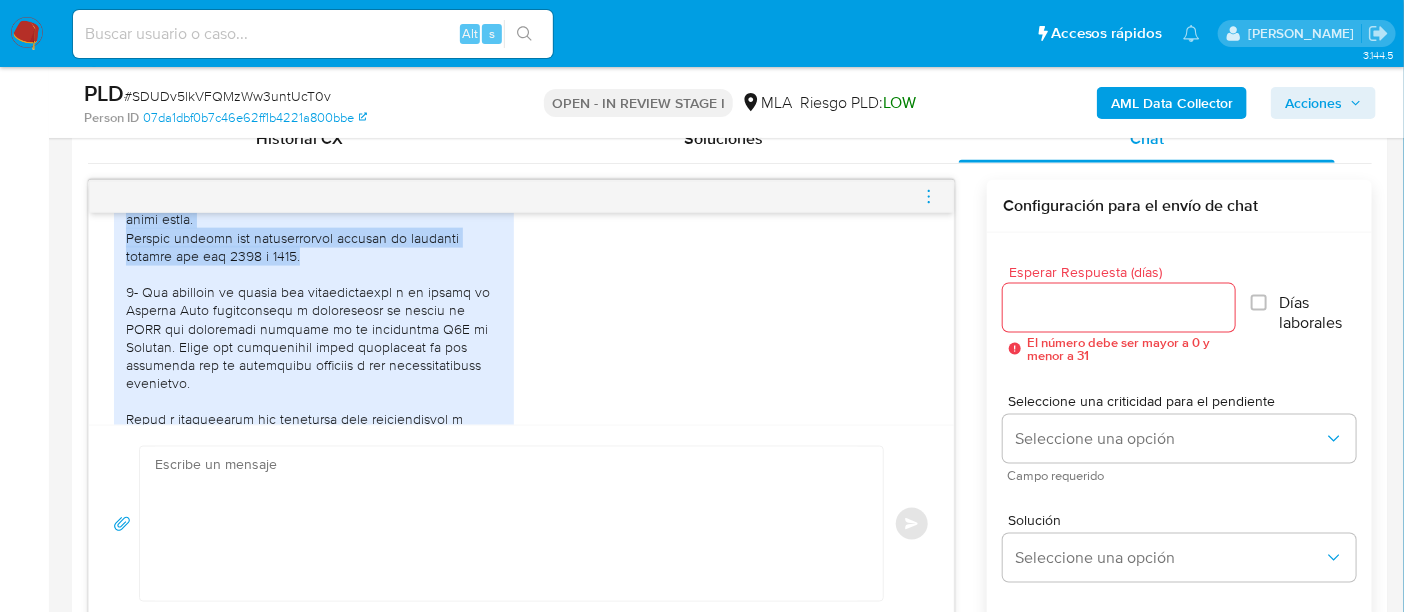 scroll, scrollTop: 1542, scrollLeft: 0, axis: vertical 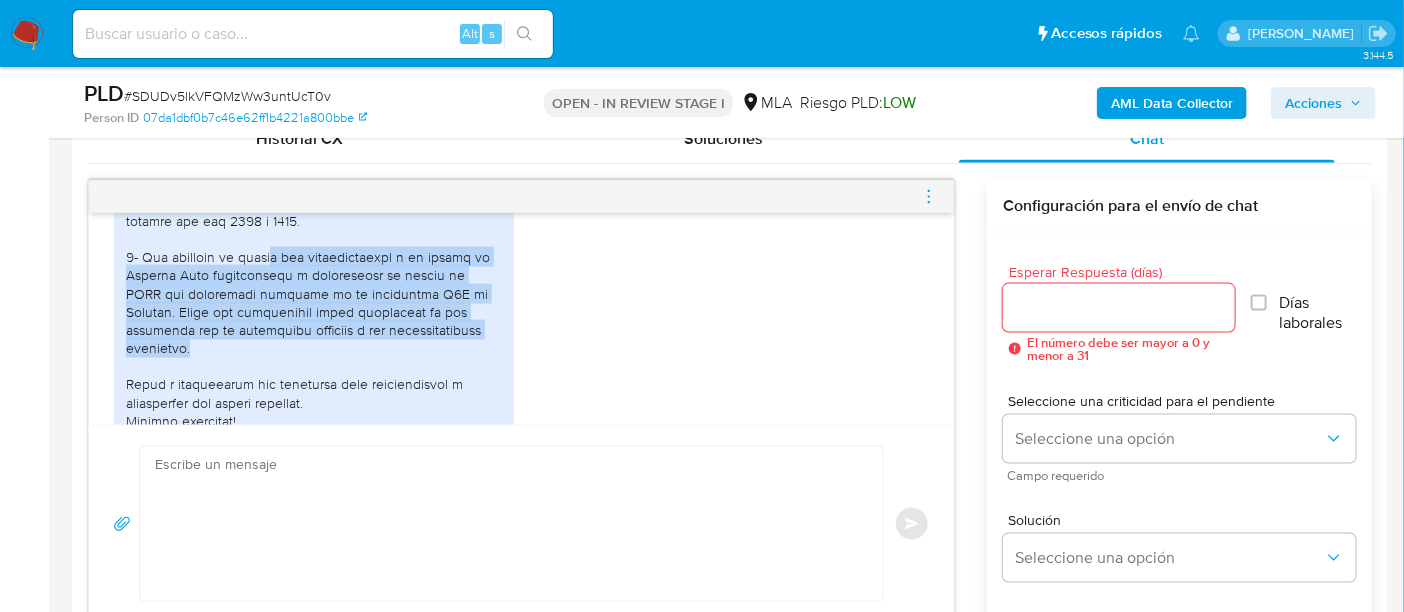 drag, startPoint x: 269, startPoint y: 292, endPoint x: 428, endPoint y: 376, distance: 179.82492 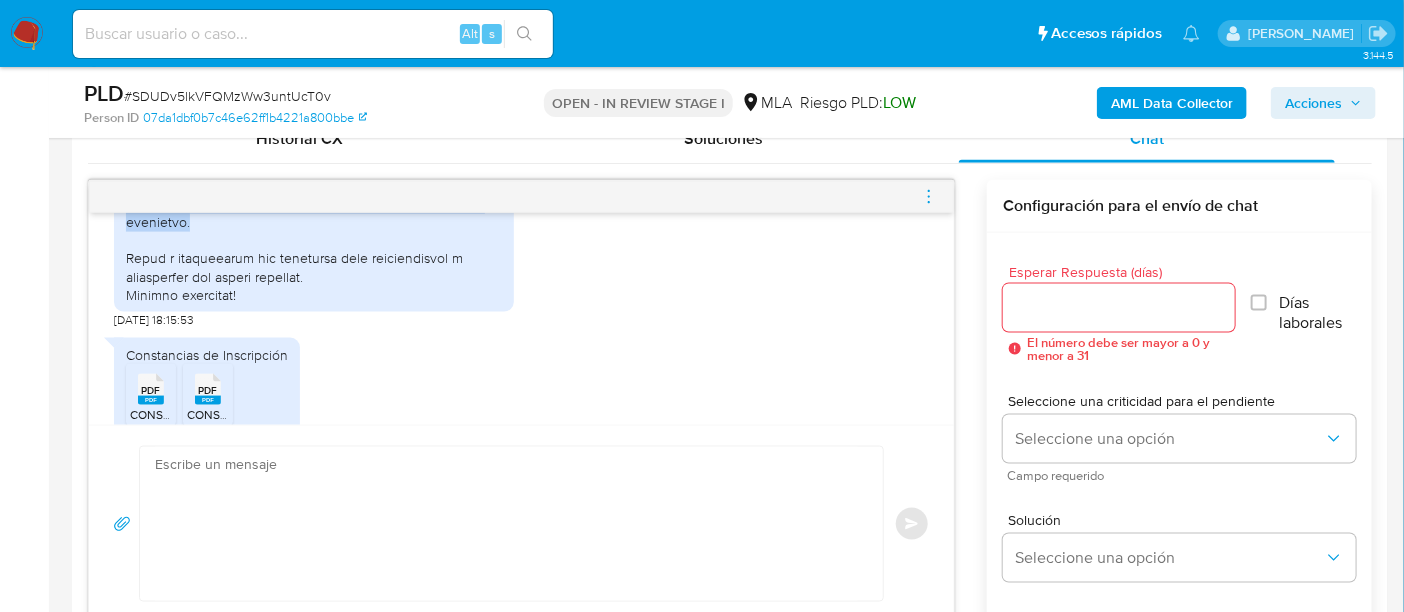 scroll, scrollTop: 1793, scrollLeft: 0, axis: vertical 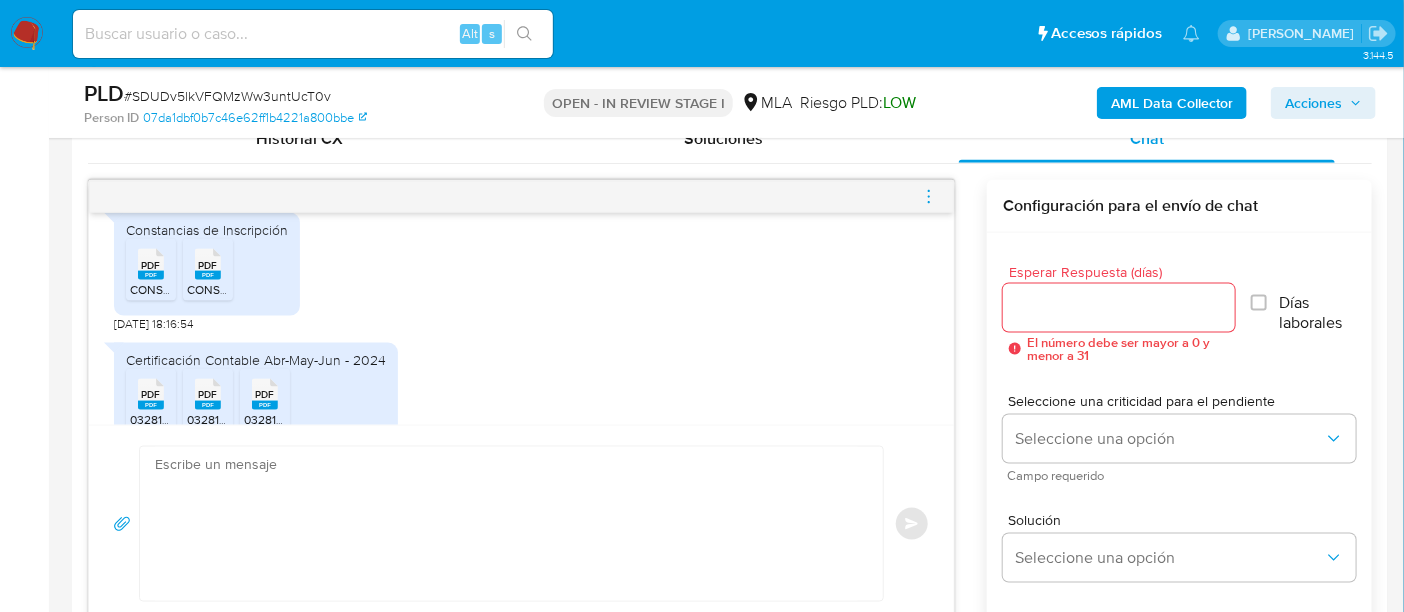 click on "PDF" at bounding box center (151, 265) 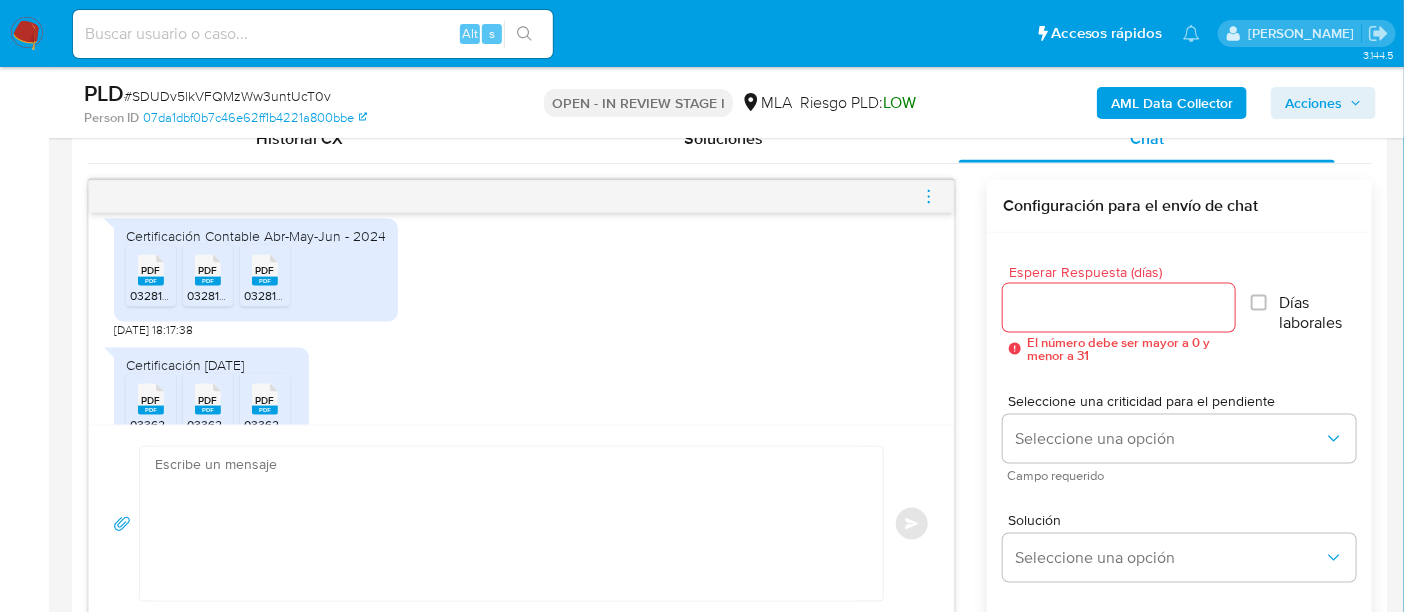 click on "PDF" at bounding box center (151, 270) 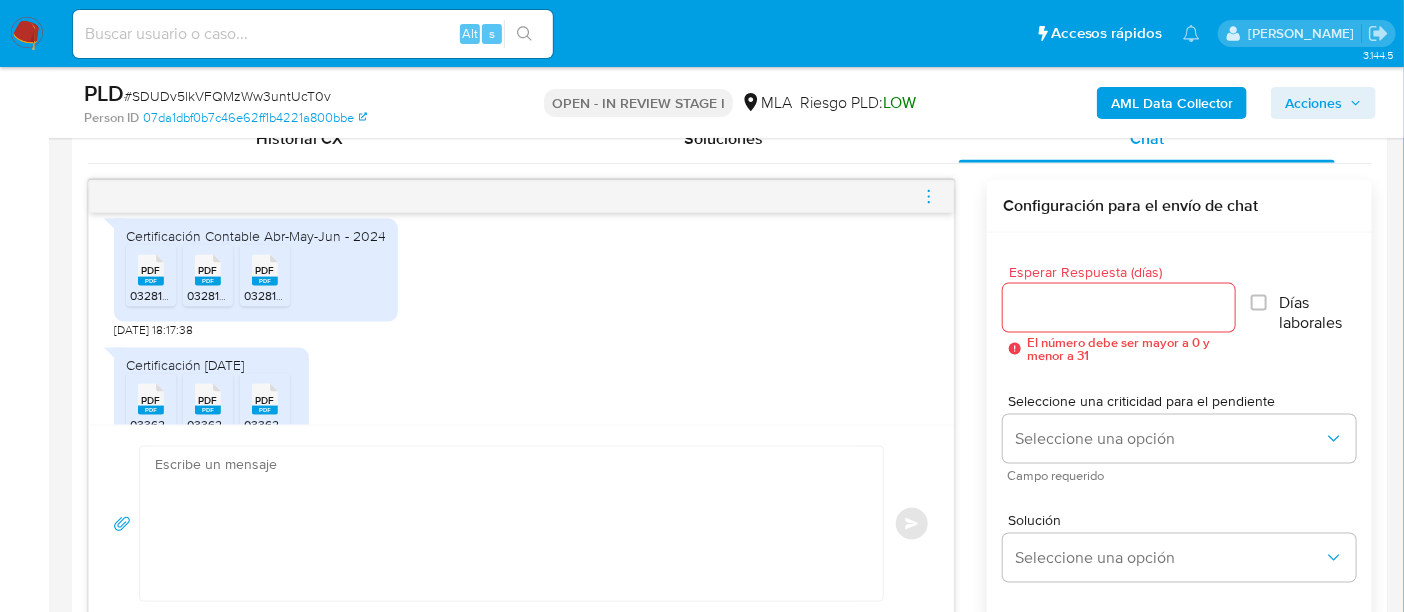 drag, startPoint x: 215, startPoint y: 316, endPoint x: 268, endPoint y: 318, distance: 53.037724 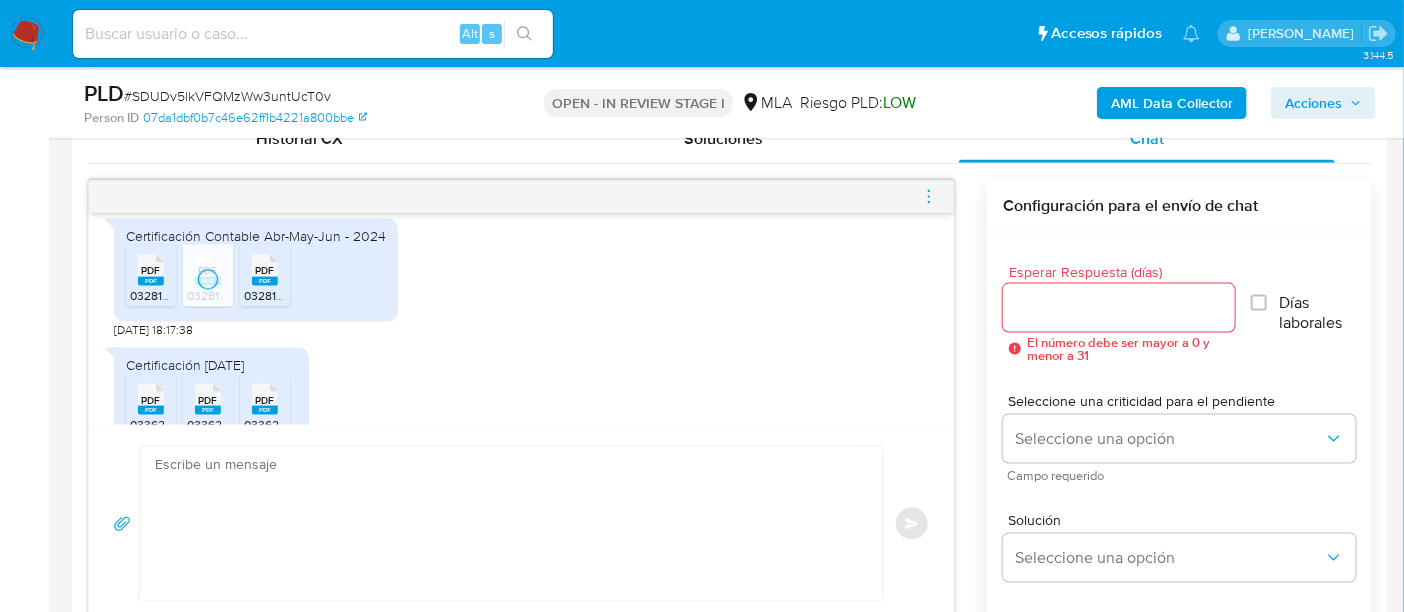 click 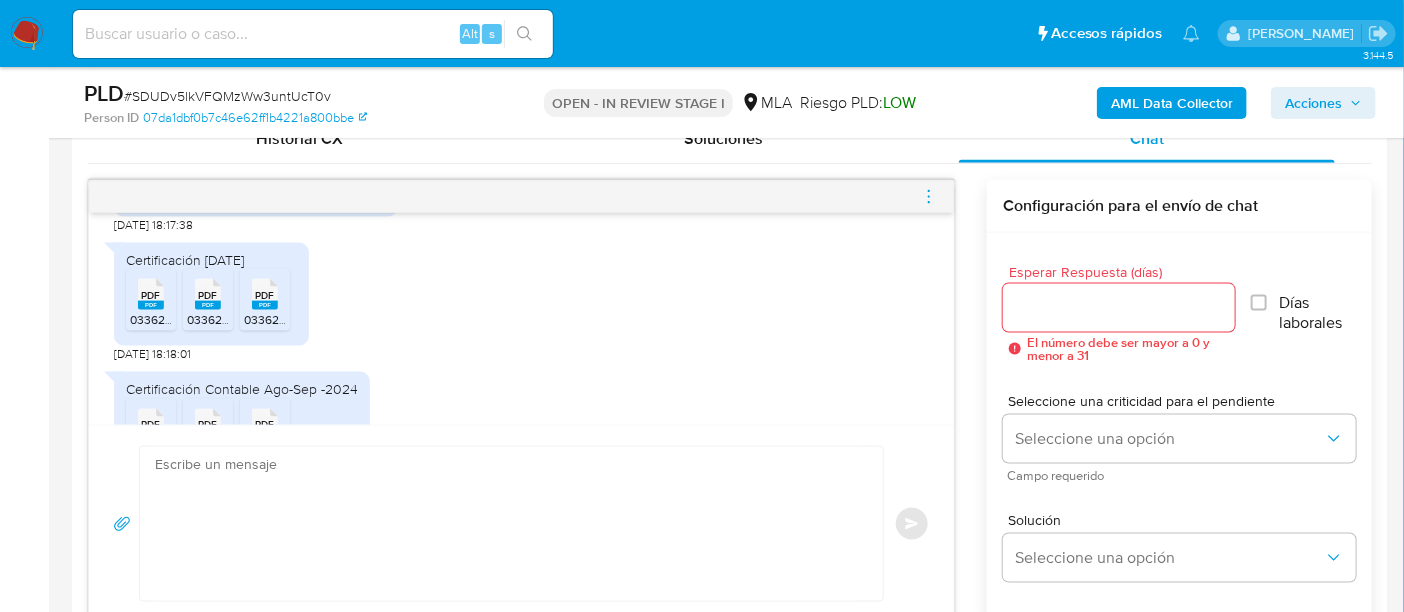 scroll, scrollTop: 2042, scrollLeft: 0, axis: vertical 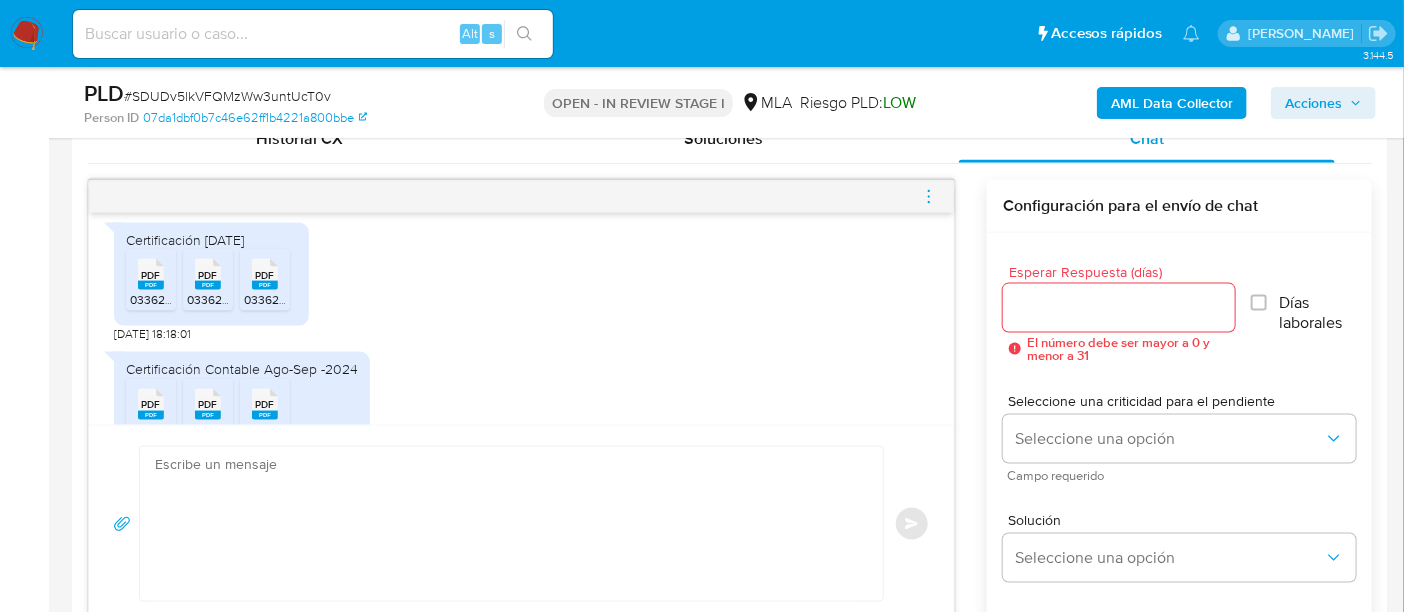 click 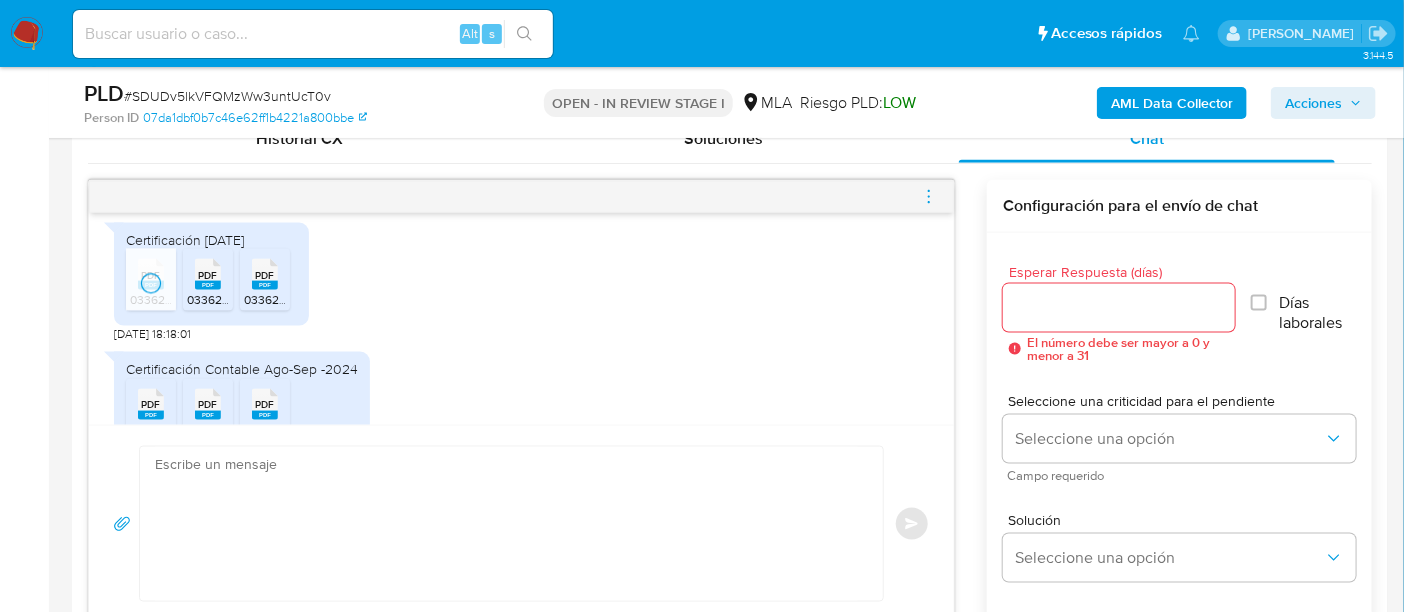click 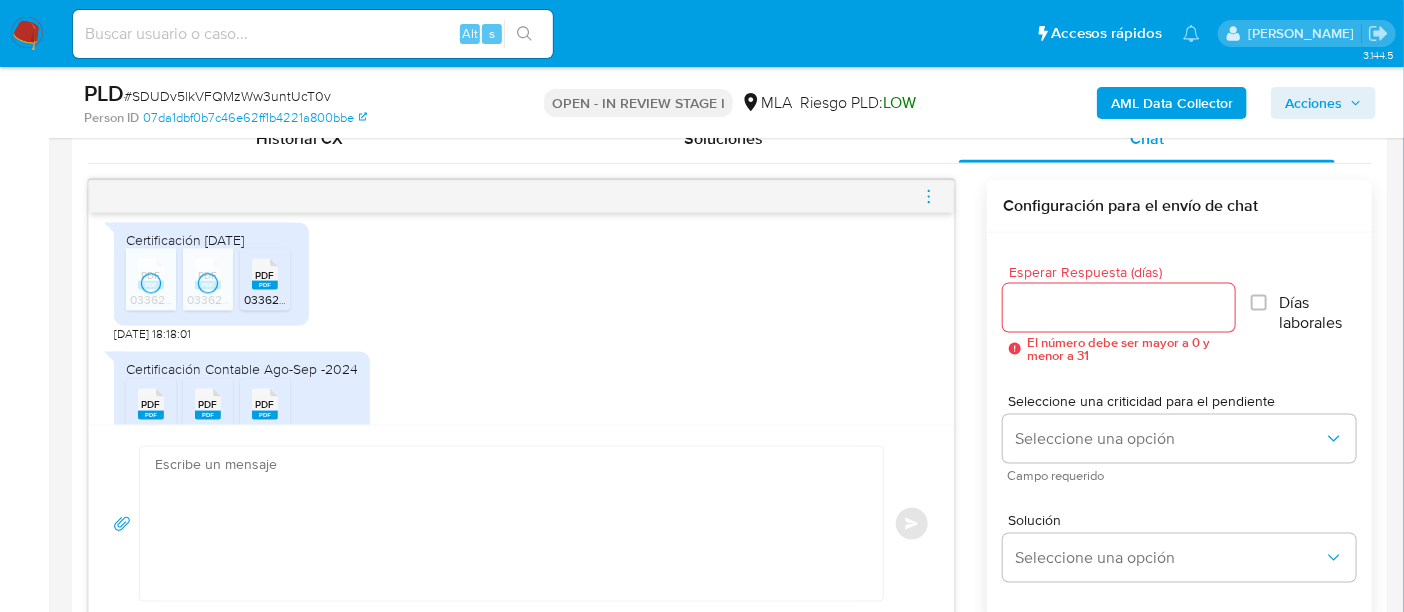 click on "PDF PDF" at bounding box center [265, 272] 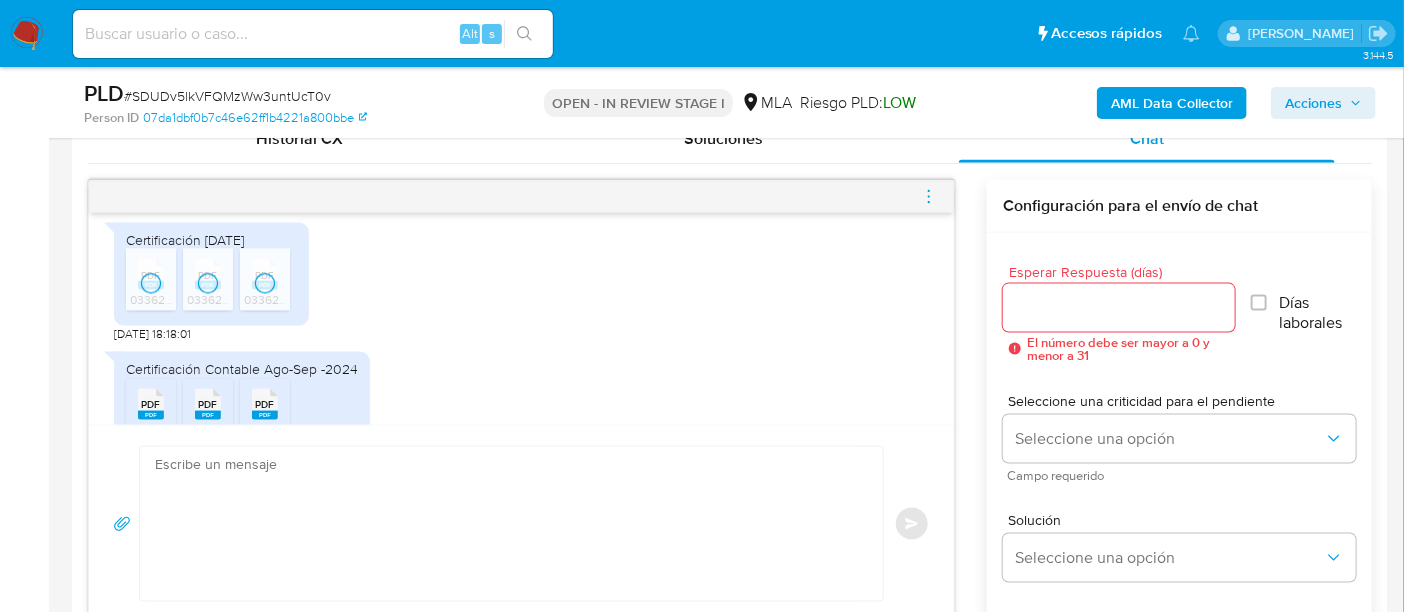 scroll, scrollTop: 2168, scrollLeft: 0, axis: vertical 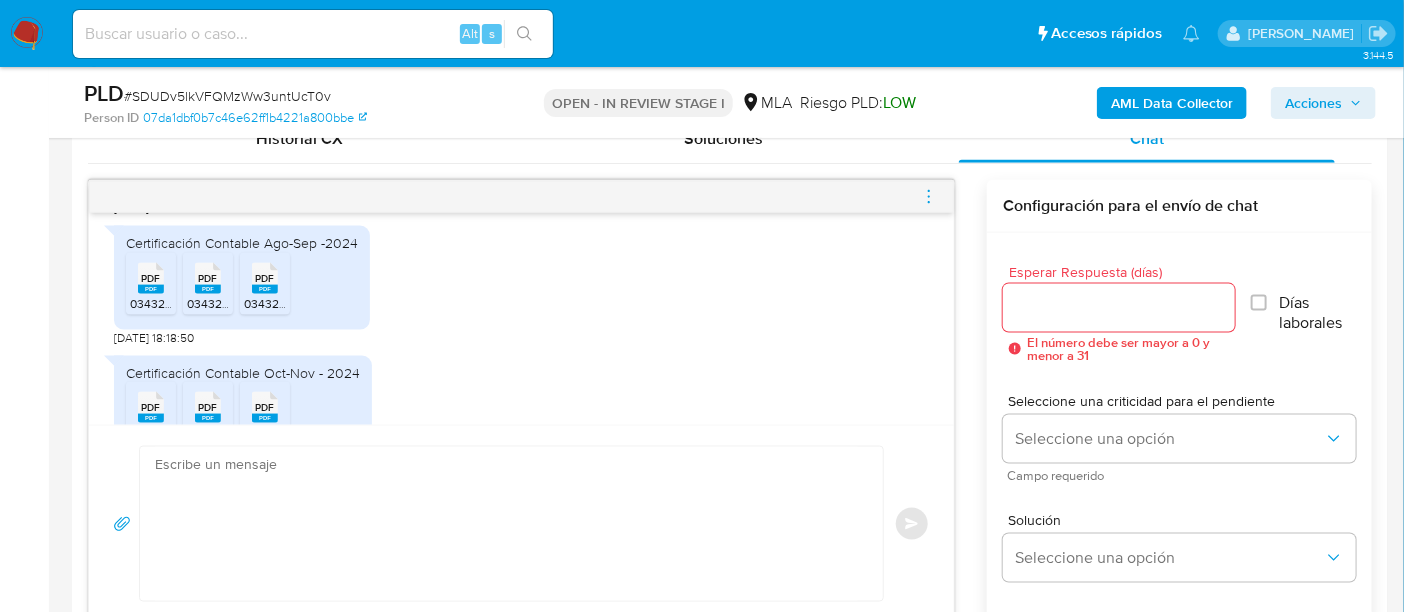 click on "0343263_cert.pdf" at bounding box center [178, 303] 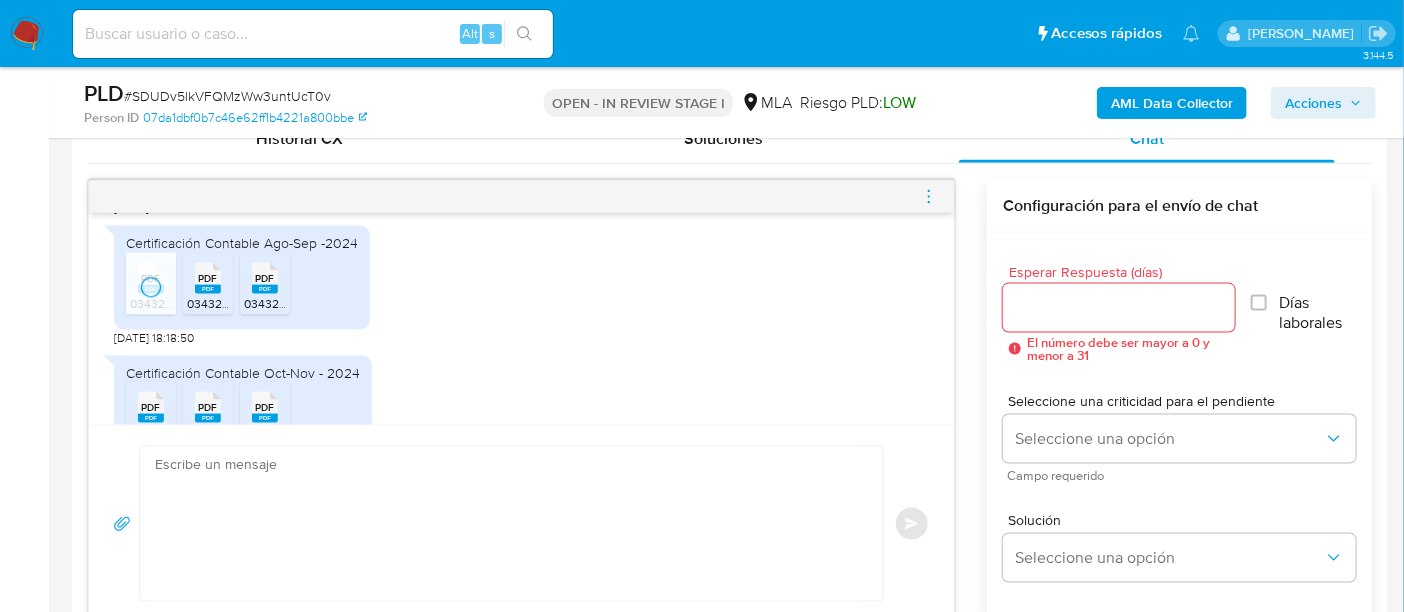 click on "PDF" 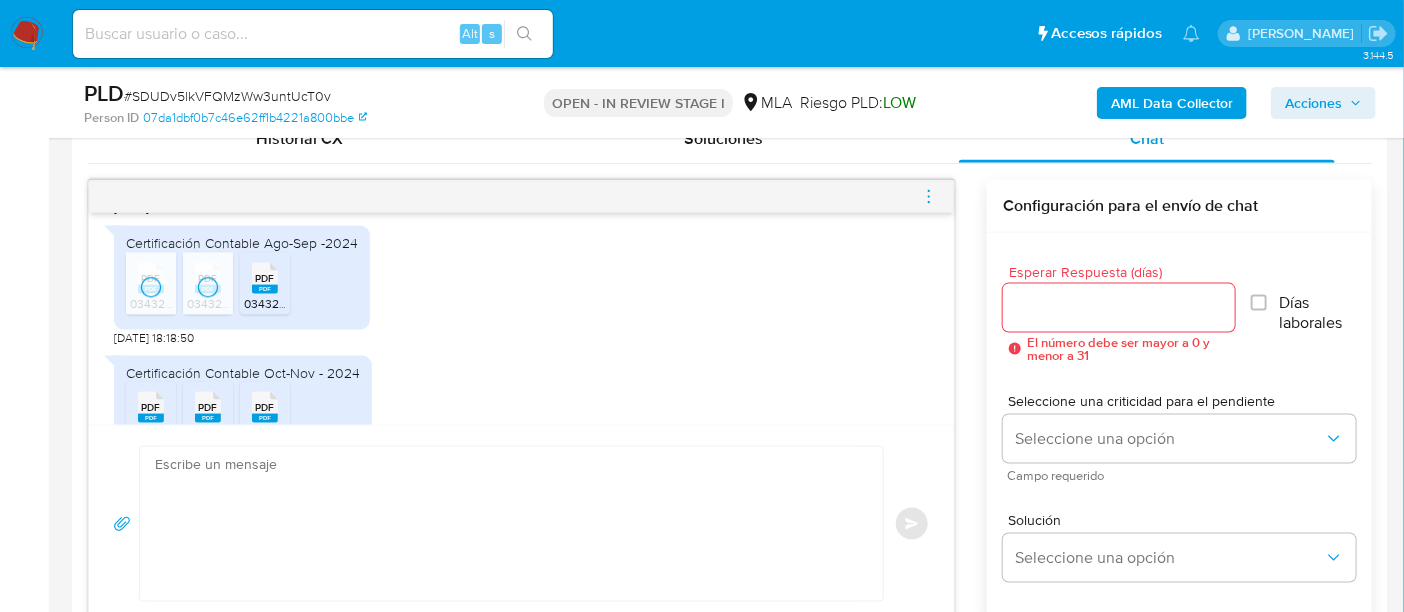 click on "PDF" at bounding box center (265, 278) 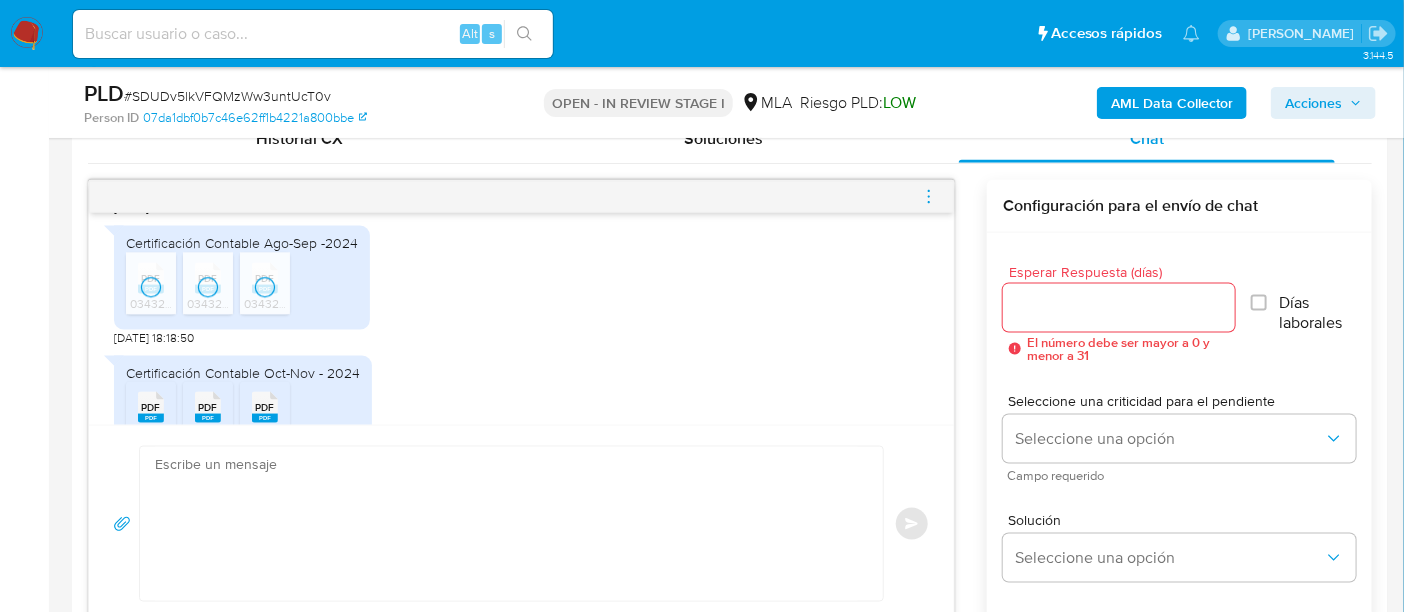 scroll, scrollTop: 2293, scrollLeft: 0, axis: vertical 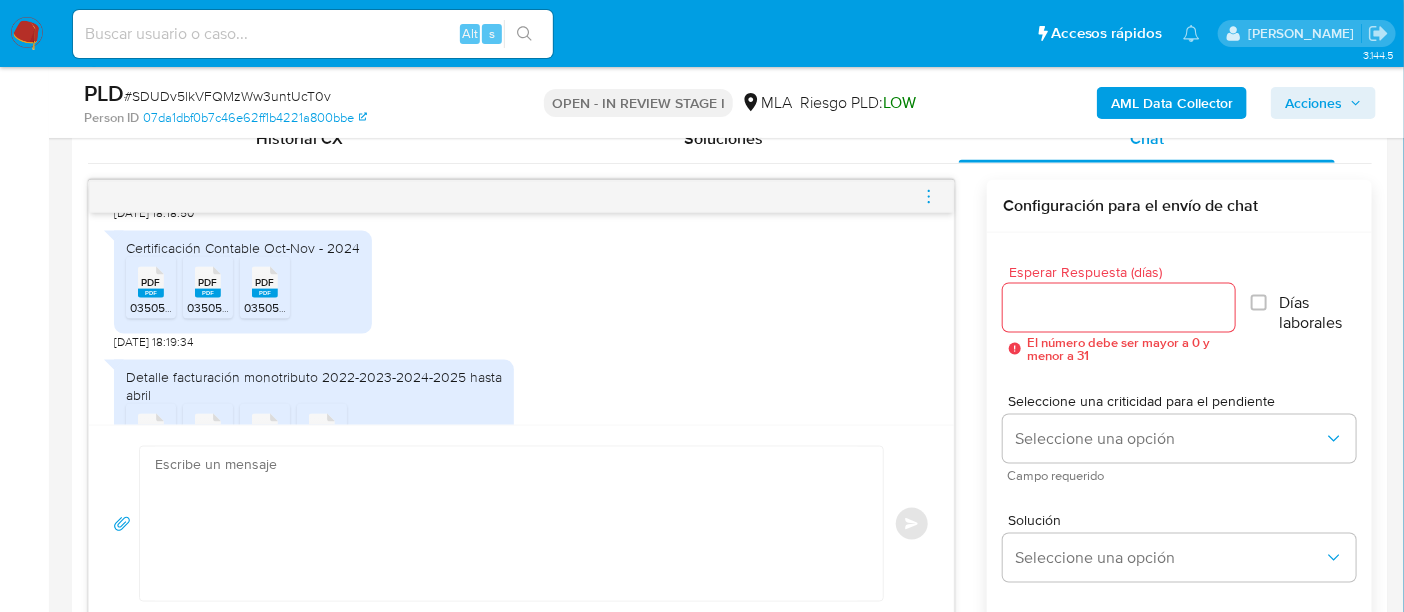 click on "0350570_cert.pdf" at bounding box center (178, 307) 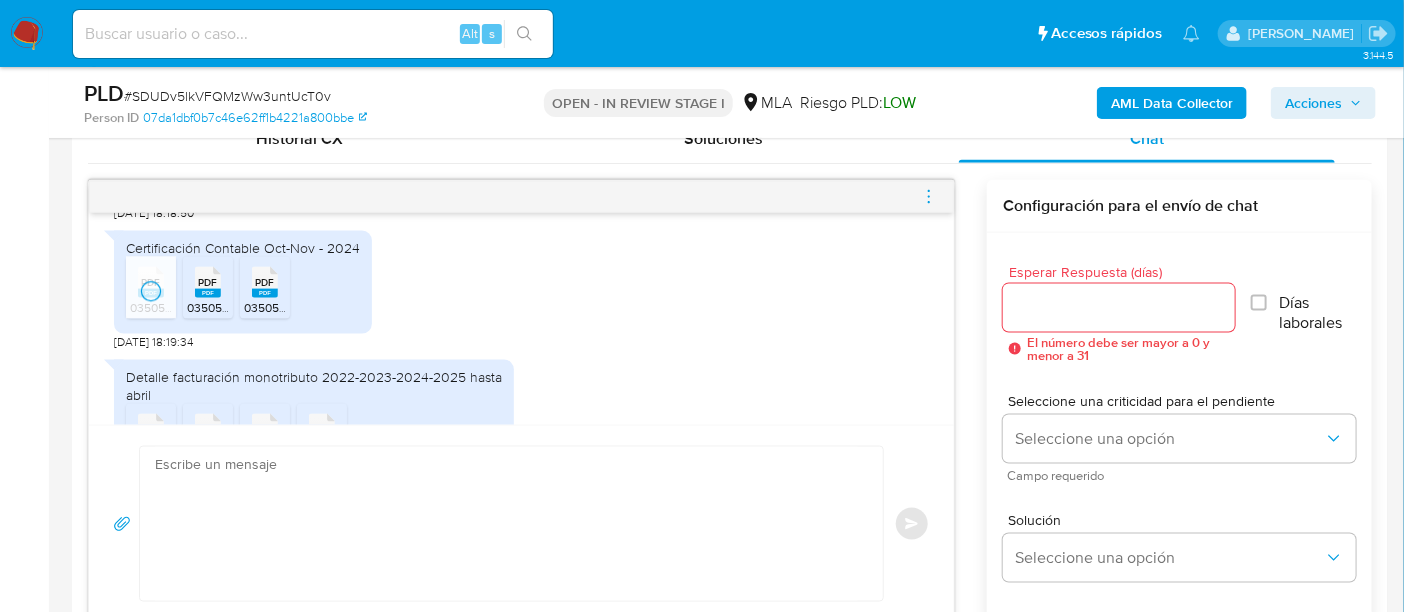 click on "0350570_cert_adj.pdf" at bounding box center (246, 307) 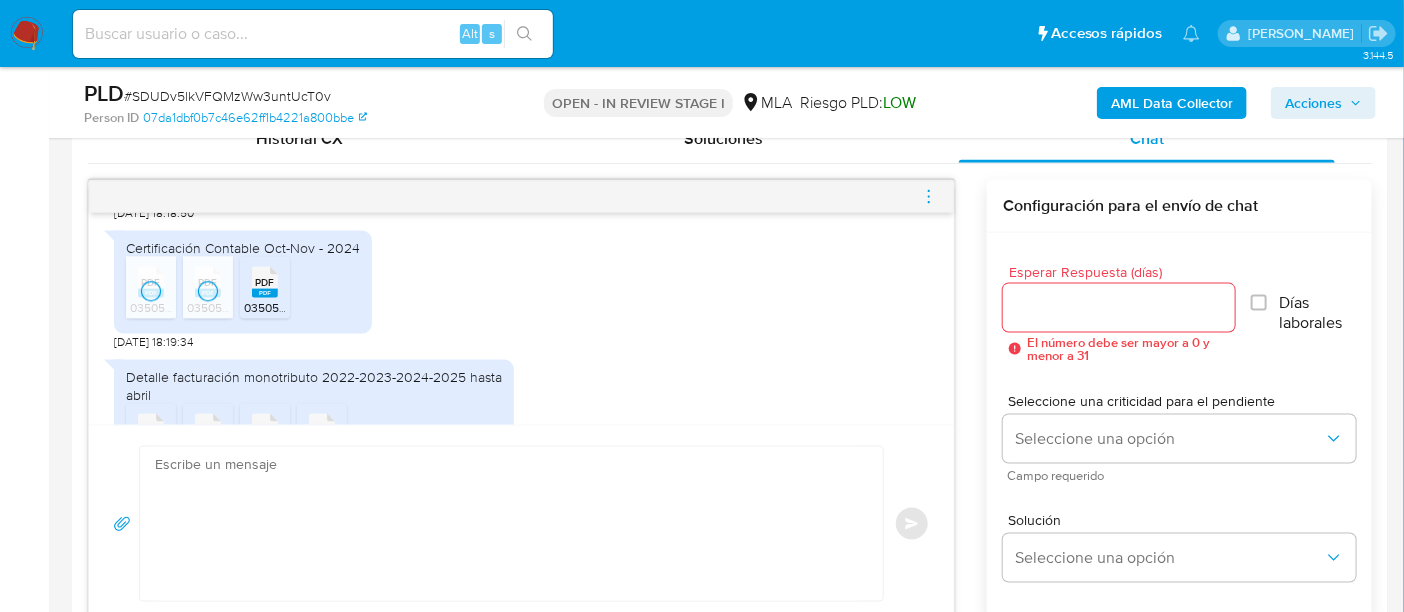 click 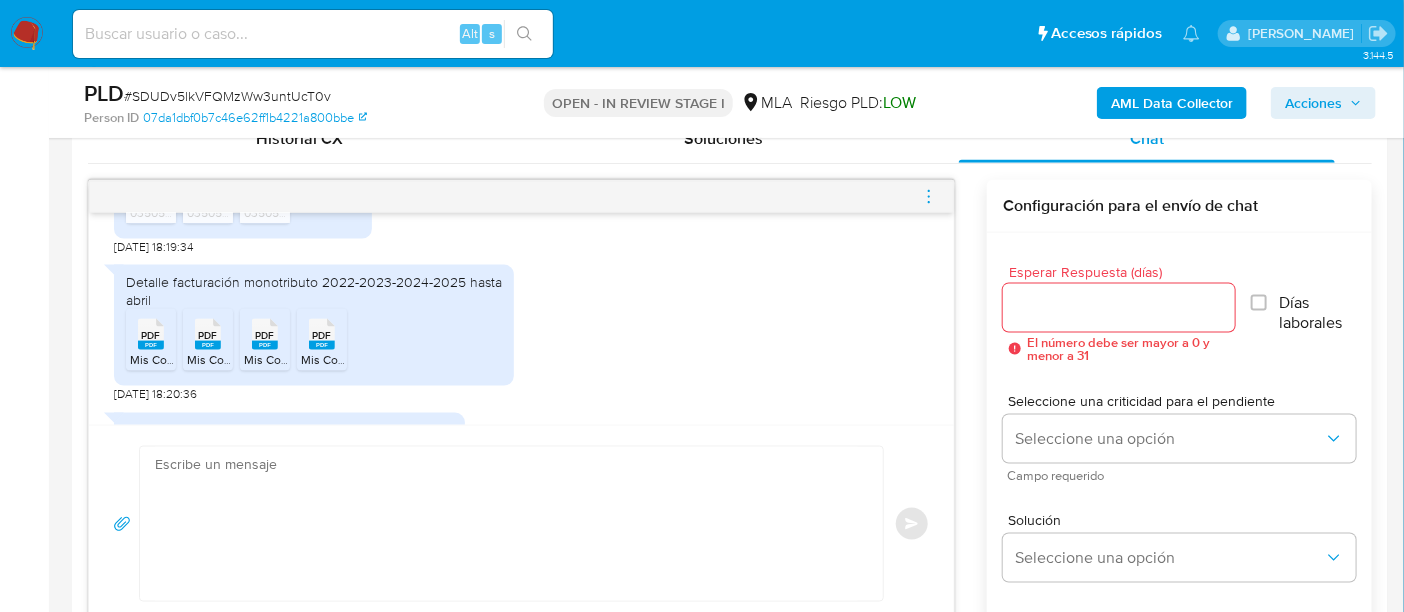 scroll, scrollTop: 2417, scrollLeft: 0, axis: vertical 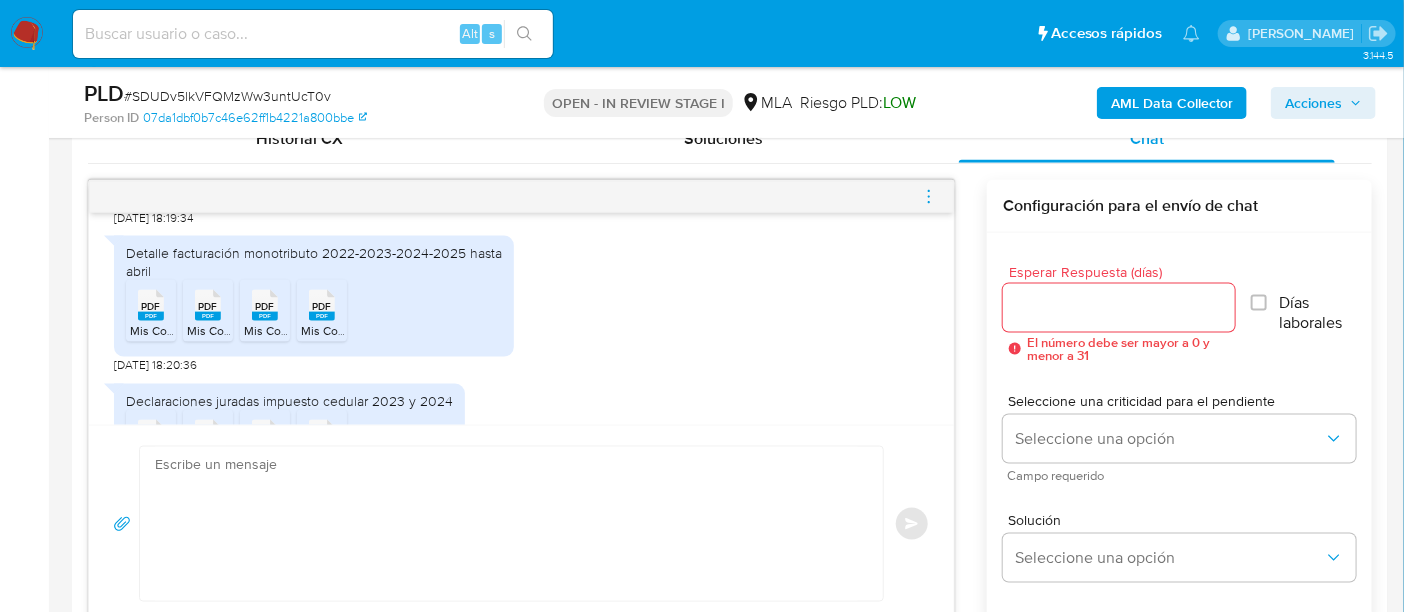 click on "PDF" at bounding box center [151, 306] 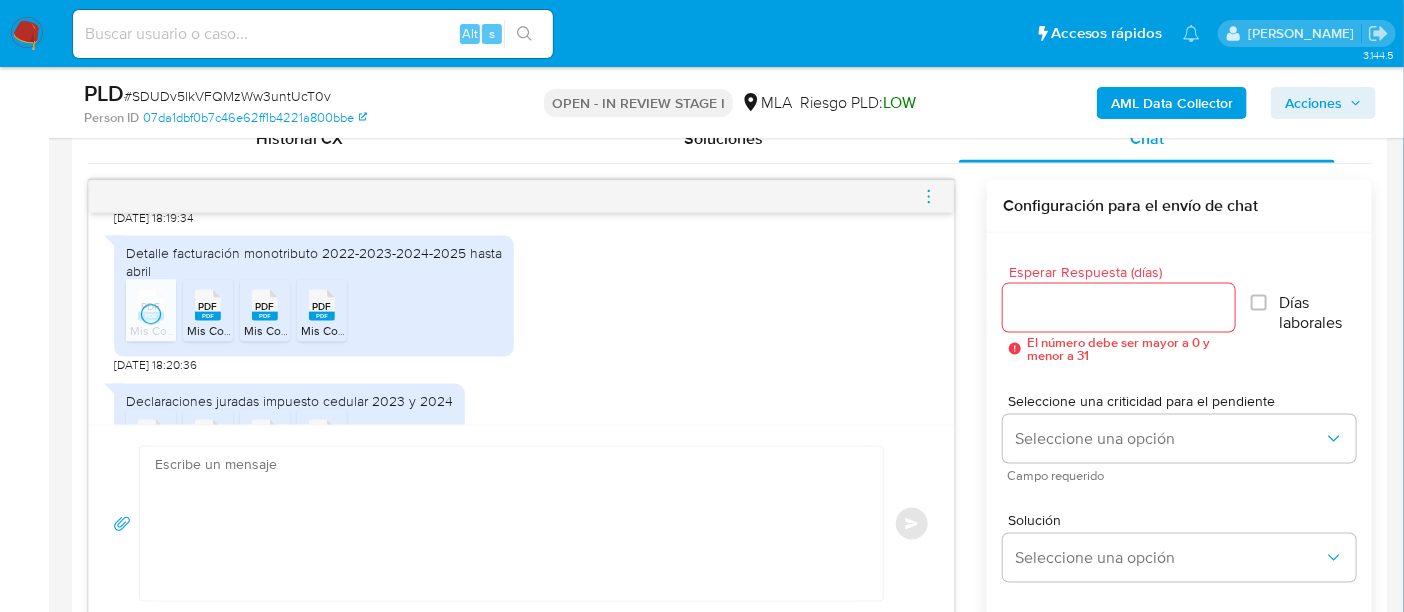 click 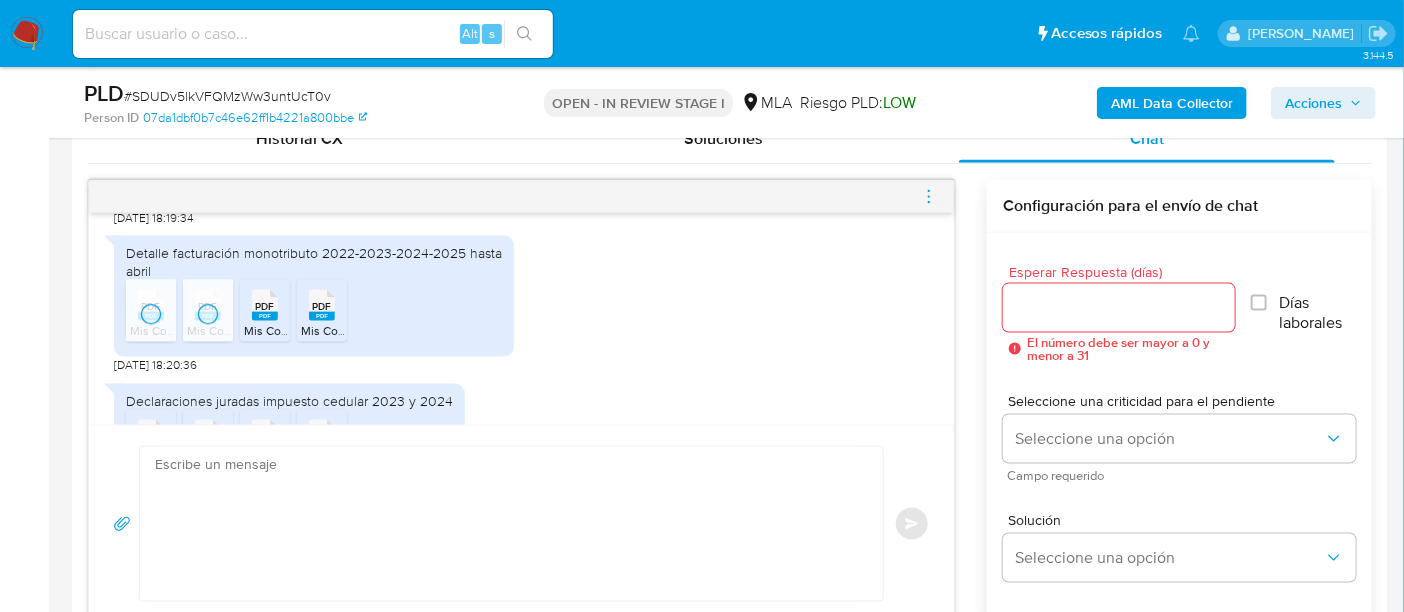 click on "PDF" at bounding box center [265, 306] 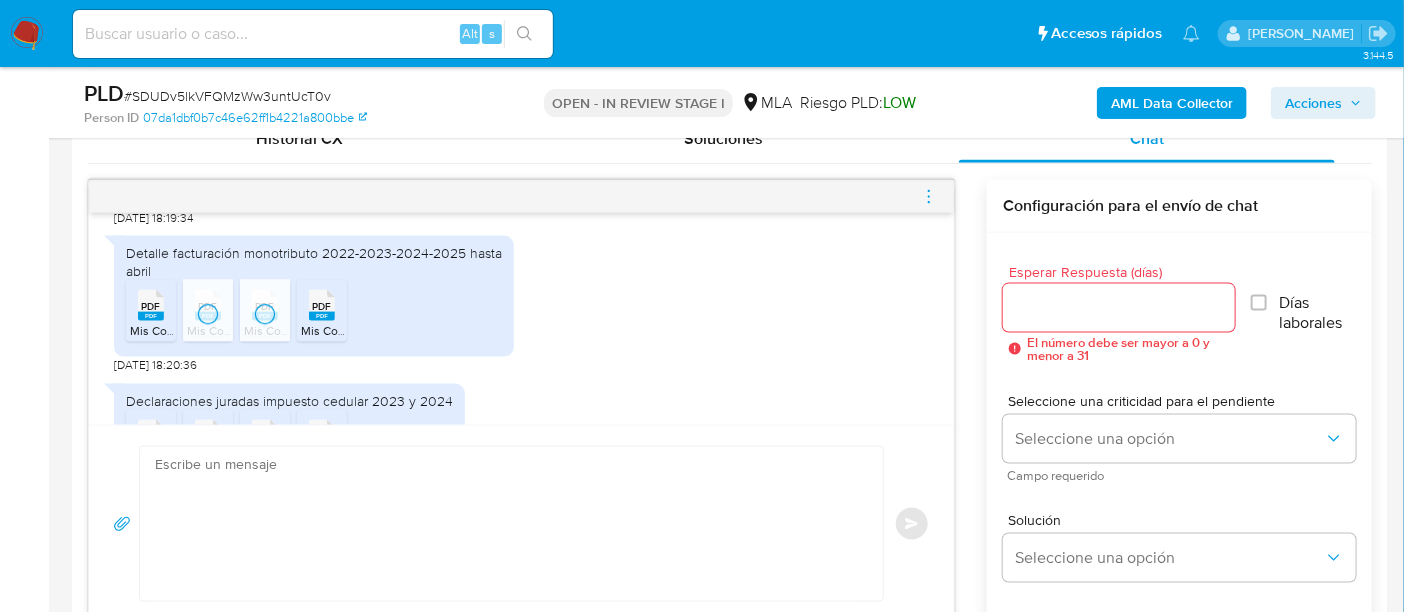 click on "PDF" at bounding box center [322, 306] 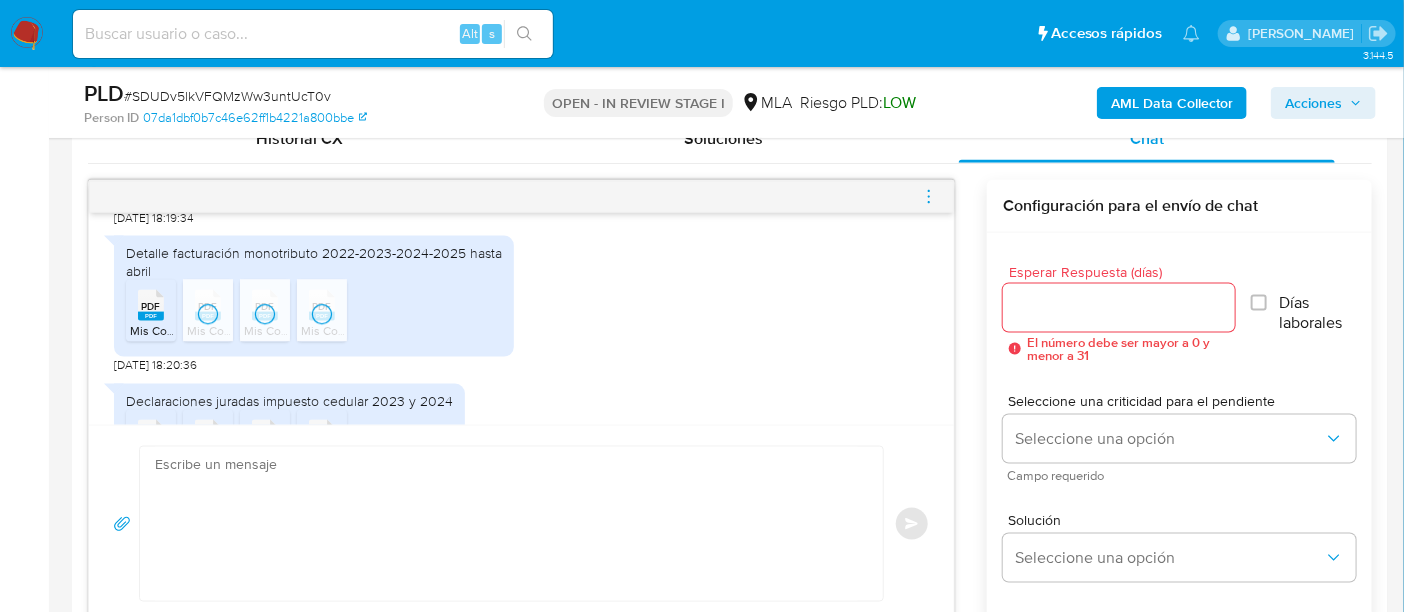 scroll, scrollTop: 2542, scrollLeft: 0, axis: vertical 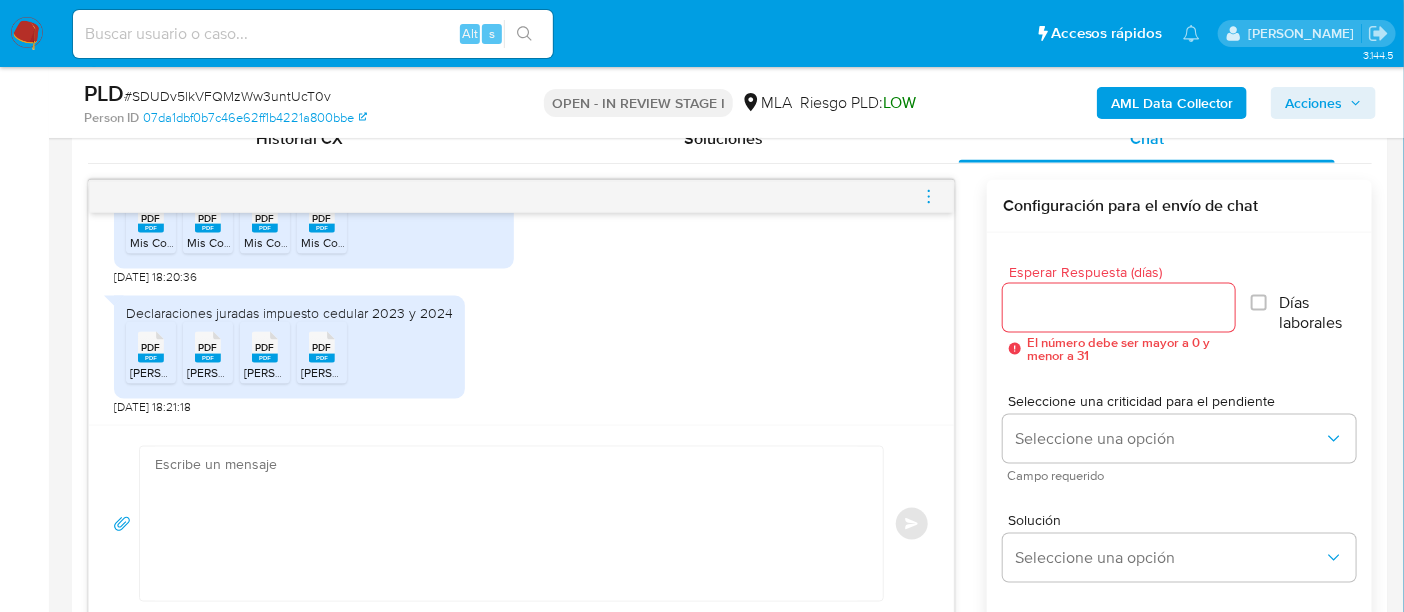click on "PDF" at bounding box center (151, 347) 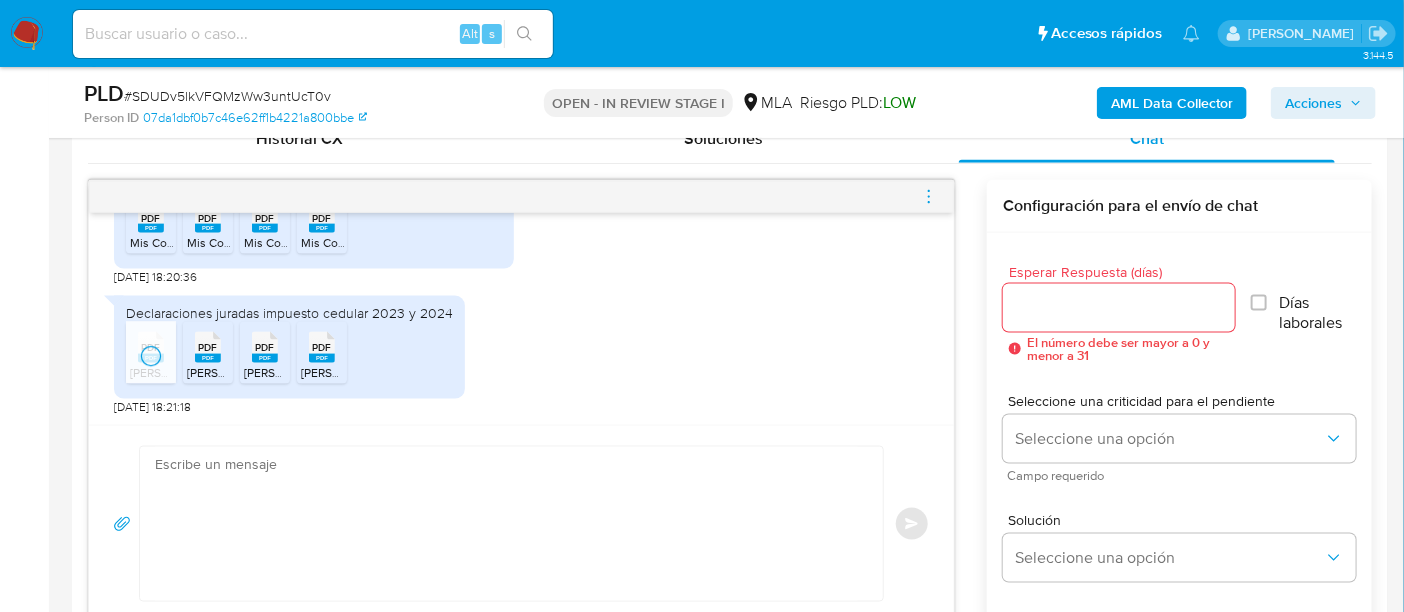 click 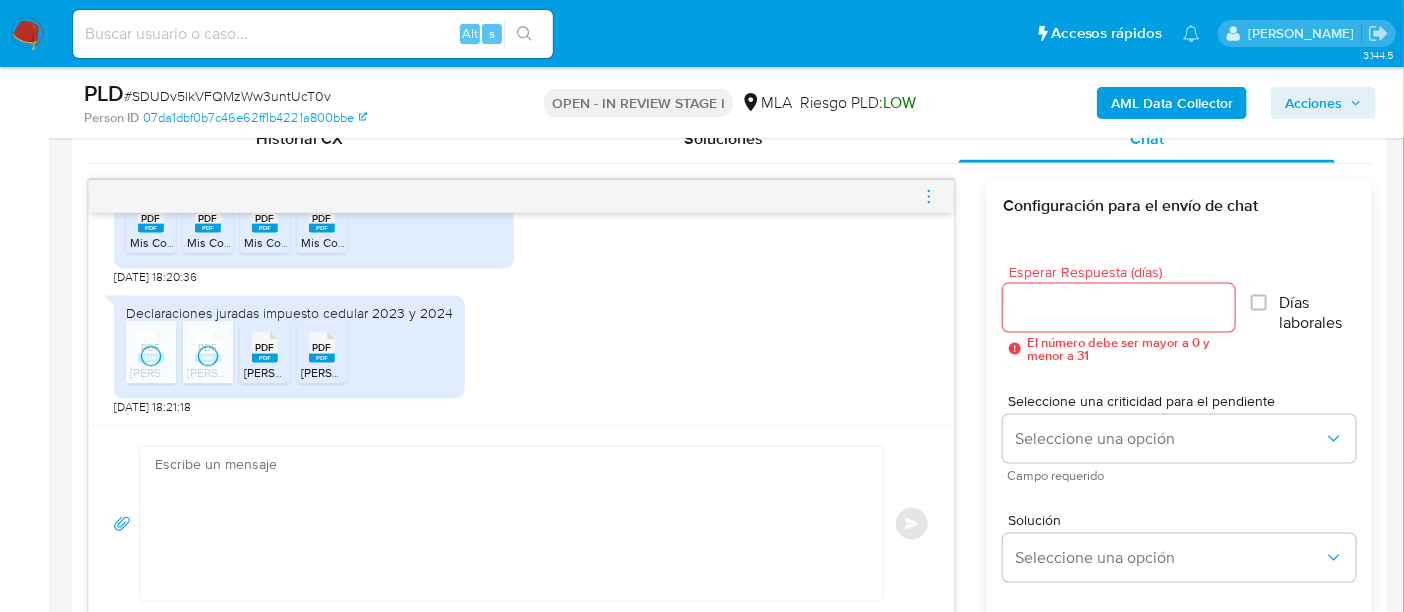 click on "PDF" at bounding box center (265, 347) 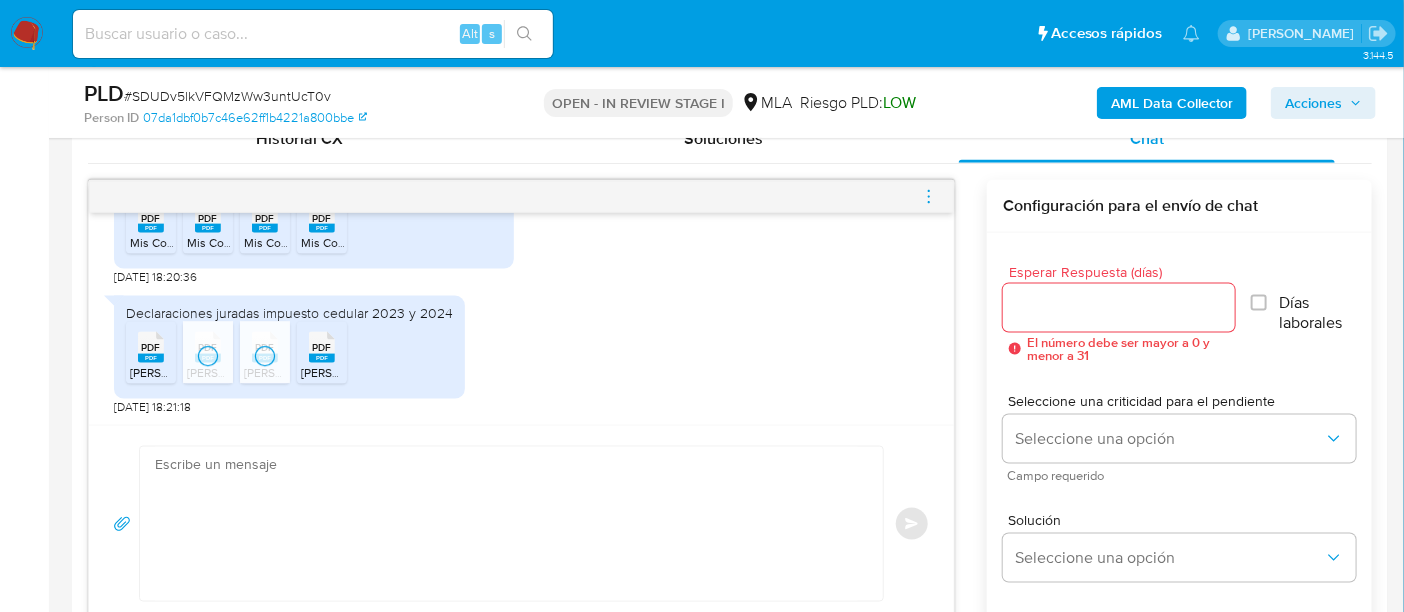 click on "PDF" 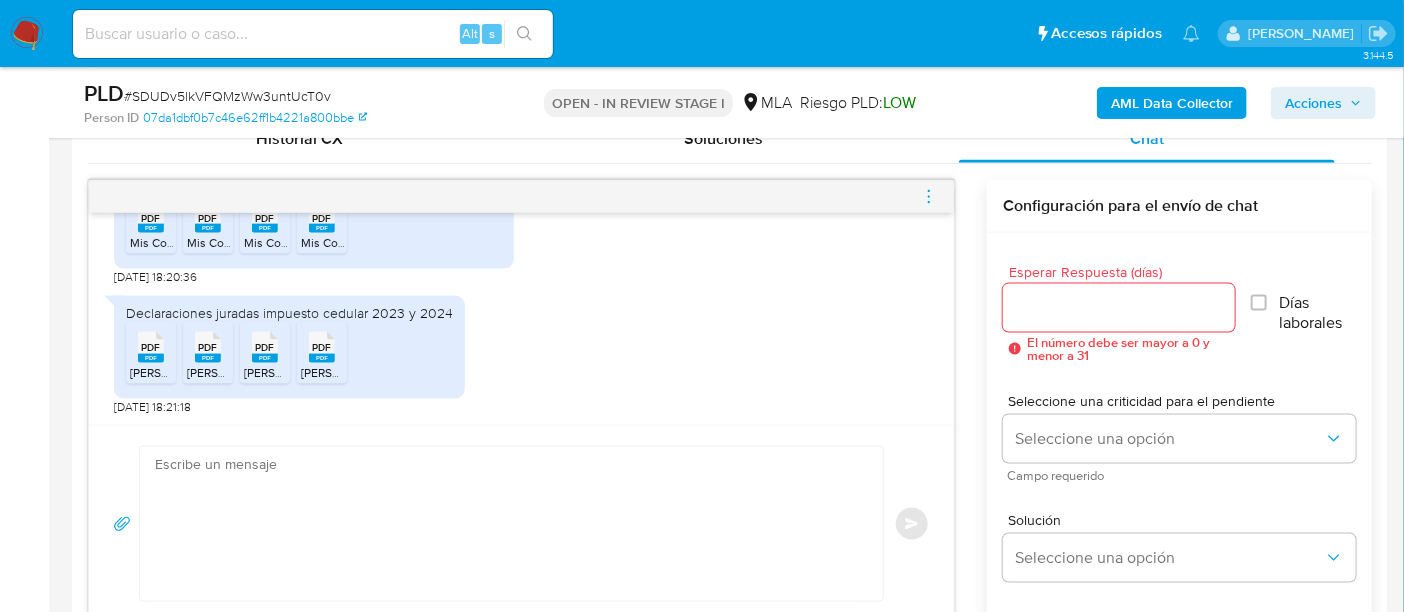 scroll, scrollTop: 1125, scrollLeft: 0, axis: vertical 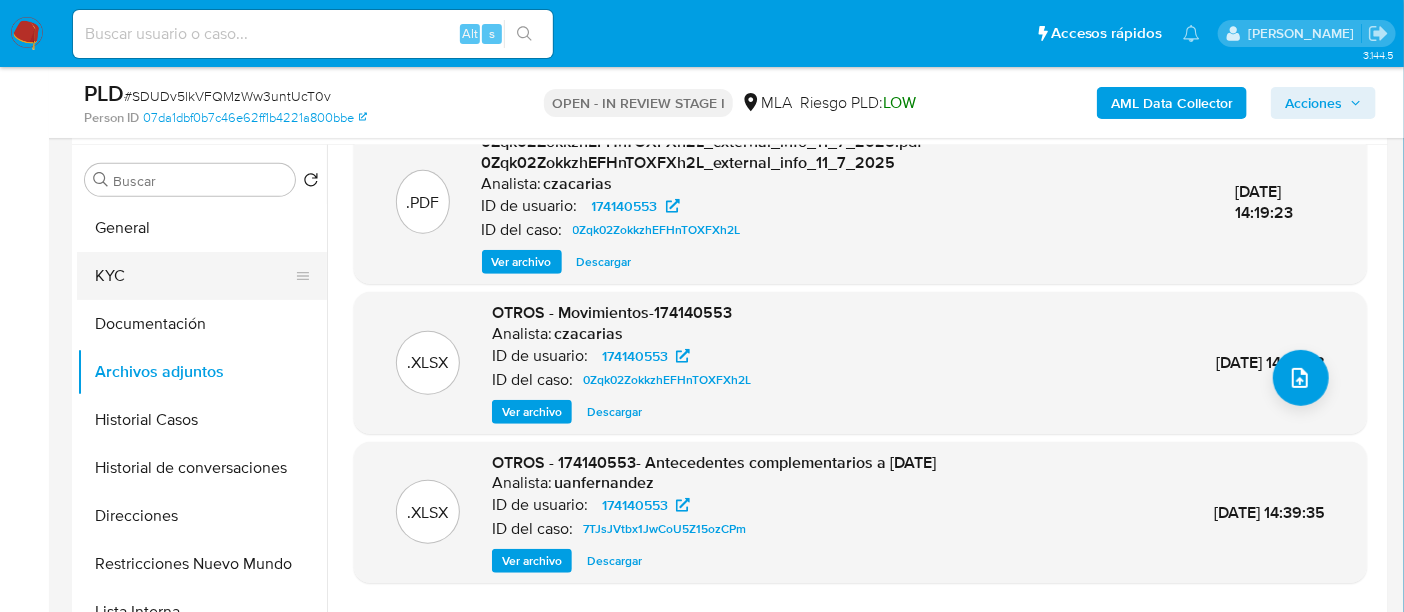 click on "KYC" at bounding box center [194, 276] 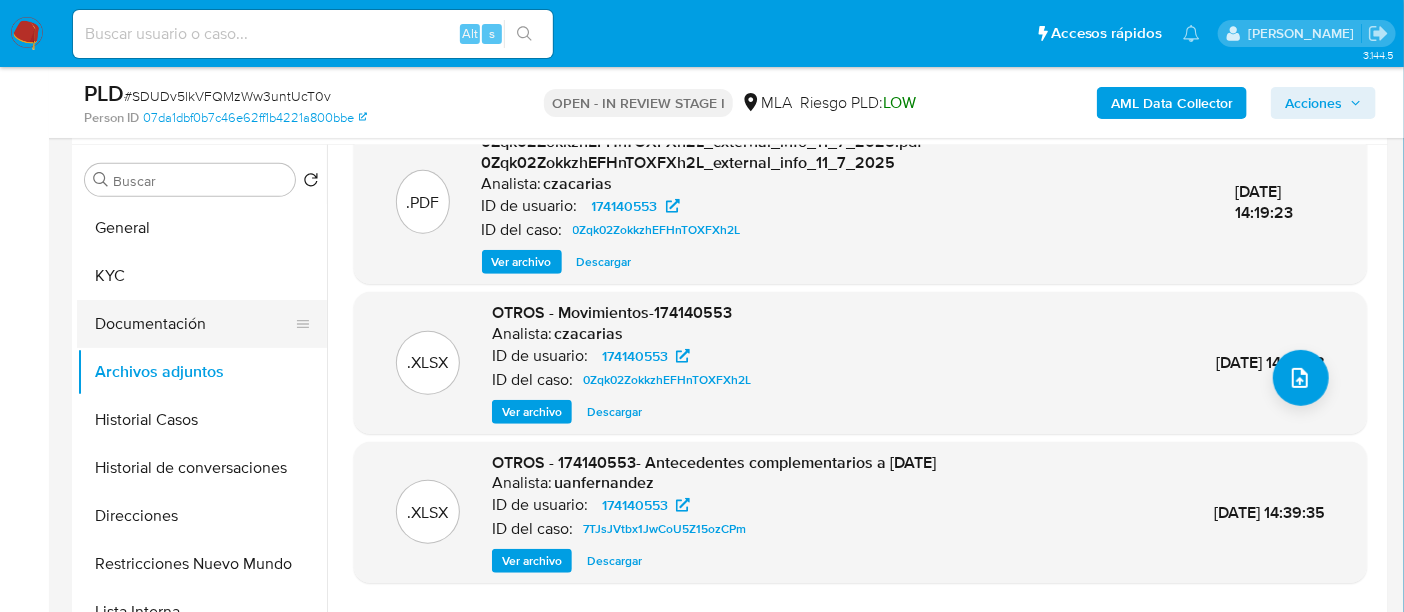 scroll, scrollTop: 0, scrollLeft: 0, axis: both 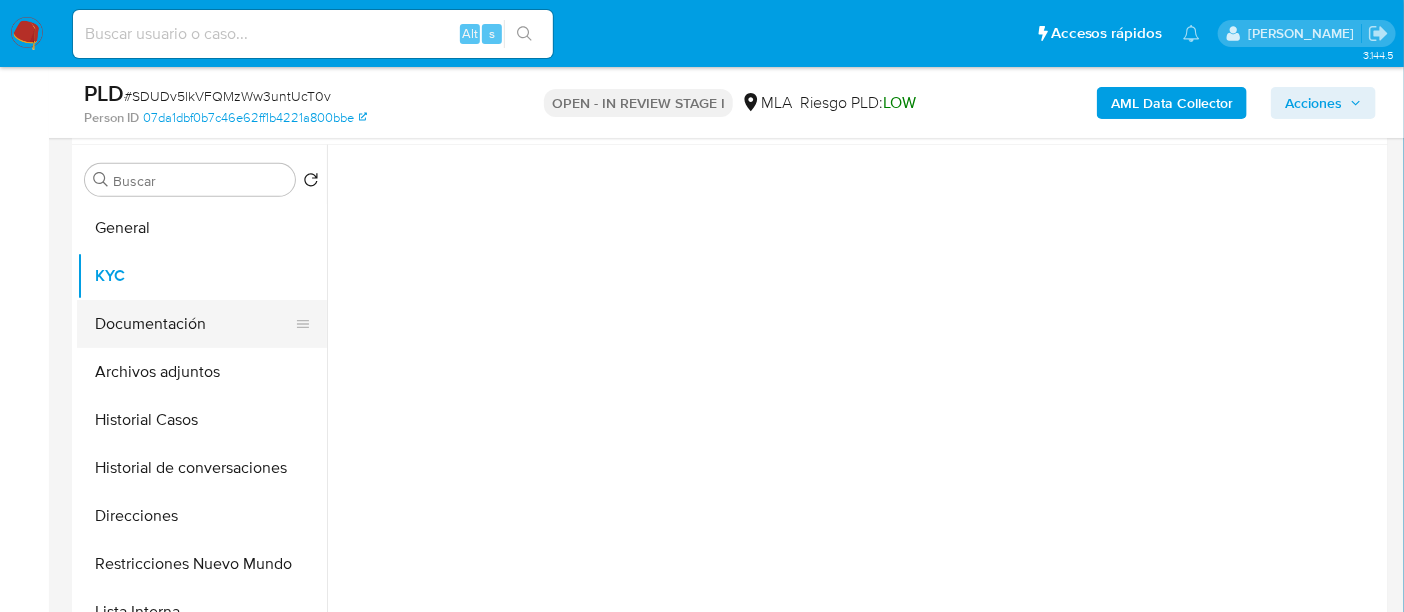 click on "Documentación" at bounding box center [194, 324] 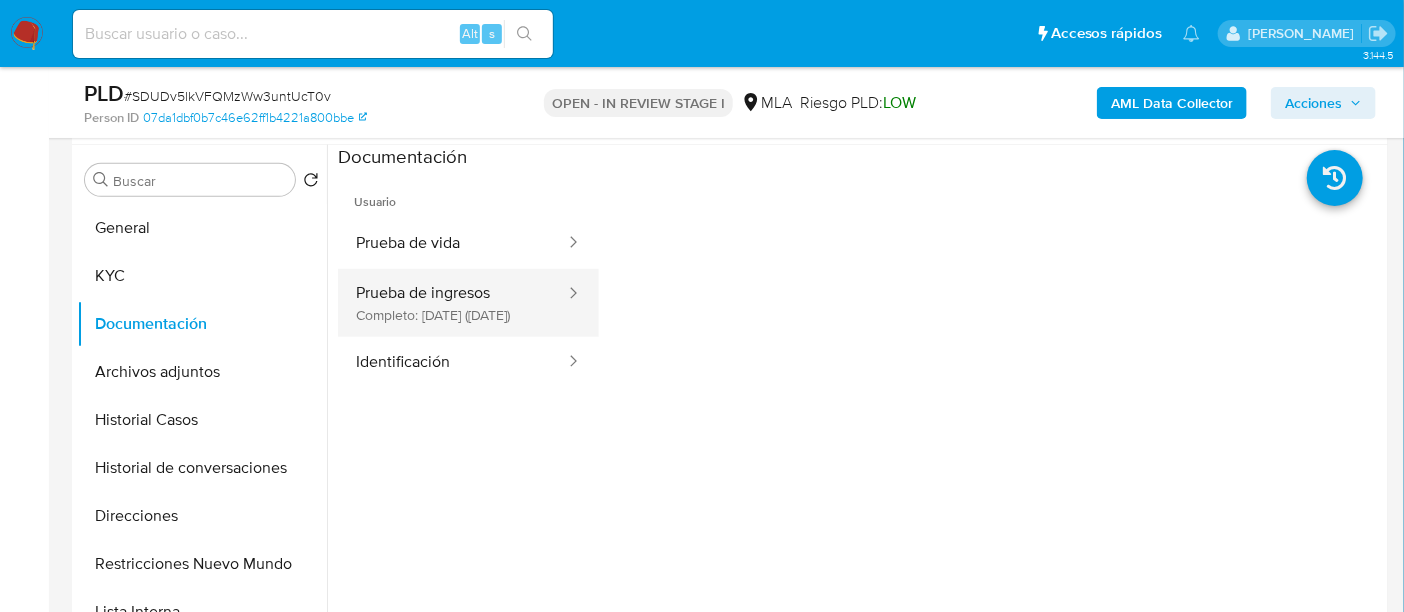 click on "Prueba de ingresos Completo: 09/09/2023 (hace 2 años)" at bounding box center (452, 303) 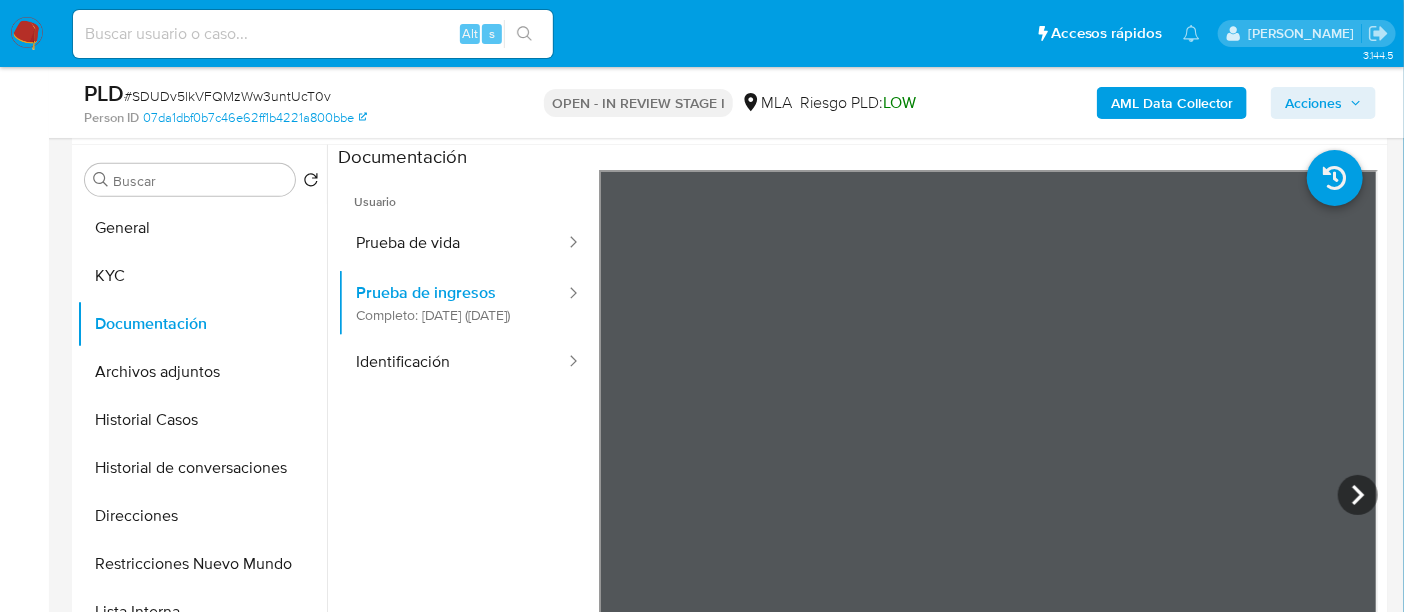 scroll, scrollTop: 0, scrollLeft: 0, axis: both 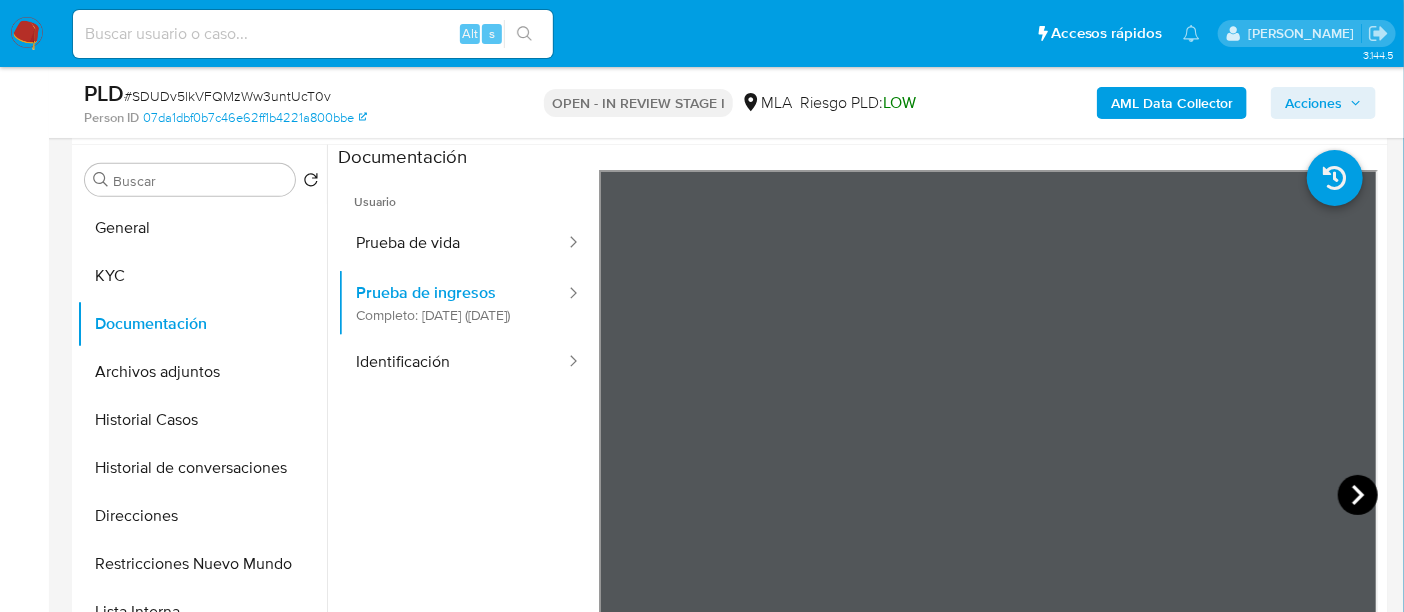 click 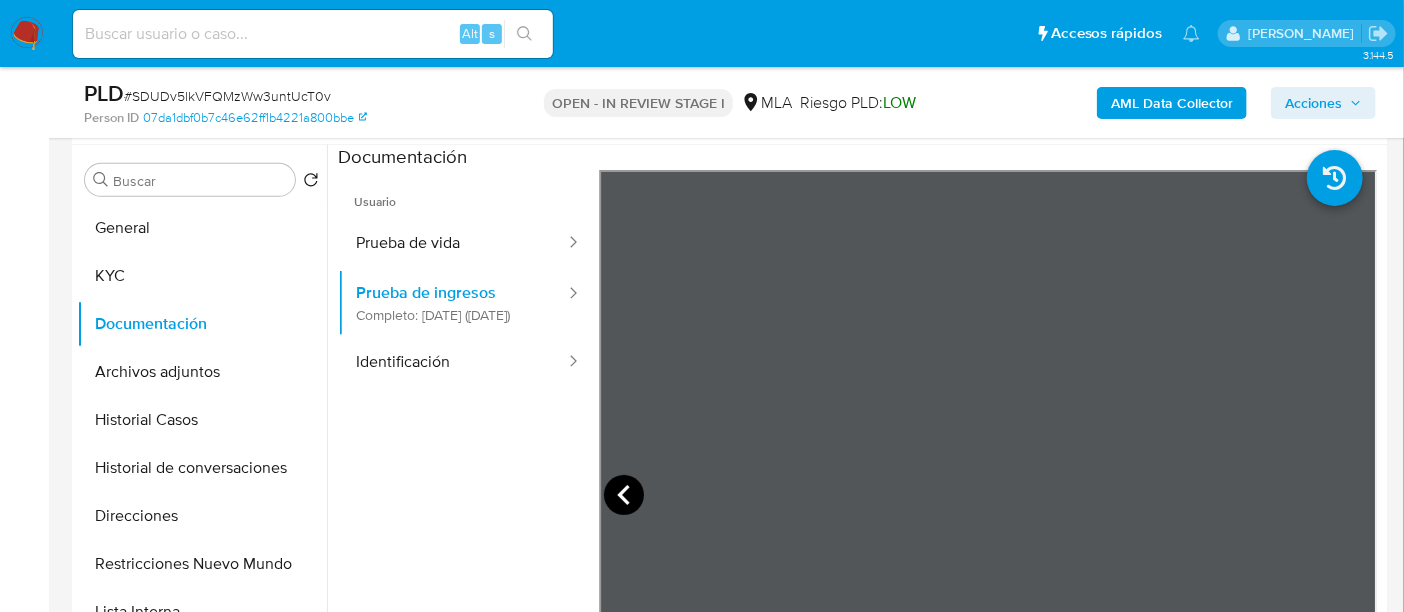 click 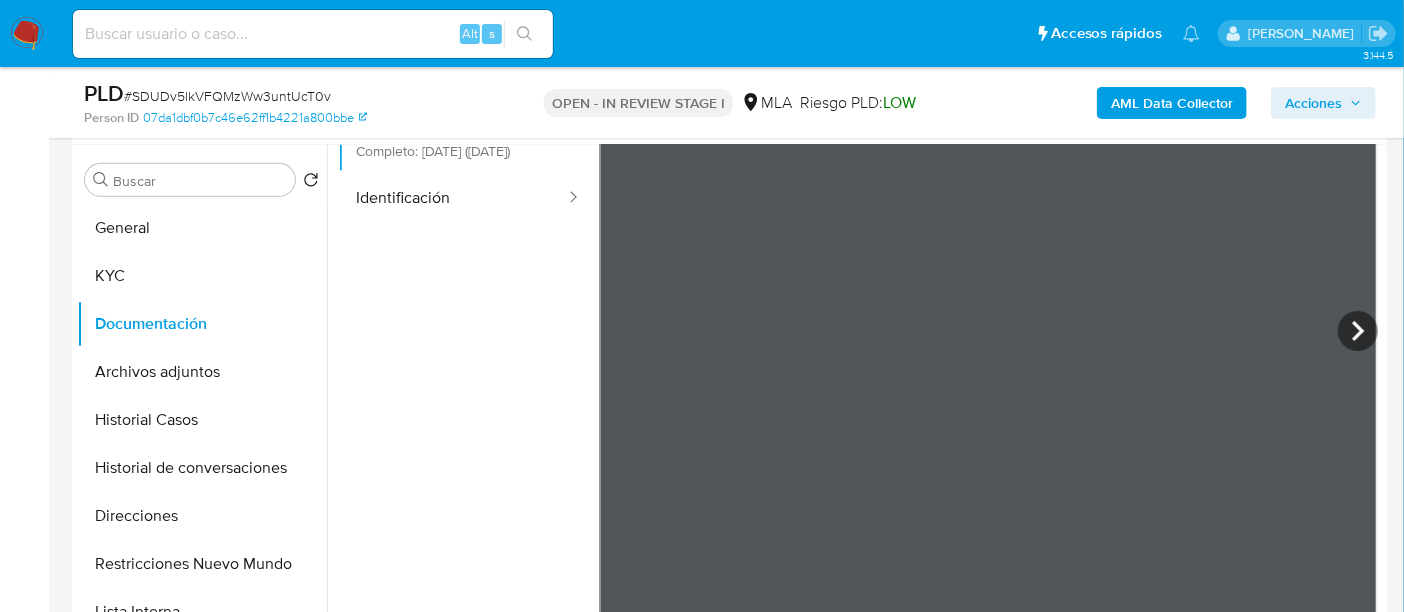 scroll, scrollTop: 174, scrollLeft: 0, axis: vertical 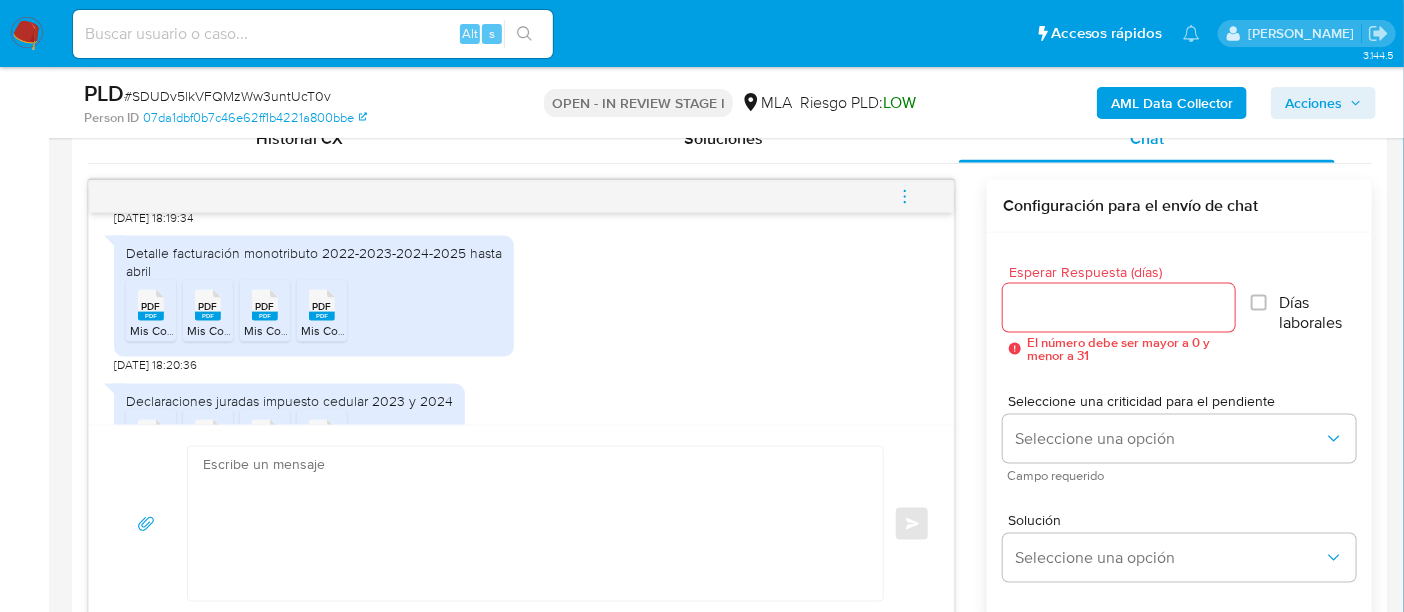 click on "Mis Comprobantes Emitidos - CUIT 20329334113 - 2022.pdf" at bounding box center (461, 330) 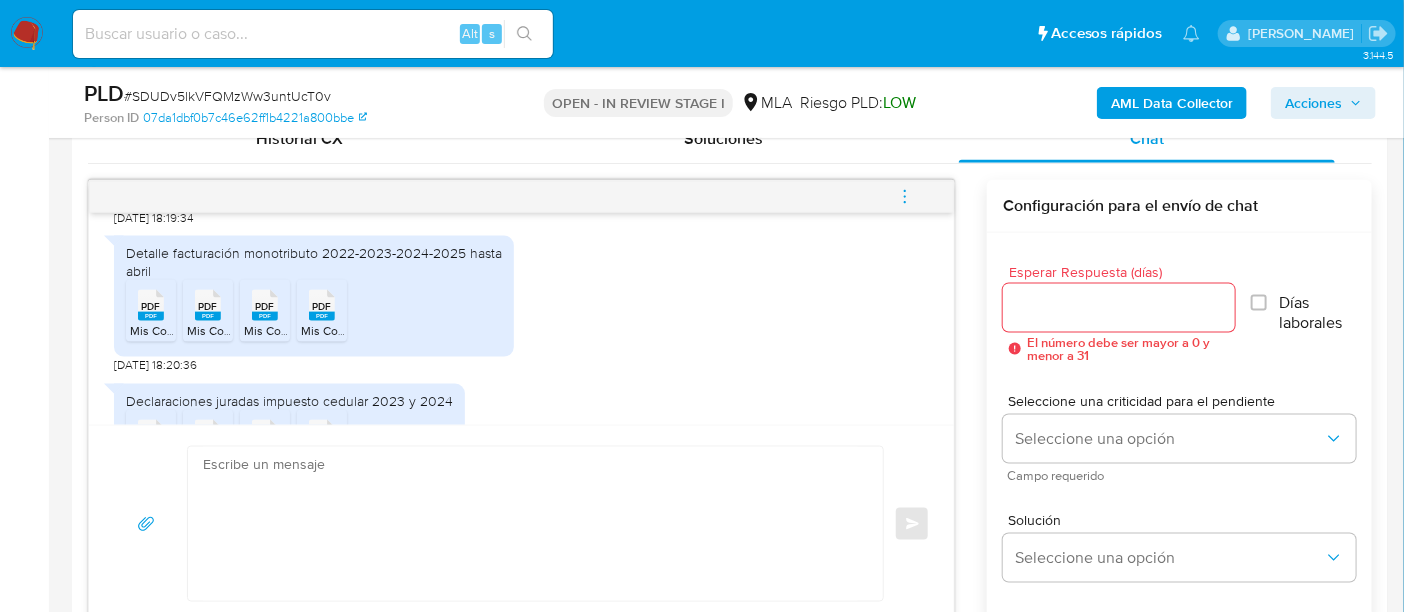 click on "PDF PDF" at bounding box center (265, 303) 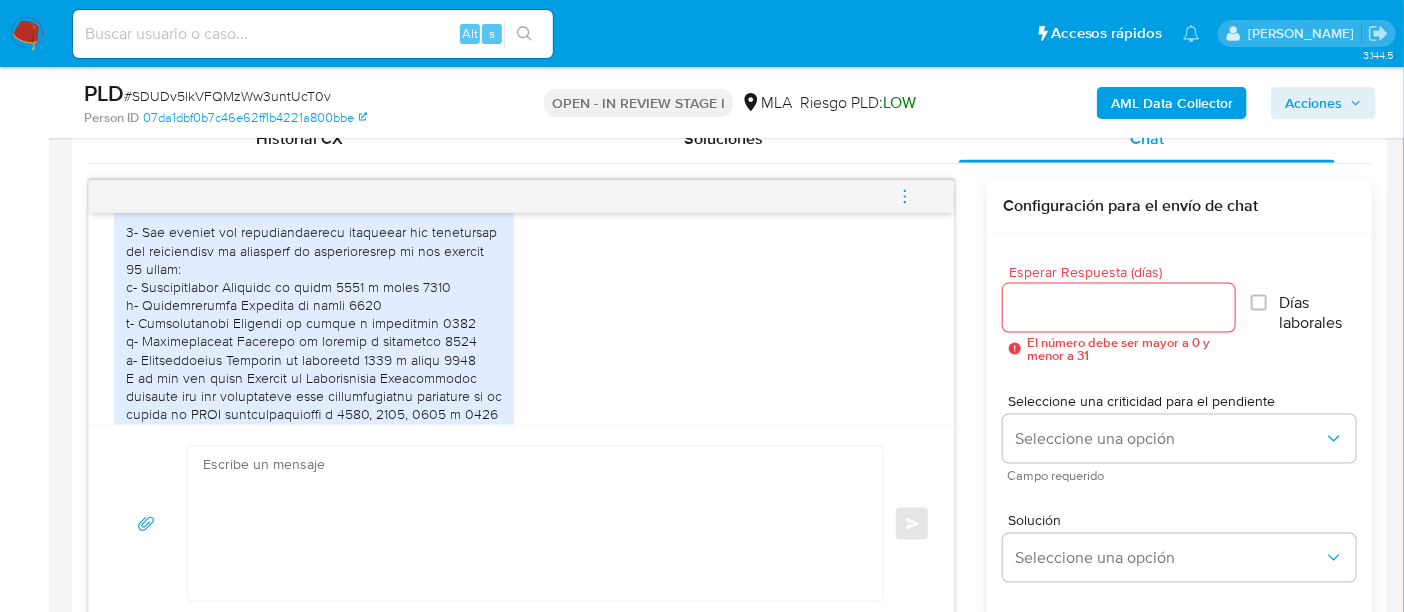 scroll, scrollTop: 1293, scrollLeft: 0, axis: vertical 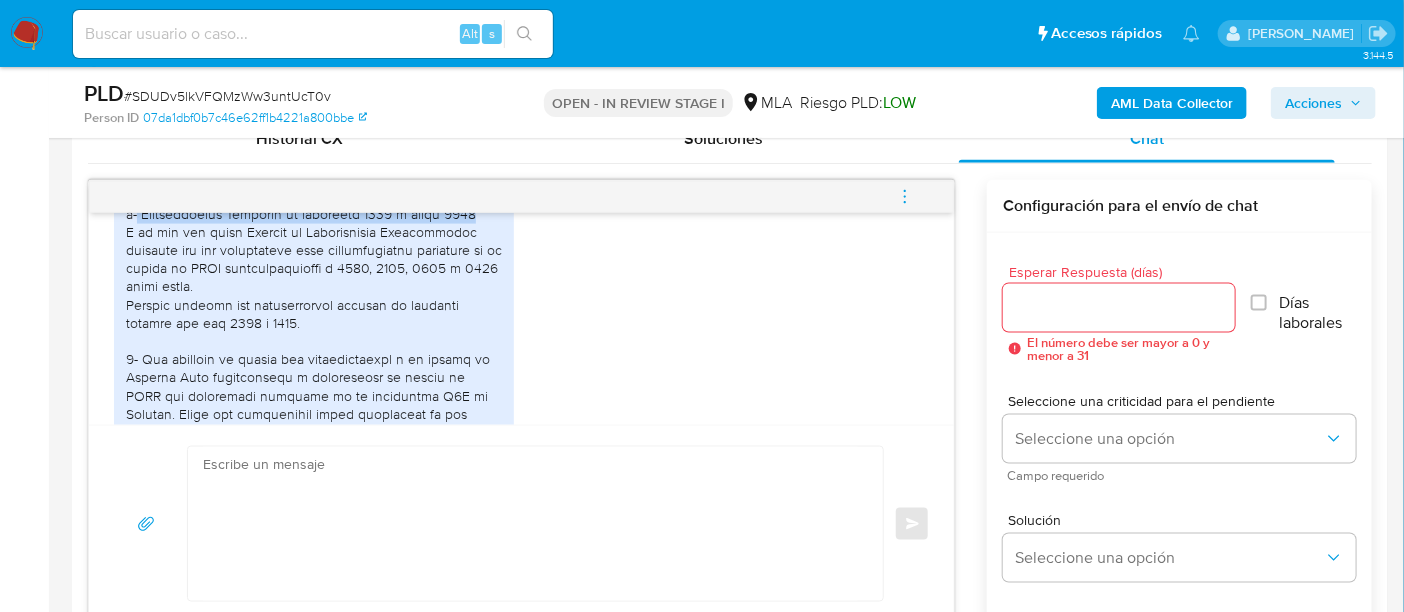 drag, startPoint x: 451, startPoint y: 392, endPoint x: 138, endPoint y: 248, distance: 344.53592 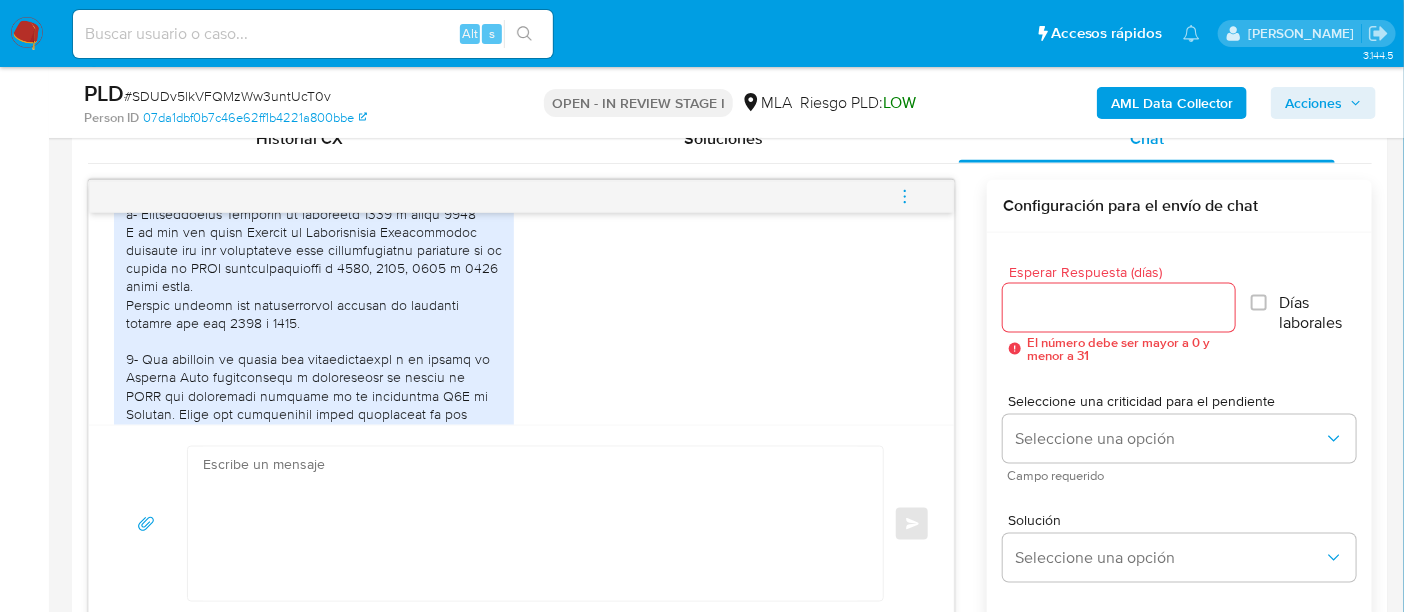 click at bounding box center (530, 524) 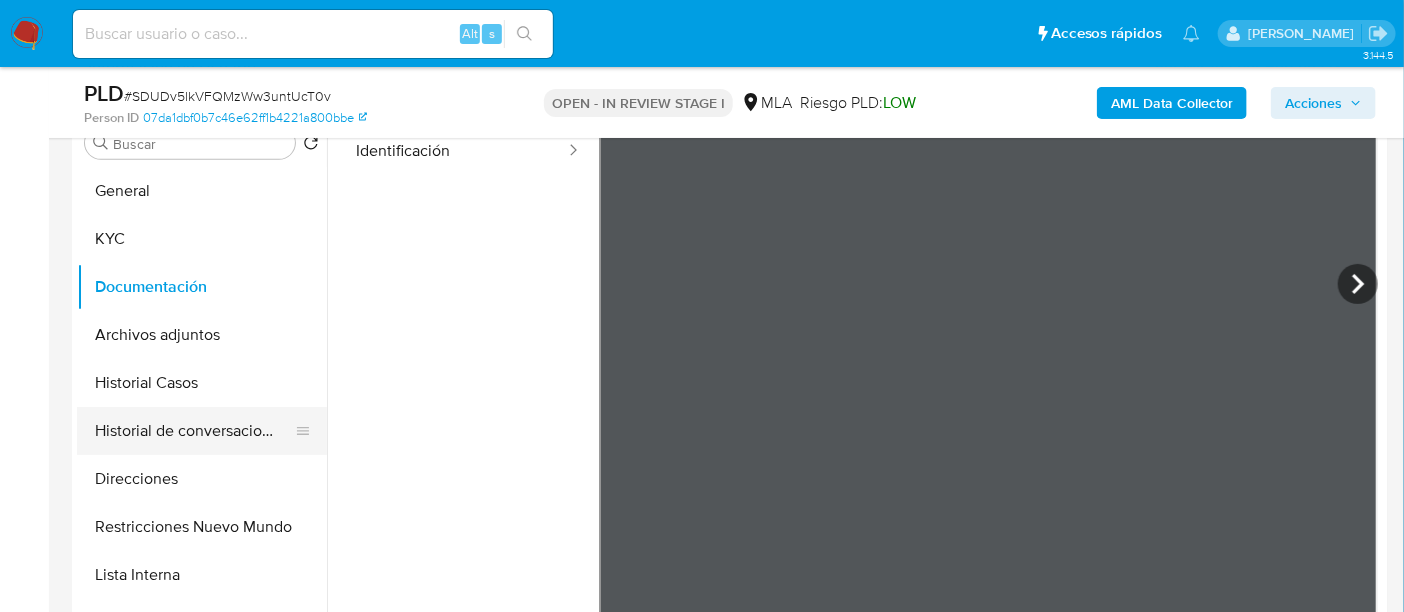 scroll, scrollTop: 374, scrollLeft: 0, axis: vertical 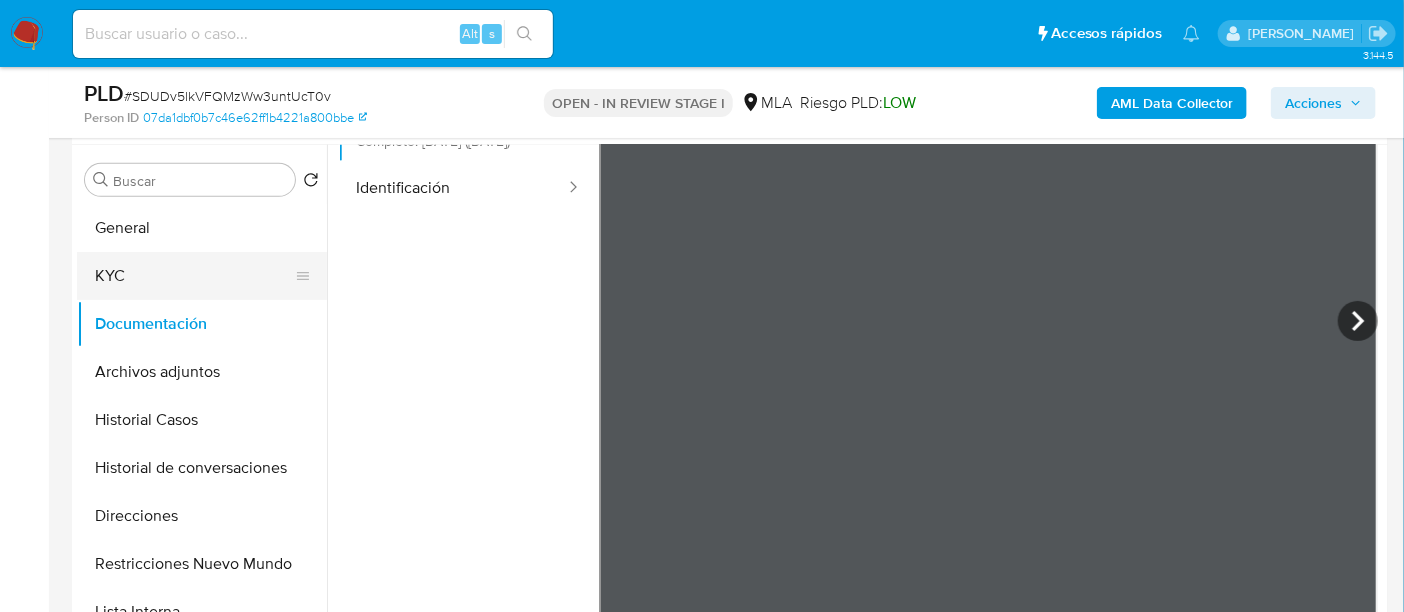 click on "KYC" at bounding box center (194, 276) 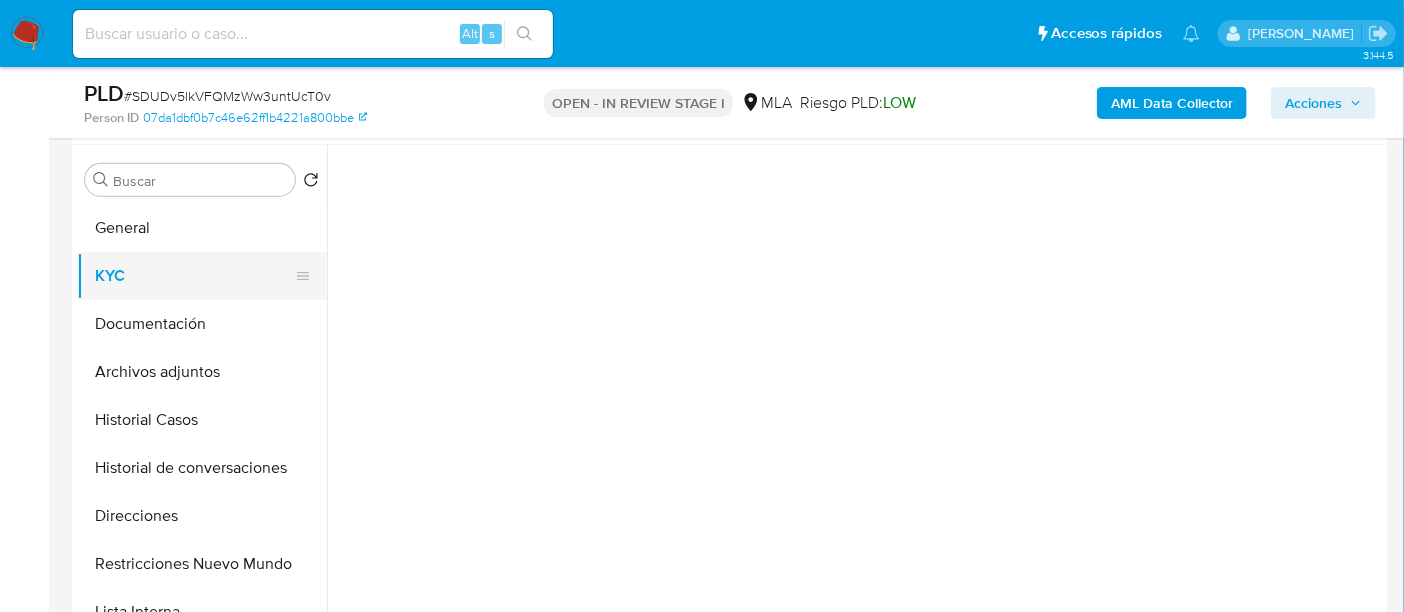 scroll, scrollTop: 0, scrollLeft: 0, axis: both 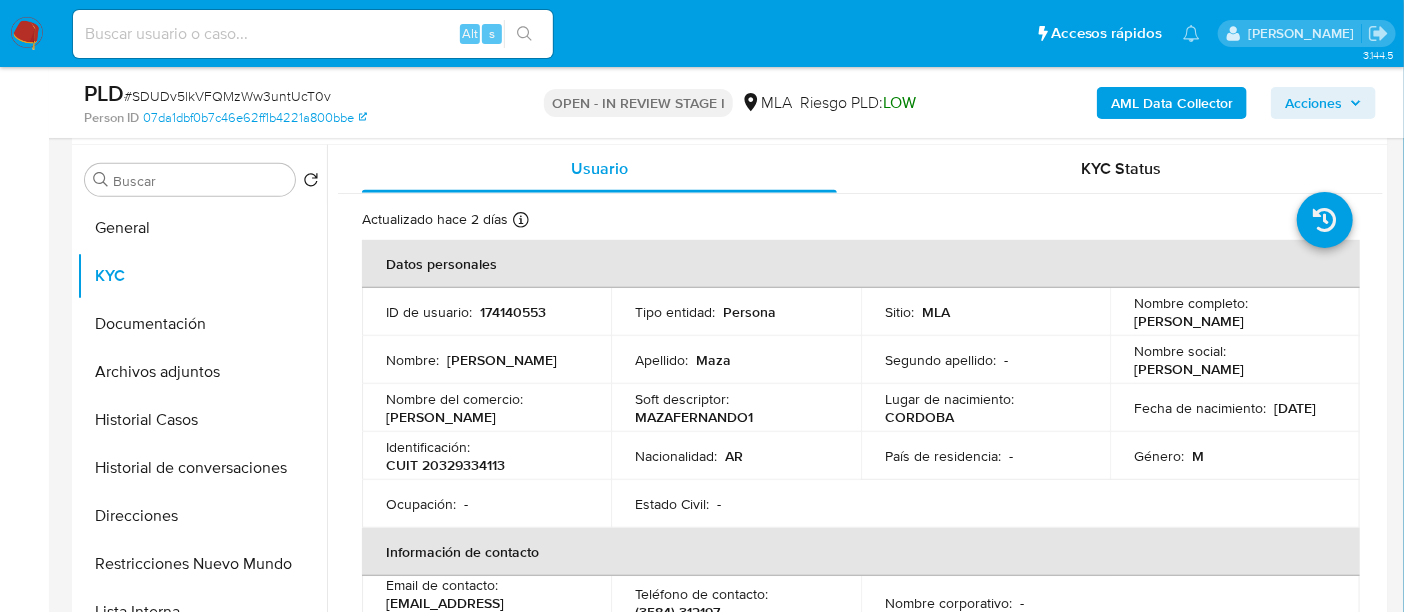 drag, startPoint x: 1129, startPoint y: 318, endPoint x: 1299, endPoint y: 319, distance: 170.00294 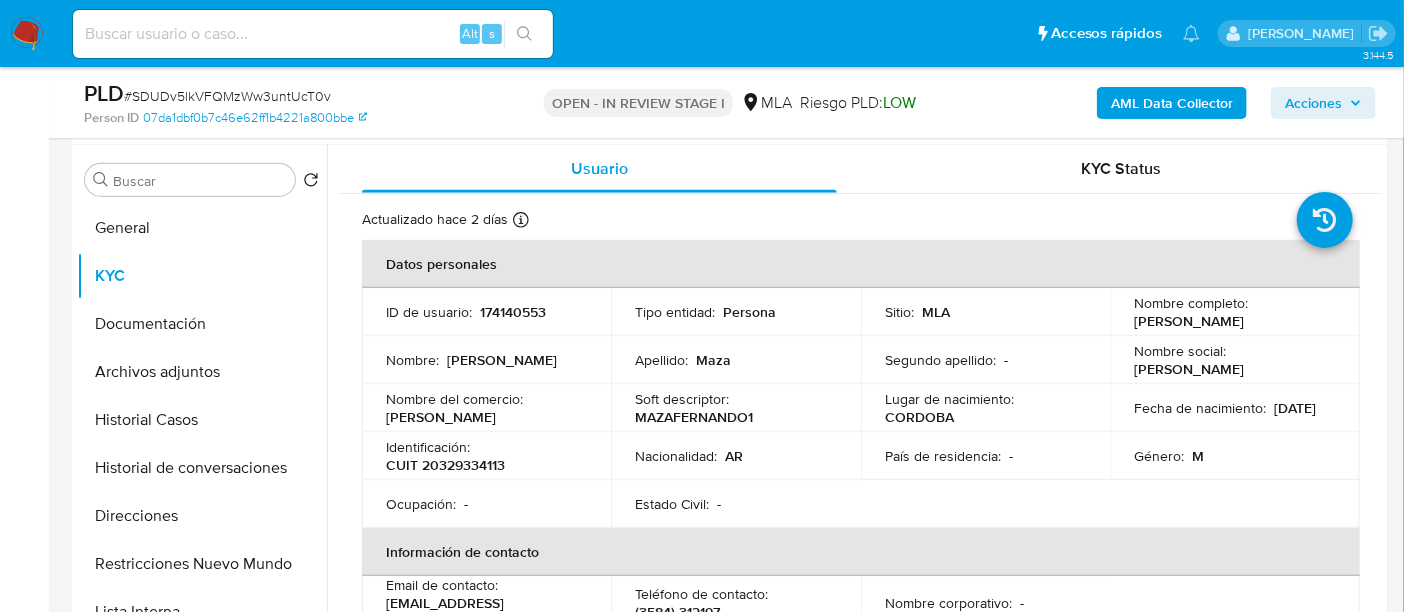 copy on "Fernando Jorge Maza" 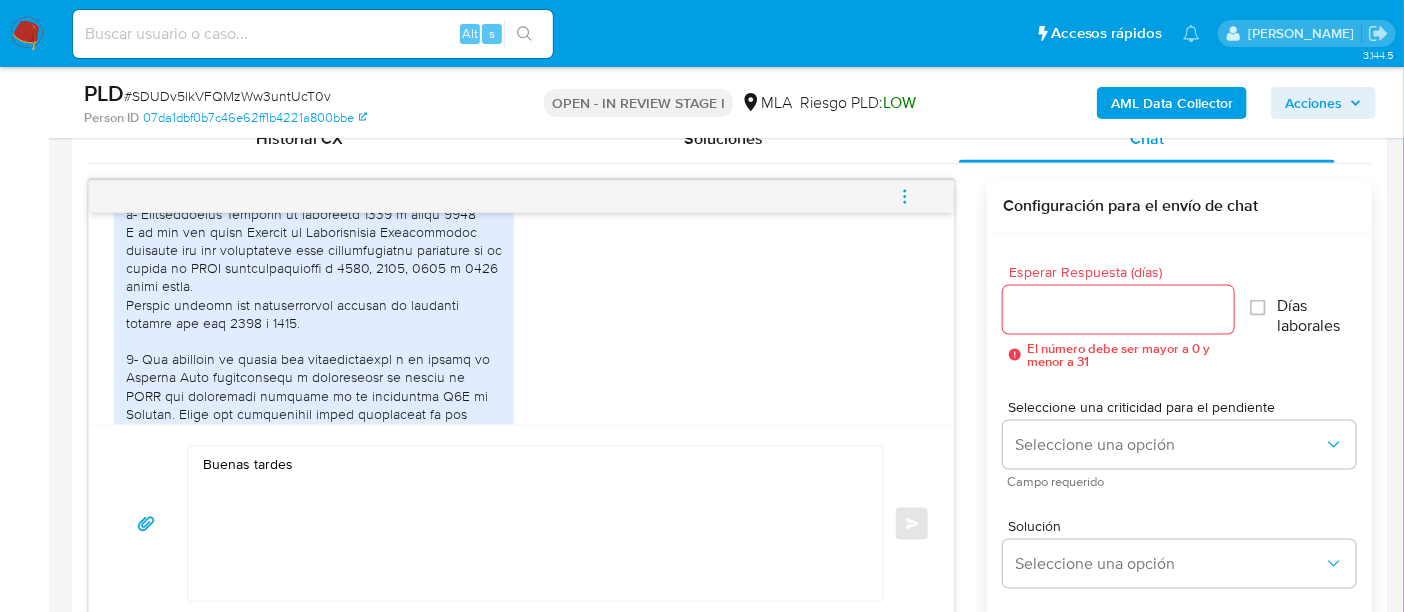 scroll, scrollTop: 1250, scrollLeft: 0, axis: vertical 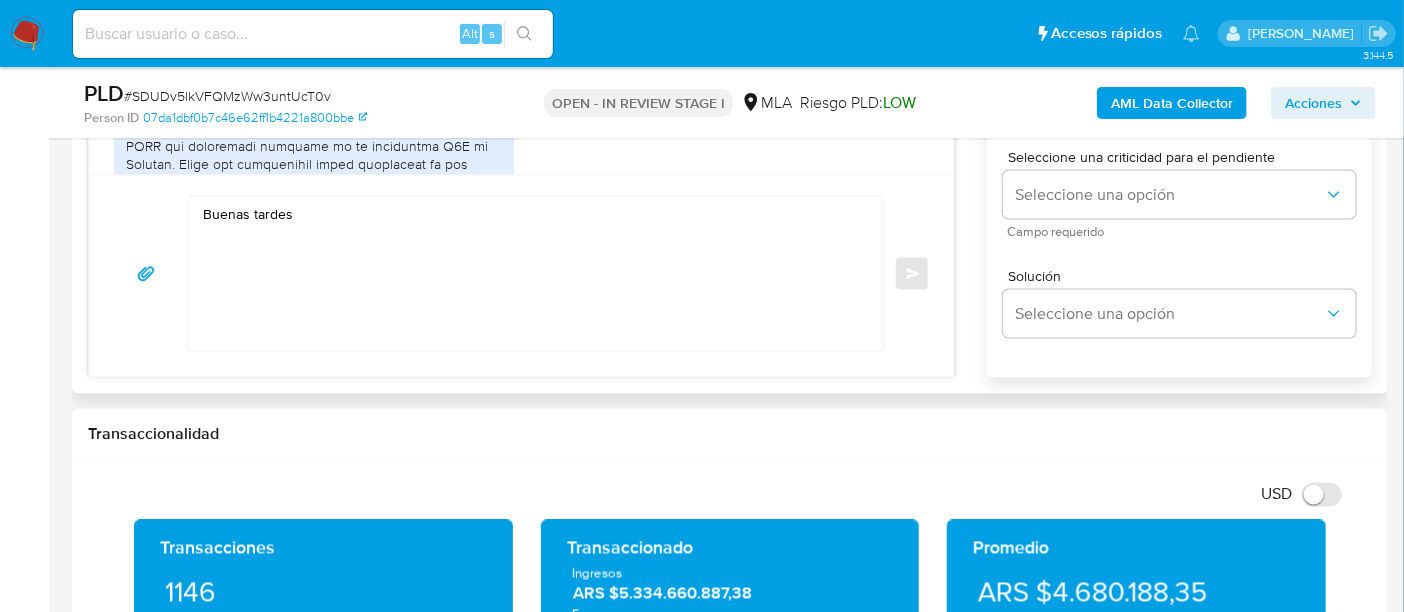 click on "Buenas tardes" at bounding box center (530, 274) 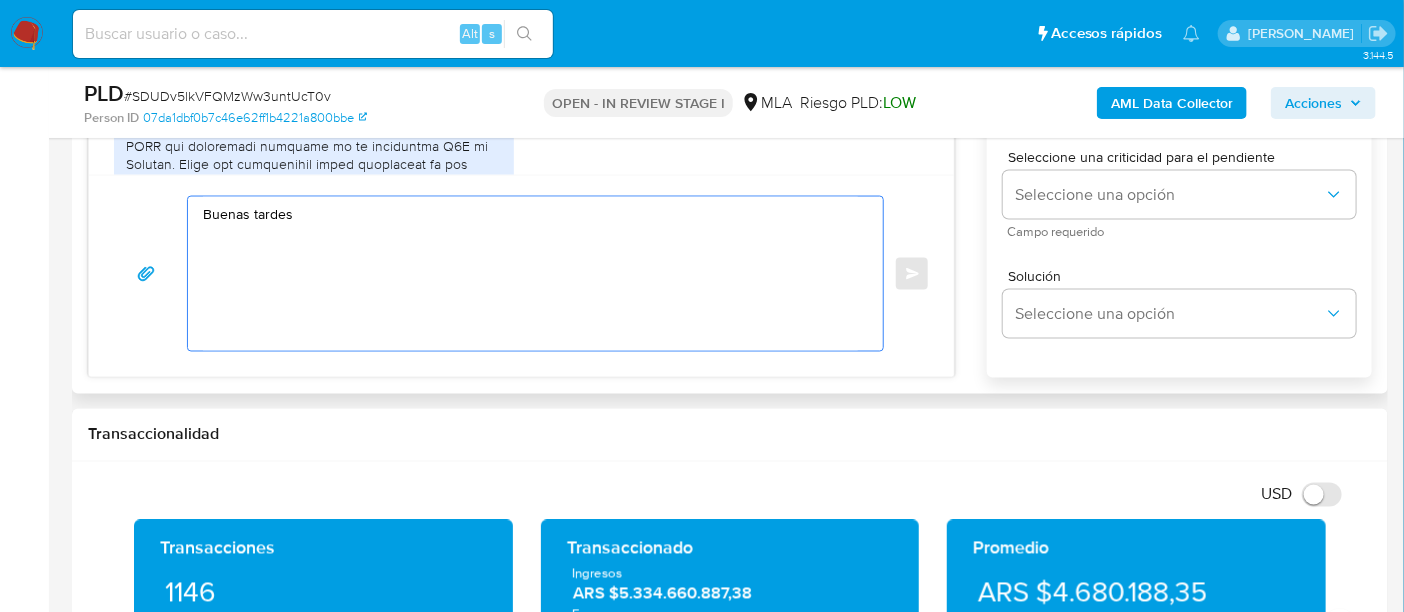 paste on "Fernando Jorge Maza" 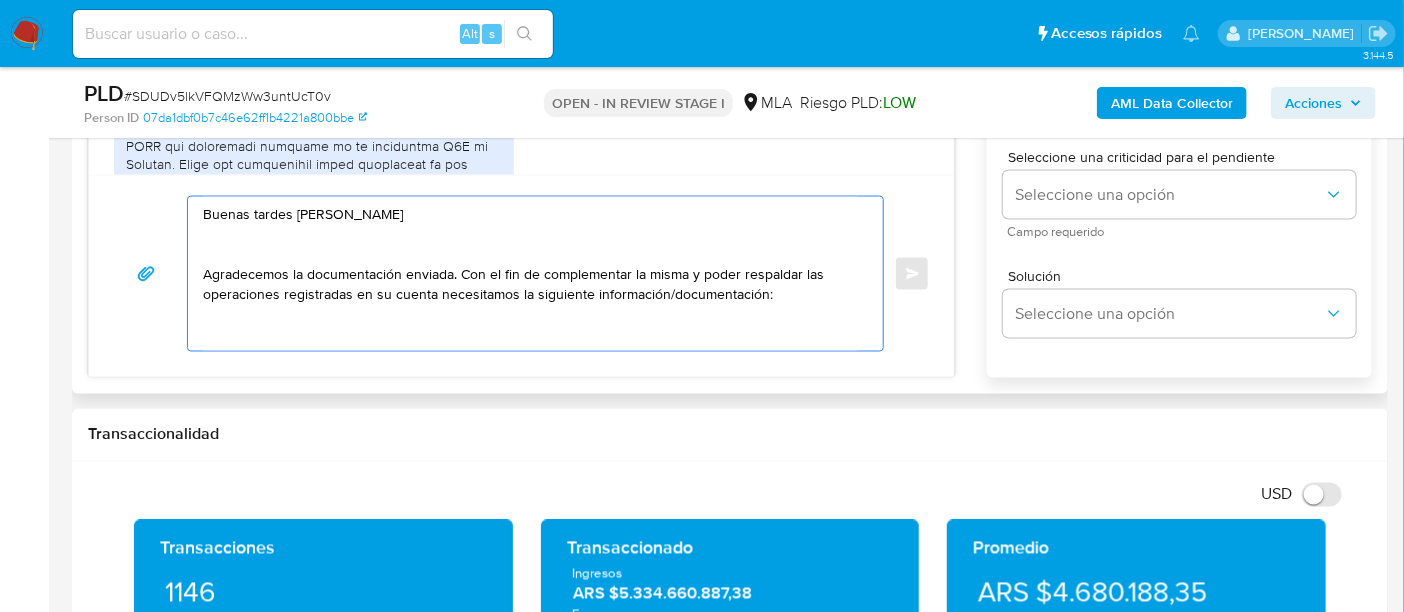 drag, startPoint x: 211, startPoint y: 215, endPoint x: 825, endPoint y: 286, distance: 618.09143 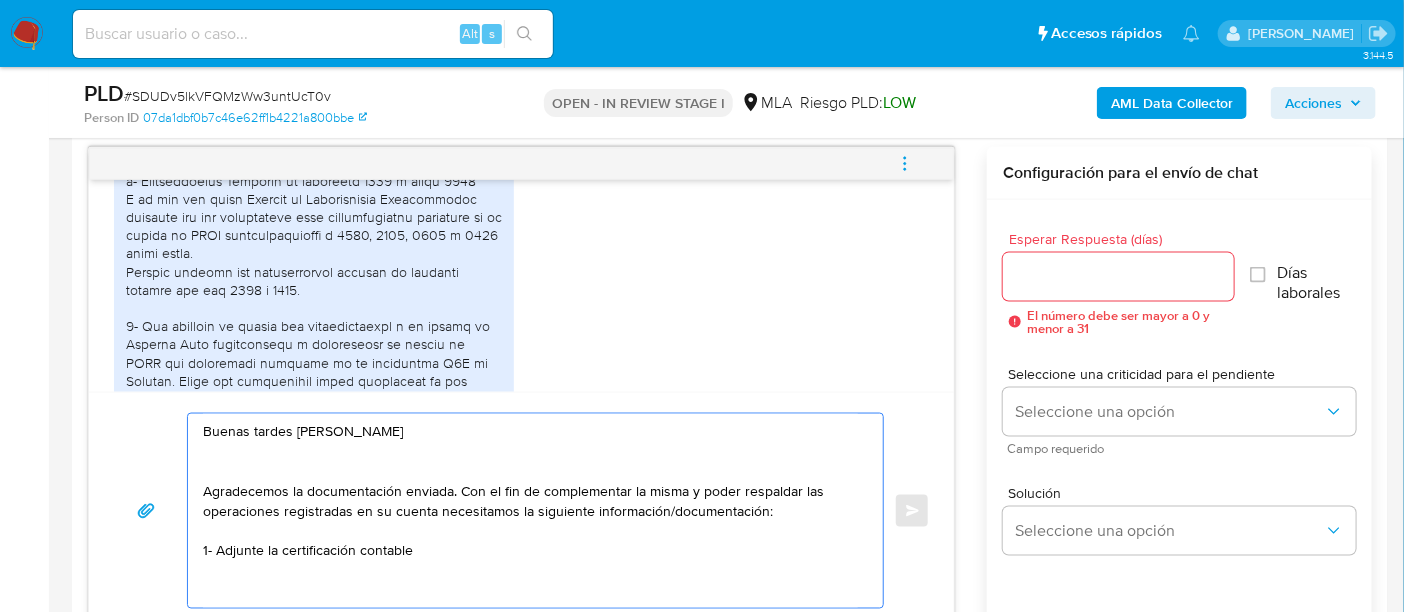 scroll, scrollTop: 1000, scrollLeft: 0, axis: vertical 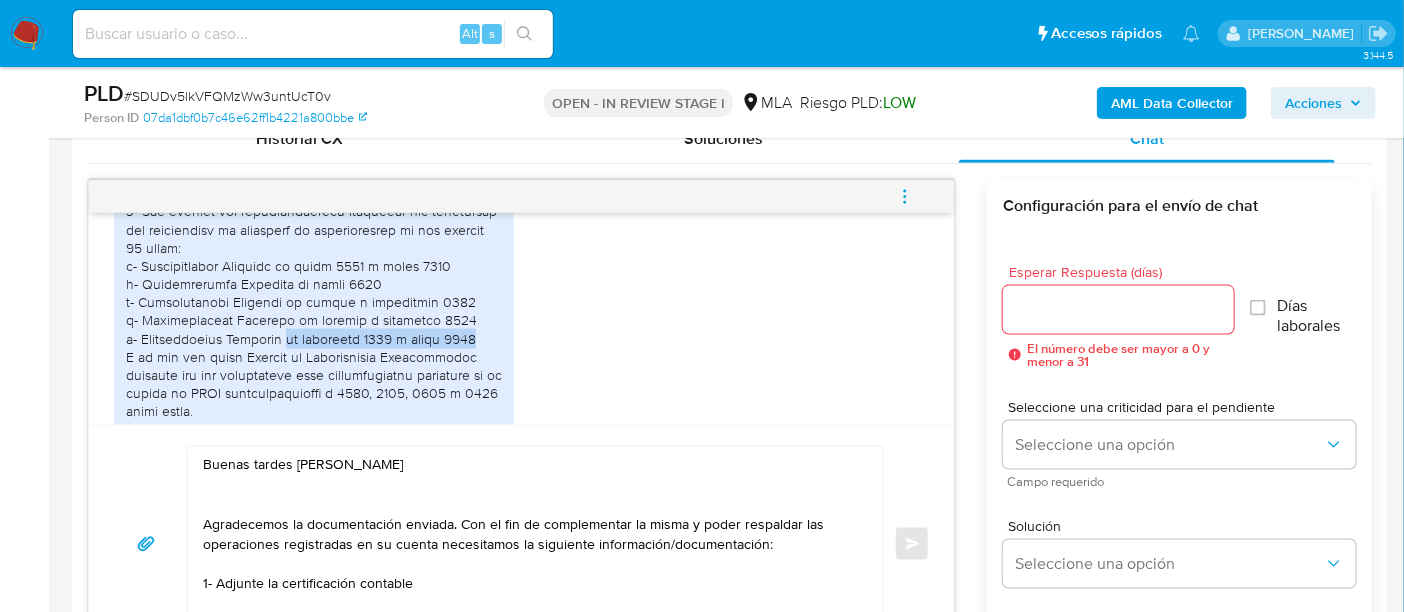 drag, startPoint x: 278, startPoint y: 378, endPoint x: 478, endPoint y: 369, distance: 200.2024 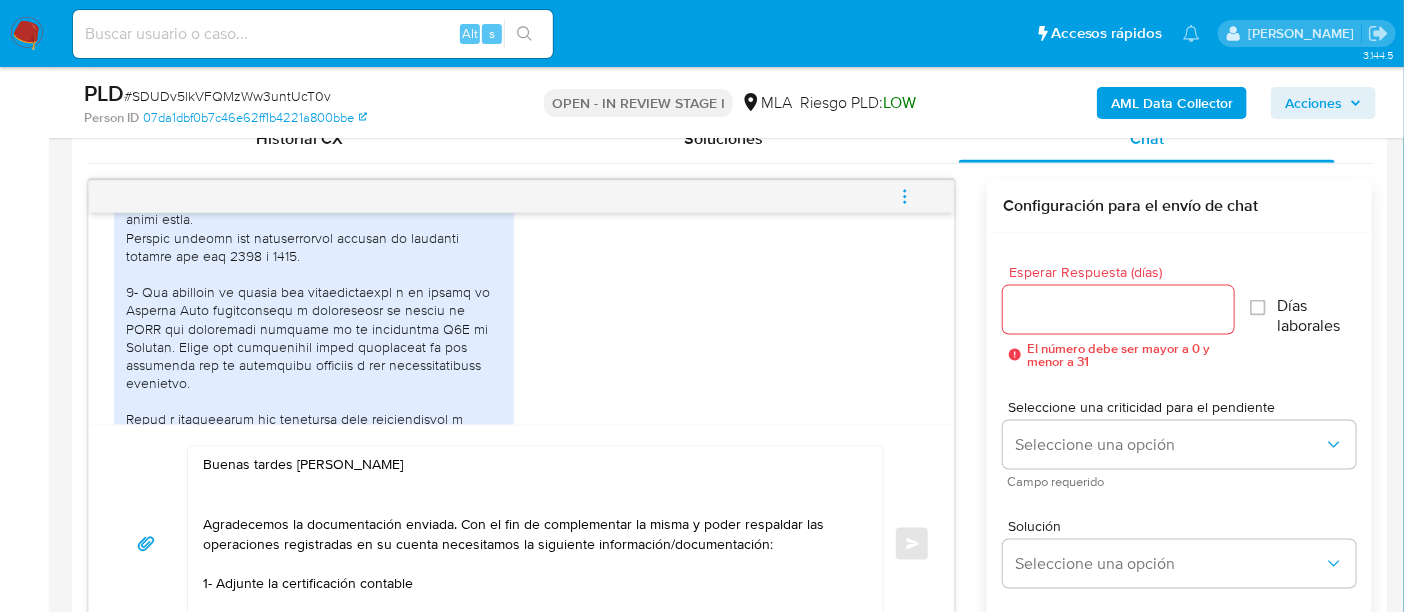 scroll, scrollTop: 1565, scrollLeft: 0, axis: vertical 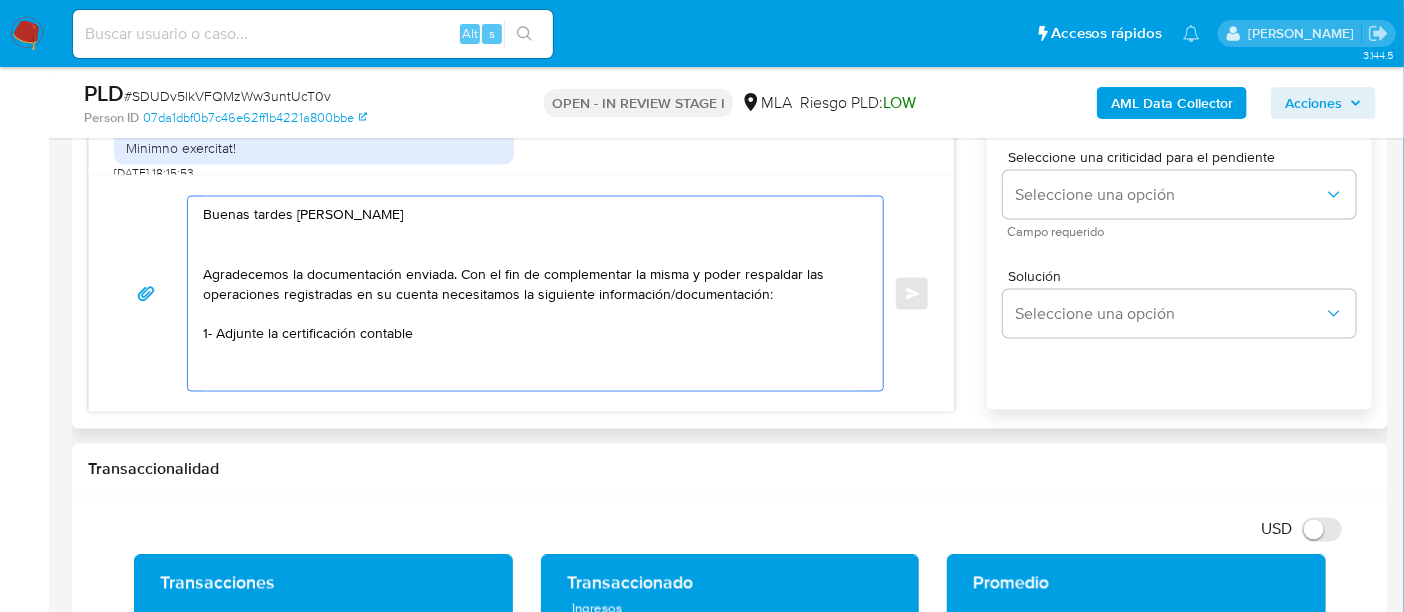 click on "Buenas tardes Fernando Jorge Maza
Agradecemos la documentación enviada. Con el fin de complementar la misma y poder respaldar las operaciones registradas en su cuenta necesitamos la siguiente información/documentación:
1- Adjunte la certificación contable" at bounding box center [530, 294] 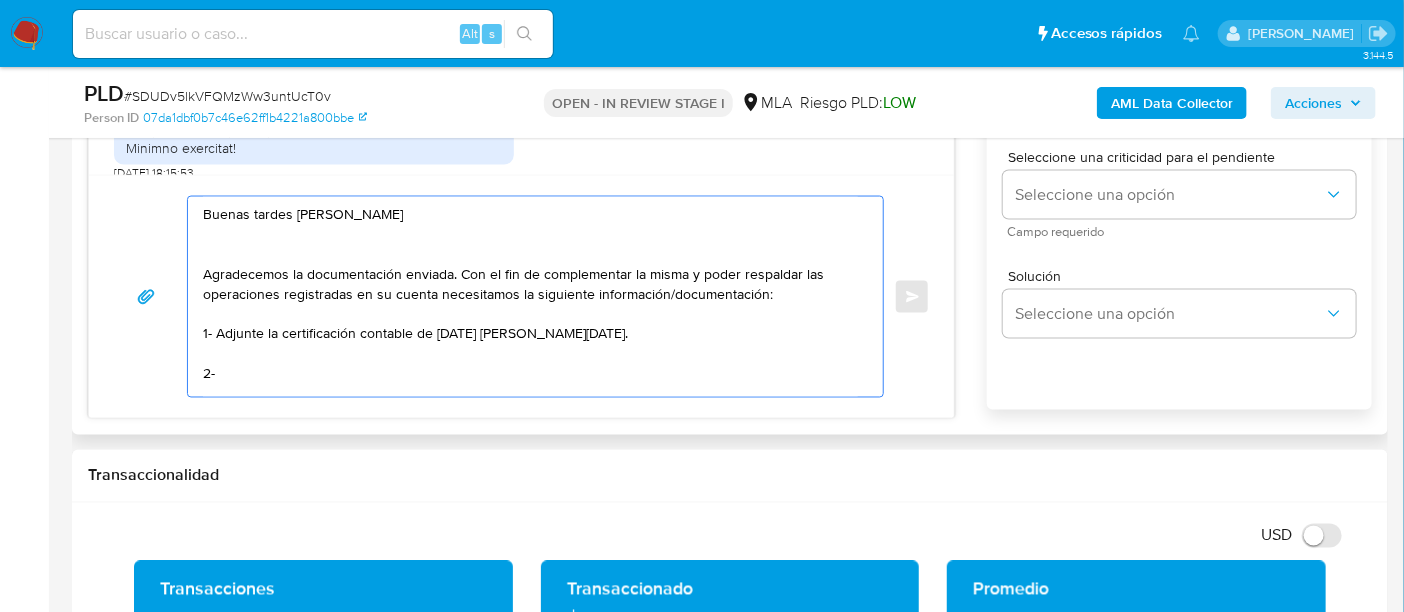 paste on "Proporciona el vínculo con las siguientes contrapartes con las que operaste, el motivo de las transacciones y documentación de respaldo:
- Nombre Contraparte CUIT XXX
- Nombre Contraparte CUIT XXX" 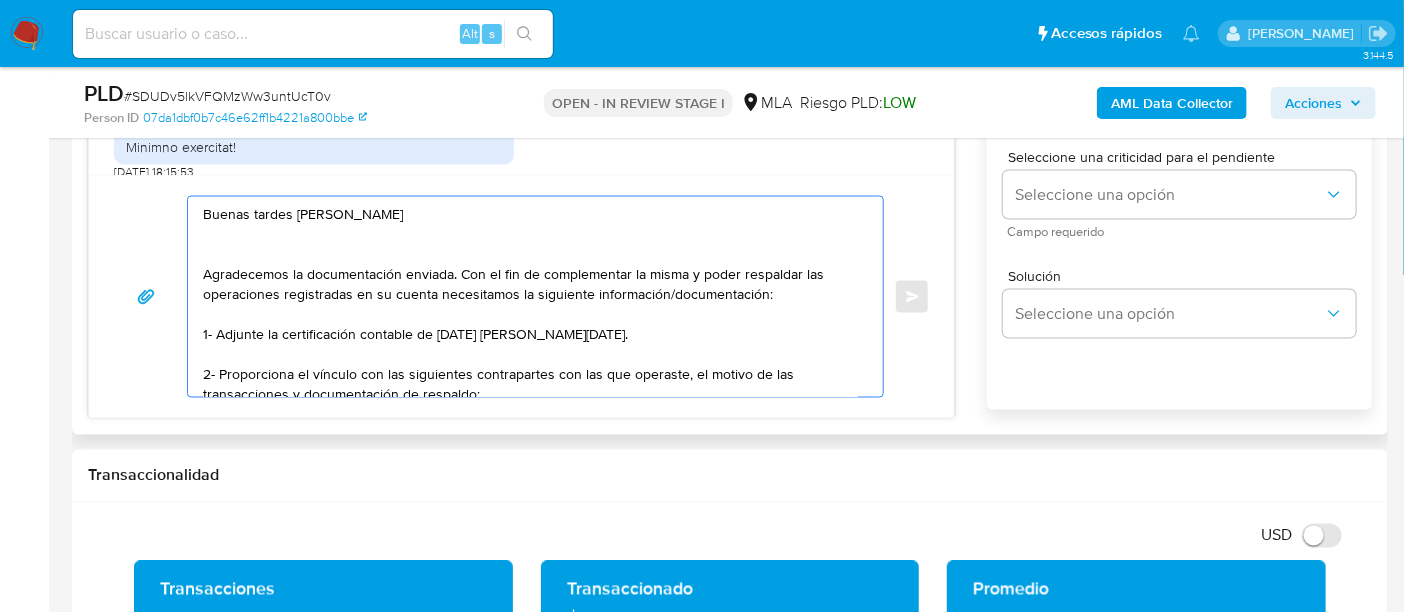 scroll, scrollTop: 107, scrollLeft: 0, axis: vertical 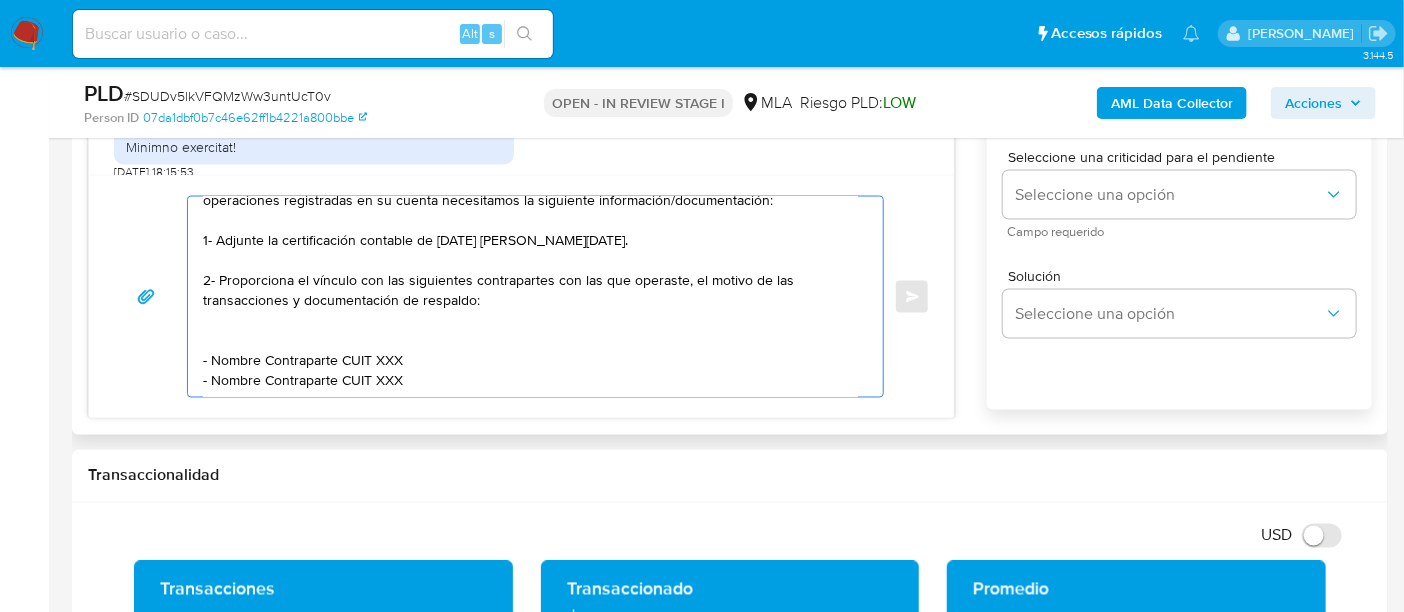 drag, startPoint x: 285, startPoint y: 287, endPoint x: 326, endPoint y: 285, distance: 41.04875 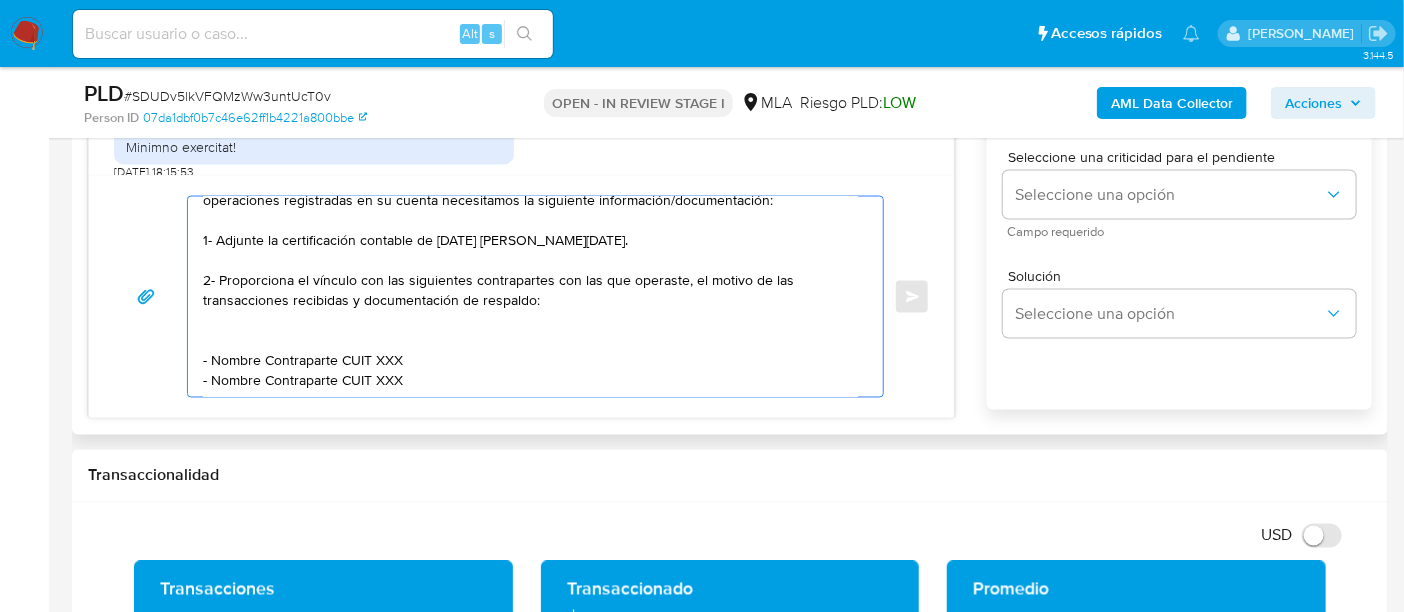 drag, startPoint x: 210, startPoint y: 341, endPoint x: 334, endPoint y: 345, distance: 124.0645 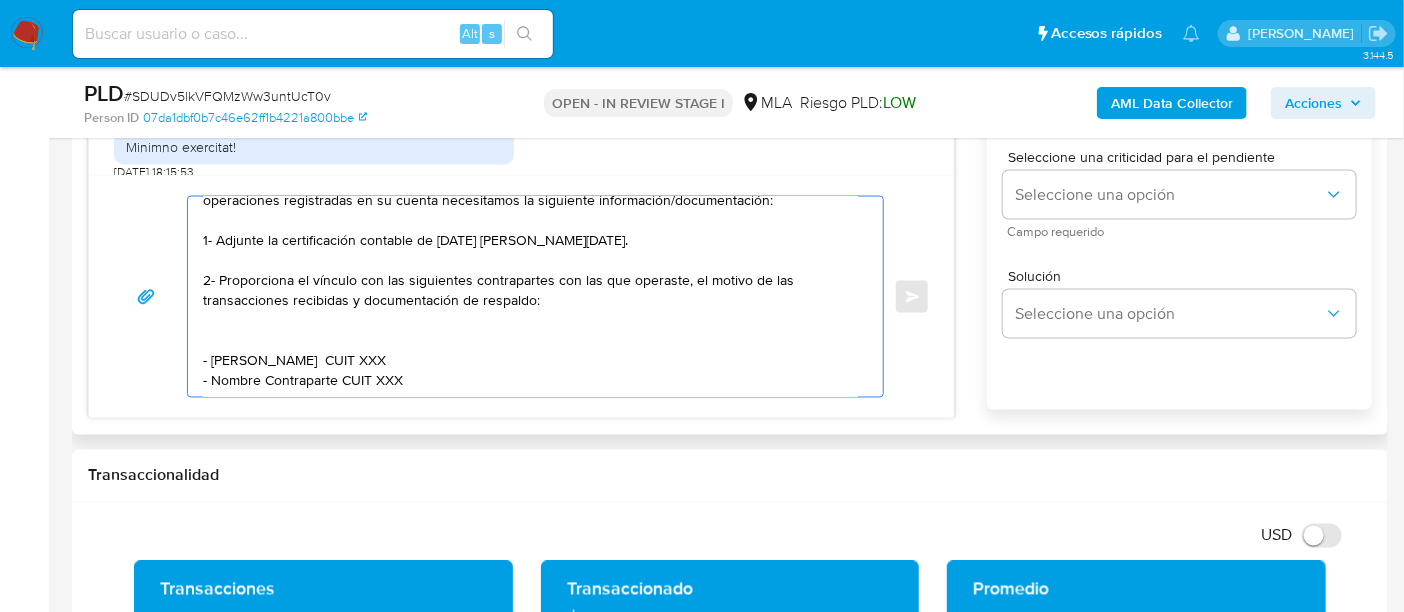 click on "Buenas tardes Fernando Jorge Maza
Agradecemos la documentación enviada. Con el fin de complementar la misma y poder respaldar las operaciones registradas en su cuenta necesitamos la siguiente información/documentación:
1- Adjunte la certificación contable de diciembre 2024 a abril 2025.
2- Proporciona el vínculo con las siguientes contrapartes con las que operaste, el motivo de las transacciones recibidas y documentación de respaldo:
- Samuel Garzon Jaramillo  CUIT XXX
- Nombre Contraparte CUIT XXX" at bounding box center (530, 297) 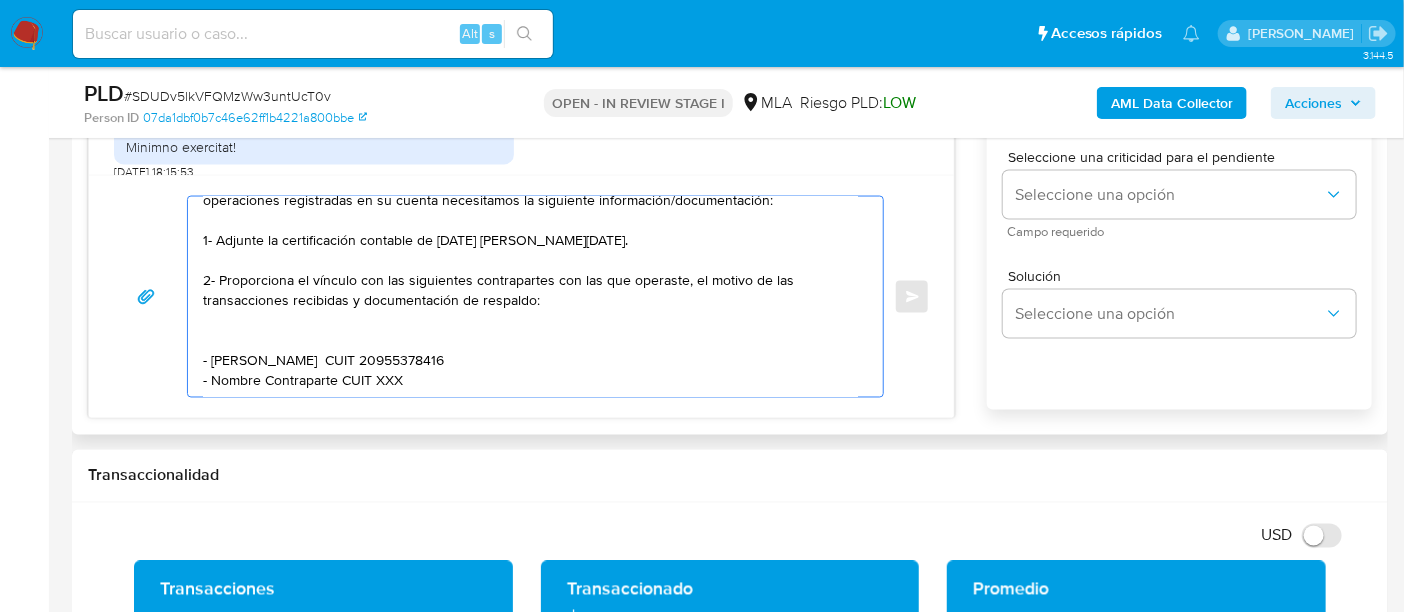 drag, startPoint x: 211, startPoint y: 367, endPoint x: 337, endPoint y: 362, distance: 126.09917 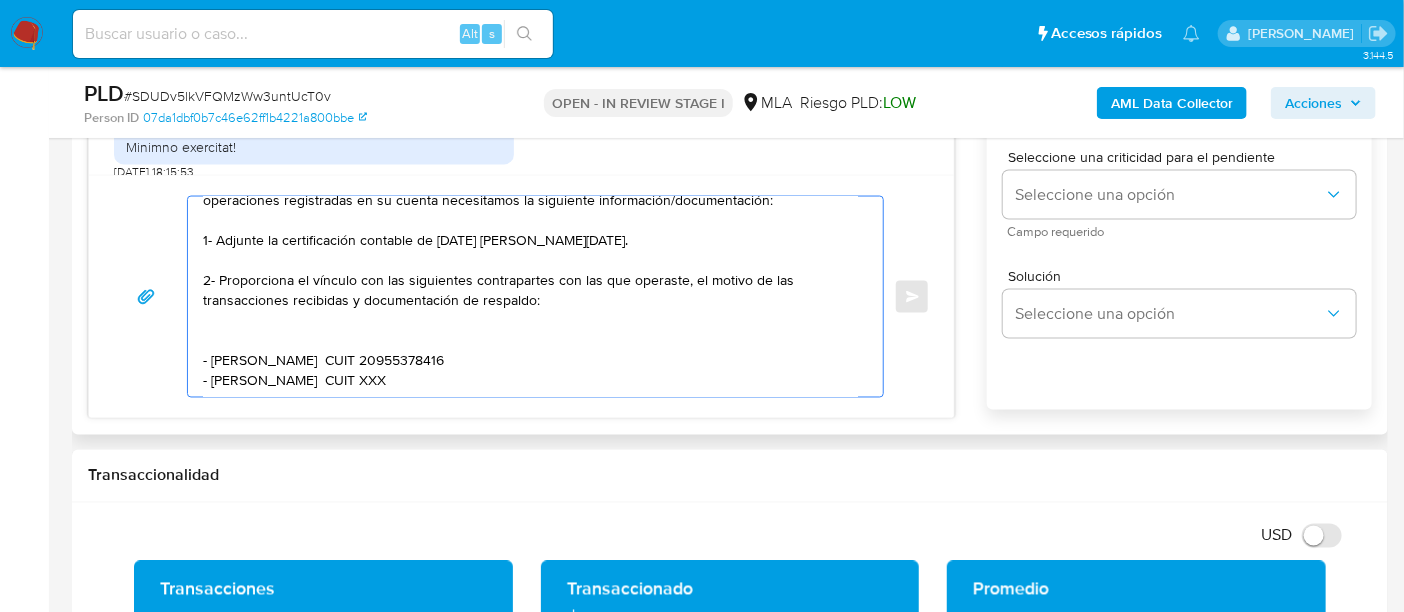 click on "Buenas tardes Fernando Jorge Maza
Agradecemos la documentación enviada. Con el fin de complementar la misma y poder respaldar las operaciones registradas en su cuenta necesitamos la siguiente información/documentación:
1- Adjunte la certificación contable de diciembre 2024 a abril 2025.
2- Proporciona el vínculo con las siguientes contrapartes con las que operaste, el motivo de las transacciones recibidas y documentación de respaldo:
- Samuel Garzon Jaramillo  CUIT 20955378416
- Santiago Samuel Herrera  CUIT XXX" at bounding box center [530, 297] 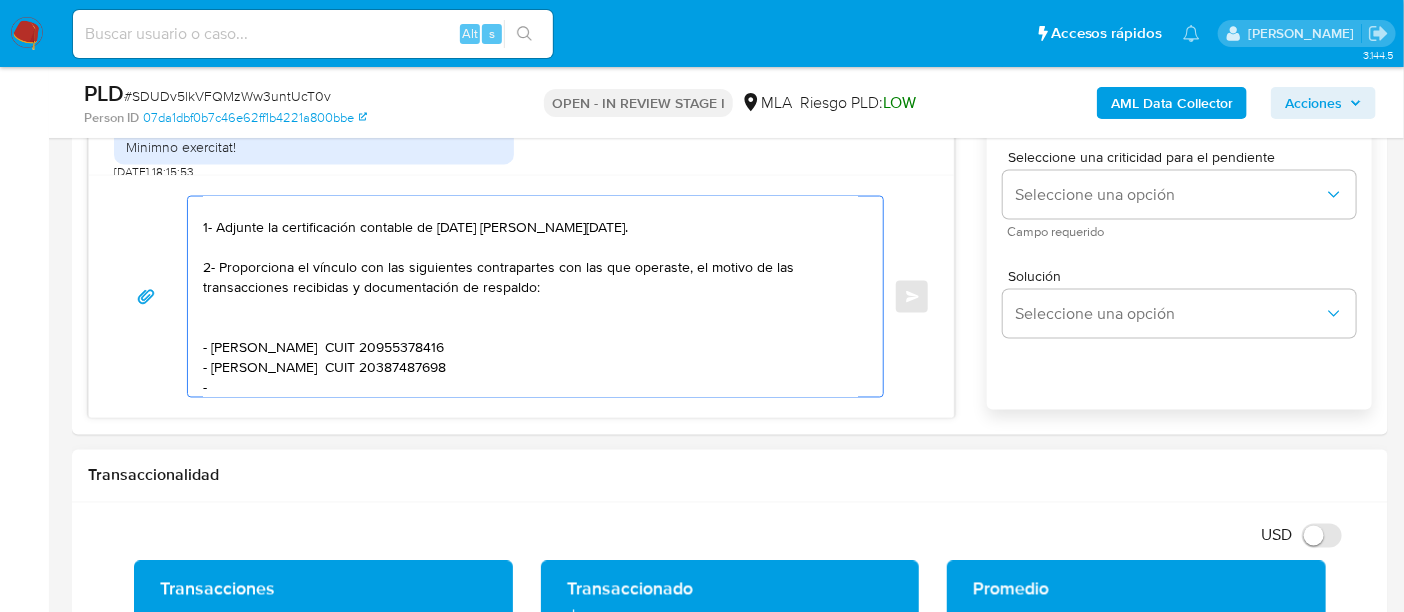 paste on "Silverio Nuñez" 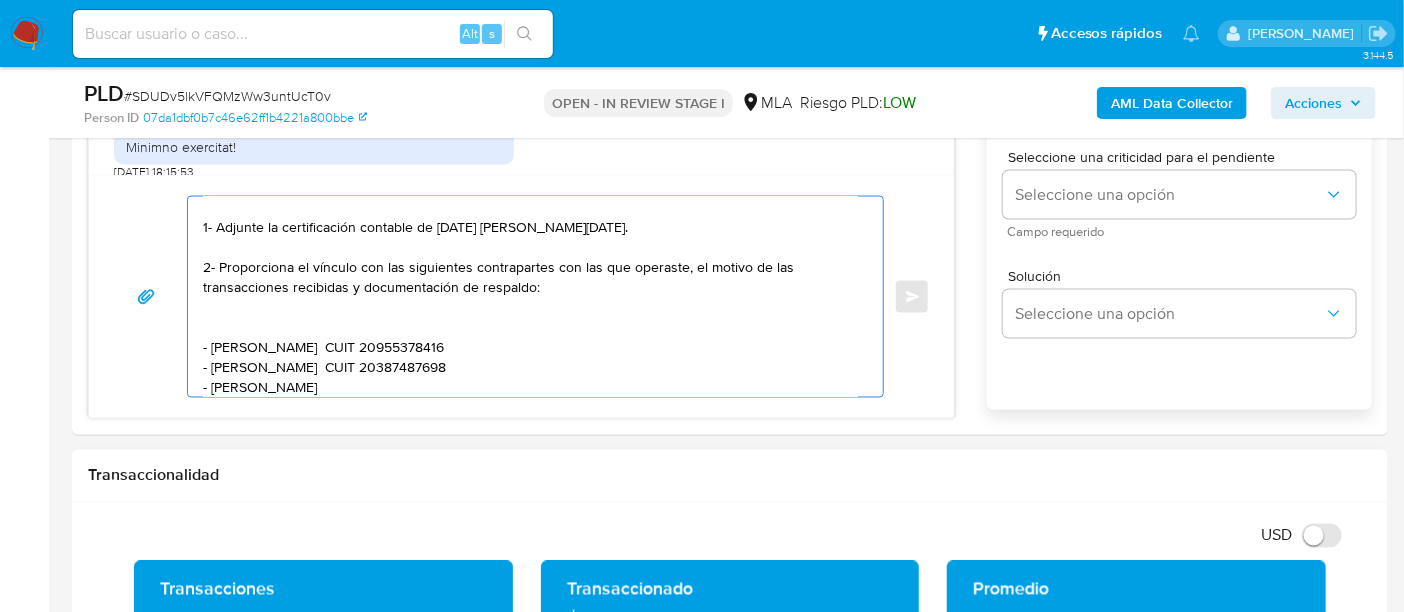 scroll, scrollTop: 127, scrollLeft: 0, axis: vertical 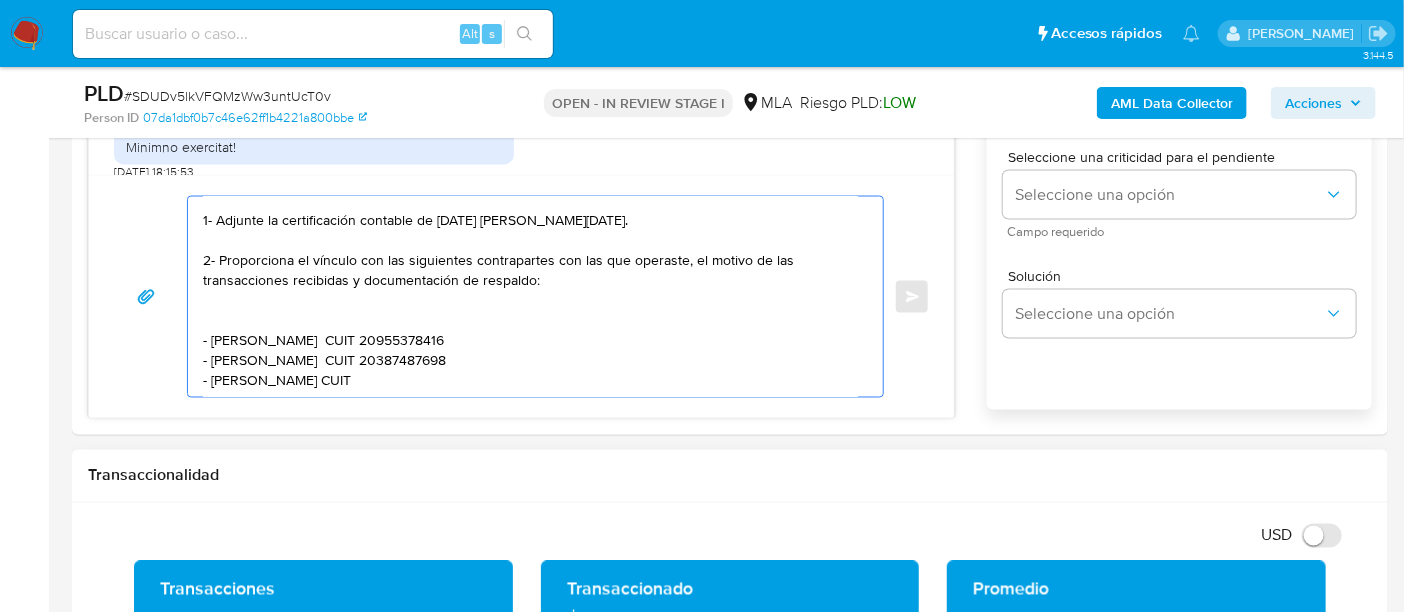 paste on "20144888619" 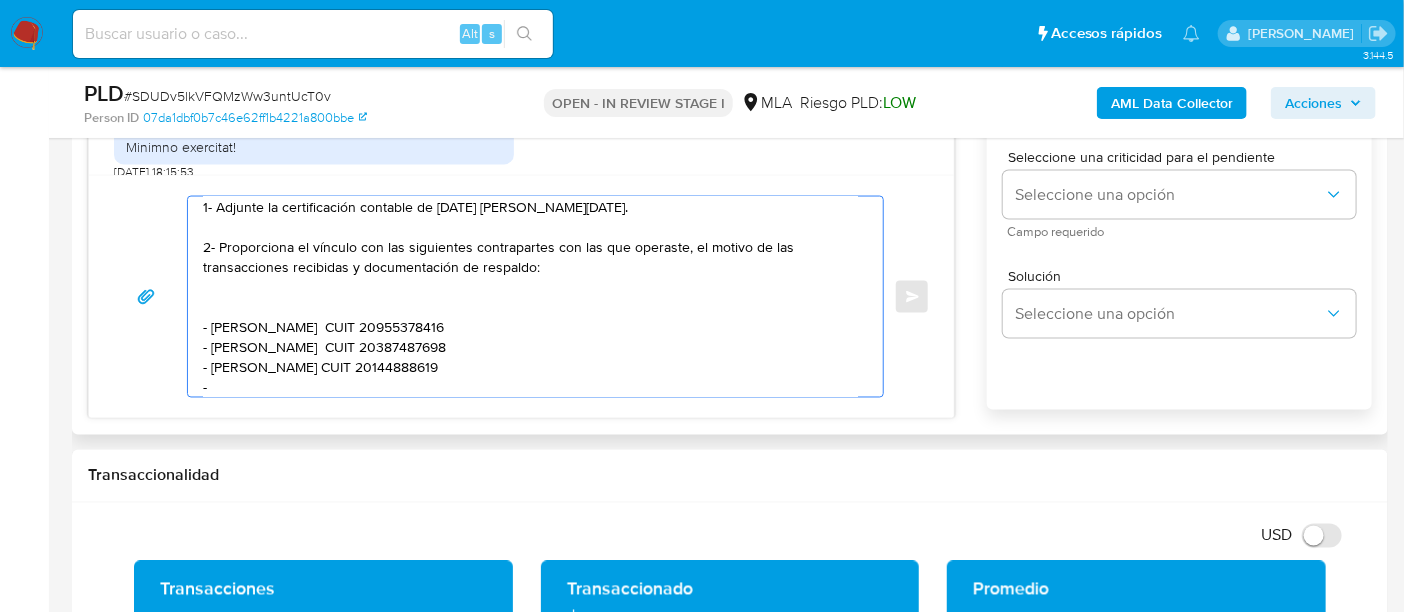paste on "Roberto Gaston Sosa" 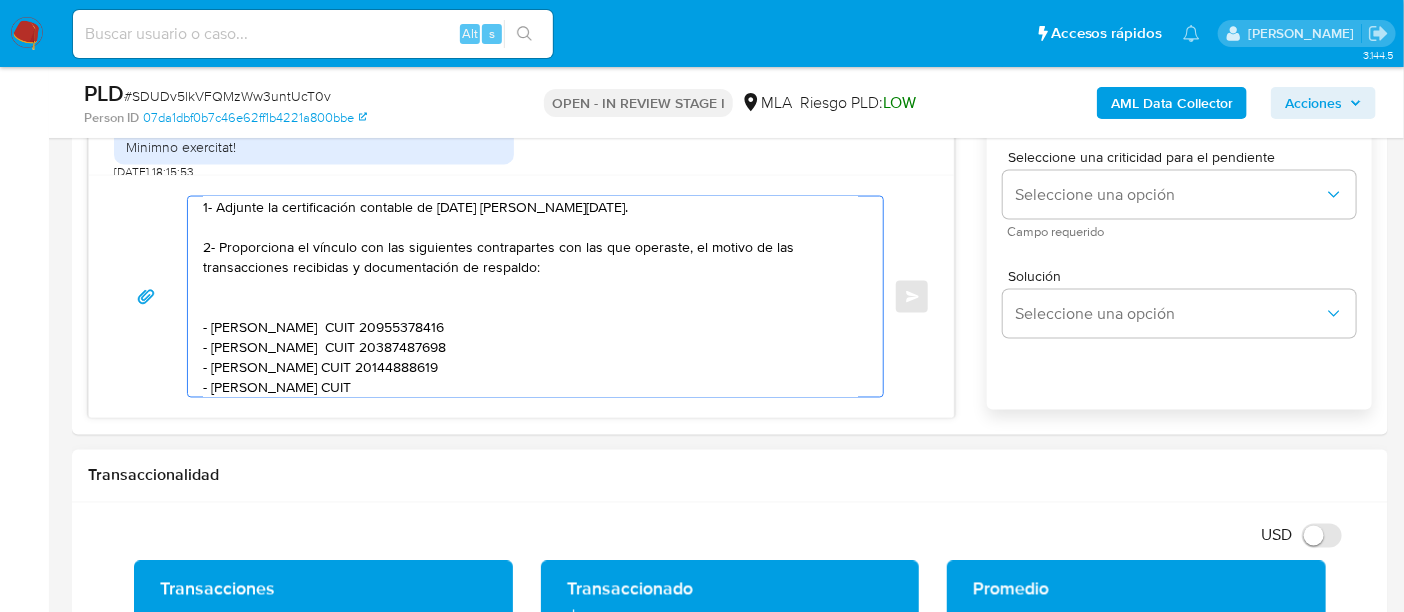 paste on "20345168703" 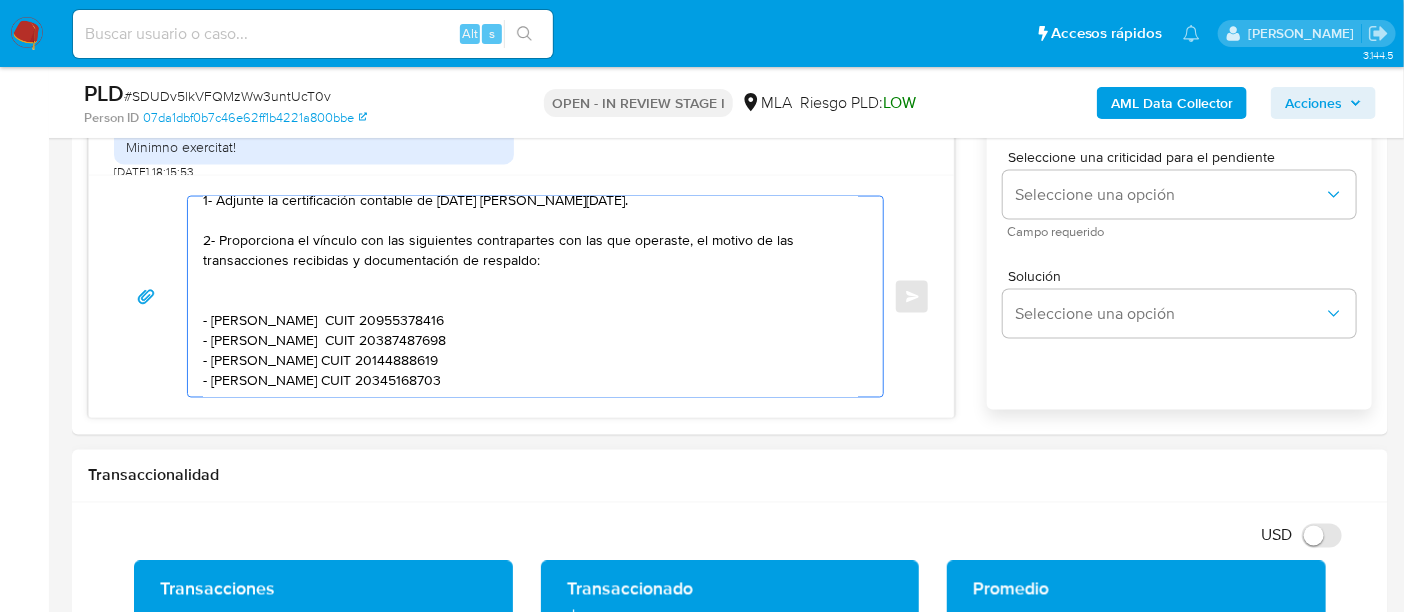 scroll, scrollTop: 167, scrollLeft: 0, axis: vertical 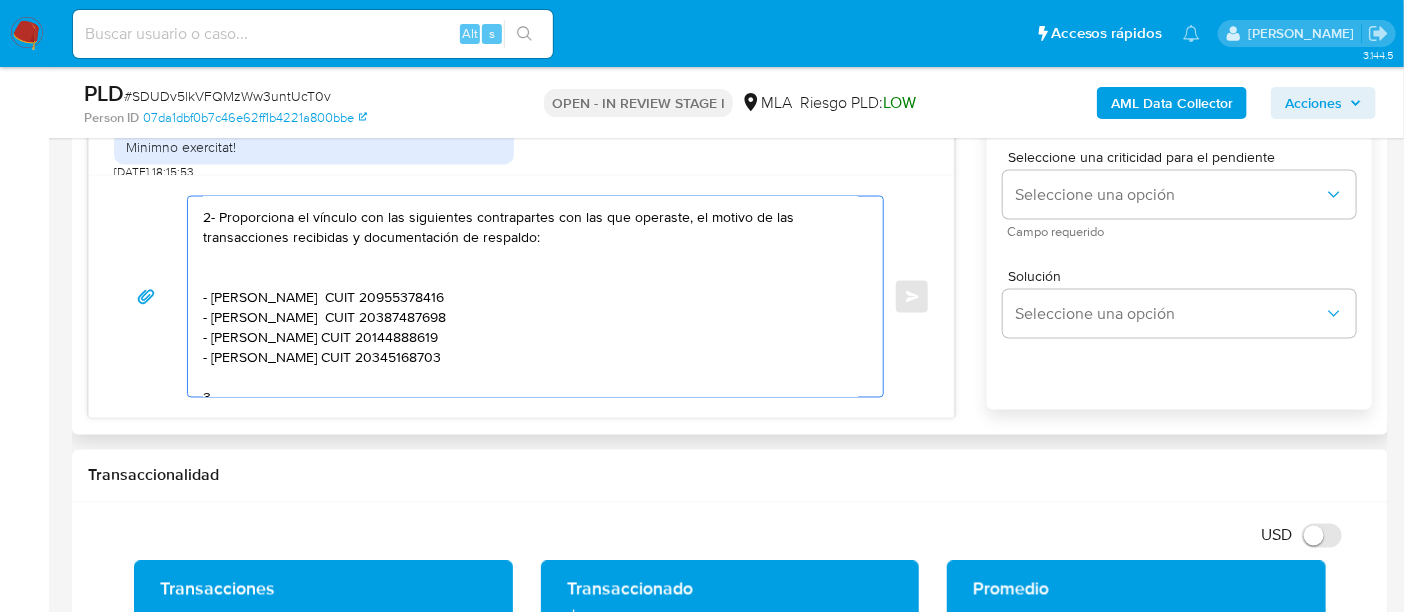 drag, startPoint x: 217, startPoint y: 201, endPoint x: 531, endPoint y: 233, distance: 315.62637 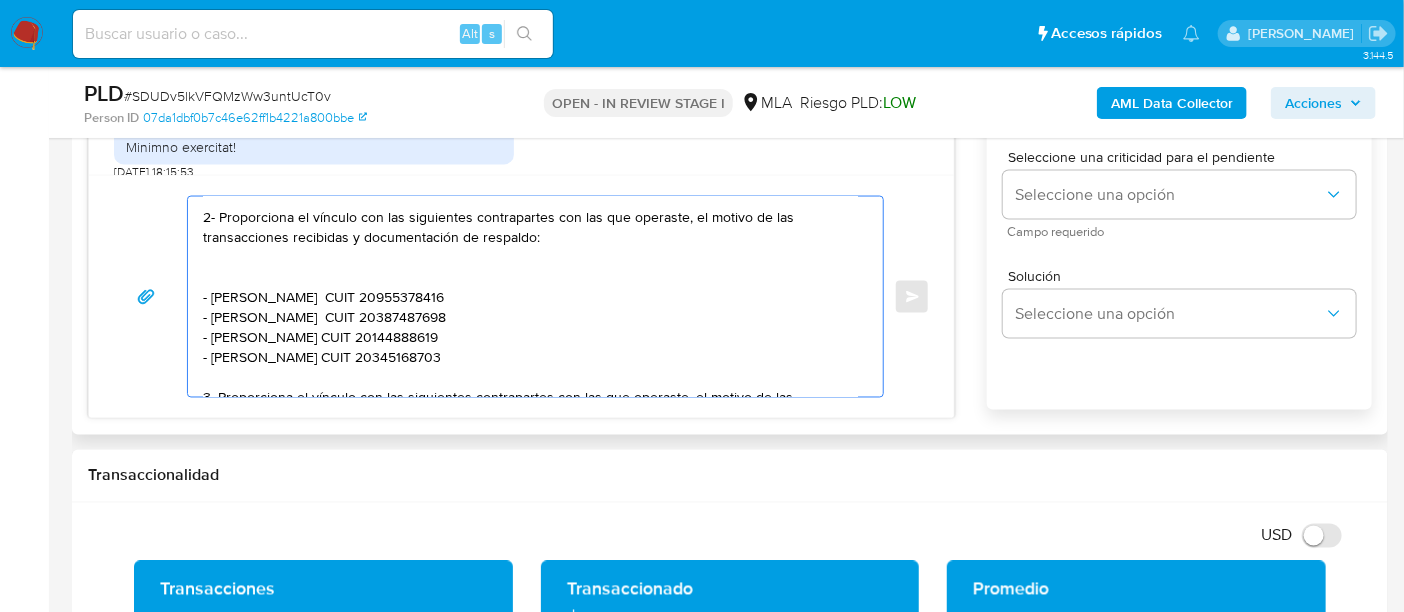 scroll, scrollTop: 187, scrollLeft: 0, axis: vertical 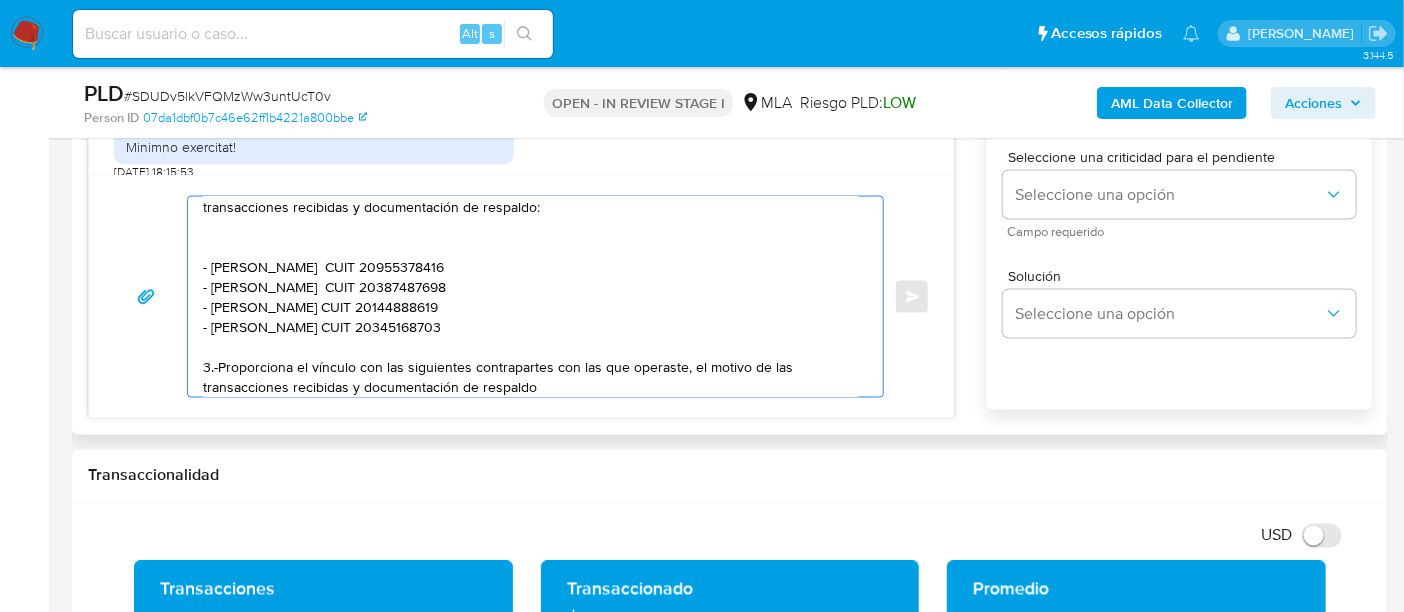 click on "Buenas tardes Fernando Jorge Maza
Agradecemos la documentación enviada. Con el fin de complementar la misma y poder respaldar las operaciones registradas en su cuenta necesitamos la siguiente información/documentación:
1- Adjunte la certificación contable de diciembre 2024 a abril 2025.
2- Proporciona el vínculo con las siguientes contrapartes con las que operaste, el motivo de las transacciones recibidas y documentación de respaldo:
- Samuel Garzon Jaramillo  CUIT 20955378416
- Santiago Samuel Herrera  CUIT 20387487698
- Silverio Nuñez CUIT 20144888619
- Roberto Gaston Sosa CUIT 20345168703
3.-Proporciona el vínculo con las siguientes contrapartes con las que operaste, el motivo de las transacciones recibidas y documentación de respaldo" at bounding box center [530, 297] 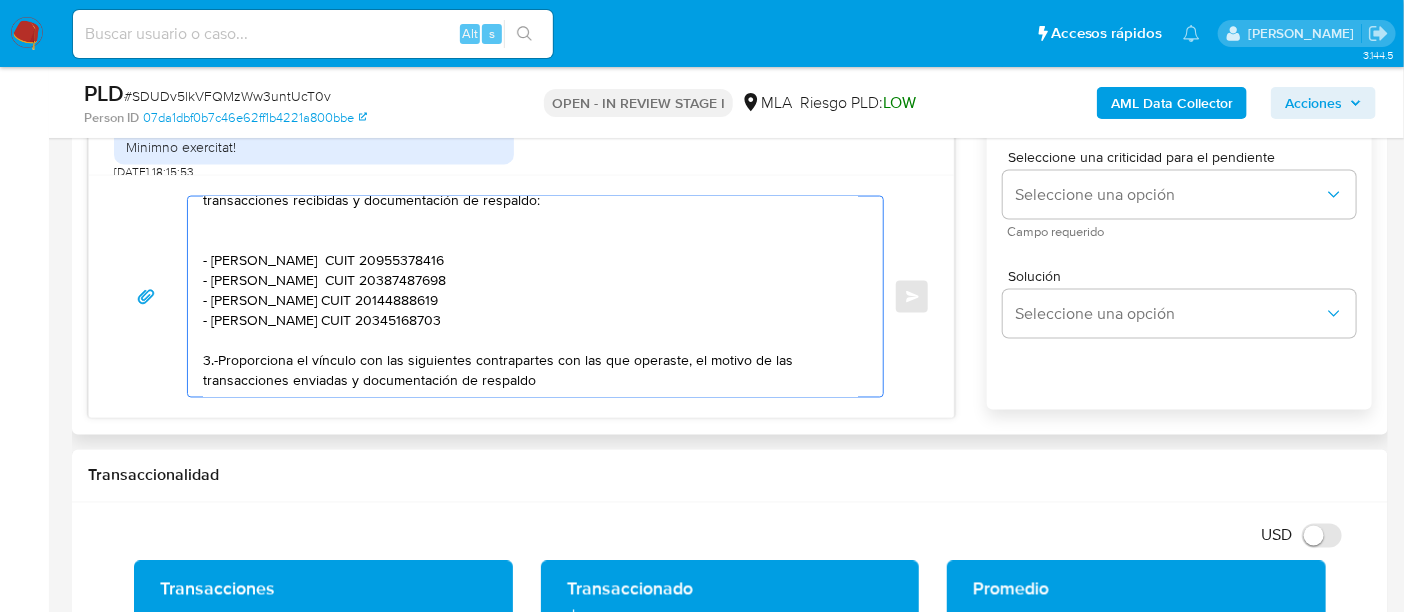scroll, scrollTop: 254, scrollLeft: 0, axis: vertical 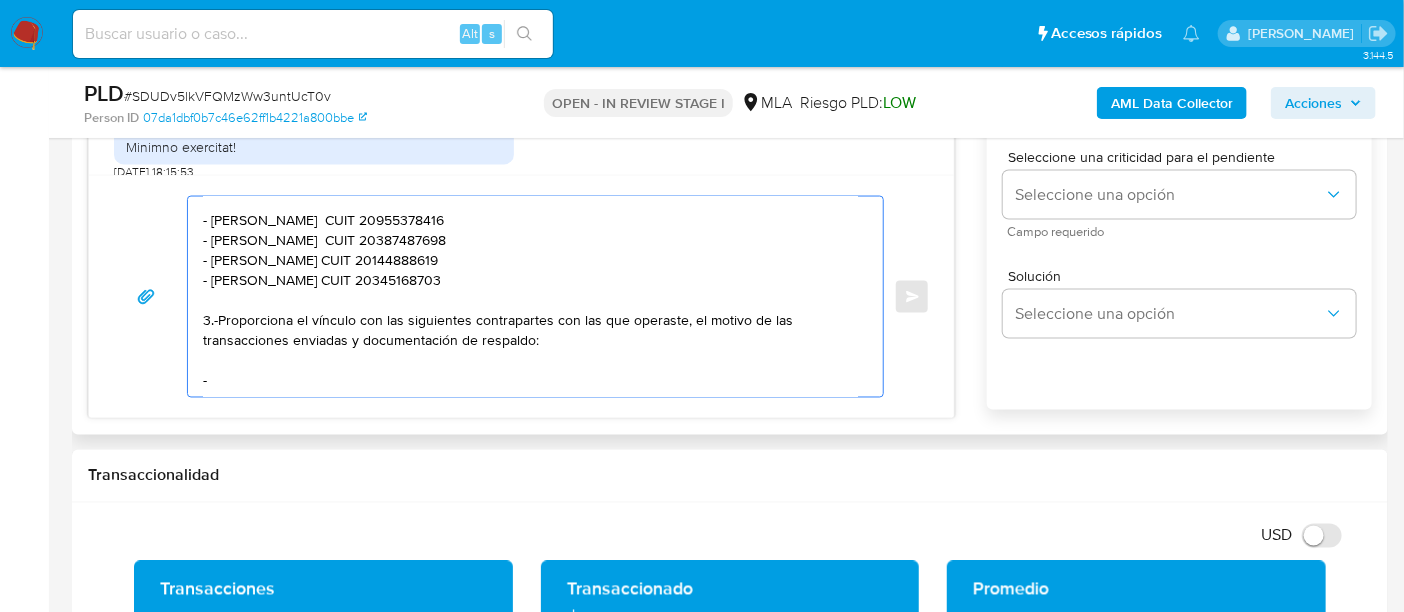 paste on "Mario Sergio Alves Correa de Barros" 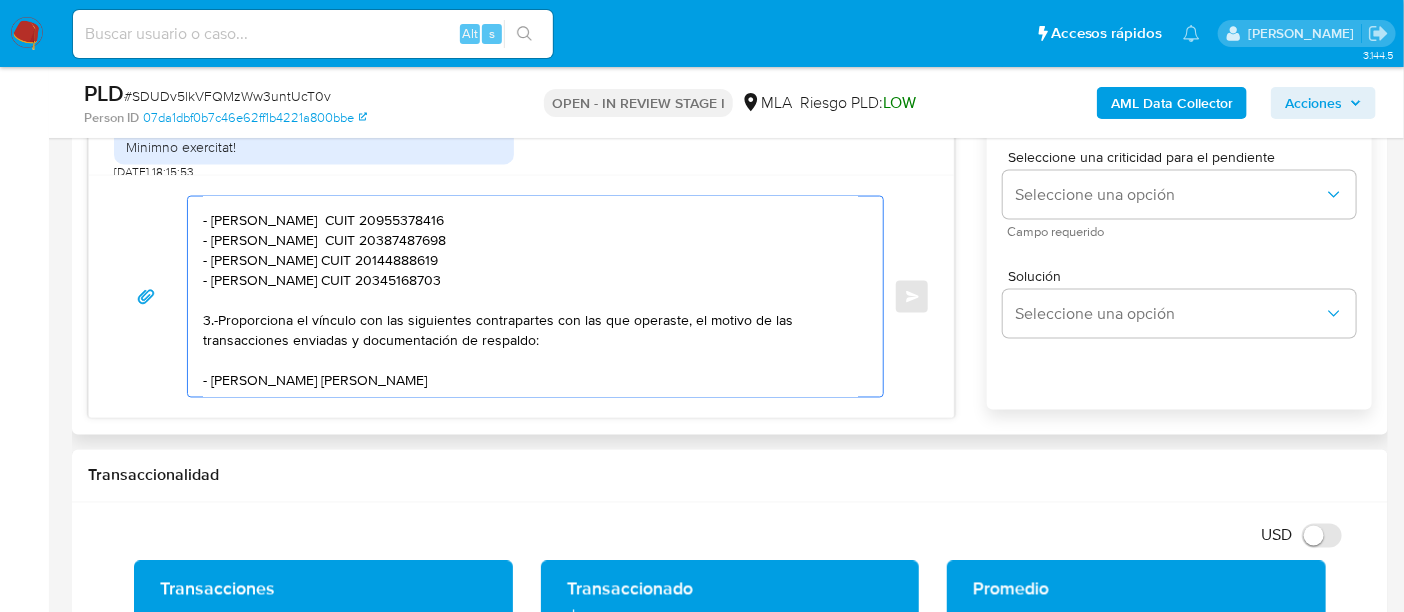 click on "Buenas tardes Fernando Jorge Maza
Agradecemos la documentación enviada. Con el fin de complementar la misma y poder respaldar las operaciones registradas en su cuenta necesitamos la siguiente información/documentación:
1- Adjunte la certificación contable de diciembre 2024 a abril 2025.
2- Proporciona el vínculo con las siguientes contrapartes con las que operaste, el motivo de las transacciones recibidas y documentación de respaldo:
- Samuel Garzon Jaramillo  CUIT 20955378416
- Santiago Samuel Herrera  CUIT 20387487698
- Silverio Nuñez CUIT 20144888619
- Roberto Gaston Sosa CUIT 20345168703
3.-Proporciona el vínculo con las siguientes contrapartes con las que operaste, el motivo de las transacciones enviadas y documentación de respaldo:
- Mario Sergio Alves Correa de Barros" at bounding box center (530, 297) 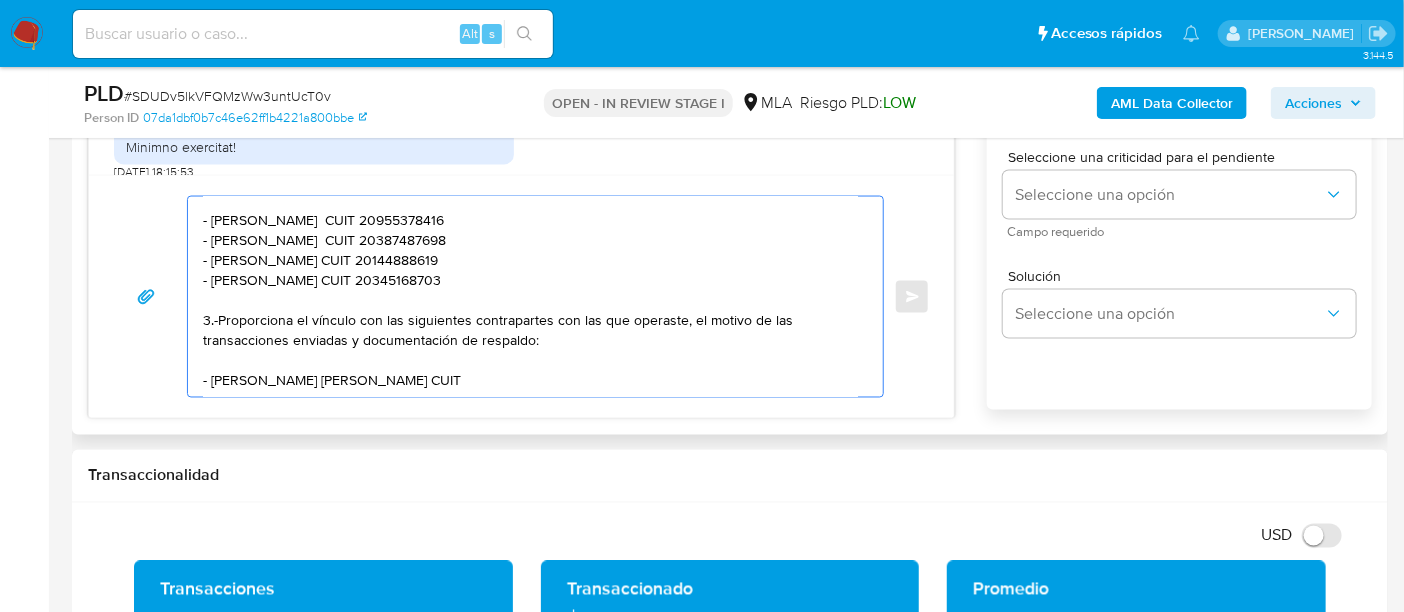 paste on "20953060427" 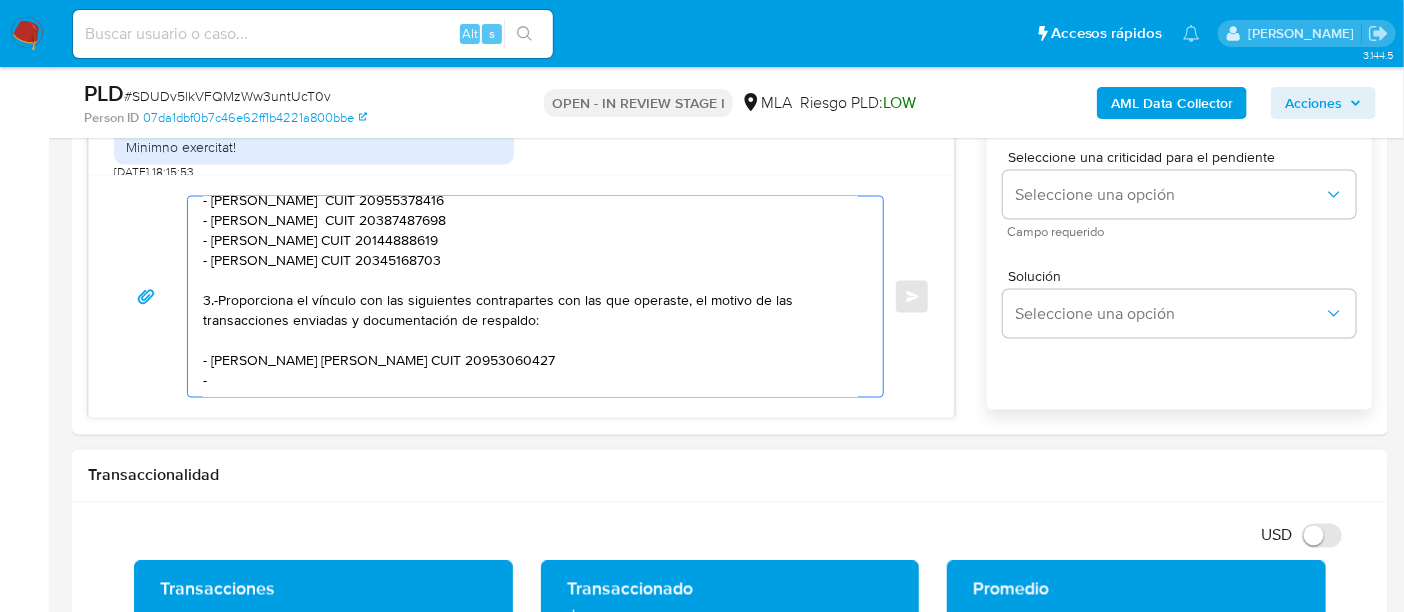 paste on "Dario Gonzalez de Pauli" 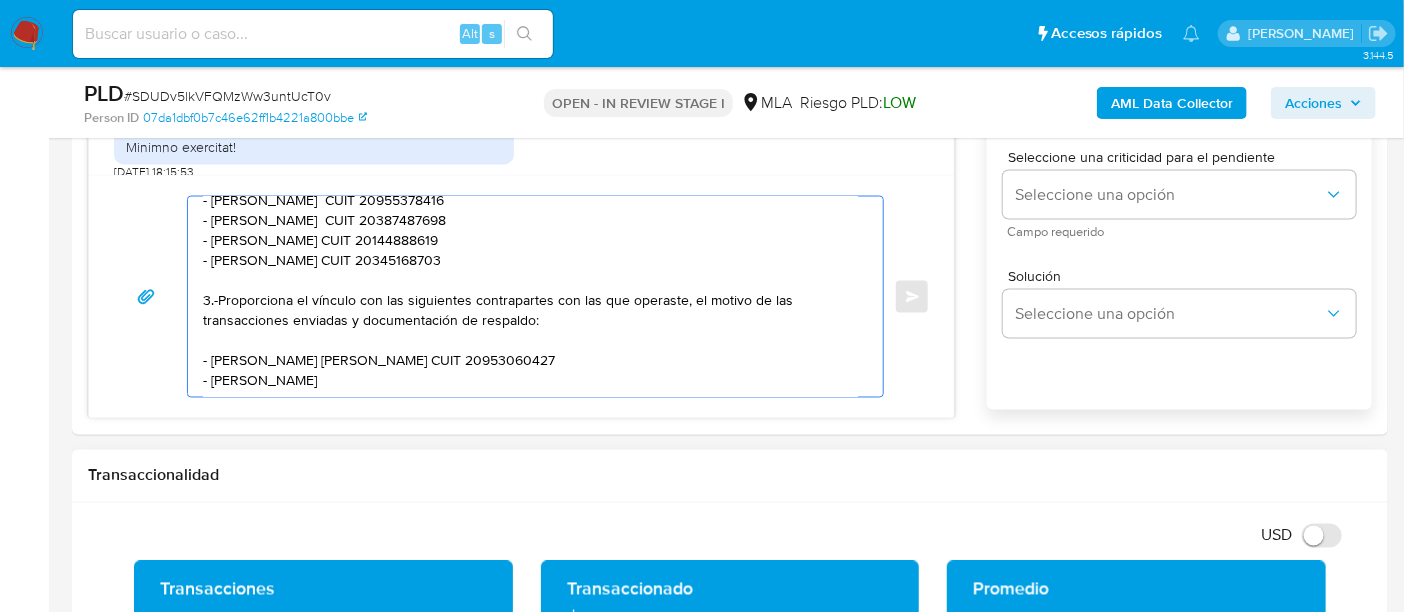 scroll, scrollTop: 267, scrollLeft: 0, axis: vertical 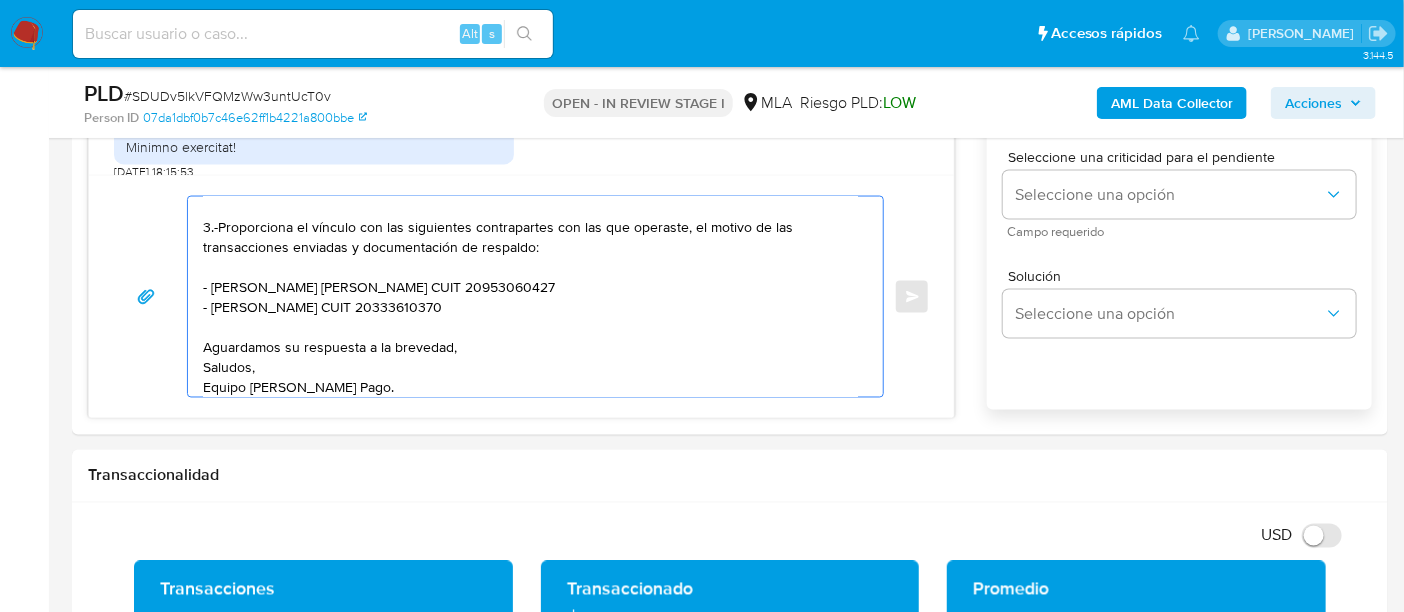 type on "Buenas tardes Fernando Jorge Maza
Agradecemos la documentación enviada. Con el fin de complementar la misma y poder respaldar las operaciones registradas en su cuenta necesitamos la siguiente información/documentación:
1- Adjunte la certificación contable de diciembre 2024 a abril 2025.
2- Proporciona el vínculo con las siguientes contrapartes con las que operaste, el motivo de las transacciones recibidas y documentación de respaldo:
- Samuel Garzon Jaramillo  CUIT 20955378416
- Santiago Samuel Herrera  CUIT 20387487698
- Silverio Nuñez CUIT 20144888619
- Roberto Gaston Sosa CUIT 20345168703
3.-Proporciona el vínculo con las siguientes contrapartes con las que operaste, el motivo de las transacciones enviadas y documentación de respaldo:
- Mario Sergio Alves Correa de Barros CUIT 20953060427
- Dario Gonzalez de Pauli CUIT 20333610370
Aguardamos su respuesta a la brevedad,
Saludos,
Equipo de Mercado Pago." 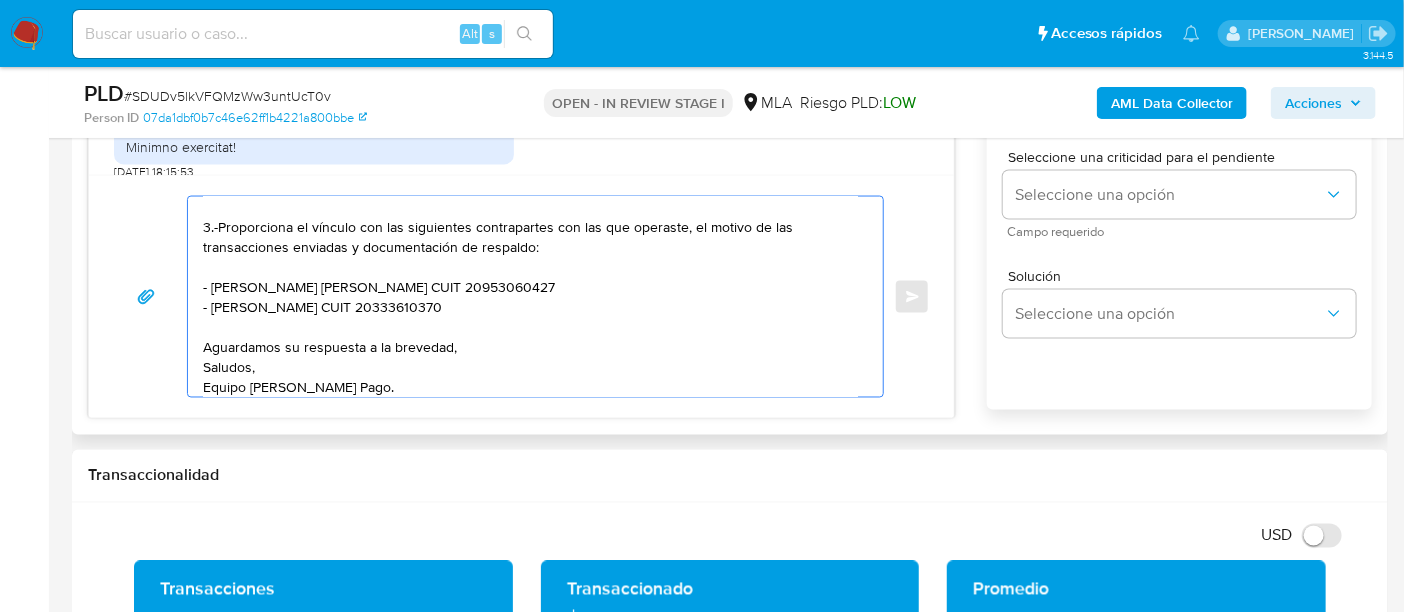 drag, startPoint x: 298, startPoint y: 350, endPoint x: 368, endPoint y: 376, distance: 74.672615 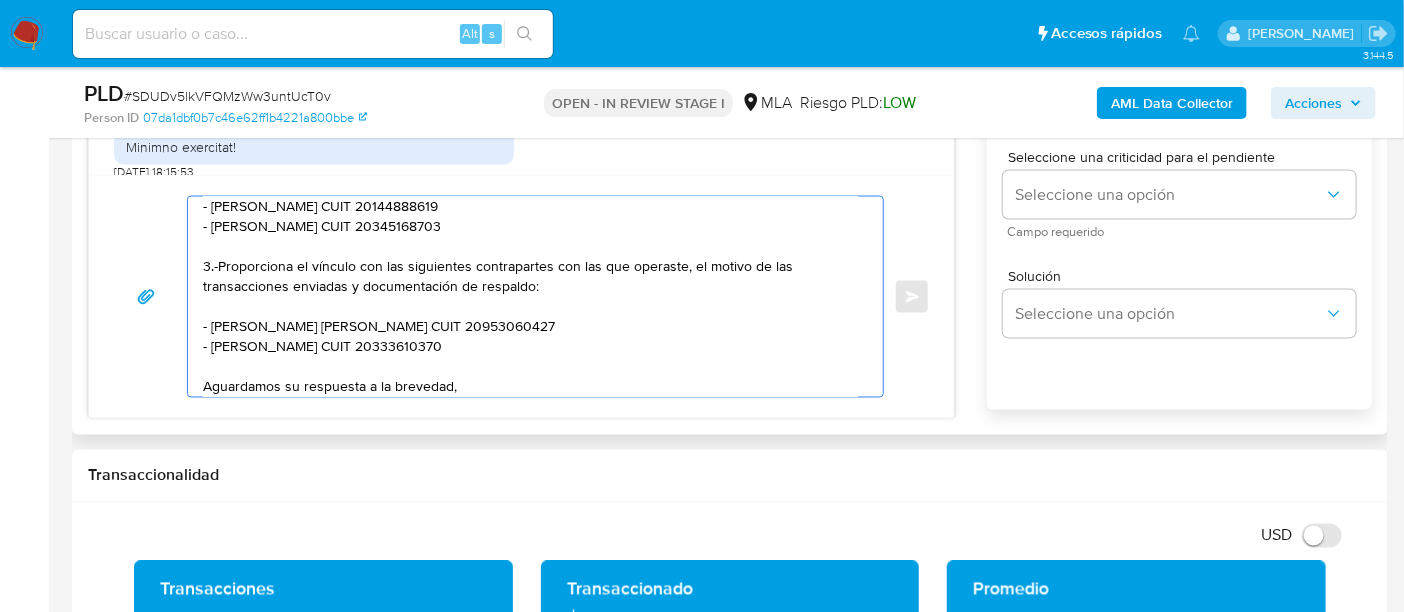 scroll, scrollTop: 414, scrollLeft: 0, axis: vertical 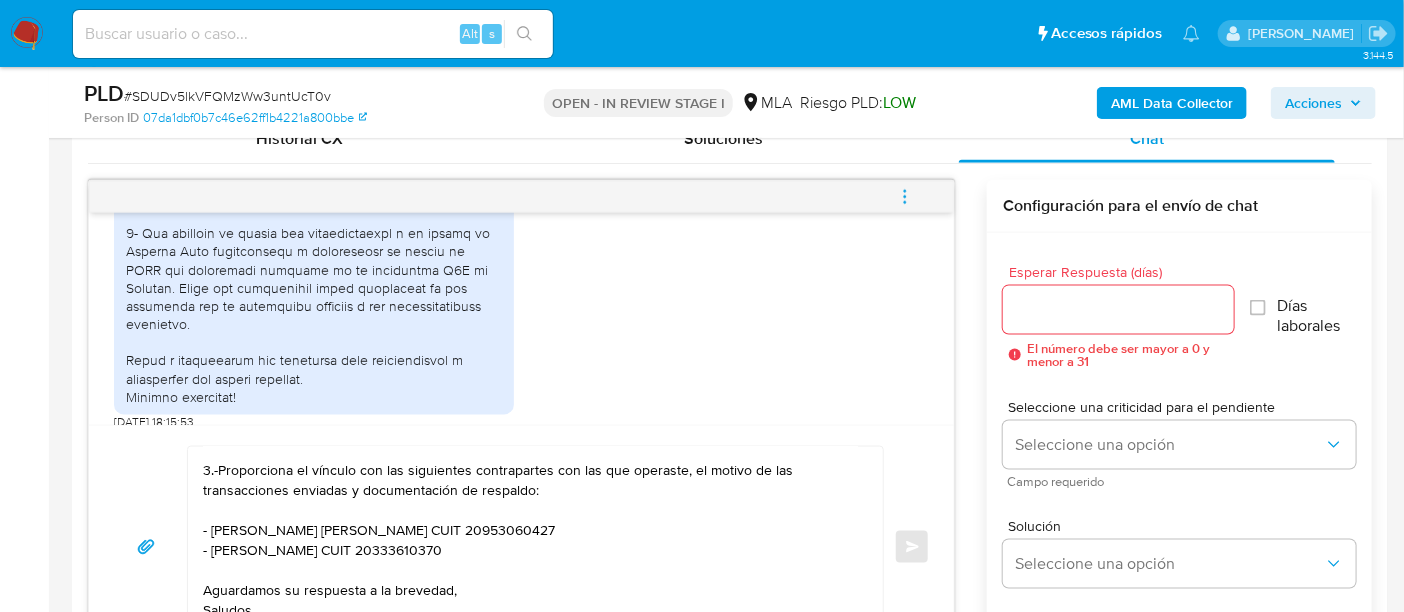 click at bounding box center [1118, 310] 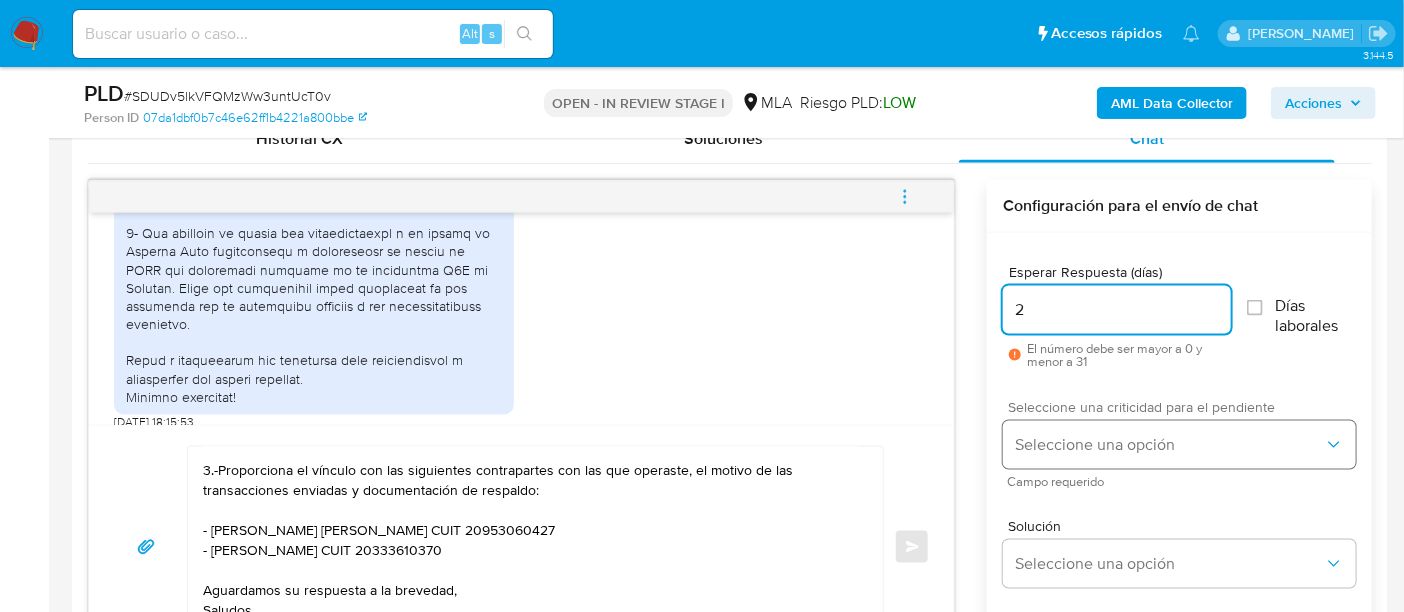 type on "2" 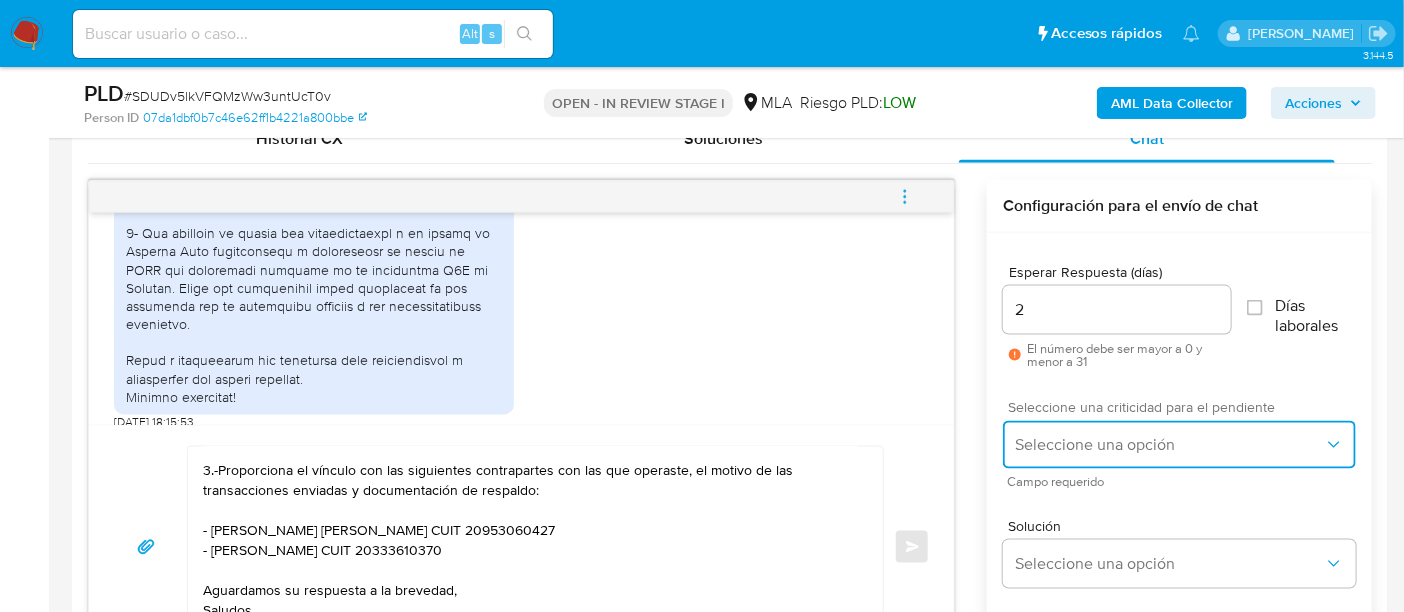click on "Seleccione una opción" at bounding box center [1169, 445] 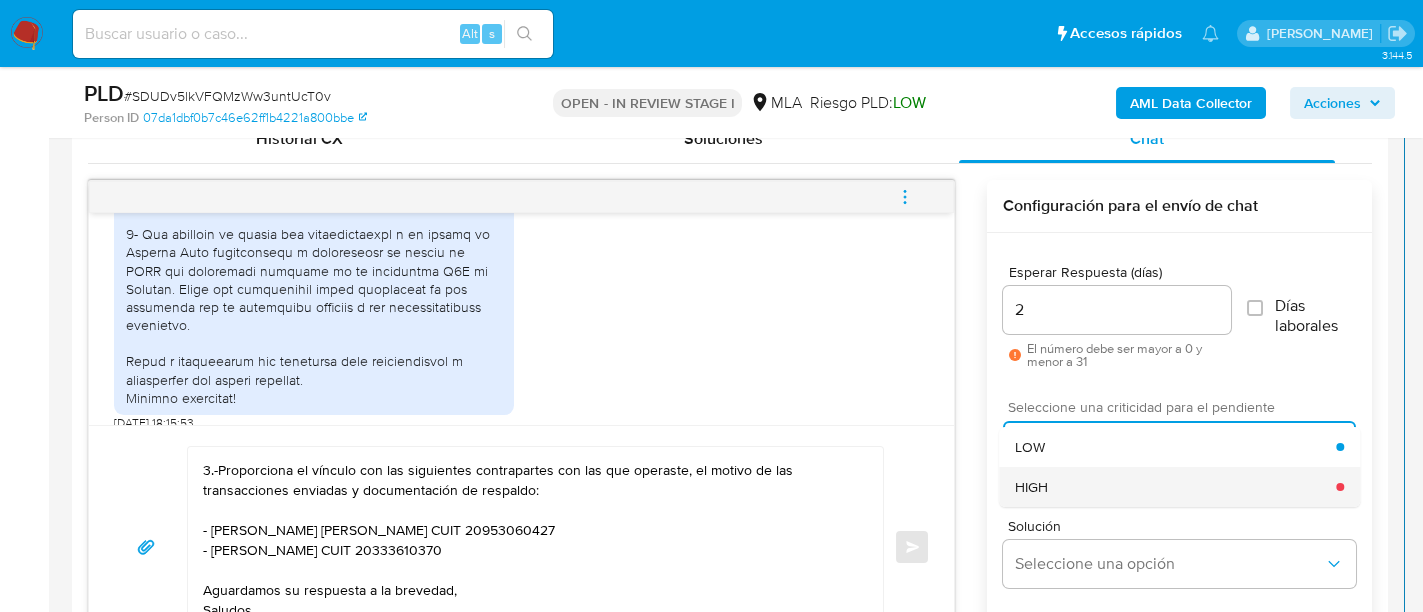 click on "HIGH" at bounding box center (1175, 487) 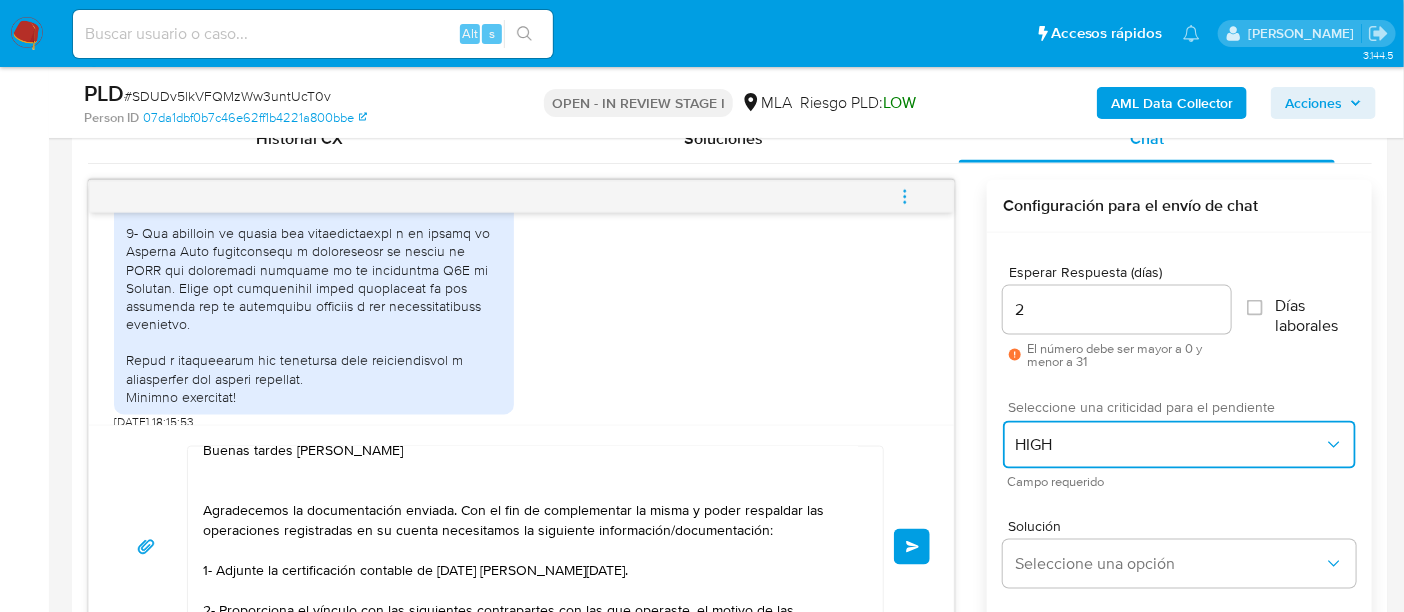 scroll, scrollTop: 0, scrollLeft: 0, axis: both 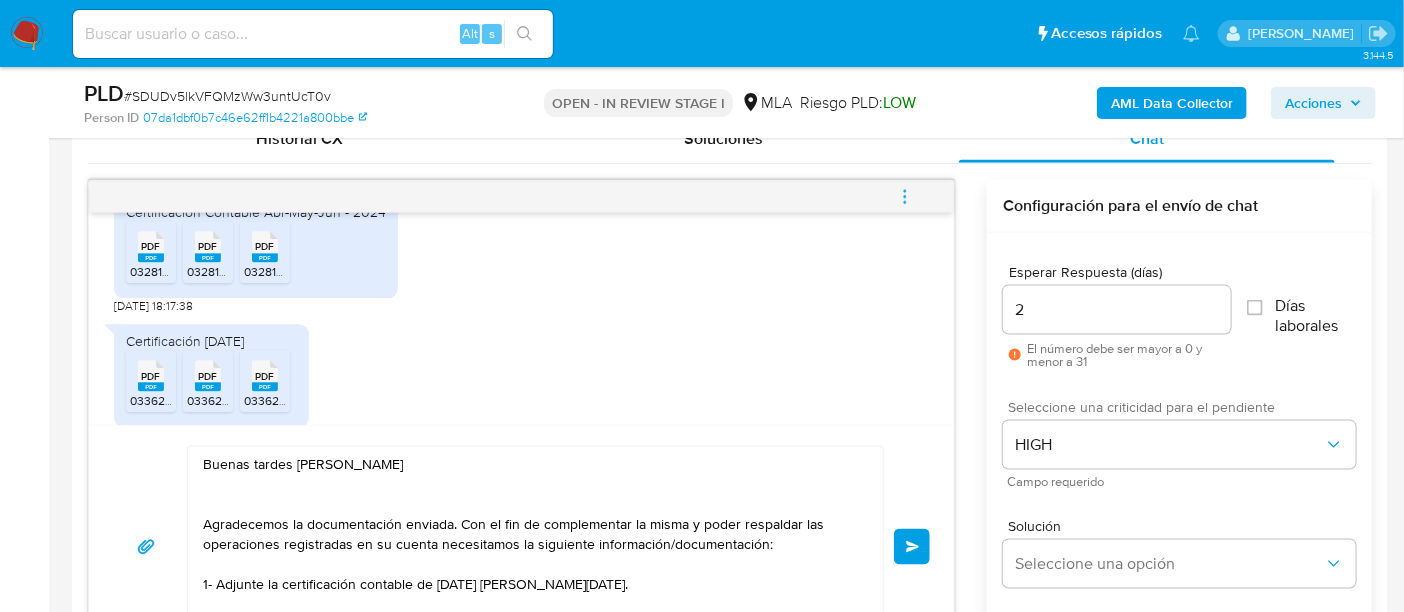 click on "Enviar" at bounding box center (913, 547) 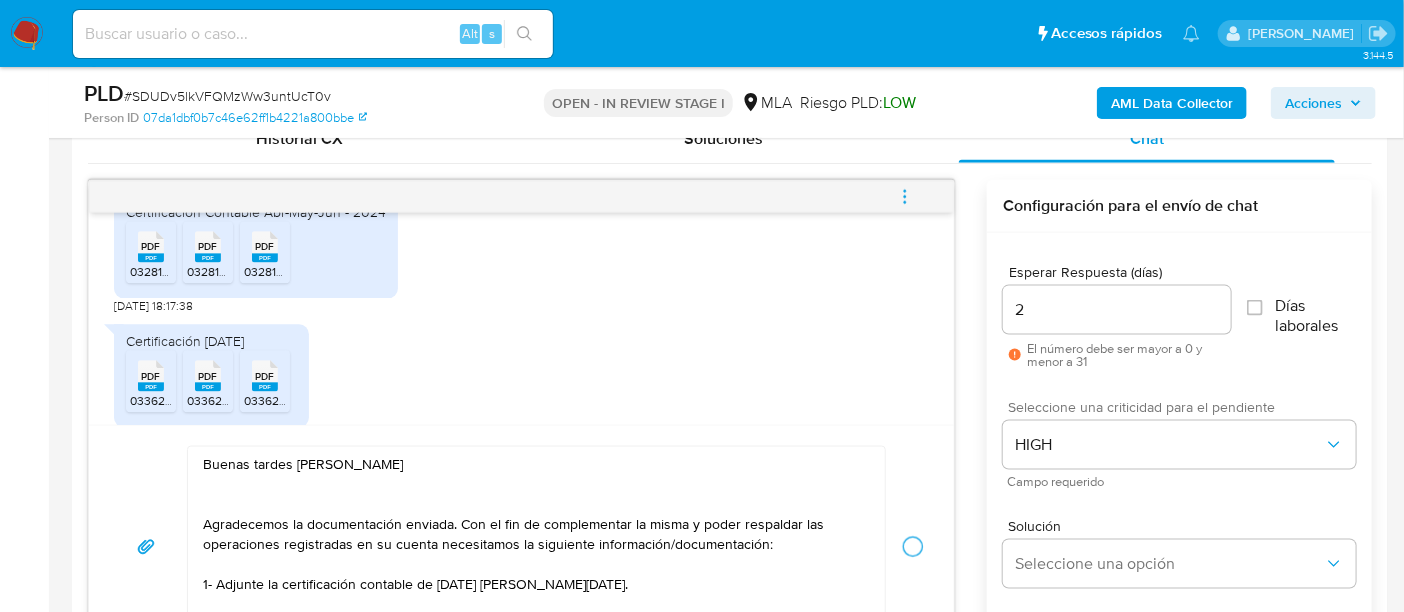 type 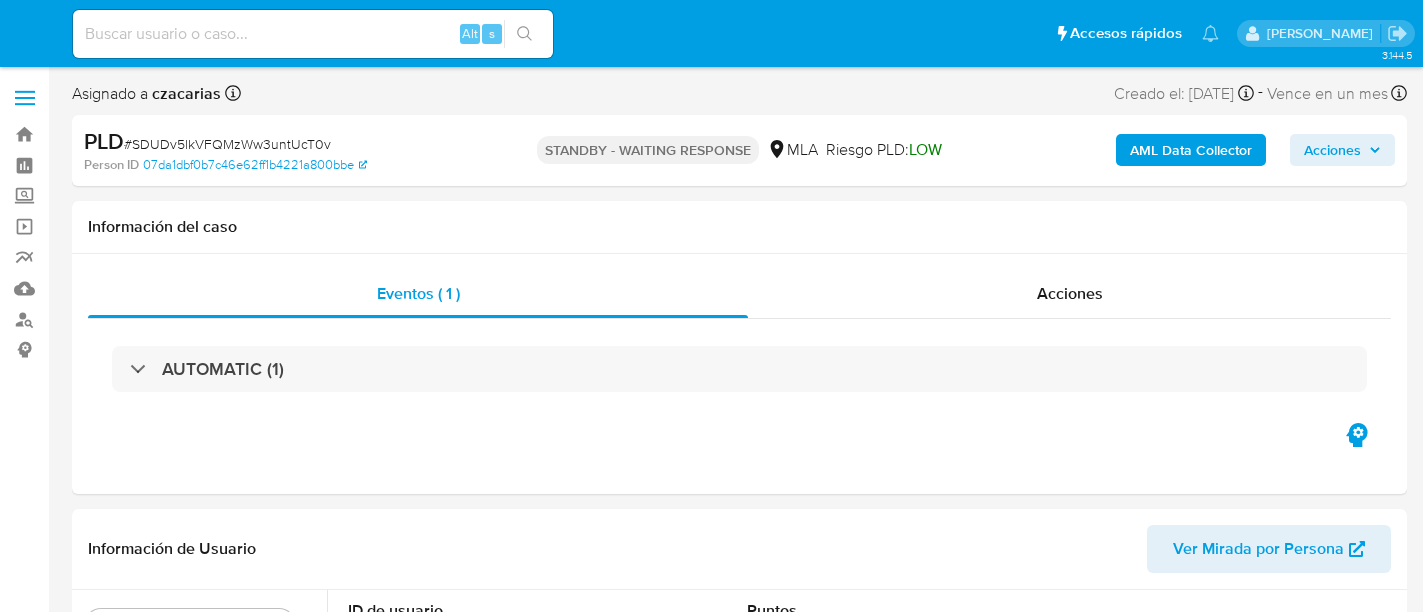 select on "10" 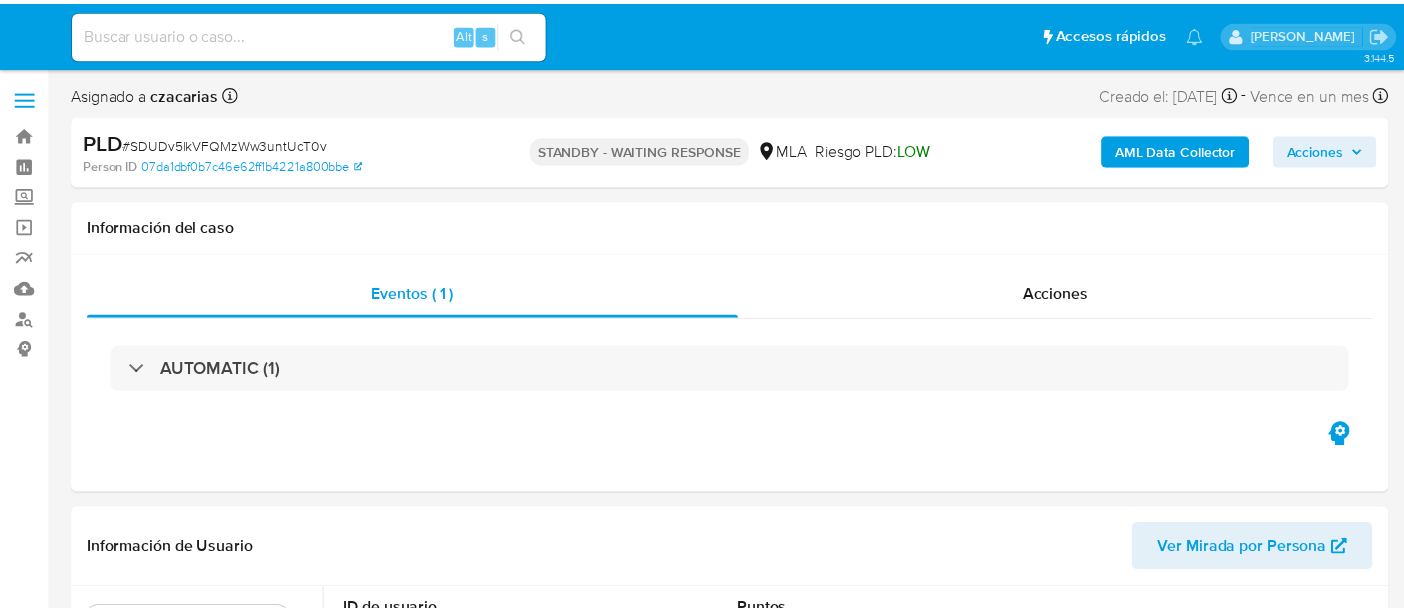 scroll, scrollTop: 0, scrollLeft: 0, axis: both 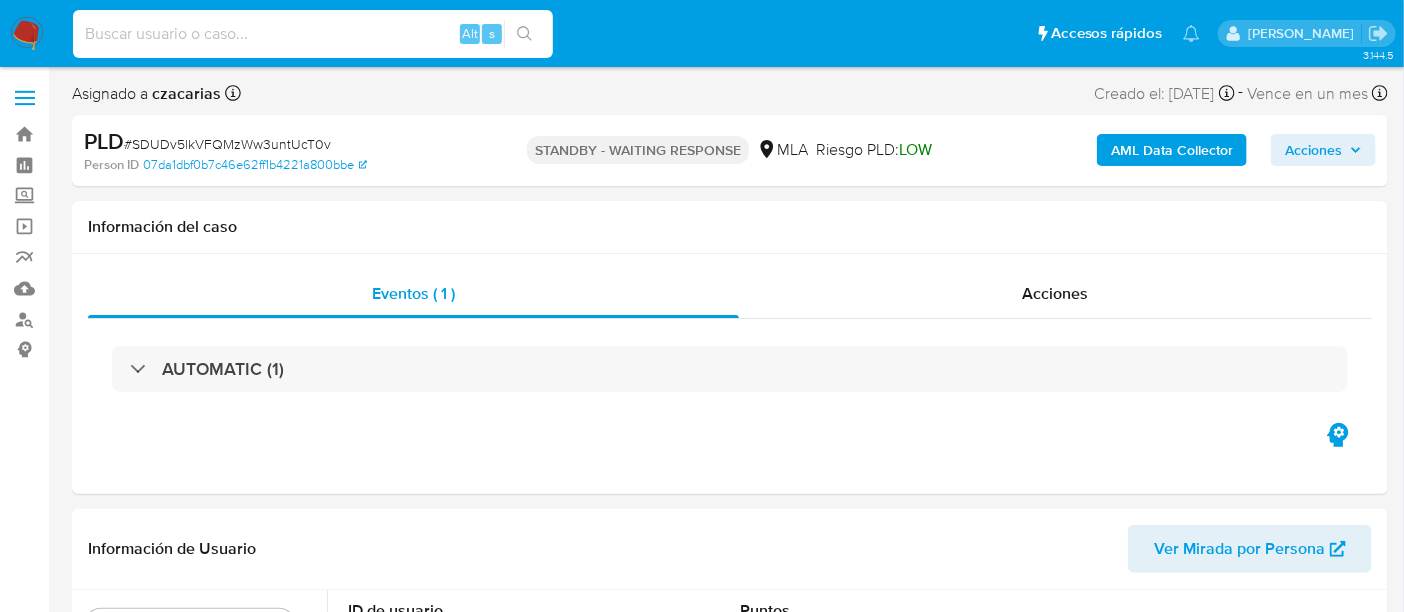 click at bounding box center [313, 34] 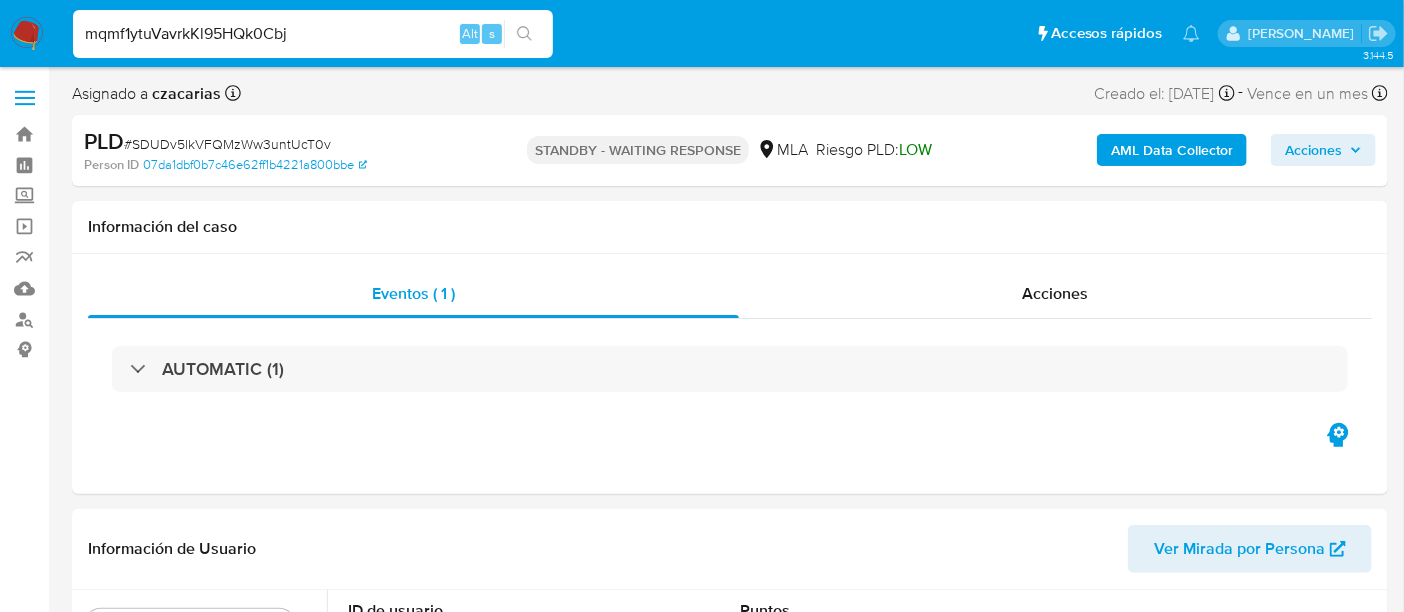 type on "mqmf1ytuVavrkKl95HQk0Cbj" 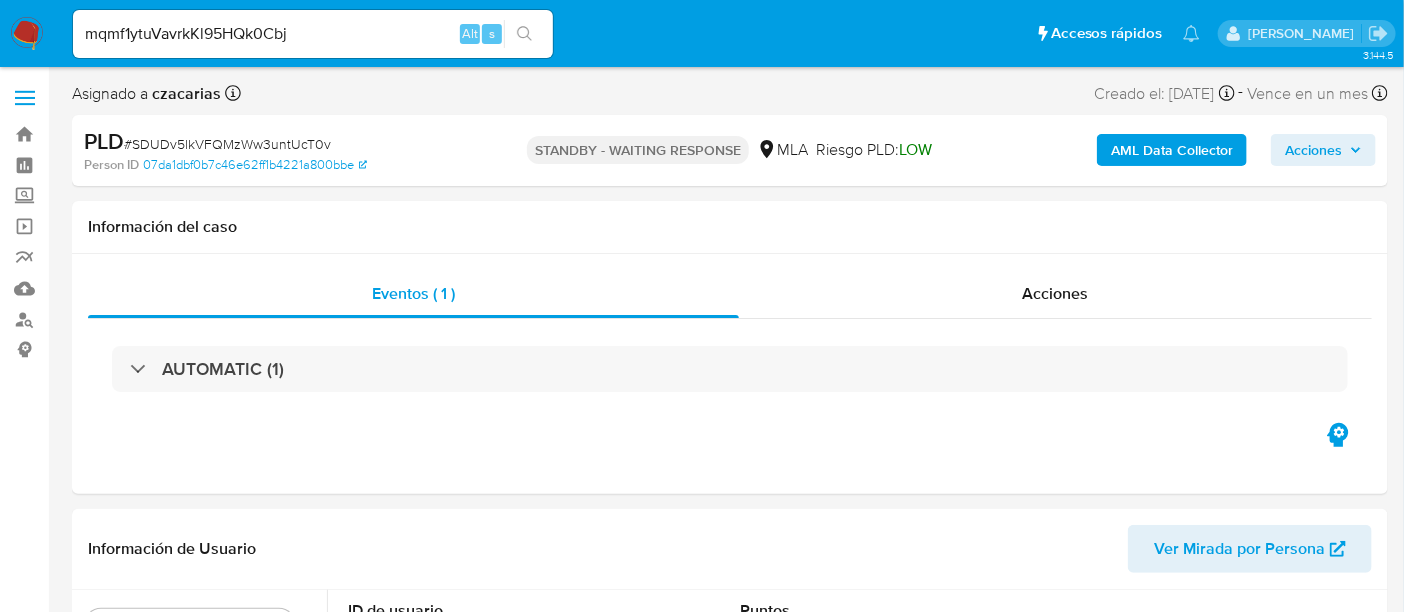 click on "mqmf1ytuVavrkKl95HQk0Cbj Alt s" at bounding box center [313, 34] 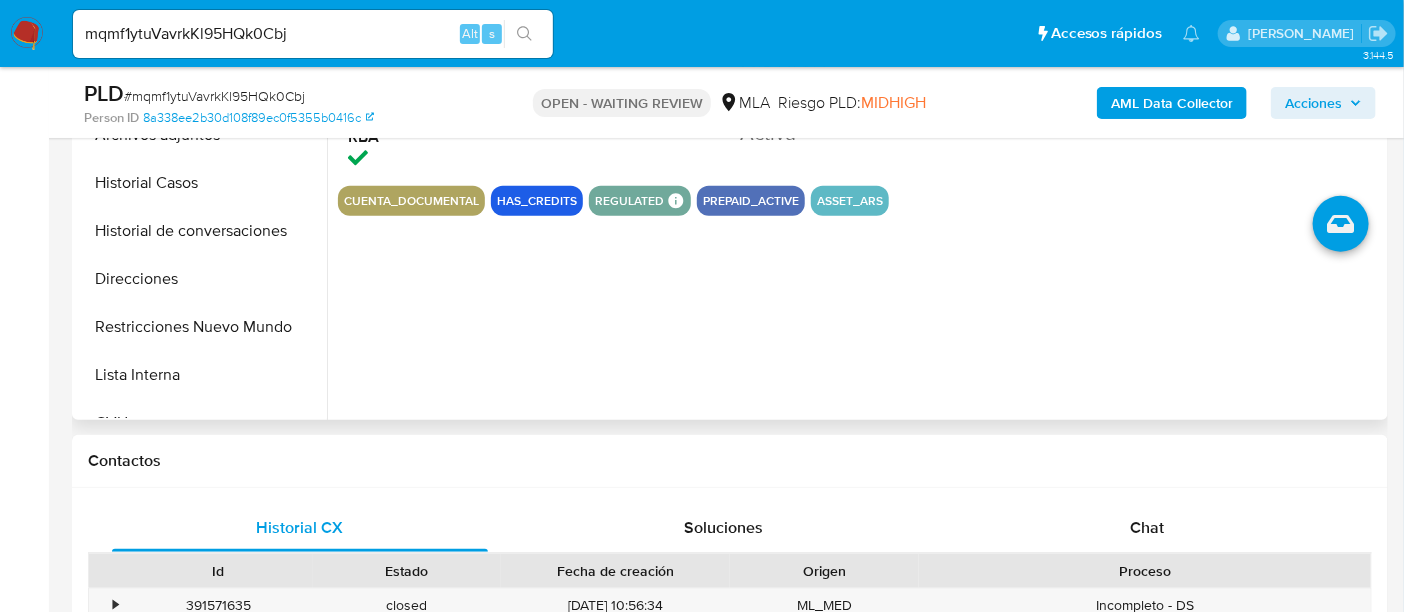 scroll, scrollTop: 625, scrollLeft: 0, axis: vertical 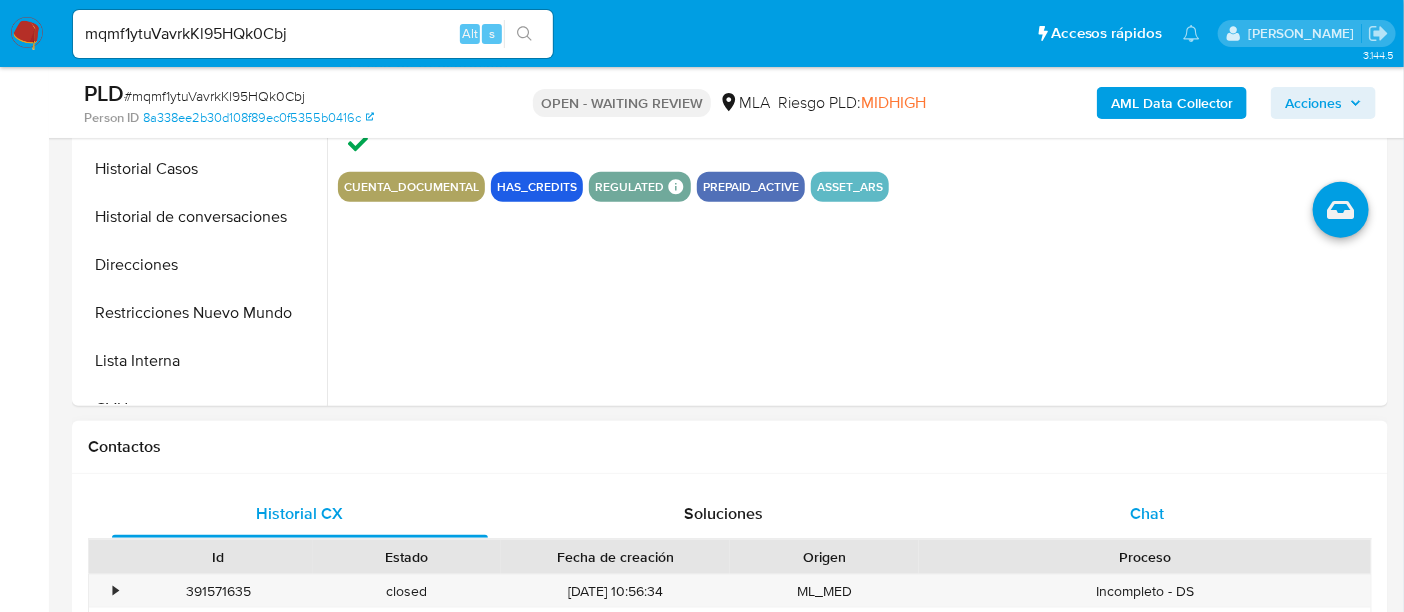 select on "10" 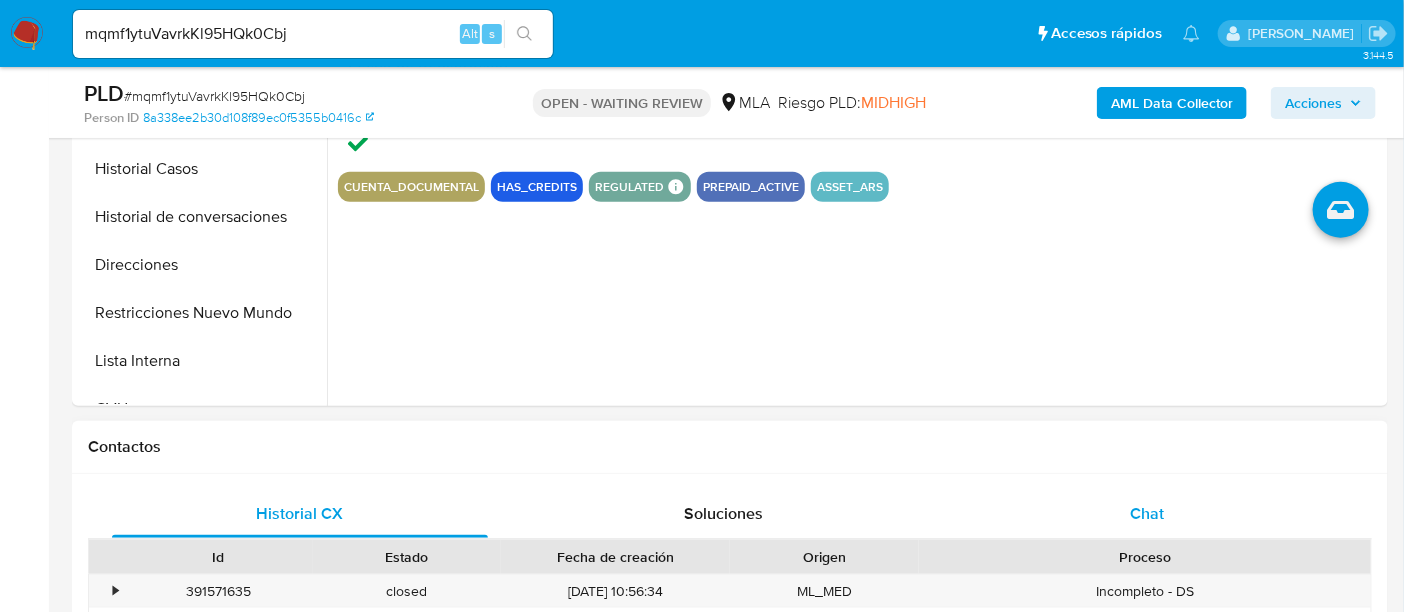 click on "Chat" at bounding box center (1147, 514) 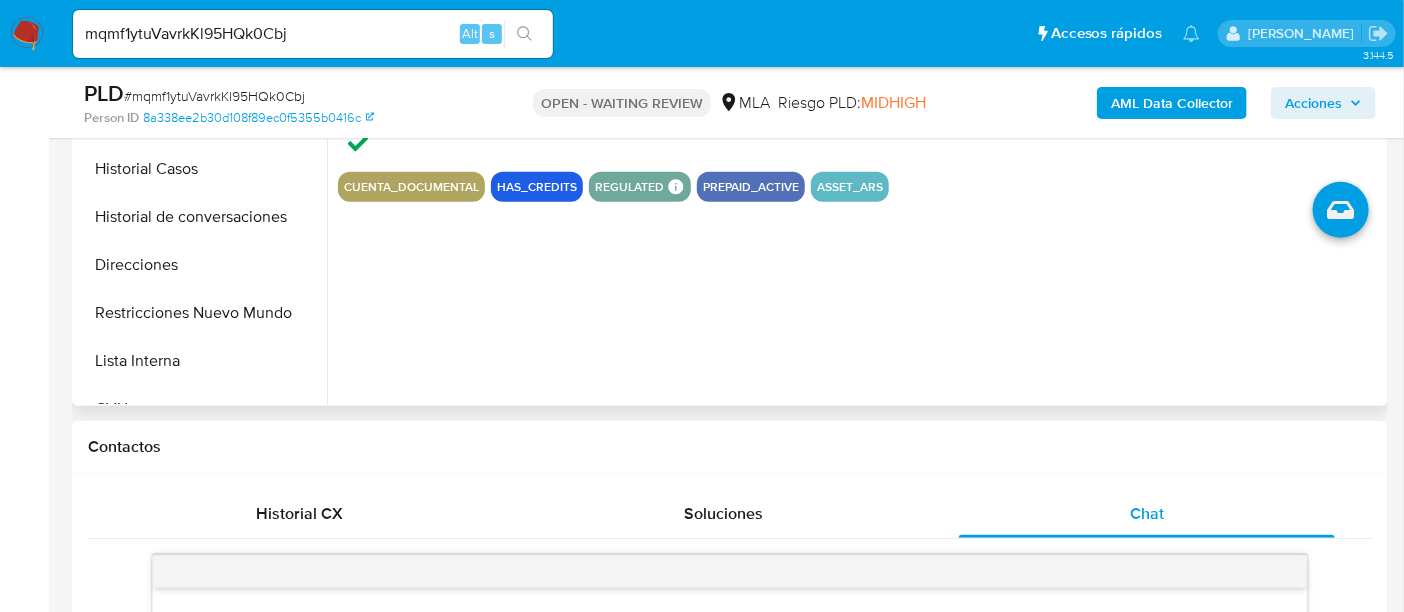 scroll, scrollTop: 874, scrollLeft: 0, axis: vertical 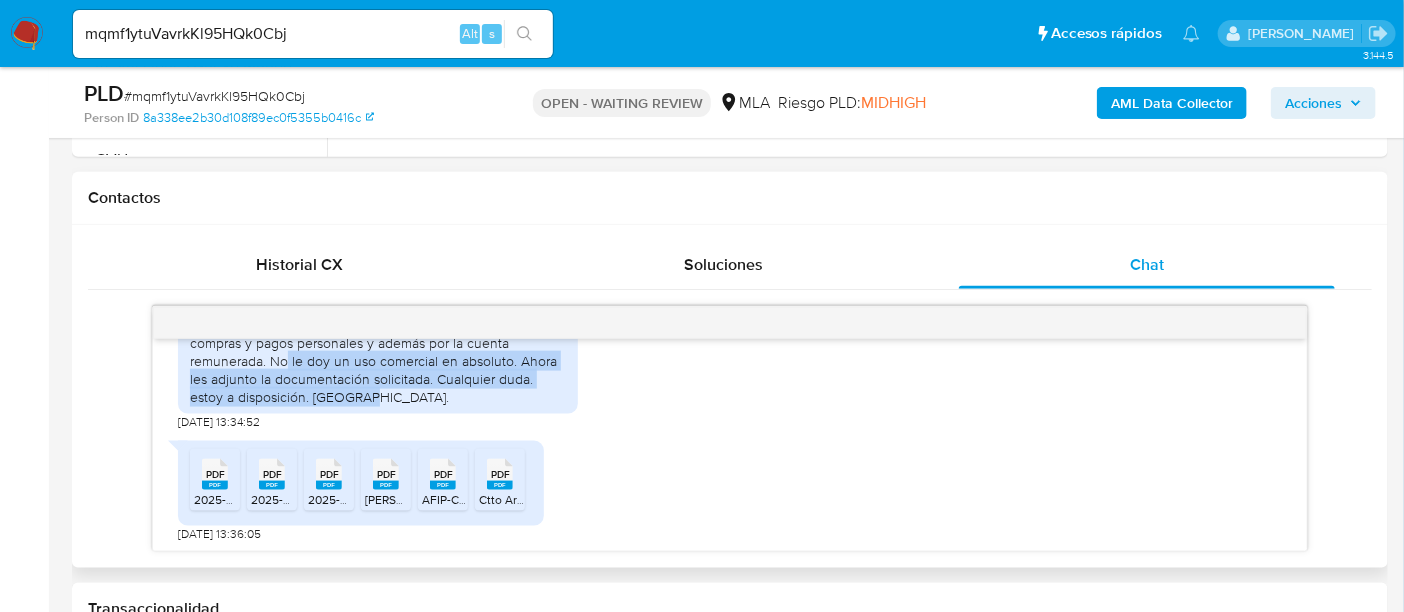 drag, startPoint x: 328, startPoint y: 390, endPoint x: 521, endPoint y: 428, distance: 196.70537 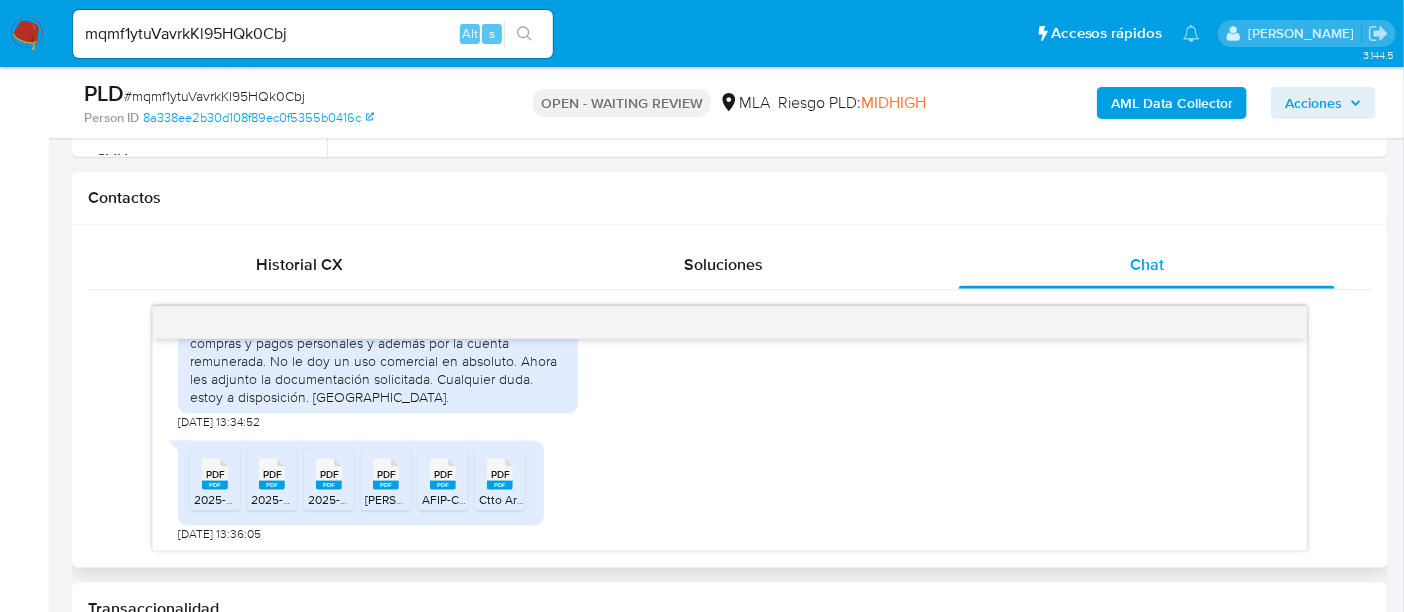 scroll, scrollTop: 1180, scrollLeft: 0, axis: vertical 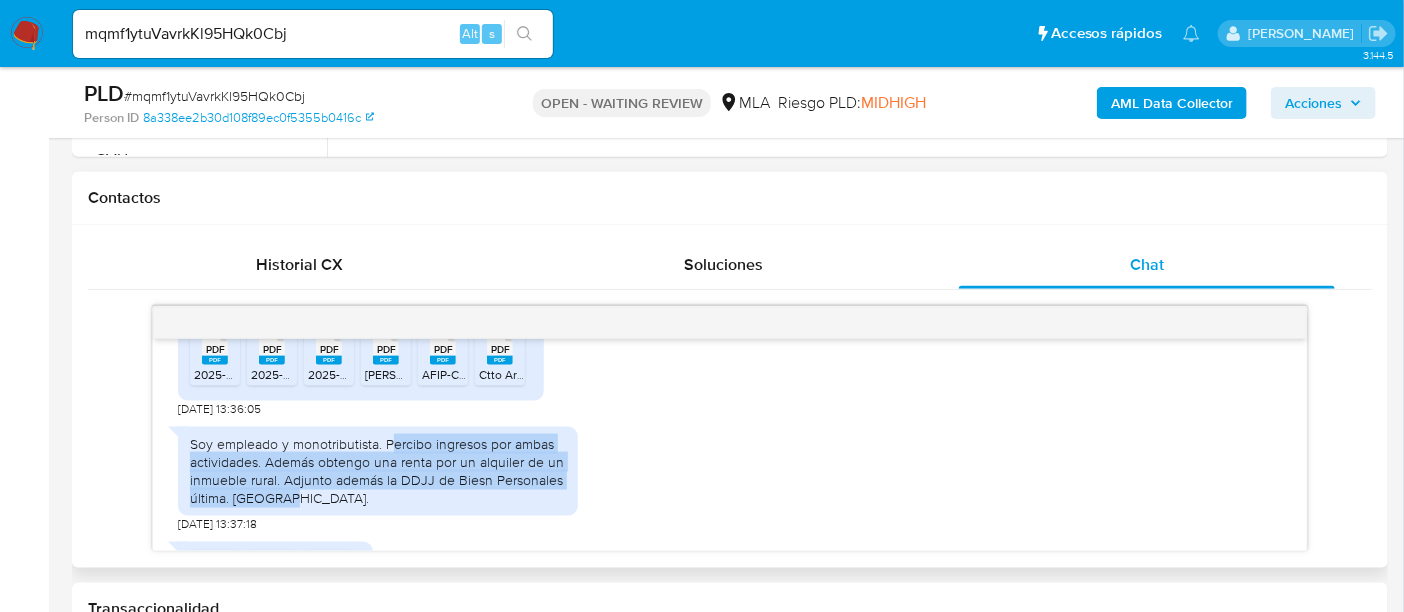 drag, startPoint x: 395, startPoint y: 479, endPoint x: 437, endPoint y: 532, distance: 67.62396 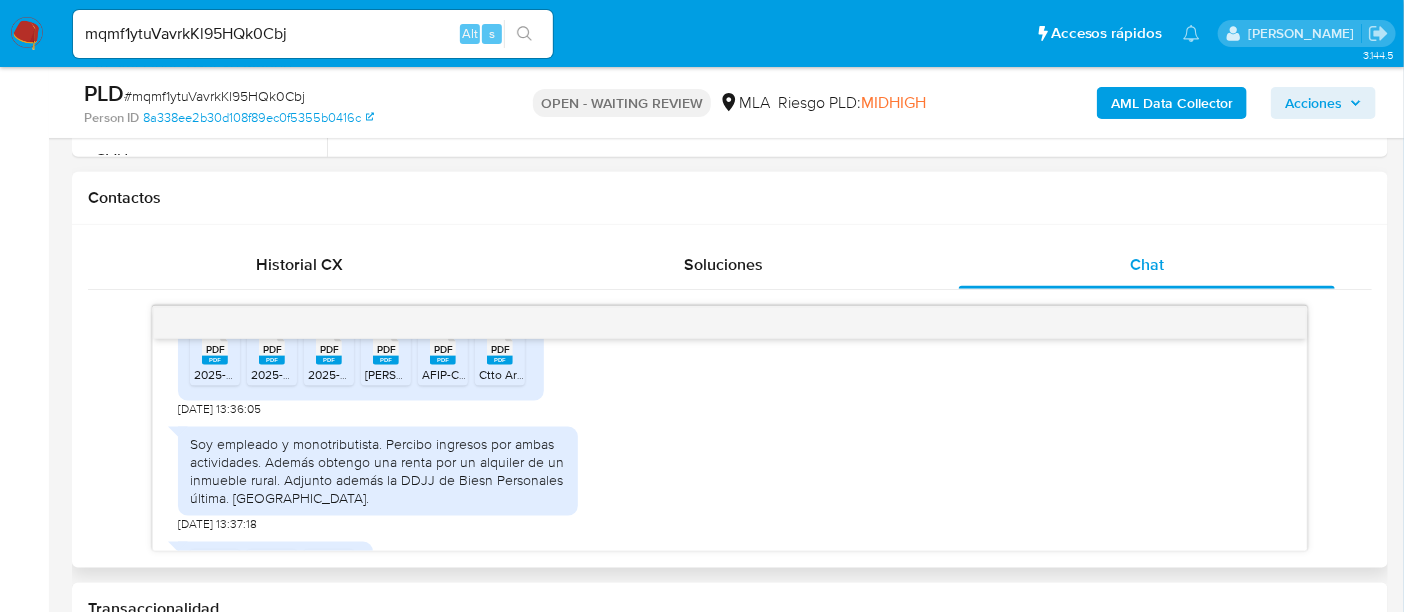 scroll, scrollTop: 1305, scrollLeft: 0, axis: vertical 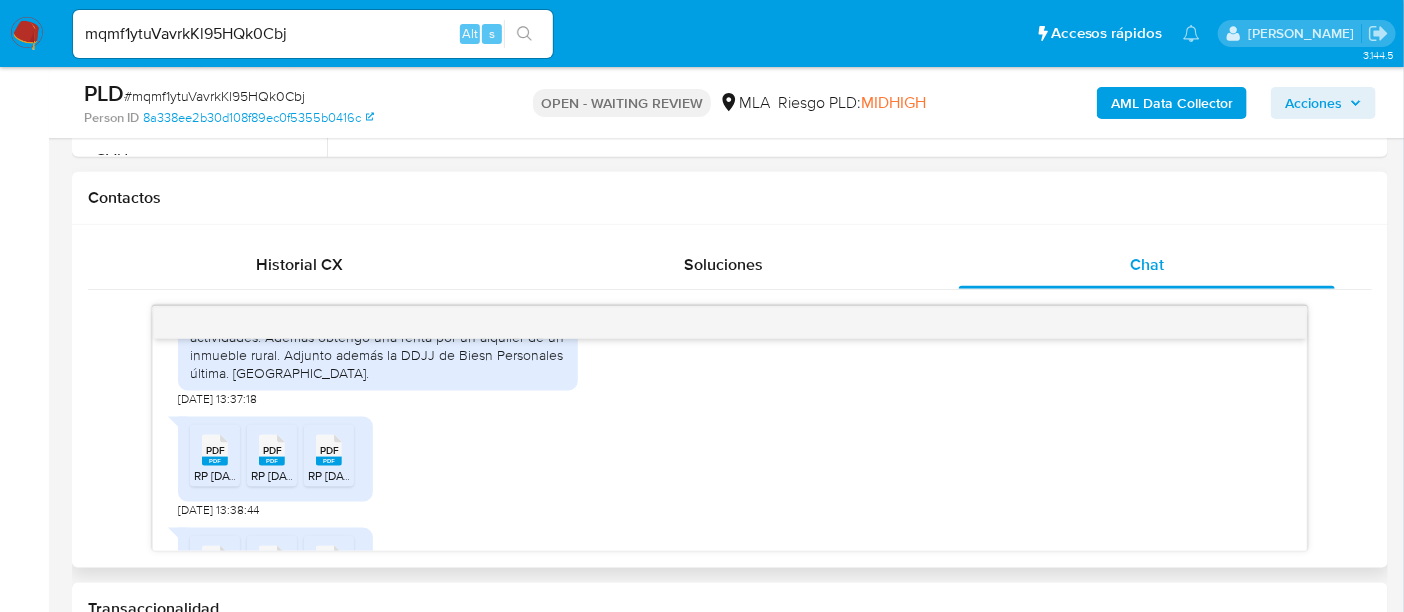 click on "PDF" at bounding box center (215, 450) 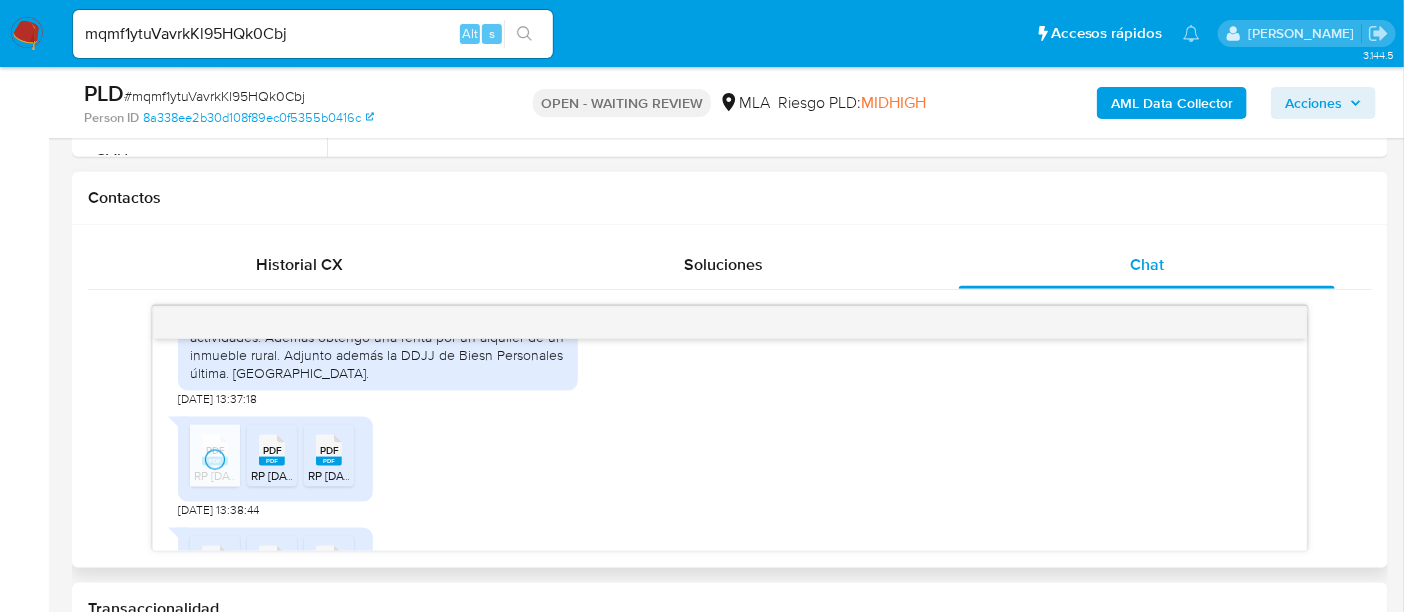 click 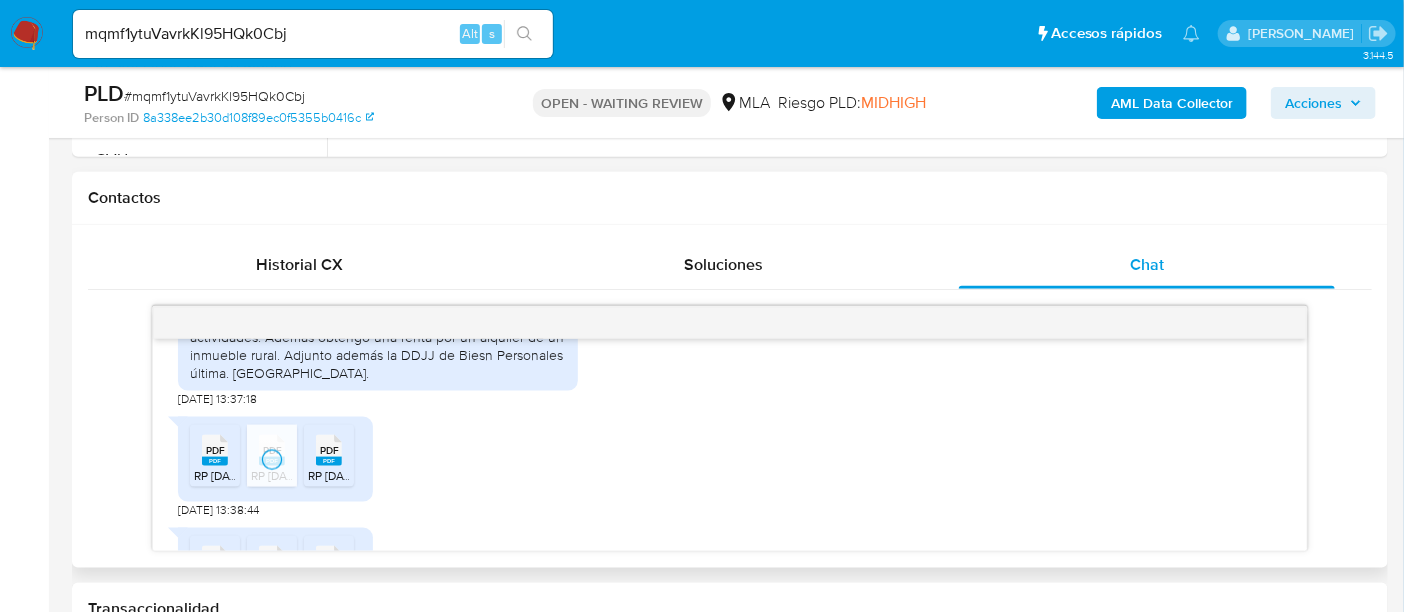 click 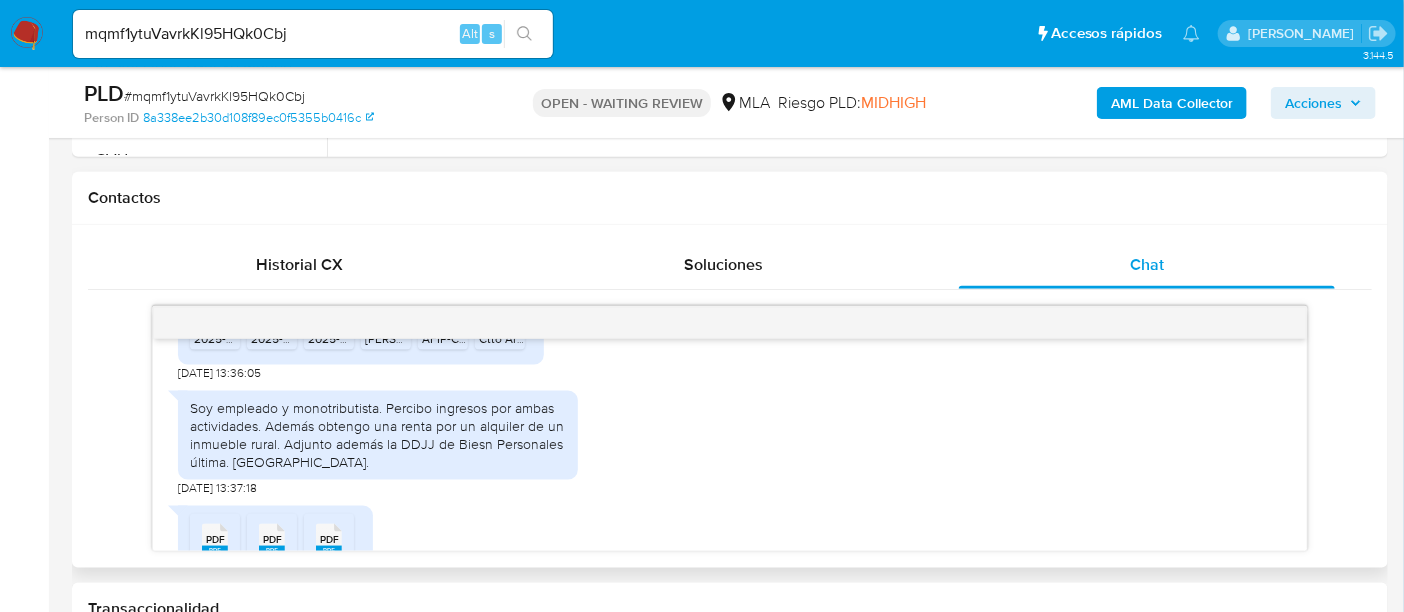 scroll, scrollTop: 1180, scrollLeft: 0, axis: vertical 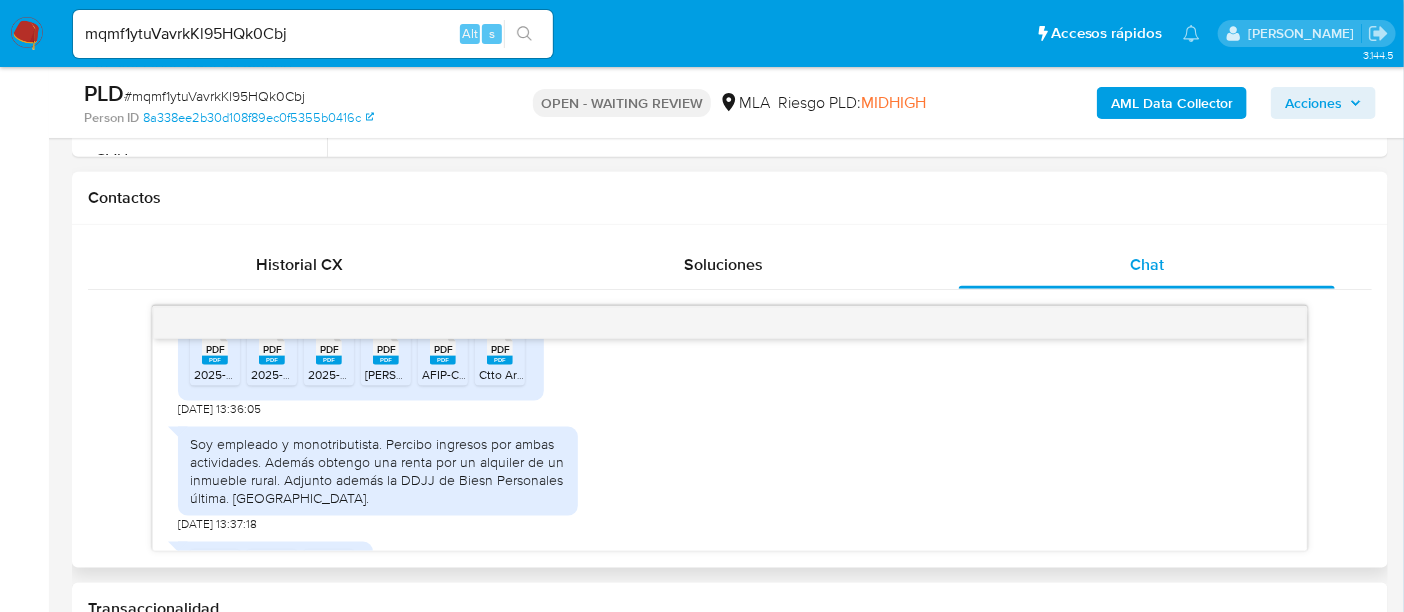 drag, startPoint x: 211, startPoint y: 399, endPoint x: 261, endPoint y: 402, distance: 50.08992 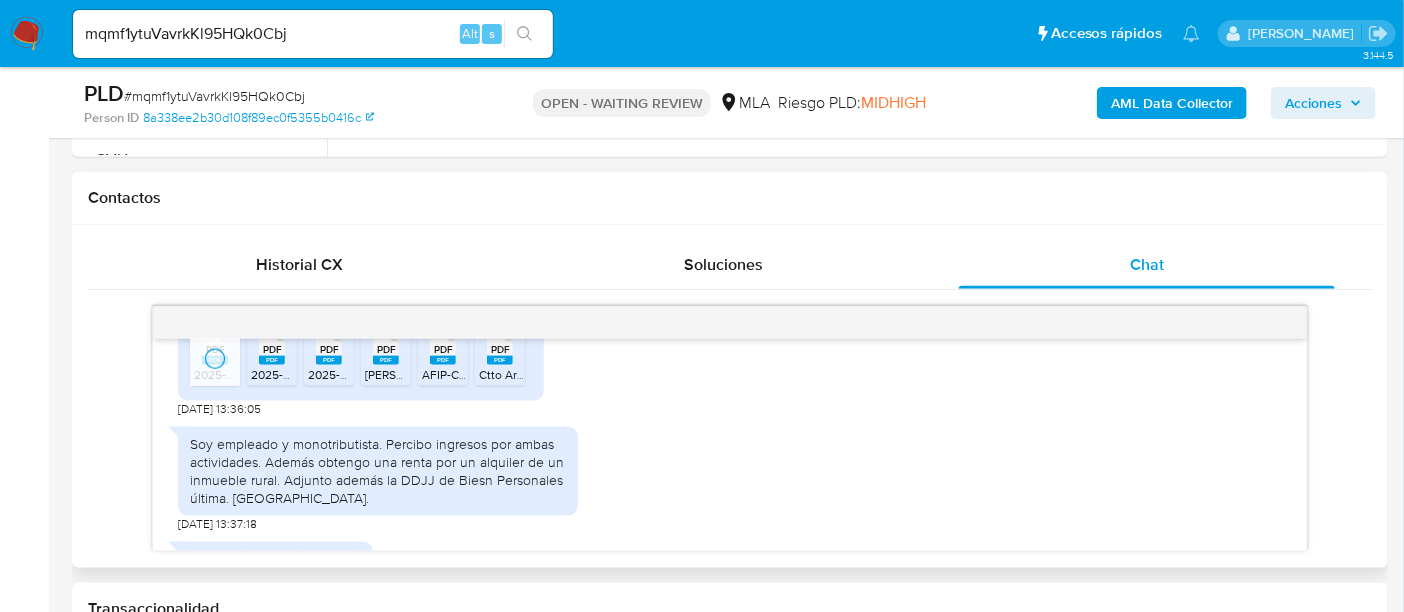 click on "PDF" 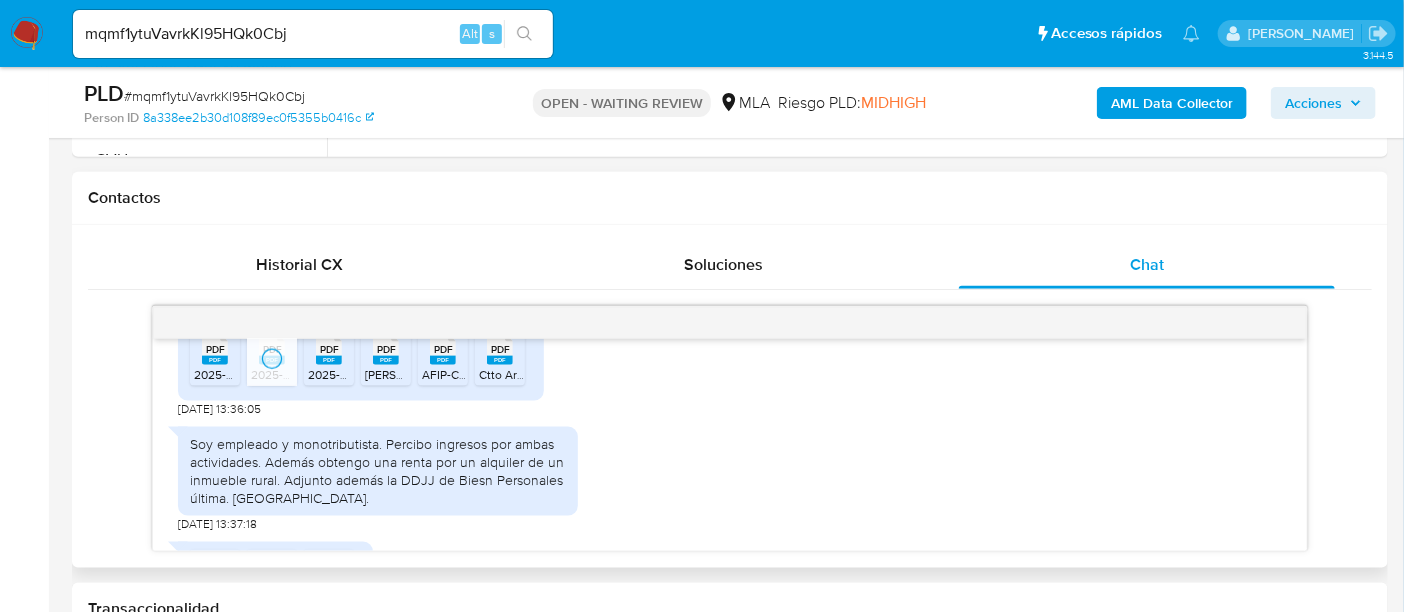 click 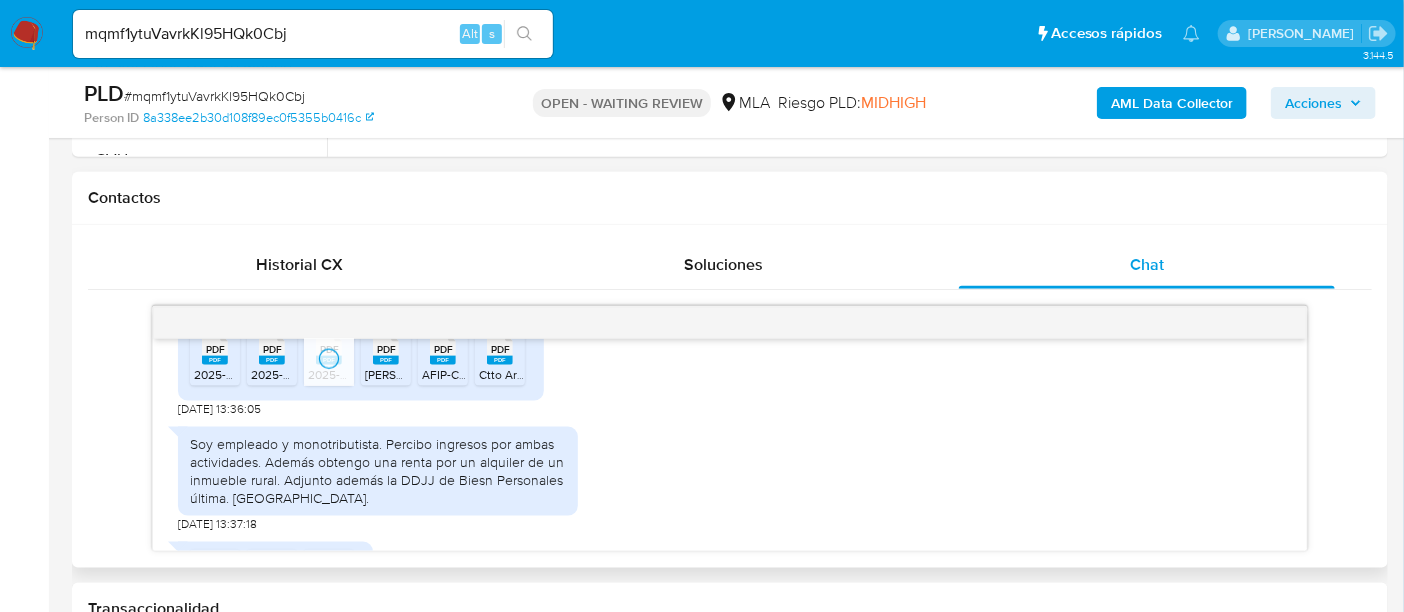 drag, startPoint x: 383, startPoint y: 399, endPoint x: 441, endPoint y: 413, distance: 59.665737 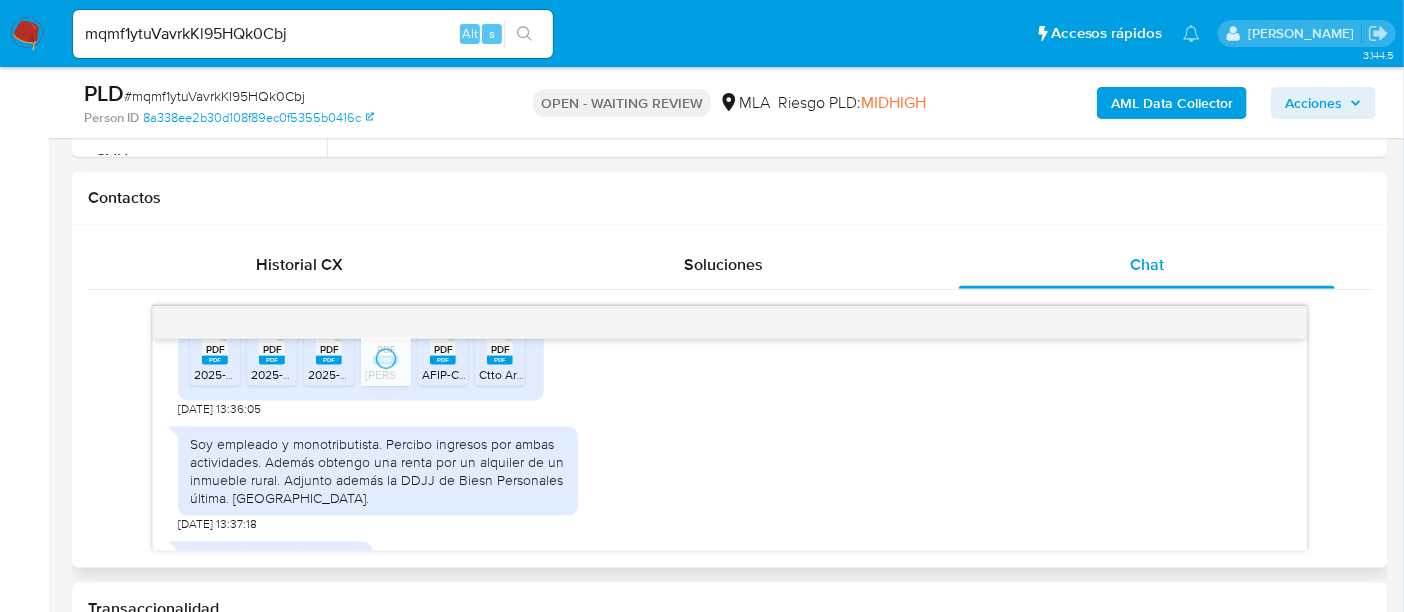 click on "AFIP-Constancia Monotributo Rosendo Pomba.pdf" at bounding box center (559, 374) 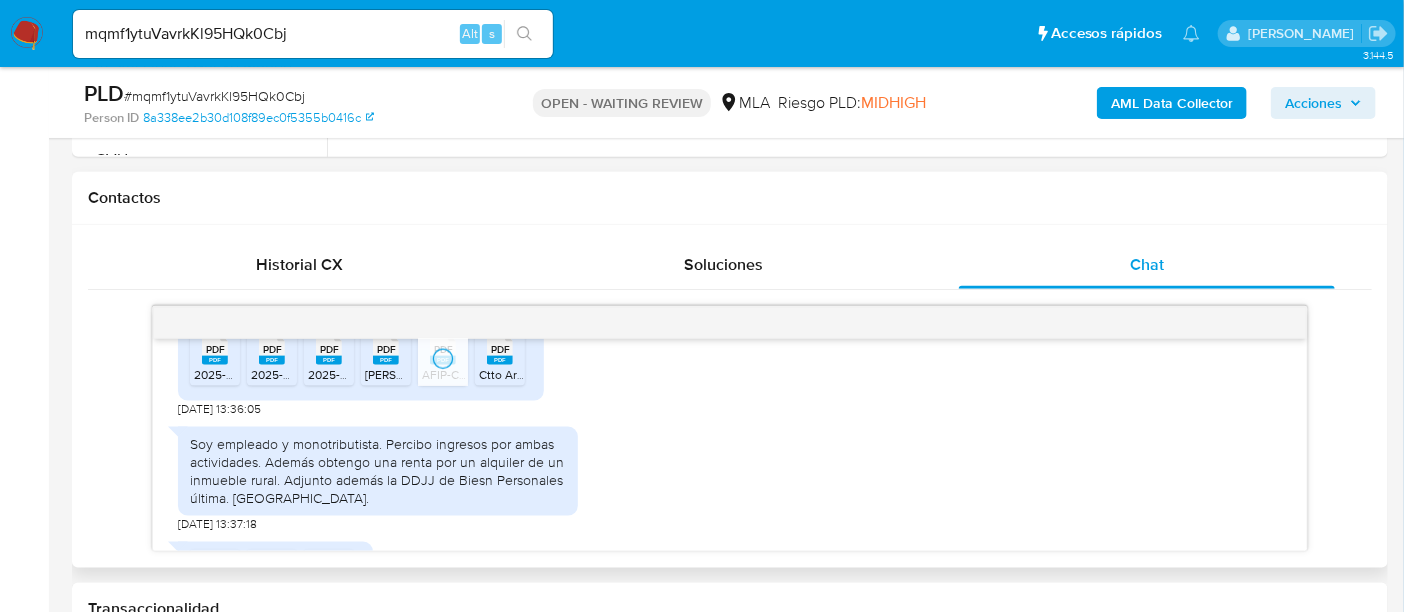 click on "Ctto Arrendamiento Rosendo 2024-25 Escaneado.pdf" at bounding box center (646, 374) 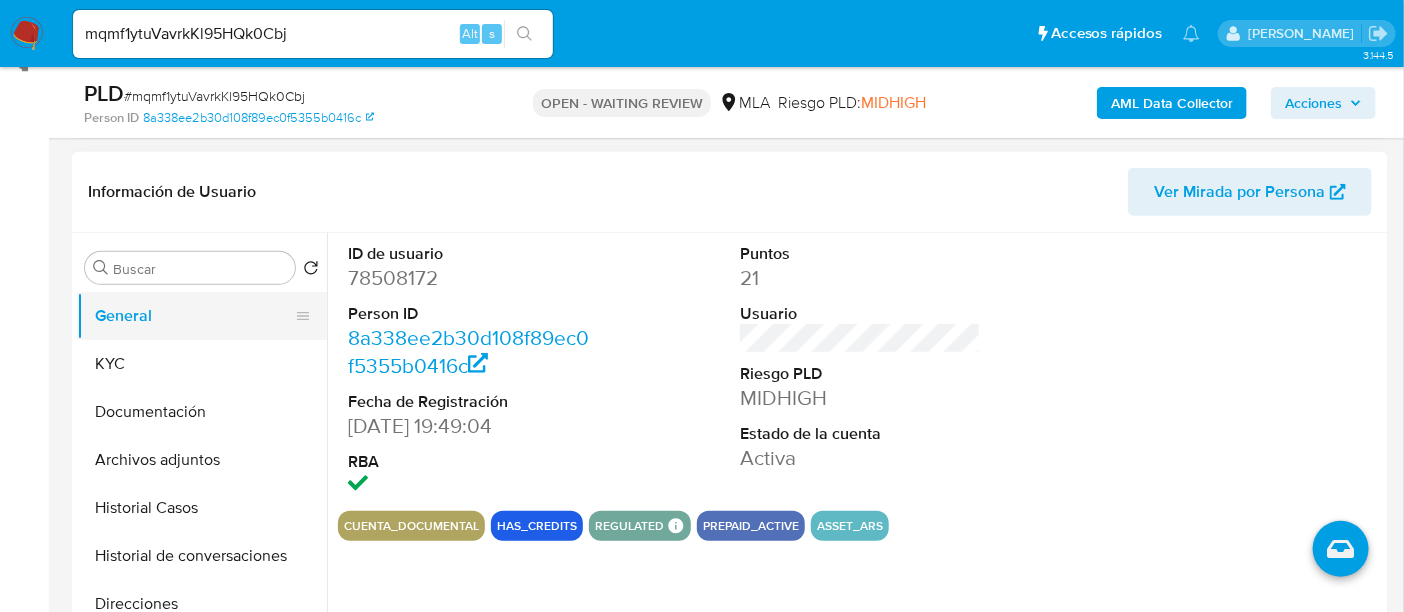 scroll, scrollTop: 250, scrollLeft: 0, axis: vertical 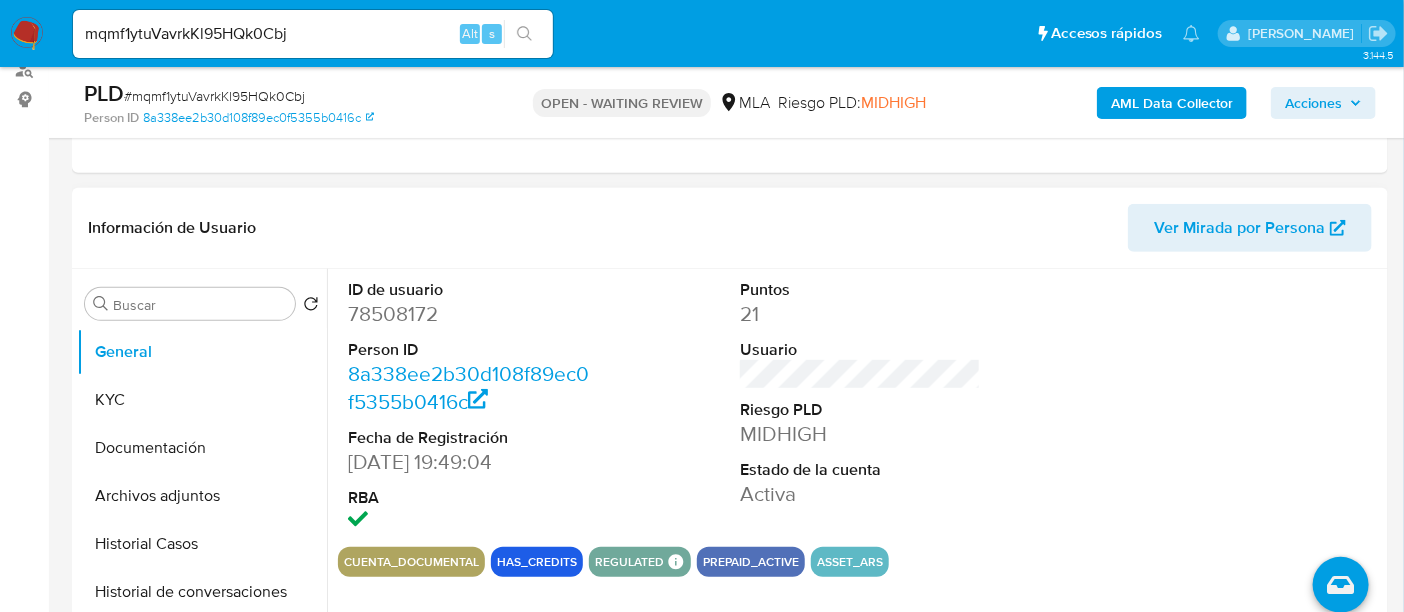 click on "78508172" at bounding box center [468, 314] 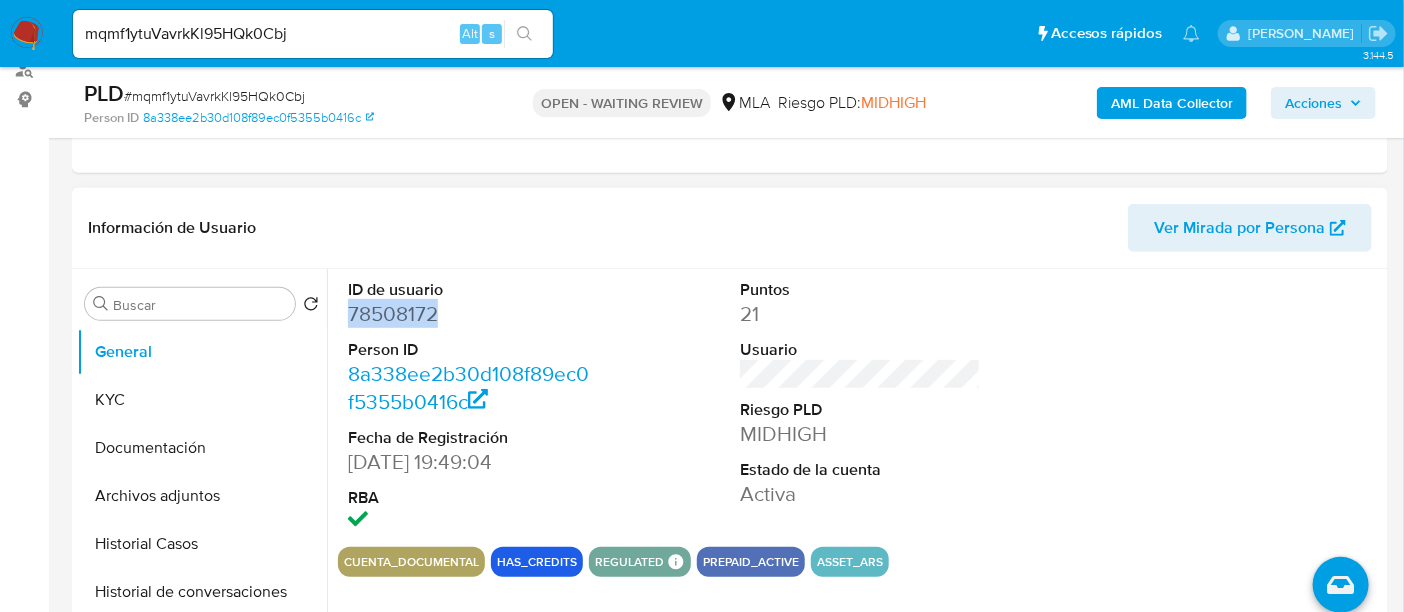 click on "78508172" at bounding box center [468, 314] 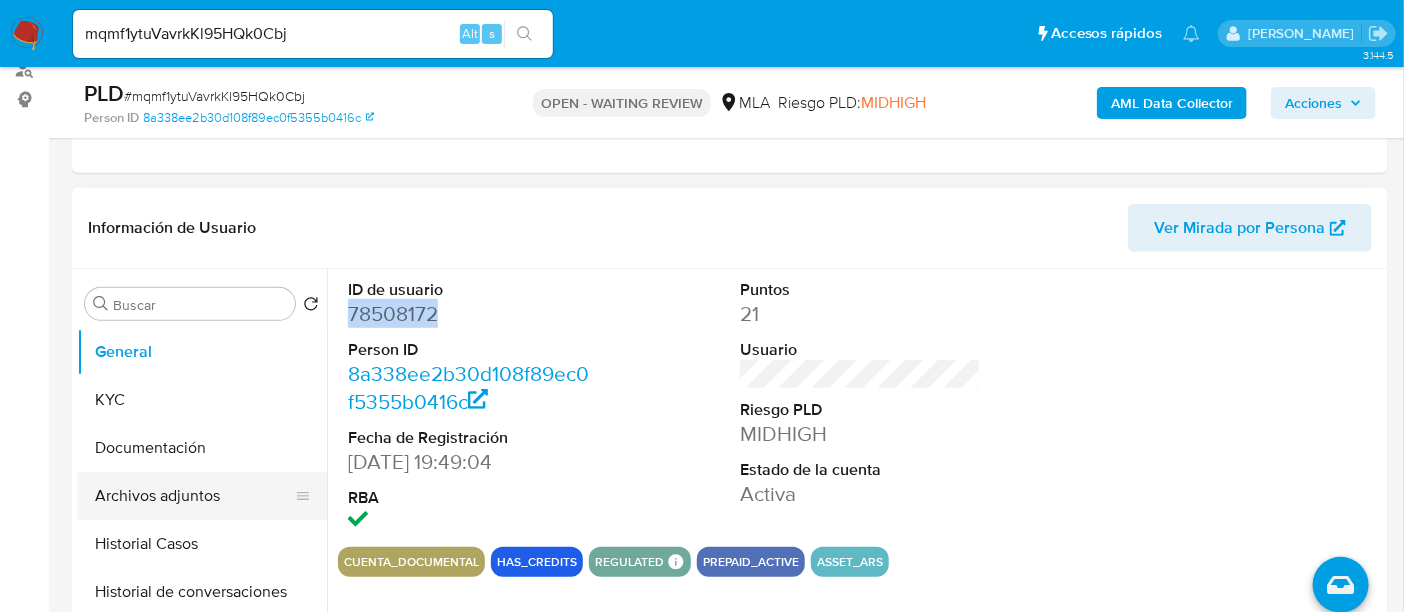copy on "78508172" 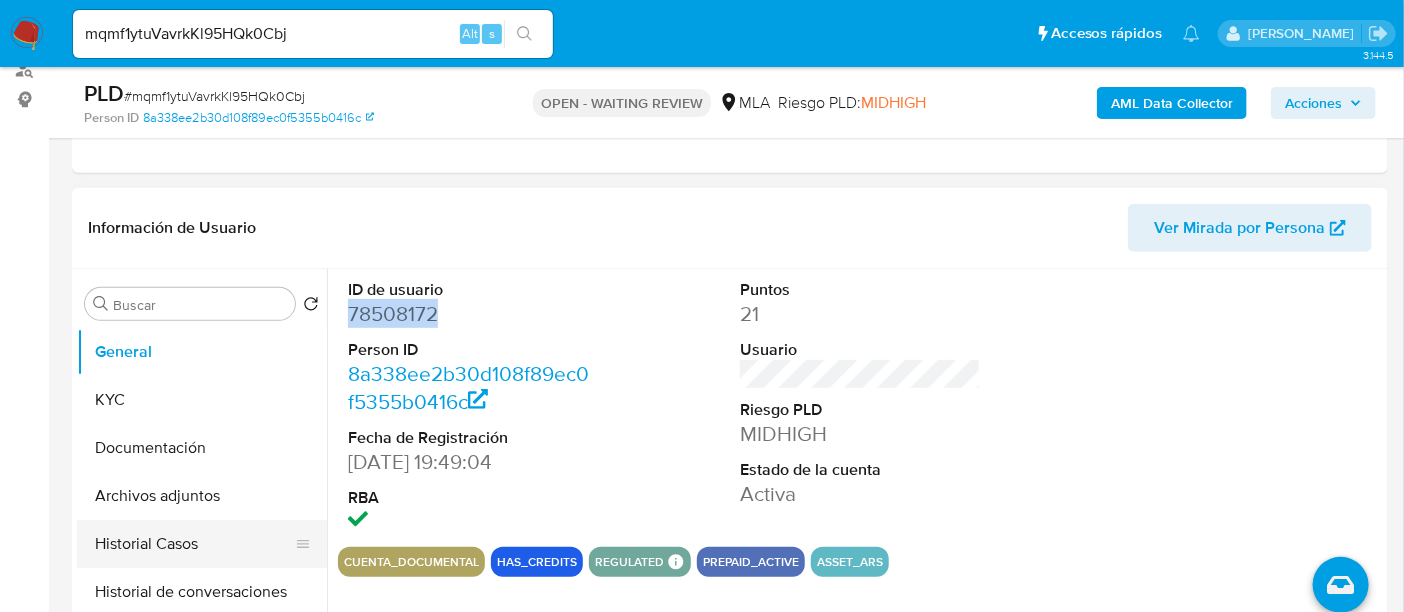 click on "Historial Casos" at bounding box center [194, 544] 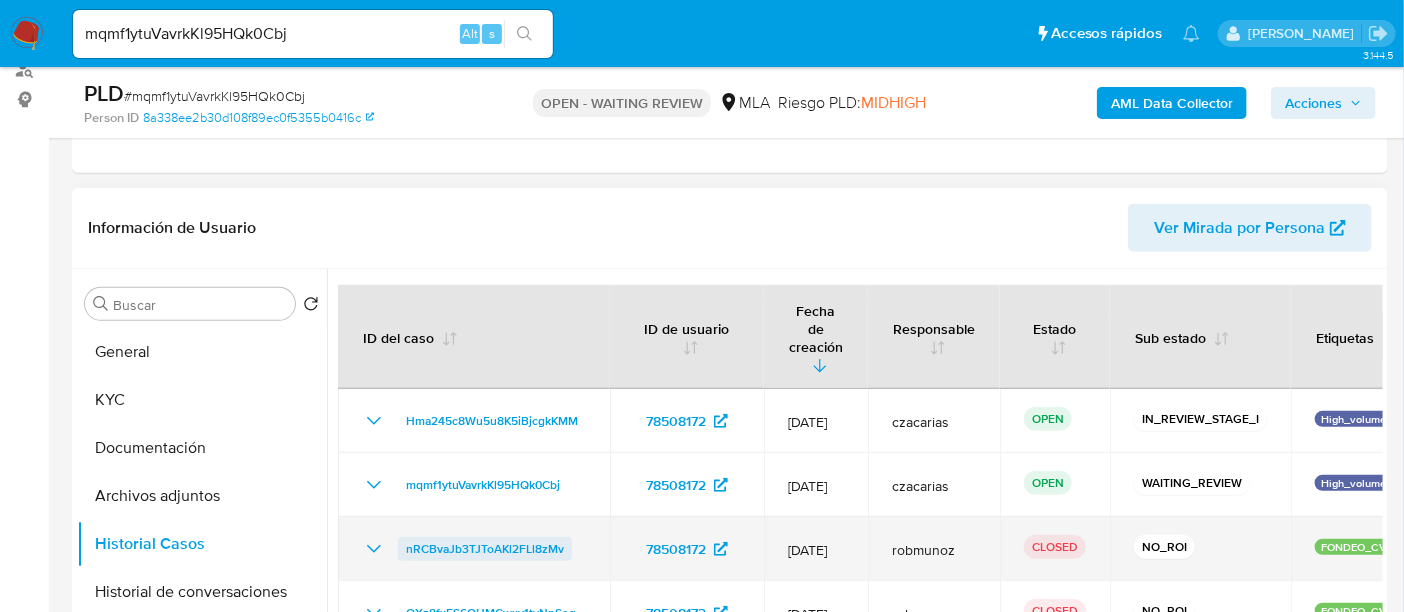 click on "nRCBvaJb3TJToAKl2FLl8zMv" at bounding box center [485, 549] 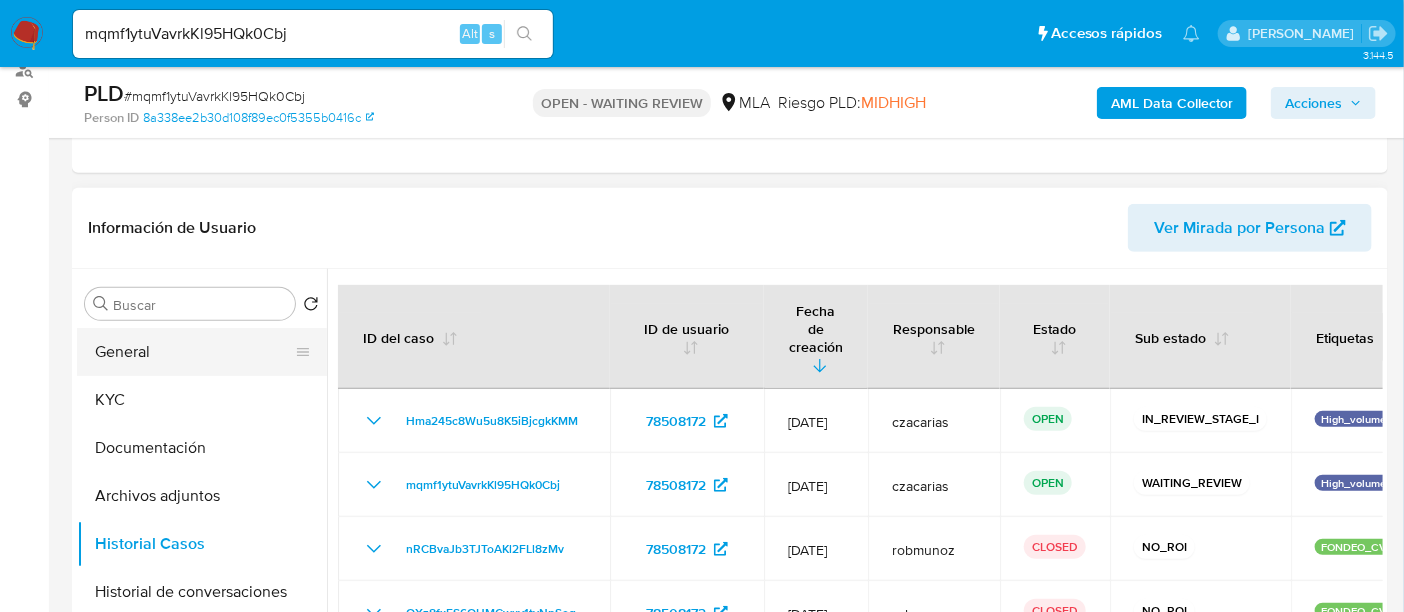 click on "General" at bounding box center (194, 352) 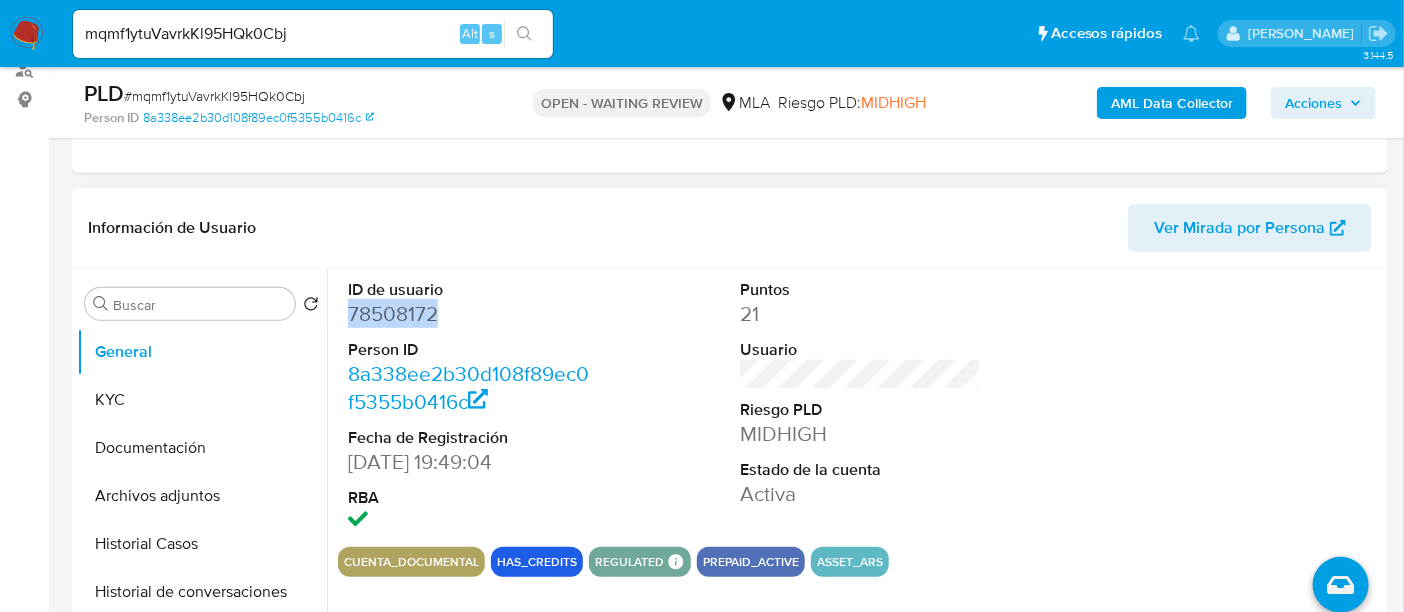 drag, startPoint x: 345, startPoint y: 303, endPoint x: 331, endPoint y: 308, distance: 14.866069 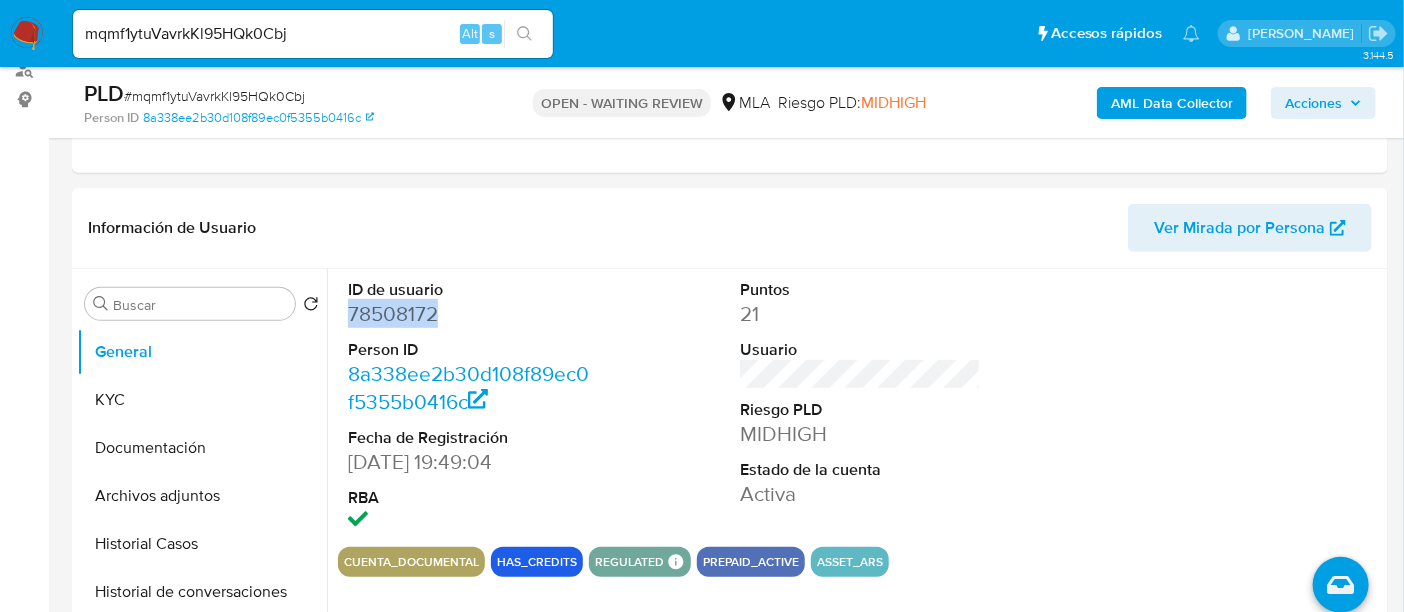 copy on "78508172" 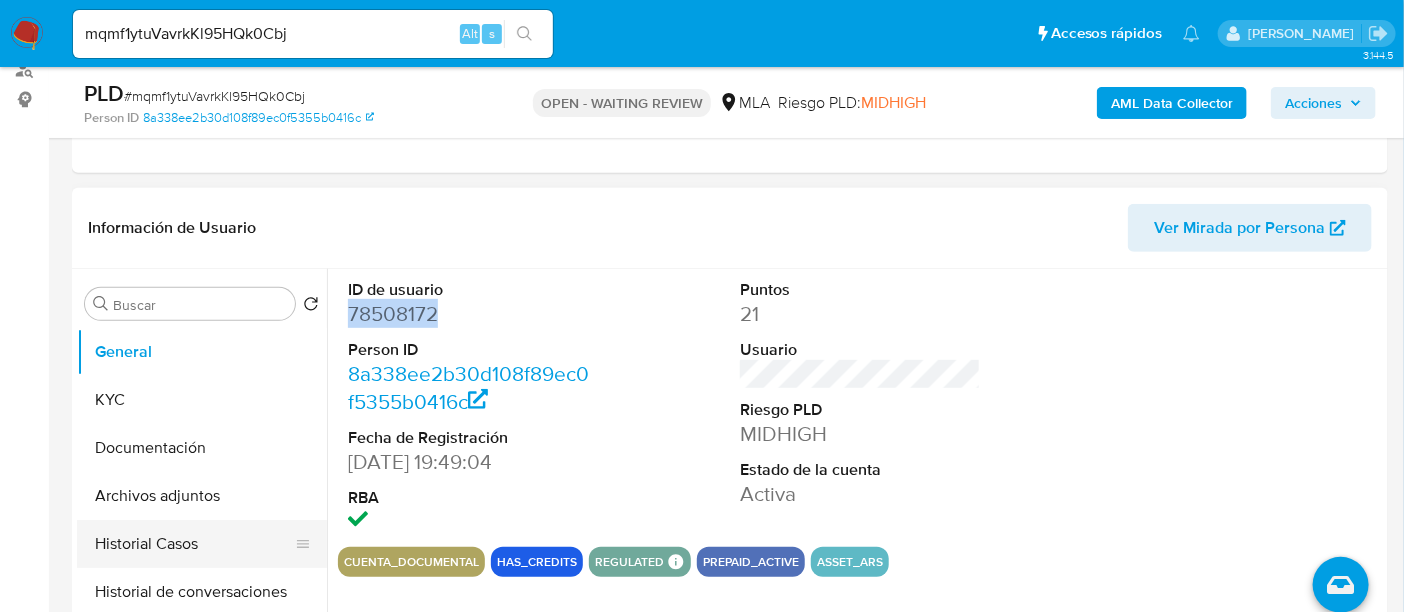 click on "Historial Casos" at bounding box center (194, 544) 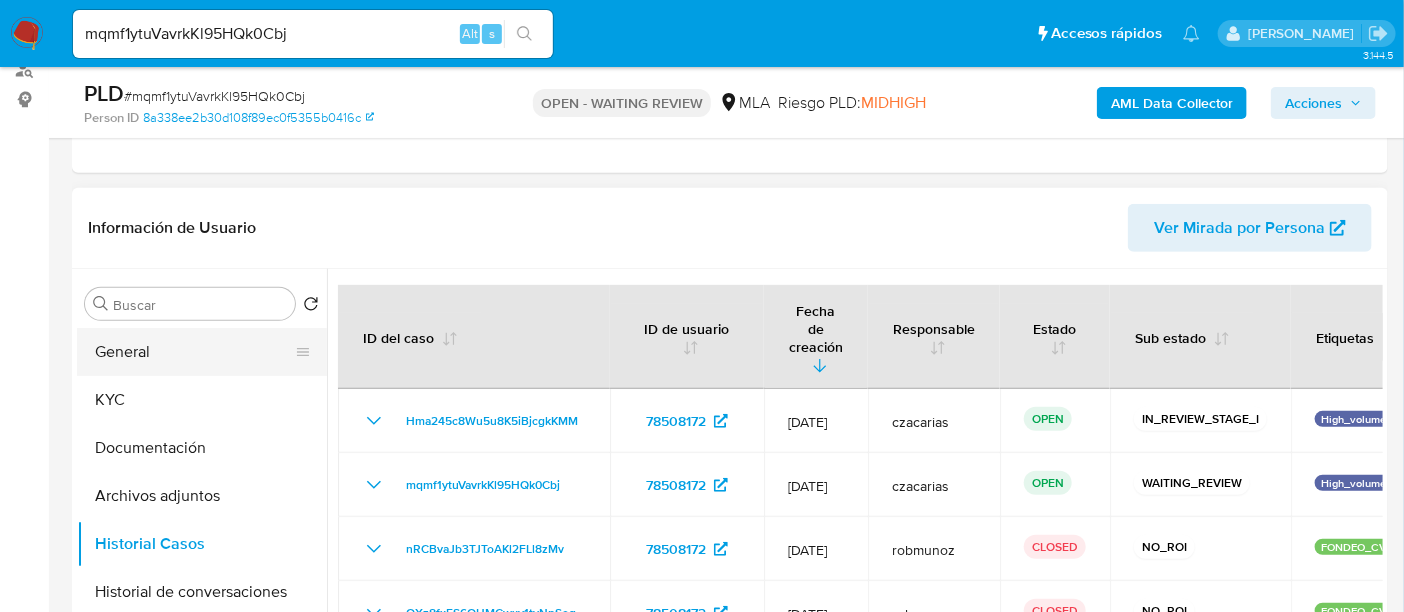 click on "General" at bounding box center (194, 352) 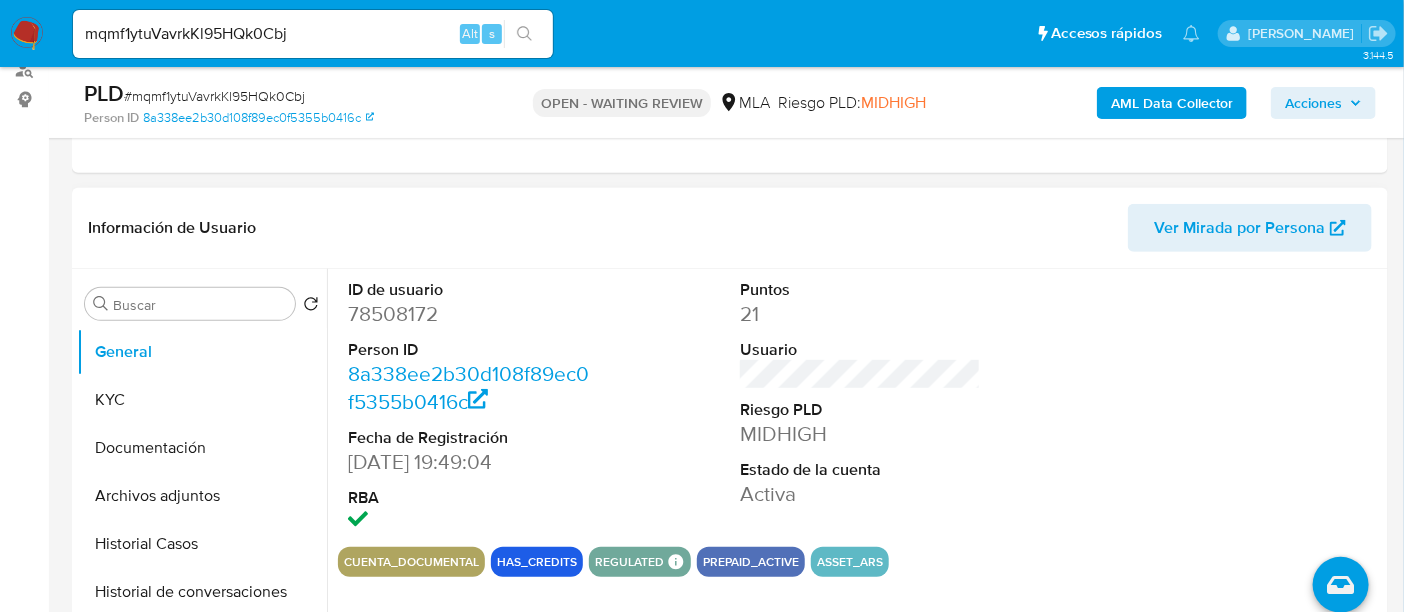 click on "78508172" at bounding box center (468, 314) 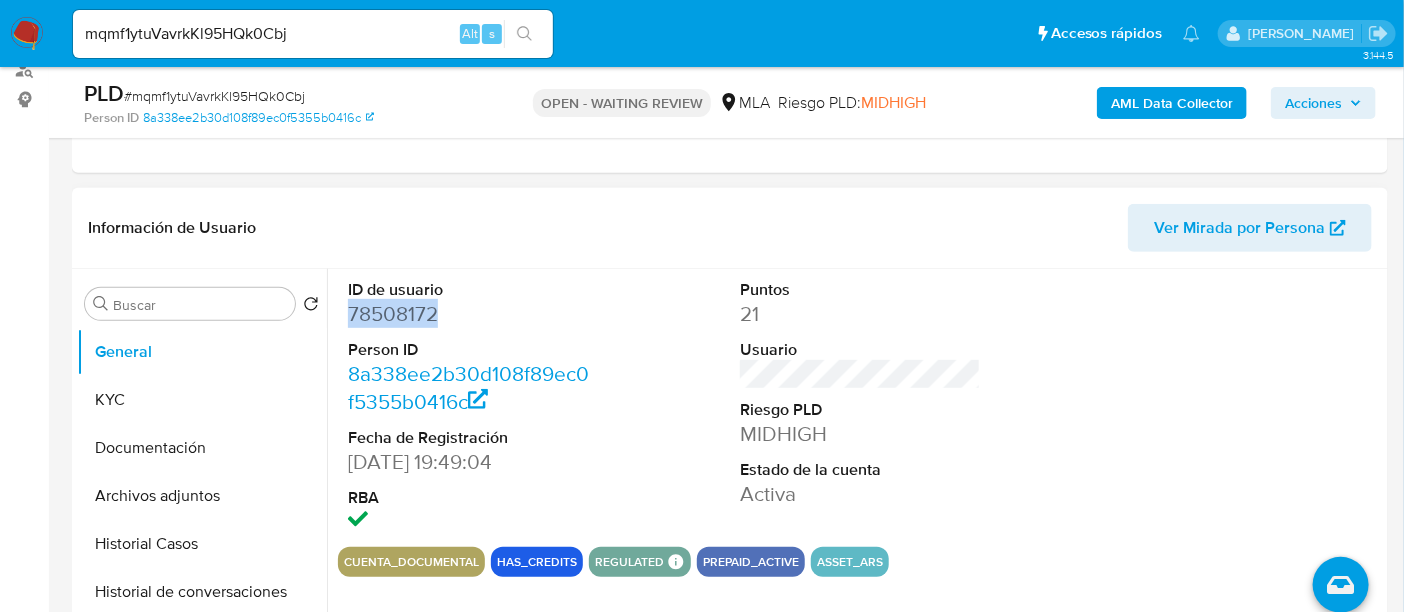 click on "78508172" at bounding box center [468, 314] 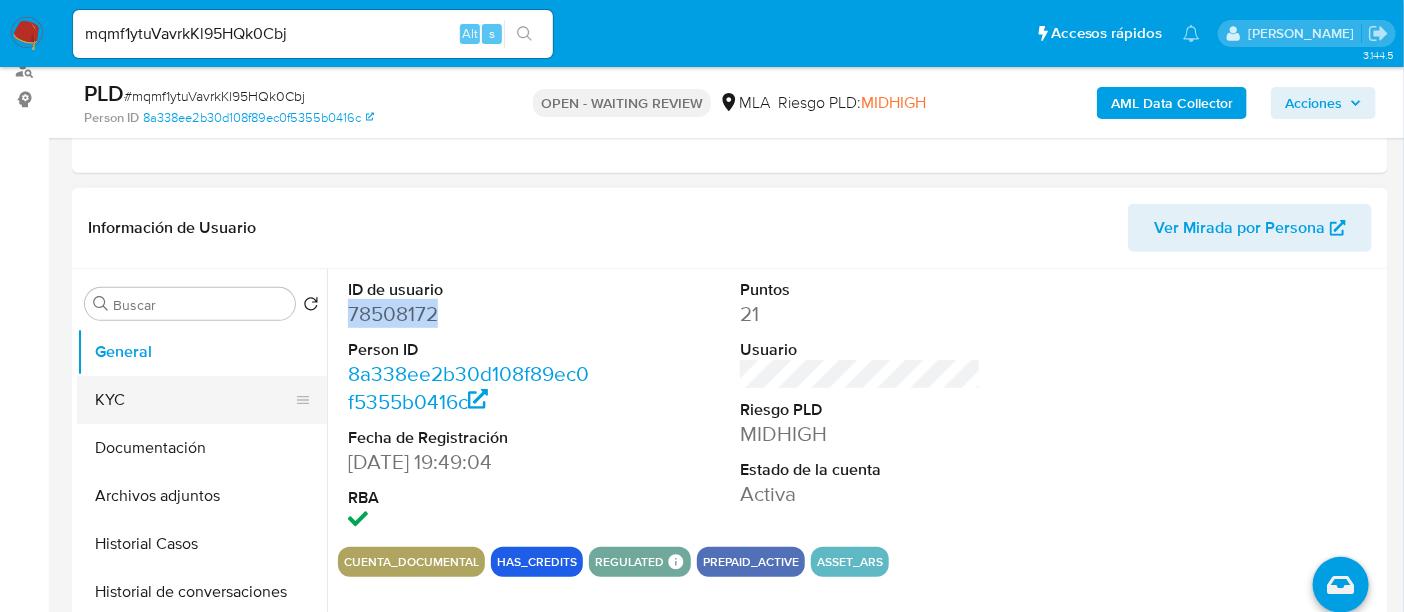 click on "KYC" at bounding box center [194, 400] 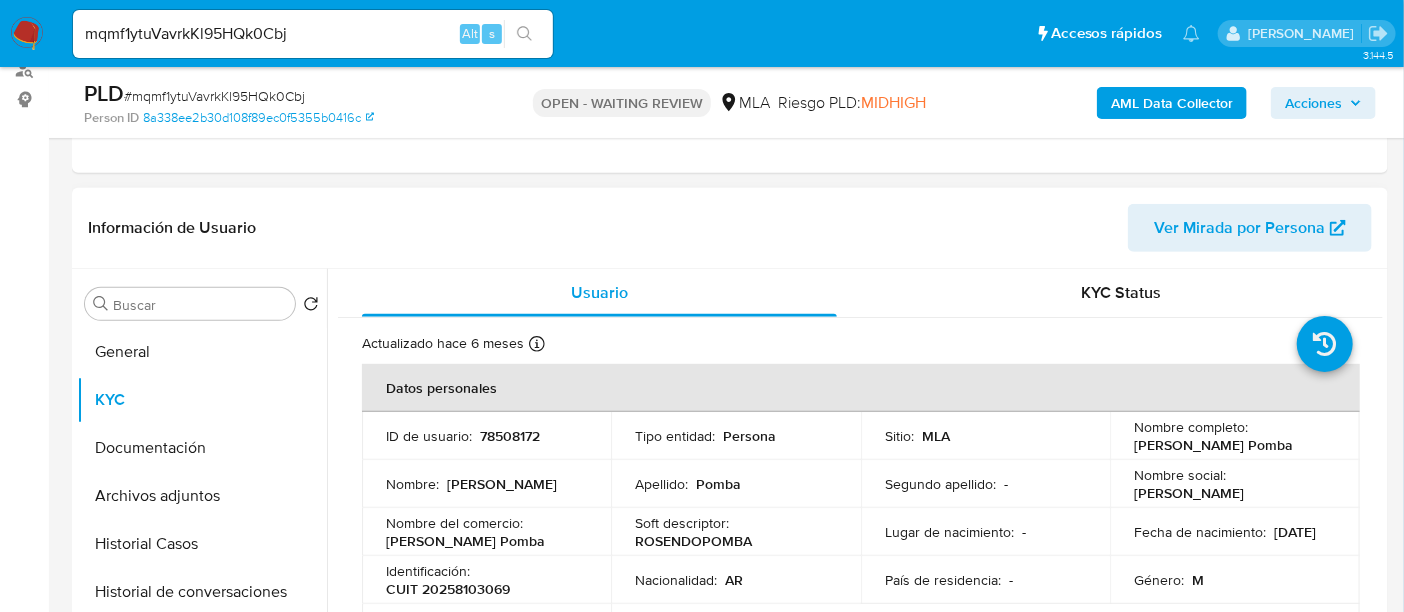 scroll, scrollTop: 125, scrollLeft: 0, axis: vertical 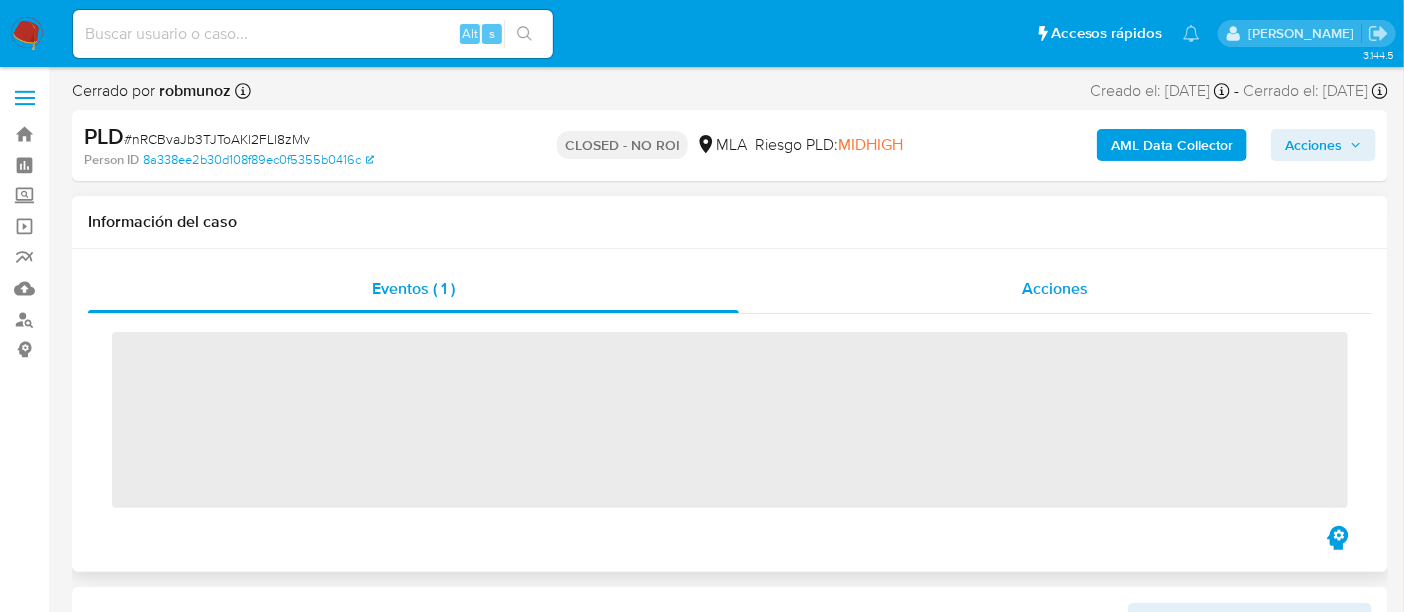 click on "Acciones" at bounding box center (1056, 289) 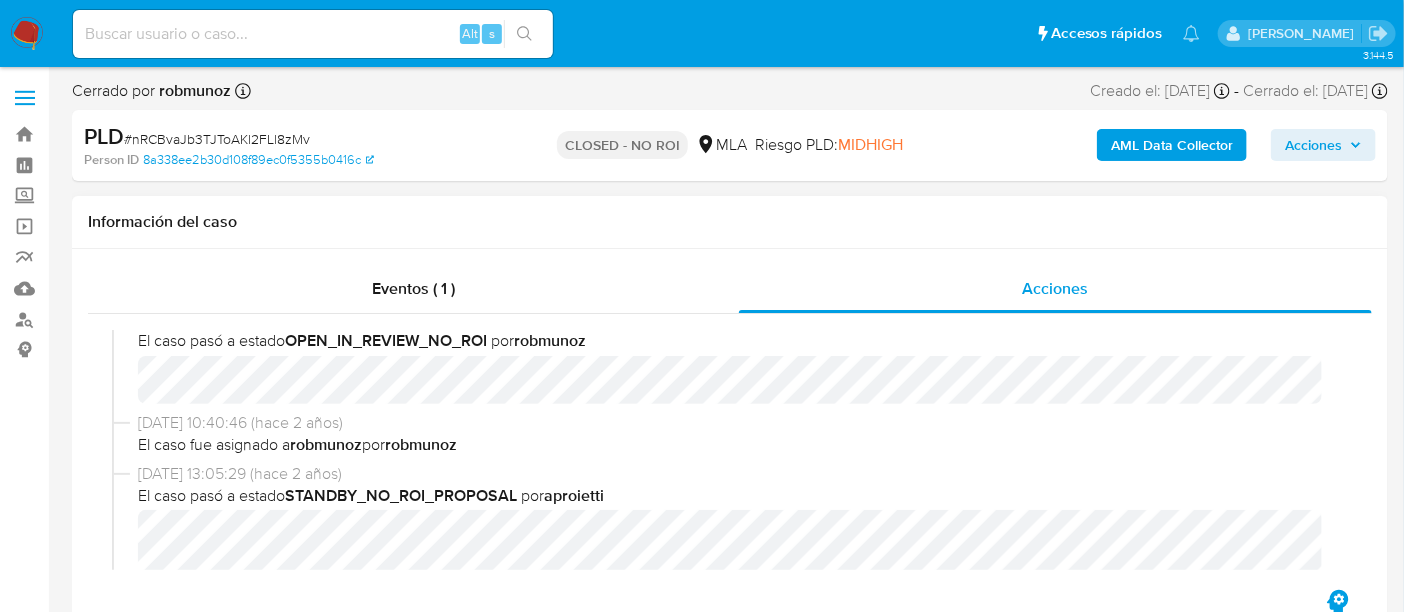 scroll, scrollTop: 250, scrollLeft: 0, axis: vertical 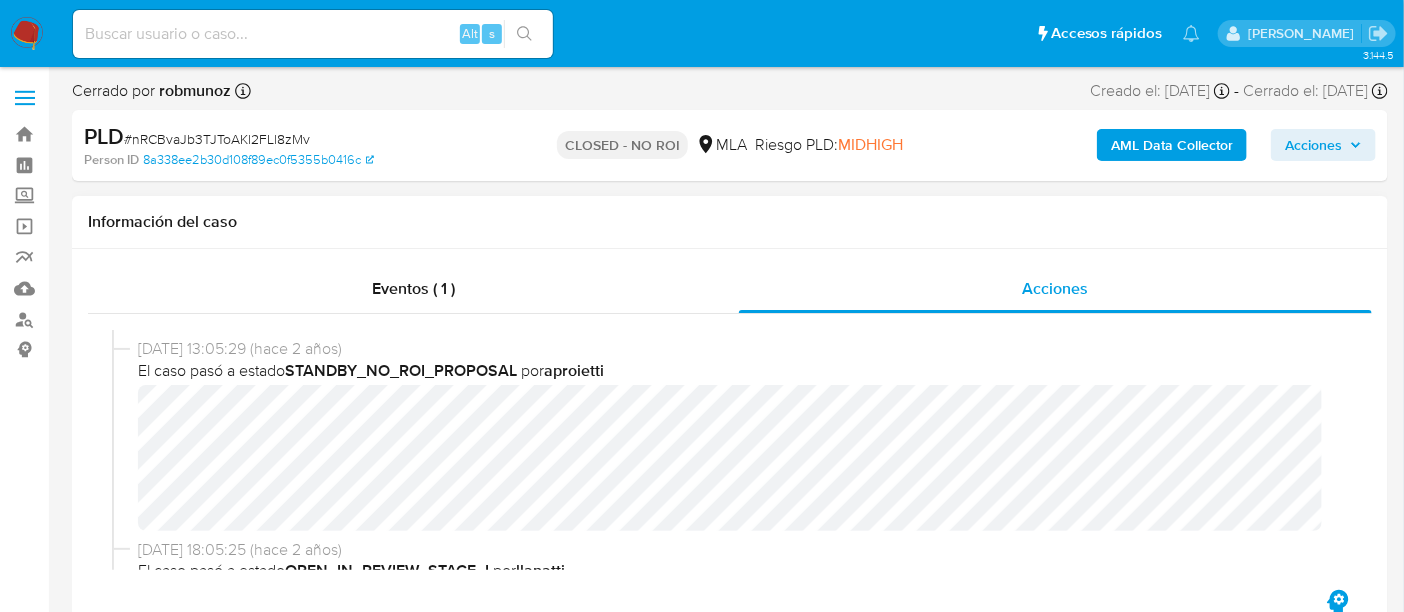 select on "10" 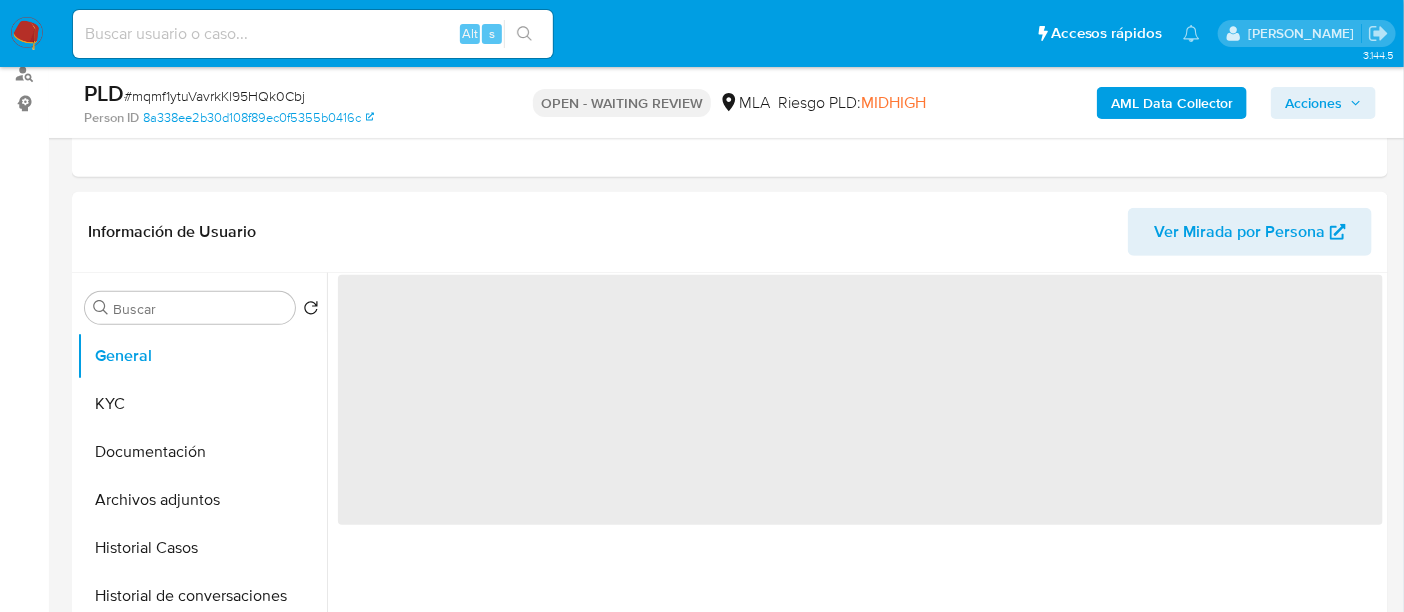 scroll, scrollTop: 250, scrollLeft: 0, axis: vertical 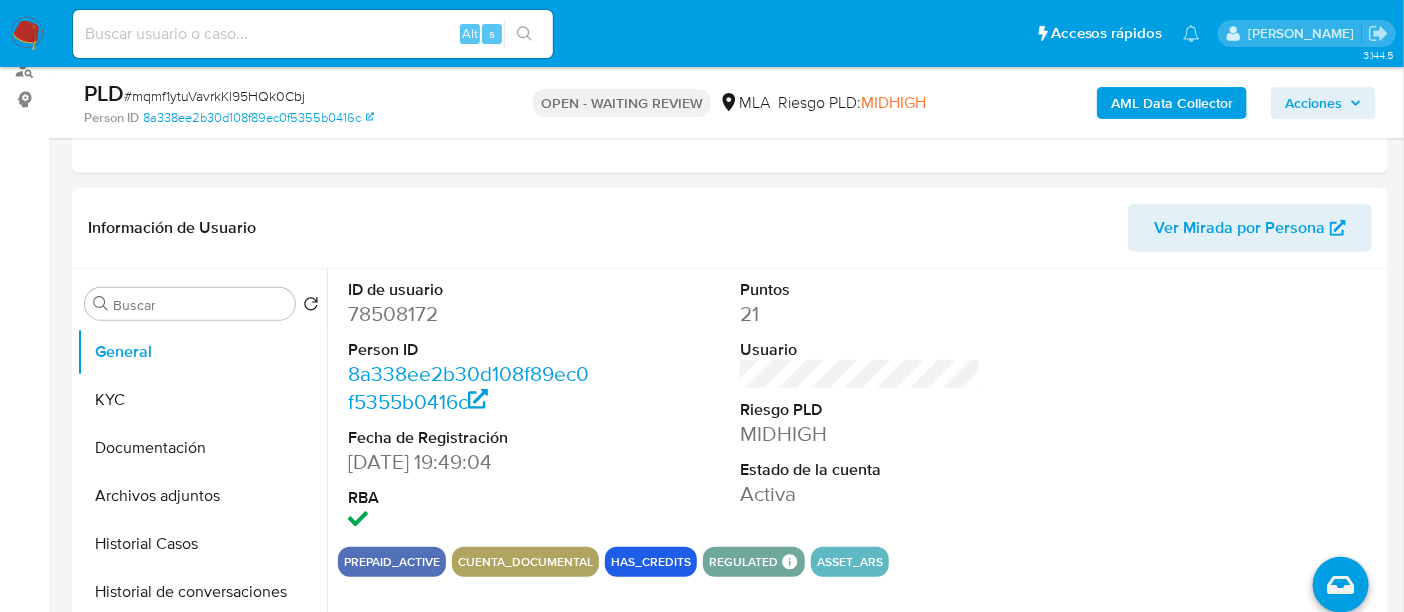 click on "# mqmf1ytuVavrkKl95HQk0Cbj" at bounding box center [214, 96] 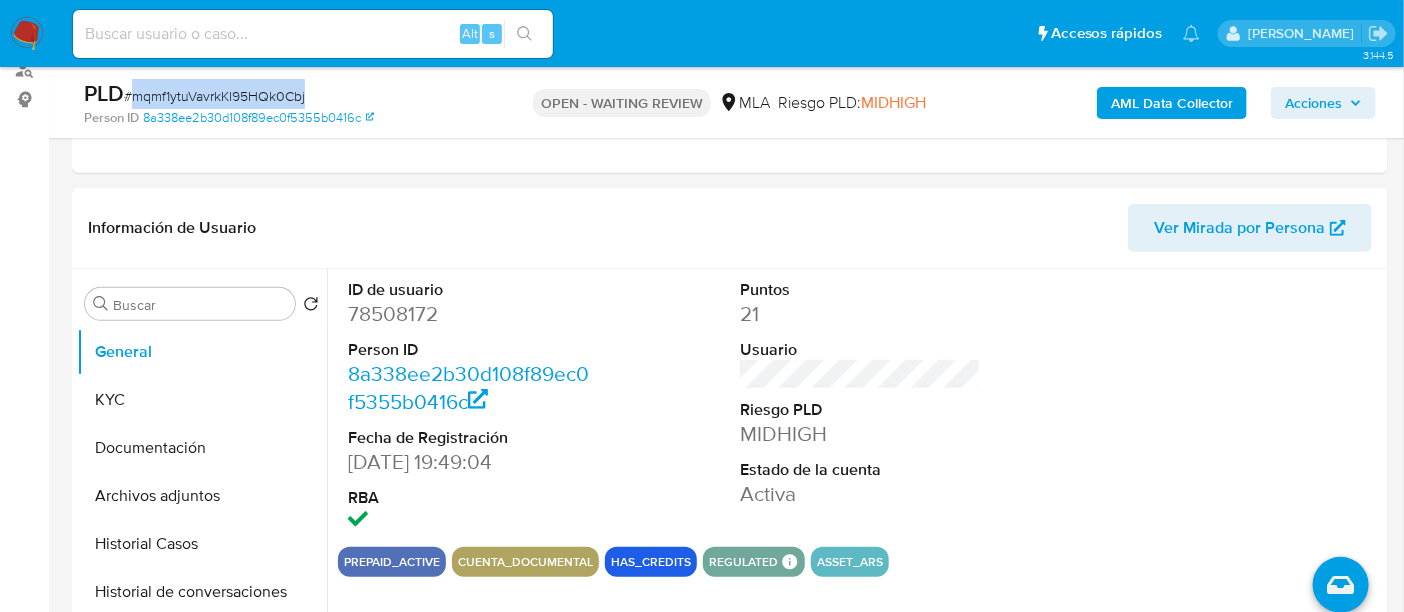 click on "# mqmf1ytuVavrkKl95HQk0Cbj" at bounding box center [214, 96] 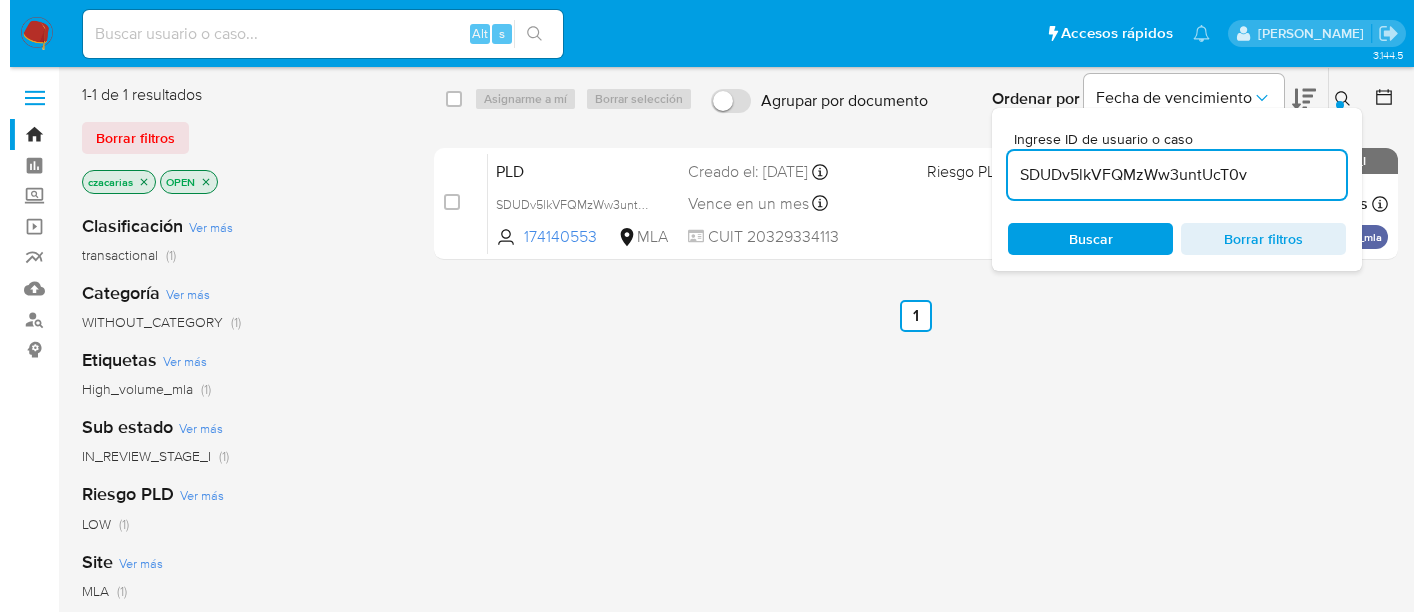 scroll, scrollTop: 0, scrollLeft: 0, axis: both 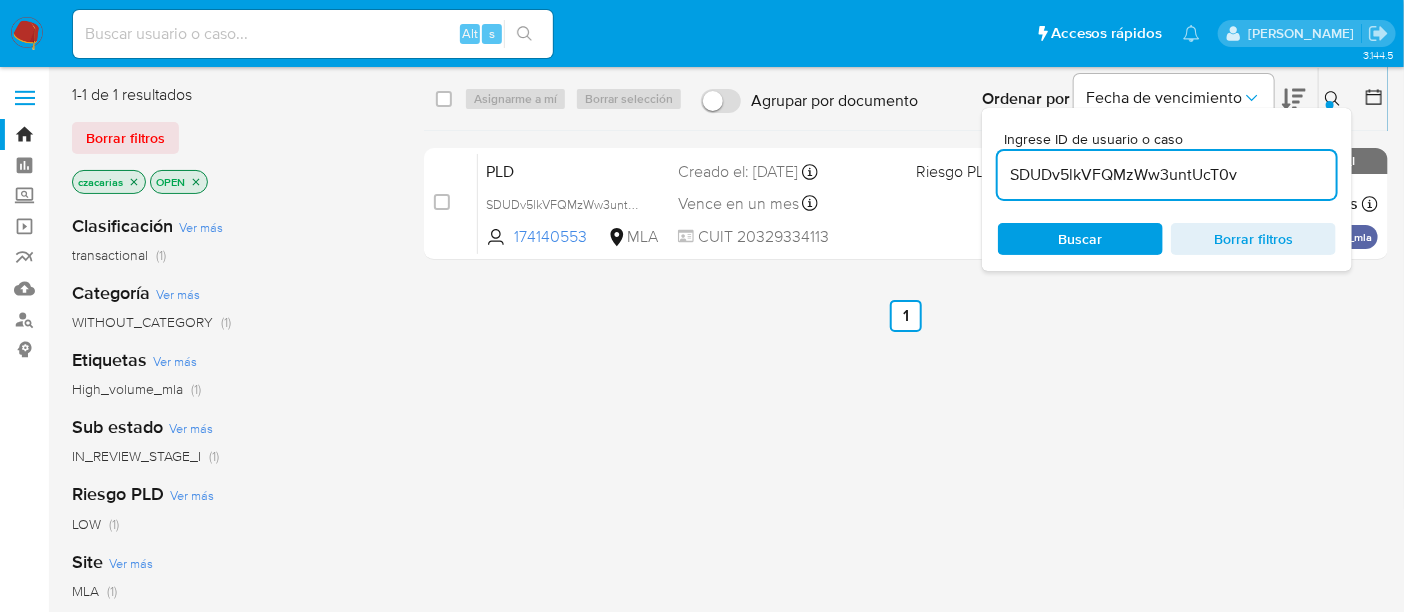 click on "SDUDv5lkVFQMzWw3untUcT0v" at bounding box center (1167, 175) 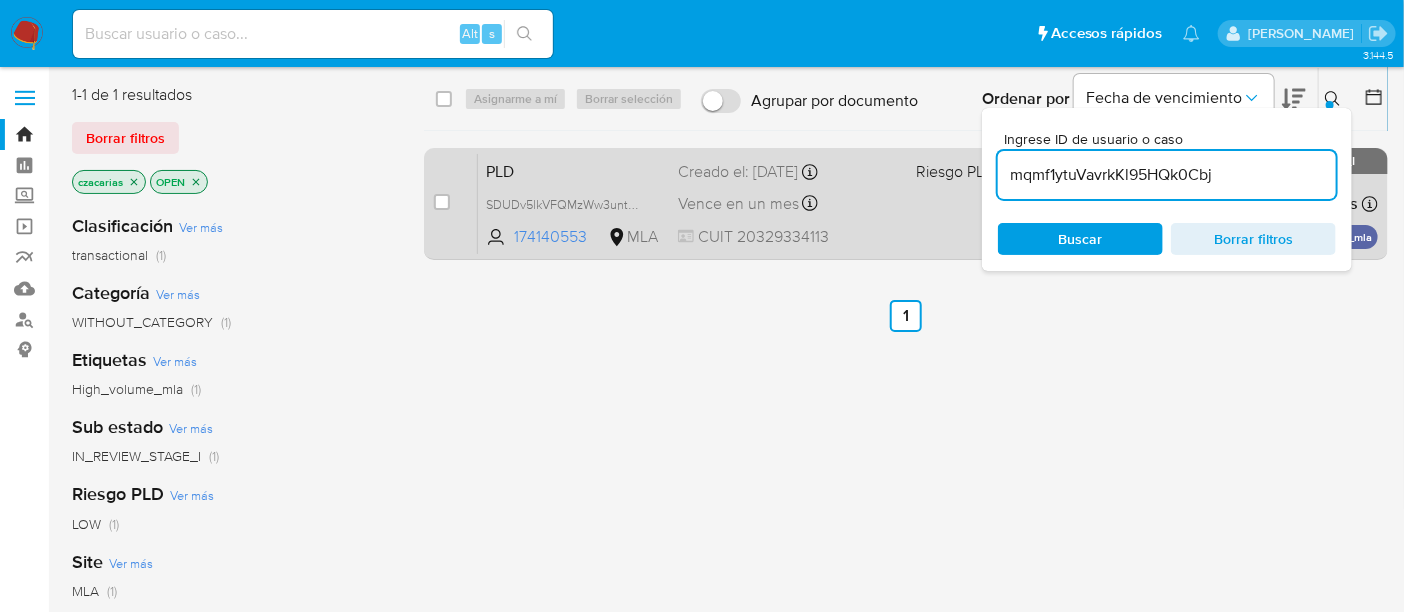 type on "mqmf1ytuVavrkKl95HQk0Cbj" 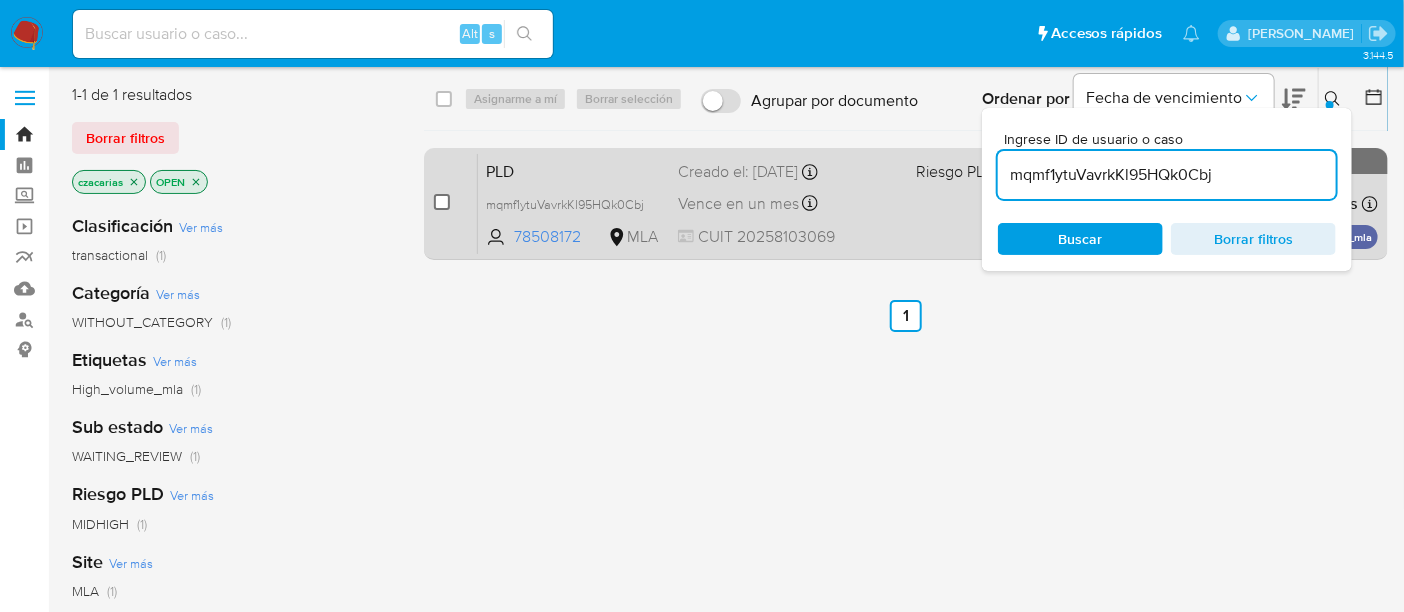 click at bounding box center (442, 202) 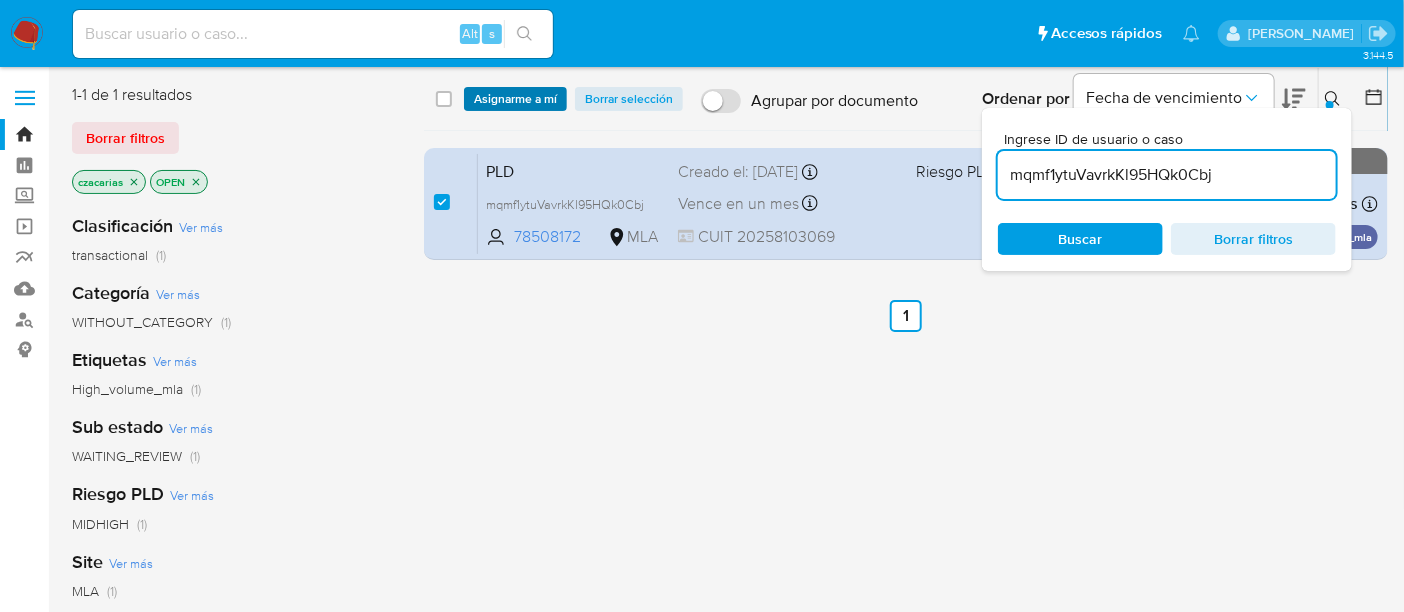 click on "Asignarme a mí" at bounding box center [515, 99] 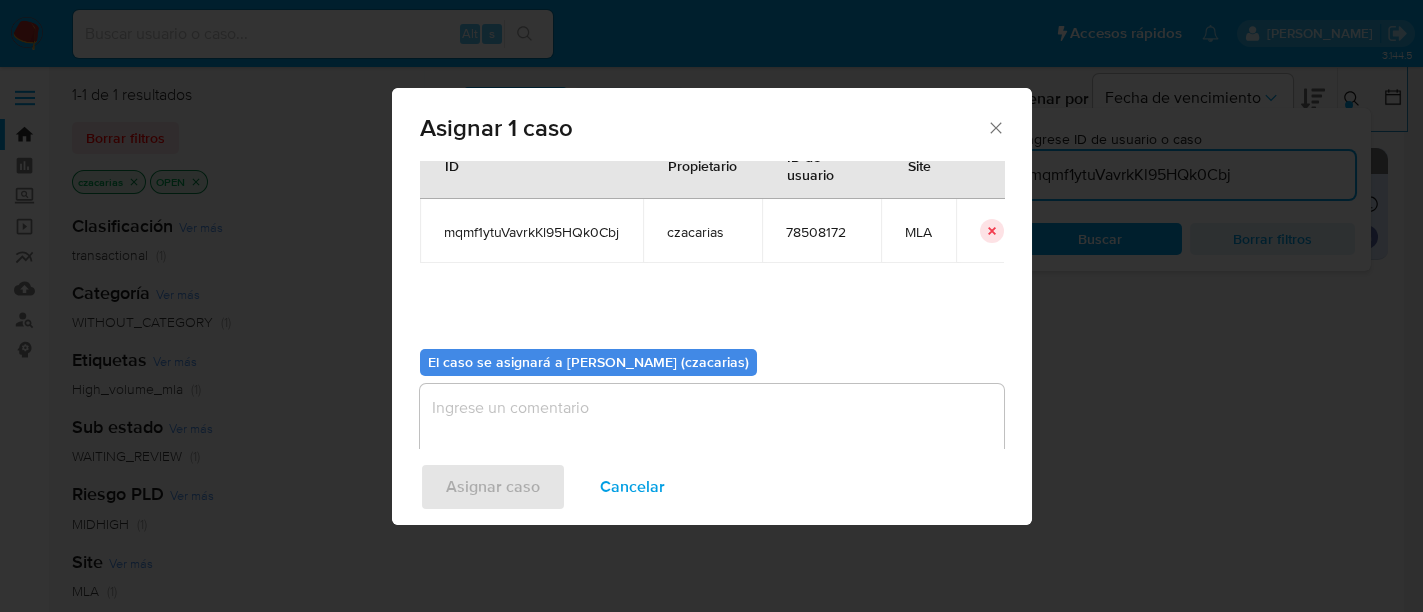 scroll, scrollTop: 102, scrollLeft: 0, axis: vertical 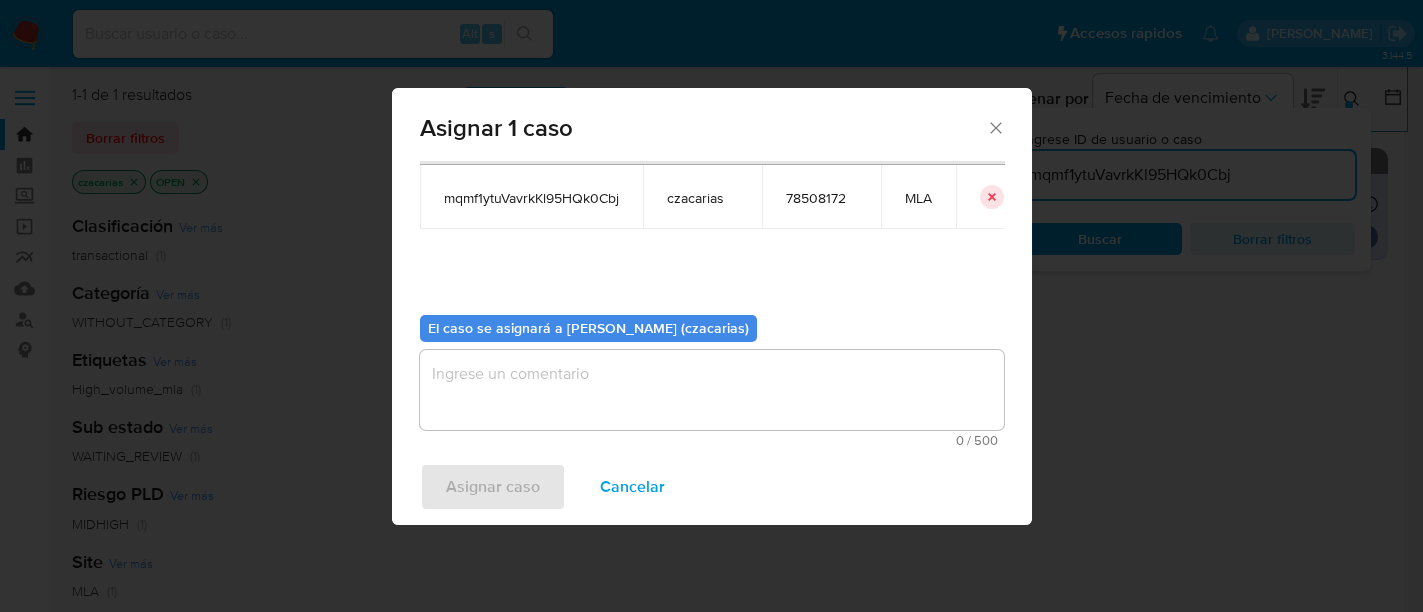 click at bounding box center [712, 390] 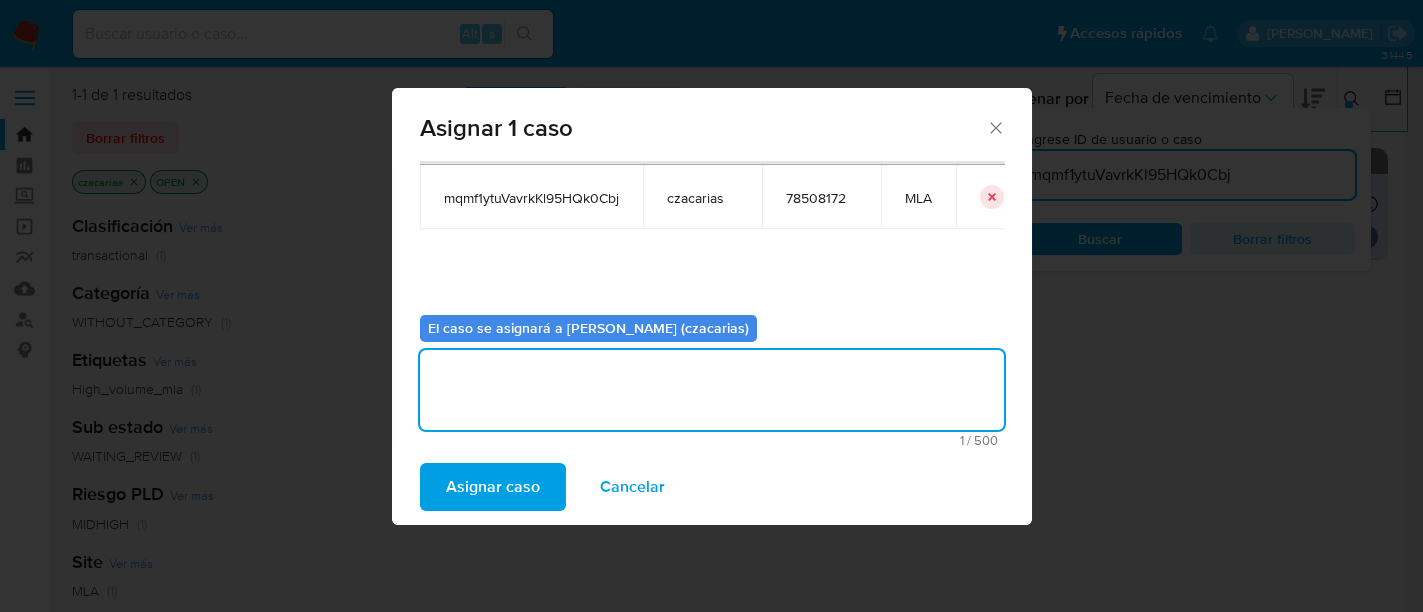 click on "Asignar caso" at bounding box center (493, 487) 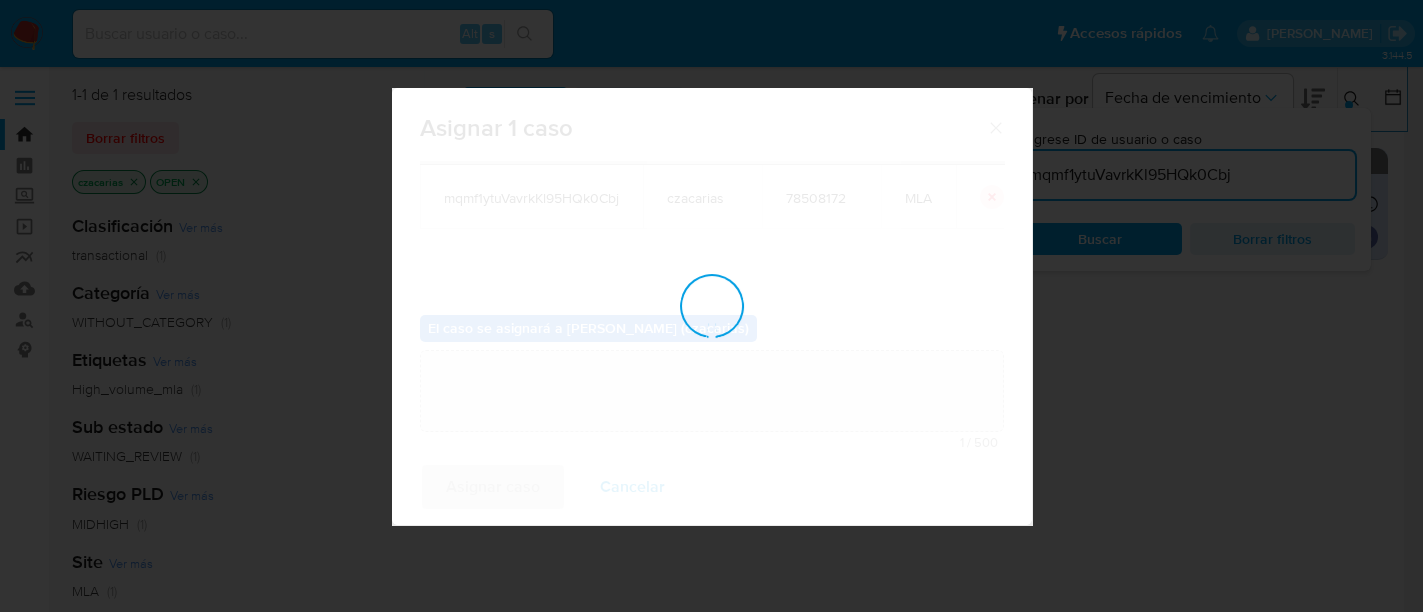 type 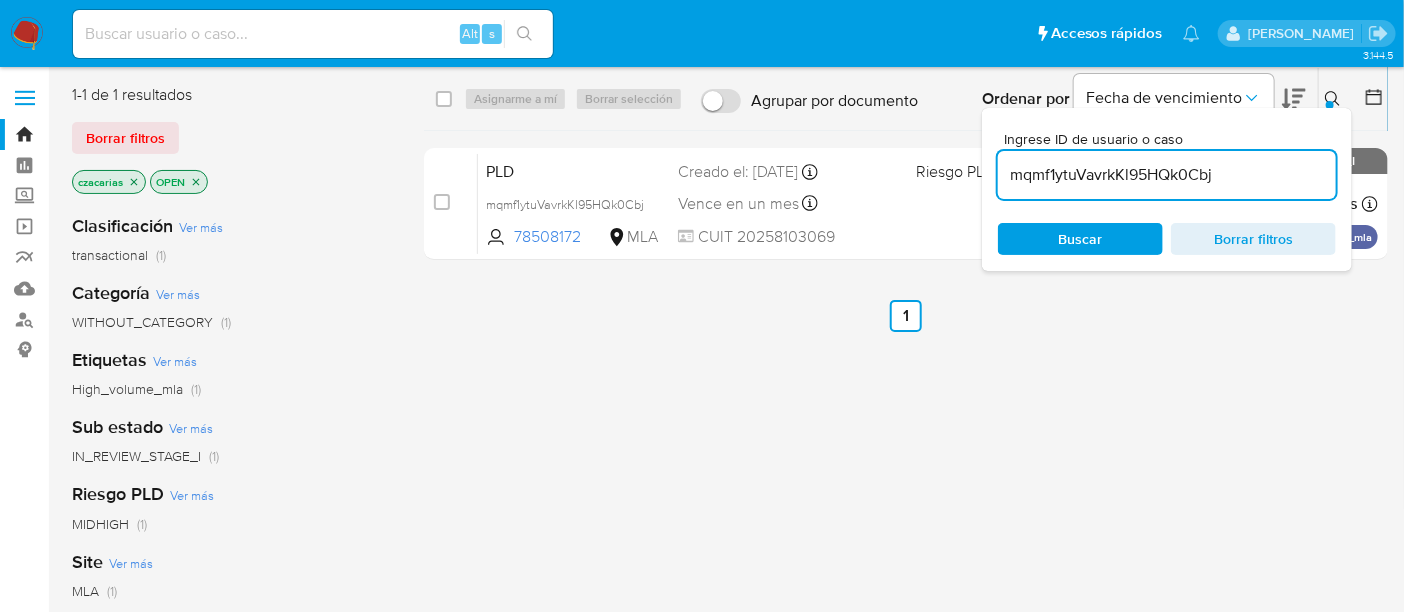 click on "mqmf1ytuVavrkKl95HQk0Cbj" at bounding box center (1167, 175) 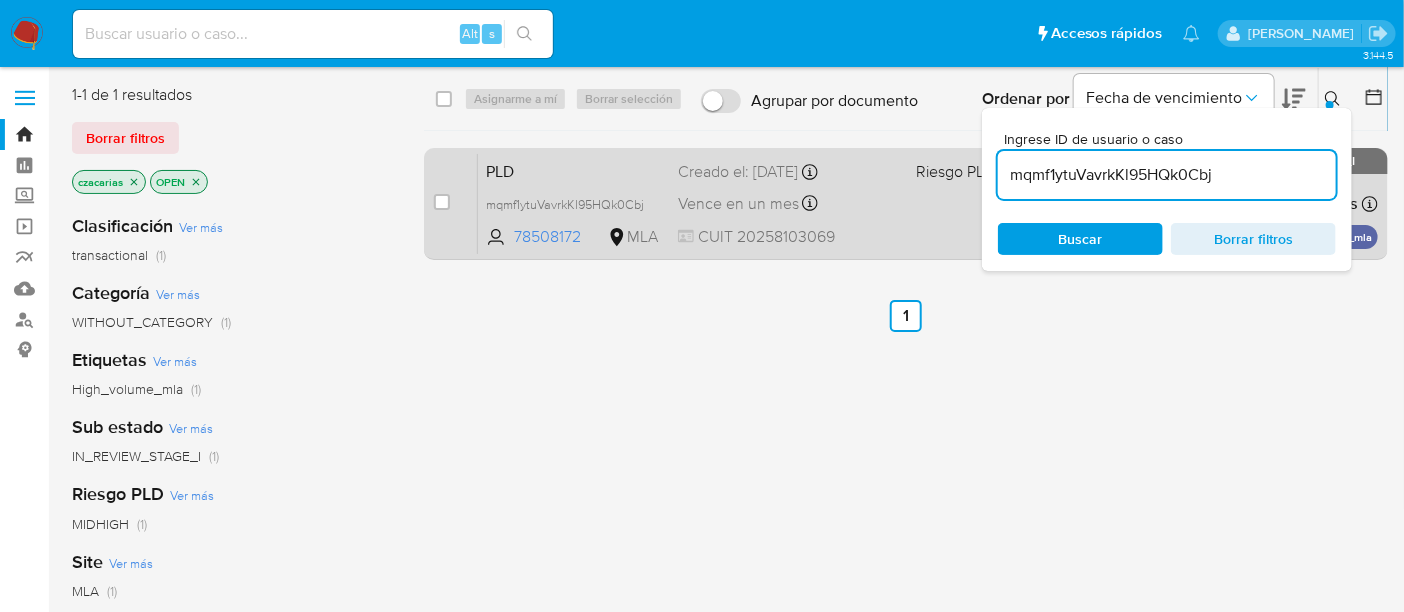 paste on "Bj0OkbuXOxntNeydco432YGW" 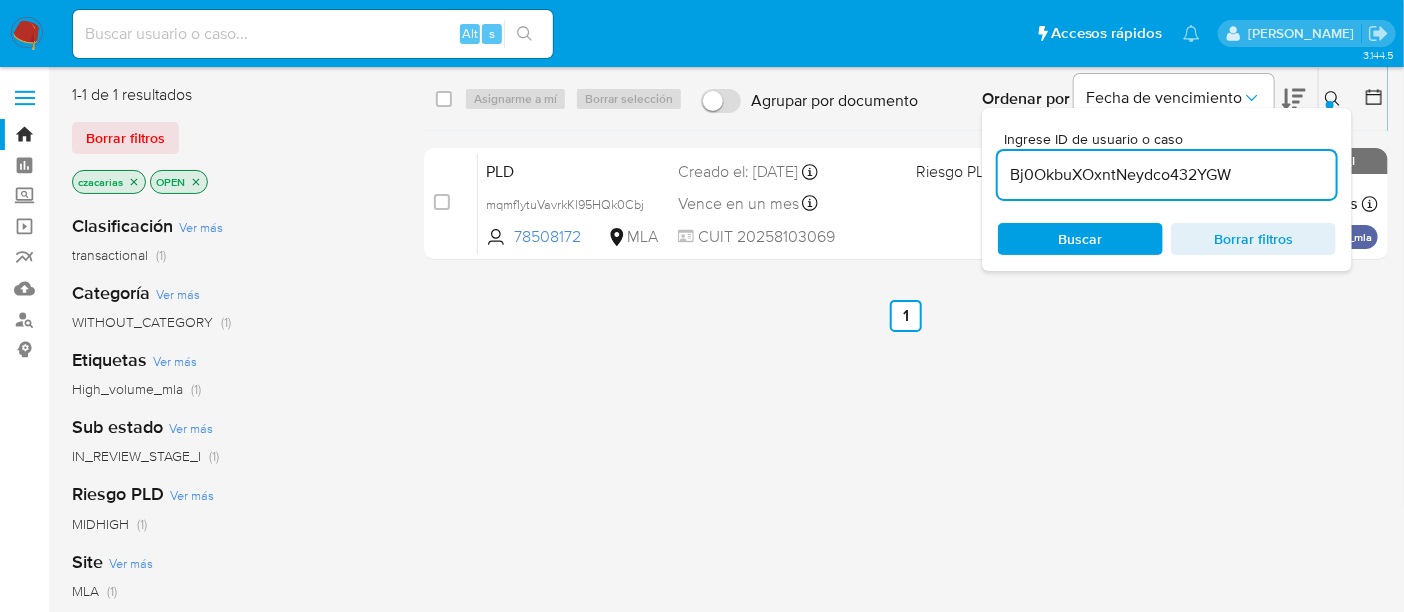 type on "Bj0OkbuXOxntNeydco432YGW" 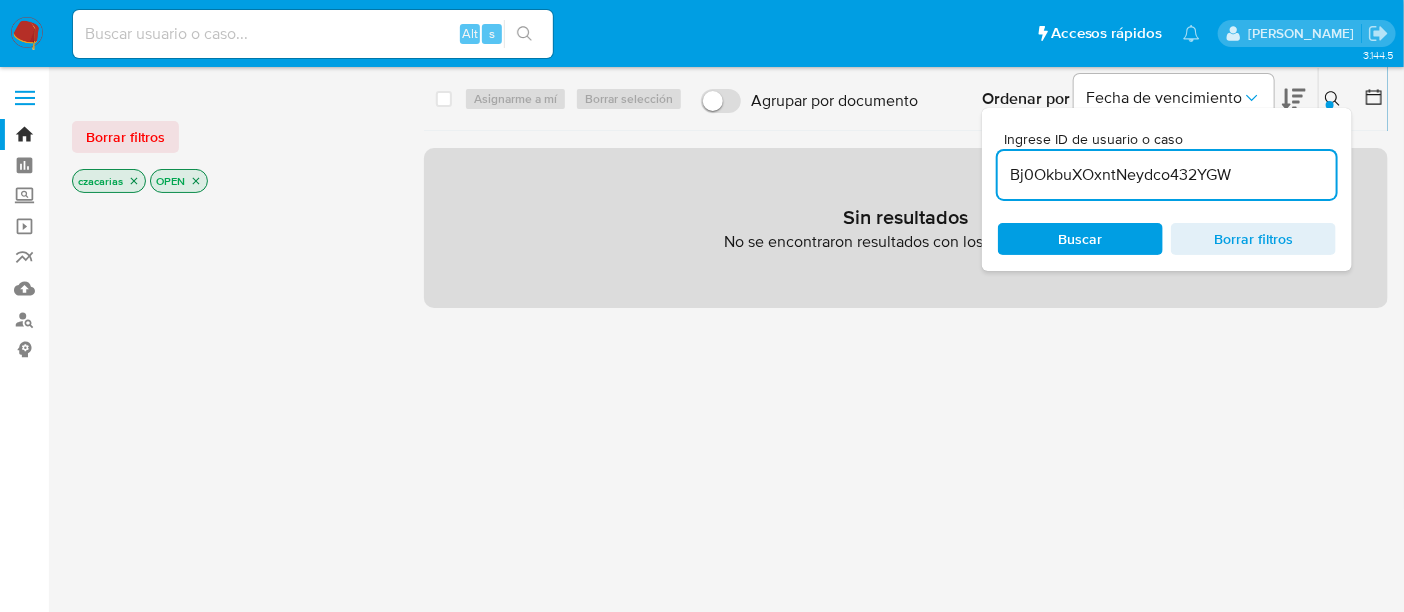 click 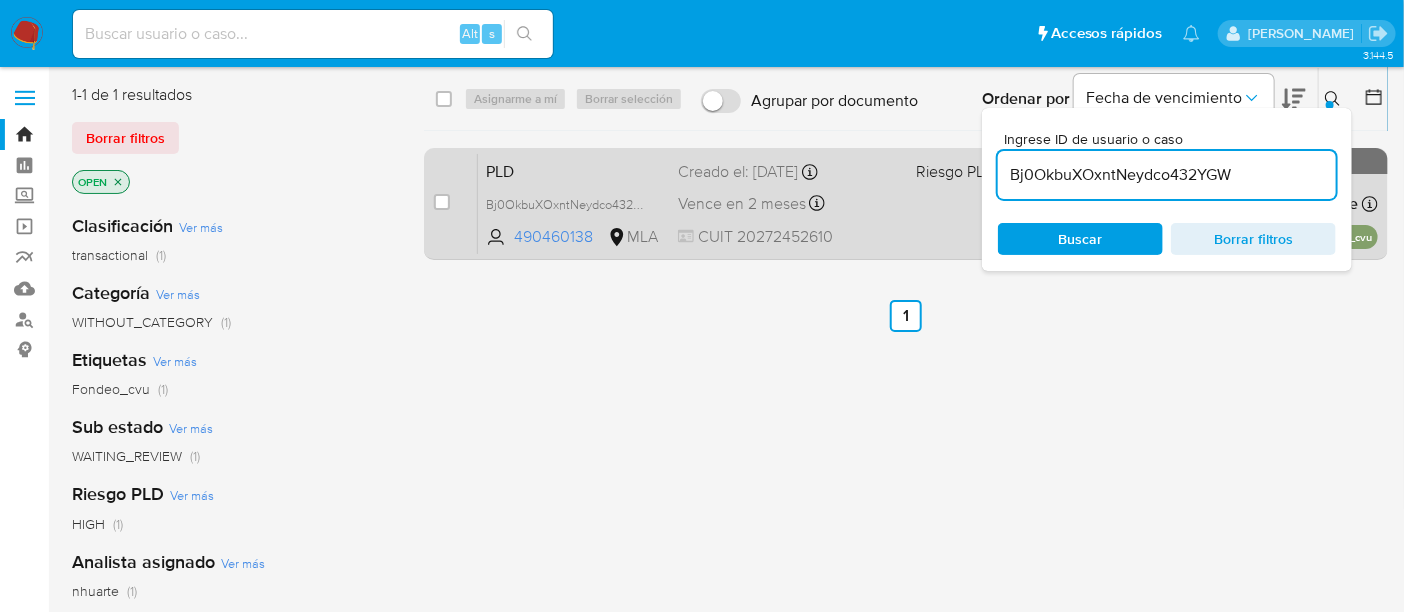 click on "case-item-checkbox   No es posible asignar el caso PLD Bj0OkbuXOxntNeydco432YGW 490460138 MLA Riesgo PLD:  HIGH Creado el: 12/06/2025   Creado el: 12/06/2025 03:33:14 Vence en 2 meses   Vence el 10/09/2025 03:33:14 CUIT   20272452610 Asignado a   nhuarte   Asignado el: 18/06/2025 14:21:46 Fondeo_cvu OPEN - WAITING_REVIEW" at bounding box center (906, 204) 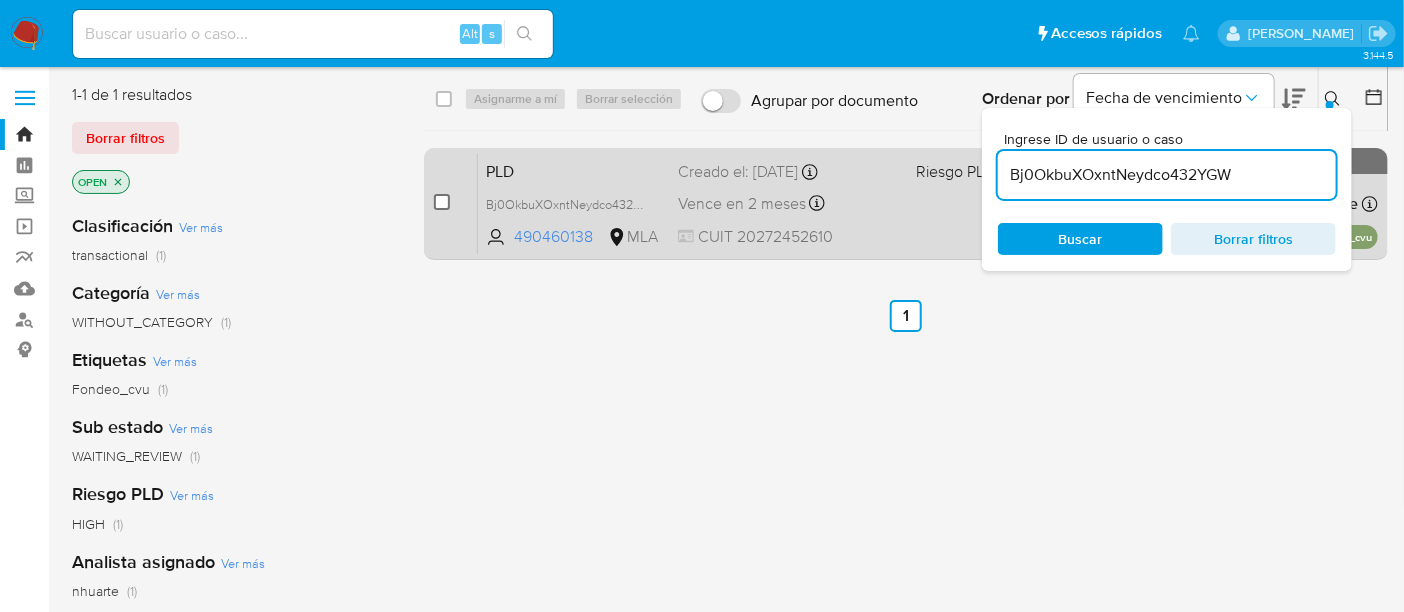 click at bounding box center [442, 202] 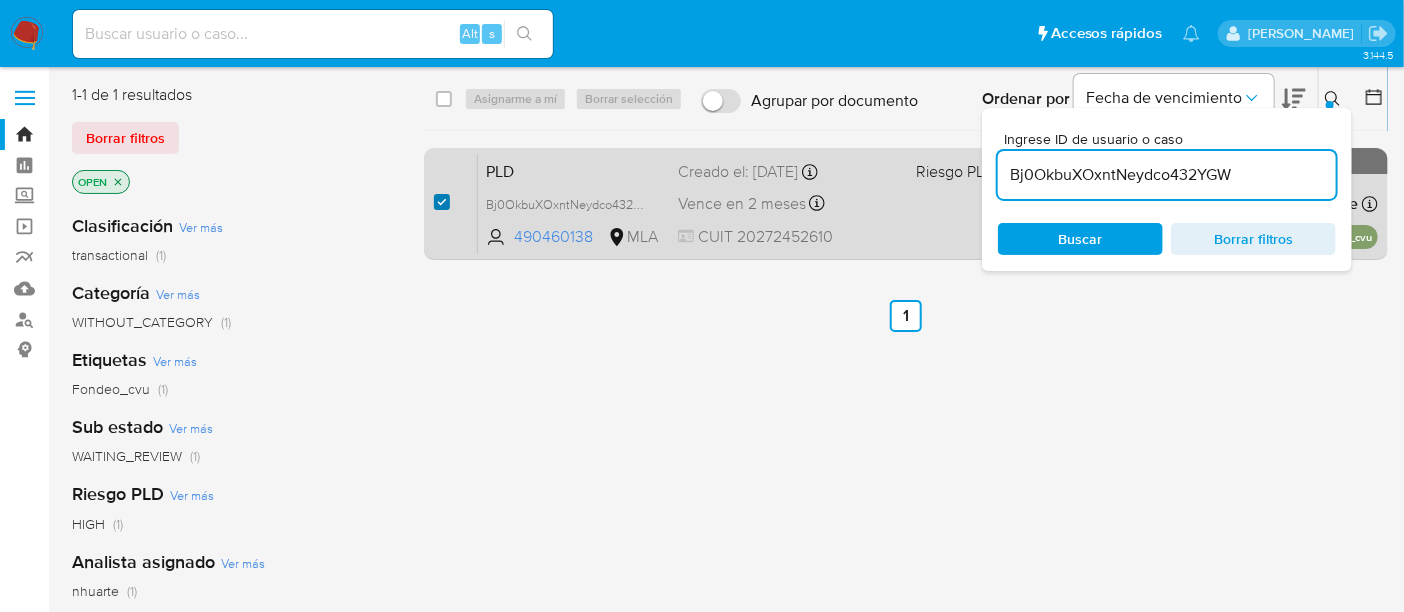 checkbox on "true" 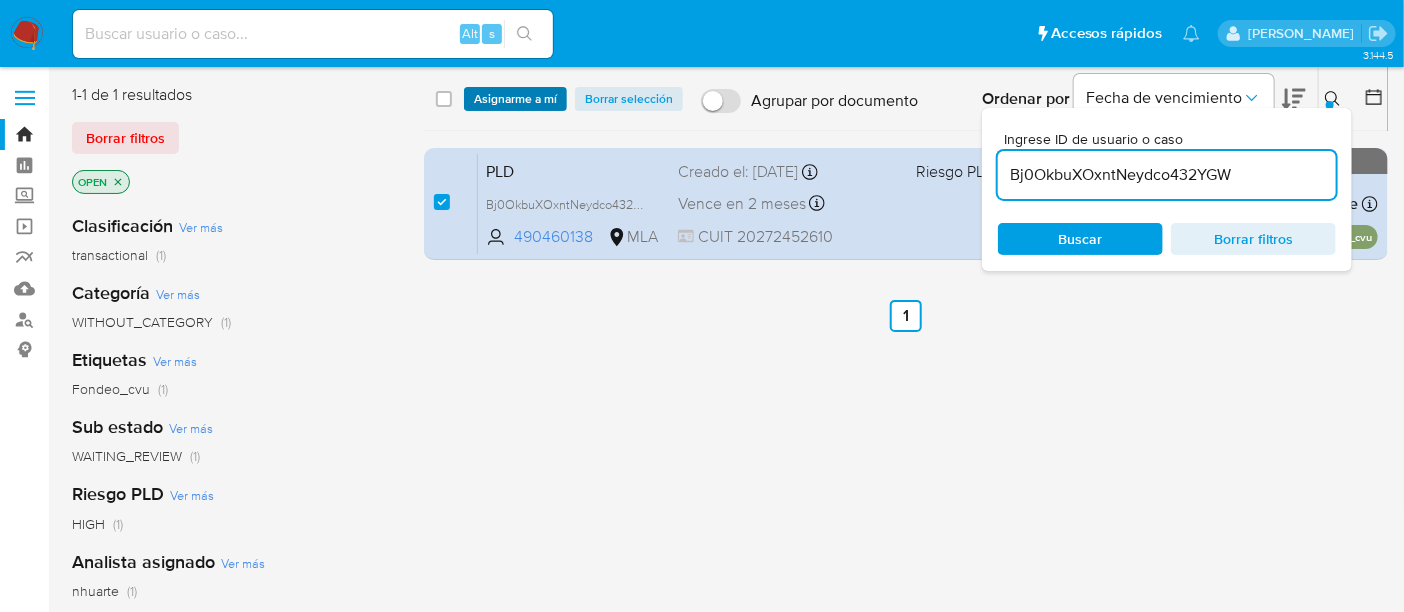 click on "Asignarme a mí" at bounding box center (515, 99) 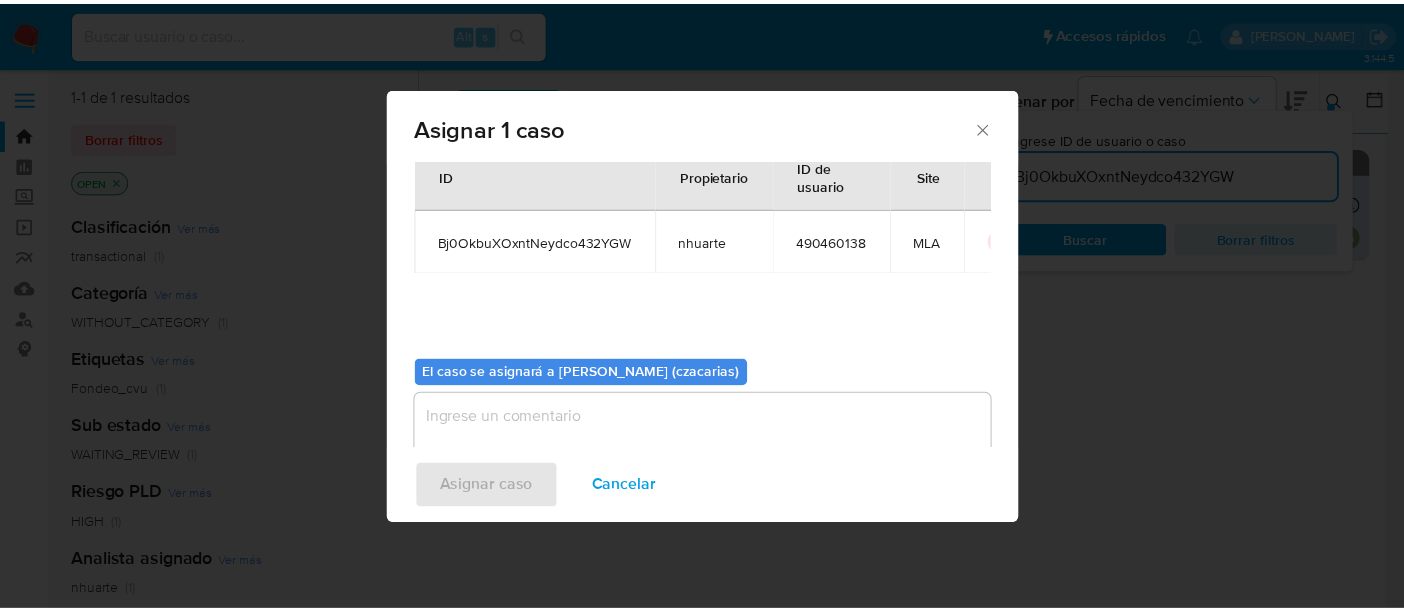 scroll, scrollTop: 102, scrollLeft: 0, axis: vertical 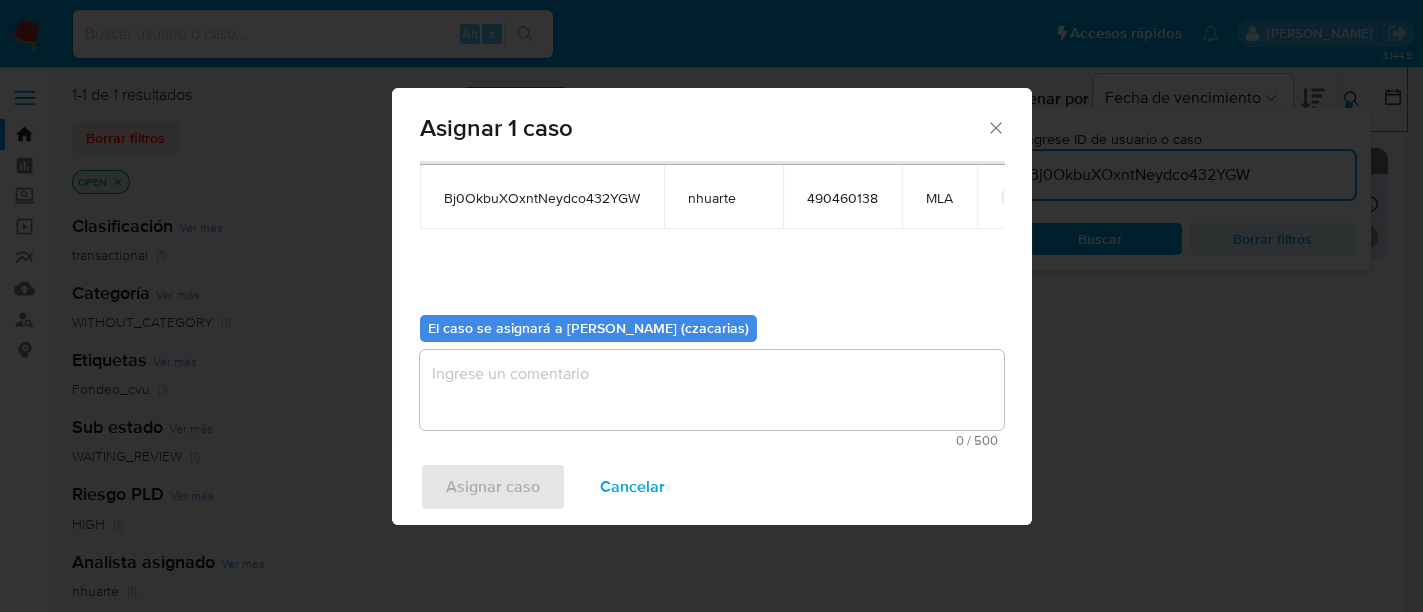 click at bounding box center (712, 390) 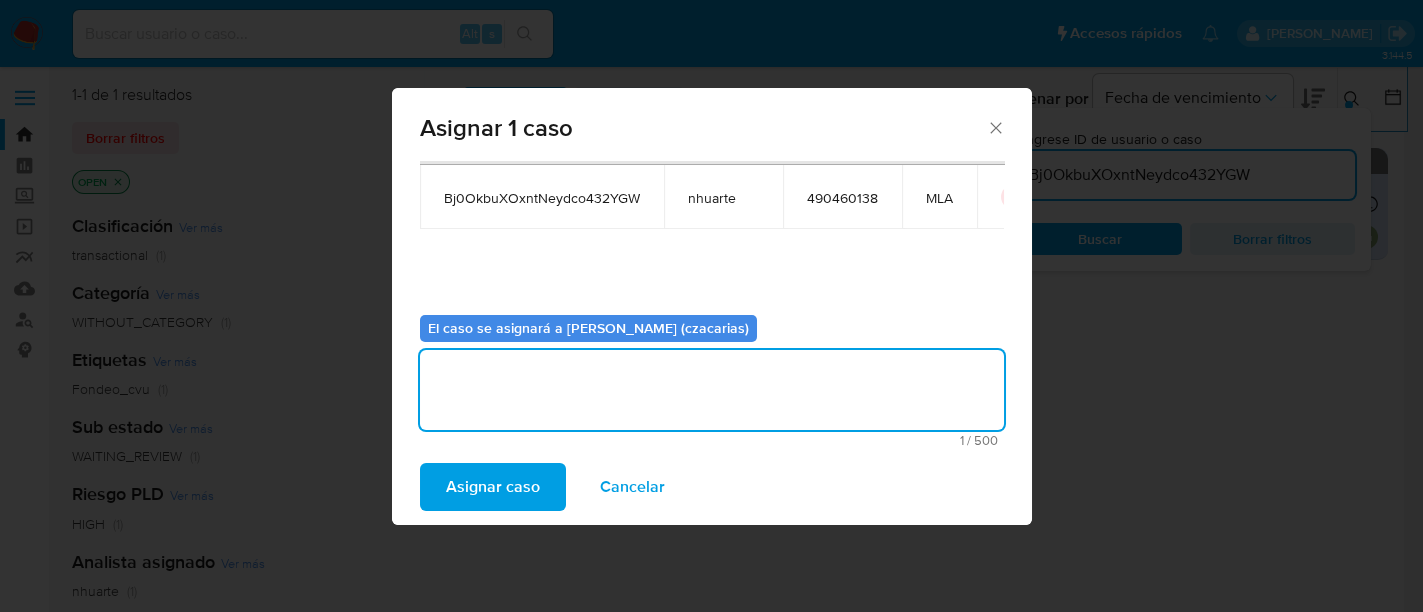 click on "Asignar caso" at bounding box center (493, 487) 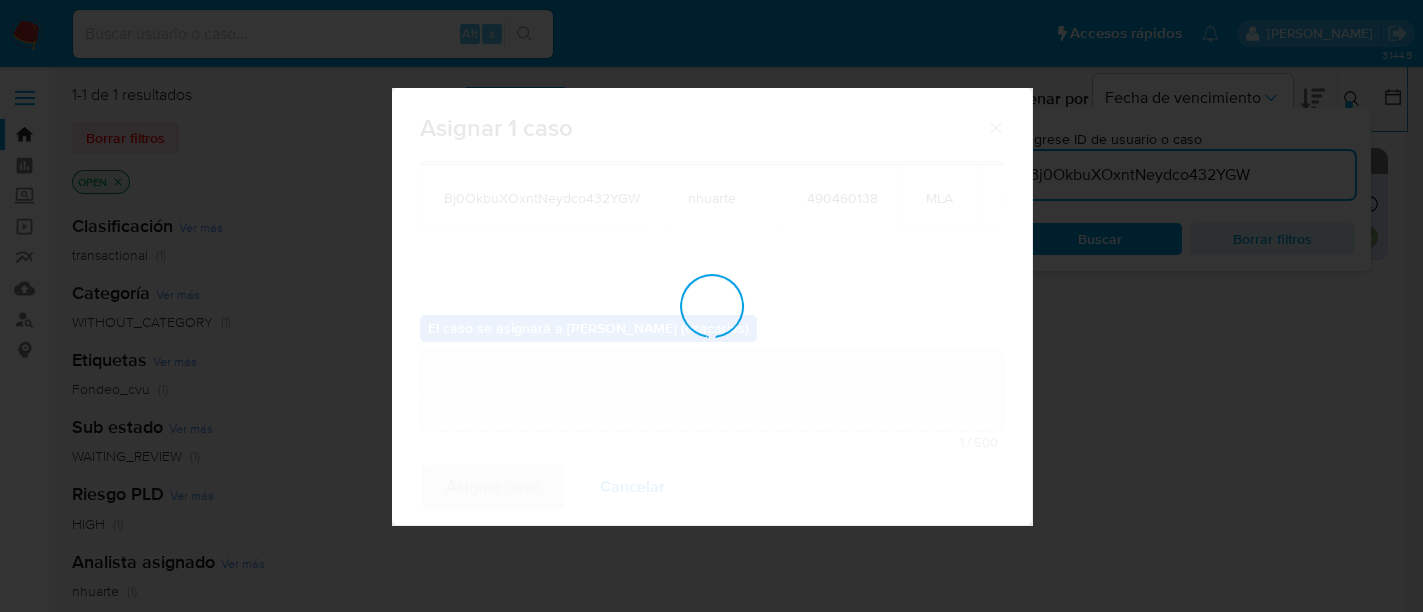 type 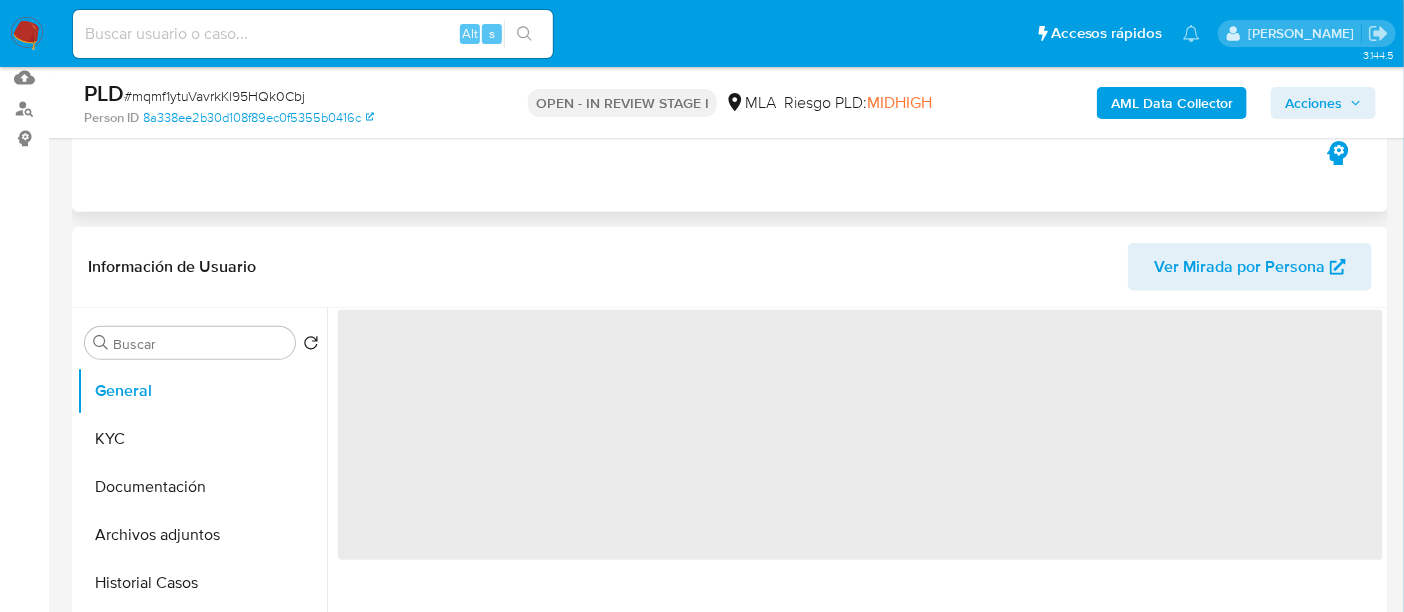 scroll, scrollTop: 250, scrollLeft: 0, axis: vertical 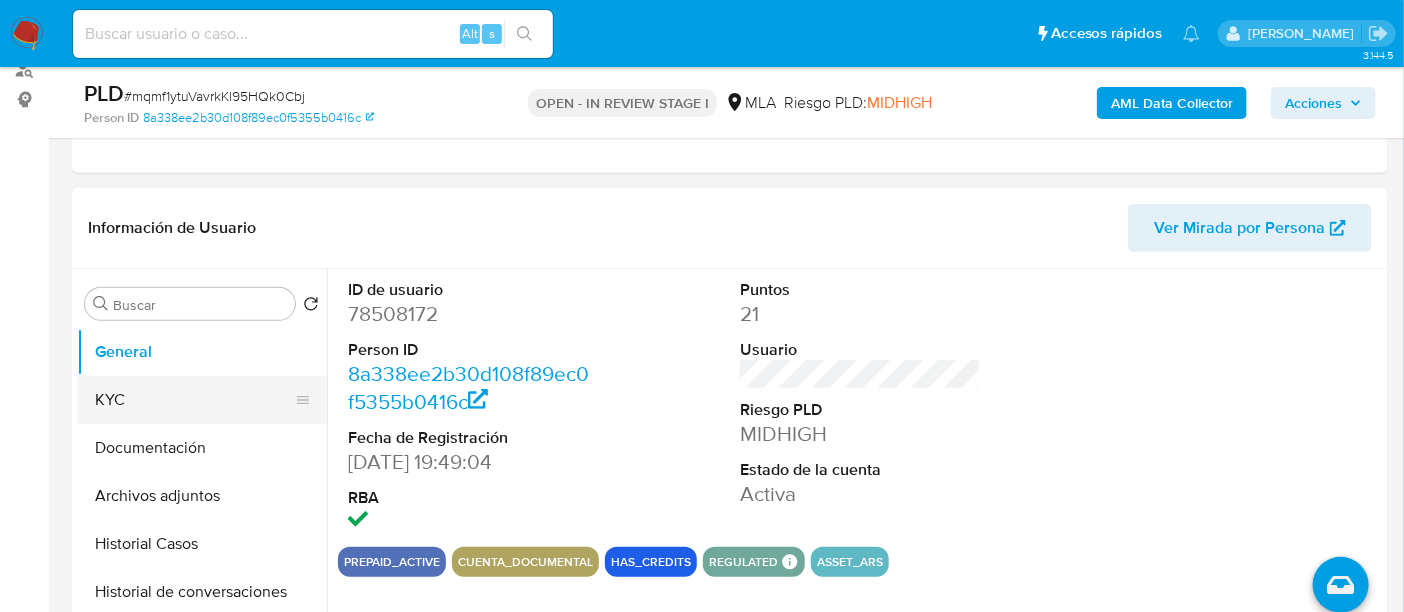 select on "10" 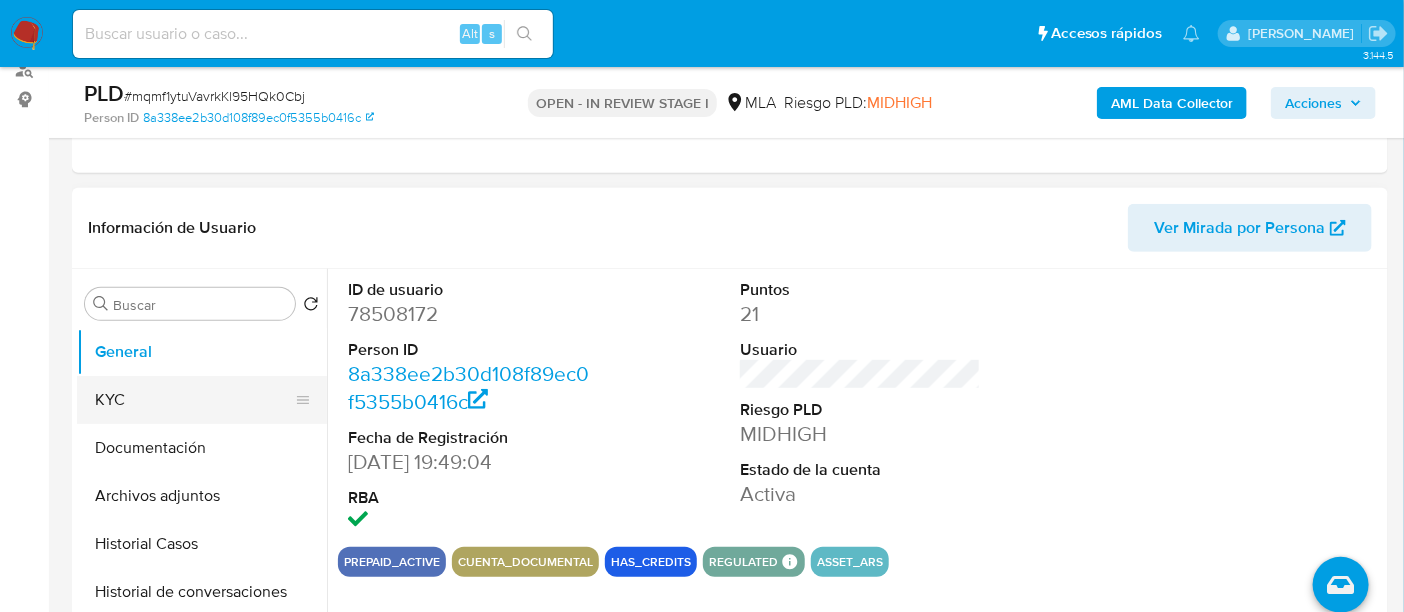 click on "KYC" at bounding box center [194, 400] 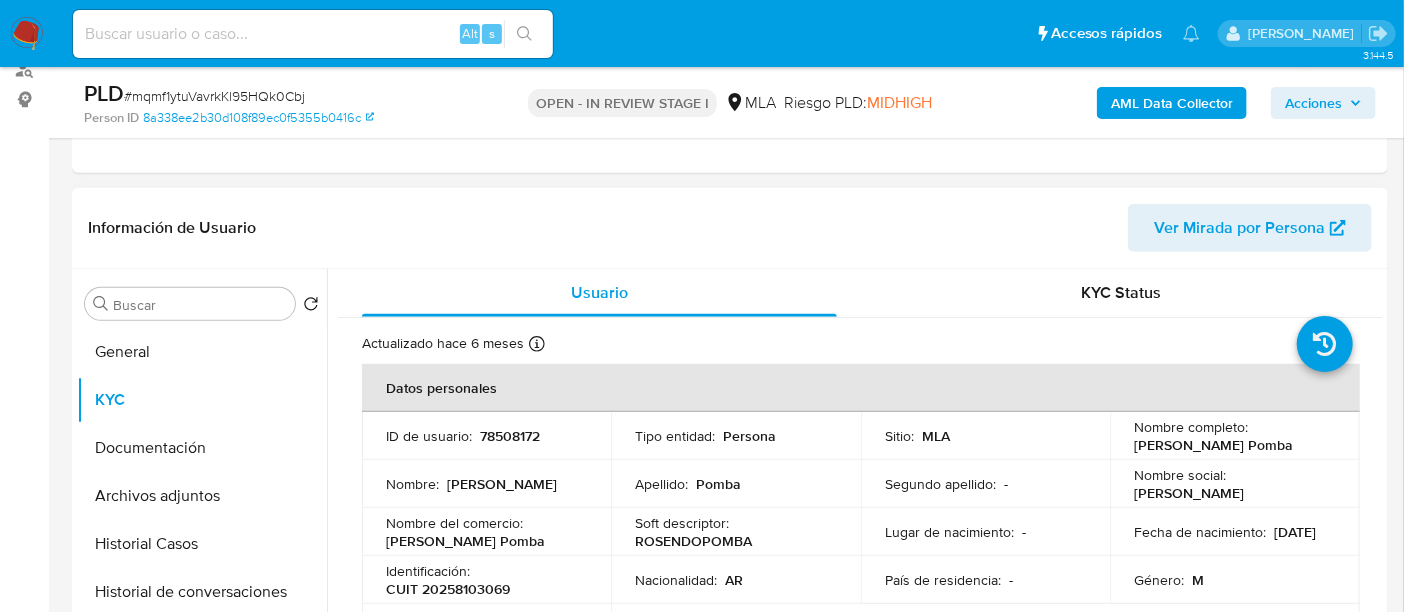 click on "CUIT 20258103069" at bounding box center [448, 589] 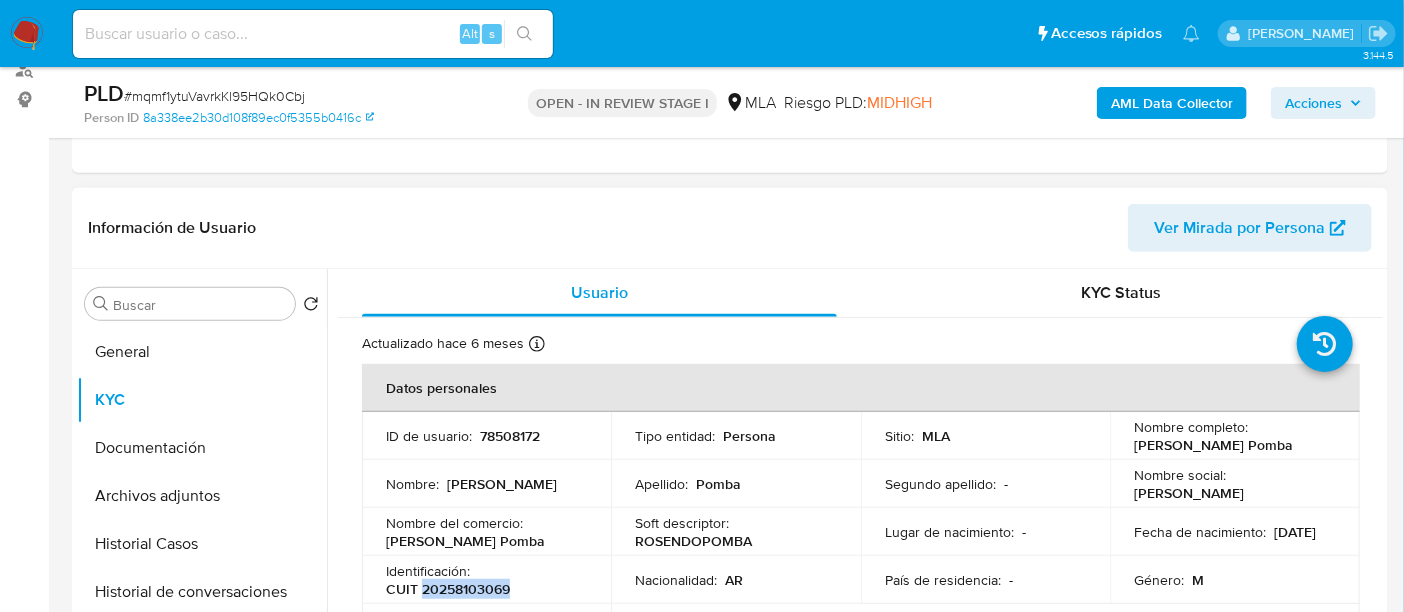 click on "CUIT 20258103069" at bounding box center [448, 589] 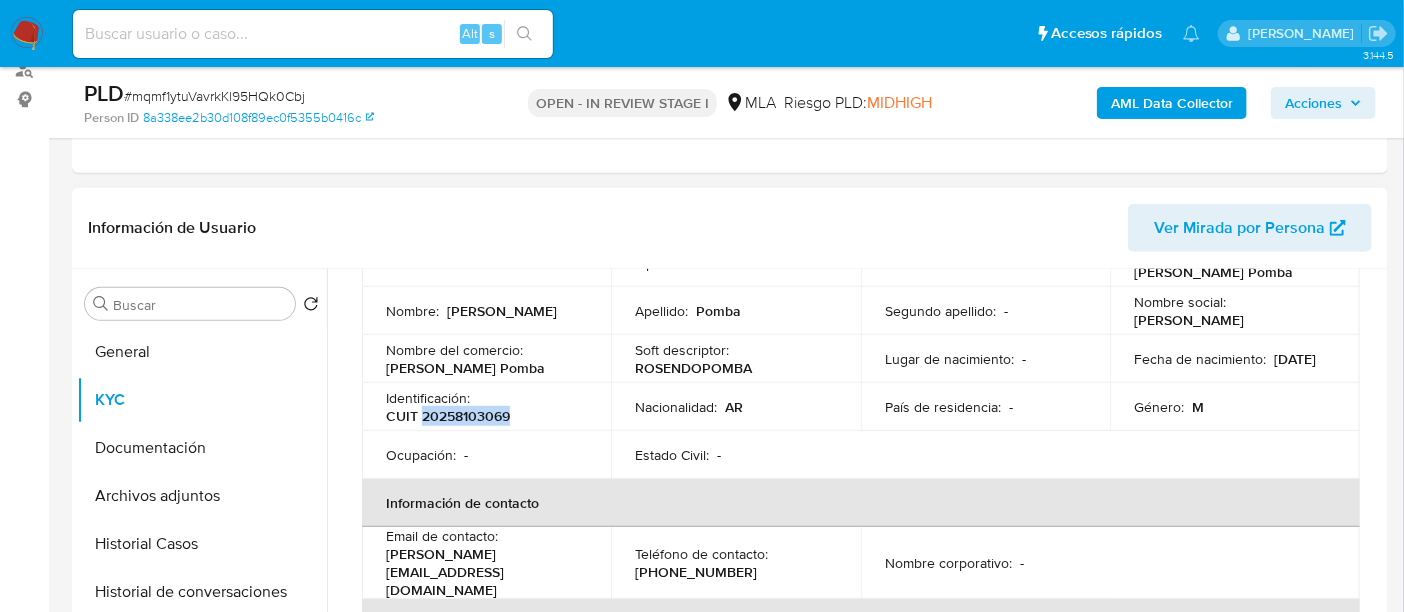 scroll, scrollTop: 250, scrollLeft: 0, axis: vertical 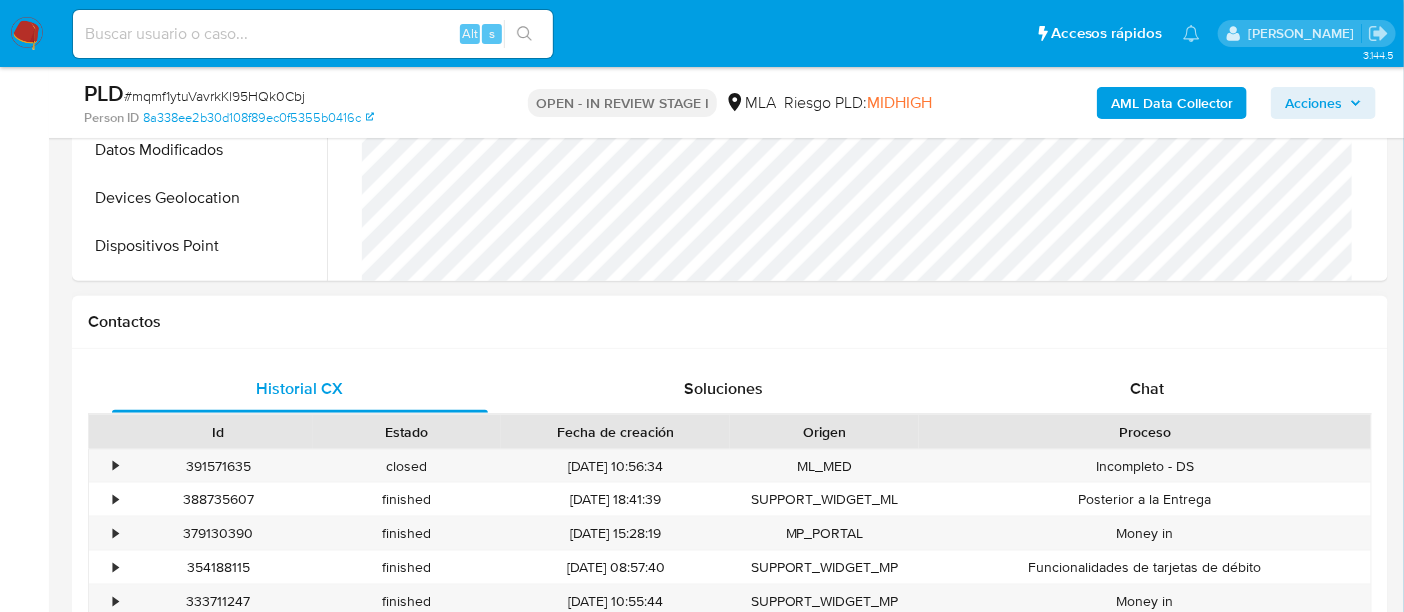 click on "Historial CX Soluciones Chat Id Estado Fecha de creación Origen Proceso • 391571635 closed 23/06/2025 10:56:34 ML_MED Incompleto - DS • 388735607 finished 05/06/2025 18:41:39 SUPPORT_WIDGET_ML Posterior a la Entrega • 379130390 finished 09/04/2025 15:28:19 MP_PORTAL Money in • 354188115 finished 21/11/2024 08:57:40 SUPPORT_WIDGET_MP Funcionalidades de tarjetas de débito • 333711247 finished 07/08/2024 10:55:44 SUPPORT_WIDGET_MP Money in Anterior Página   1   de   3 Siguiente Cargando... Nuevo Contacto" at bounding box center [730, 542] 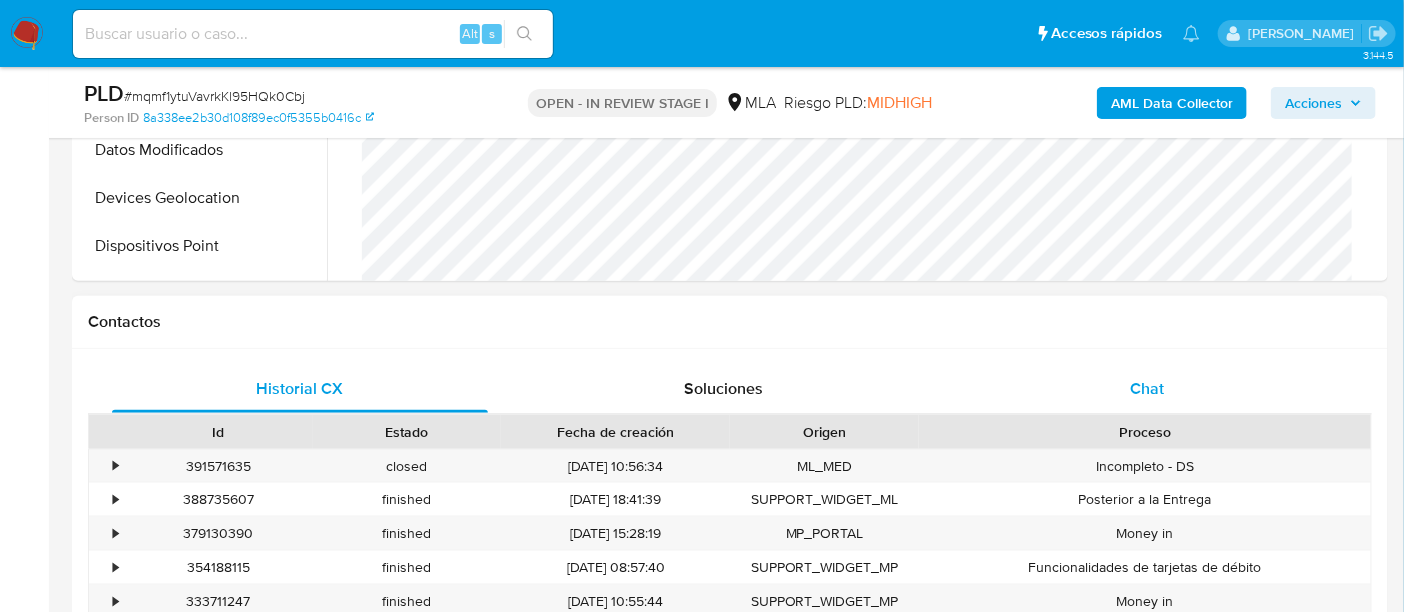 click on "Chat" at bounding box center [1147, 389] 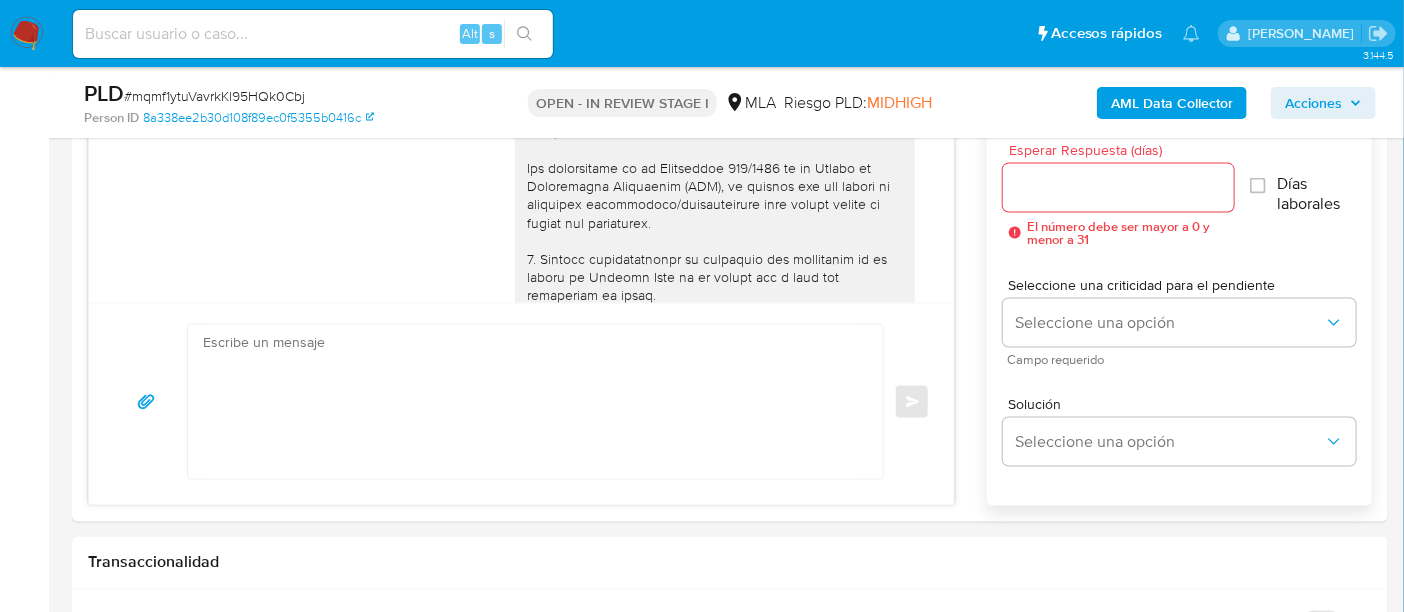 scroll, scrollTop: 1125, scrollLeft: 0, axis: vertical 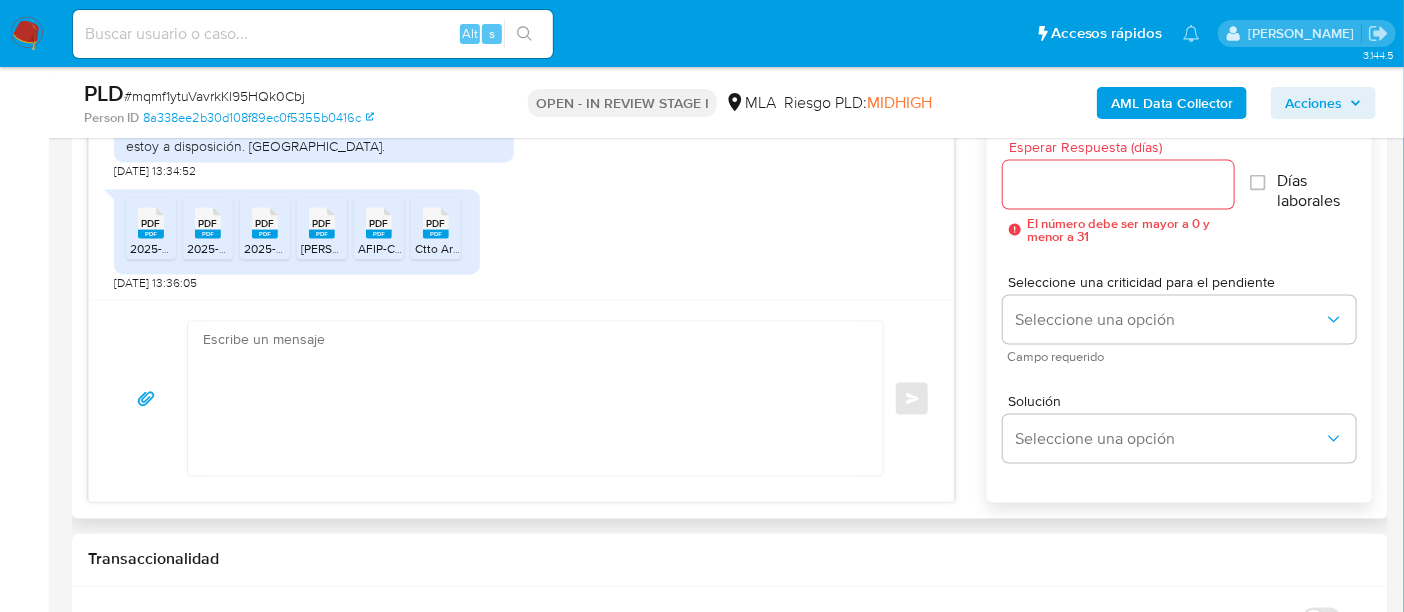 drag, startPoint x: 143, startPoint y: 255, endPoint x: 188, endPoint y: 268, distance: 46.840153 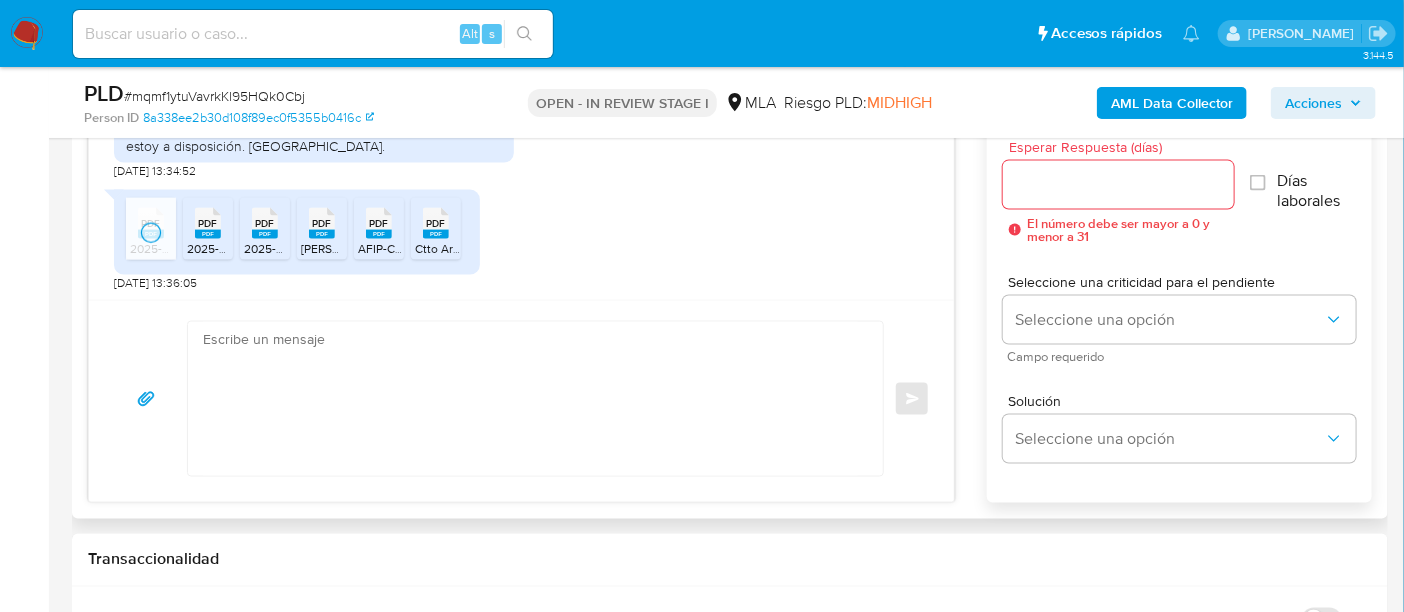 click 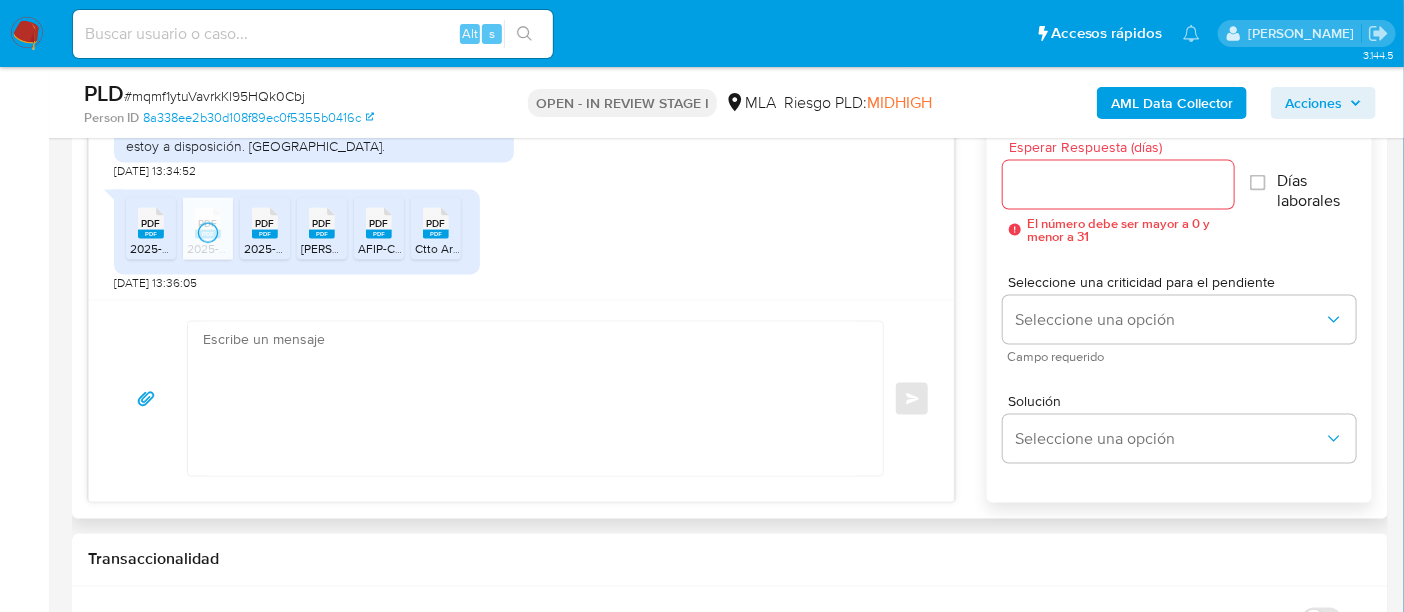 click 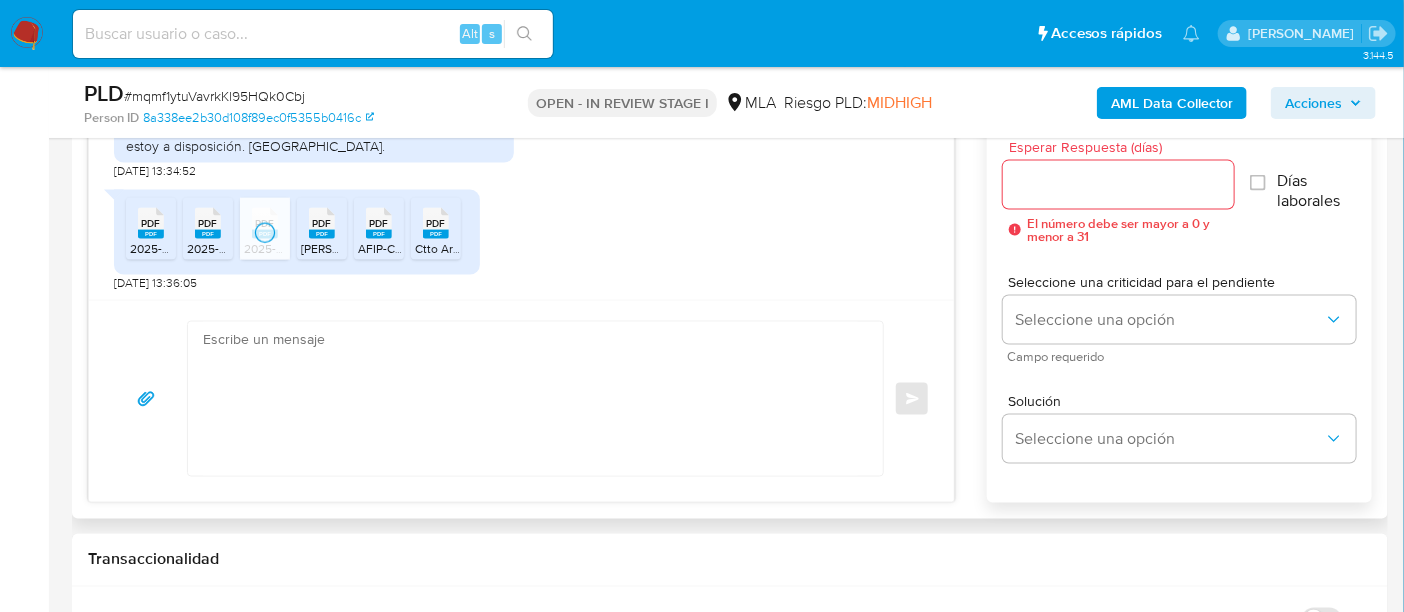 click 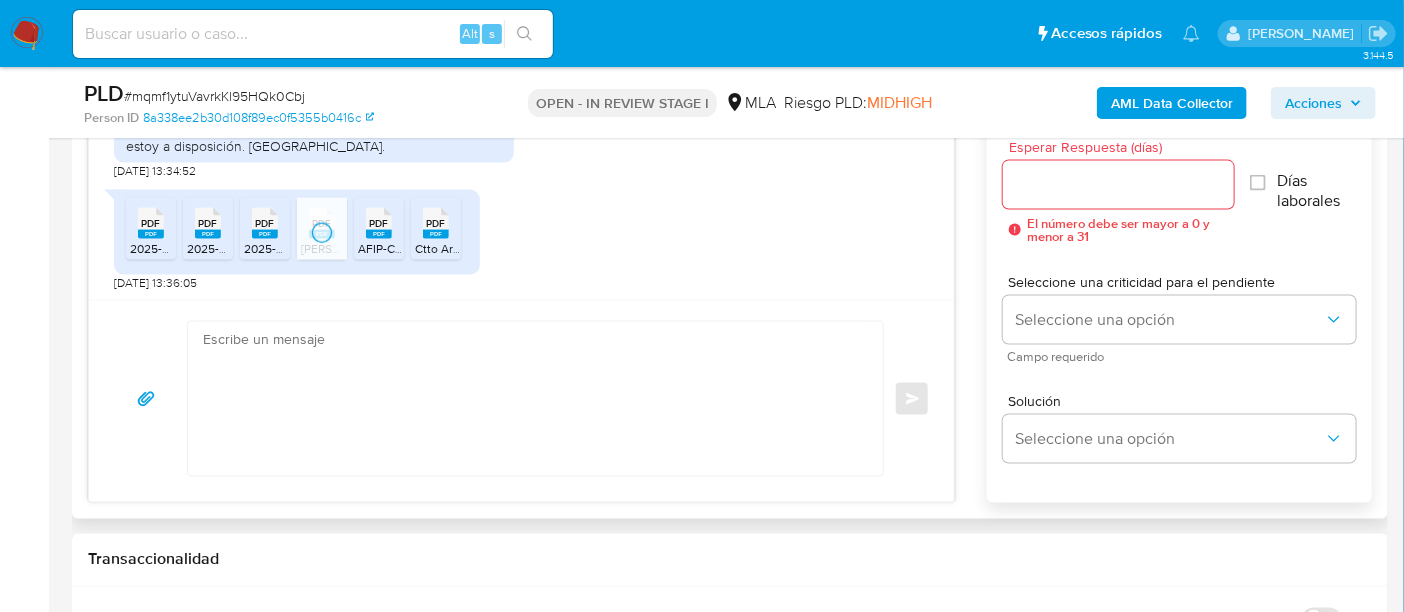 click on "PDF PDF AFIP-Constancia Monotributo Rosendo Pomba.pdf" at bounding box center [379, 229] 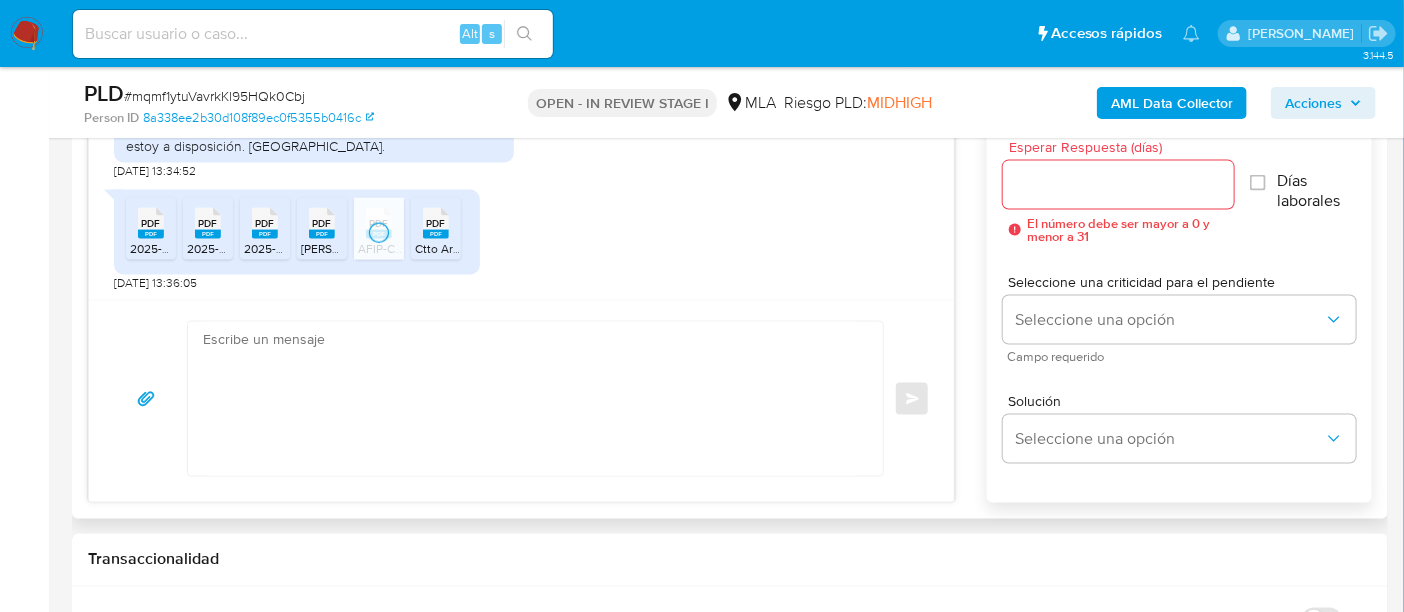 click on "PDF PDF 2025-02 Sueldo Empleador.pdf PDF PDF 2025-03 Sueldo Empleador.pdf PDF PDF 2025-04 Sueldo Empleador.pdf PDF PDF Rosendo Pomba - DDJJ BP 2023.pdf PDF PDF AFIP-Constancia Monotributo Rosendo Pomba.pdf PDF PDF Ctto Arrendamiento Rosendo 2024-25 Escaneado.pdf" at bounding box center (297, 232) 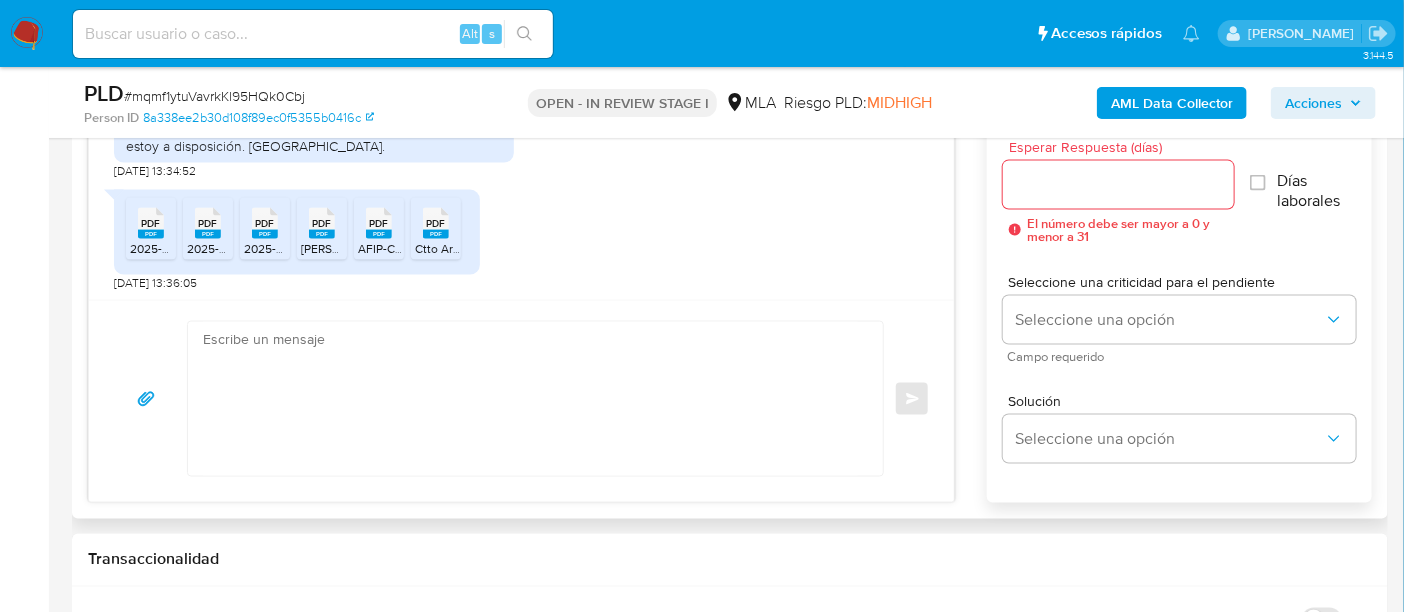 click on "PDF PDF" at bounding box center [436, 221] 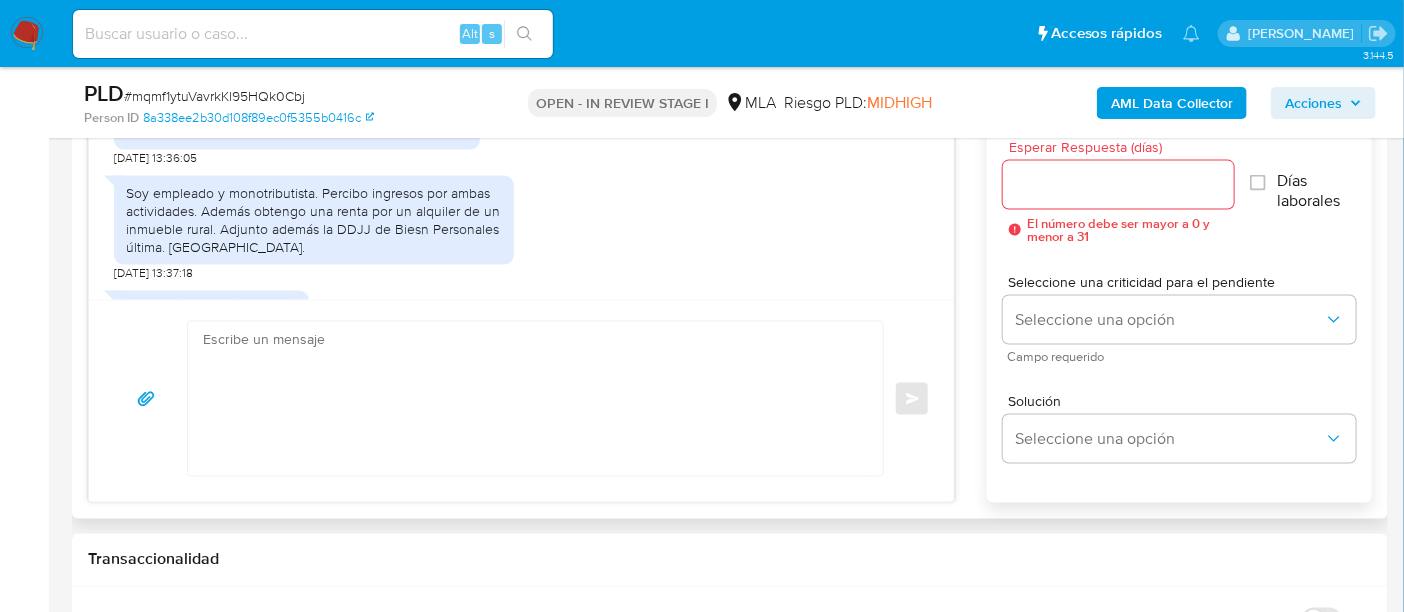 scroll, scrollTop: 1305, scrollLeft: 0, axis: vertical 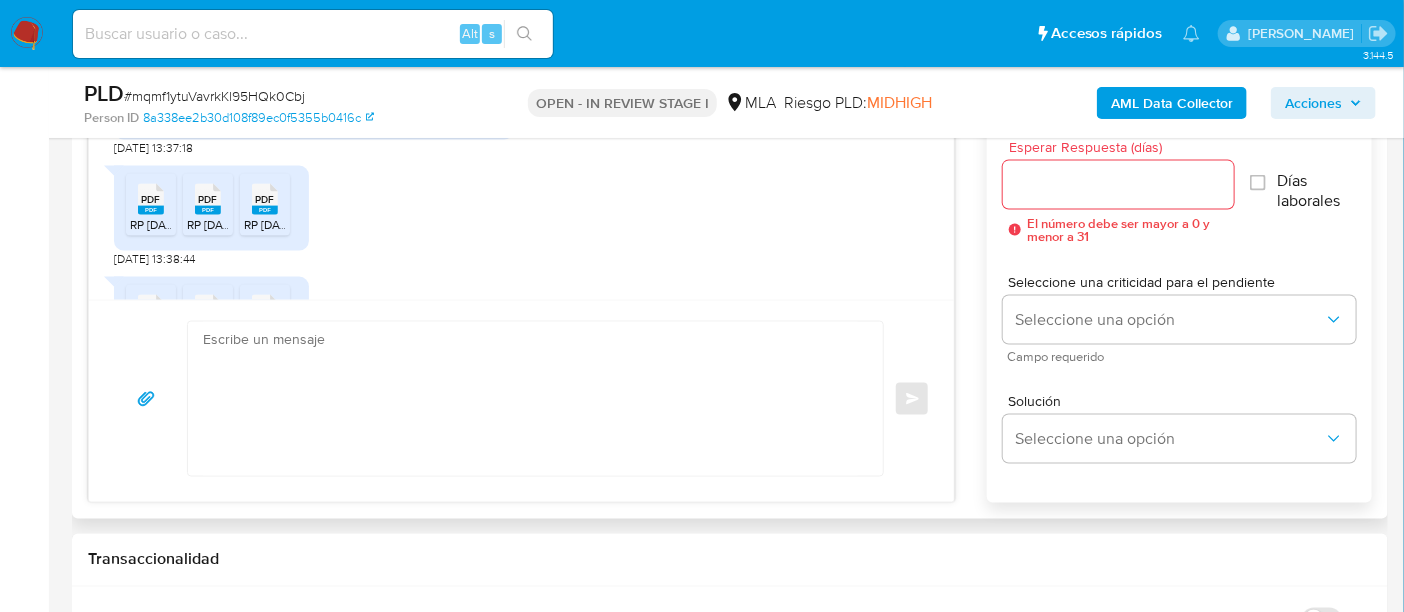 drag, startPoint x: 145, startPoint y: 255, endPoint x: 201, endPoint y: 248, distance: 56.435802 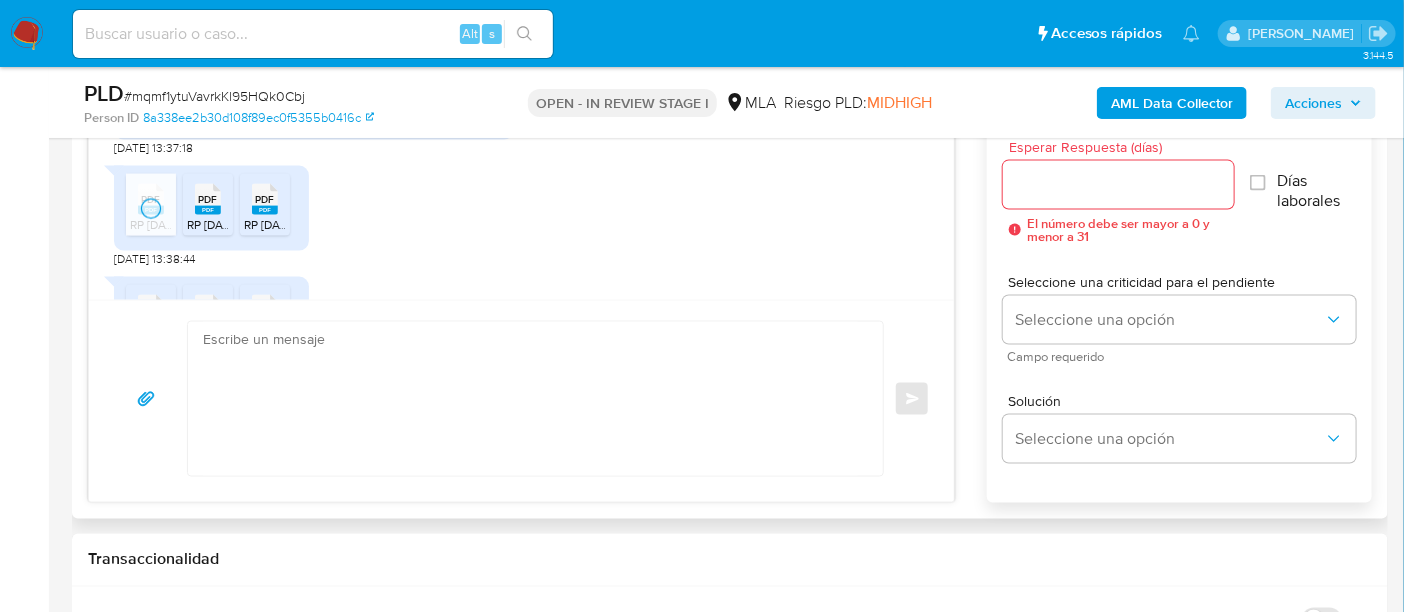click 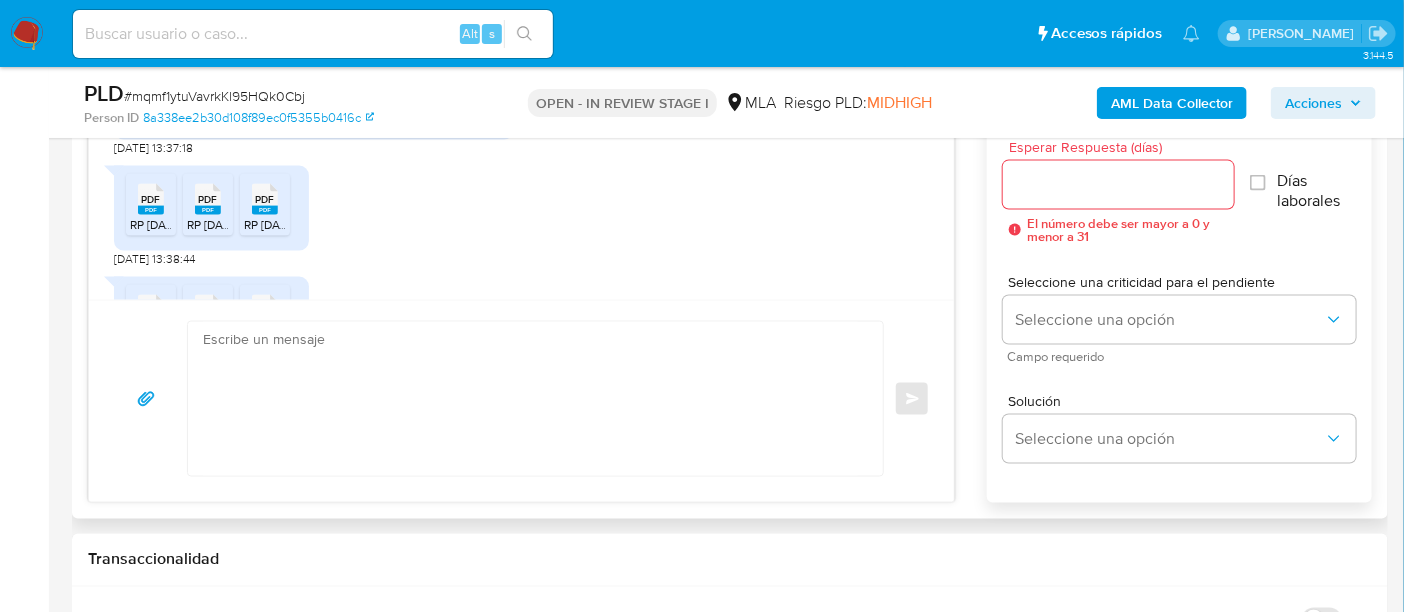 click 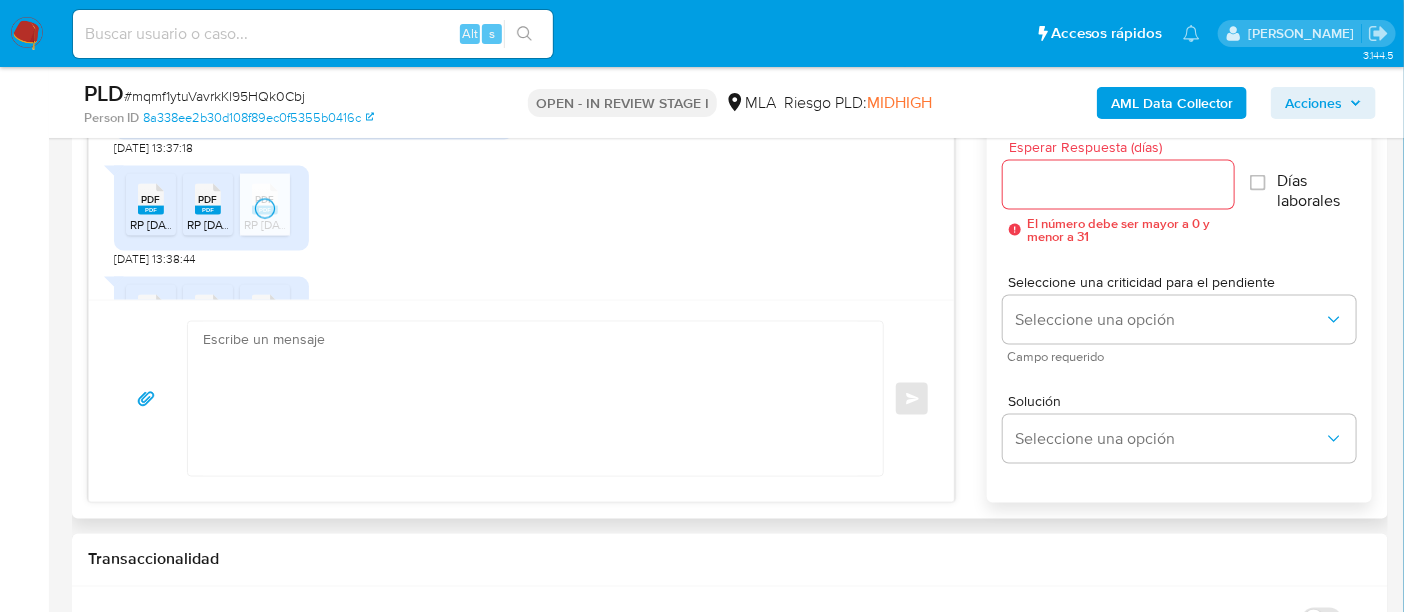 scroll, scrollTop: 1430, scrollLeft: 0, axis: vertical 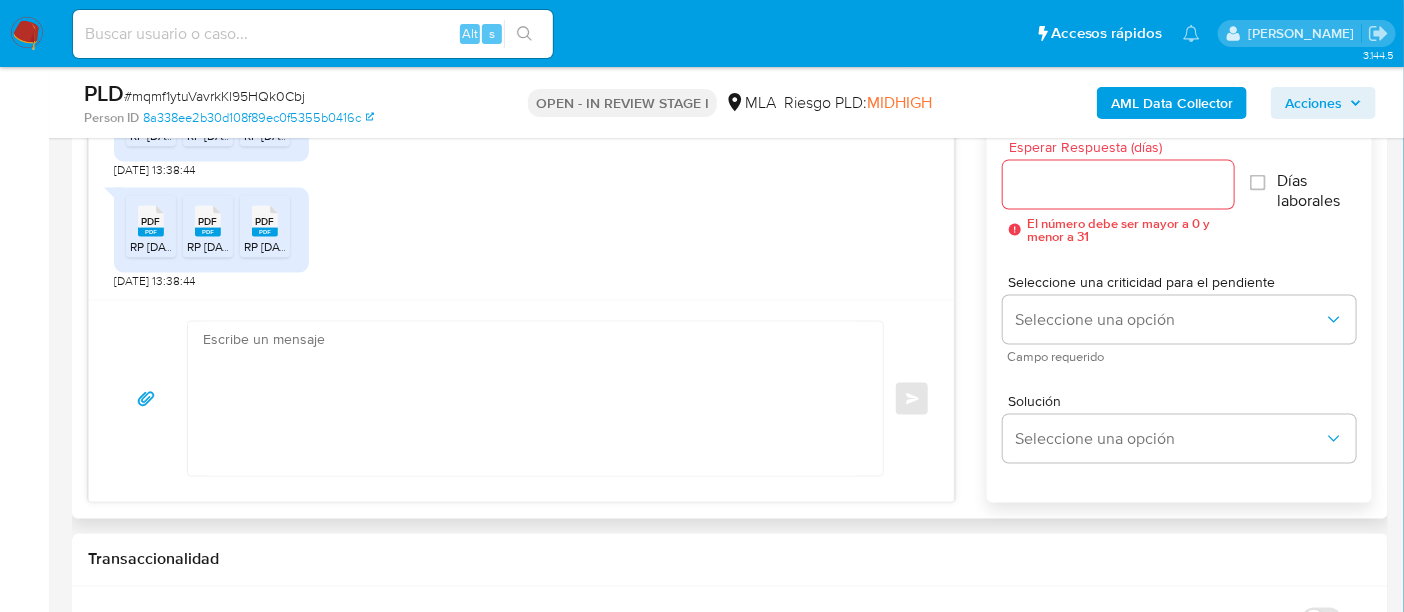 click on "PDF" at bounding box center (151, 221) 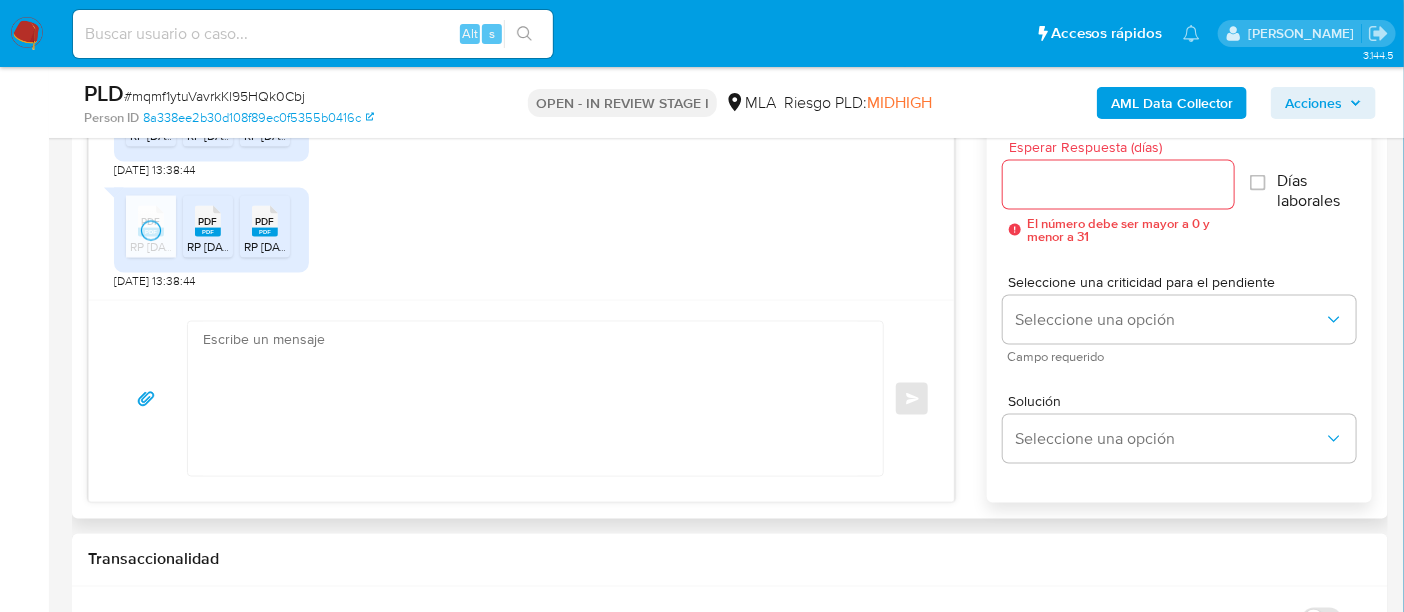click on "PDF PDF" at bounding box center (208, 219) 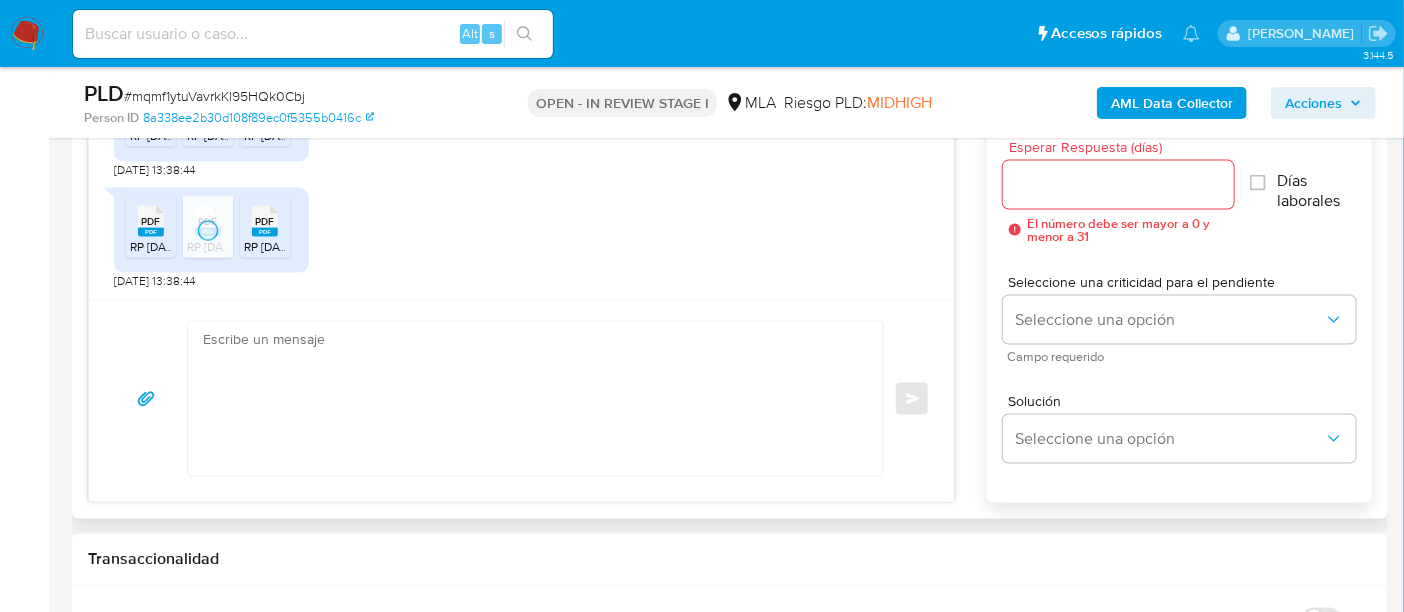 drag, startPoint x: 268, startPoint y: 232, endPoint x: 303, endPoint y: 228, distance: 35.22783 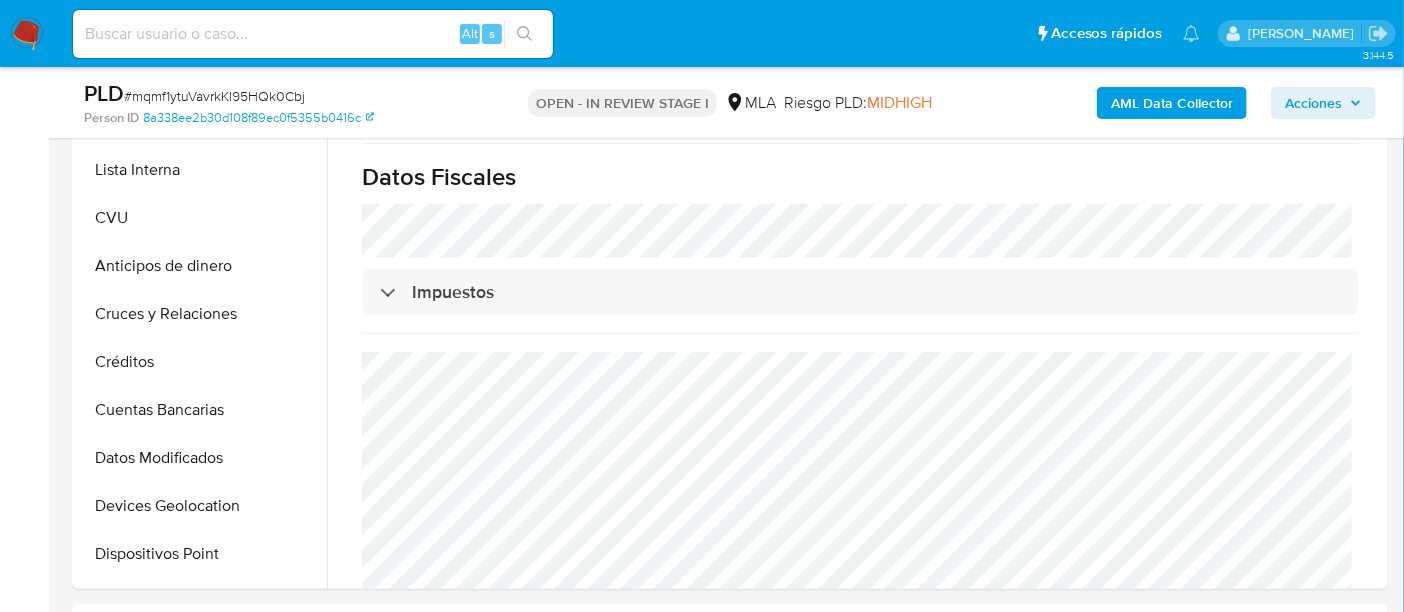 scroll, scrollTop: 374, scrollLeft: 0, axis: vertical 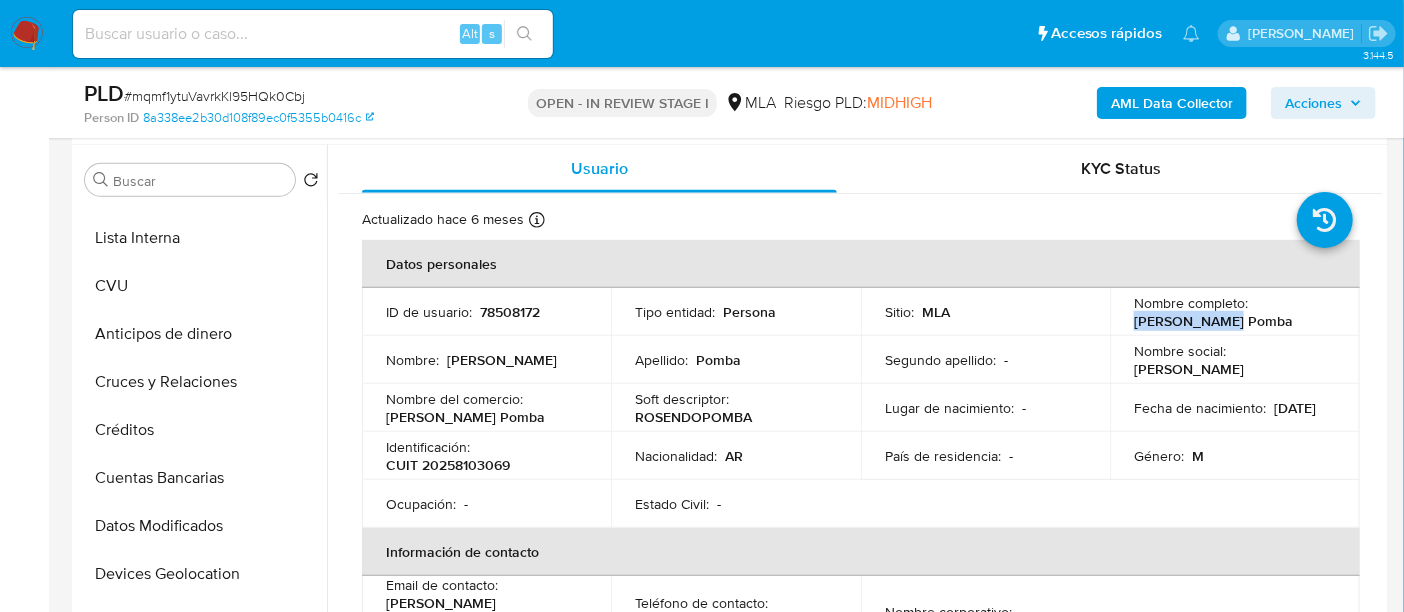 drag, startPoint x: 1128, startPoint y: 316, endPoint x: 1243, endPoint y: 320, distance: 115.06954 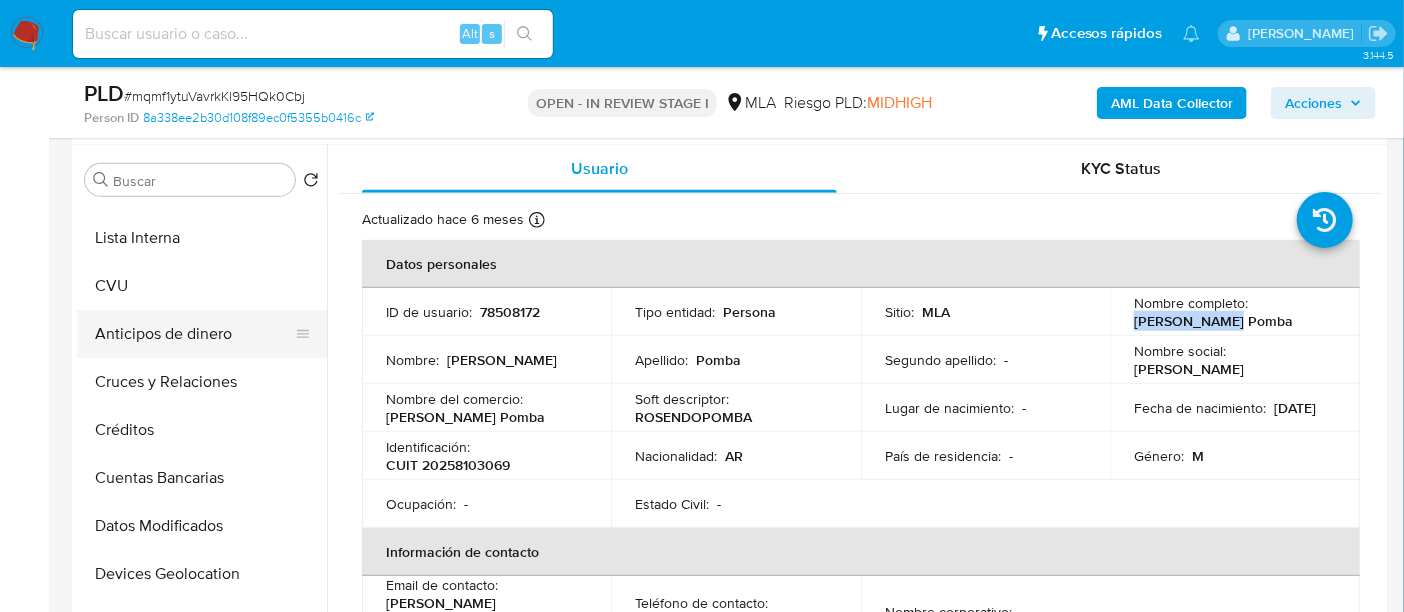 click on "Anticipos de dinero" at bounding box center [194, 334] 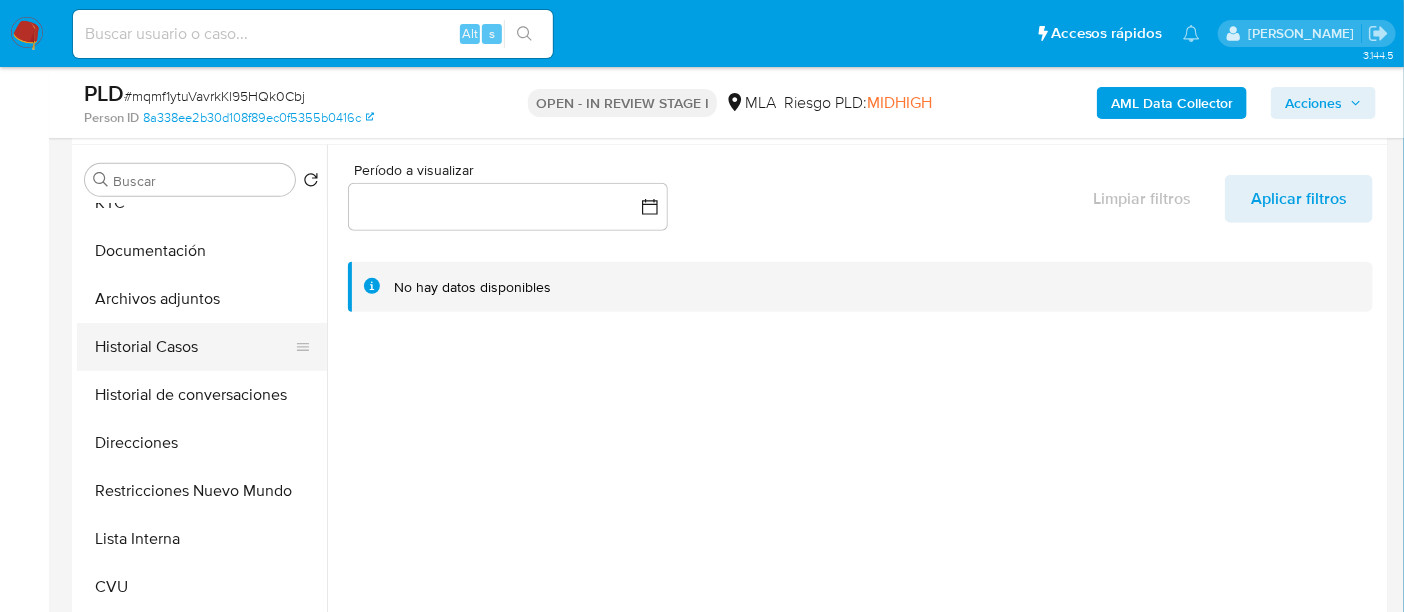 scroll, scrollTop: 0, scrollLeft: 0, axis: both 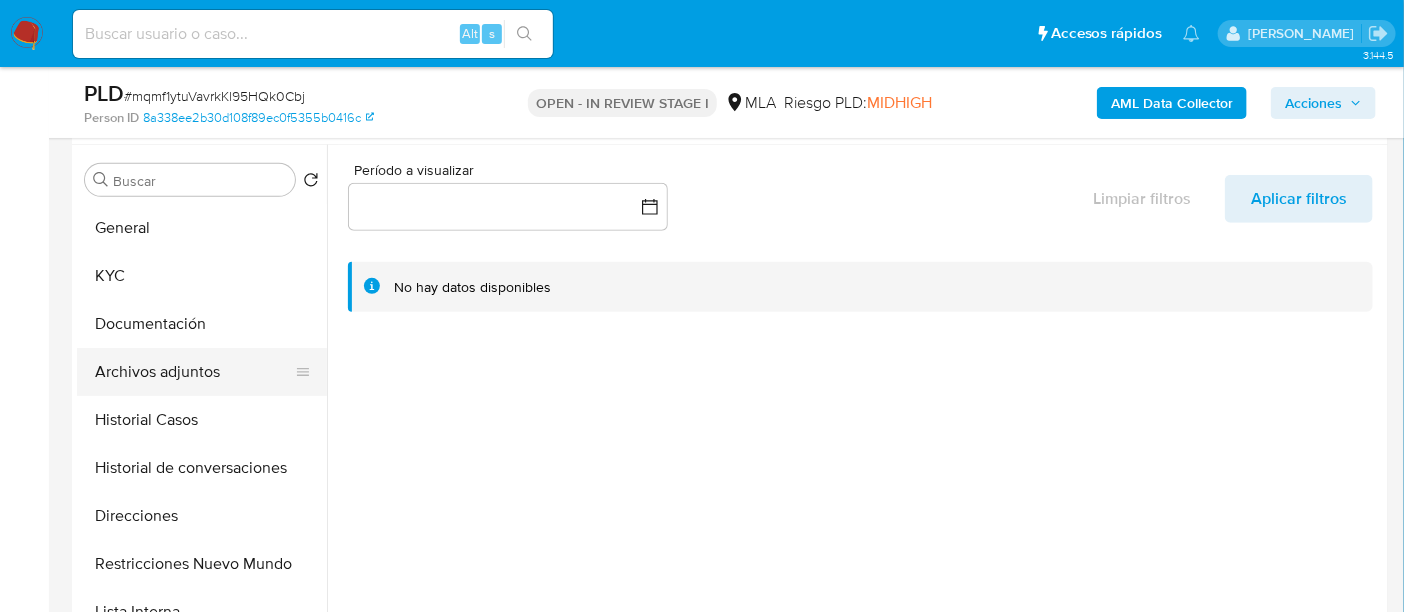 click on "Archivos adjuntos" at bounding box center [194, 372] 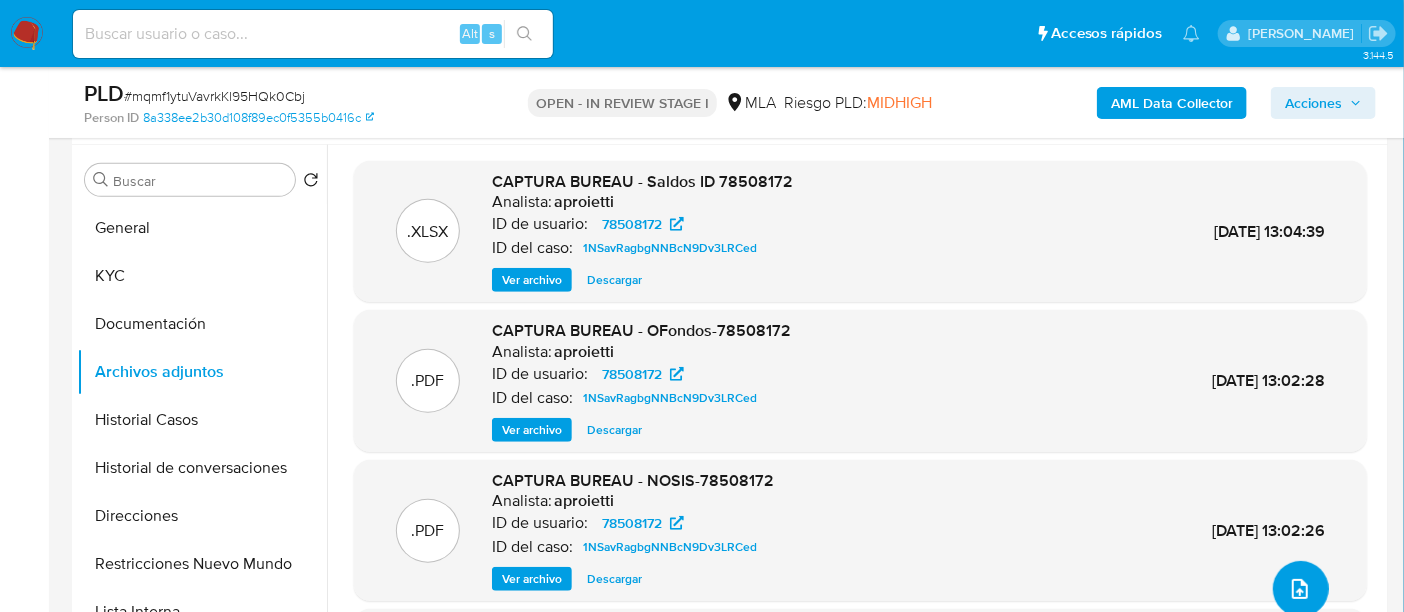 click 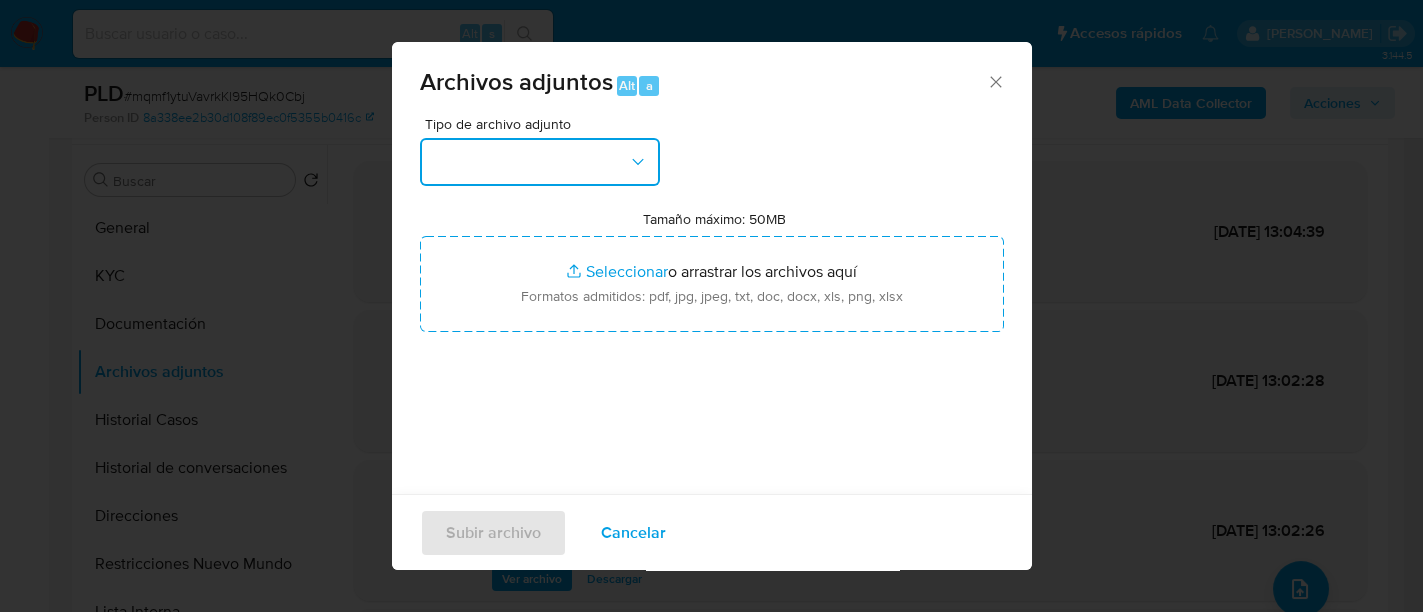 click at bounding box center [540, 162] 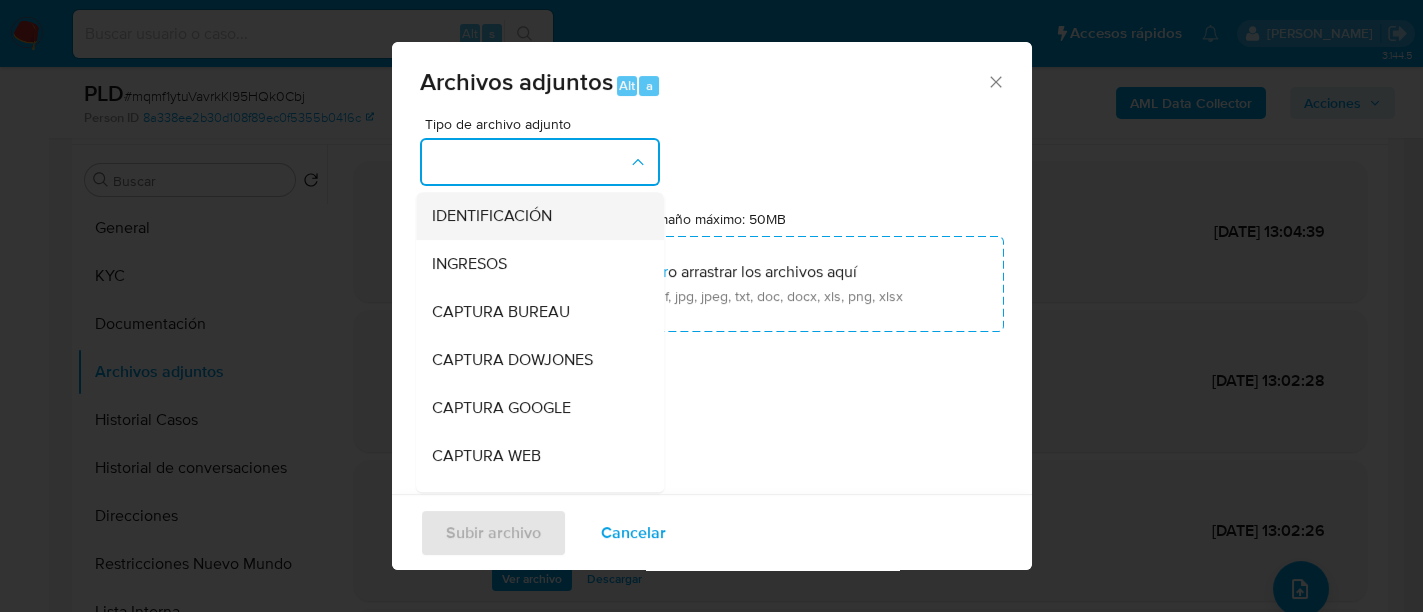 click on "IDENTIFICACIÓN" at bounding box center [534, 216] 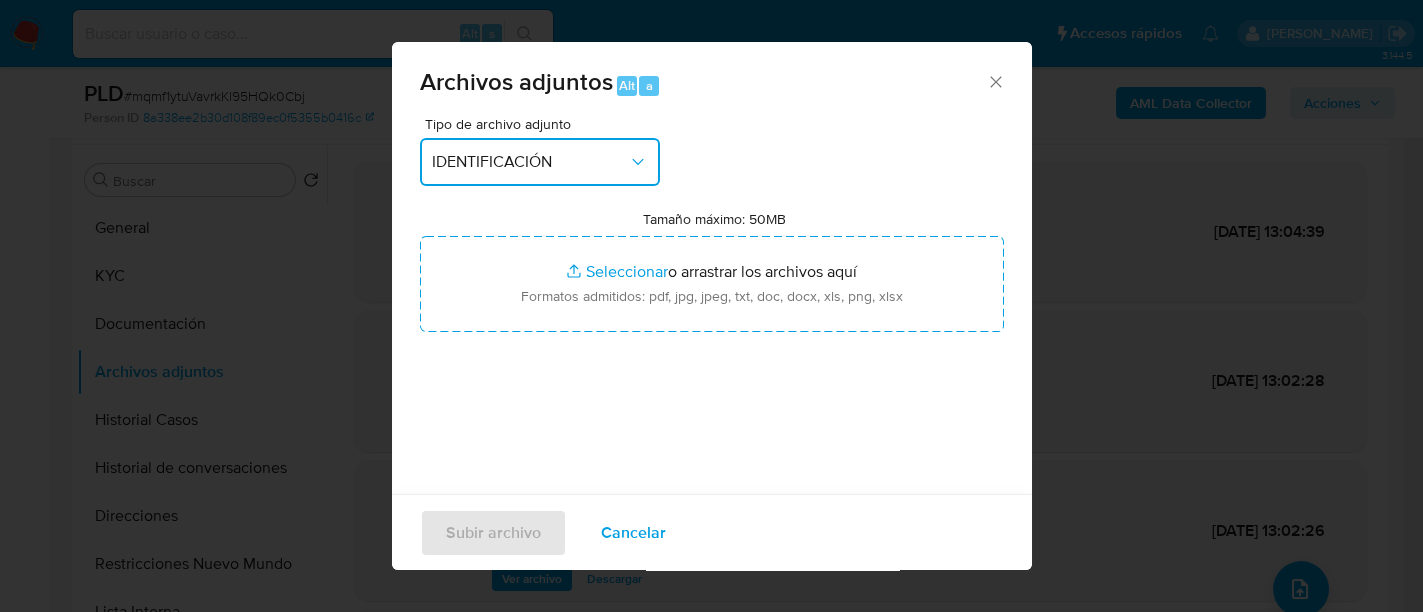 click on "IDENTIFICACIÓN" at bounding box center [530, 162] 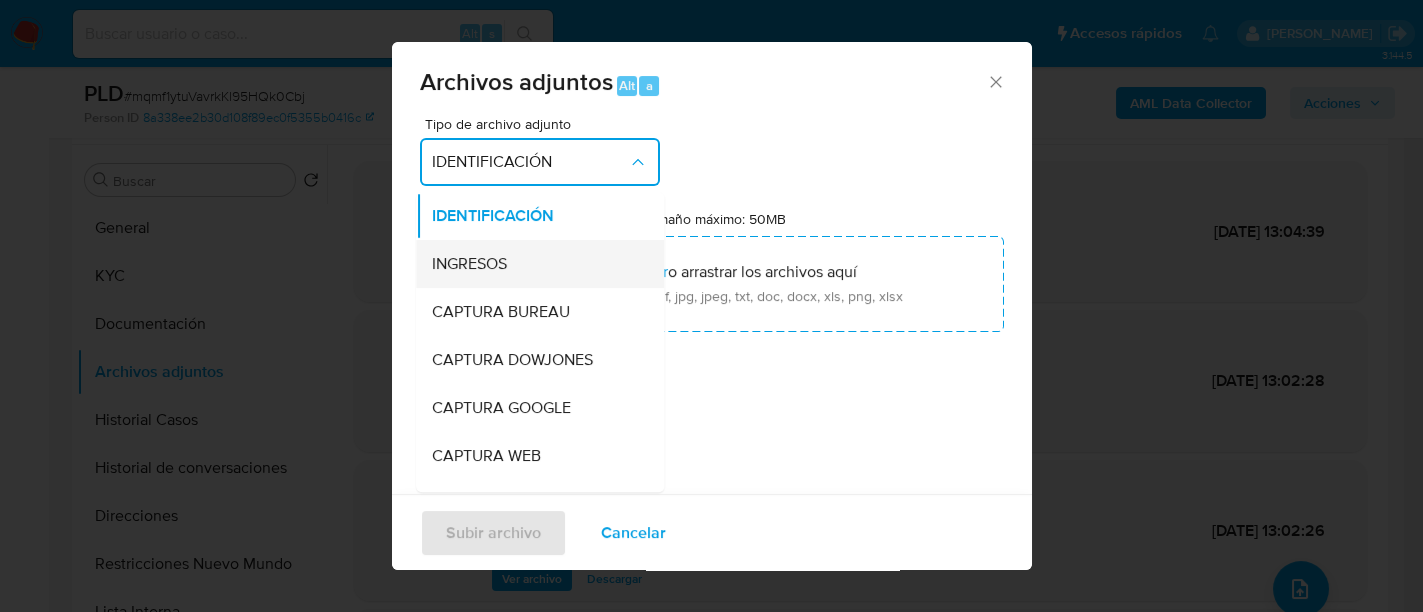 click on "INGRESOS" at bounding box center [534, 264] 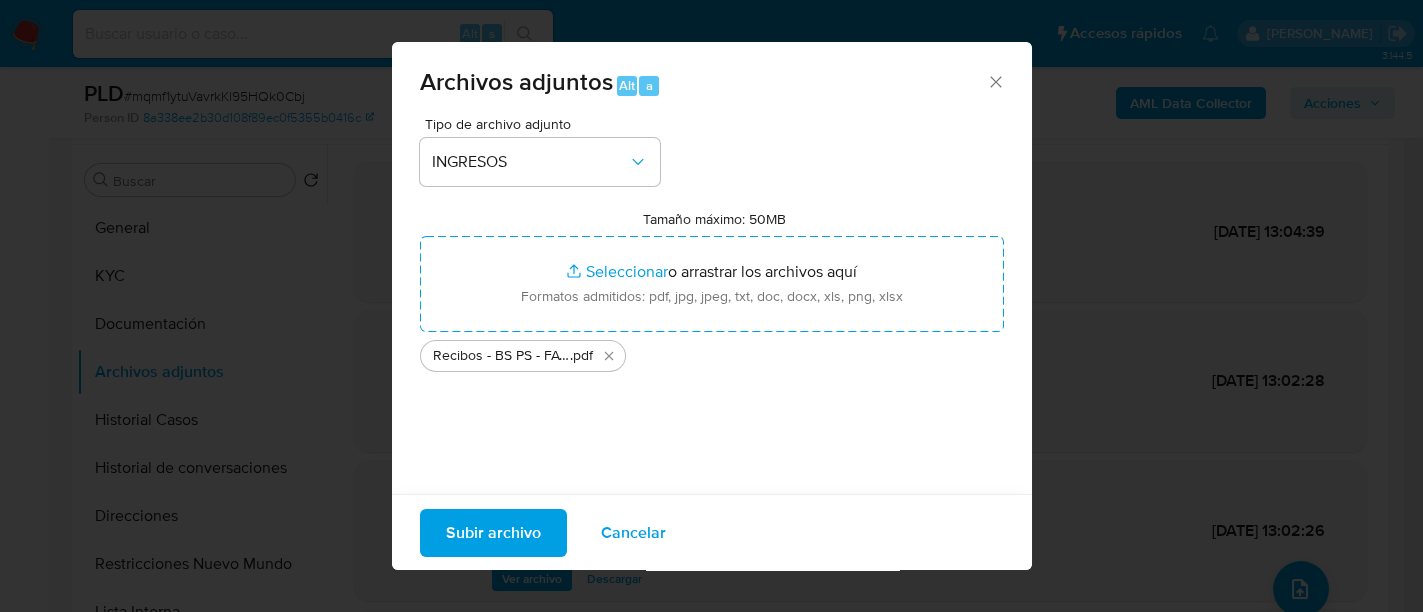 click on "Tipo de archivo adjunto INGRESOS Tamaño máximo: 50MB Seleccionar archivos Seleccionar  o arrastrar los archivos aquí Formatos admitidos: pdf, jpg, jpeg, txt, doc, docx, xls, png, xlsx Recibos - BS PS - FACTURAS C - Rosendo Pomba .pdf" at bounding box center (712, 353) 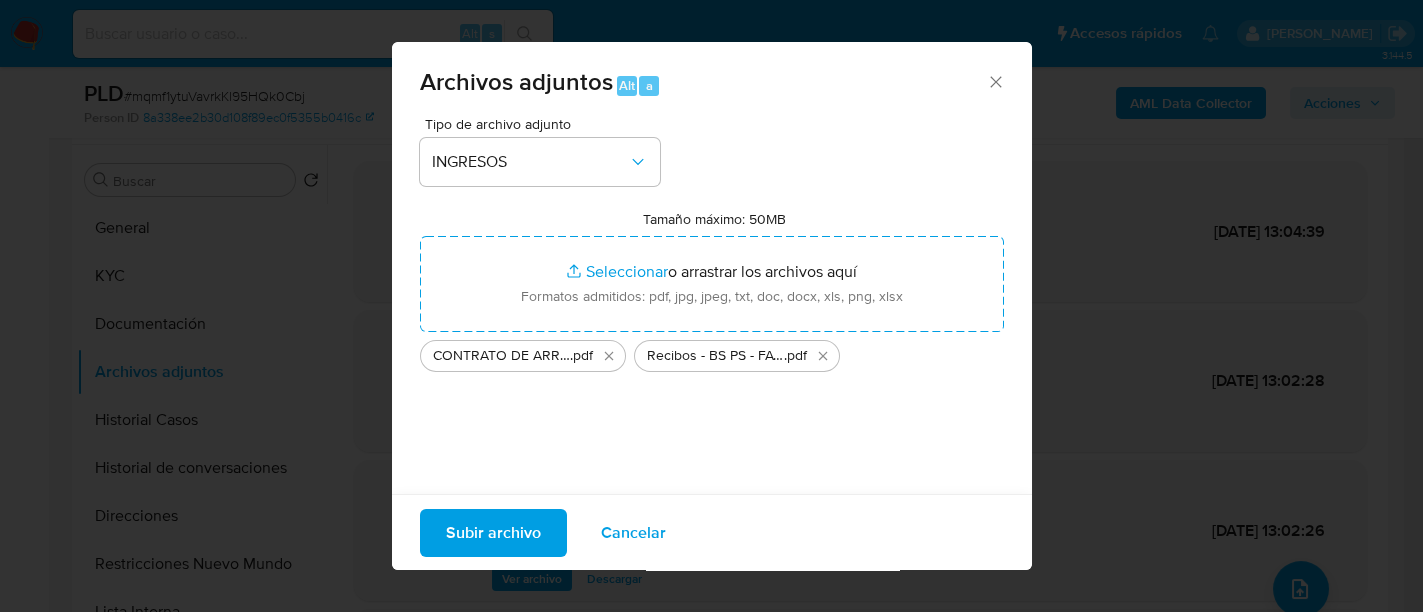 click on "Subir archivo" at bounding box center (493, 532) 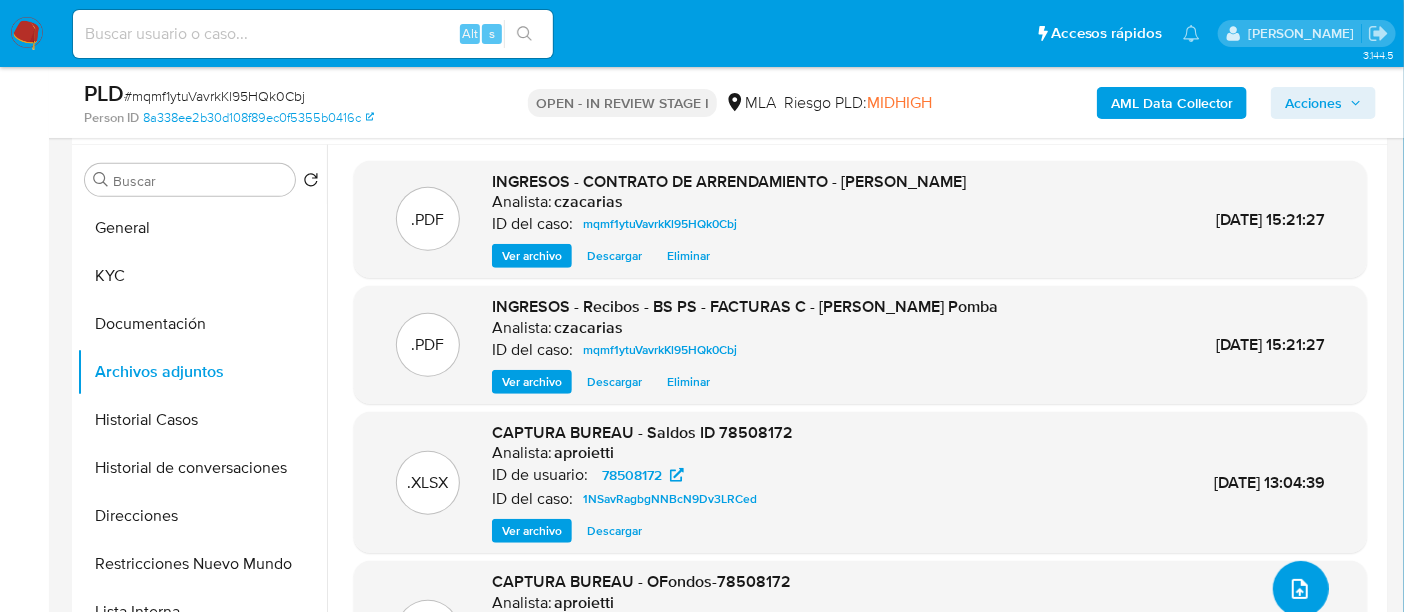 scroll, scrollTop: 120, scrollLeft: 0, axis: vertical 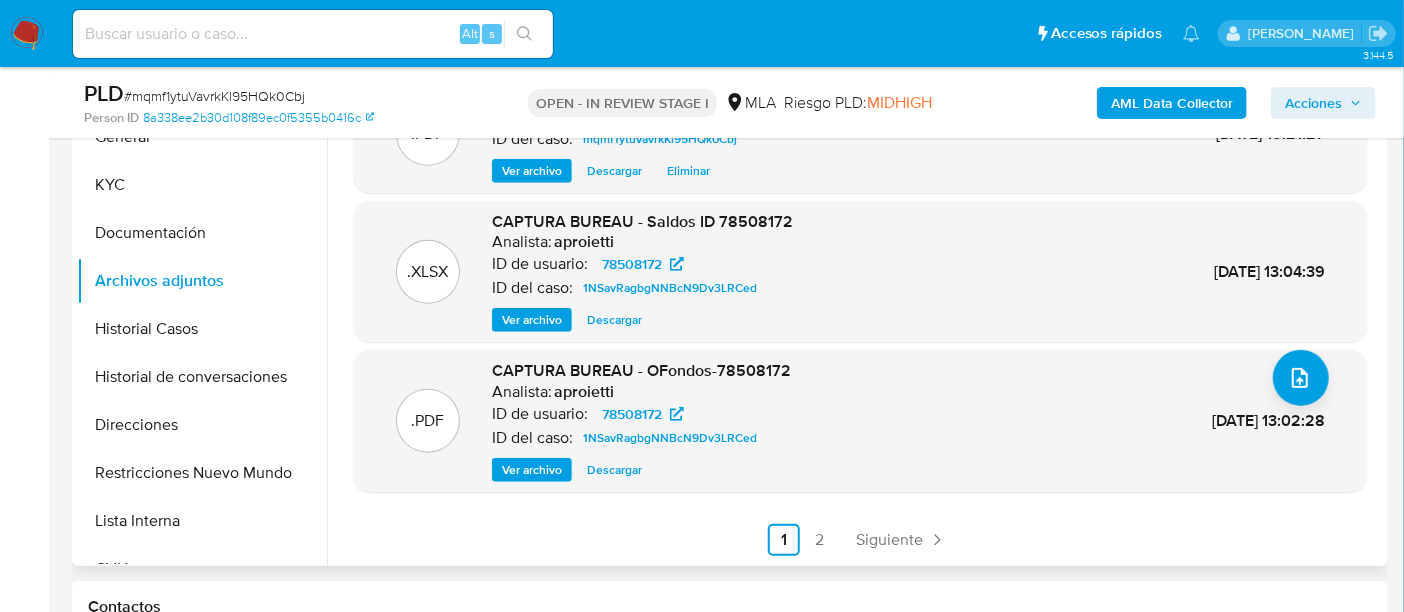 click on ".PDF INGRESOS - CONTRATO DE ARRENDAMIENTO - Rosendo Pomba Analista: czacarias ID del caso: mqmf1ytuVavrkKl95HQk0Cbj Ver archivo Descargar Eliminar 11/Jul/2025 15:21:27 .PDF INGRESOS - Recibos - BS PS - FACTURAS C - Rosendo Pomba Analista: czacarias ID del caso: mqmf1ytuVavrkKl95HQk0Cbj Ver archivo Descargar Eliminar 11/Jul/2025 15:21:27 .XLSX CAPTURA BUREAU - Saldos ID 78508172 Analista: aproietti ID de usuario: 78508172 ID del caso: 1NSavRagbgNNBcN9Dv3LRCed Ver archivo Descargar 01/Dic/2023 13:04:39 .PDF CAPTURA BUREAU - OFondos-78508172 Analista: aproietti ID de usuario: 78508172 ID del caso: 1NSavRagbgNNBcN9Dv3LRCed Ver archivo Descargar 01/Dic/2023 13:02:28 Anterior 1 2 Siguiente" at bounding box center [860, 253] 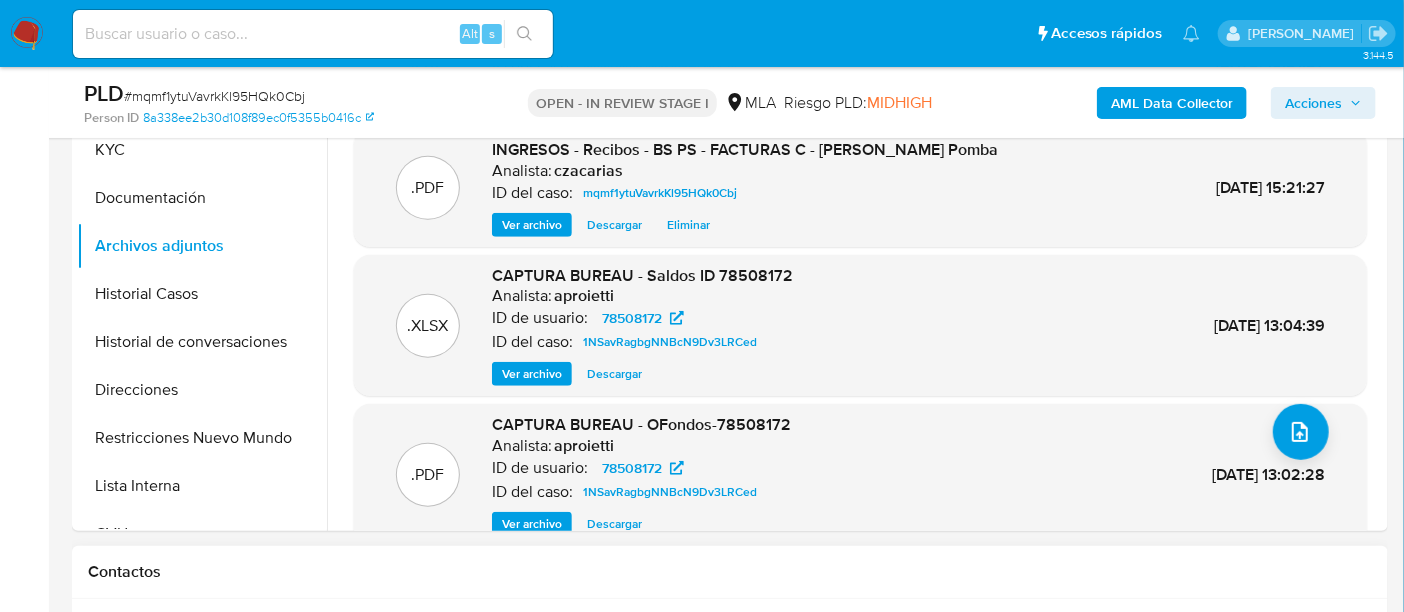 scroll, scrollTop: 0, scrollLeft: 0, axis: both 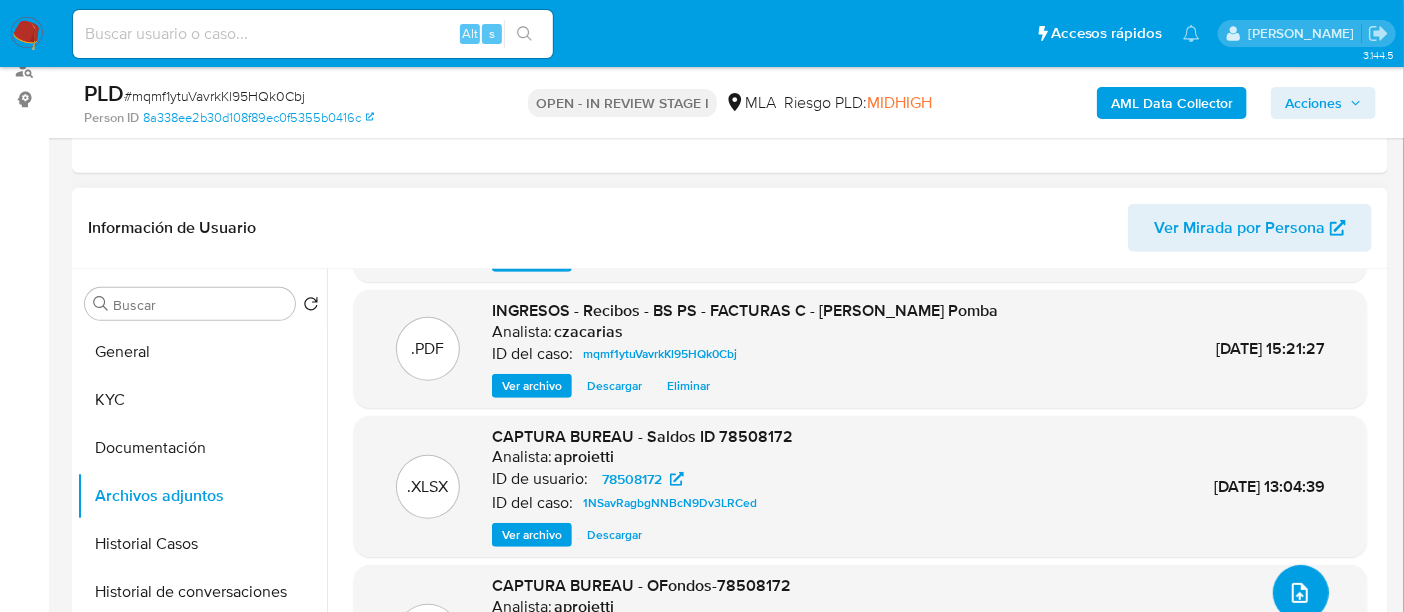 click at bounding box center [1301, 593] 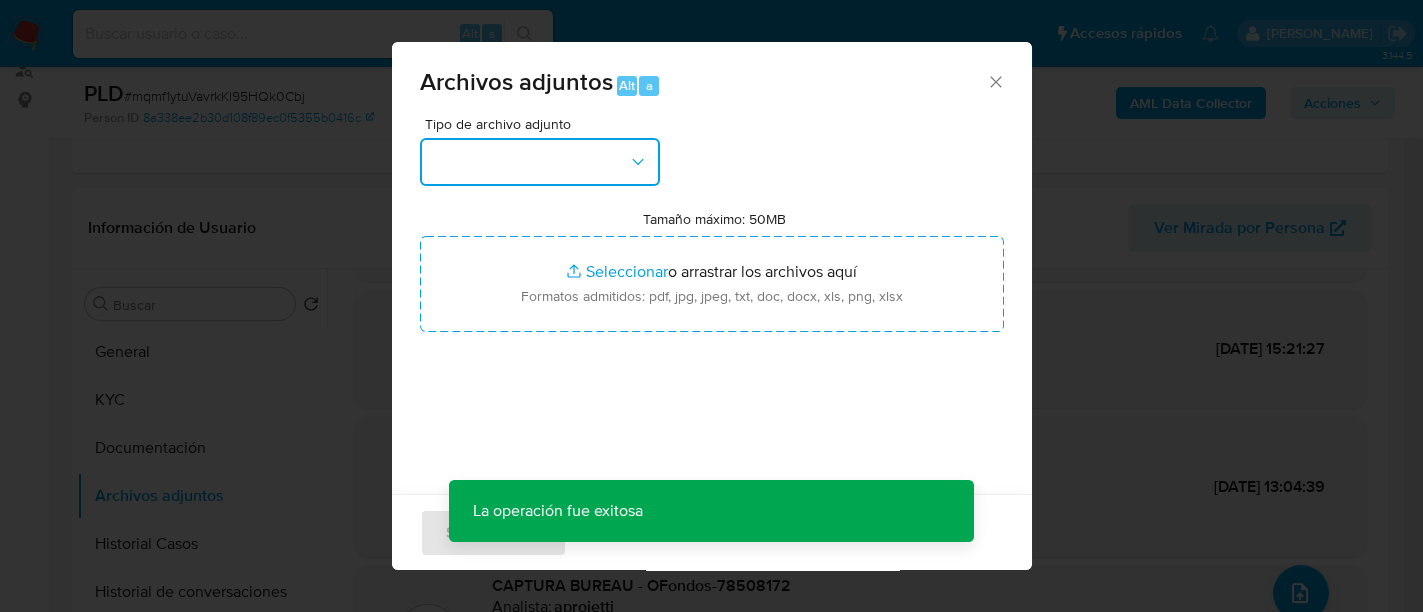click at bounding box center (540, 162) 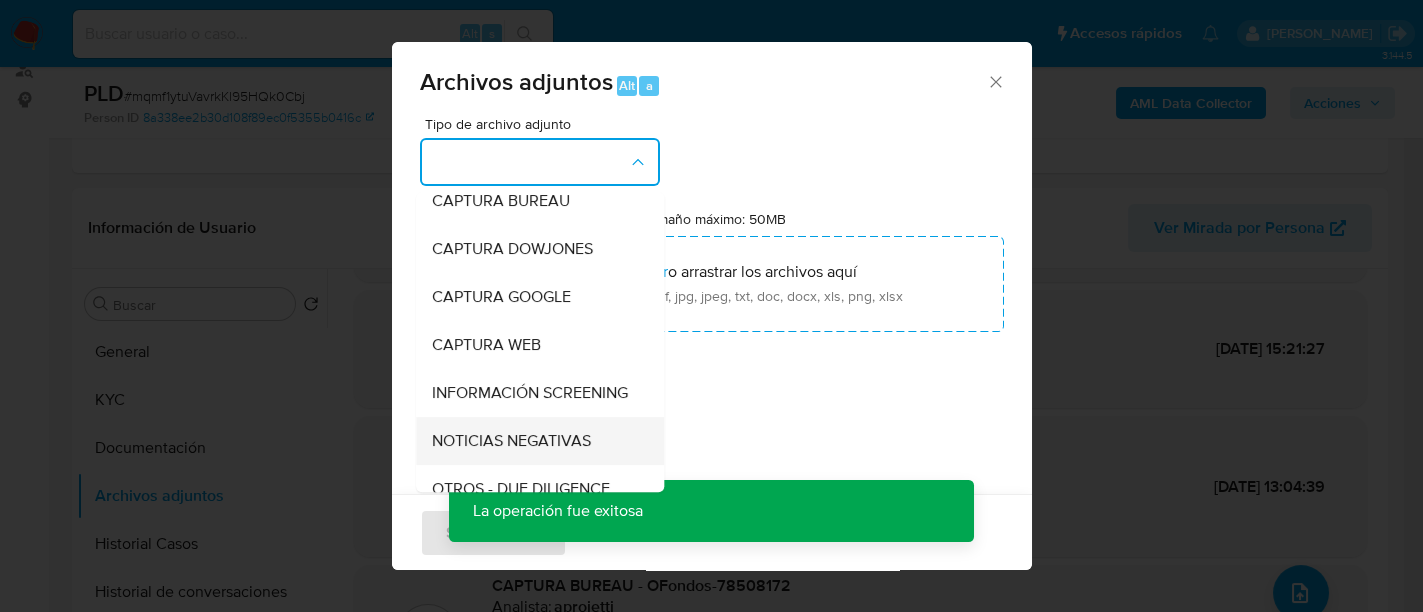 scroll, scrollTop: 250, scrollLeft: 0, axis: vertical 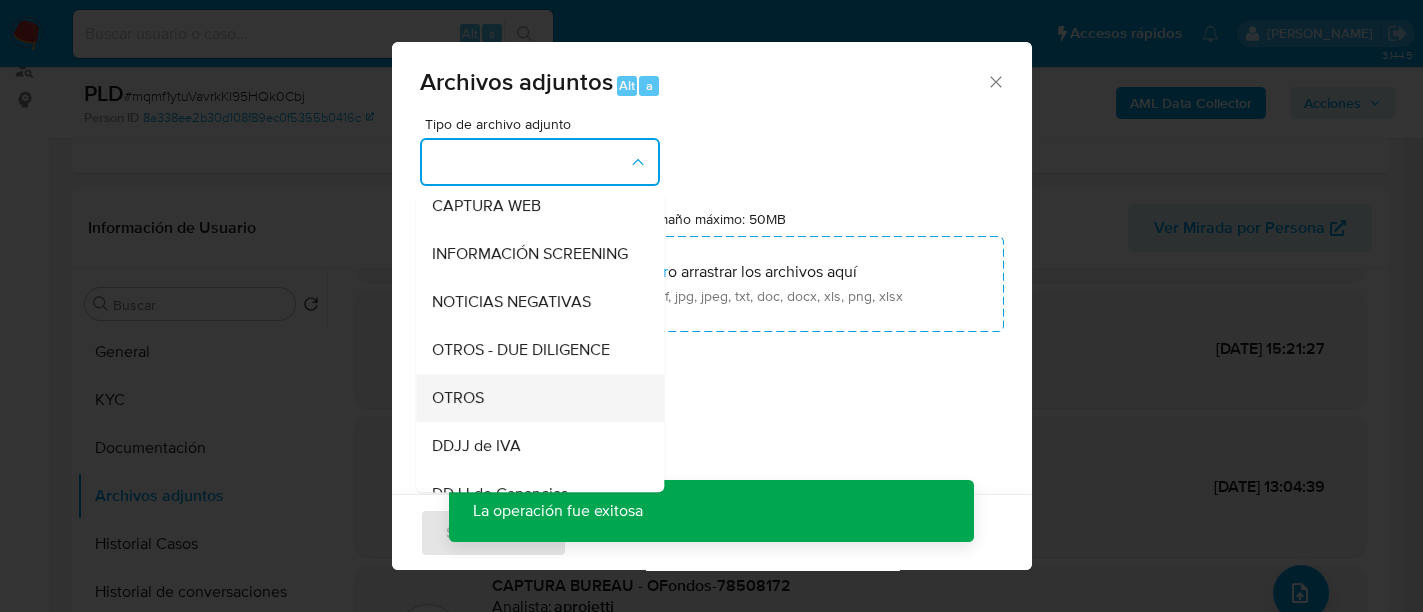 click on "OTROS" at bounding box center [534, 398] 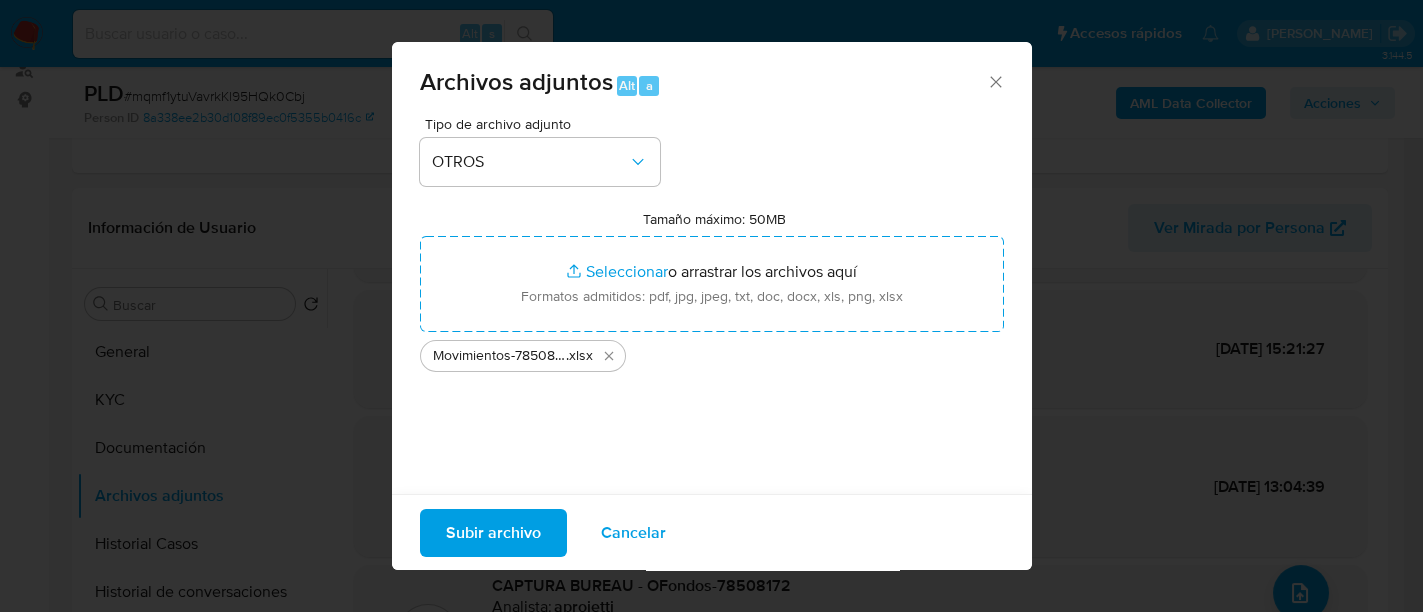 click on "Subir archivo" at bounding box center [493, 532] 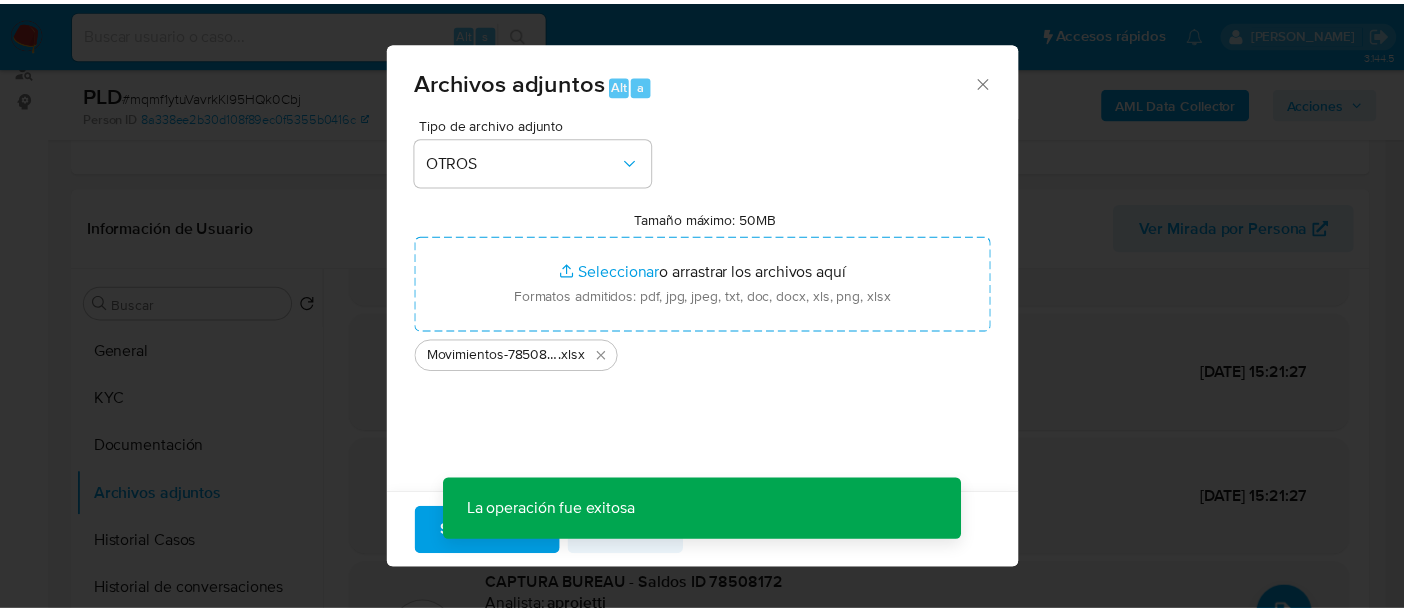 scroll, scrollTop: 96, scrollLeft: 0, axis: vertical 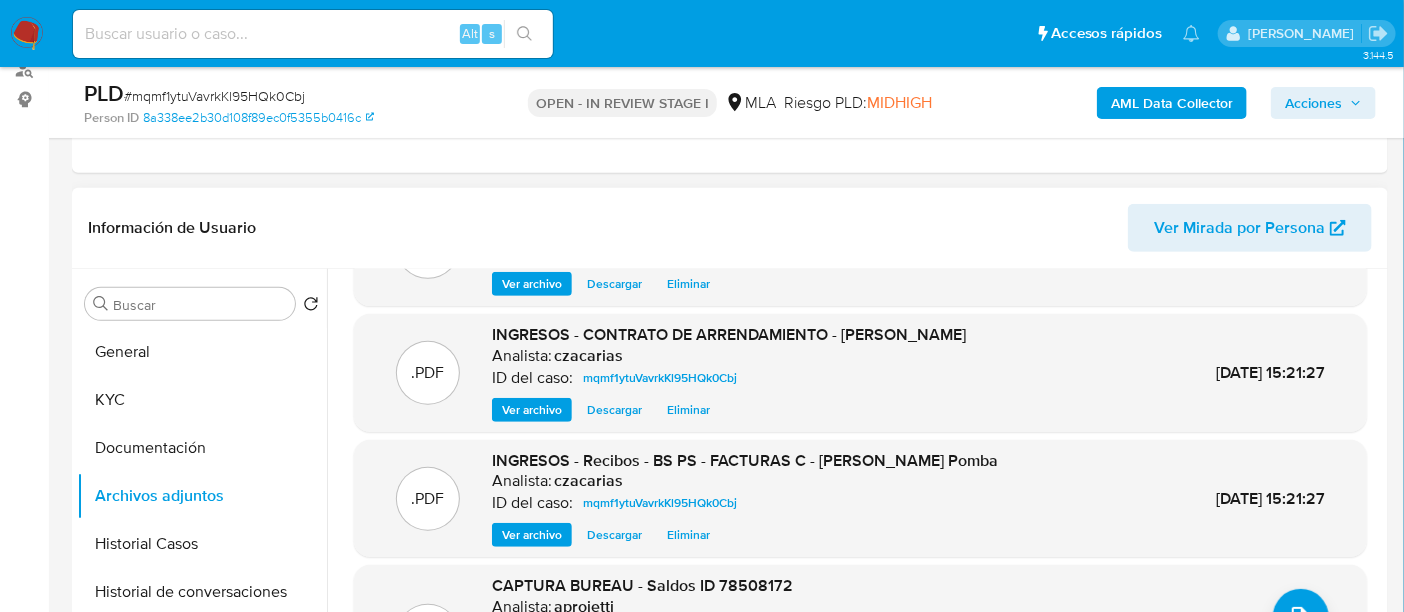click on "Información de Usuario Ver Mirada por Persona" at bounding box center [730, 228] 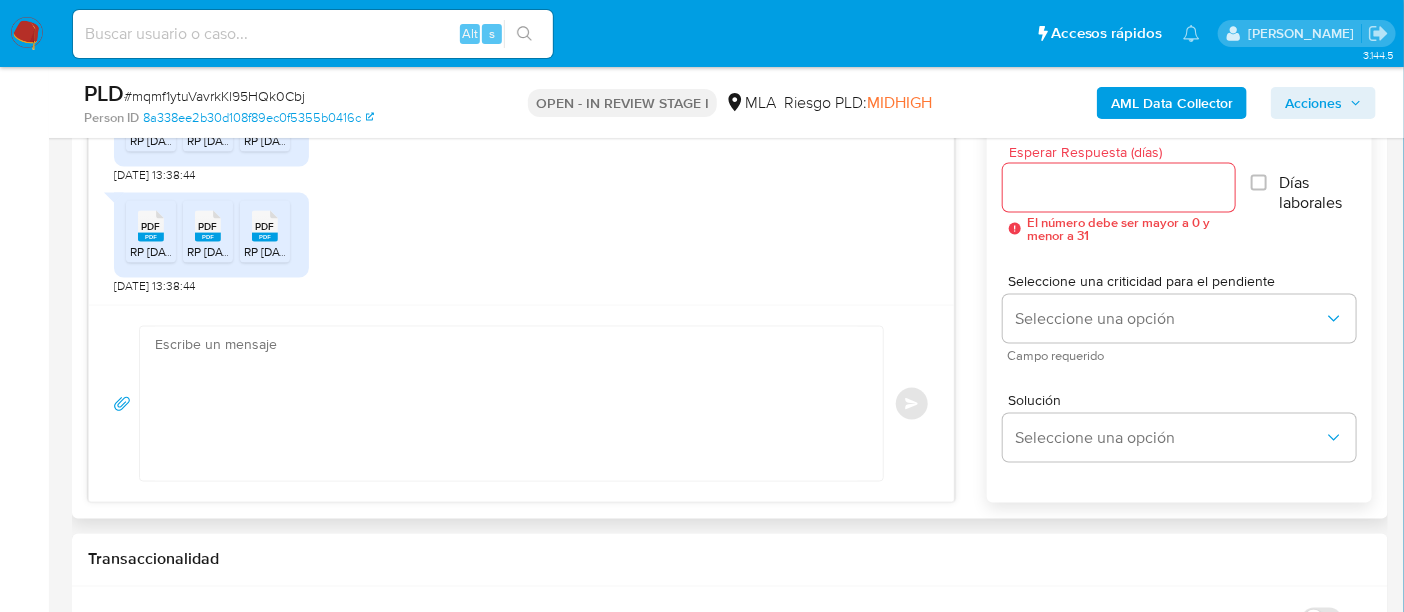 scroll, scrollTop: 1125, scrollLeft: 0, axis: vertical 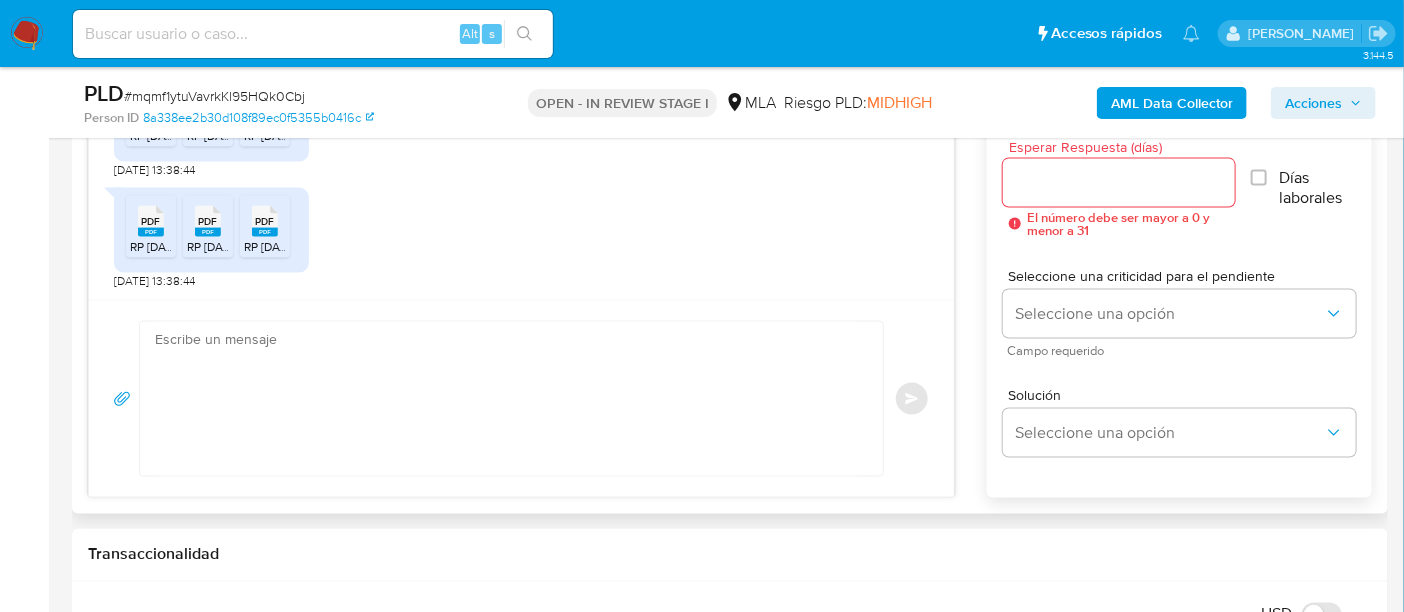 click at bounding box center [506, 399] 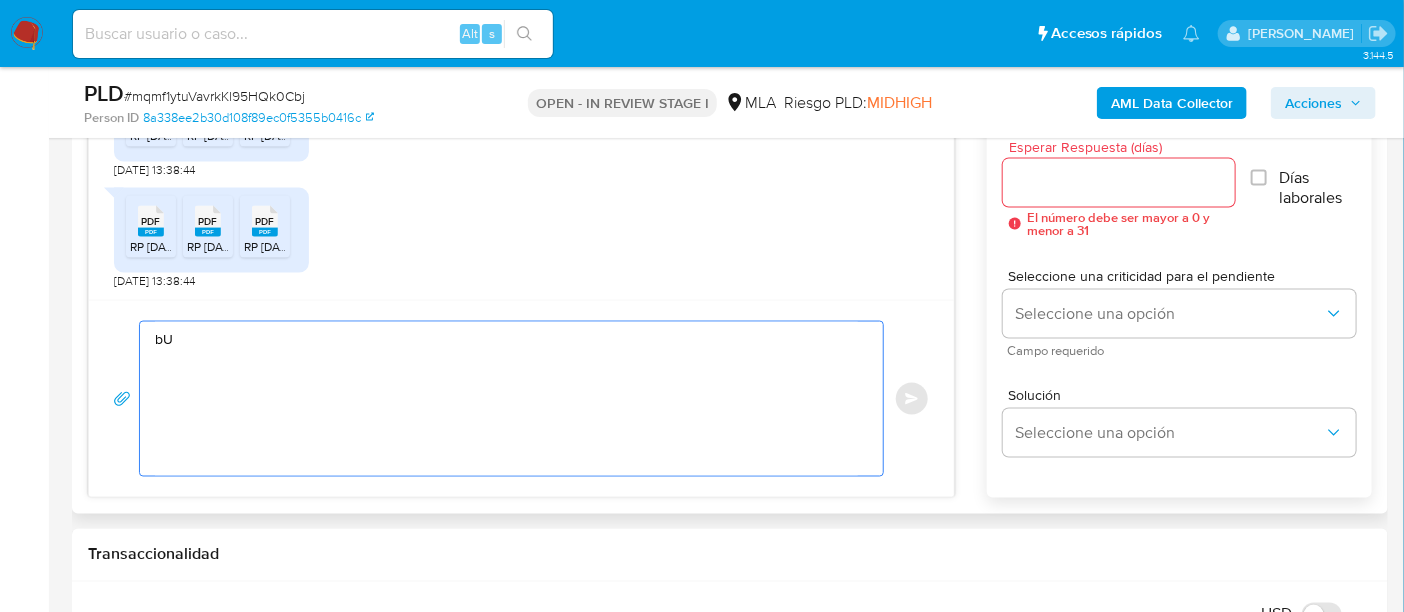 type on "b" 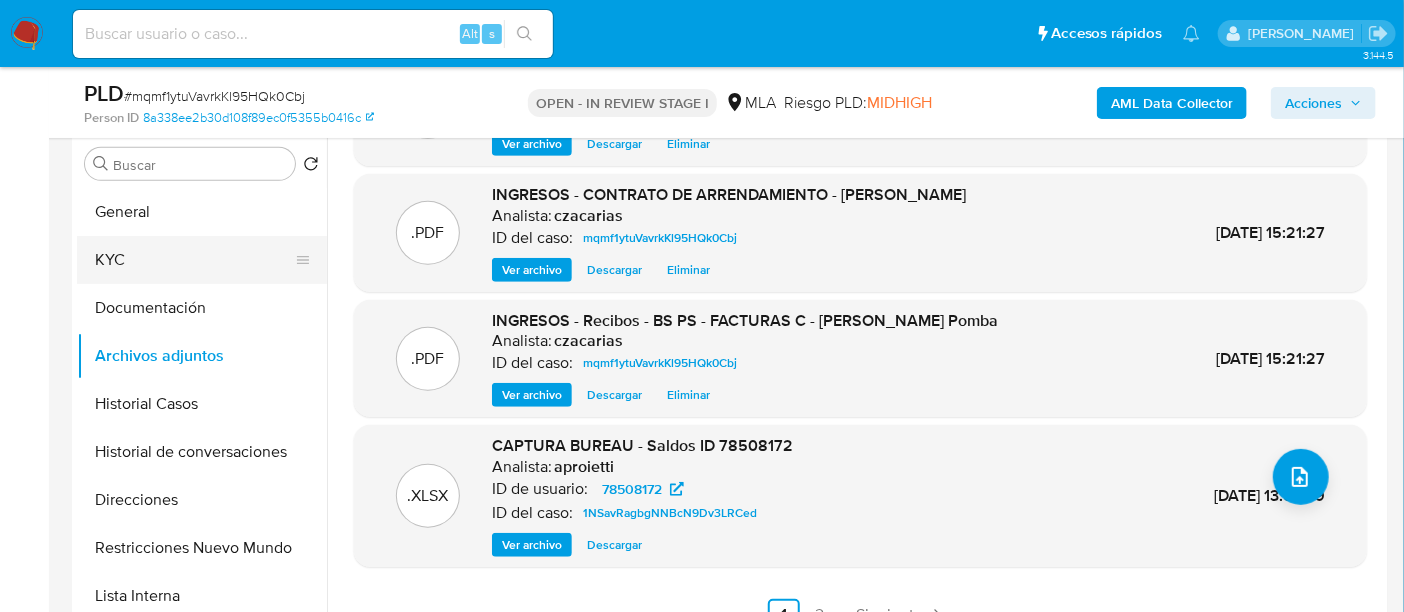 scroll, scrollTop: 374, scrollLeft: 0, axis: vertical 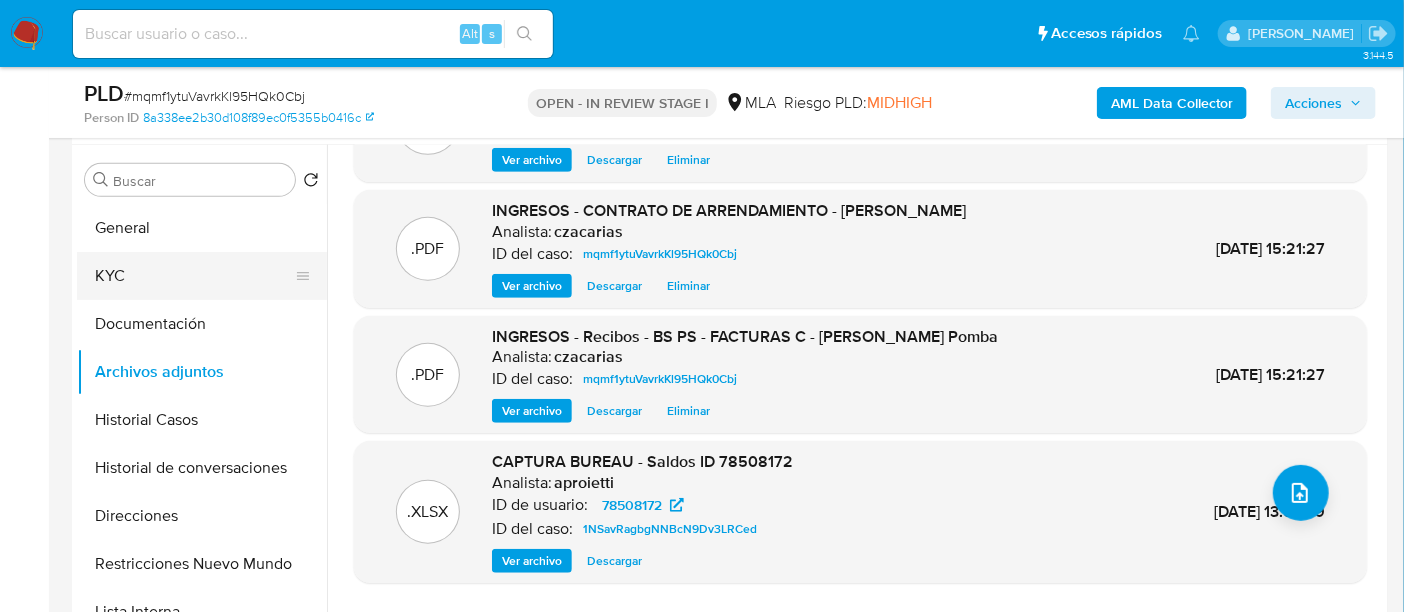 click on "KYC" at bounding box center (194, 276) 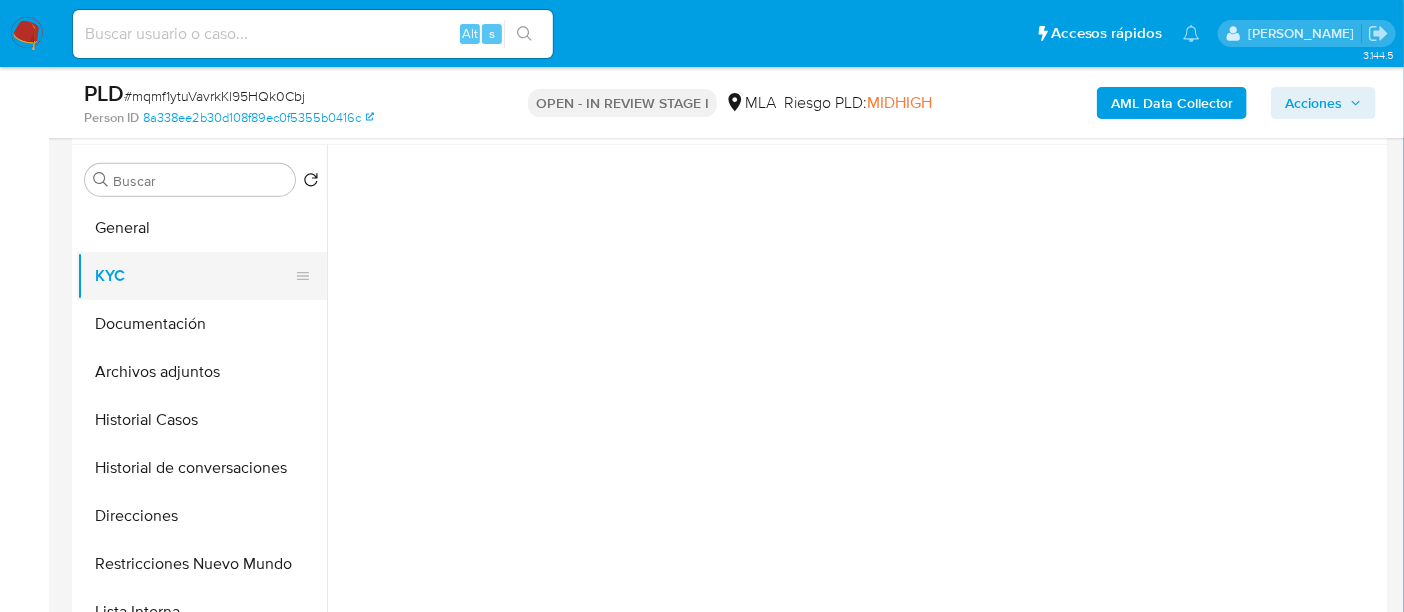 scroll, scrollTop: 0, scrollLeft: 0, axis: both 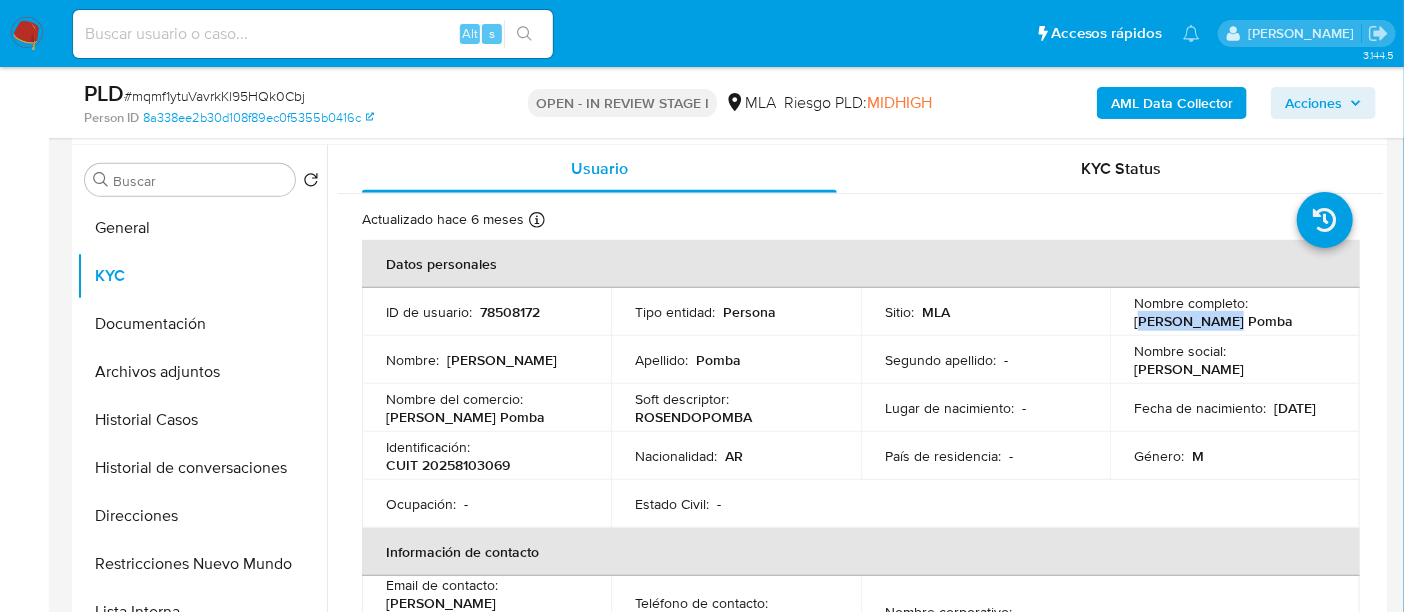 drag, startPoint x: 1134, startPoint y: 320, endPoint x: 1120, endPoint y: 314, distance: 15.231546 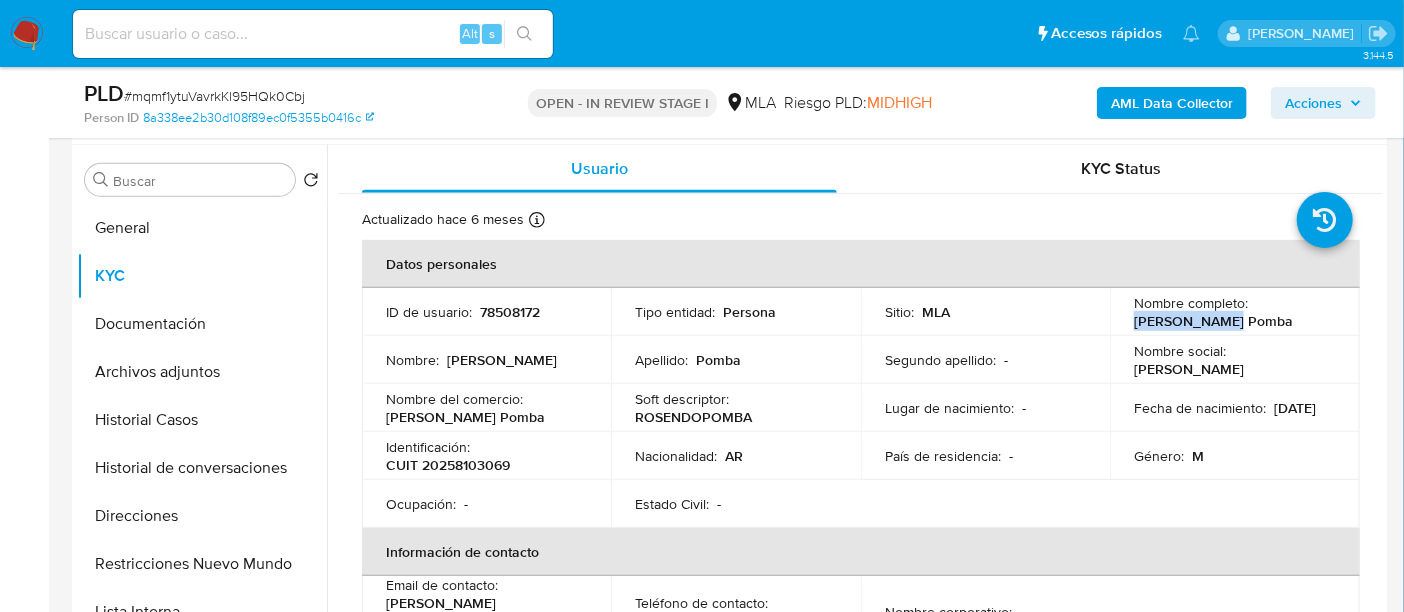 drag, startPoint x: 1130, startPoint y: 318, endPoint x: 1280, endPoint y: 326, distance: 150.21318 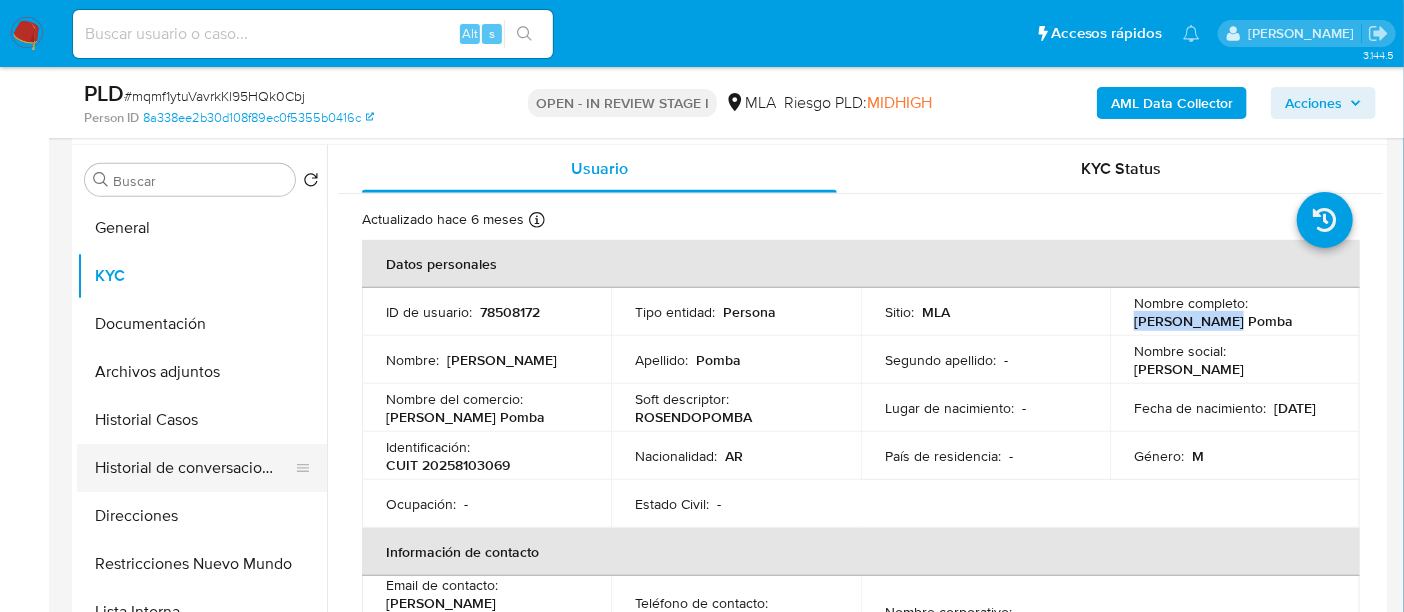 copy on "Rosendo Pomba" 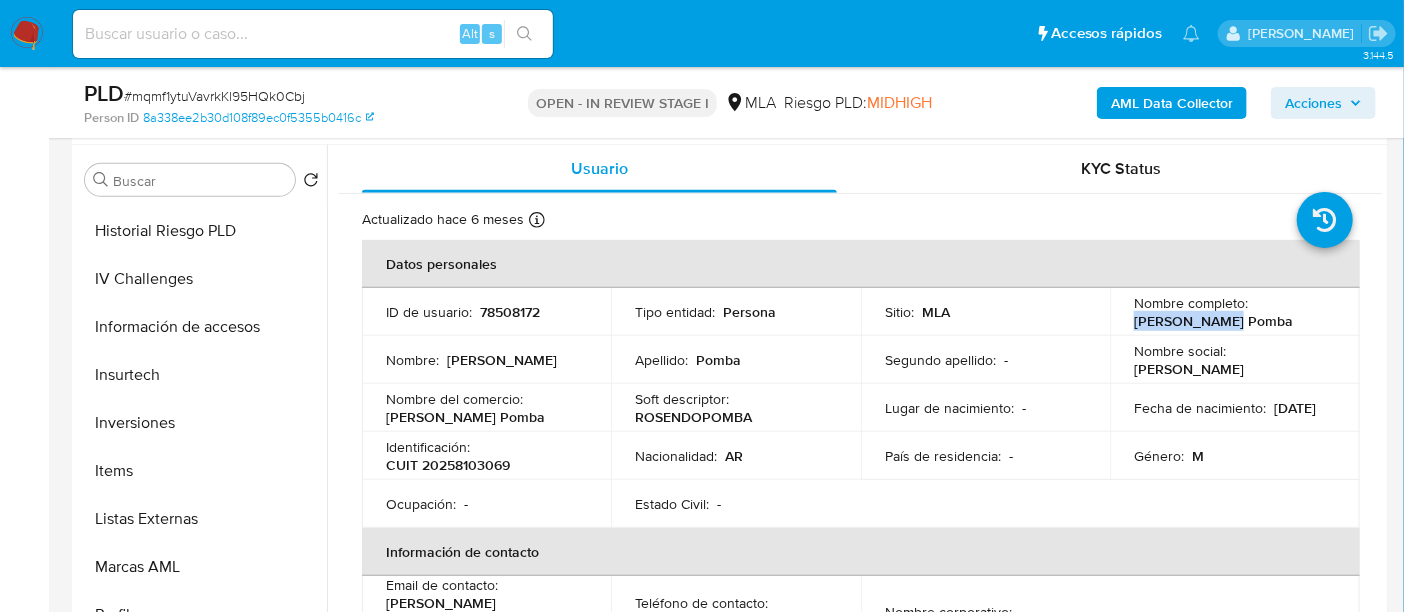 scroll, scrollTop: 874, scrollLeft: 0, axis: vertical 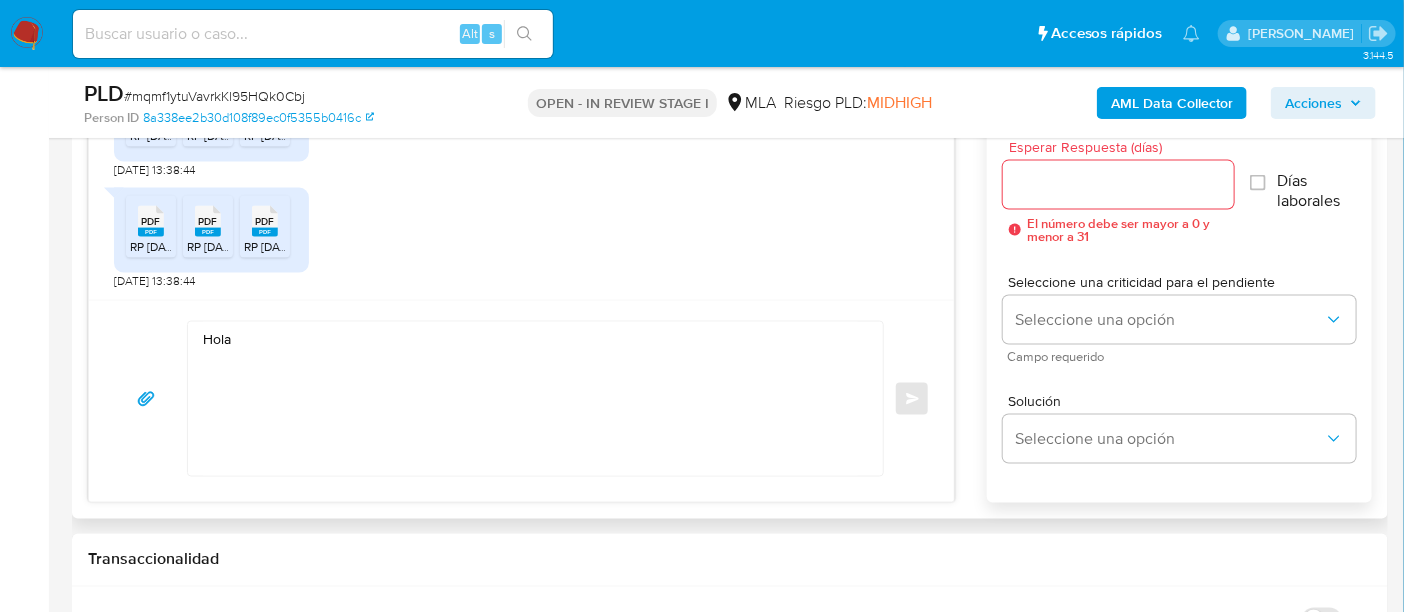 click on "Hola" at bounding box center (530, 399) 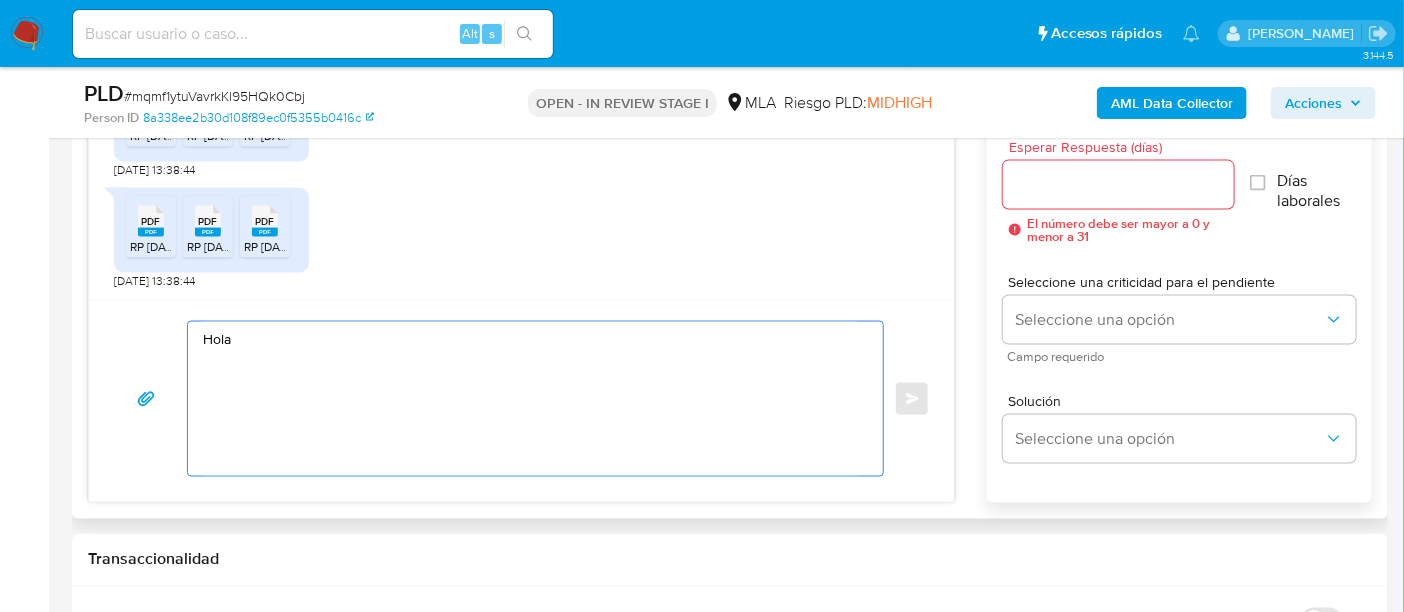 paste on "Rosendo Pomba" 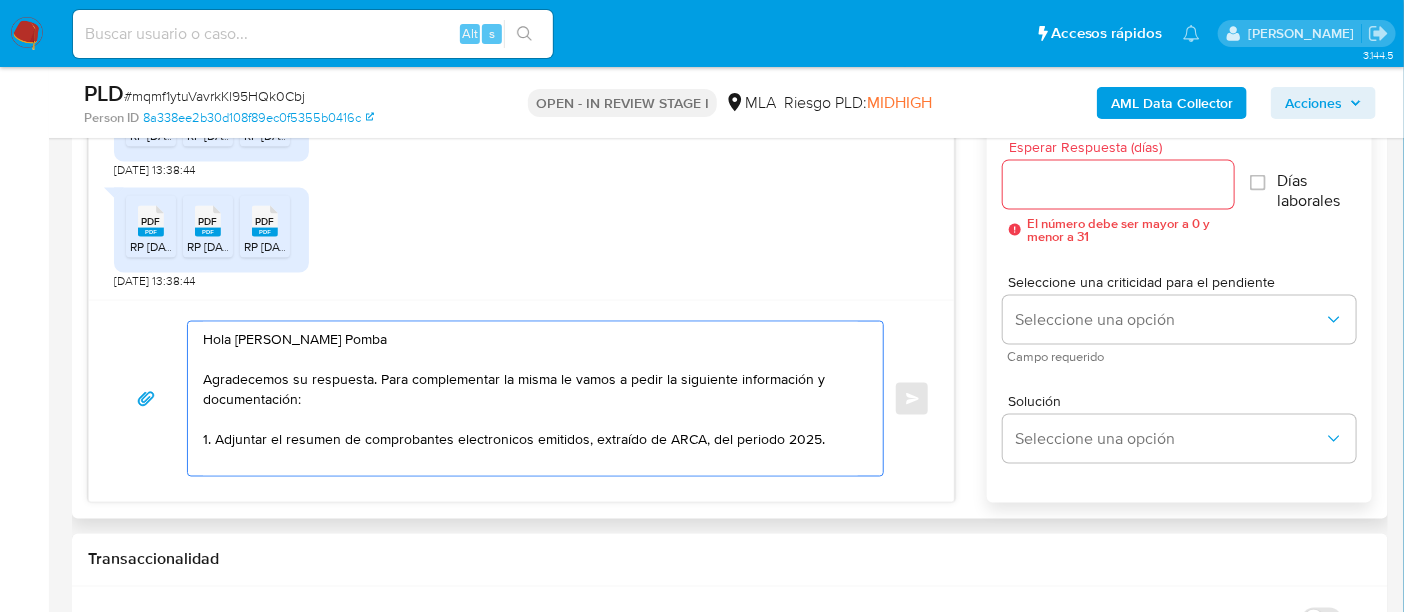 click on "Hola Rosendo Pomba
Agradecemos su respuesta. Para complementar la misma le vamos a pedir la siguiente información y documentación:
1. Adjuntar el resumen de comprobantes electronicos emitidos, extraído de ARCA, del periodo 2025." at bounding box center [530, 399] 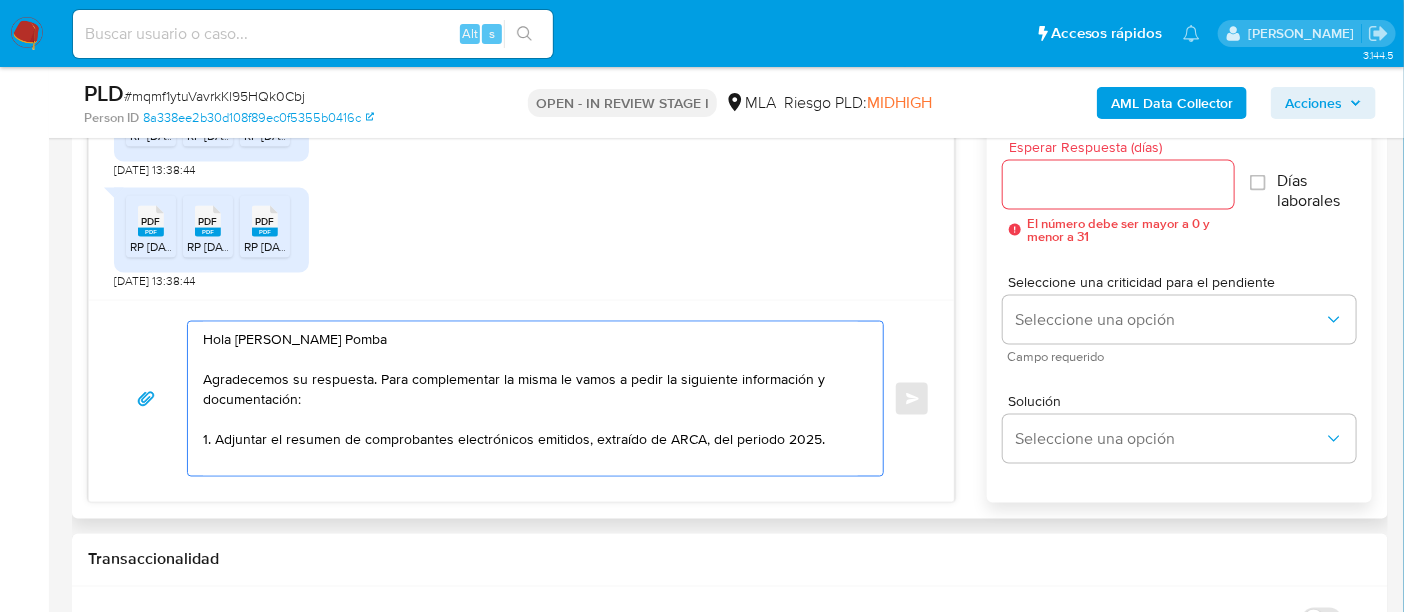 click on "Hola Rosendo Pomba
Agradecemos su respuesta. Para complementar la misma le vamos a pedir la siguiente información y documentación:
1. Adjuntar el resumen de comprobantes electrónicos emitidos, extraído de ARCA, del periodo 2025." at bounding box center [530, 399] 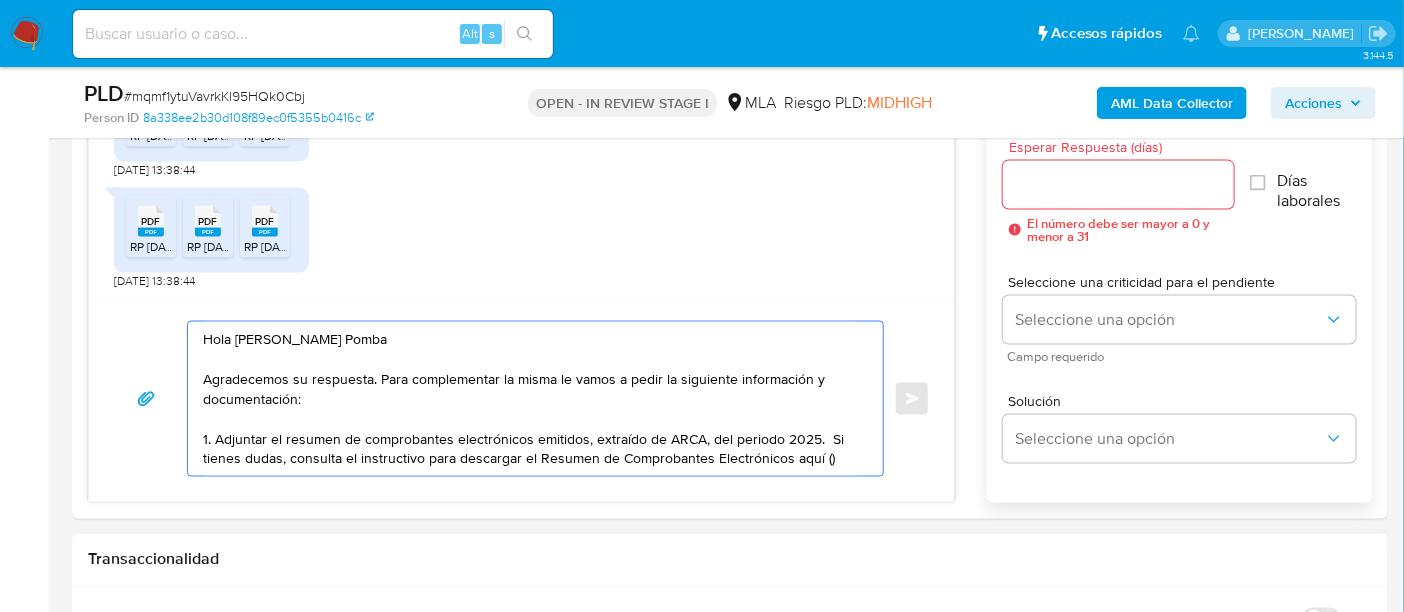 paste on "https://www.mercadopago.com.ar/ayuda/30181" 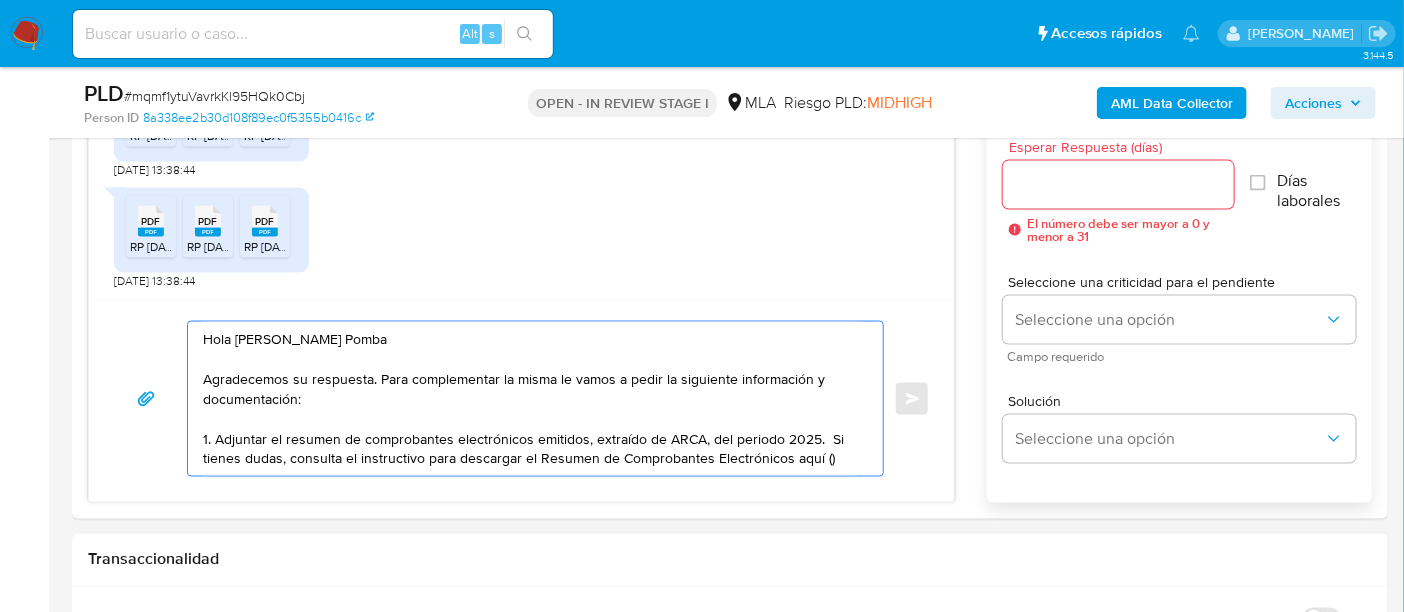 paste on "https://www.mercadopago.com.ar/ayuda/30181" 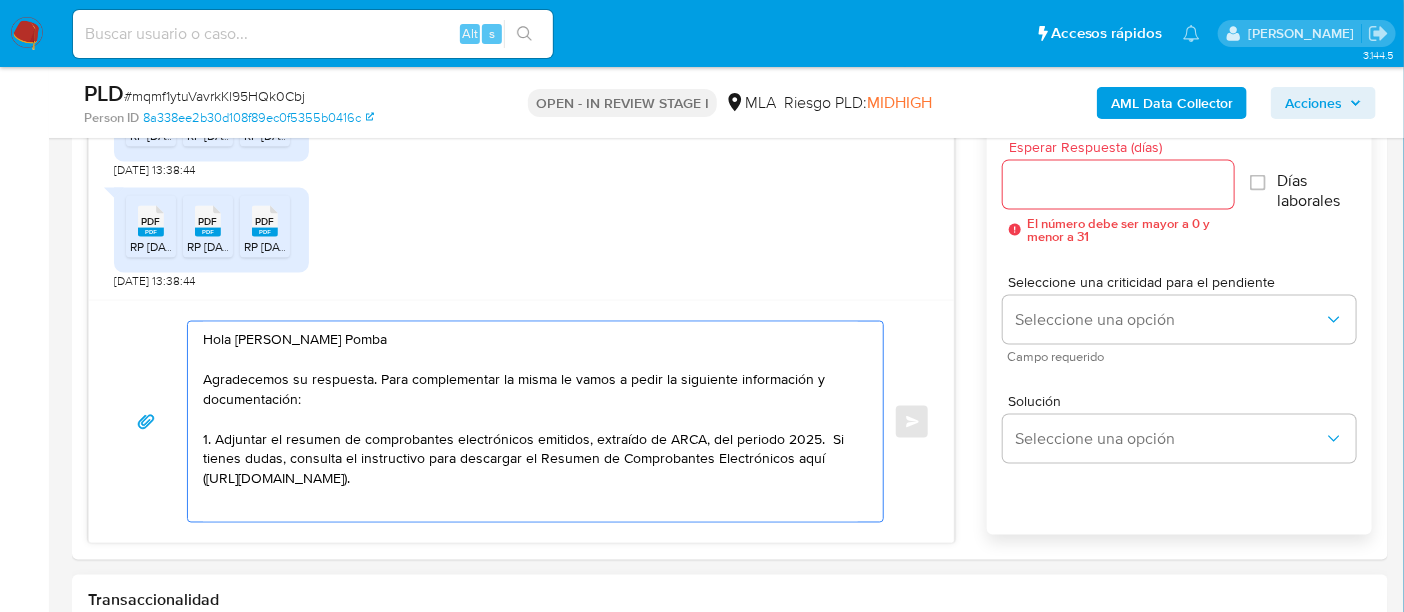 scroll, scrollTop: 7, scrollLeft: 0, axis: vertical 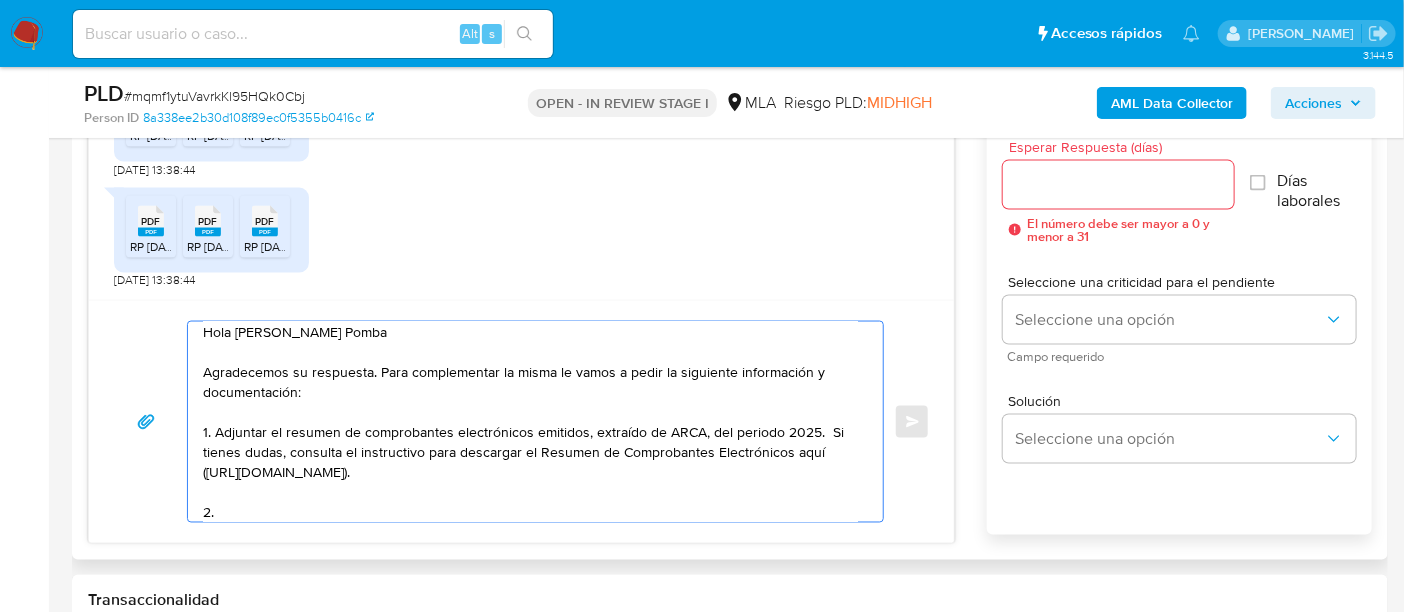 paste on "Proporciona el vínculo con las siguientes contrapartes con las que operaste, el motivo de las transacciones y documentación de respaldo:
- Nombre Contraparte CUIT XXX
- Nombre Contraparte CUIT XXX" 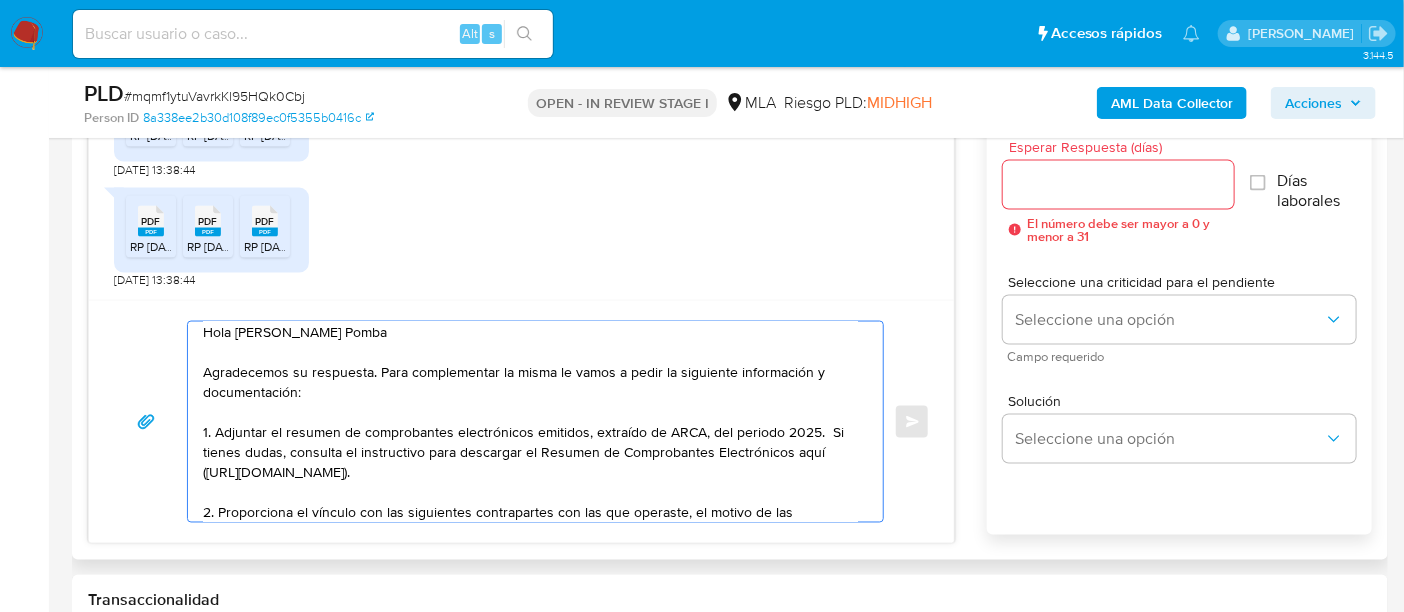 scroll, scrollTop: 127, scrollLeft: 0, axis: vertical 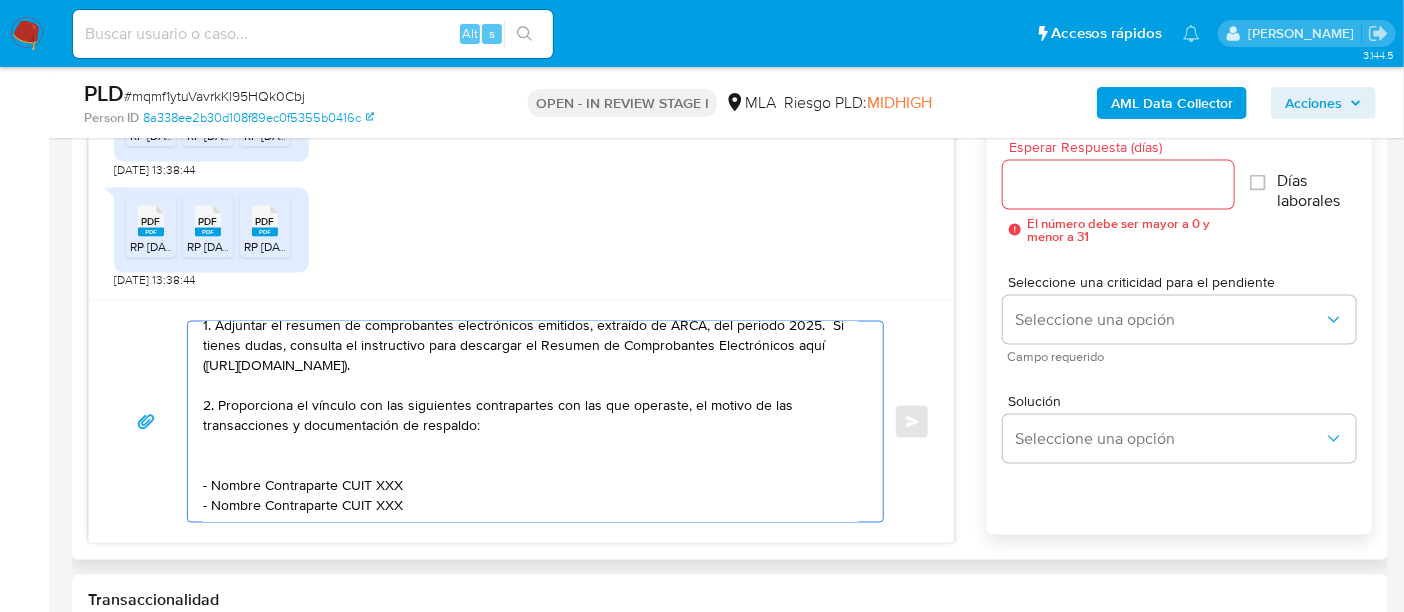 click on "Hola Rosendo Pomba
Agradecemos su respuesta. Para complementar la misma le vamos a pedir la siguiente información y documentación:
1. Adjuntar el resumen de comprobantes electrónicos emitidos, extraído de ARCA, del periodo 2025.  Si tienes dudas, consulta el instructivo para descargar el Resumen de Comprobantes Electrónicos aquí (https://www.mercadopago.com.ar/ayuda/30181).
2. Proporciona el vínculo con las siguientes contrapartes con las que operaste, el motivo de las transacciones y documentación de respaldo:
- Nombre Contraparte CUIT XXX
- Nombre Contraparte CUIT XXX" at bounding box center (530, 422) 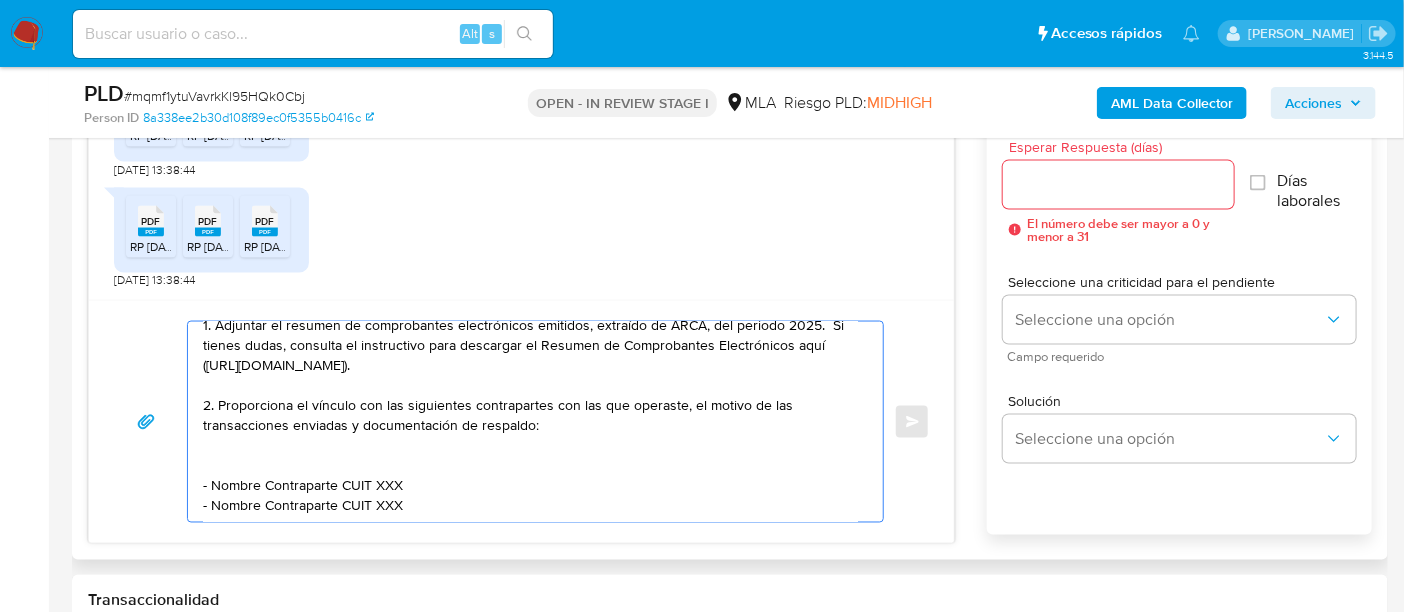click on "Hola Rosendo Pomba
Agradecemos su respuesta. Para complementar la misma le vamos a pedir la siguiente información y documentación:
1. Adjuntar el resumen de comprobantes electrónicos emitidos, extraído de ARCA, del periodo 2025.  Si tienes dudas, consulta el instructivo para descargar el Resumen de Comprobantes Electrónicos aquí (https://www.mercadopago.com.ar/ayuda/30181).
2. Proporciona el vínculo con las siguientes contrapartes con las que operaste, el motivo de las transacciones enviadas y documentación de respaldo:
- Nombre Contraparte CUIT XXX
- Nombre Contraparte CUIT XXX" at bounding box center (530, 422) 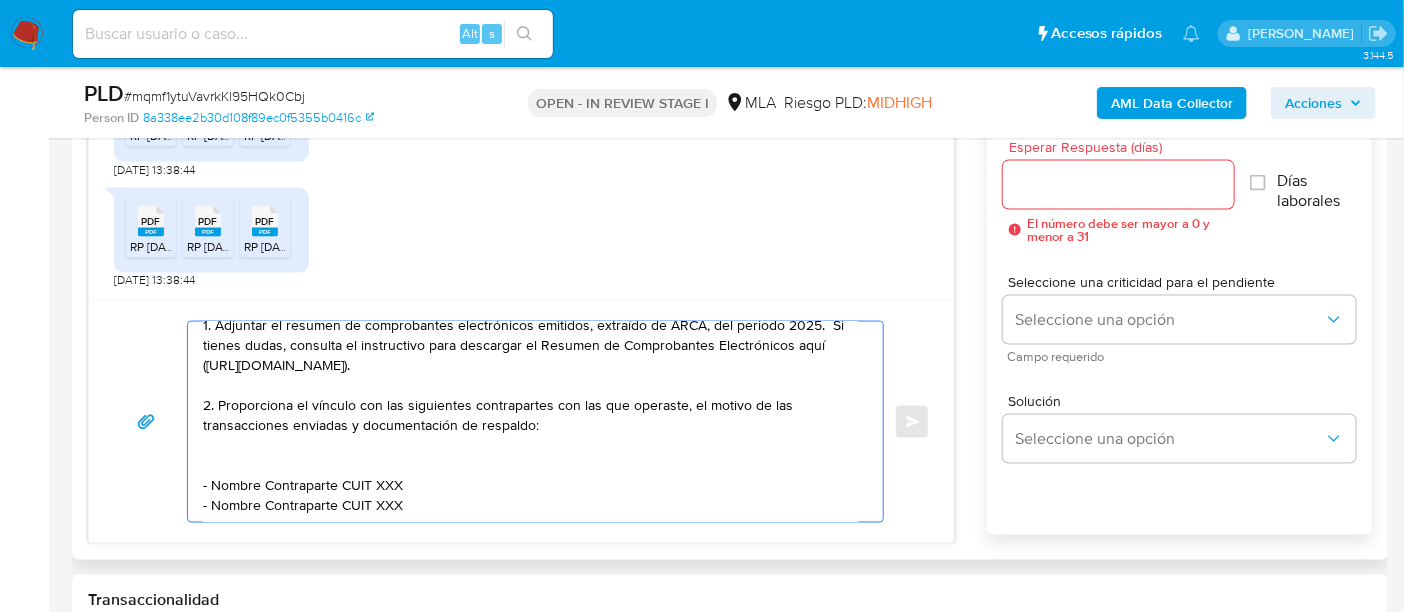 click on "Hola Rosendo Pomba
Agradecemos su respuesta. Para complementar la misma le vamos a pedir la siguiente información y documentación:
1. Adjuntar el resumen de comprobantes electrónicos emitidos, extraído de ARCA, del periodo 2025.  Si tienes dudas, consulta el instructivo para descargar el Resumen de Comprobantes Electrónicos aquí (https://www.mercadopago.com.ar/ayuda/30181).
2. Proporciona el vínculo con las siguientes contrapartes con las que operaste, el motivo de las transacciones enviadas y documentación de respaldo:
- Nombre Contraparte CUIT XXX
- Nombre Contraparte CUIT XXX" at bounding box center (530, 422) 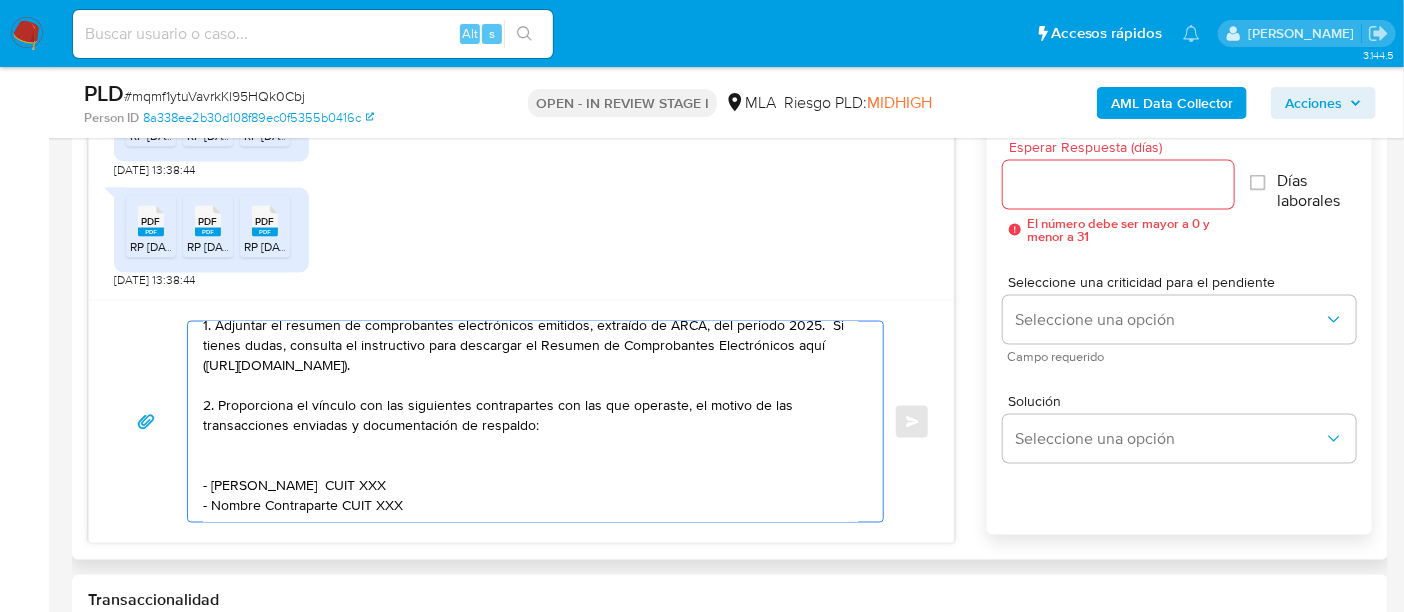click on "Hola Rosendo Pomba
Agradecemos su respuesta. Para complementar la misma le vamos a pedir la siguiente información y documentación:
1. Adjuntar el resumen de comprobantes electrónicos emitidos, extraído de ARCA, del periodo 2025.  Si tienes dudas, consulta el instructivo para descargar el Resumen de Comprobantes Electrónicos aquí (https://www.mercadopago.com.ar/ayuda/30181).
2. Proporciona el vínculo con las siguientes contrapartes con las que operaste, el motivo de las transacciones enviadas y documentación de respaldo:
- Maria Silvina Vivas  CUIT XXX
- Nombre Contraparte CUIT XXX" at bounding box center (530, 422) 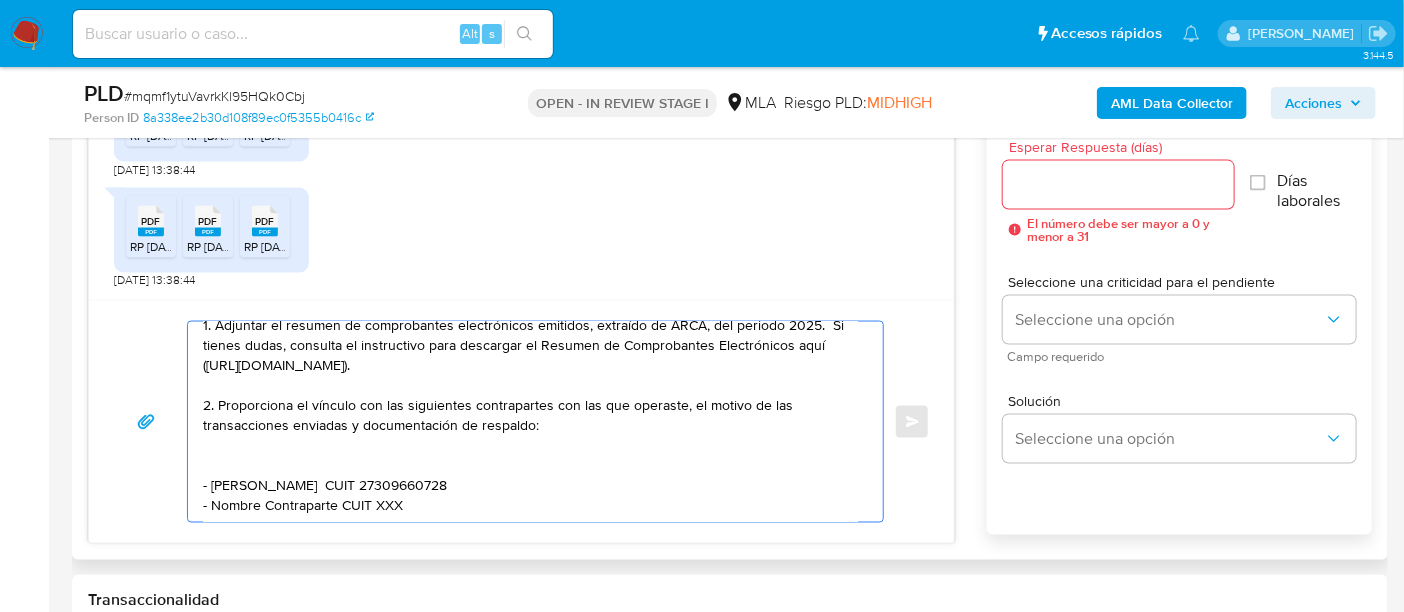 drag, startPoint x: 212, startPoint y: 490, endPoint x: 338, endPoint y: 498, distance: 126.253716 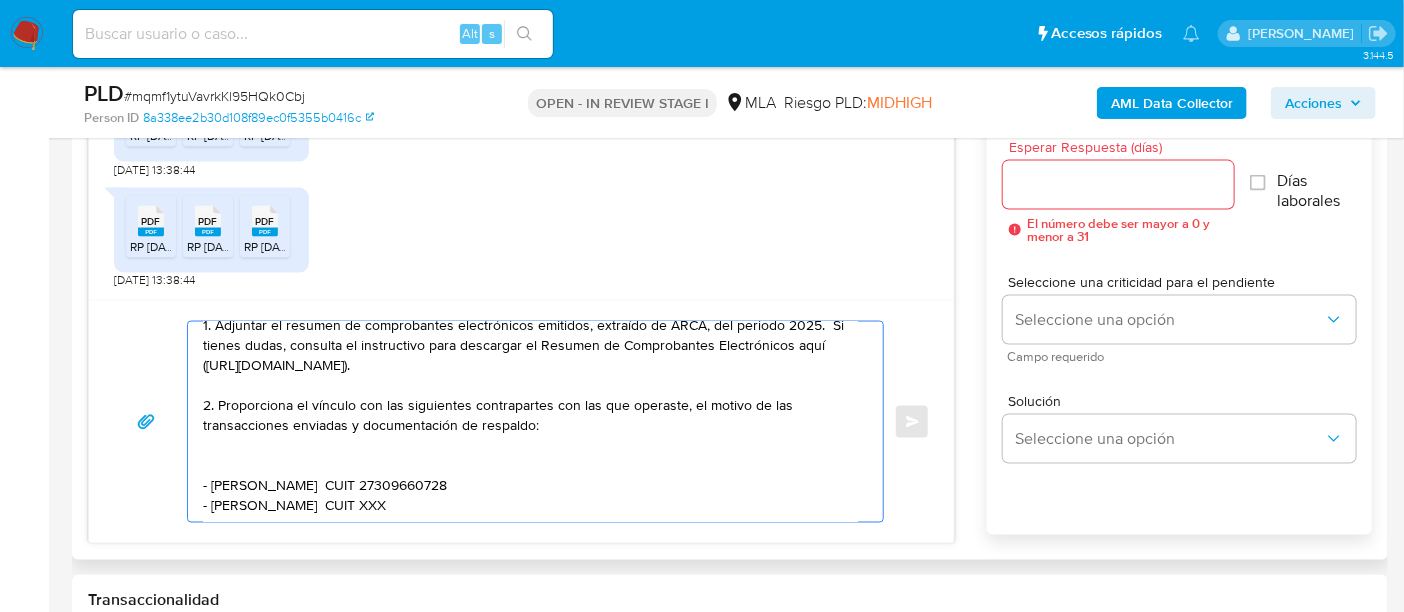 click on "Hola Rosendo Pomba
Agradecemos su respuesta. Para complementar la misma le vamos a pedir la siguiente información y documentación:
1. Adjuntar el resumen de comprobantes electrónicos emitidos, extraído de ARCA, del periodo 2025.  Si tienes dudas, consulta el instructivo para descargar el Resumen de Comprobantes Electrónicos aquí (https://www.mercadopago.com.ar/ayuda/30181).
2. Proporciona el vínculo con las siguientes contrapartes con las que operaste, el motivo de las transacciones enviadas y documentación de respaldo:
- Maria Silvina Vivas  CUIT 27309660728
- Myriam Powell  CUIT XXX" at bounding box center [530, 422] 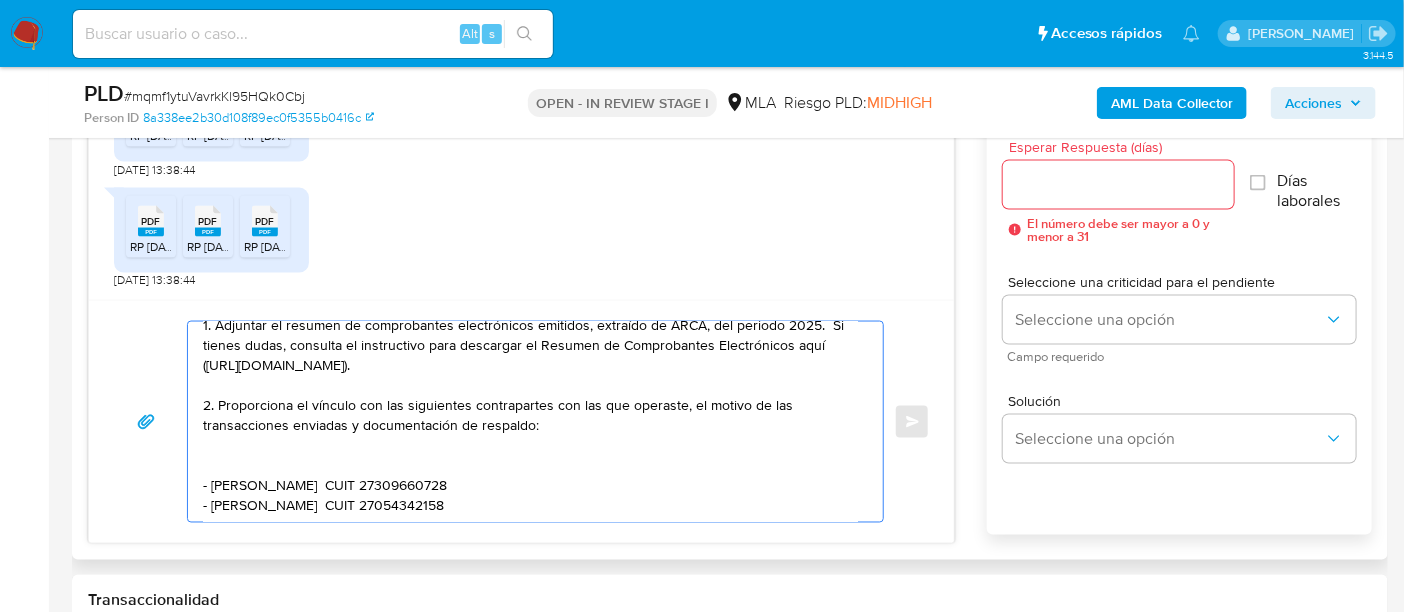 click on "Hola Rosendo Pomba
Agradecemos su respuesta. Para complementar la misma le vamos a pedir la siguiente información y documentación:
1. Adjuntar el resumen de comprobantes electrónicos emitidos, extraído de ARCA, del periodo 2025.  Si tienes dudas, consulta el instructivo para descargar el Resumen de Comprobantes Electrónicos aquí (https://www.mercadopago.com.ar/ayuda/30181).
2. Proporciona el vínculo con las siguientes contrapartes con las que operaste, el motivo de las transacciones enviadas y documentación de respaldo:
- Maria Silvina Vivas  CUIT 27309660728
- Myriam Powell  CUIT 27054342158" at bounding box center [530, 422] 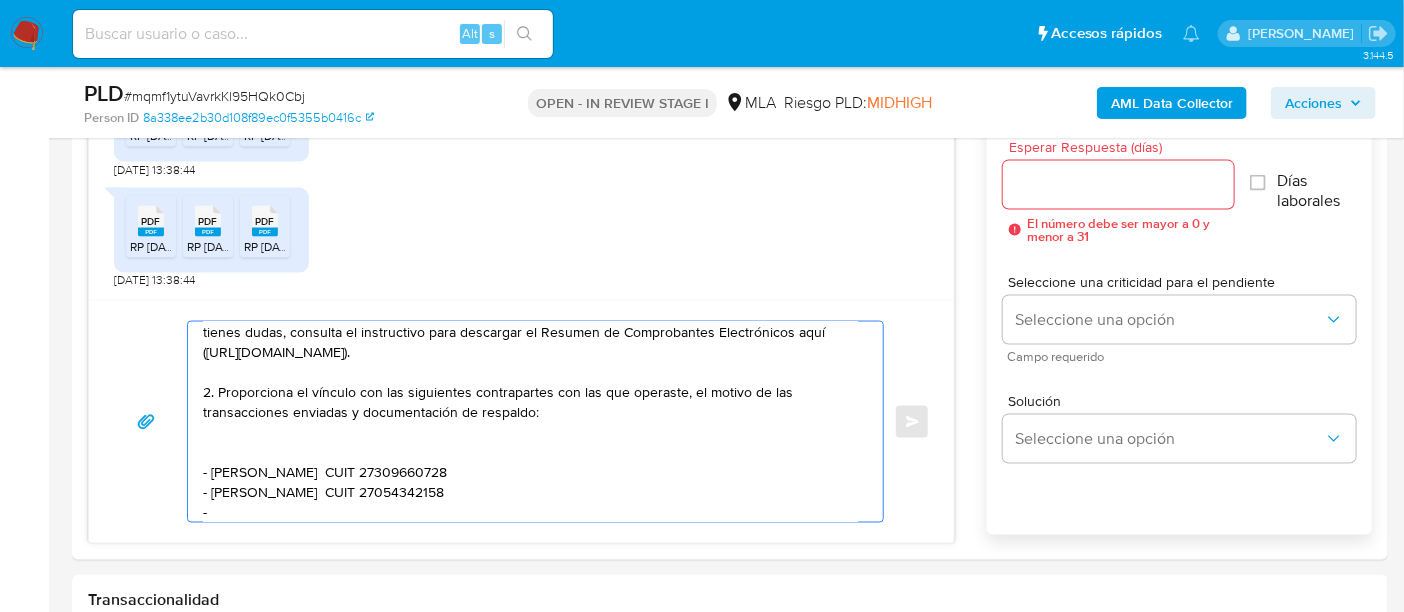 paste on "Ernestina Pomba Autran" 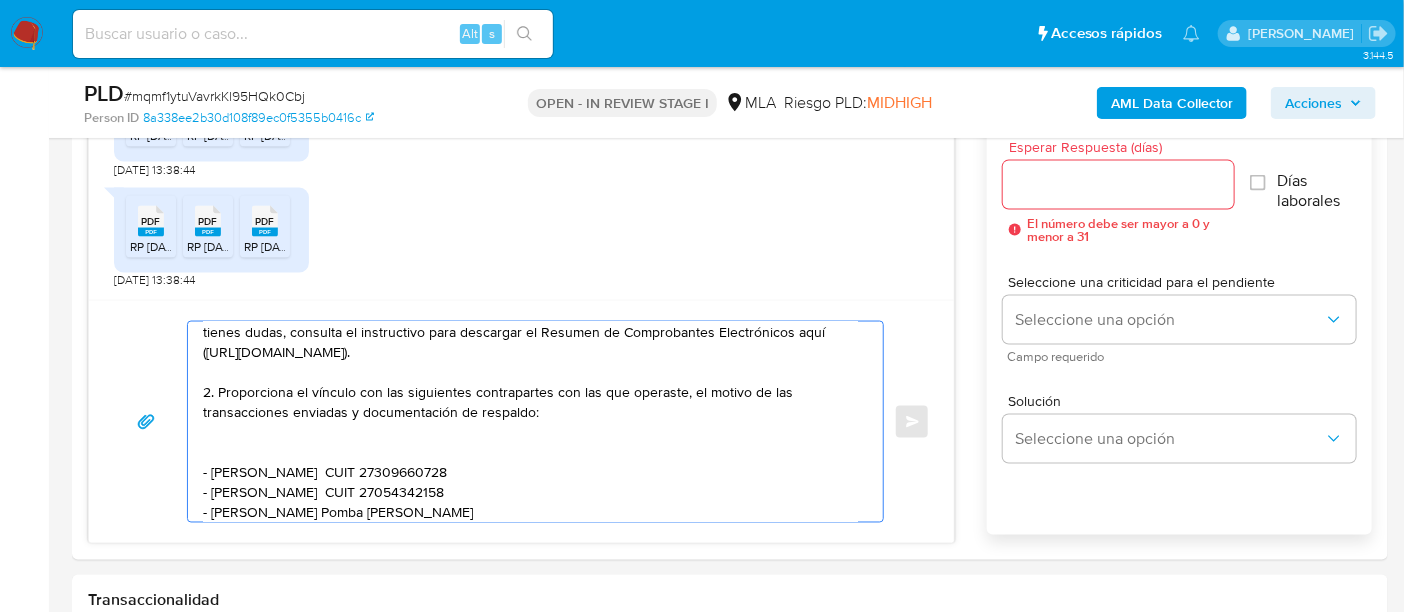 scroll, scrollTop: 147, scrollLeft: 0, axis: vertical 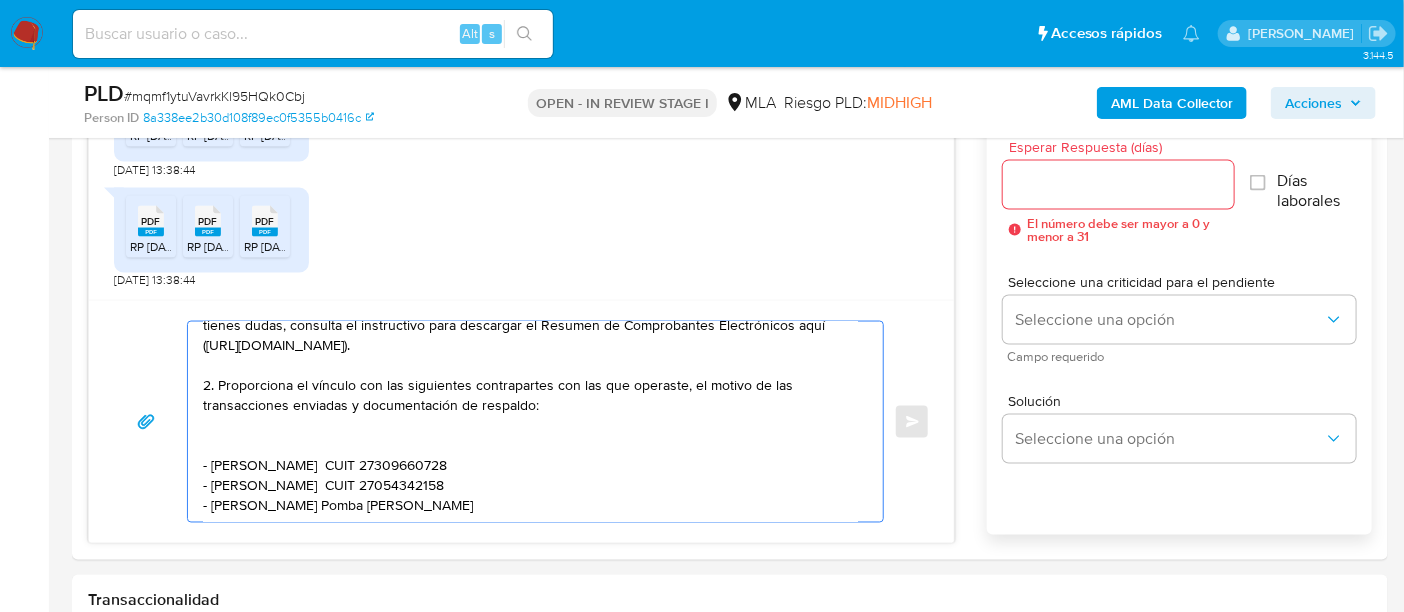 click on "Información de Usuario Ver Mirada por Persona Buscar   Volver al orden por defecto General KYC Documentación Archivos adjuntos Historial Casos Historial de conversaciones Direcciones Restricciones Nuevo Mundo Lista Interna CVU Anticipos de dinero Cruces y Relaciones Créditos Cuentas Bancarias Datos Modificados Devices Geolocation Dispositivos Point Fecha Compliant Historial Riesgo PLD IV Challenges Información de accesos Insurtech Inversiones Items Listas Externas Marcas AML Perfiles Tarjetas Usuario KYC Status Actualizado hace 6 meses   Creado: 14/03/2020 06:48:39 Actualizado: 22/01/2025 05:26:57 Datos personales   ID de usuario :    78508172   Tipo entidad :    Persona   Sitio :    MLA   Nombre completo :    Rosendo Pomba   Nombre :    Rosendo   Apellido :    Pomba   Segundo apellido :    -   Nombre social :    Rosendo   Nombre del comercio :    Rosendo Pomba   Soft descriptor :    ROSENDOPOMBA   Lugar de nacimiento :    -   Fecha de nacimiento :    07/01/1977   Identificación :      :" at bounding box center [730, 1190] 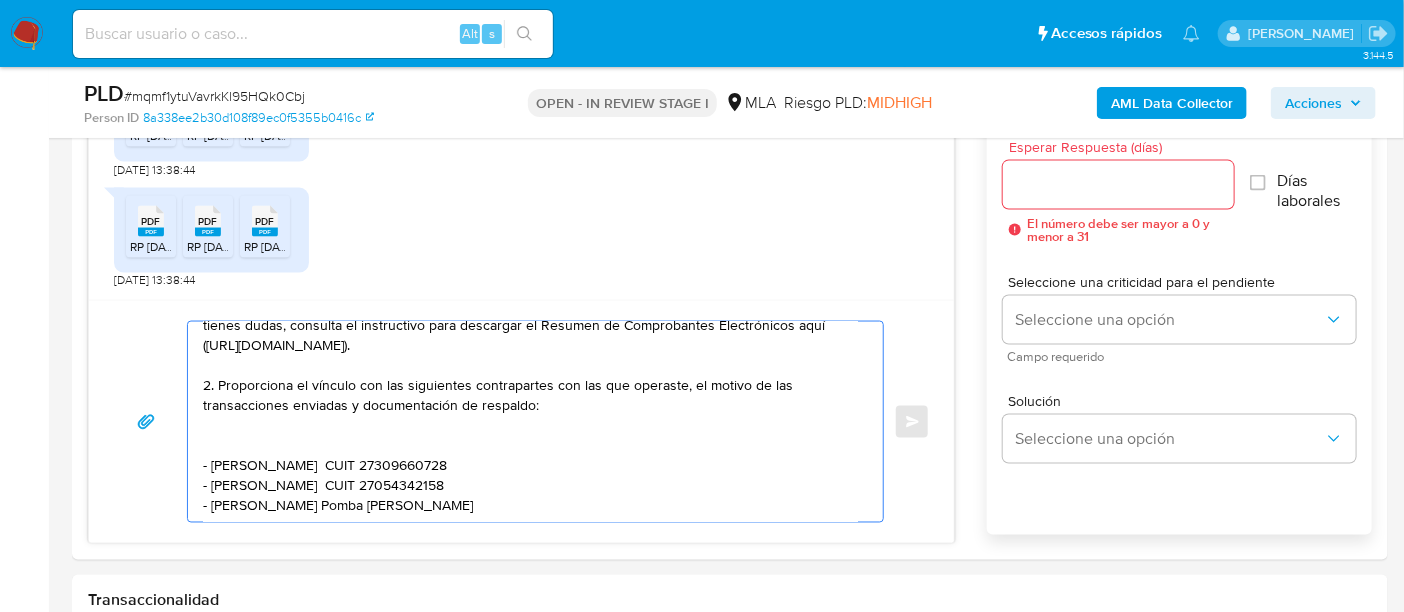 scroll, scrollTop: 134, scrollLeft: 0, axis: vertical 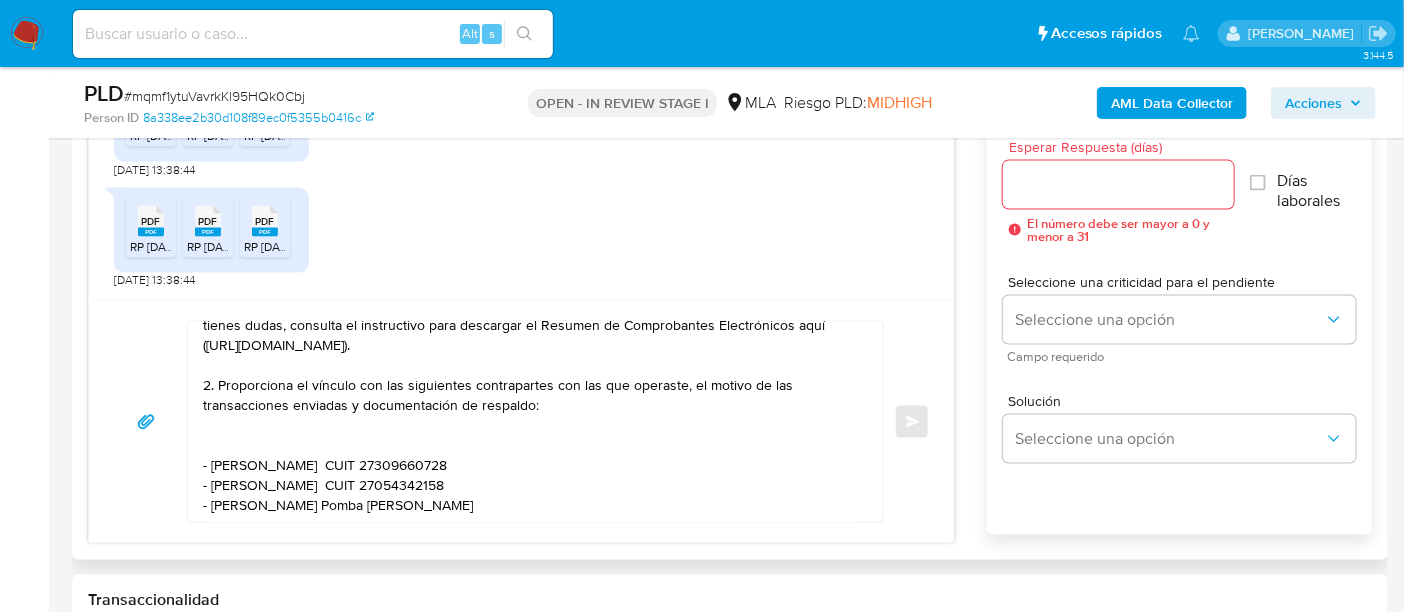 click on "Hola Rosendo Pomba
Agradecemos su respuesta. Para complementar la misma le vamos a pedir la siguiente información y documentación:
1. Adjuntar el resumen de comprobantes electrónicos emitidos, extraído de ARCA, del periodo 2025.  Si tienes dudas, consulta el instructivo para descargar el Resumen de Comprobantes Electrónicos aquí (https://www.mercadopago.com.ar/ayuda/30181).
2. Proporciona el vínculo con las siguientes contrapartes con las que operaste, el motivo de las transacciones enviadas y documentación de respaldo:
- Maria Silvina Vivas  CUIT 27309660728
- Myriam Powell  CUIT 27054342158
- Ernestina Pomba Autran  Enviar" at bounding box center [521, 421] 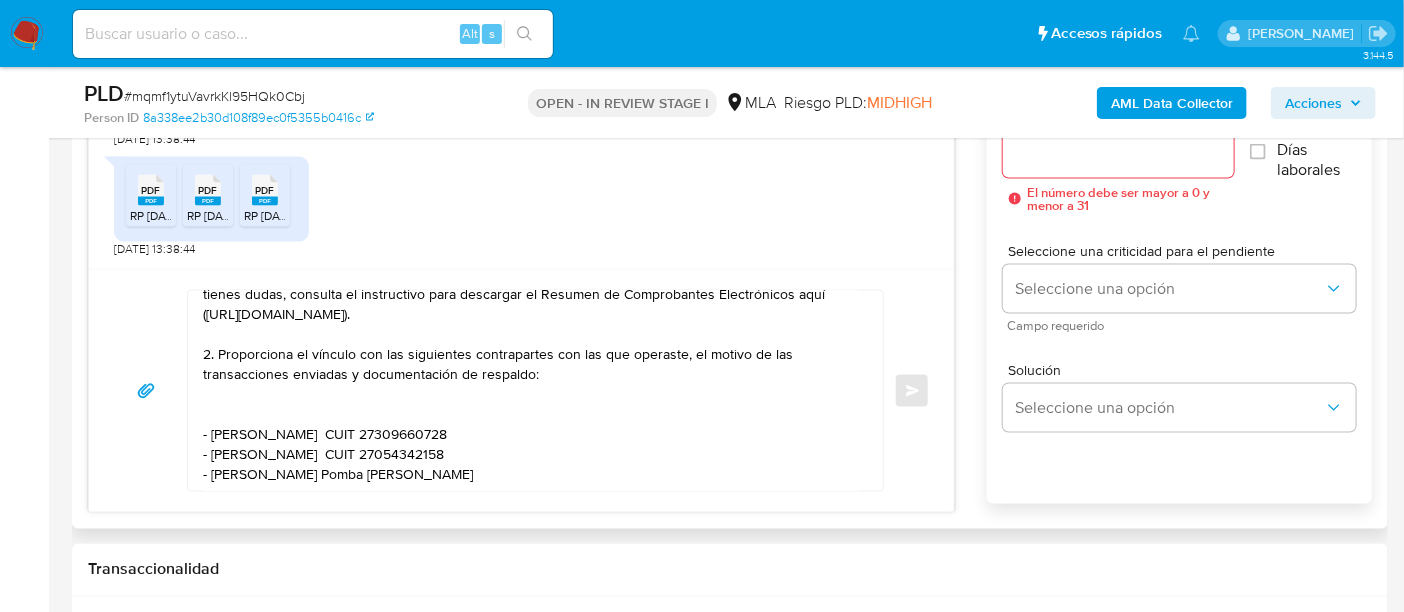 scroll, scrollTop: 1160, scrollLeft: 0, axis: vertical 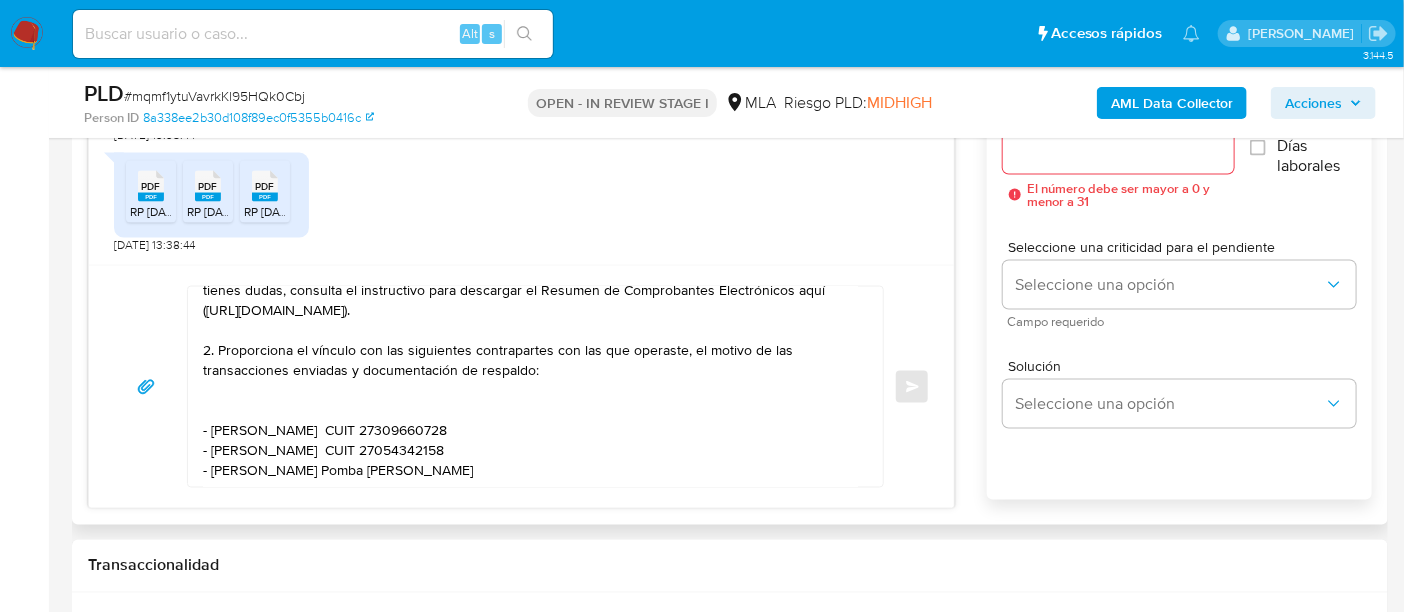 click on "Hola Rosendo Pomba
Agradecemos su respuesta. Para complementar la misma le vamos a pedir la siguiente información y documentación:
1. Adjuntar el resumen de comprobantes electrónicos emitidos, extraído de ARCA, del periodo 2025.  Si tienes dudas, consulta el instructivo para descargar el Resumen de Comprobantes Electrónicos aquí (https://www.mercadopago.com.ar/ayuda/30181).
2. Proporciona el vínculo con las siguientes contrapartes con las que operaste, el motivo de las transacciones enviadas y documentación de respaldo:
- Maria Silvina Vivas  CUIT 27309660728
- Myriam Powell  CUIT 27054342158
- Ernestina Pomba Autran" at bounding box center (530, 387) 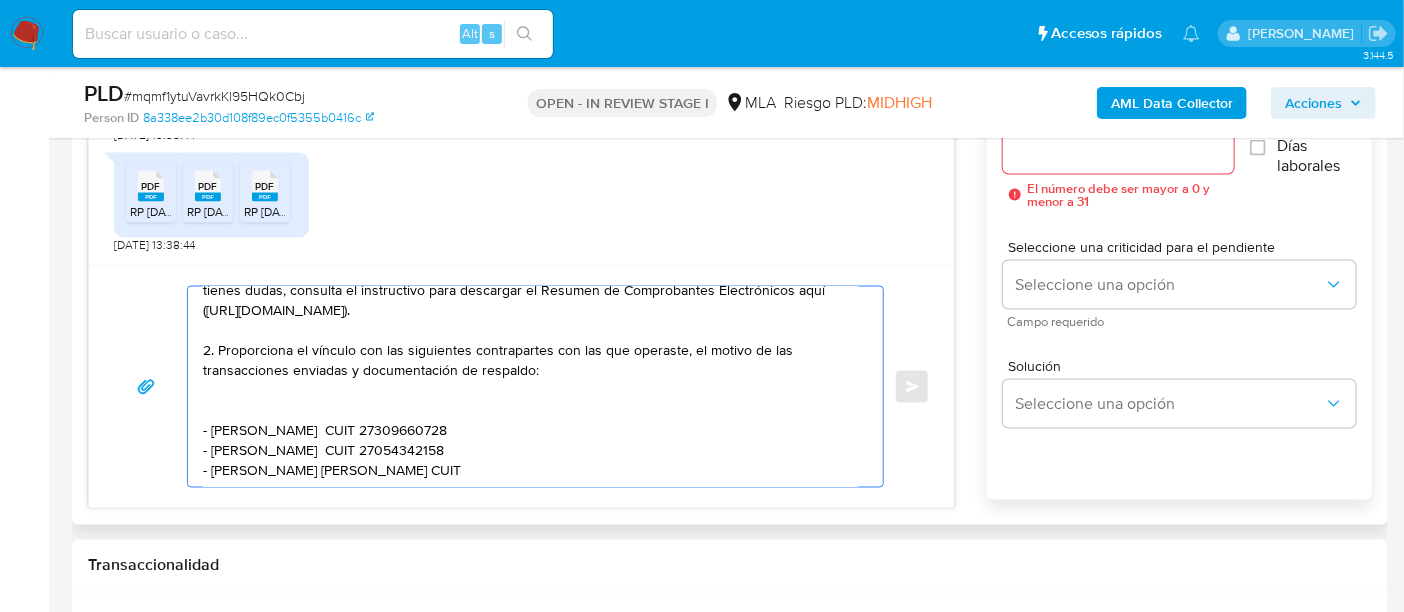 paste on "27451555796" 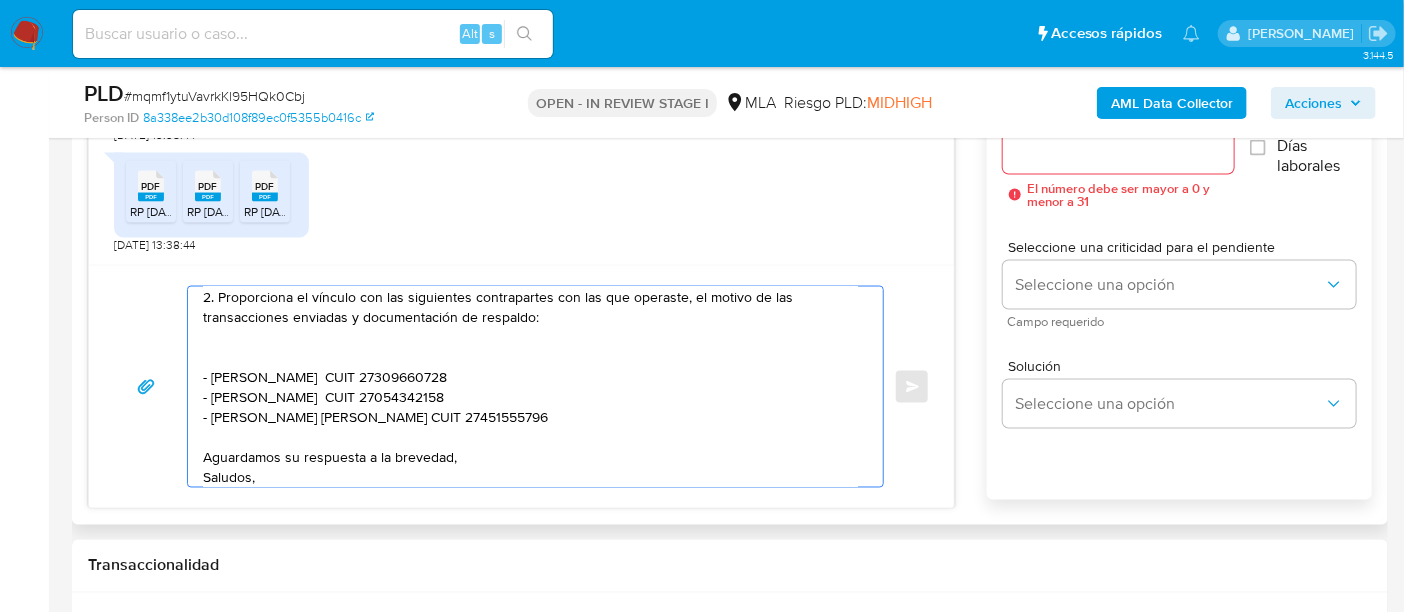 scroll, scrollTop: 207, scrollLeft: 0, axis: vertical 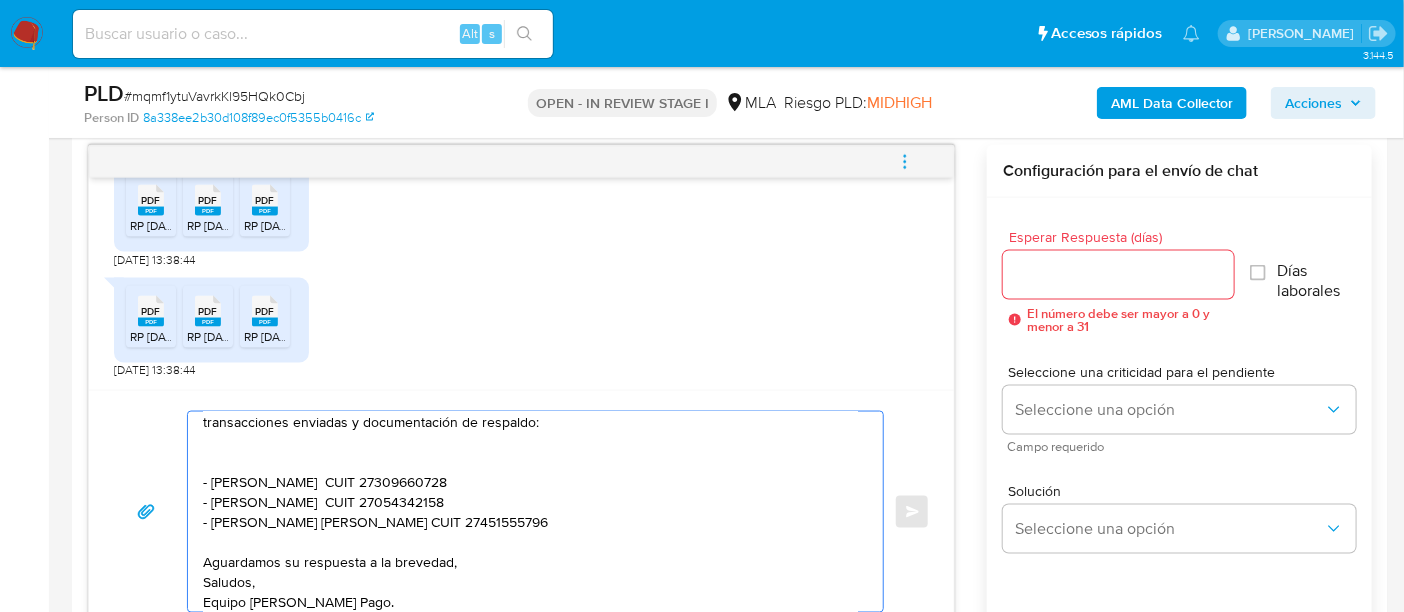 type on "Hola Rosendo Pomba
Agradecemos su respuesta. Para complementar la misma le vamos a pedir la siguiente información y documentación:
1. Adjuntar el resumen de comprobantes electrónicos emitidos, extraído de ARCA, del periodo 2025.  Si tienes dudas, consulta el instructivo para descargar el Resumen de Comprobantes Electrónicos aquí (https://www.mercadopago.com.ar/ayuda/30181).
2. Proporciona el vínculo con las siguientes contrapartes con las que operaste, el motivo de las transacciones enviadas y documentación de respaldo:
- Maria Silvina Vivas  CUIT 27309660728
- Myriam Powell  CUIT 27054342158
- Ernestina Pomba Autran CUIT 27451555796
Aguardamos su respuesta a la brevedad,
Saludos,
Equipo de Mercado Pago." 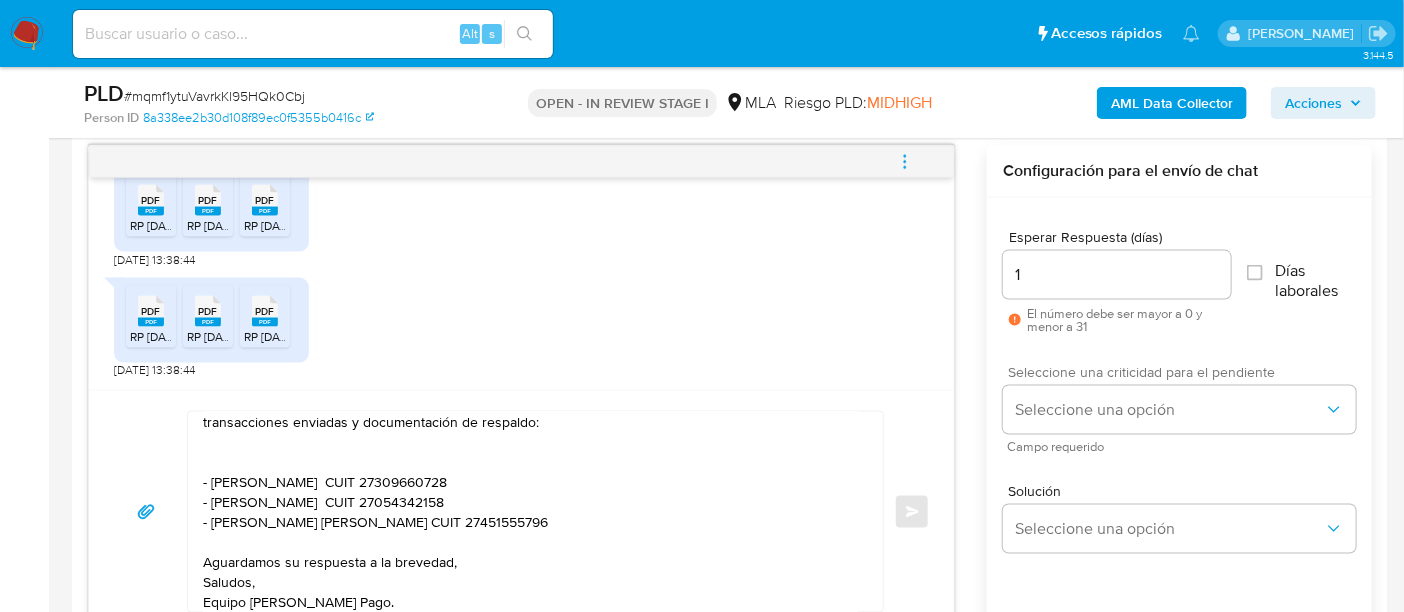 click on "Seleccione una criticidad para el pendiente Seleccione una opción Campo requerido" at bounding box center [1179, 408] 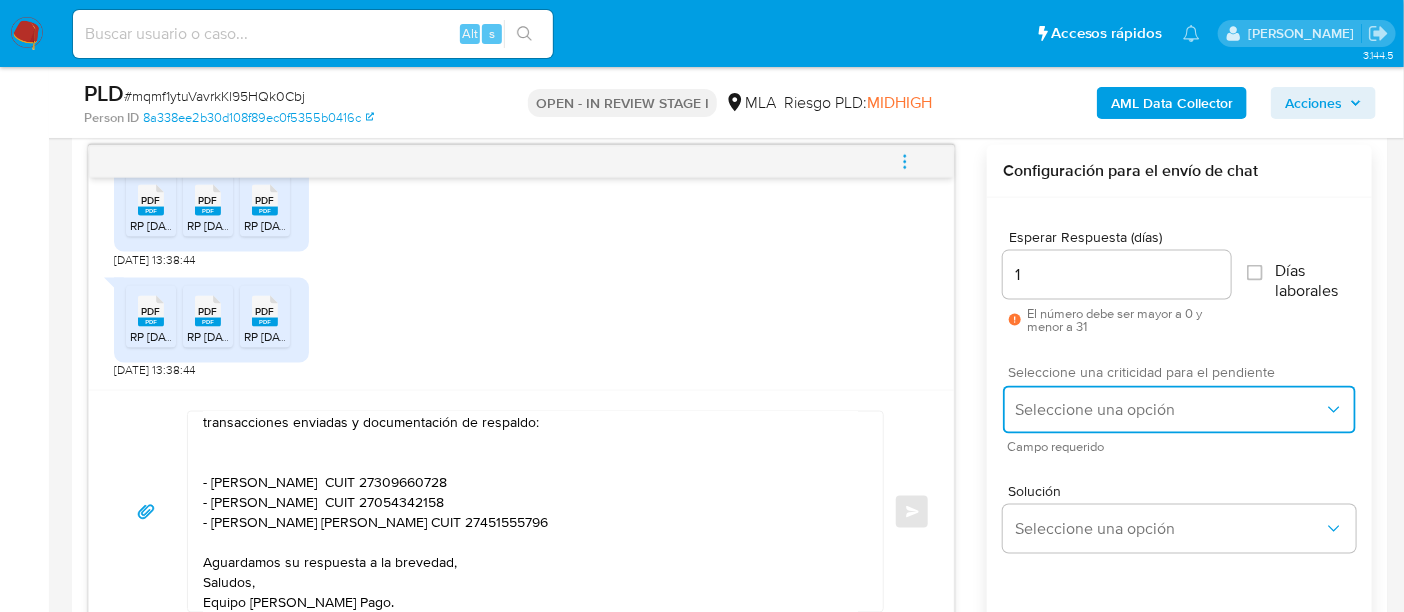 click on "Seleccione una opción" at bounding box center [1169, 410] 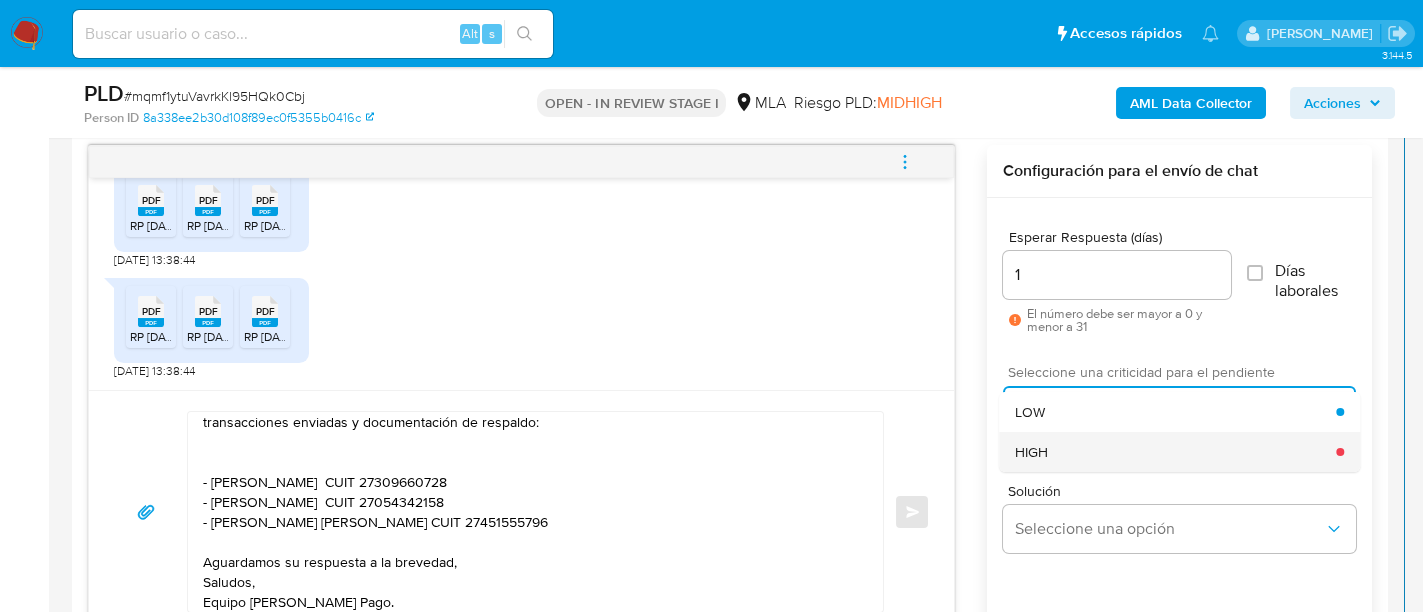 click on "HIGH" at bounding box center (1175, 452) 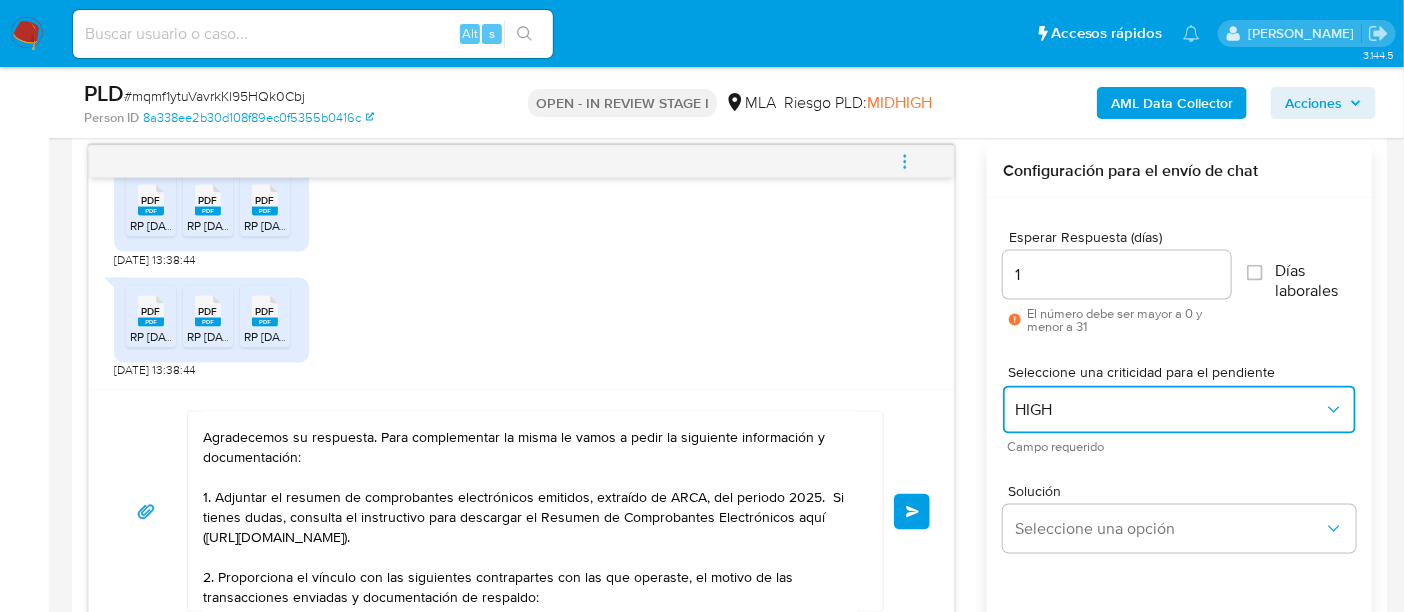 scroll, scrollTop: 0, scrollLeft: 0, axis: both 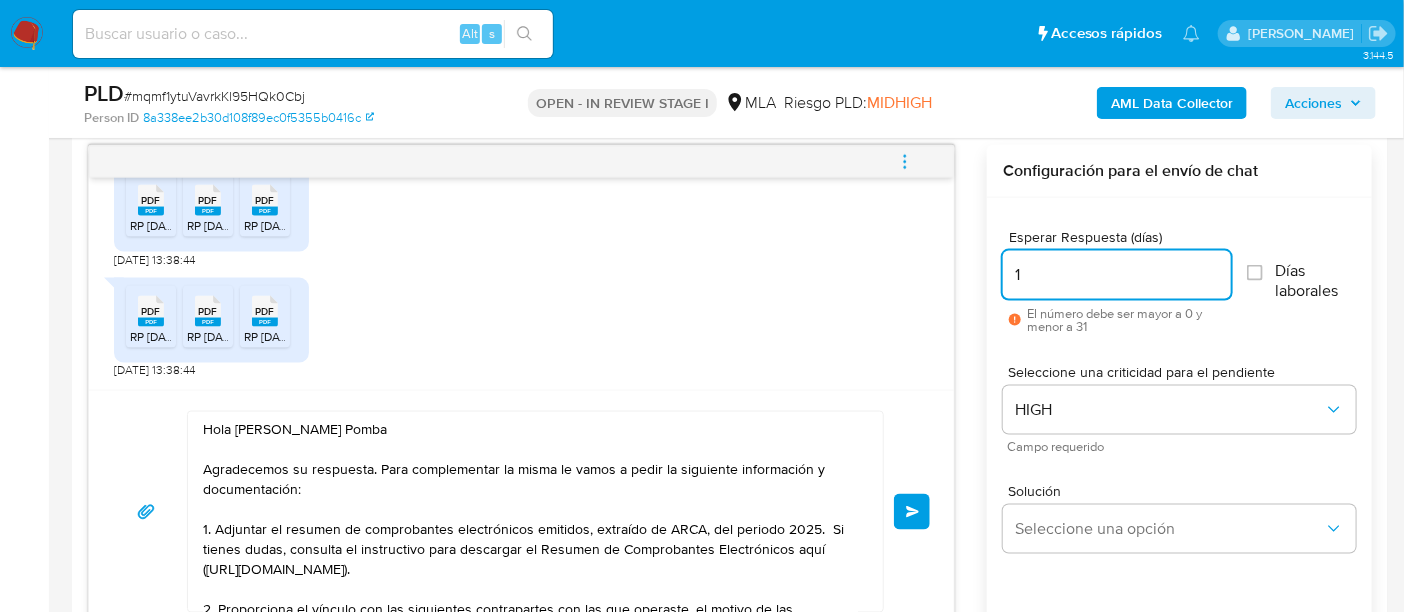 drag, startPoint x: 1093, startPoint y: 282, endPoint x: 959, endPoint y: 278, distance: 134.0597 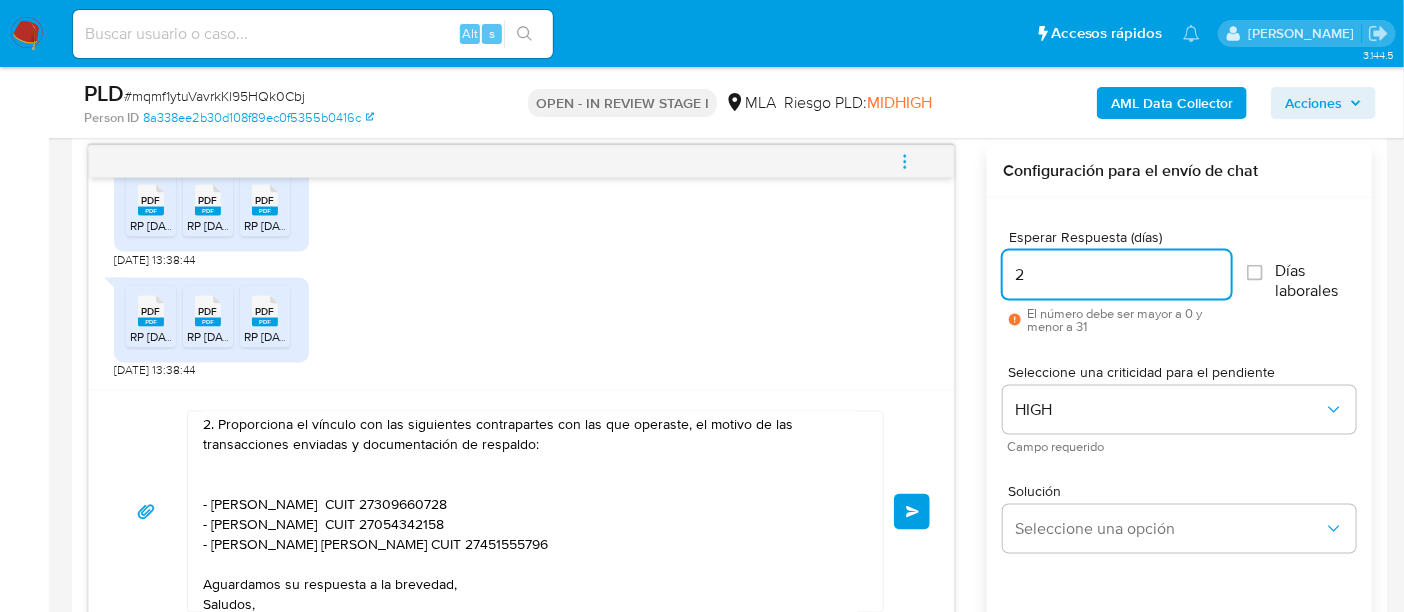 scroll, scrollTop: 214, scrollLeft: 0, axis: vertical 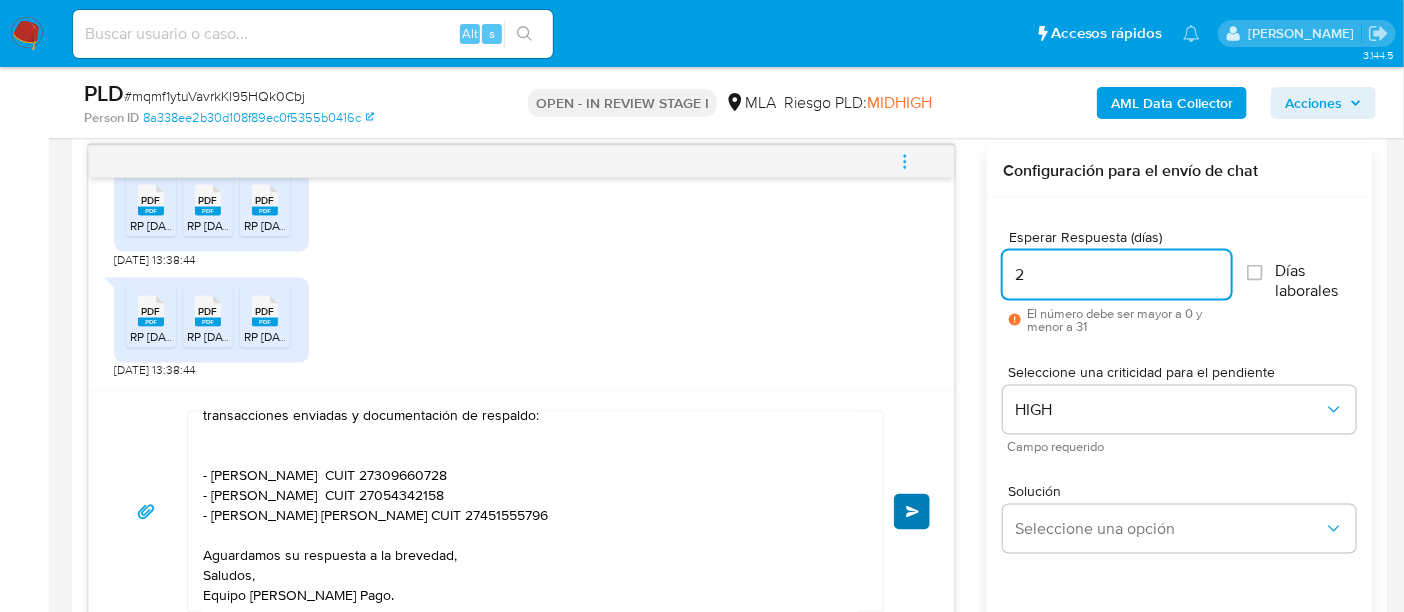 type on "2" 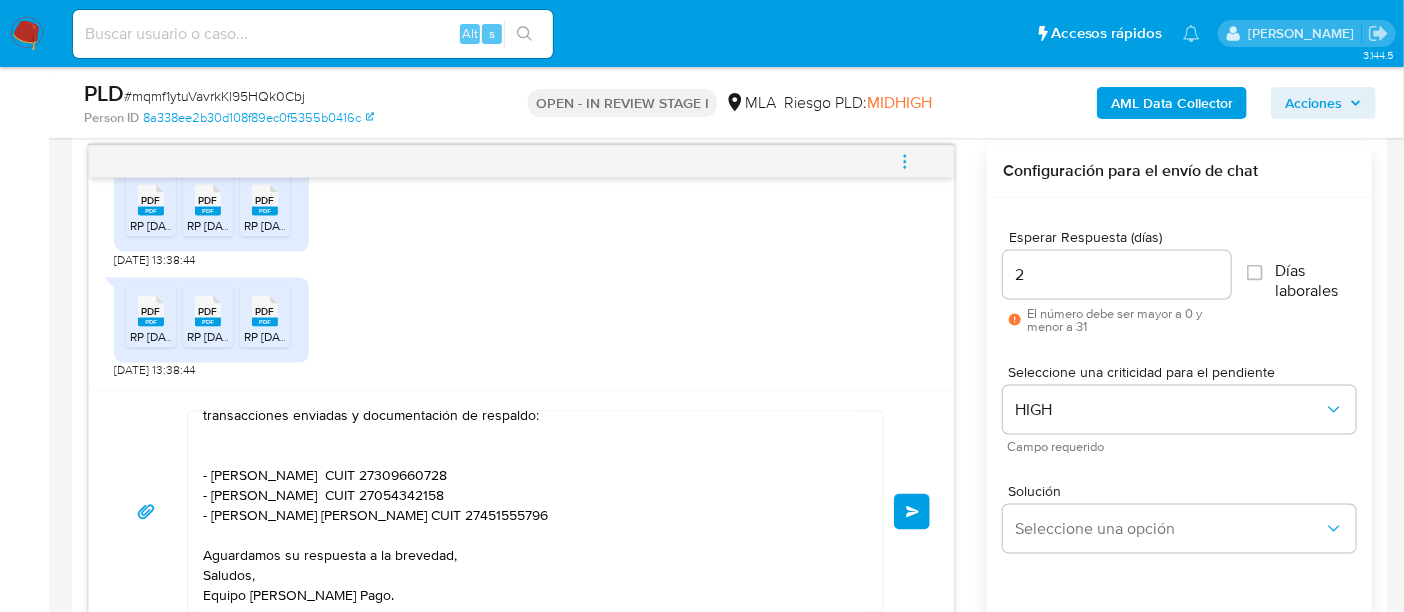 click on "Enviar" at bounding box center (913, 512) 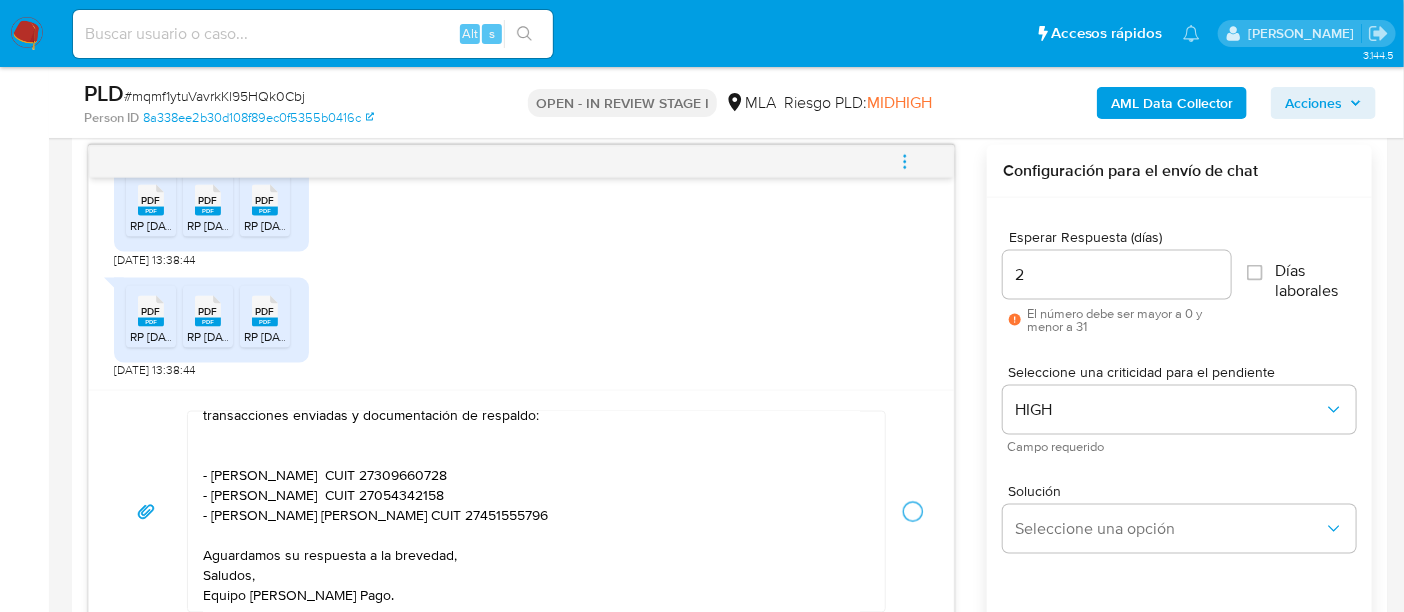 type 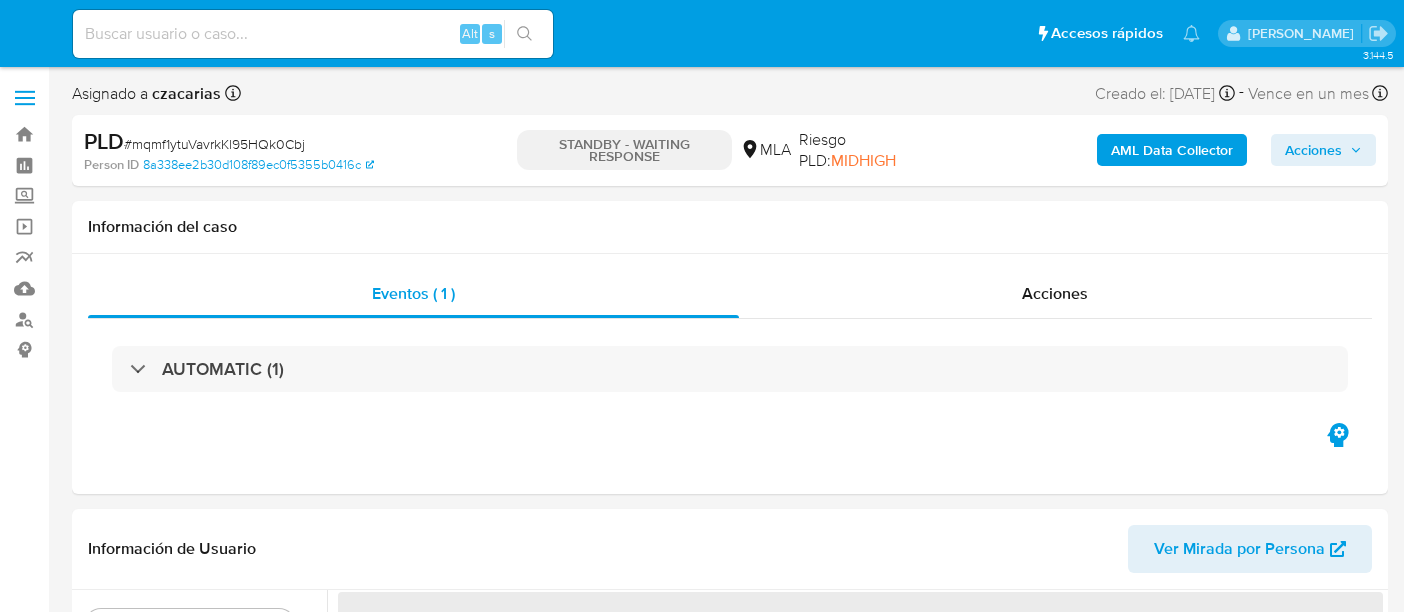 select on "10" 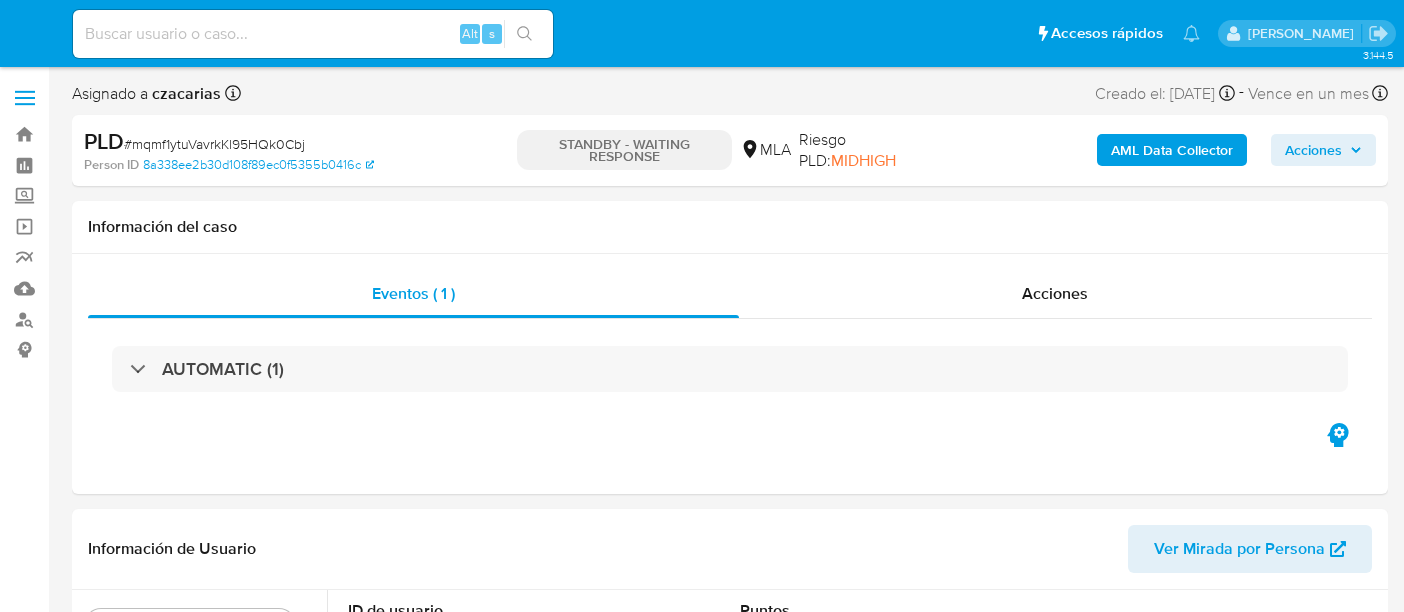 scroll, scrollTop: 0, scrollLeft: 0, axis: both 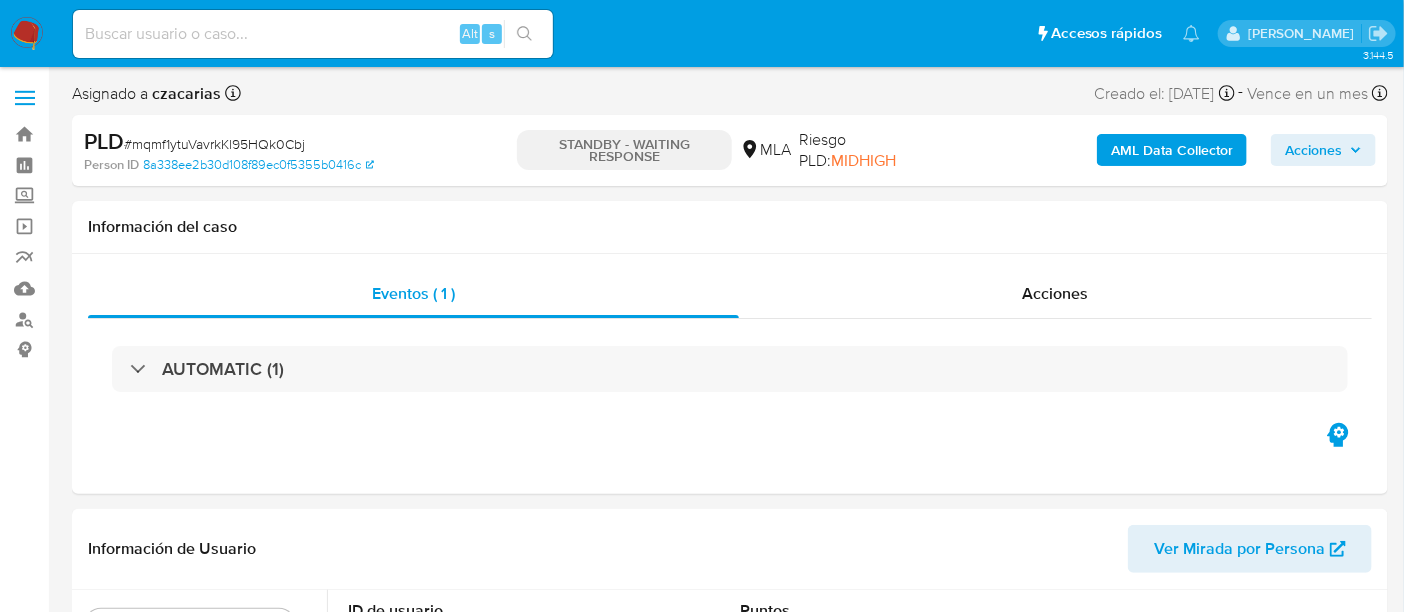 click at bounding box center [313, 34] 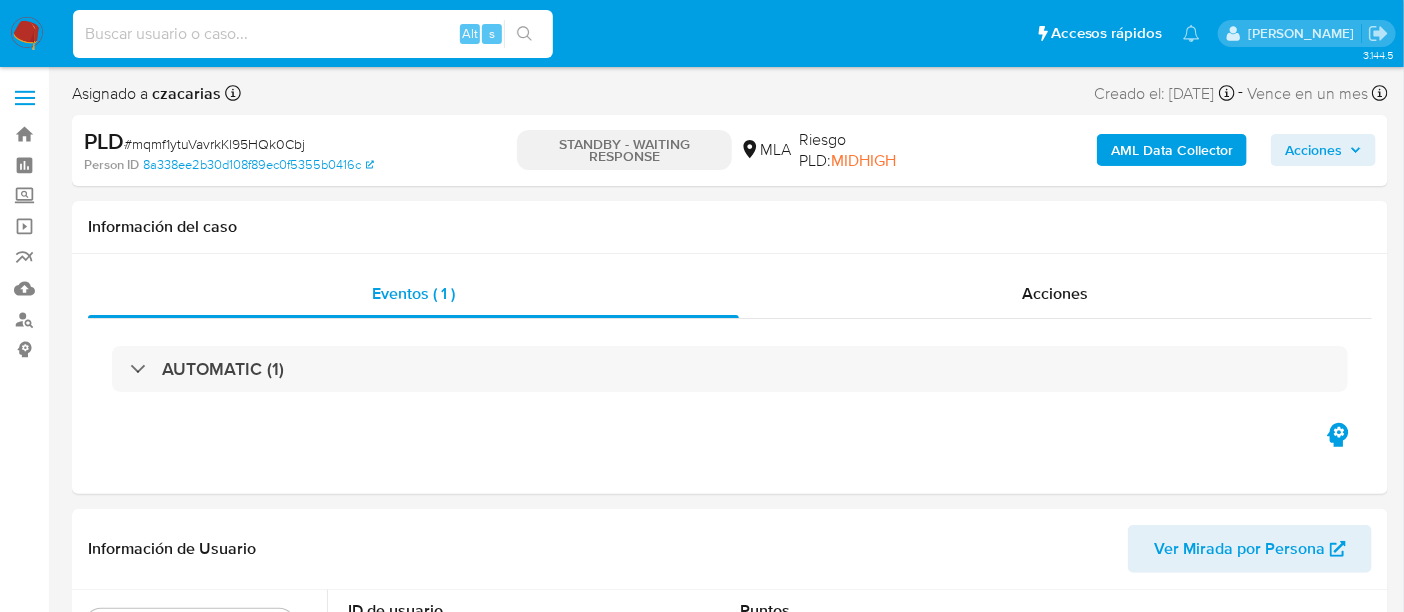 paste on "658cwNWO4TwVja5Hf0D8CIw4" 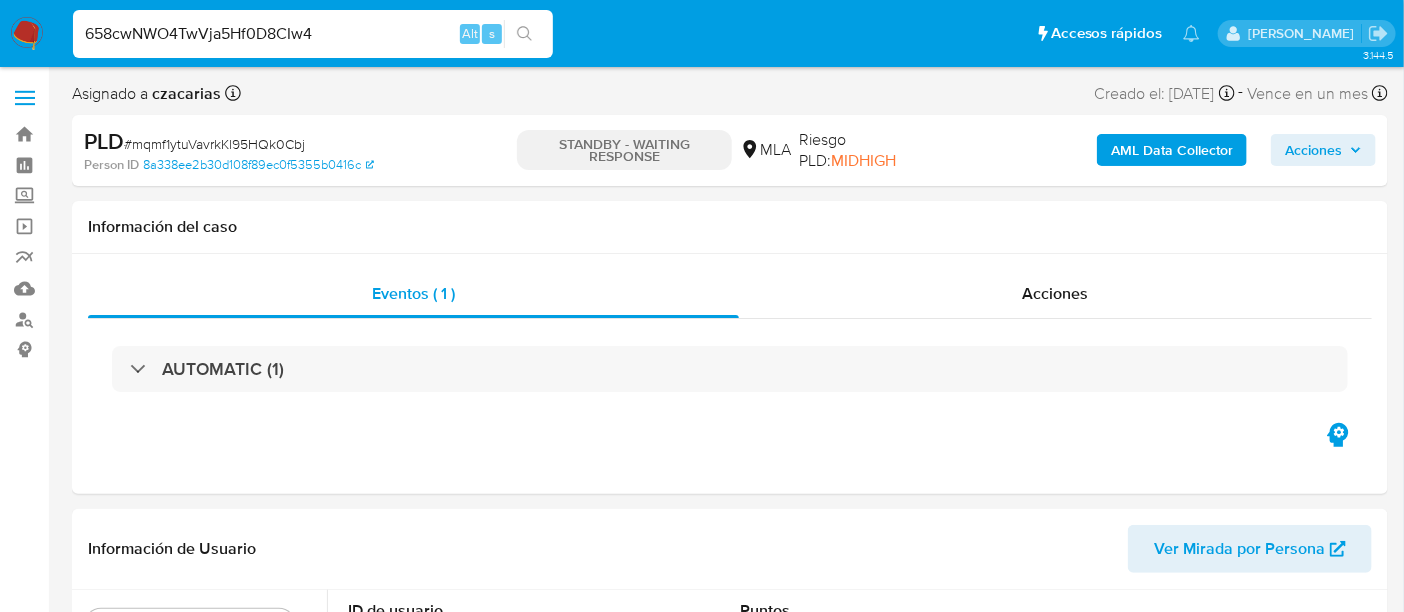 type on "658cwNWO4TwVja5Hf0D8CIw4" 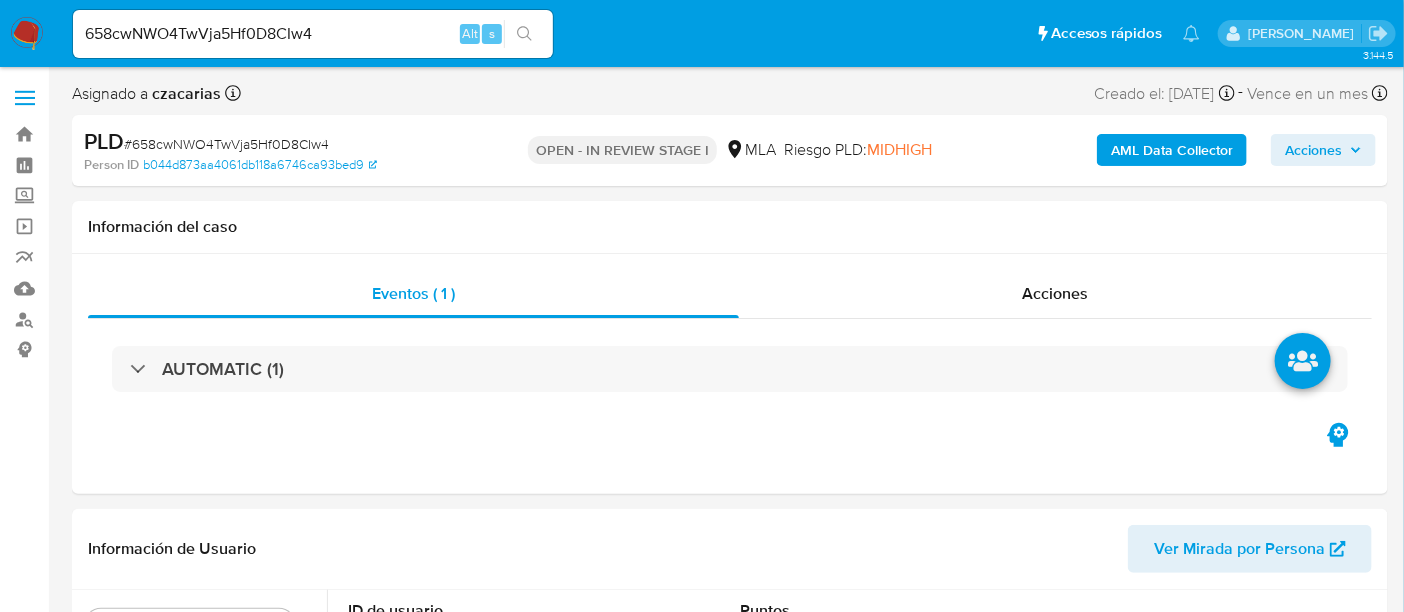 select on "10" 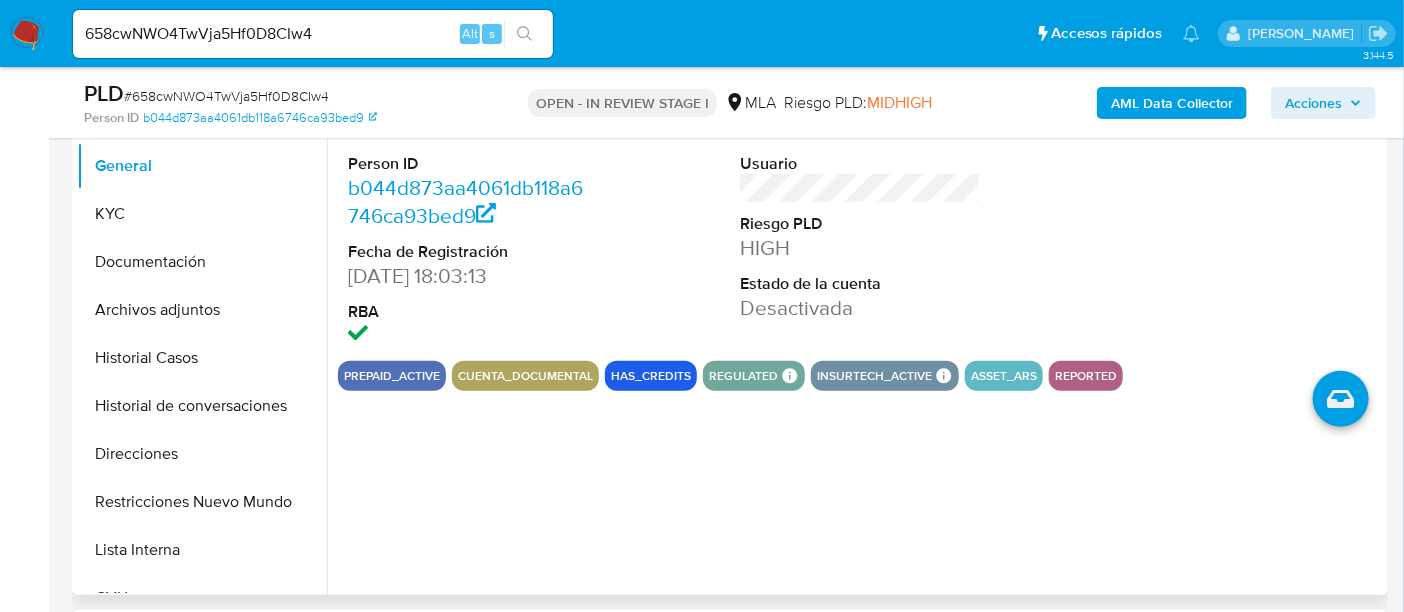 scroll, scrollTop: 625, scrollLeft: 0, axis: vertical 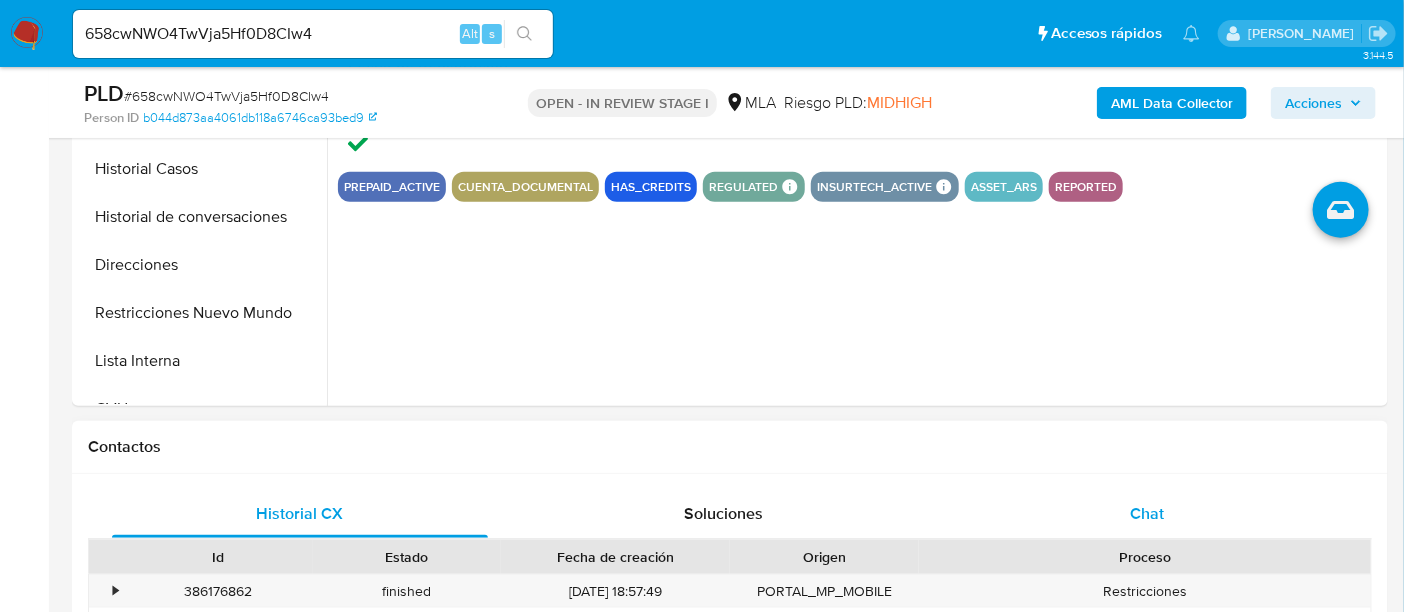 click on "Chat" at bounding box center [1147, 514] 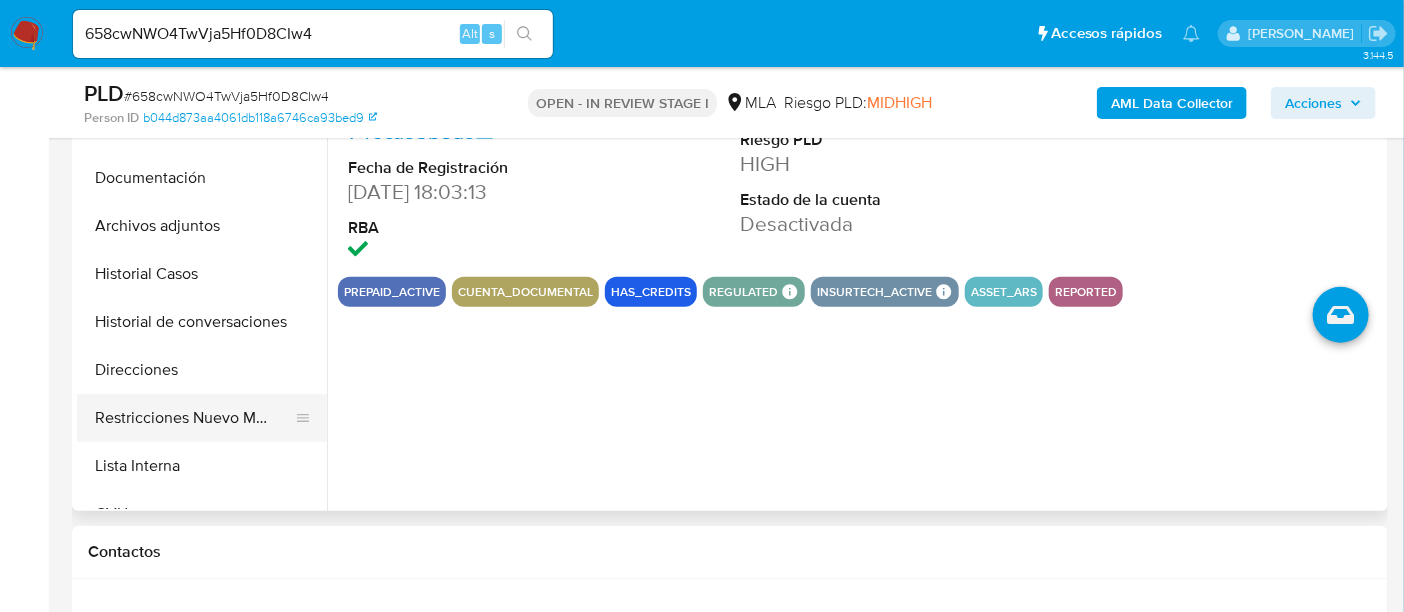 scroll, scrollTop: 500, scrollLeft: 0, axis: vertical 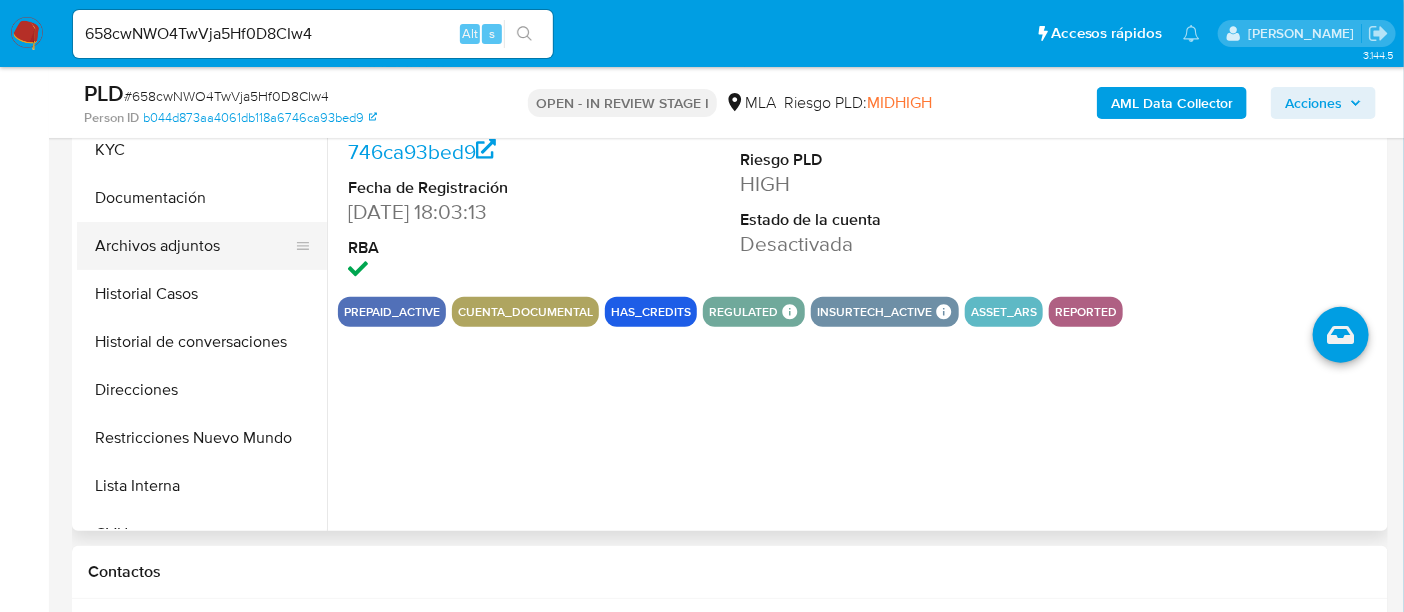 click on "Archivos adjuntos" at bounding box center [194, 246] 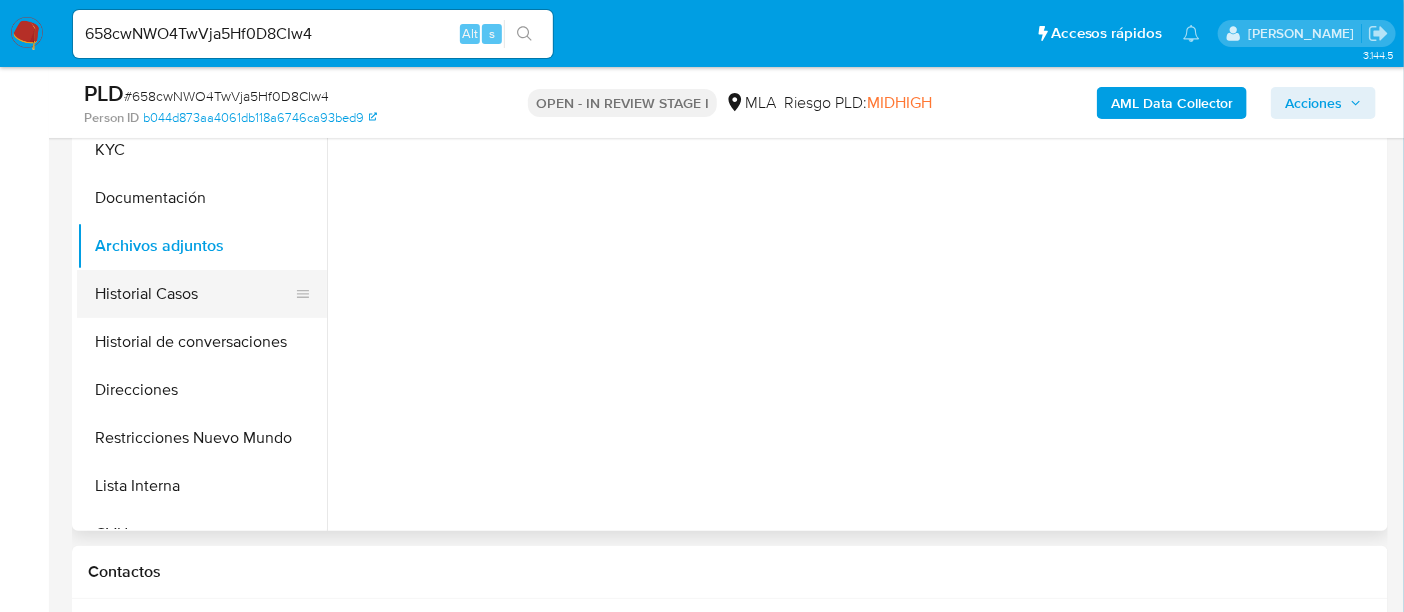 click on "Historial Casos" at bounding box center (194, 294) 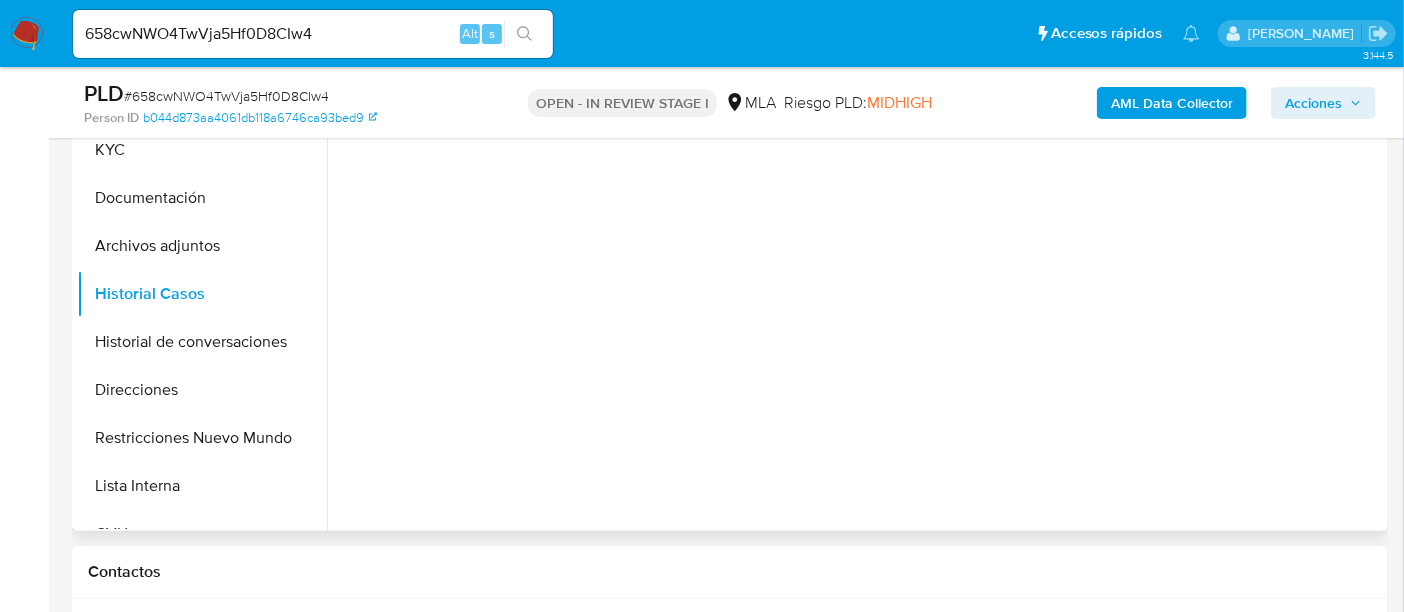 scroll, scrollTop: 374, scrollLeft: 0, axis: vertical 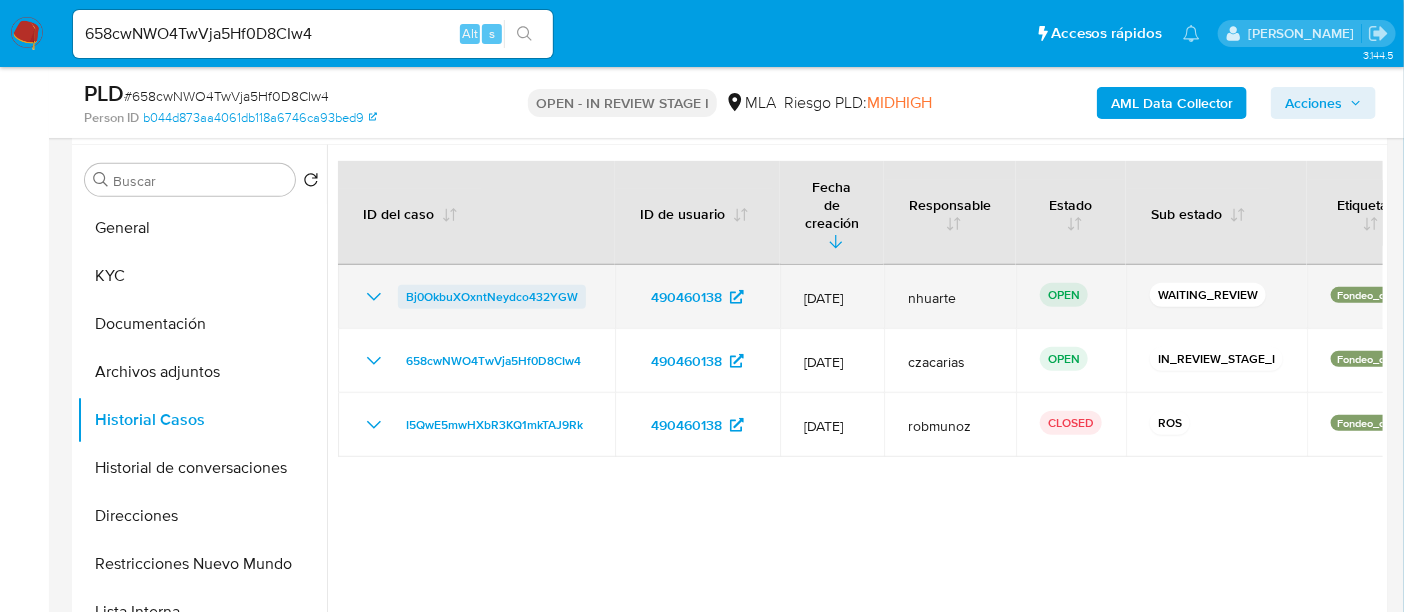 drag, startPoint x: 593, startPoint y: 258, endPoint x: 403, endPoint y: 260, distance: 190.01053 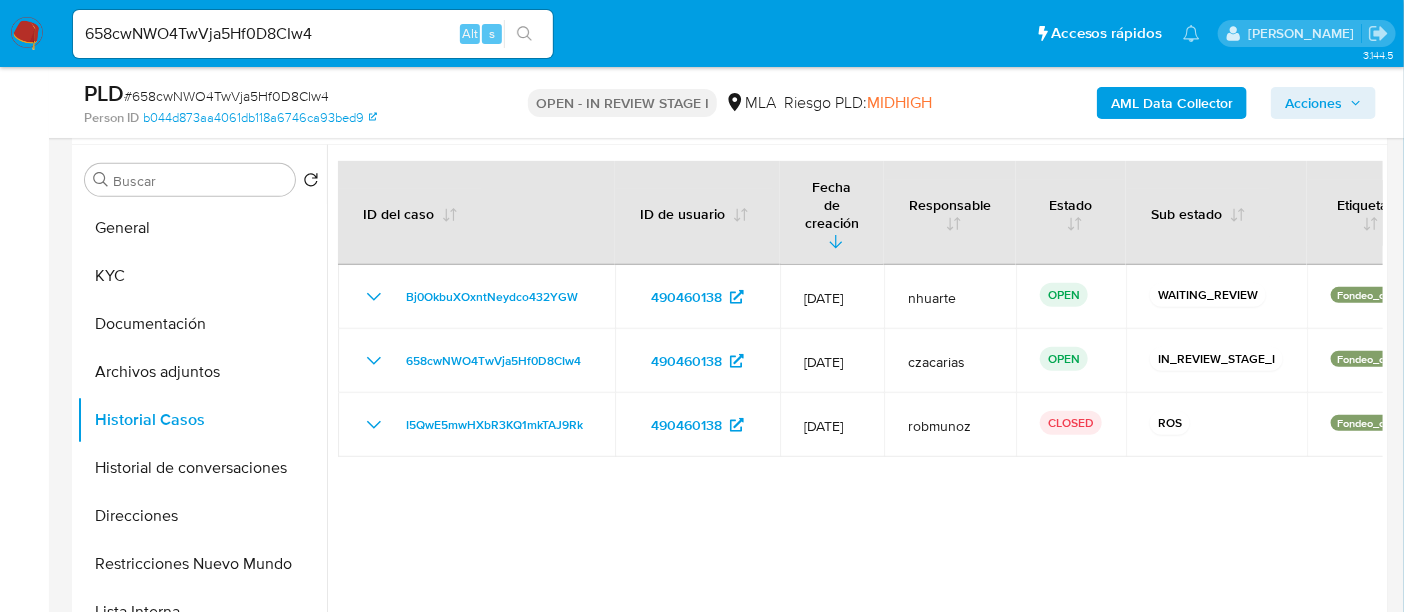 click on "658cwNWO4TwVja5Hf0D8CIw4" at bounding box center [313, 34] 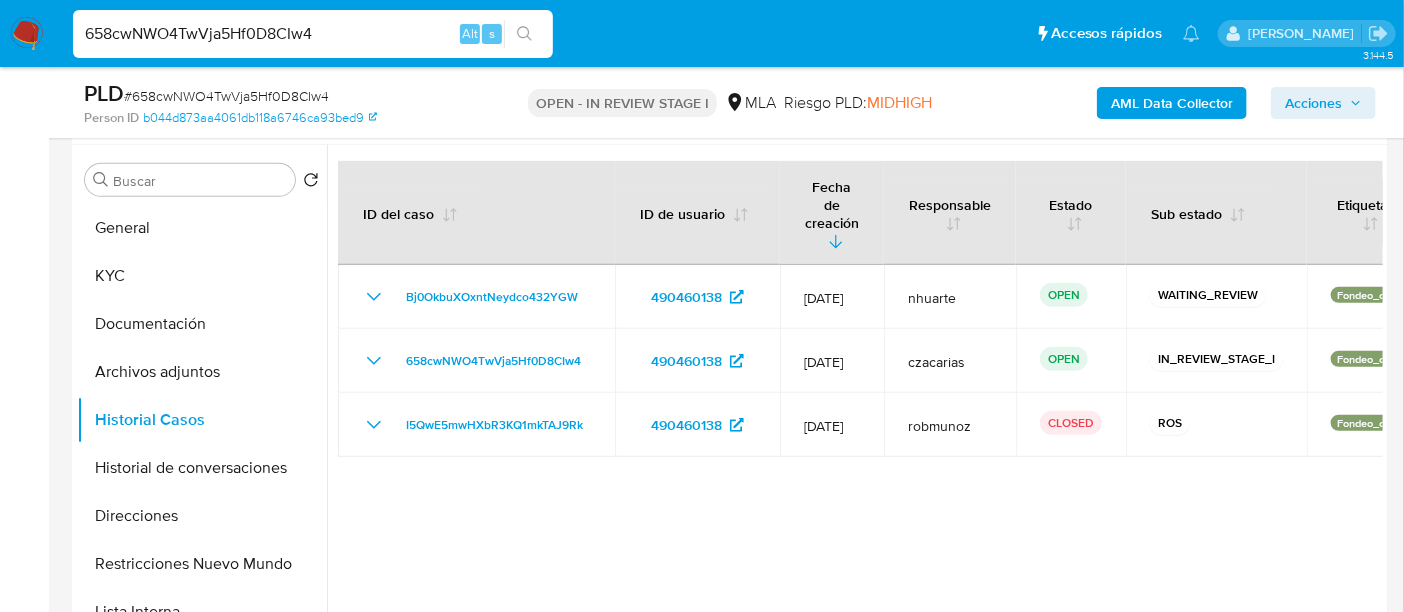 click on "658cwNWO4TwVja5Hf0D8CIw4" at bounding box center (313, 34) 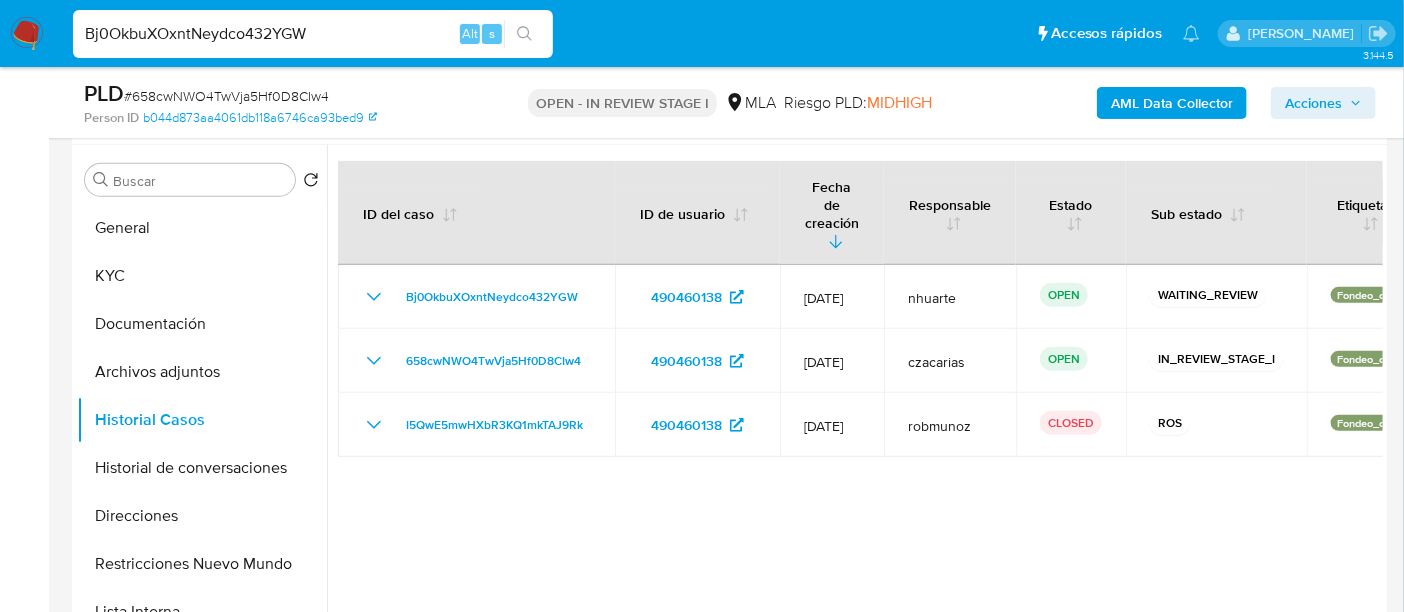 type on "Bj0OkbuXOxntNeydco432YGW" 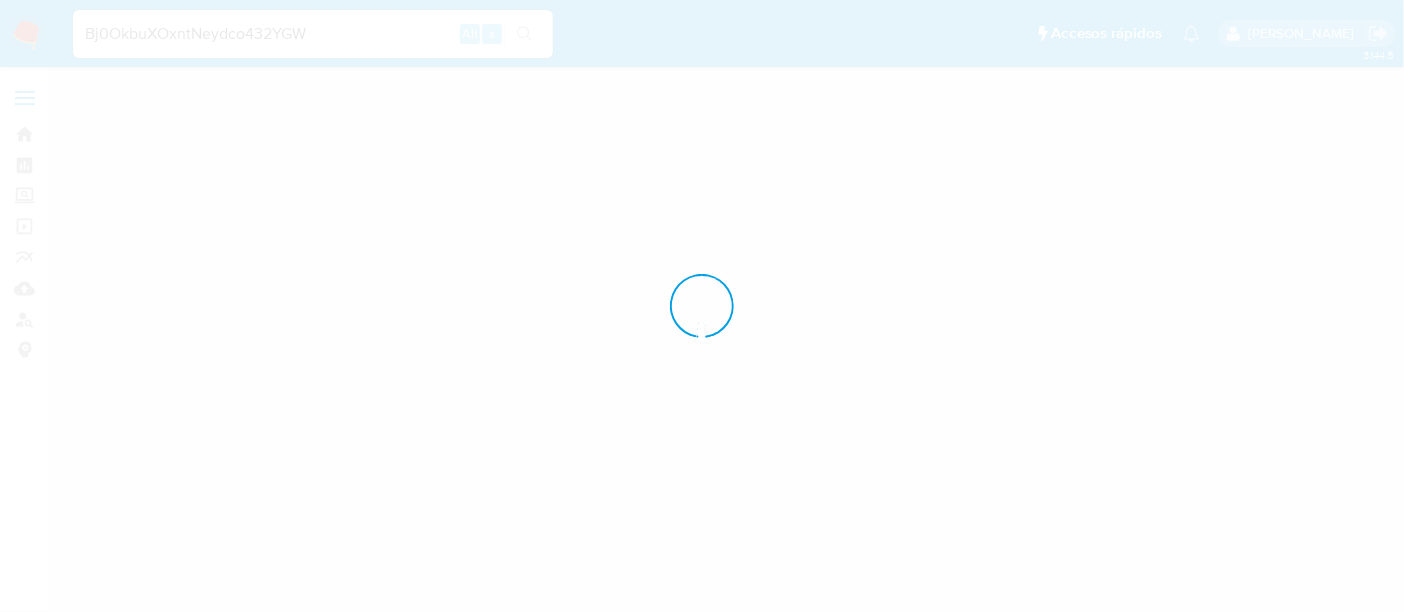 scroll, scrollTop: 0, scrollLeft: 0, axis: both 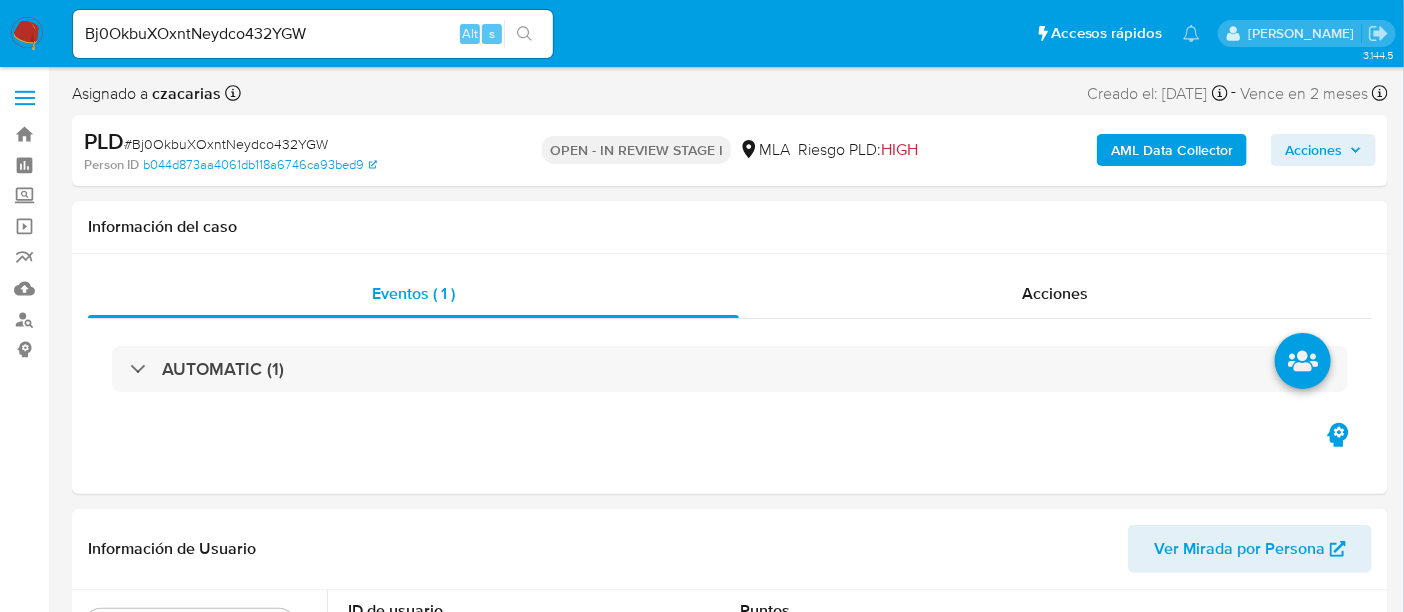 select on "10" 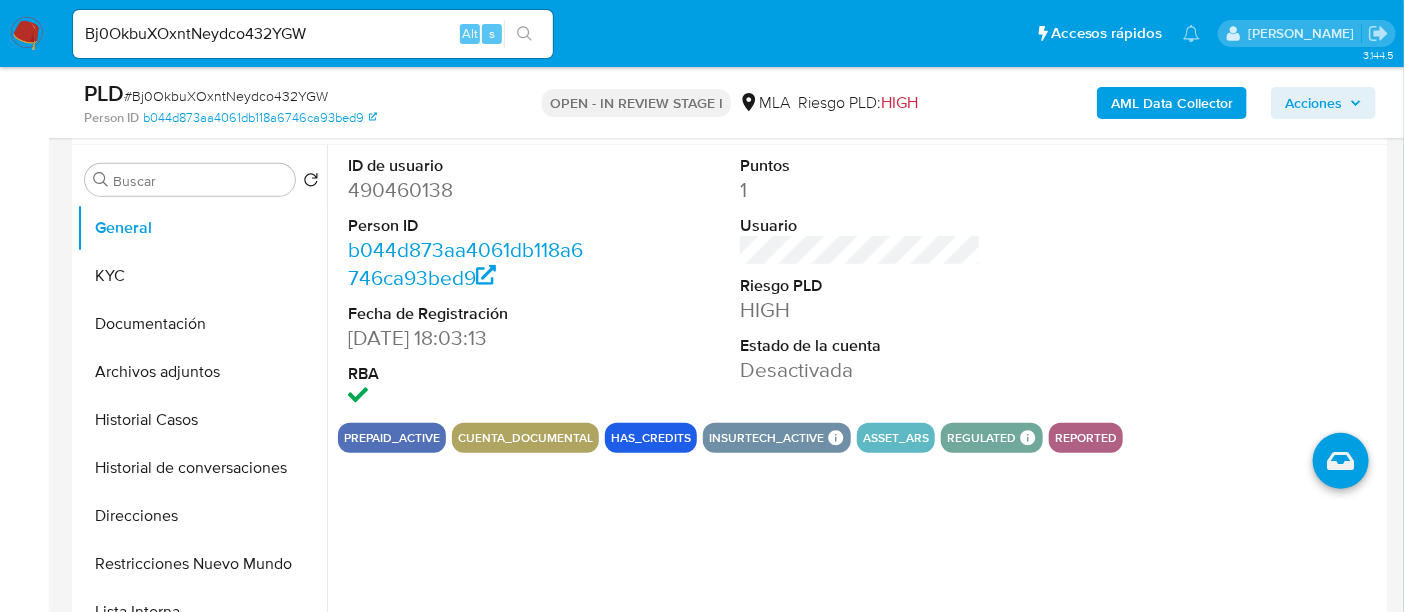 scroll, scrollTop: 625, scrollLeft: 0, axis: vertical 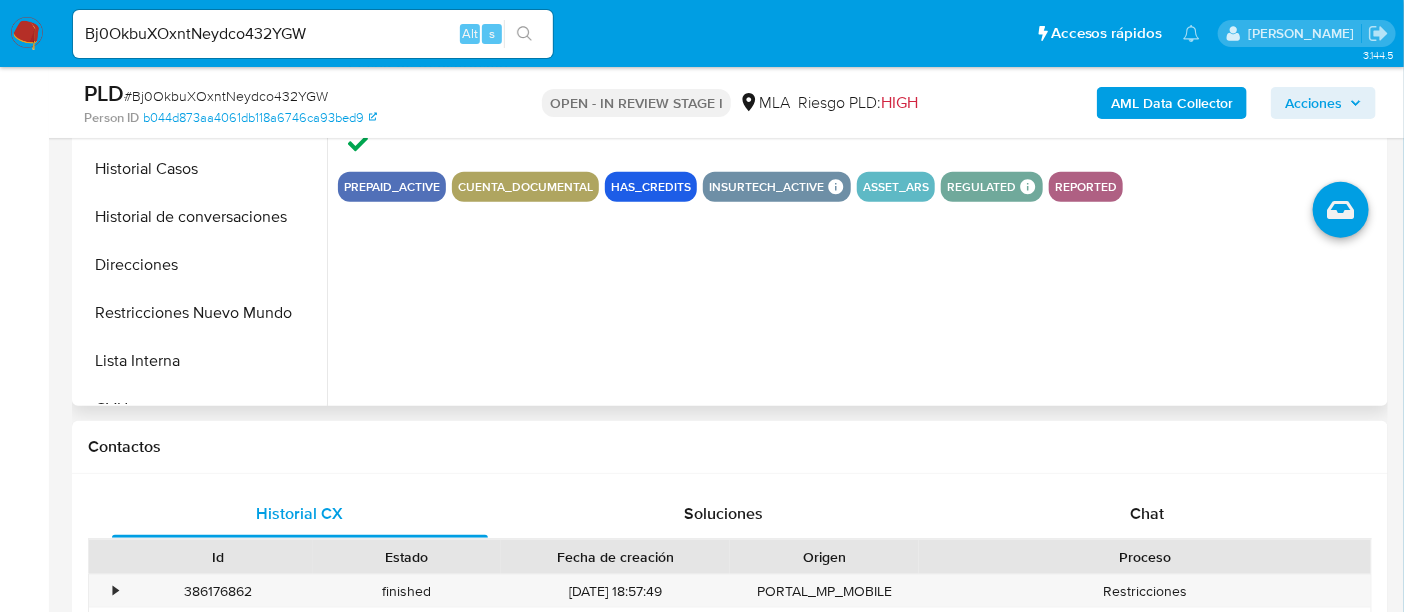 drag, startPoint x: 1136, startPoint y: 514, endPoint x: 905, endPoint y: 361, distance: 277.074 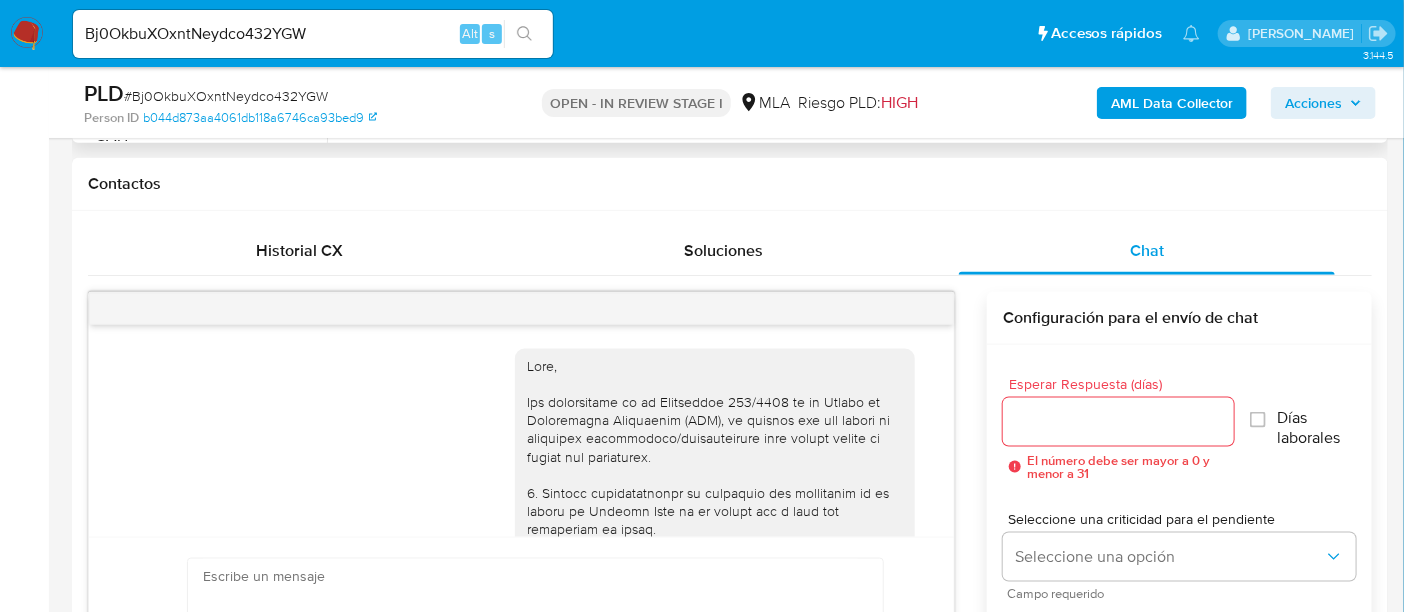 scroll, scrollTop: 1000, scrollLeft: 0, axis: vertical 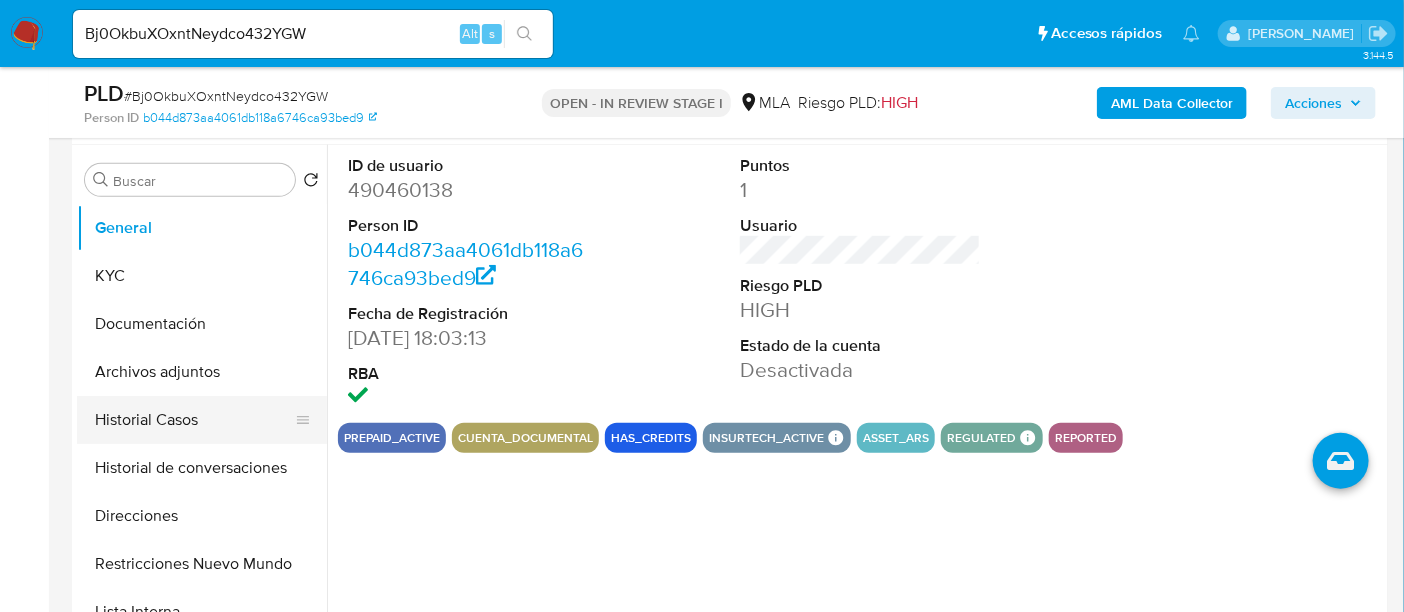 click on "Historial Casos" at bounding box center (194, 420) 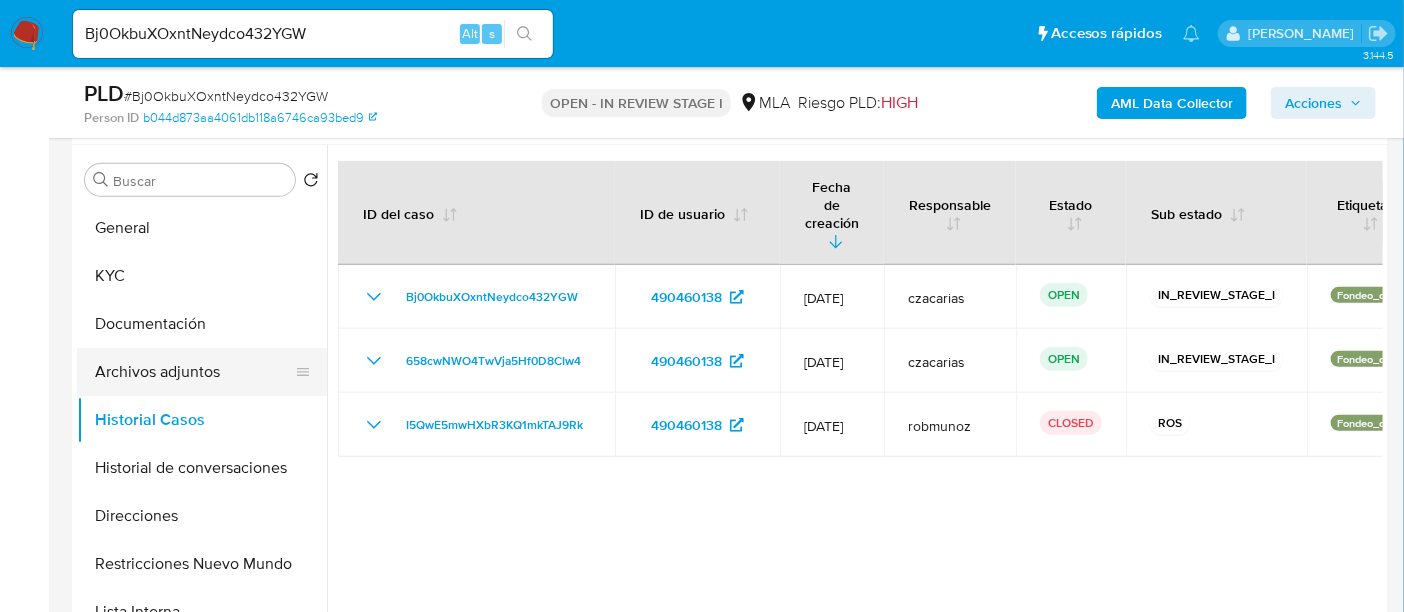 click on "Archivos adjuntos" at bounding box center [194, 372] 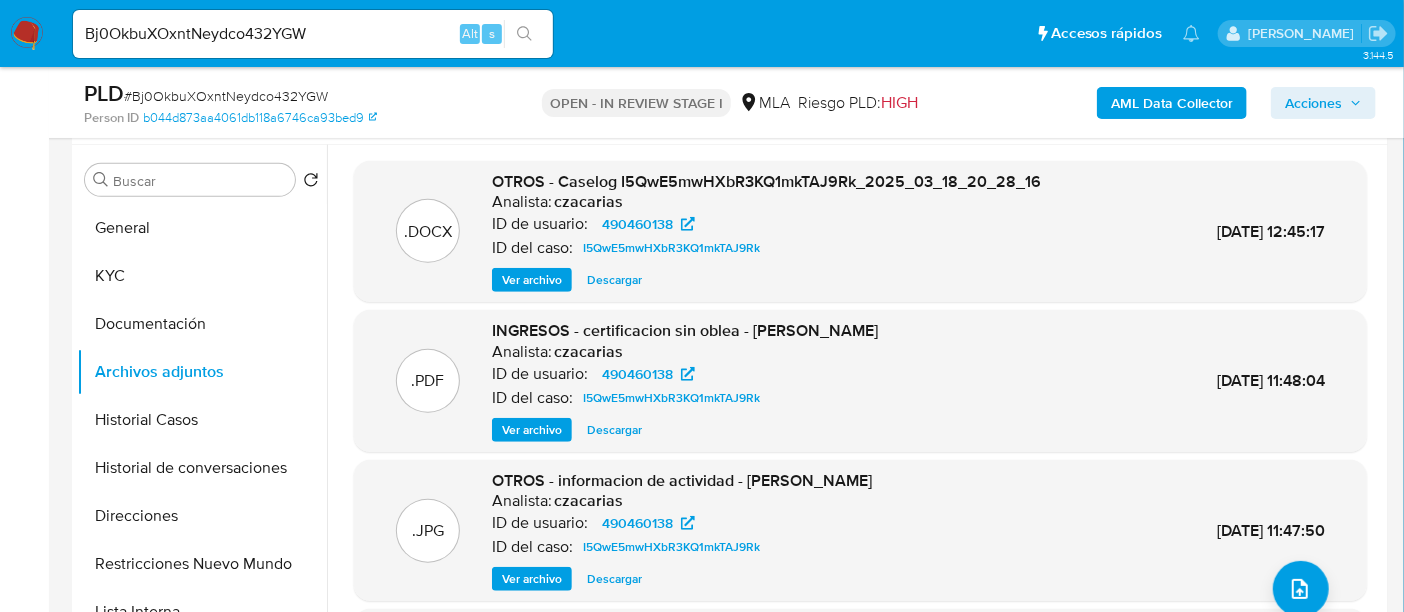 click on "Ver archivo" at bounding box center (532, 280) 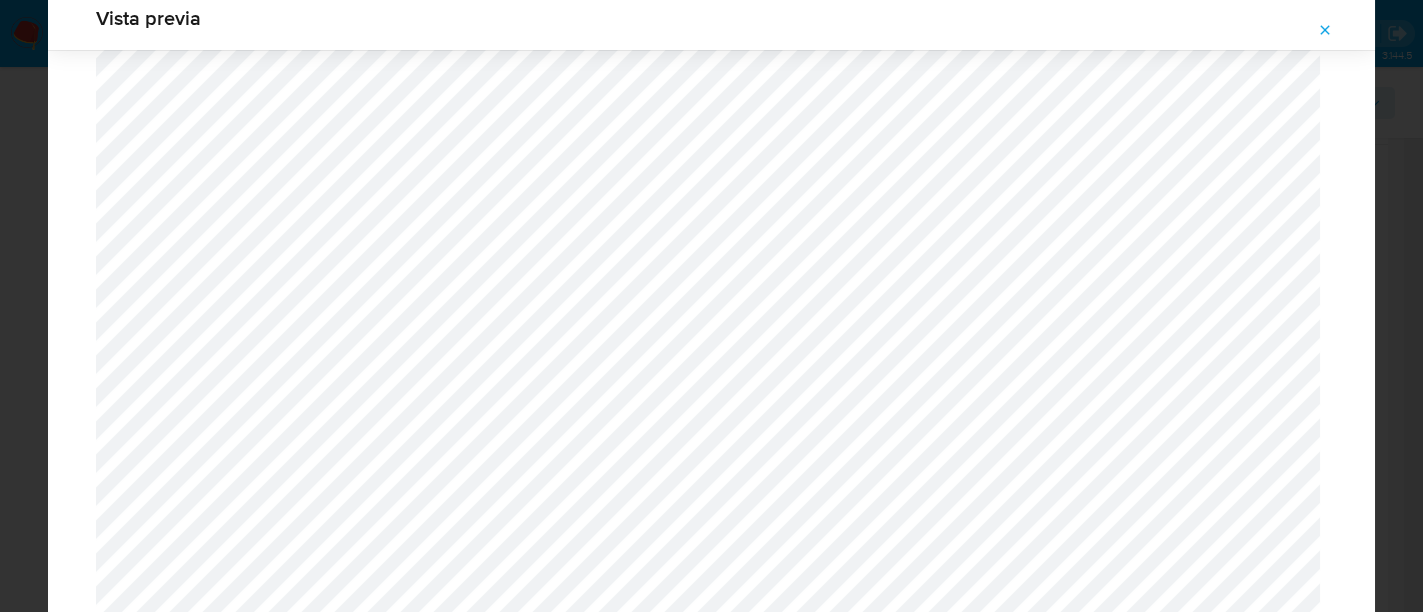 scroll, scrollTop: 1210, scrollLeft: 0, axis: vertical 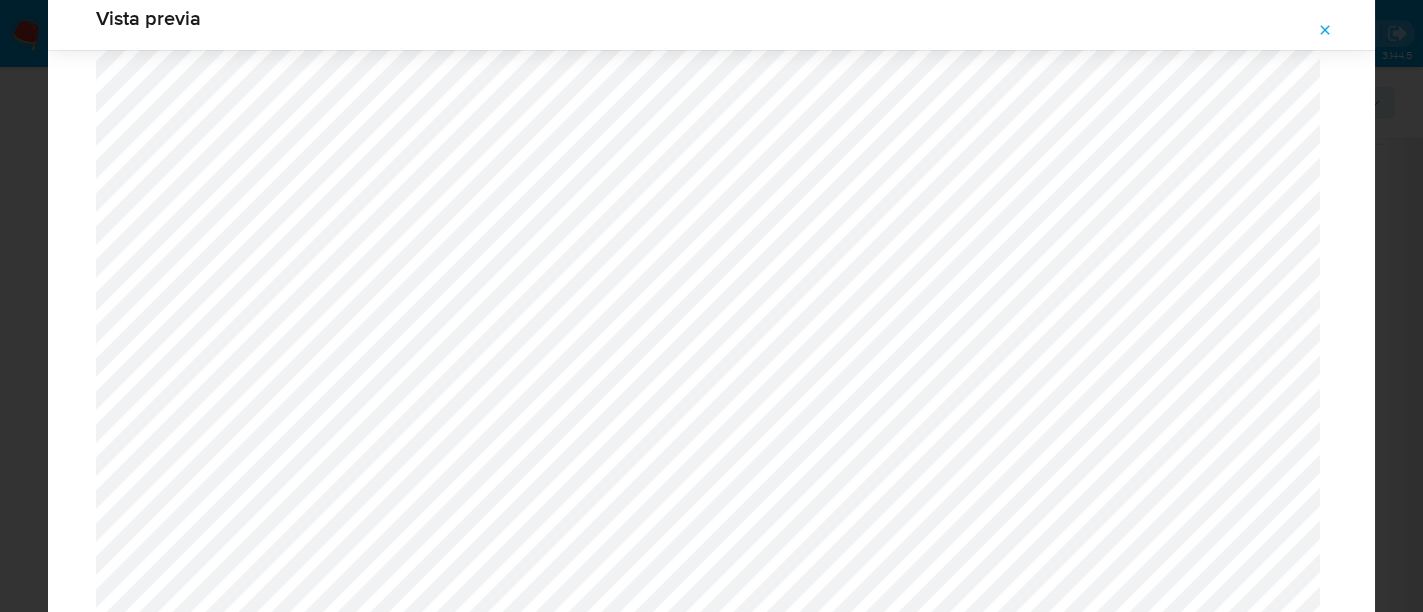 click 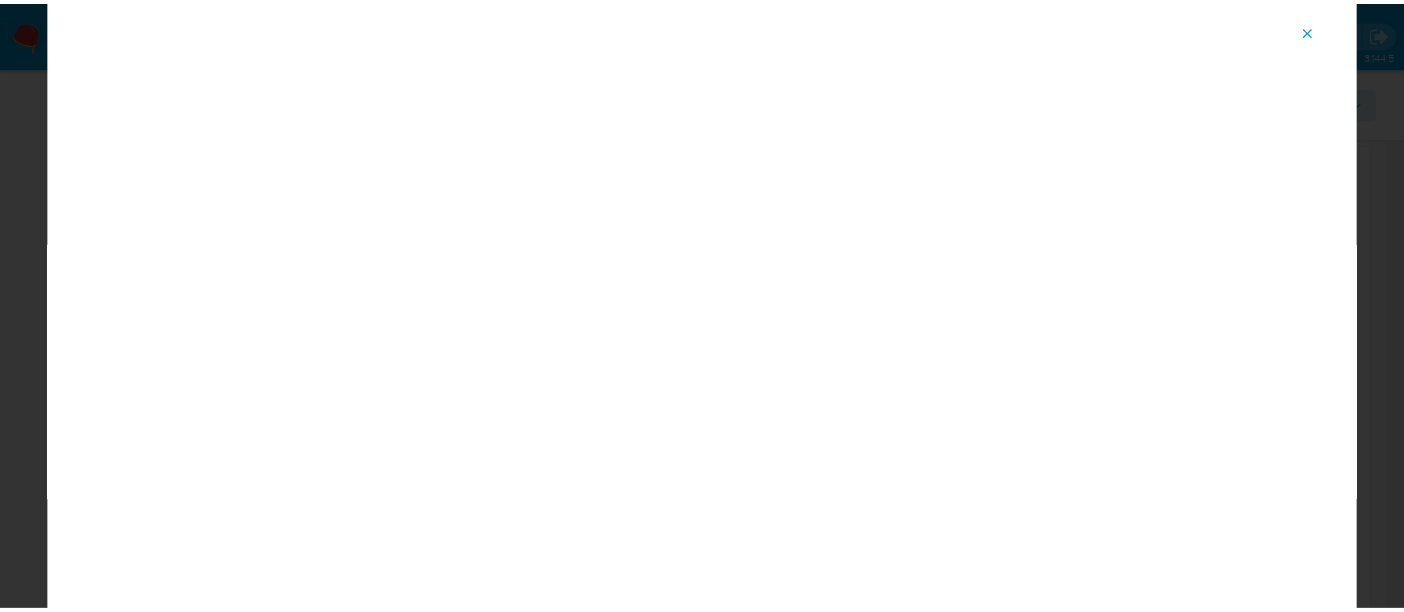 scroll, scrollTop: 103, scrollLeft: 0, axis: vertical 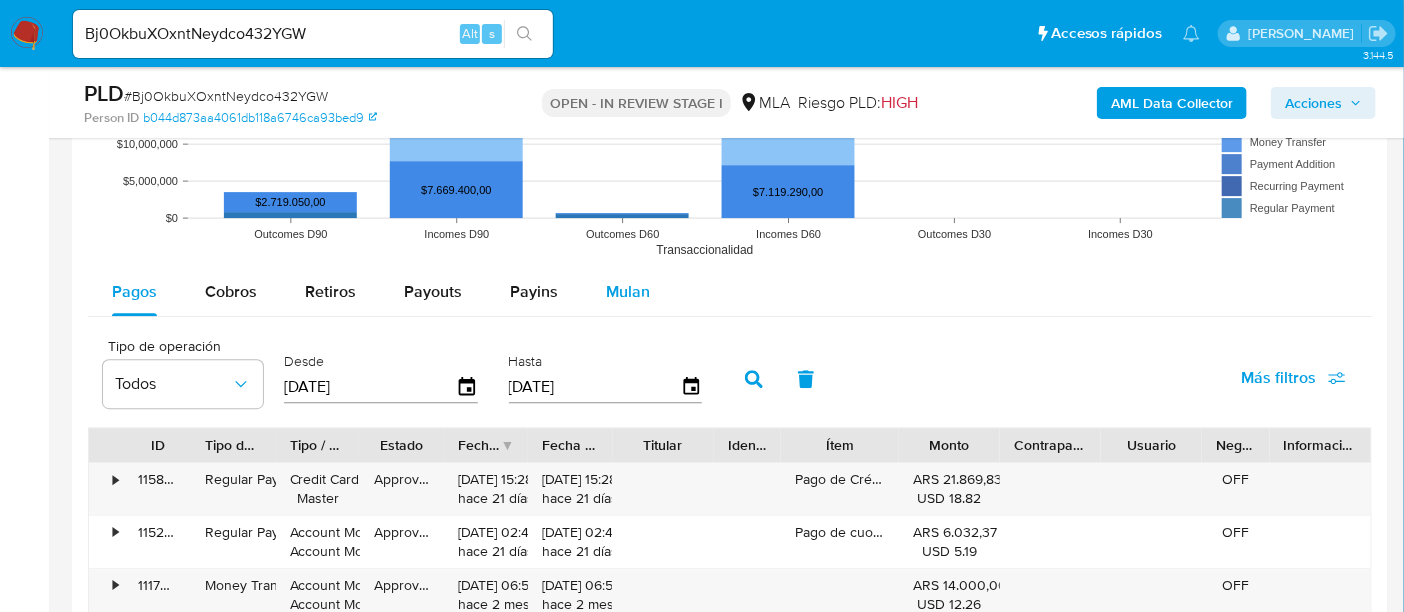click on "Mulan" at bounding box center (628, 291) 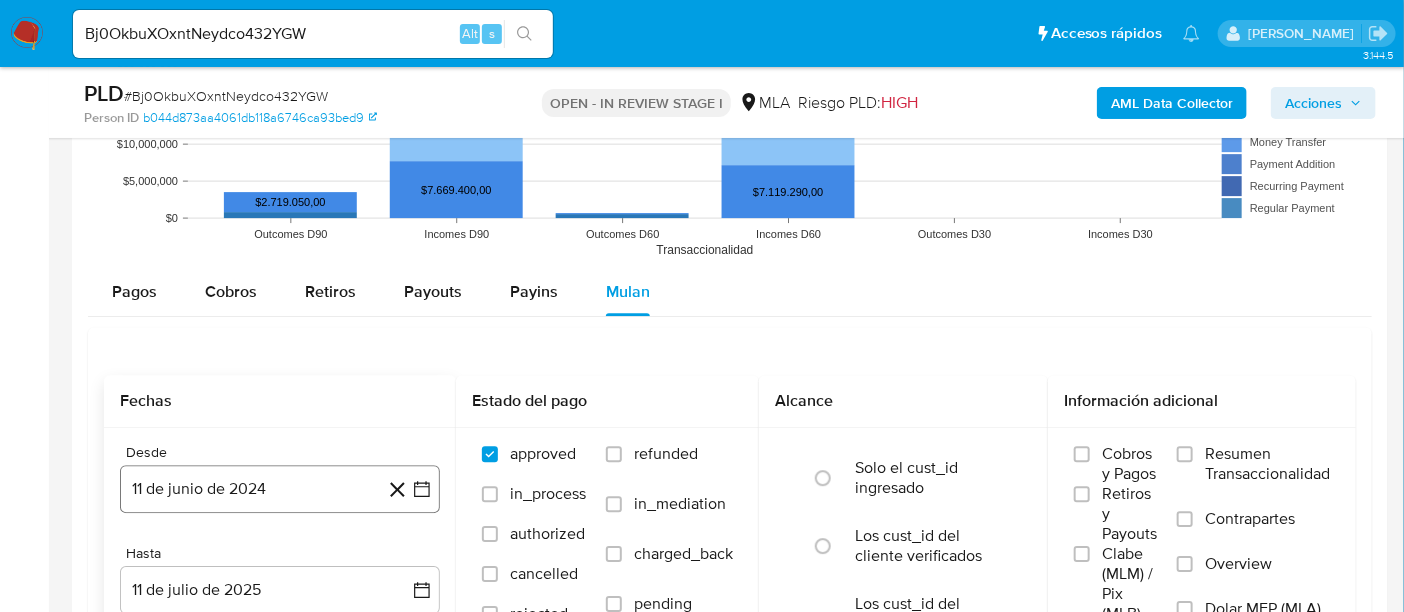 click on "11 de junio de 2024" at bounding box center [280, 489] 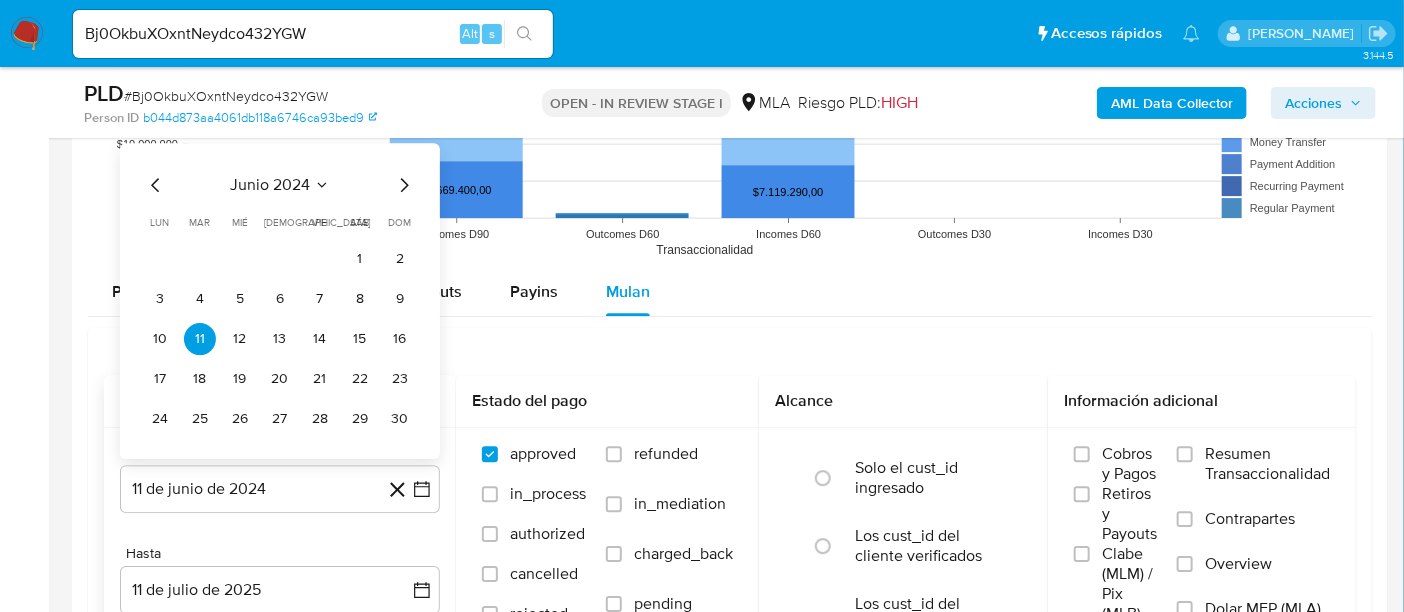 click 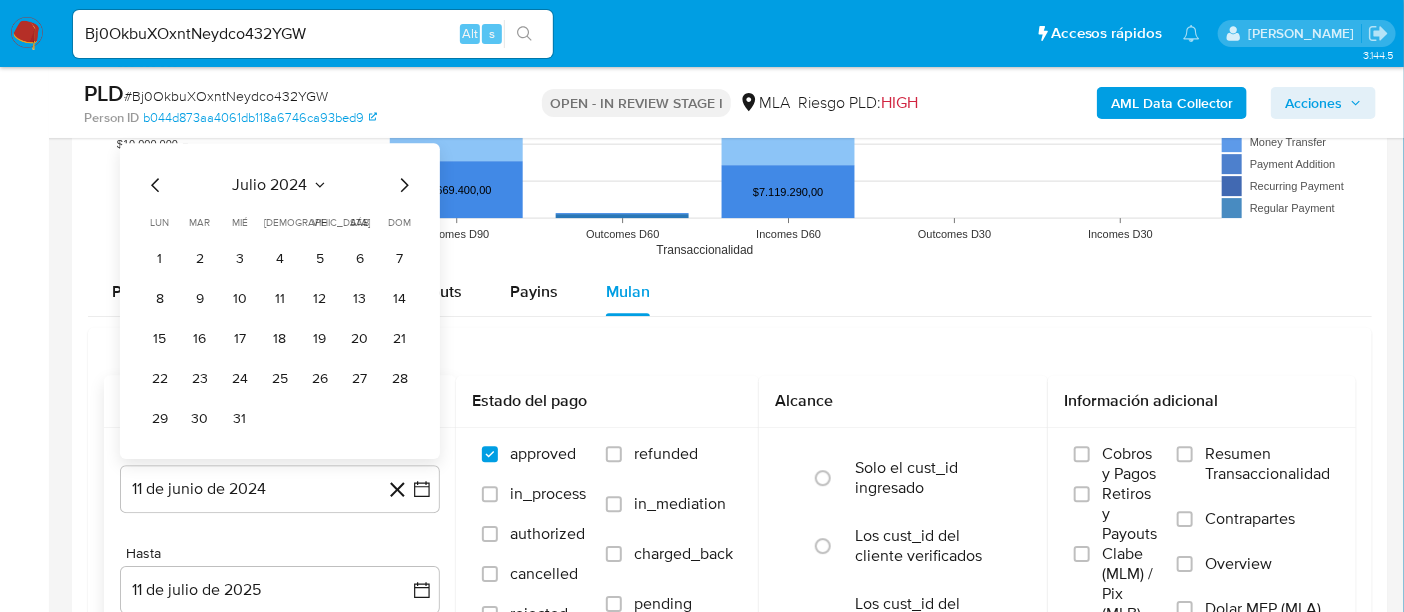 click on "julio 2024 julio 2024 lun lunes mar martes mié miércoles jue jueves vie viernes sáb sábado dom domingo 1 2 3 4 5 6 7 8 9 10 11 12 13 14 15 16 17 18 19 20 21 22 23 24 25 26 27 28 29 30 31" at bounding box center (280, 304) 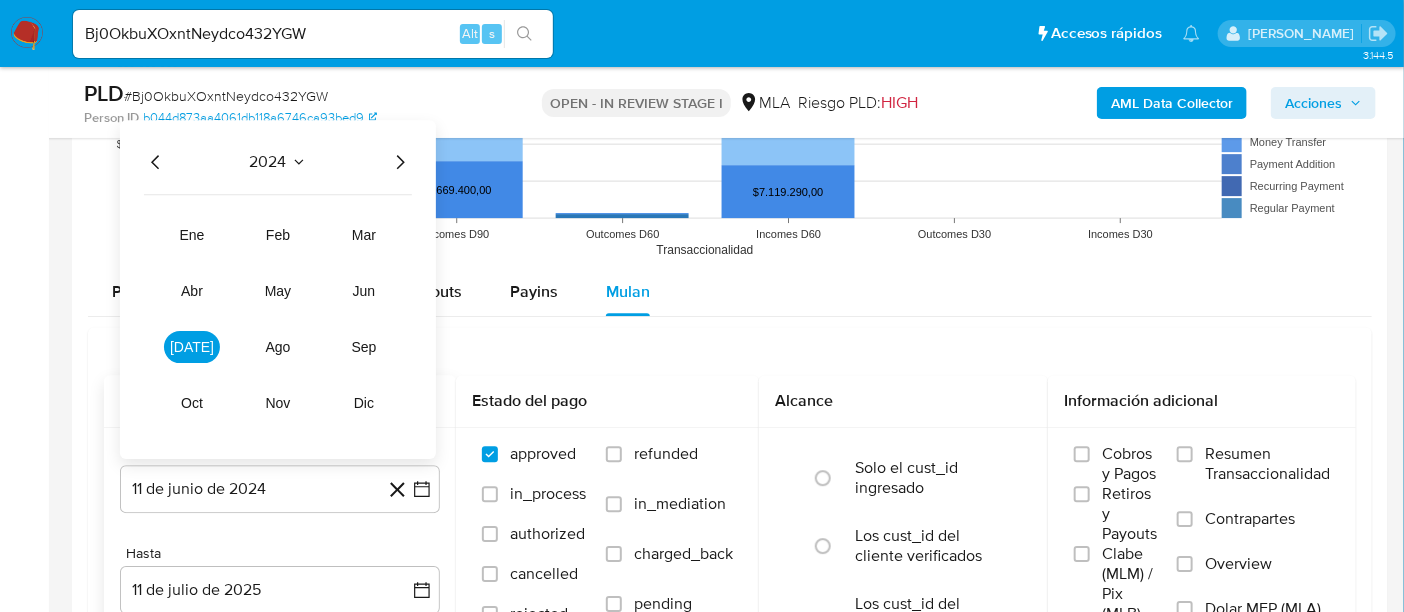 click on "2024 [DATE] feb mar abr may jun [DATE] ago sep oct nov dic" at bounding box center (278, 289) 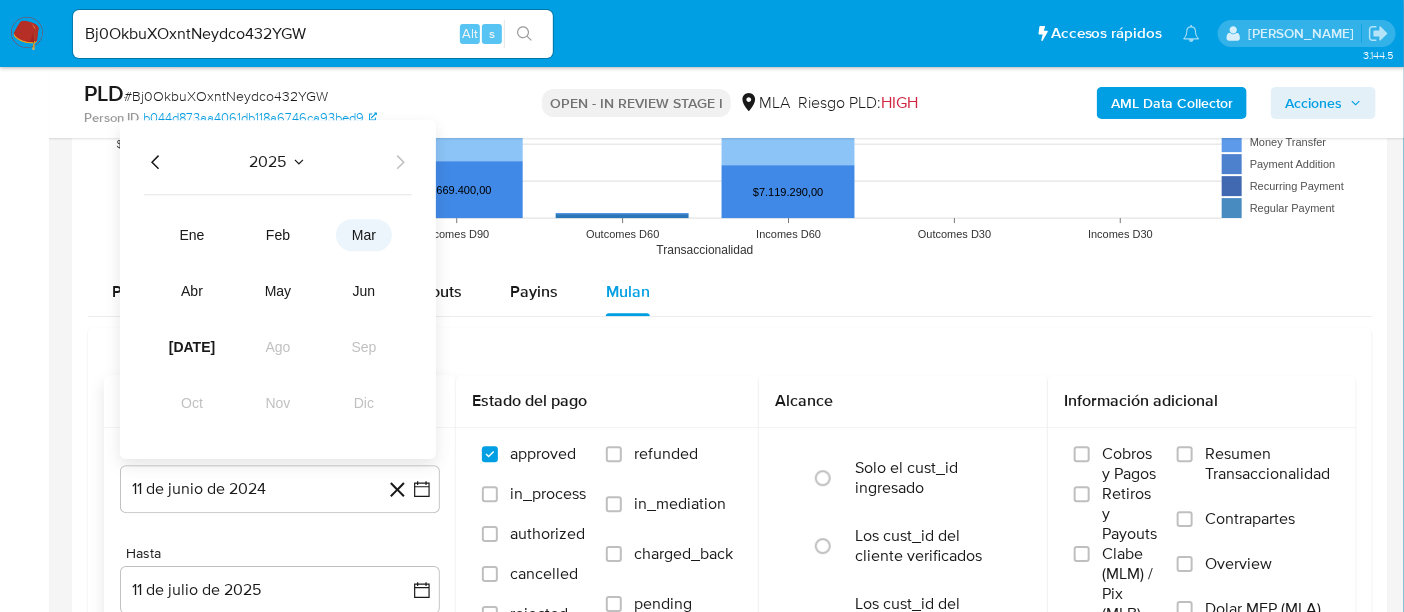 click on "mar" at bounding box center (364, 235) 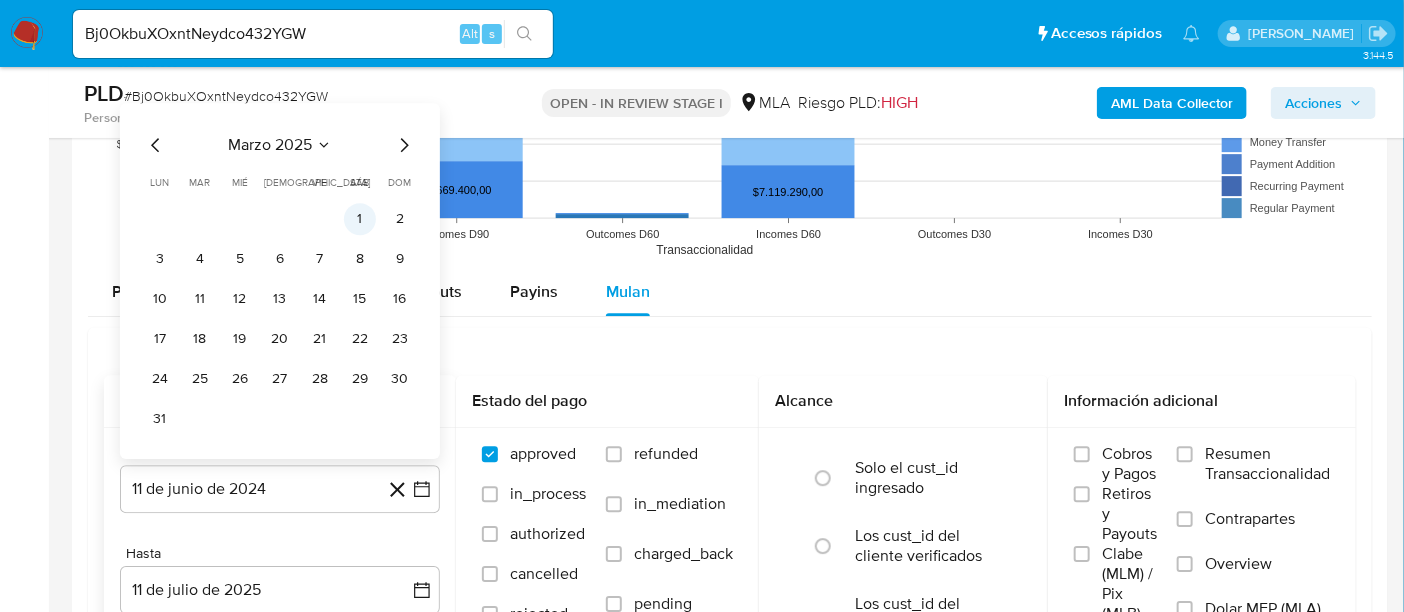 click on "1" at bounding box center [360, 219] 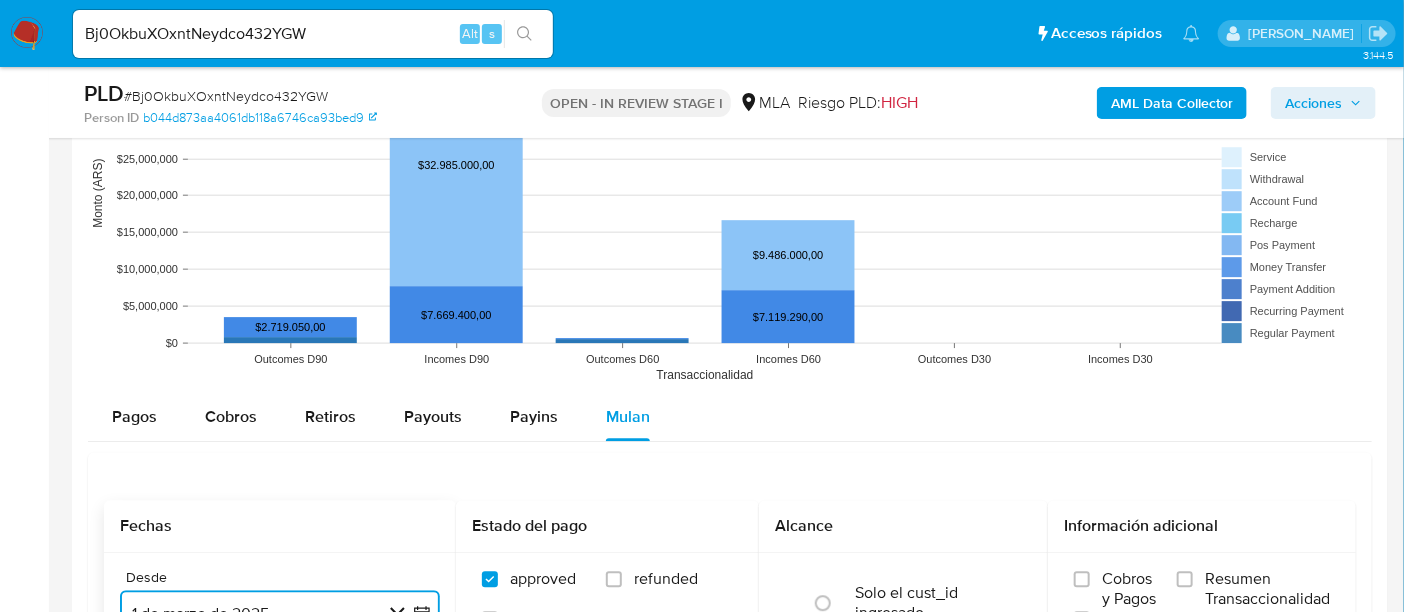 scroll, scrollTop: 2500, scrollLeft: 0, axis: vertical 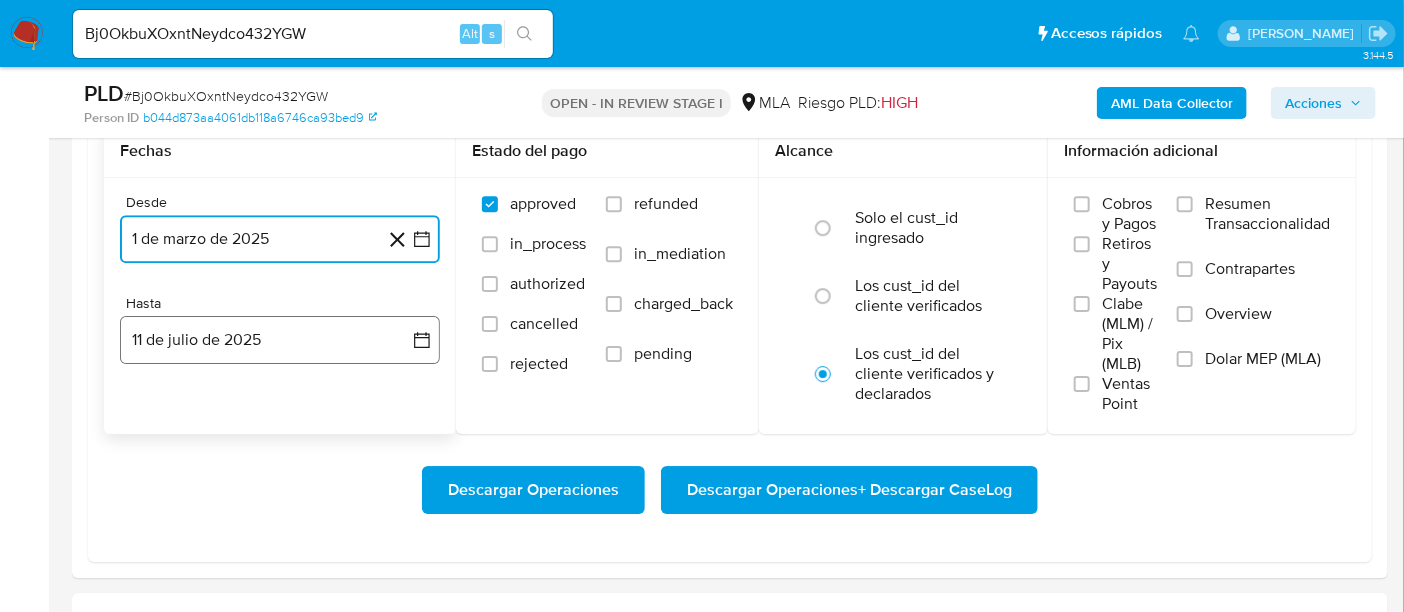 click on "11 de julio de 2025" at bounding box center (280, 340) 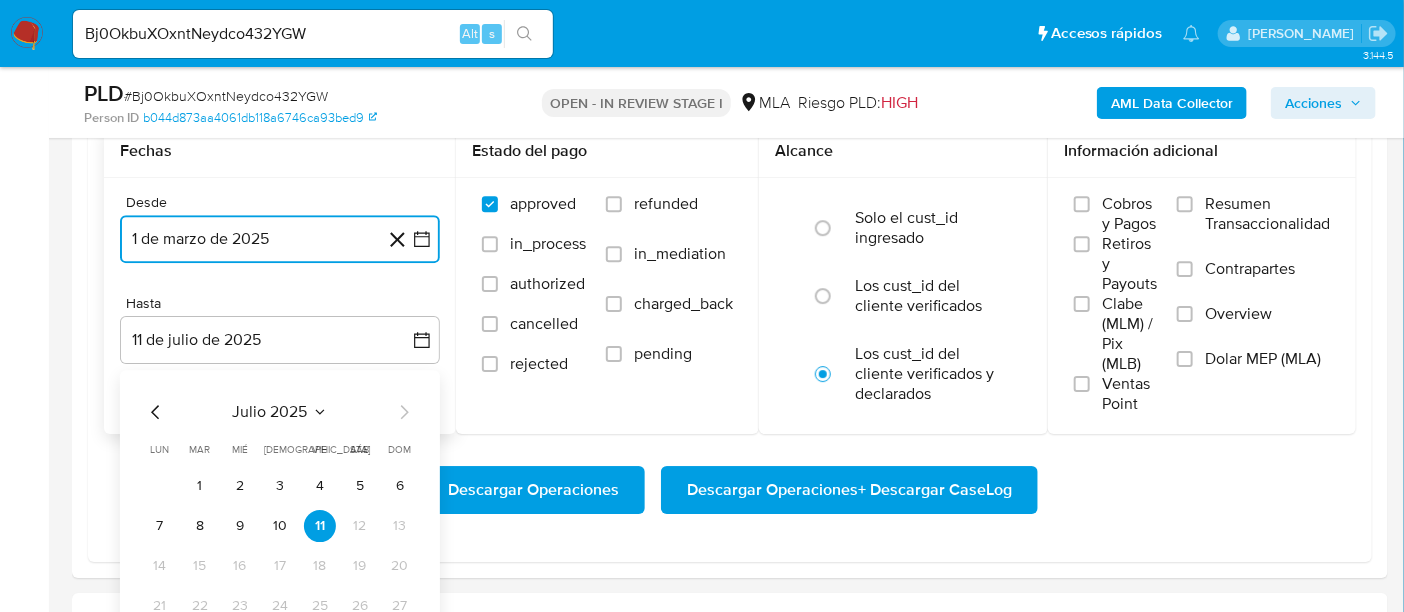 click 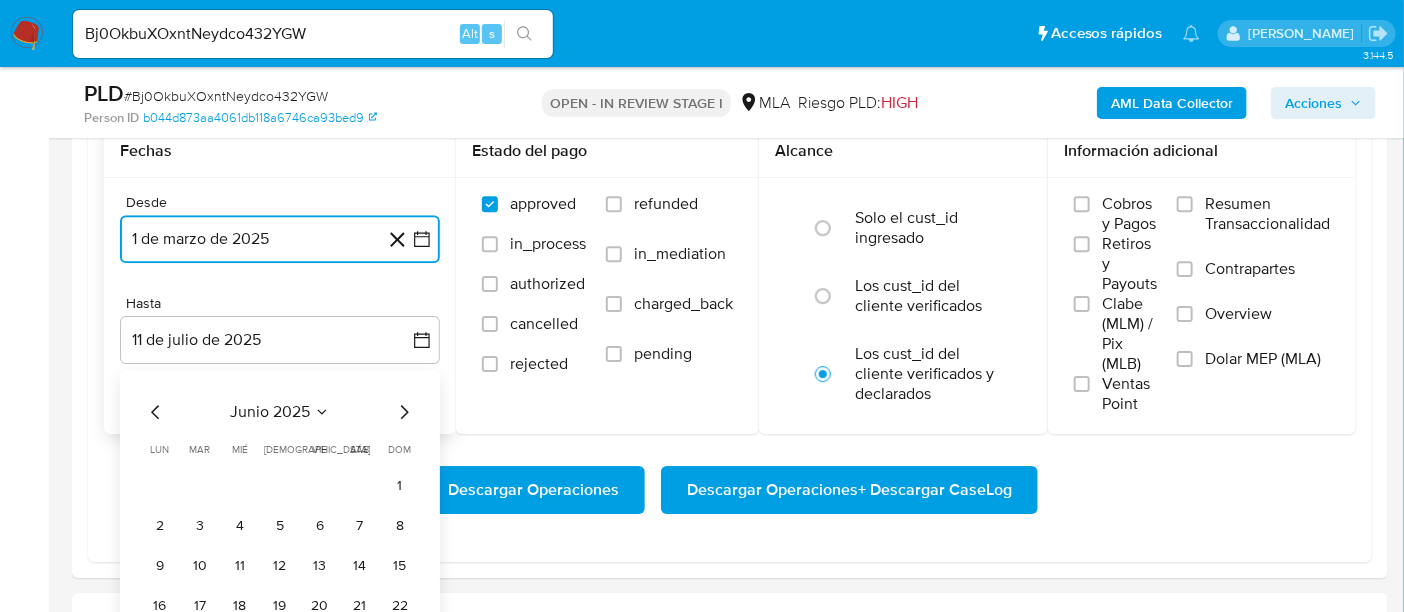 click 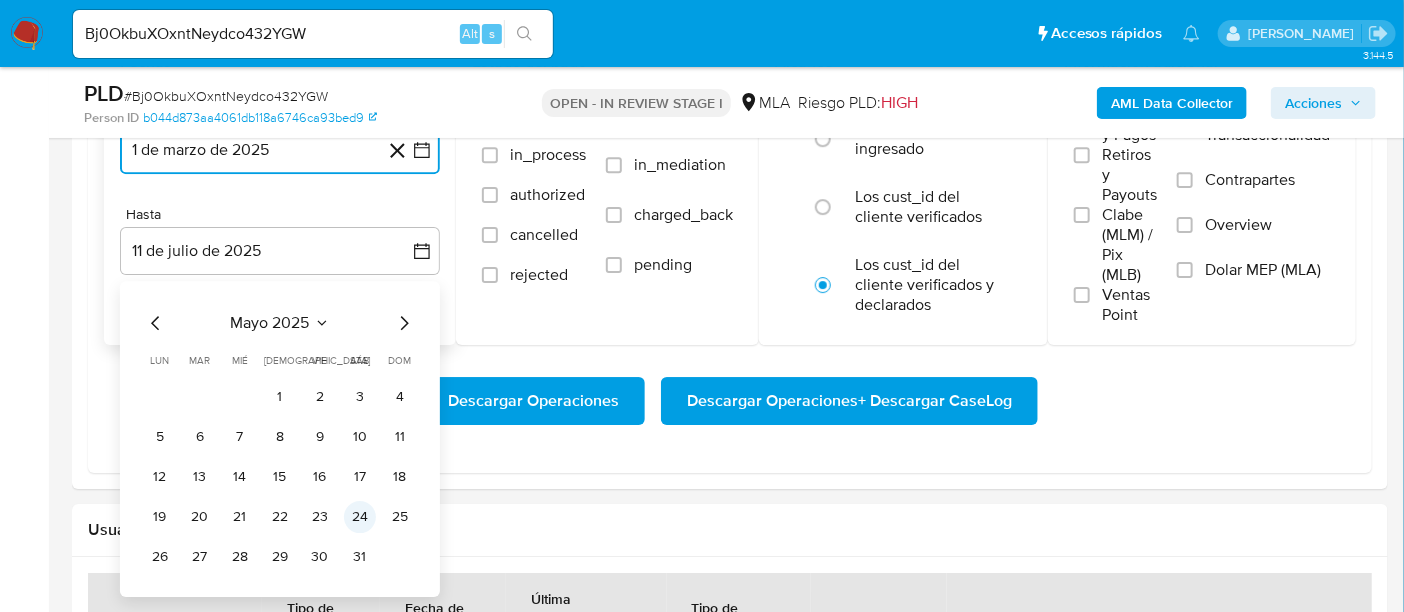 scroll, scrollTop: 2625, scrollLeft: 0, axis: vertical 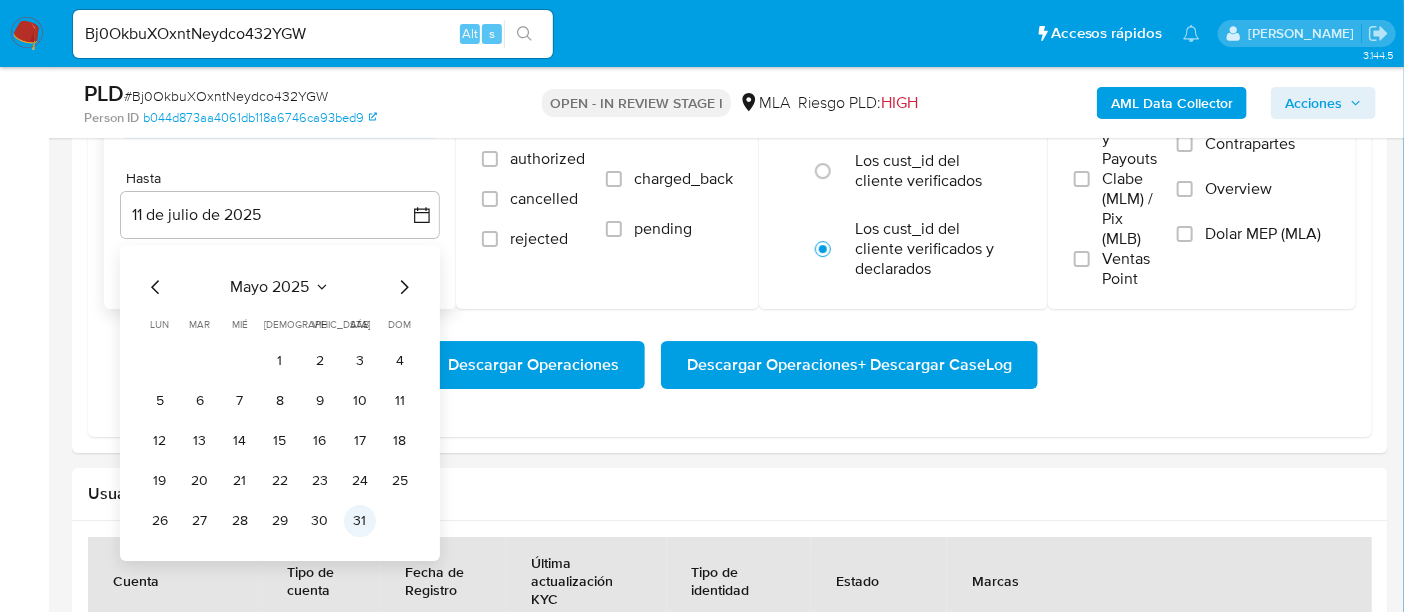 click on "31" at bounding box center (360, 521) 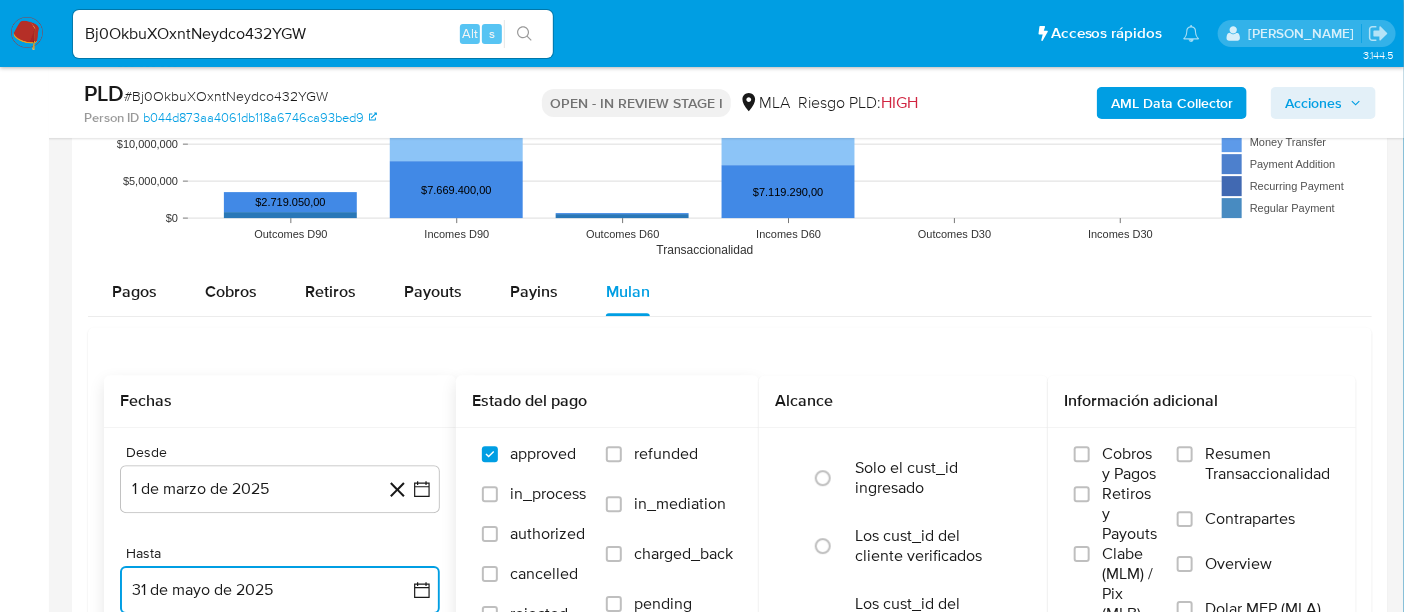scroll, scrollTop: 2625, scrollLeft: 0, axis: vertical 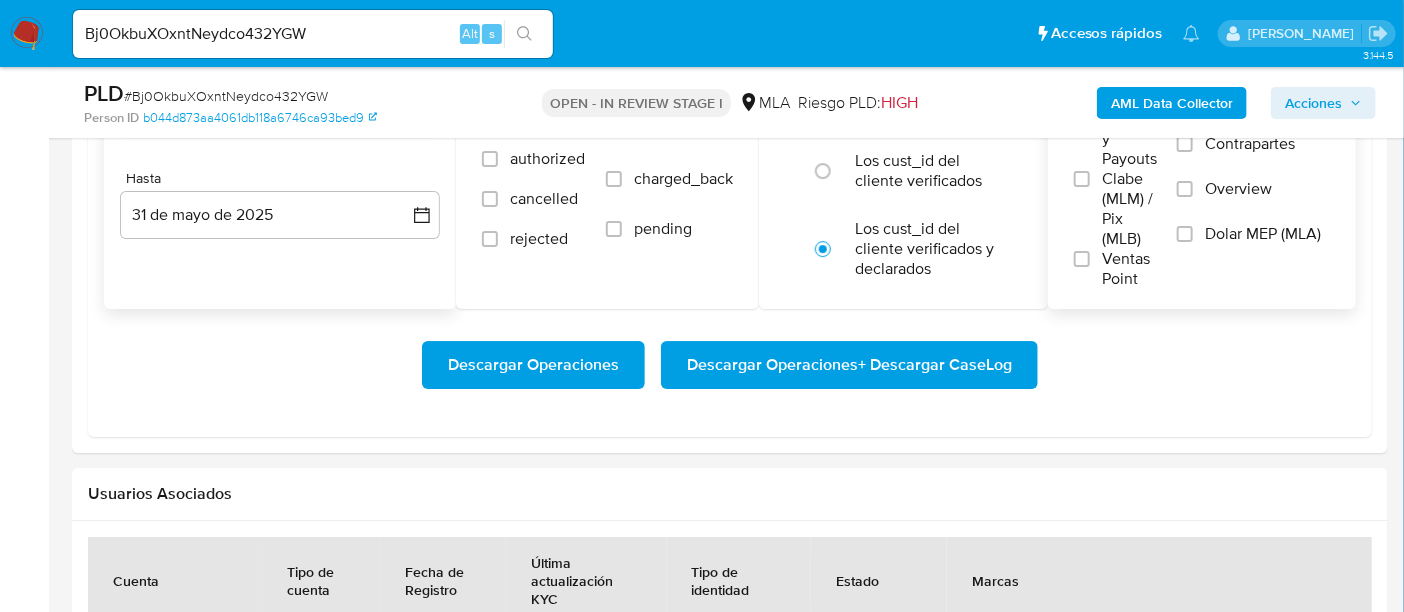 click on "Dolar MEP (MLA)" at bounding box center (1253, 246) 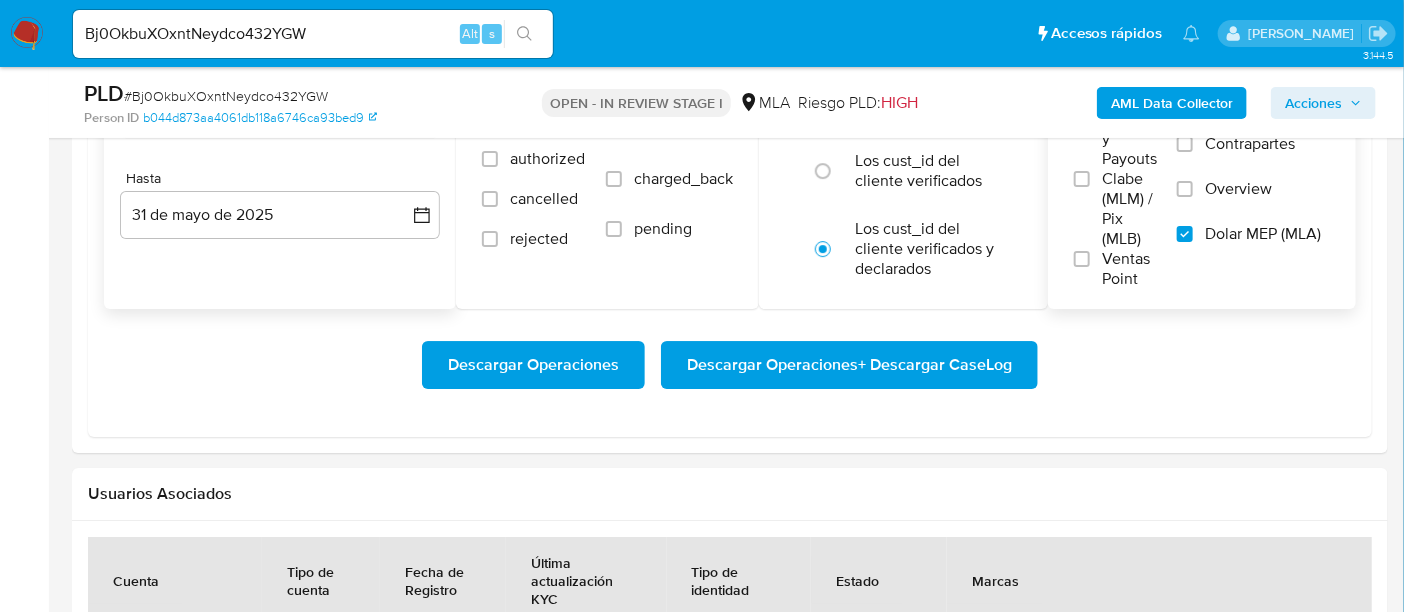 click on "Descargar Operaciones  +   Descargar CaseLog" at bounding box center [849, 365] 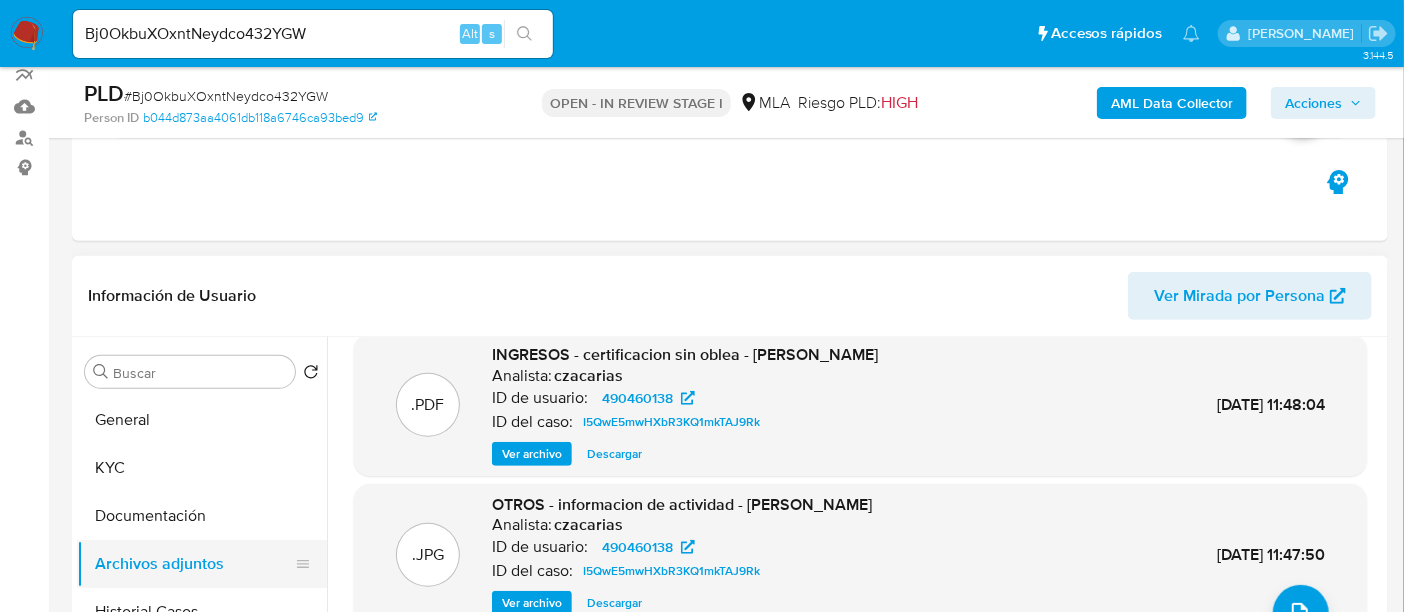 scroll, scrollTop: 374, scrollLeft: 0, axis: vertical 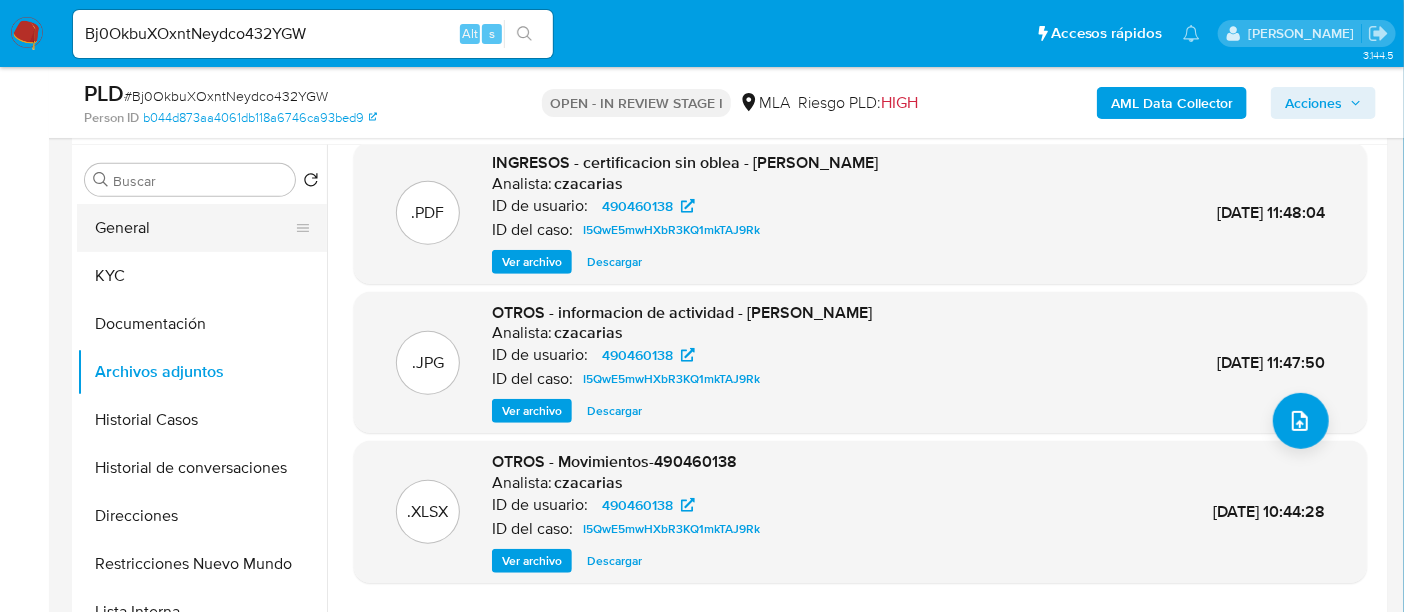 click on "General" at bounding box center (194, 228) 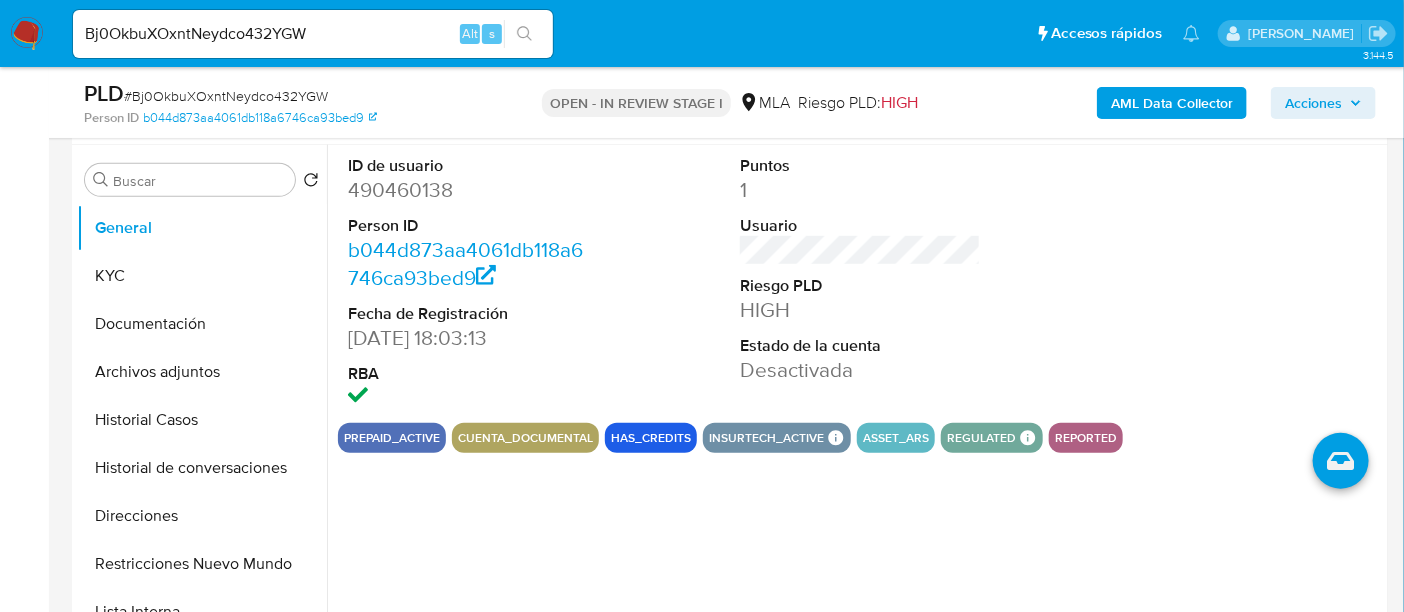 click on "490460138" at bounding box center [468, 190] 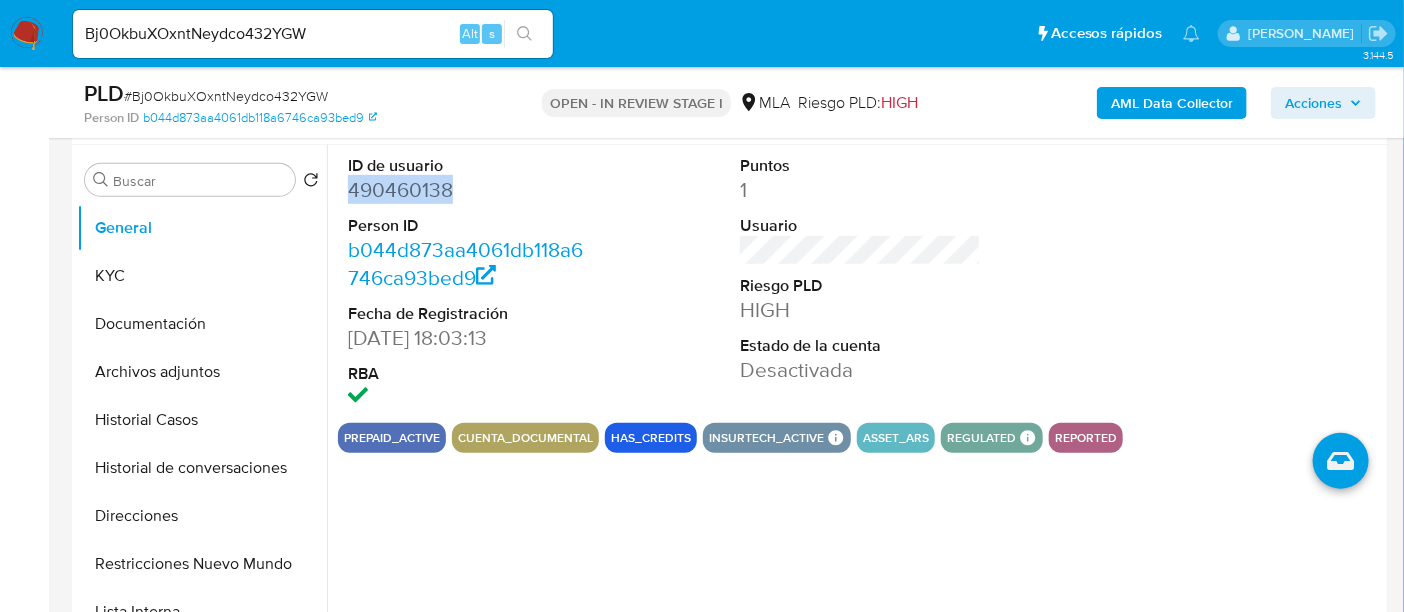 click on "490460138" at bounding box center (468, 190) 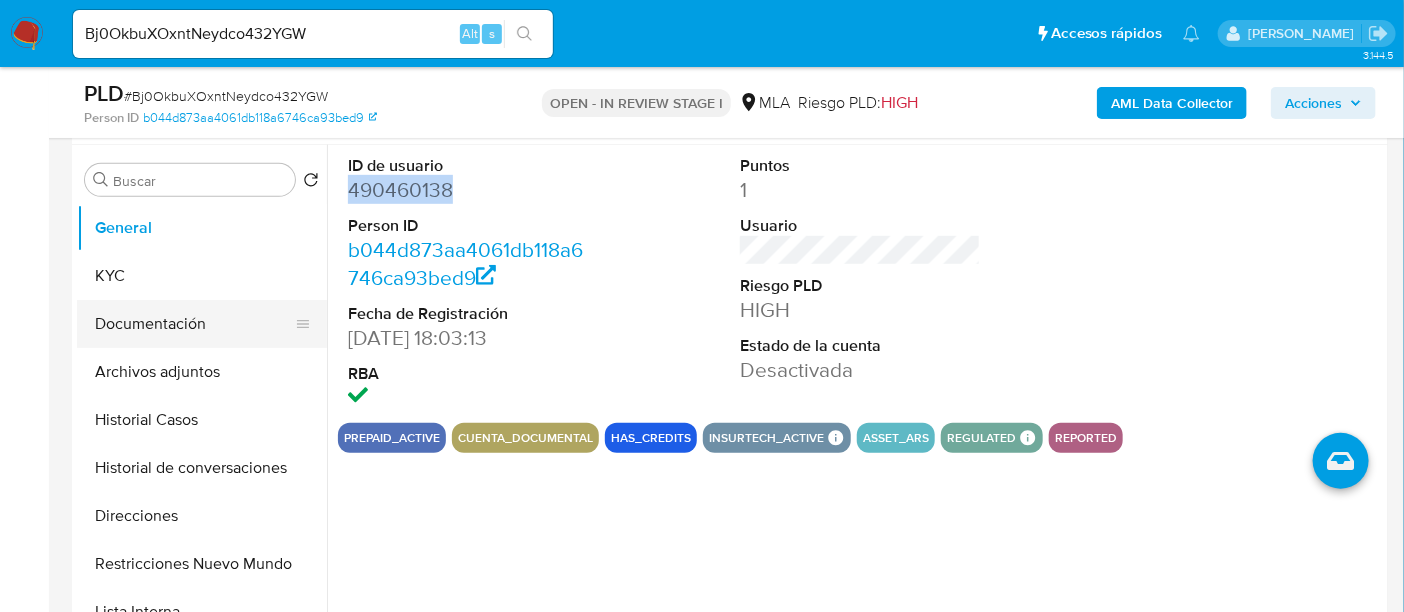 copy on "490460138" 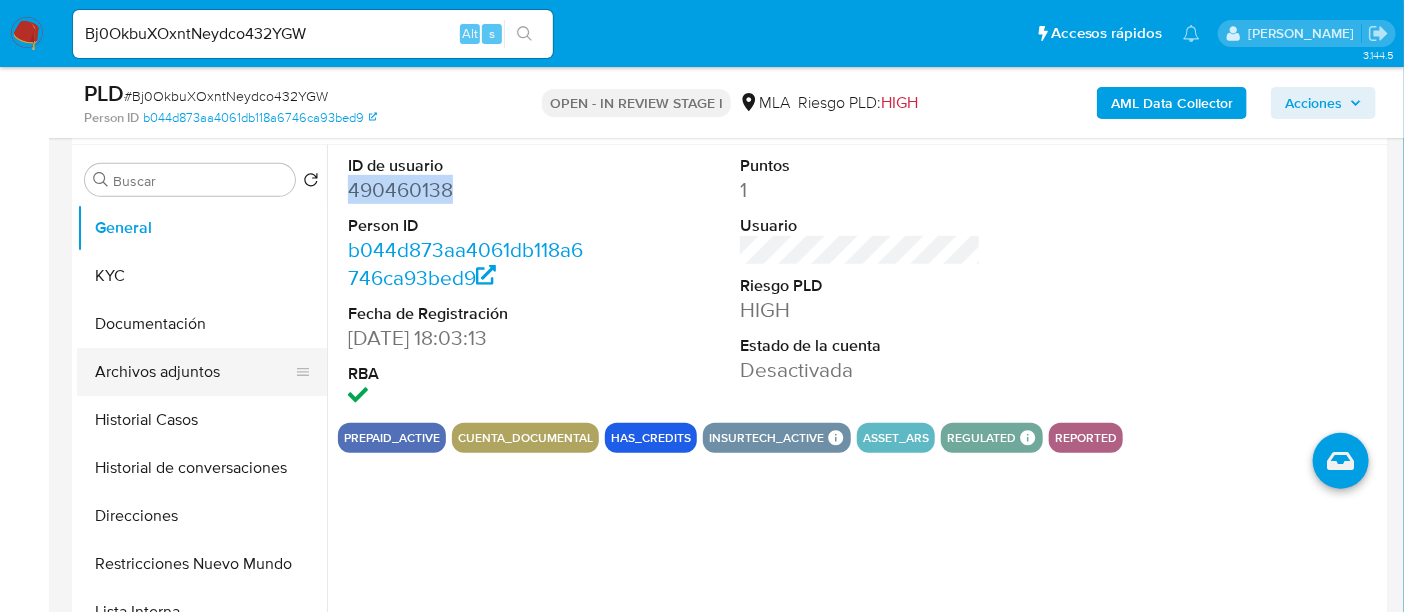 click on "Archivos adjuntos" at bounding box center (194, 372) 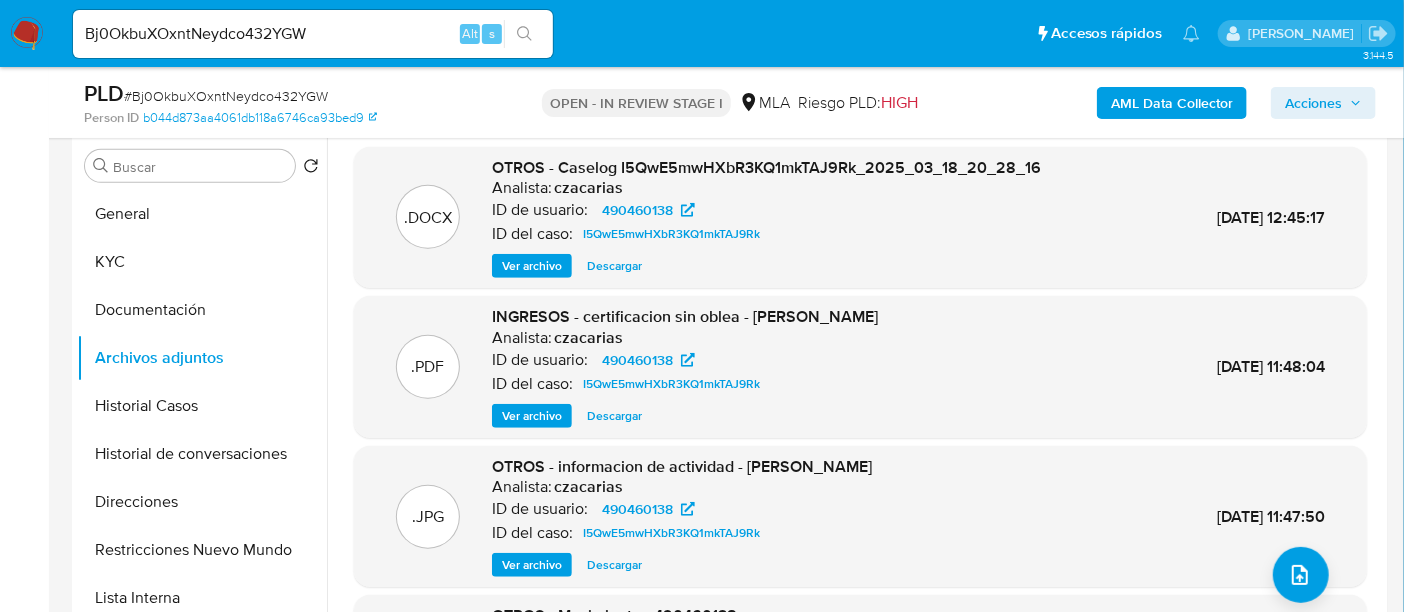 scroll, scrollTop: 285, scrollLeft: 0, axis: vertical 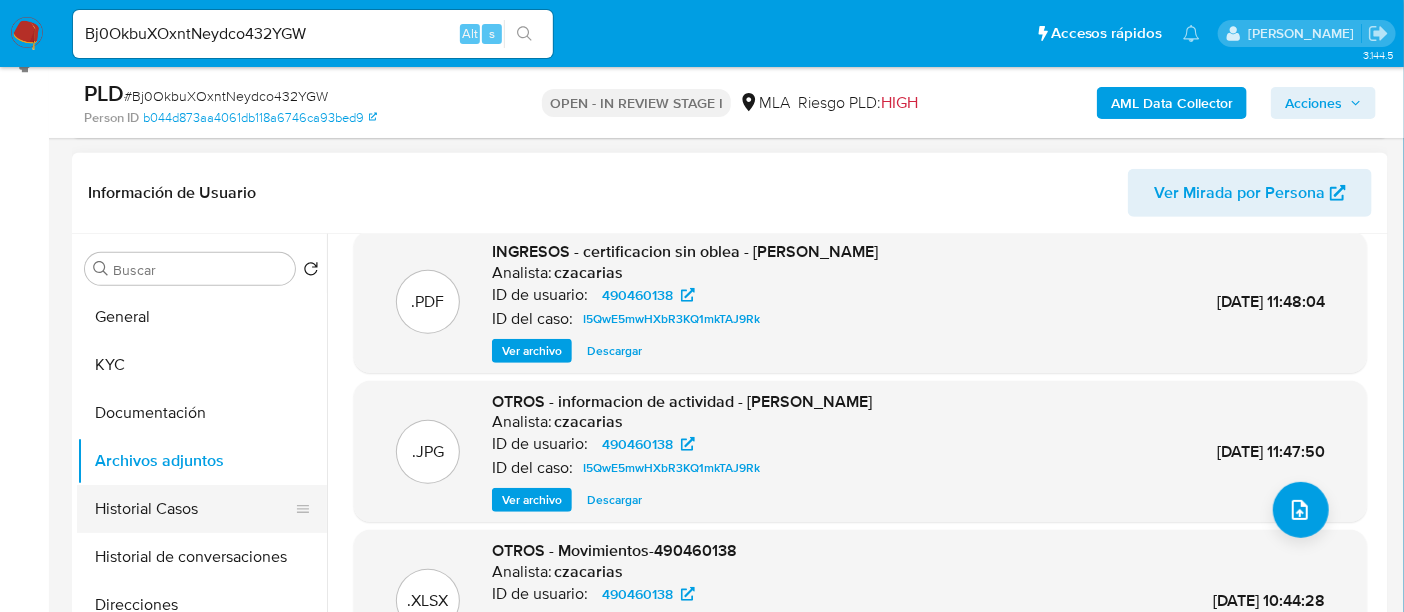 click on "Historial Casos" at bounding box center [194, 509] 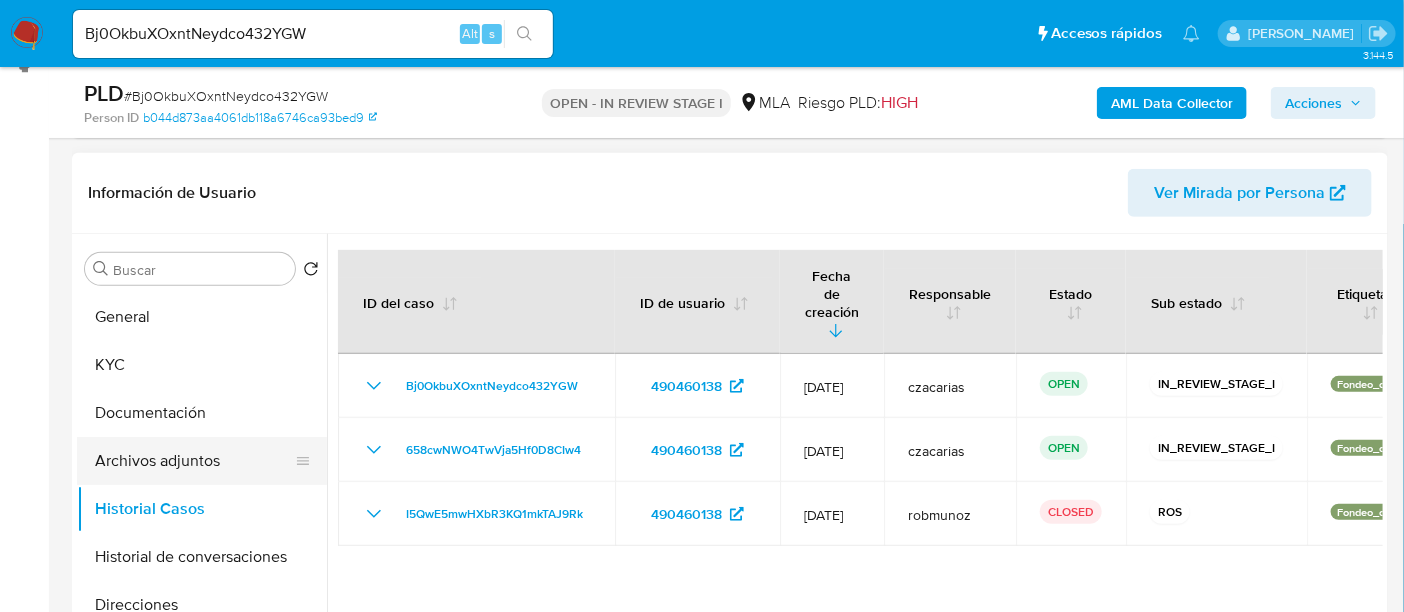 click on "Archivos adjuntos" at bounding box center (194, 461) 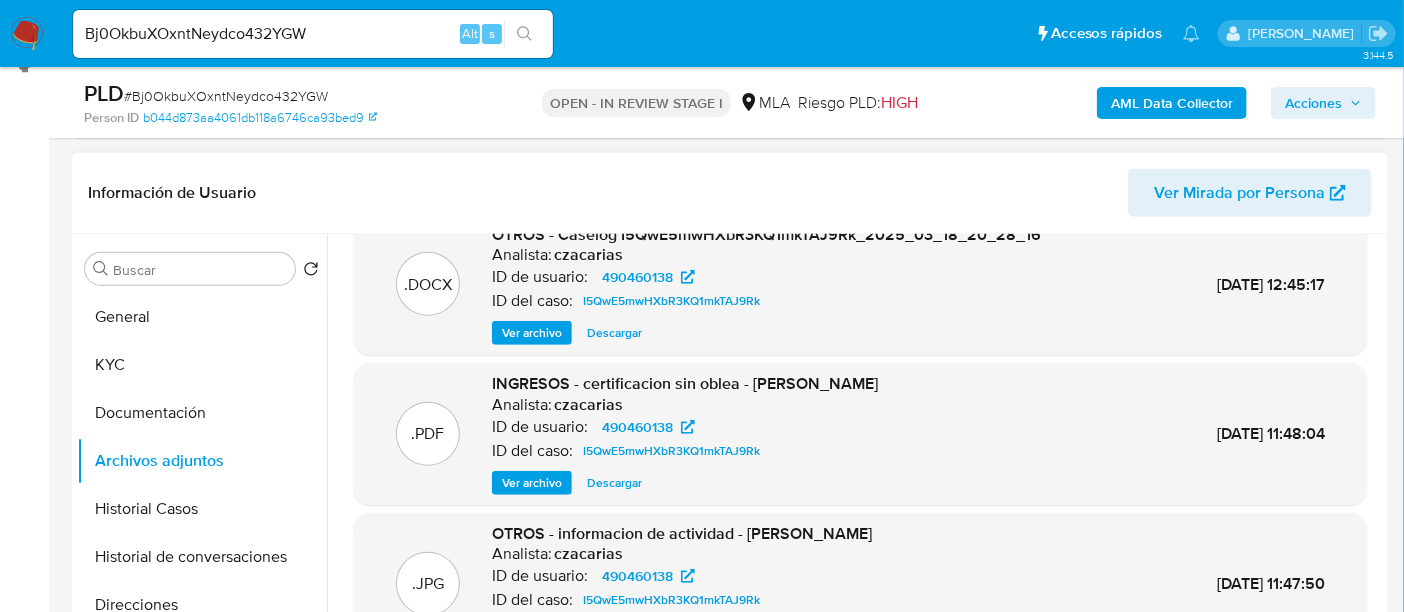scroll, scrollTop: 0, scrollLeft: 0, axis: both 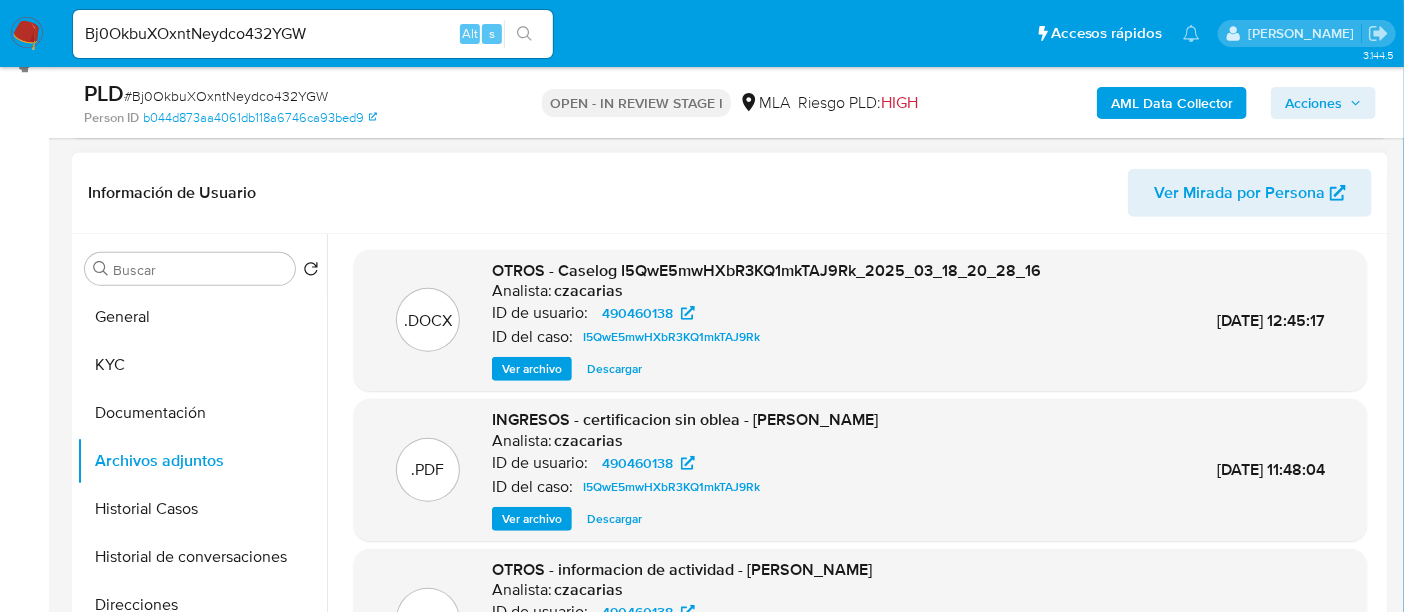 click on "Ver archivo" at bounding box center (532, 519) 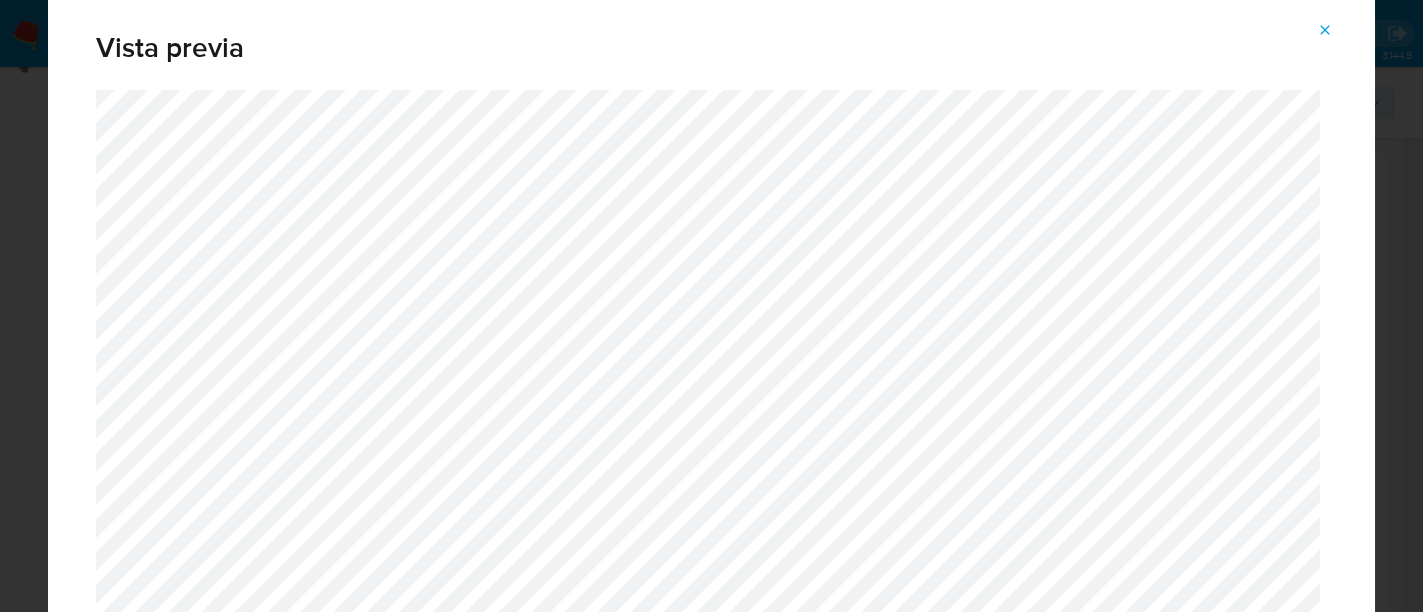 click on "Vista previa" at bounding box center (711, 306) 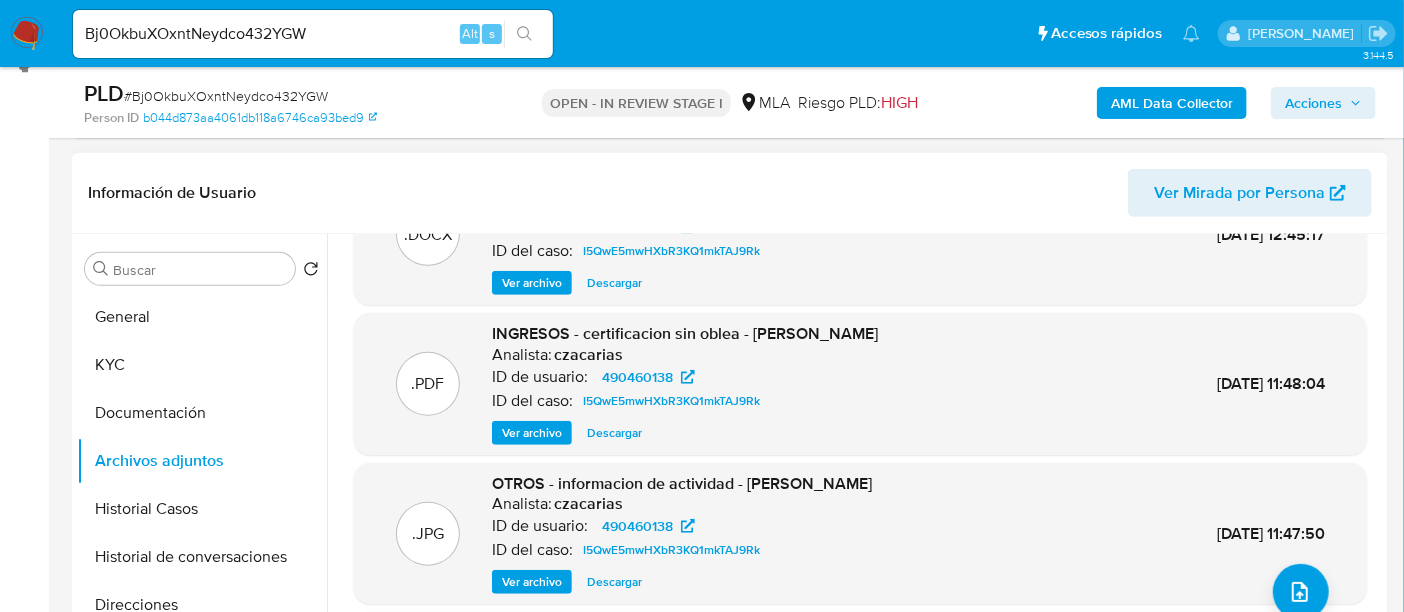 scroll, scrollTop: 168, scrollLeft: 0, axis: vertical 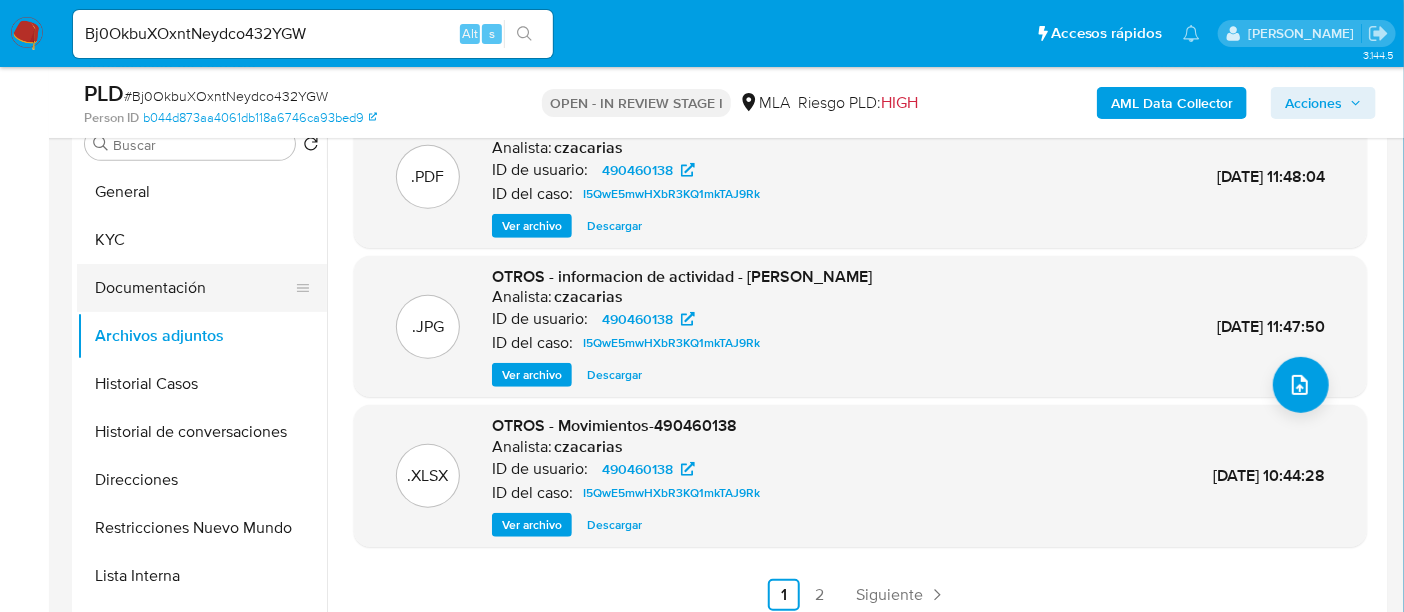 click on "Documentación" at bounding box center [194, 288] 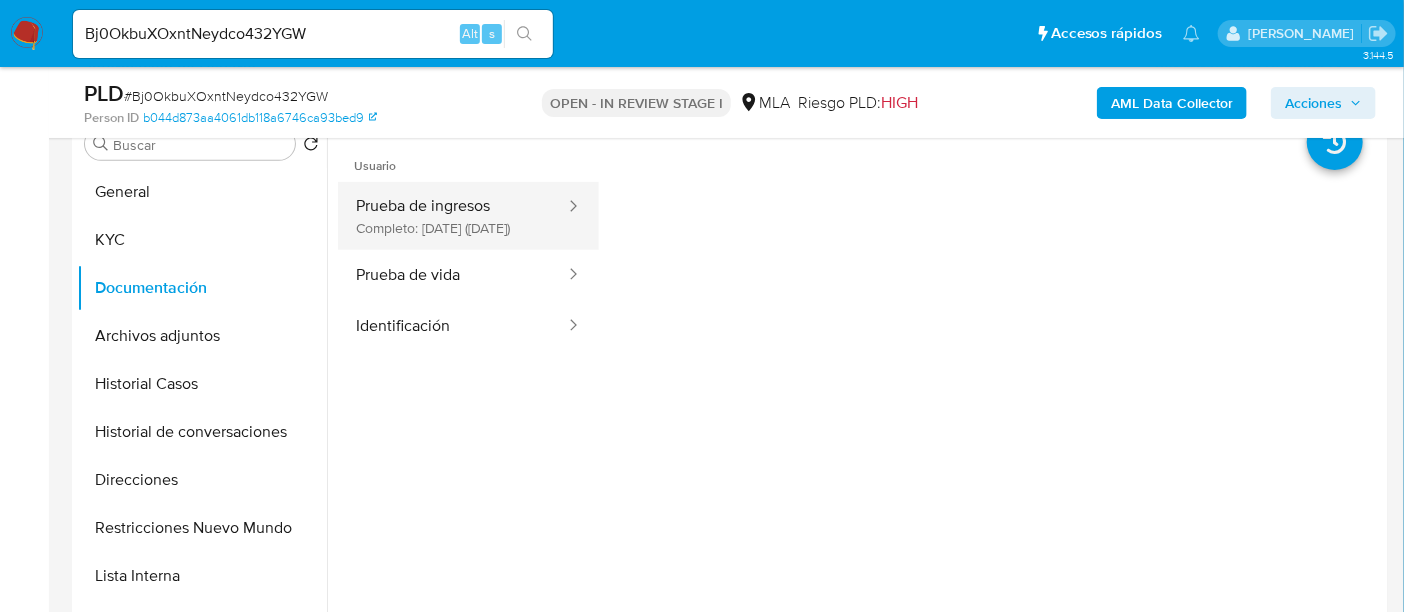 click on "Prueba de ingresos Completo: 22/07/2024 (hace un año)" at bounding box center [452, 216] 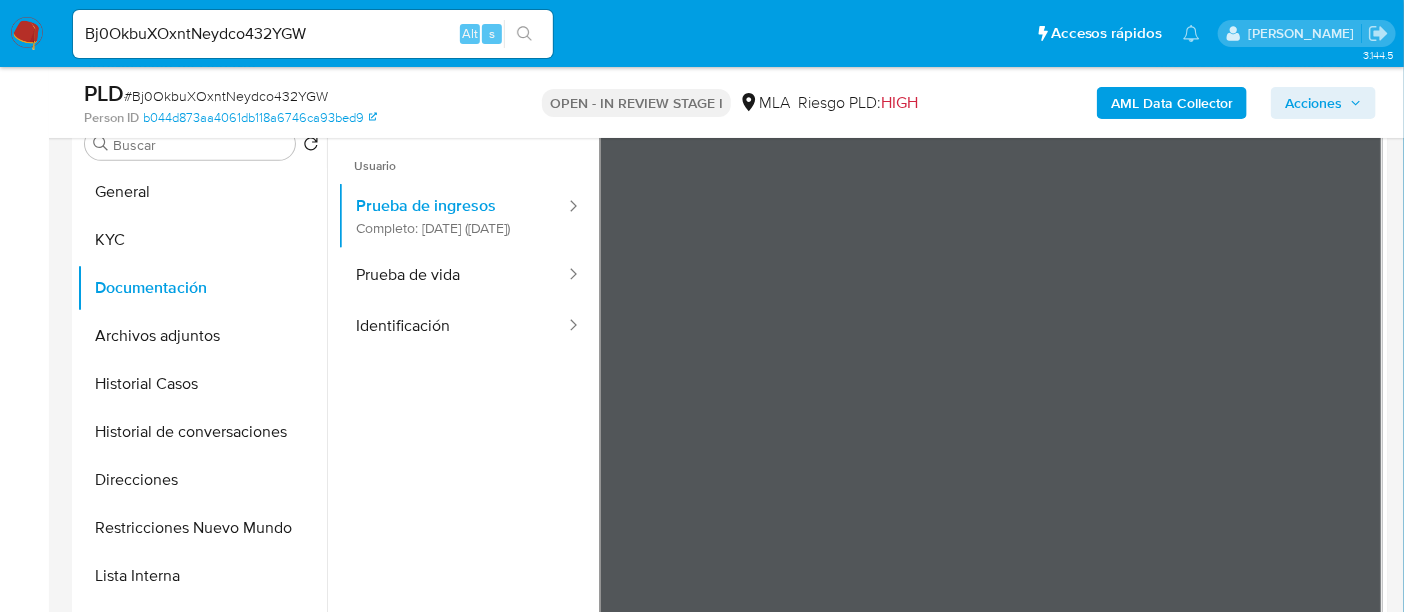 click on "Pausado Ver notificaciones Bj0OkbuXOxntNeydco432YGW Alt s Accesos rápidos   Presiona las siguientes teclas para acceder a algunas de las funciones Buscar caso o usuario Alt s Volver al home Alt h Agregar un comentario Alt c Ir a la resolucion de un caso Alt r Agregar un archivo adjunto Alt a Solicitar KYC challenge Alt 3 Agregar restricción Alt 4 Eliminar restricción Alt 5 Cecilia Zacarias Bandeja Tablero Screening Búsqueda en Listas Watchlist Herramientas Operaciones masivas Reportes Mulan Buscador de personas Consolidado 3.144.5 Asignado a   czacarias   Asignado el: 18/06/2025 14:21:46 Creado el: 12/06/2025   Creado el: 12/06/2025 03:33:14 - Vence en 2 meses   Vence el 10/09/2025 03:33:14 PLD # Bj0OkbuXOxntNeydco432YGW Person ID b044d873aa4061db118a6746ca93bed9 OPEN - IN REVIEW STAGE I  MLA Riesgo PLD:  HIGH AML Data Collector Acciones Información del caso Eventos ( 1 ) Acciones AUTOMATIC (1) Información de Usuario Ver Mirada por Persona Buscar   Volver al orden por defecto General KYC Documentación" at bounding box center (702, 1687) 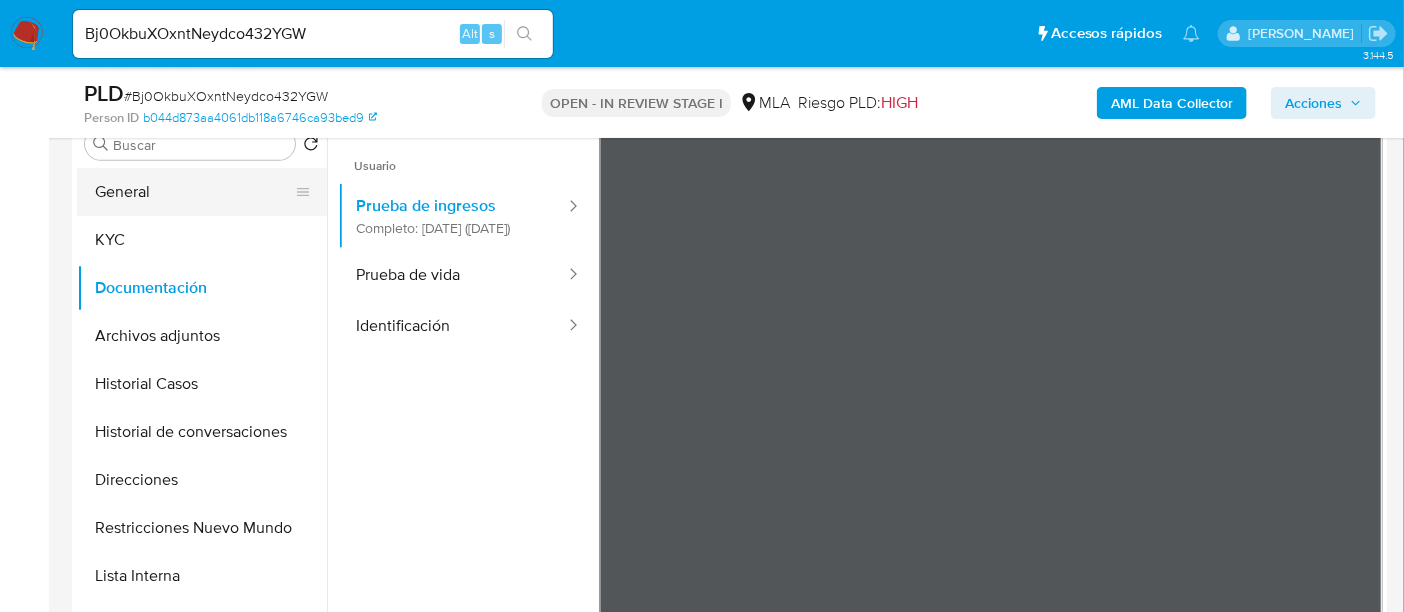click on "General" at bounding box center (194, 192) 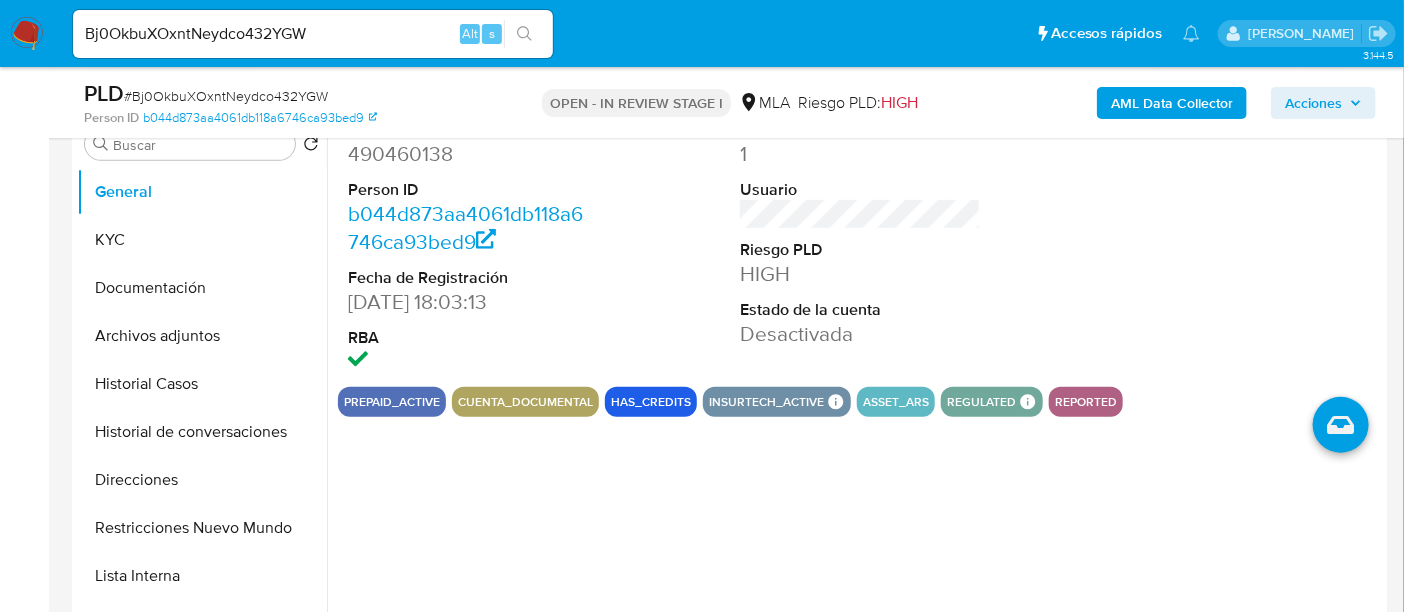 click on "490460138" at bounding box center (468, 154) 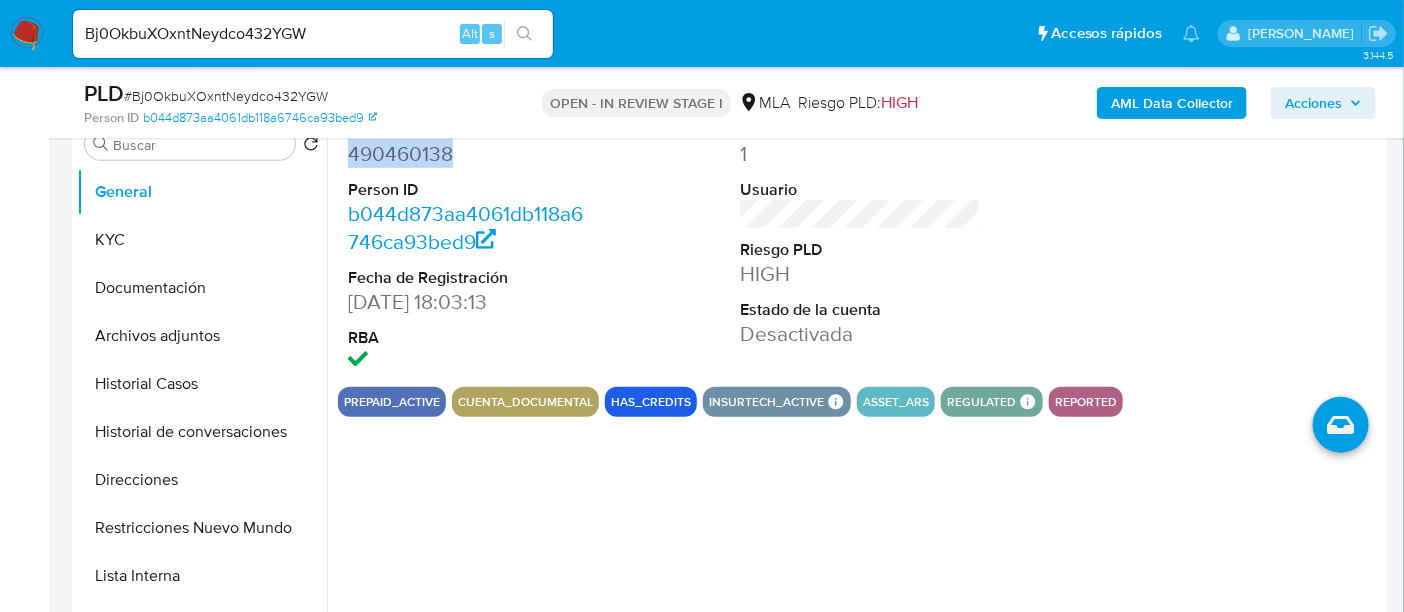 click on "490460138" at bounding box center (468, 154) 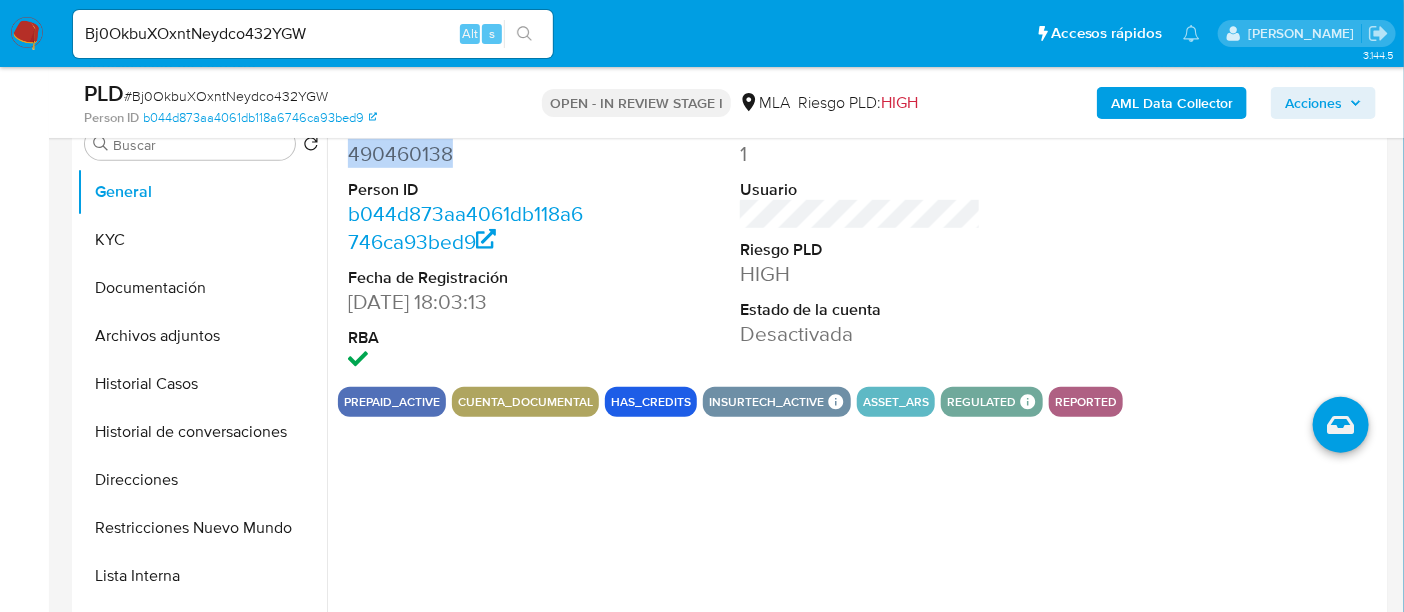 copy on "490460138" 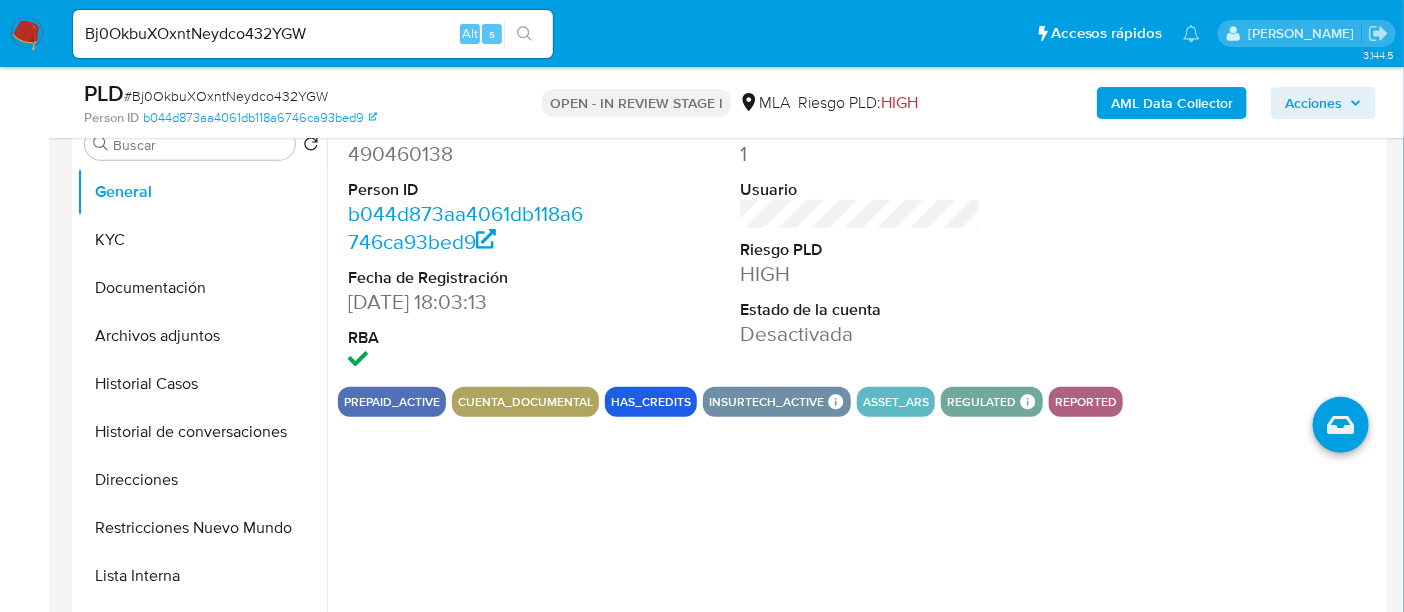 click on "# Bj0OkbuXOxntNeydco432YGW" at bounding box center (226, 96) 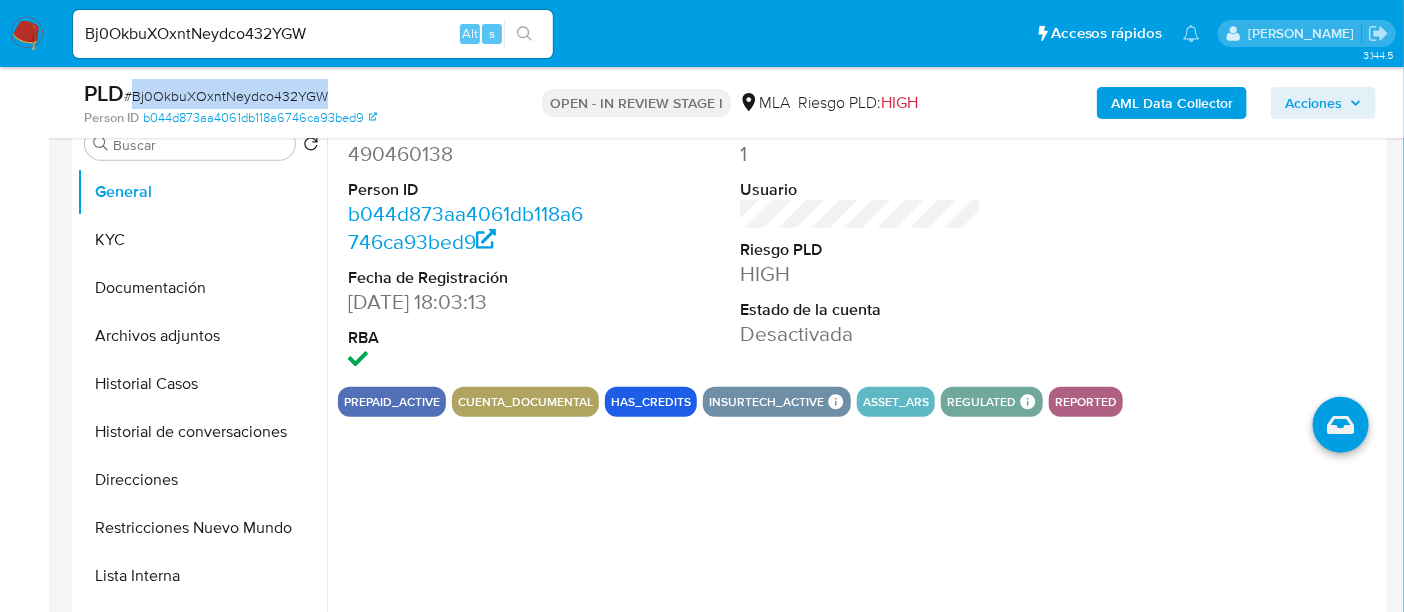 click on "# Bj0OkbuXOxntNeydco432YGW" at bounding box center (226, 96) 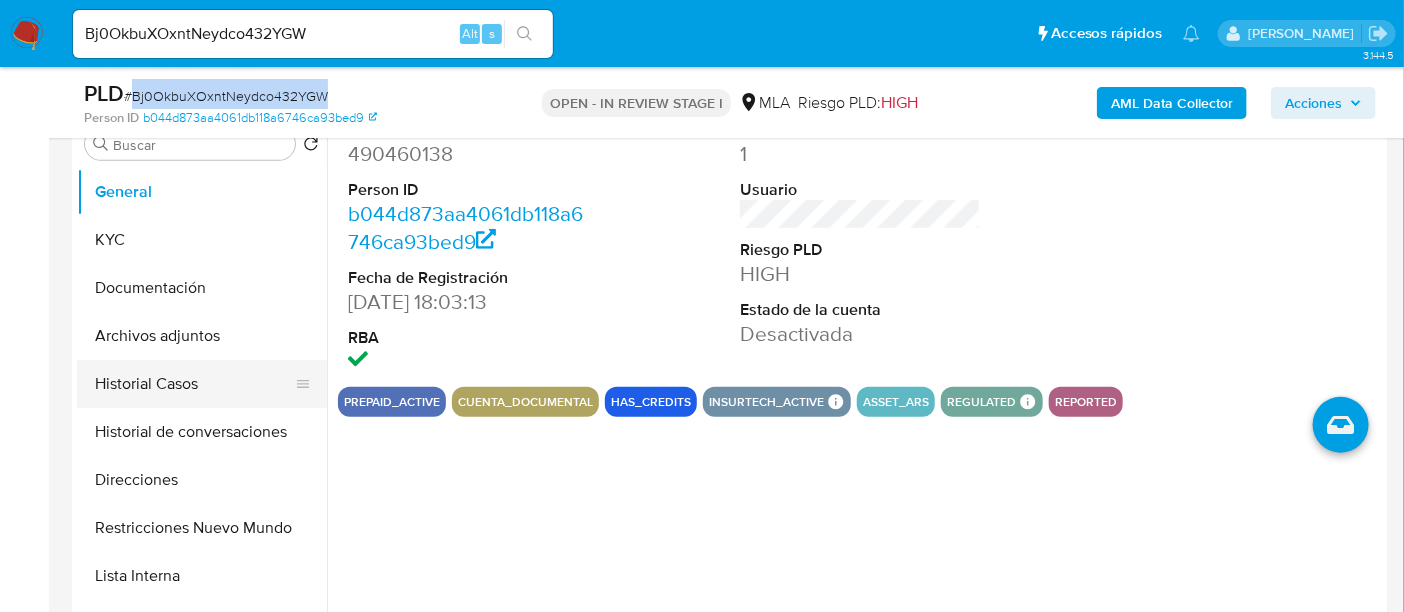 click on "Historial Casos" at bounding box center (194, 384) 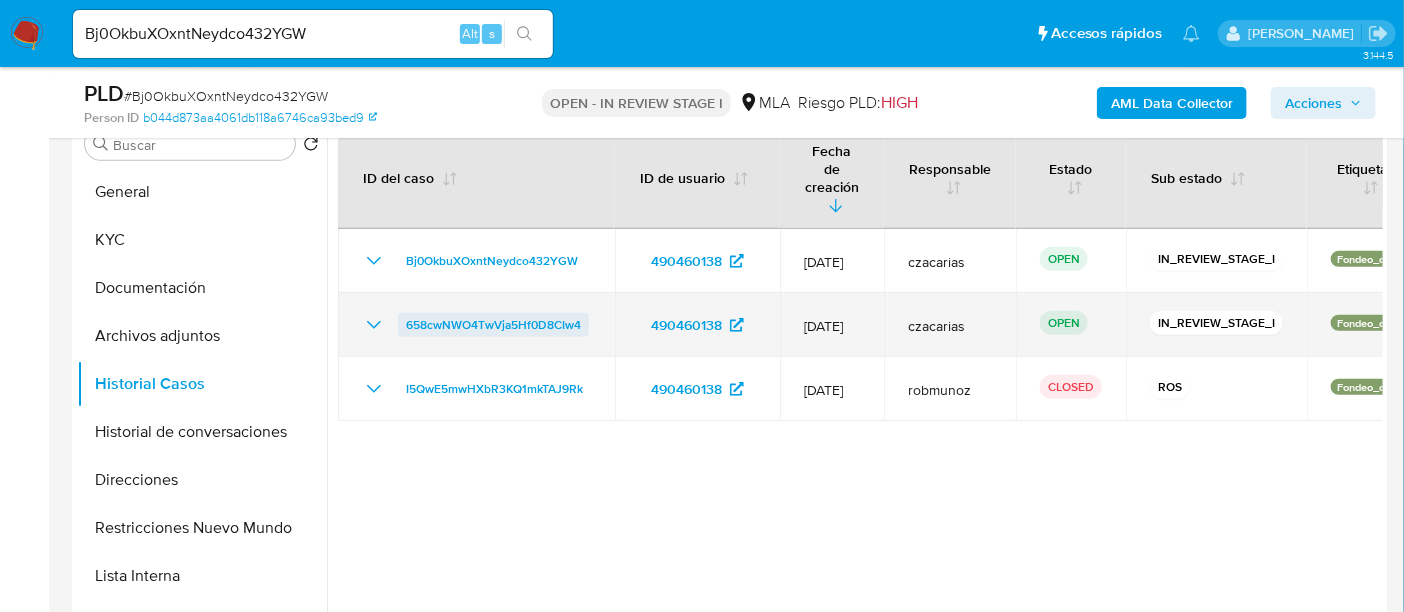 drag, startPoint x: 600, startPoint y: 285, endPoint x: 399, endPoint y: 290, distance: 201.06218 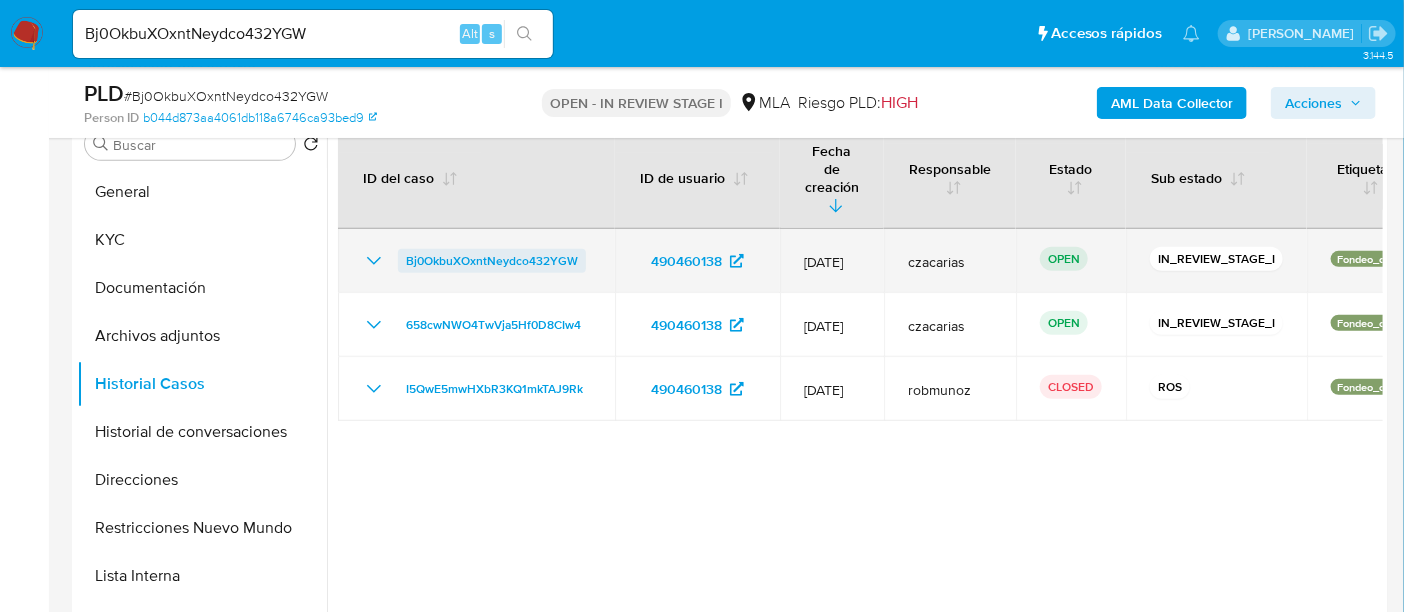 drag, startPoint x: 586, startPoint y: 217, endPoint x: 397, endPoint y: 223, distance: 189.09521 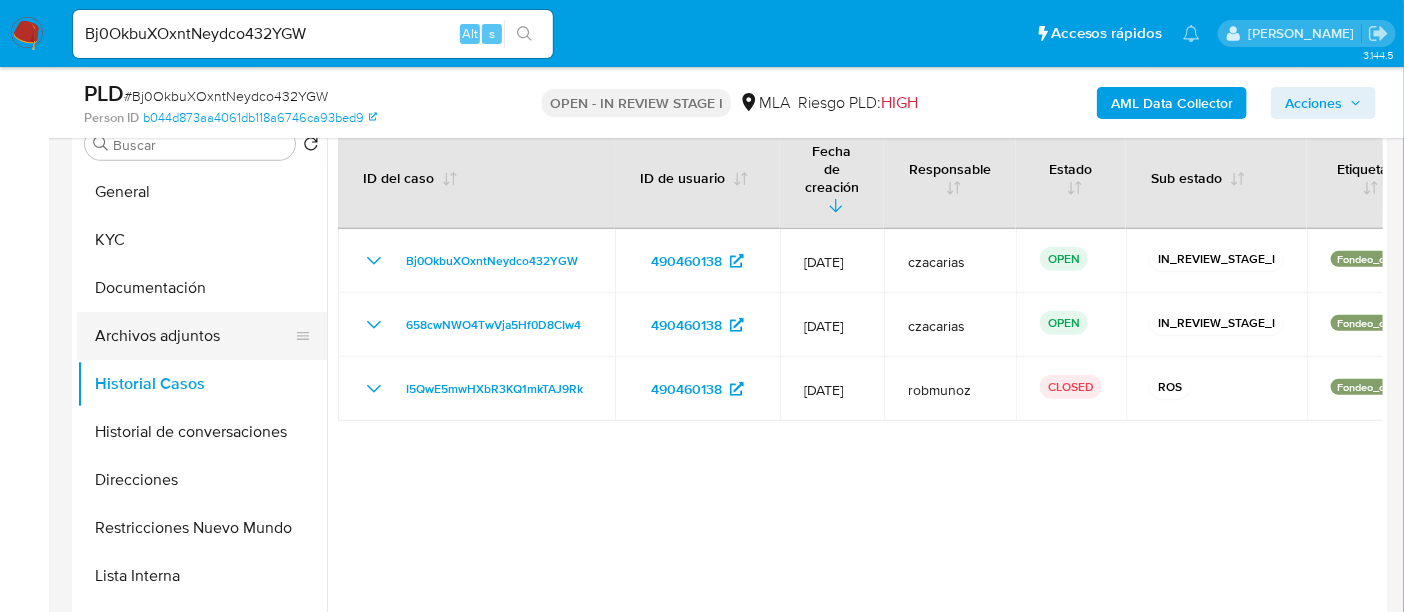 click on "Archivos adjuntos" at bounding box center [194, 336] 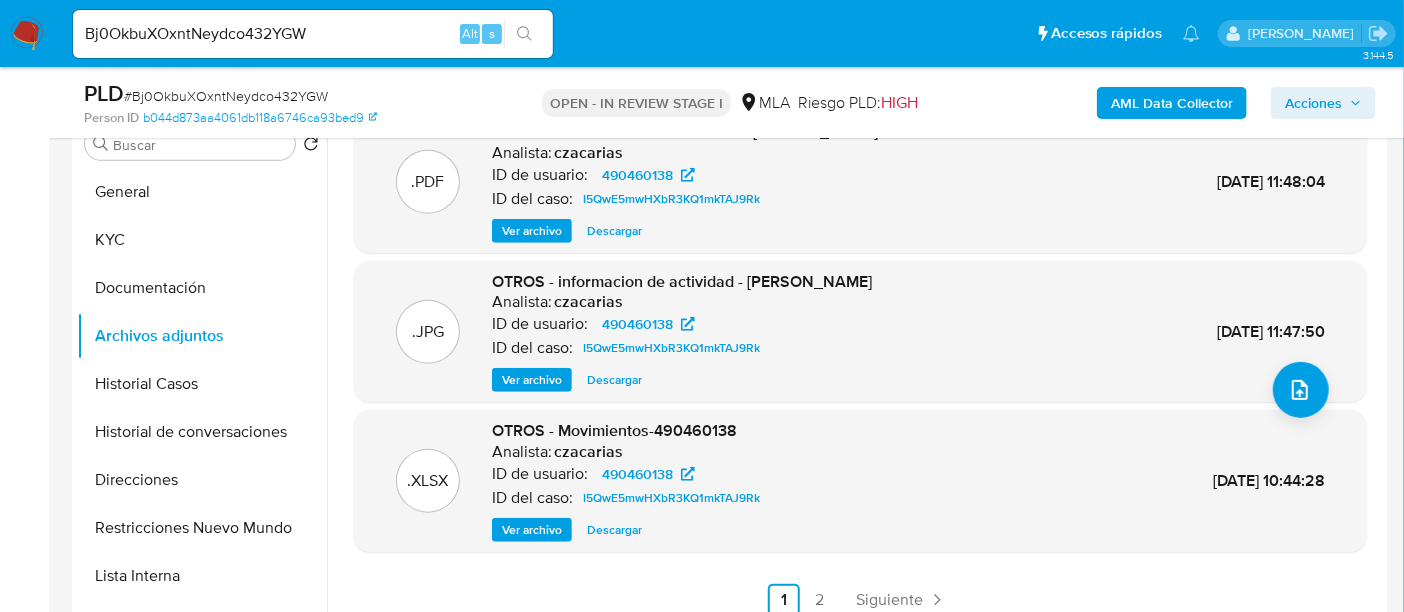 scroll, scrollTop: 168, scrollLeft: 0, axis: vertical 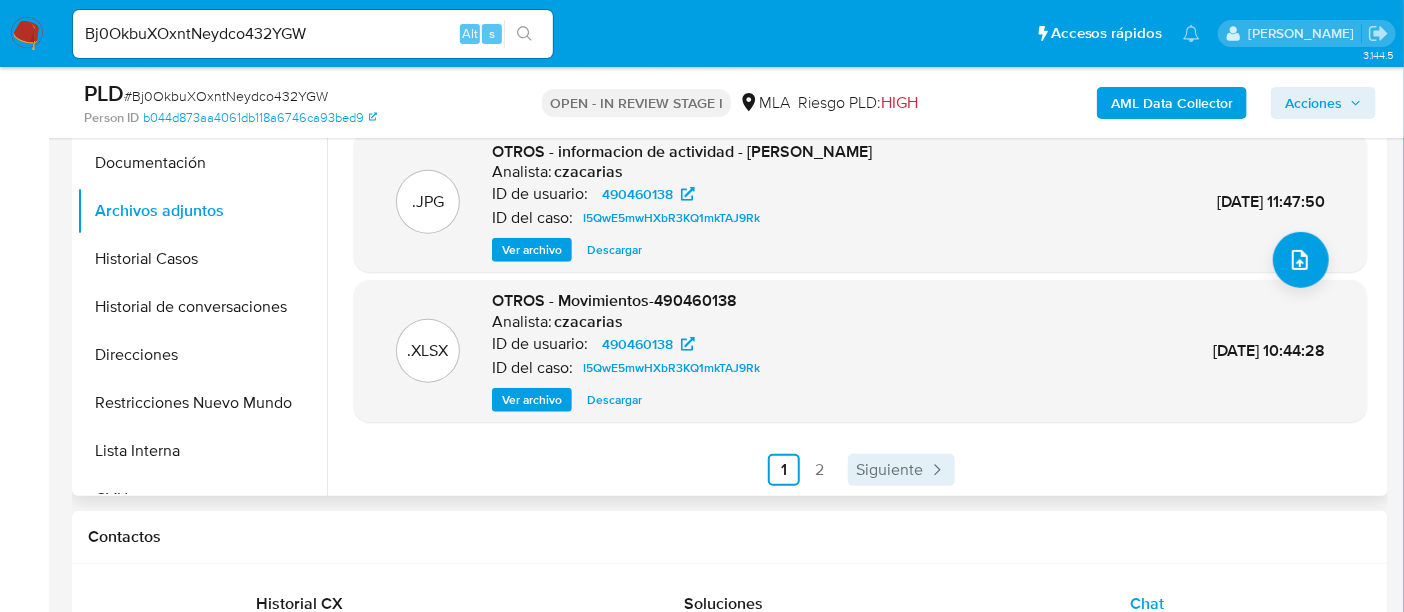 click on "Siguiente" at bounding box center (901, 470) 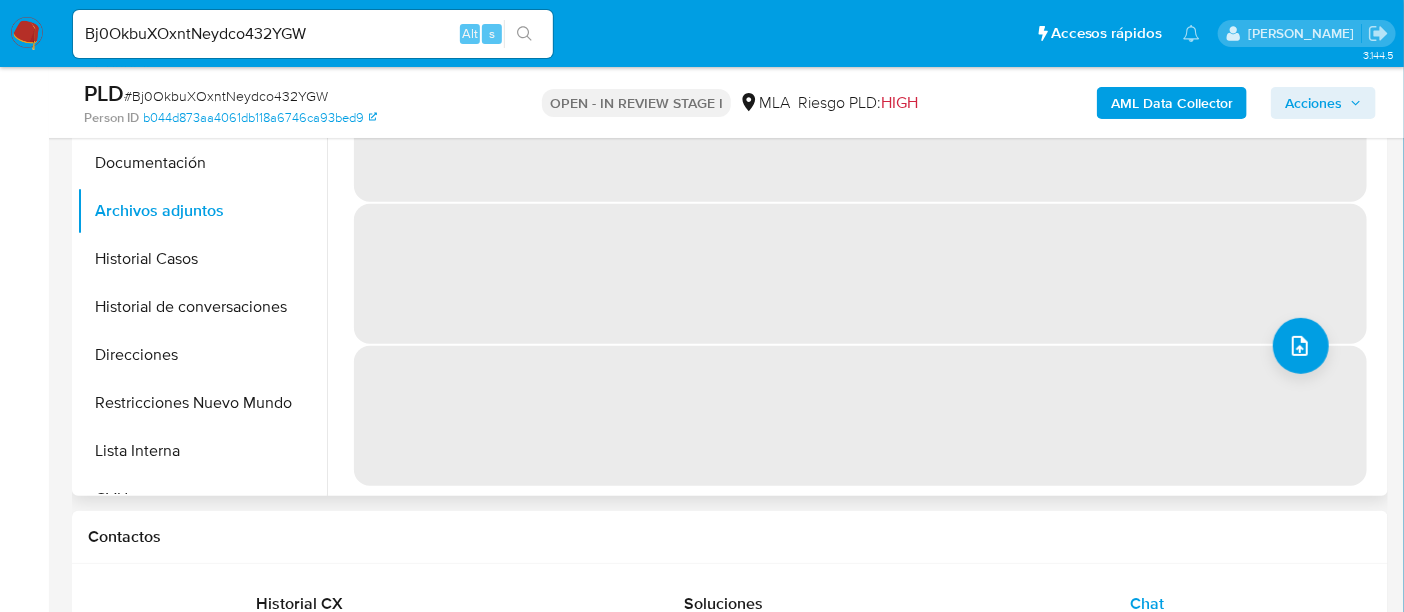scroll, scrollTop: 0, scrollLeft: 0, axis: both 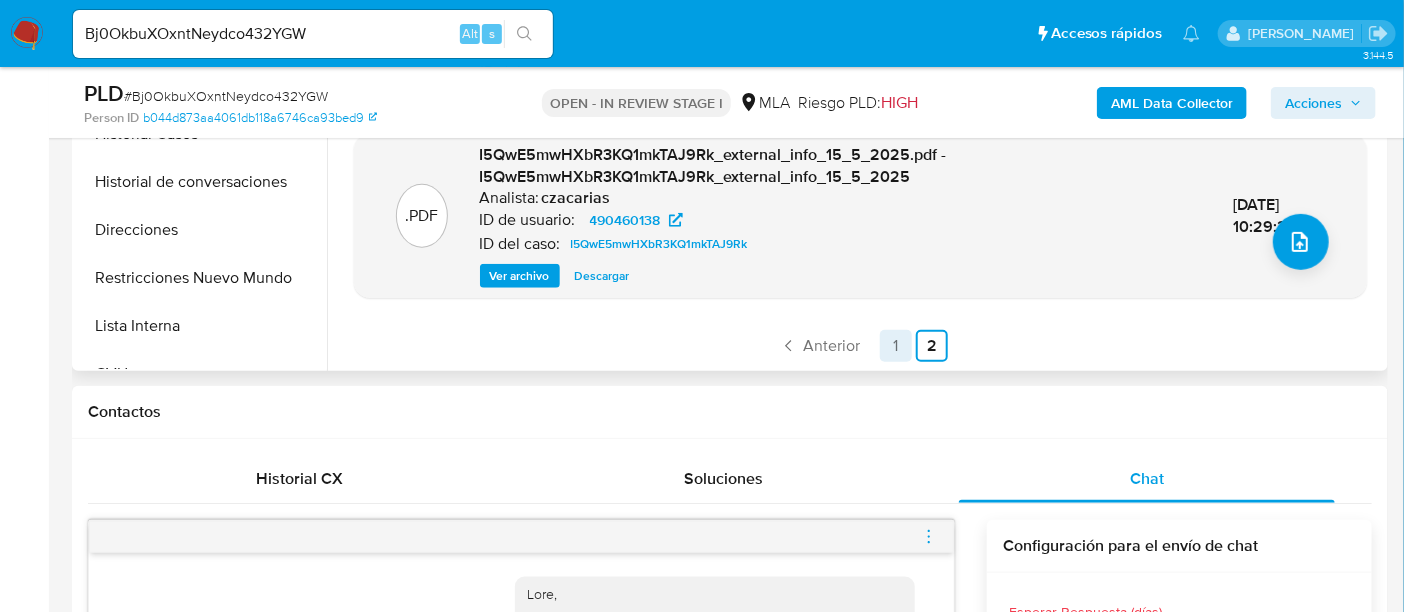 click on "1" at bounding box center (896, 346) 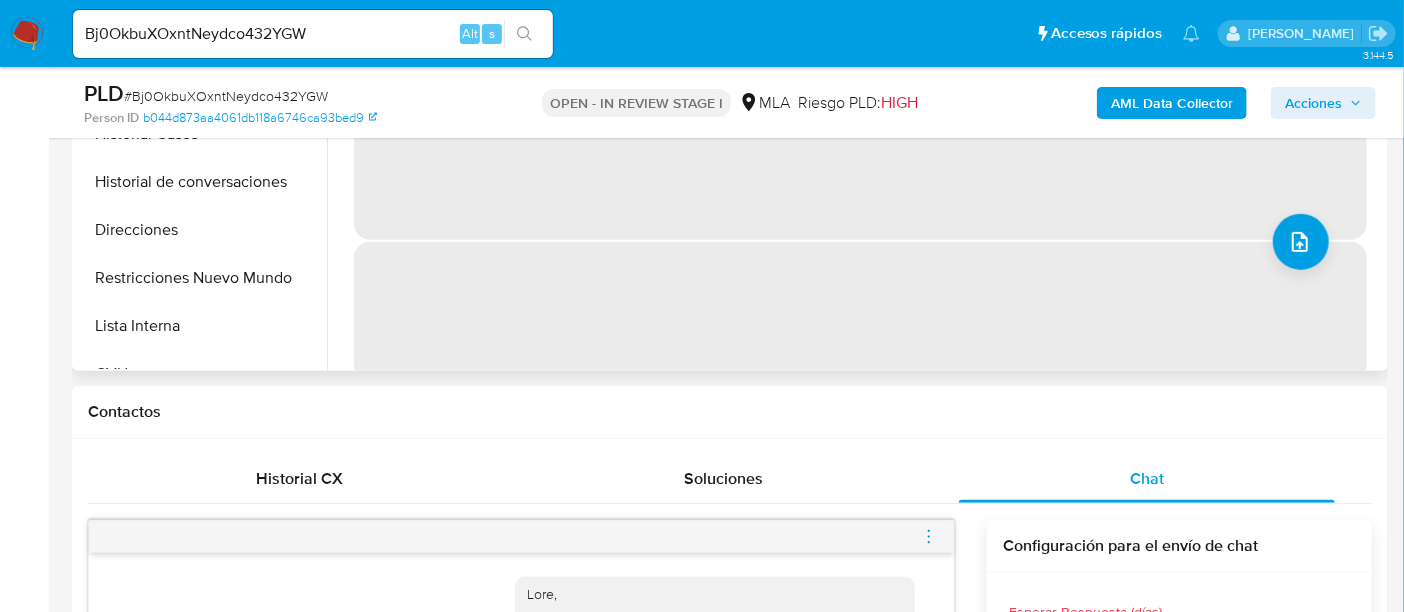 scroll, scrollTop: 0, scrollLeft: 0, axis: both 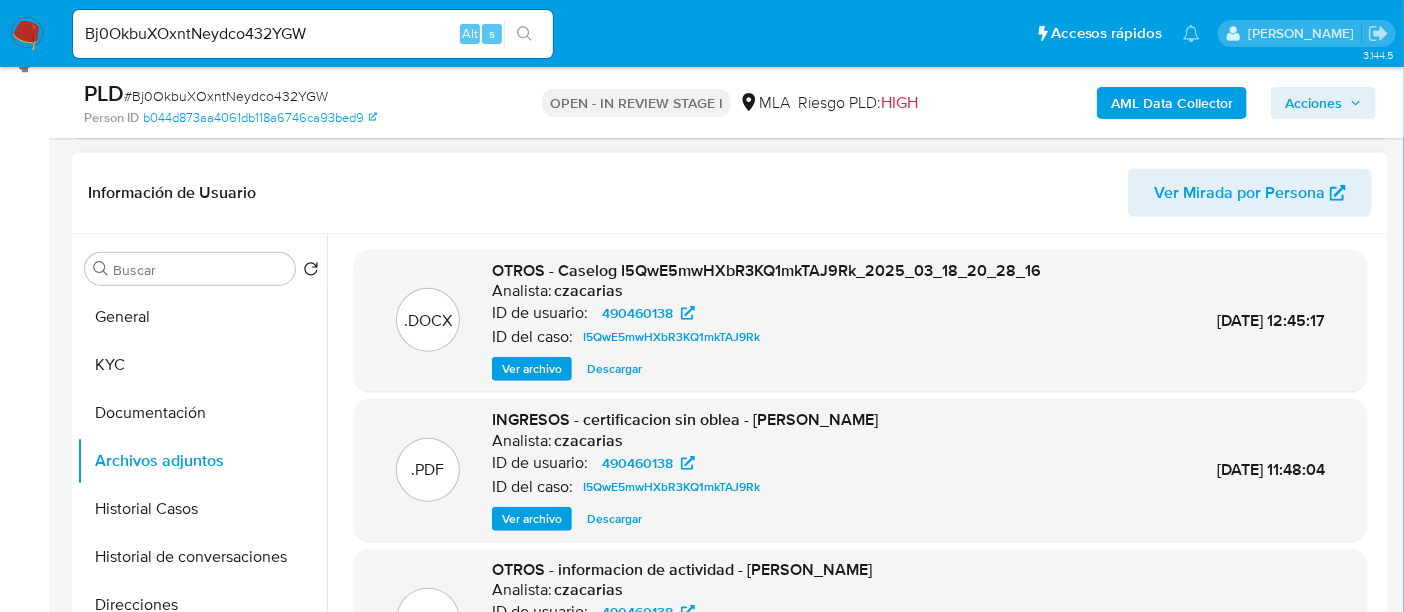 click on "Ver archivo" at bounding box center (532, 369) 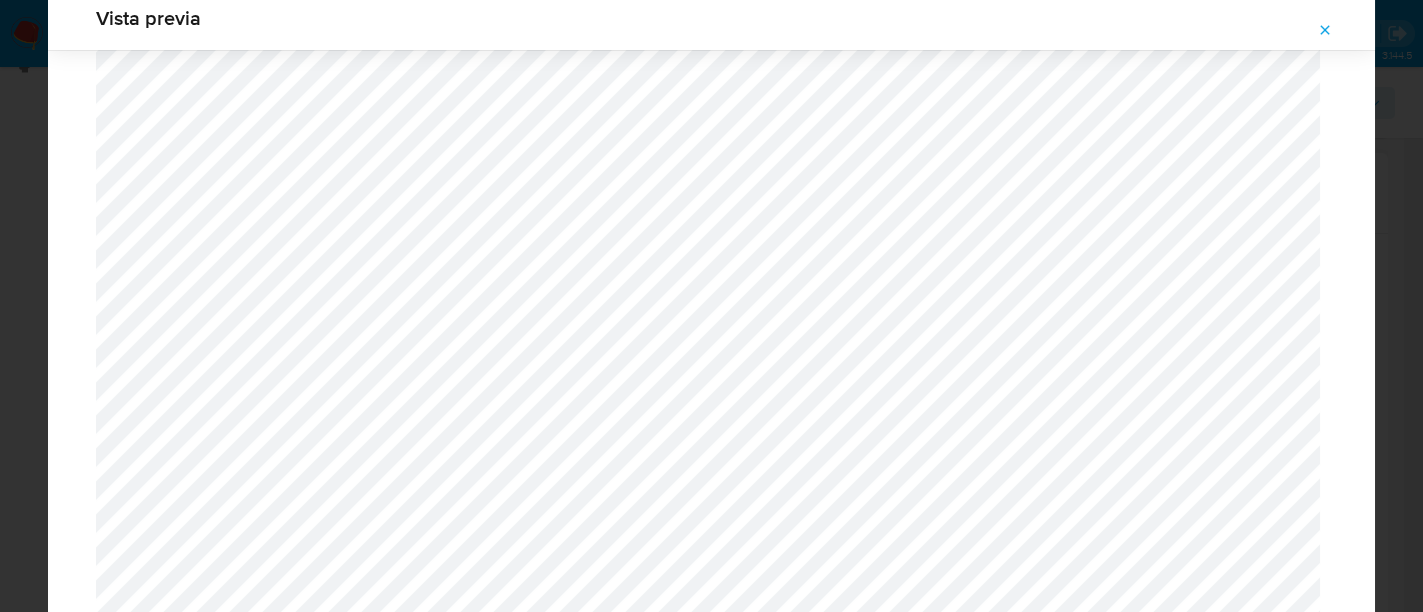 scroll, scrollTop: 585, scrollLeft: 0, axis: vertical 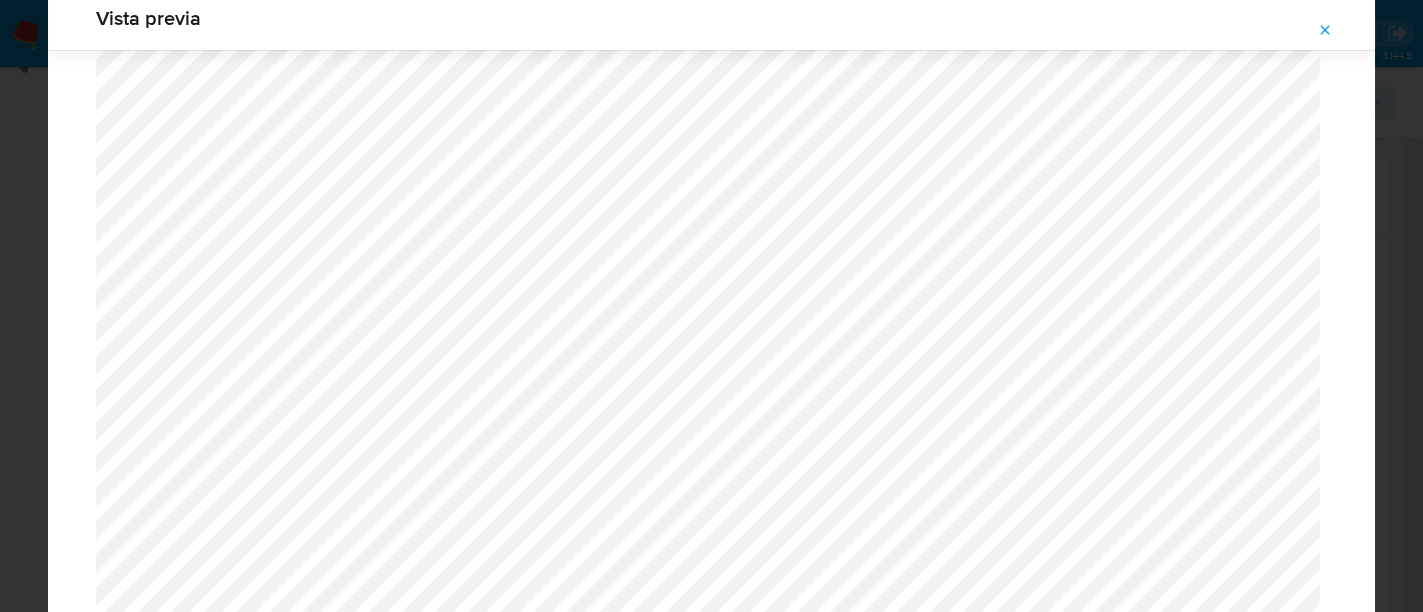 click at bounding box center [1325, 30] 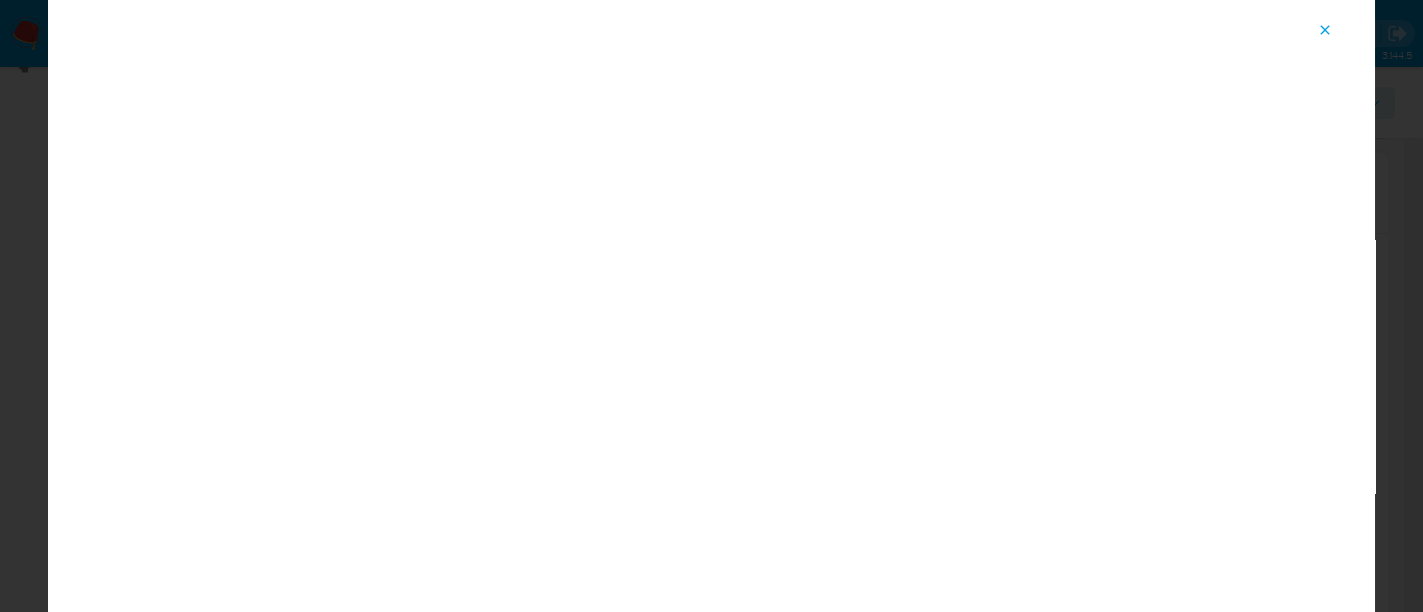 scroll, scrollTop: 103, scrollLeft: 0, axis: vertical 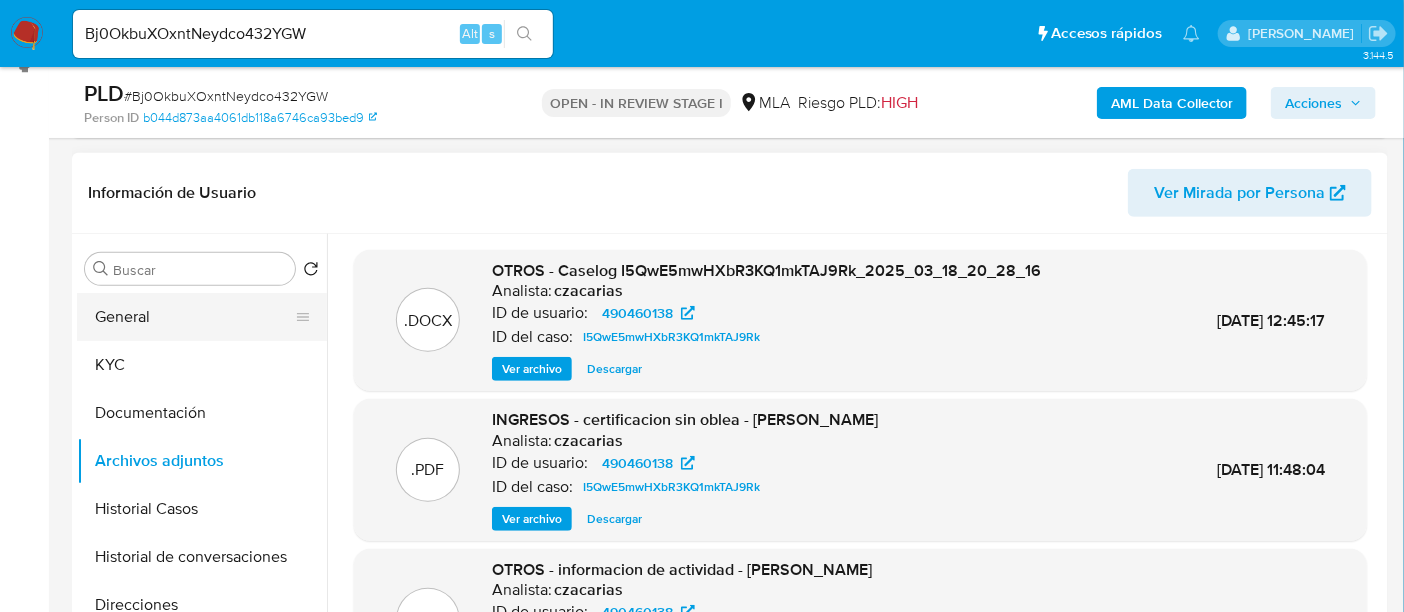 click on "General" at bounding box center [194, 317] 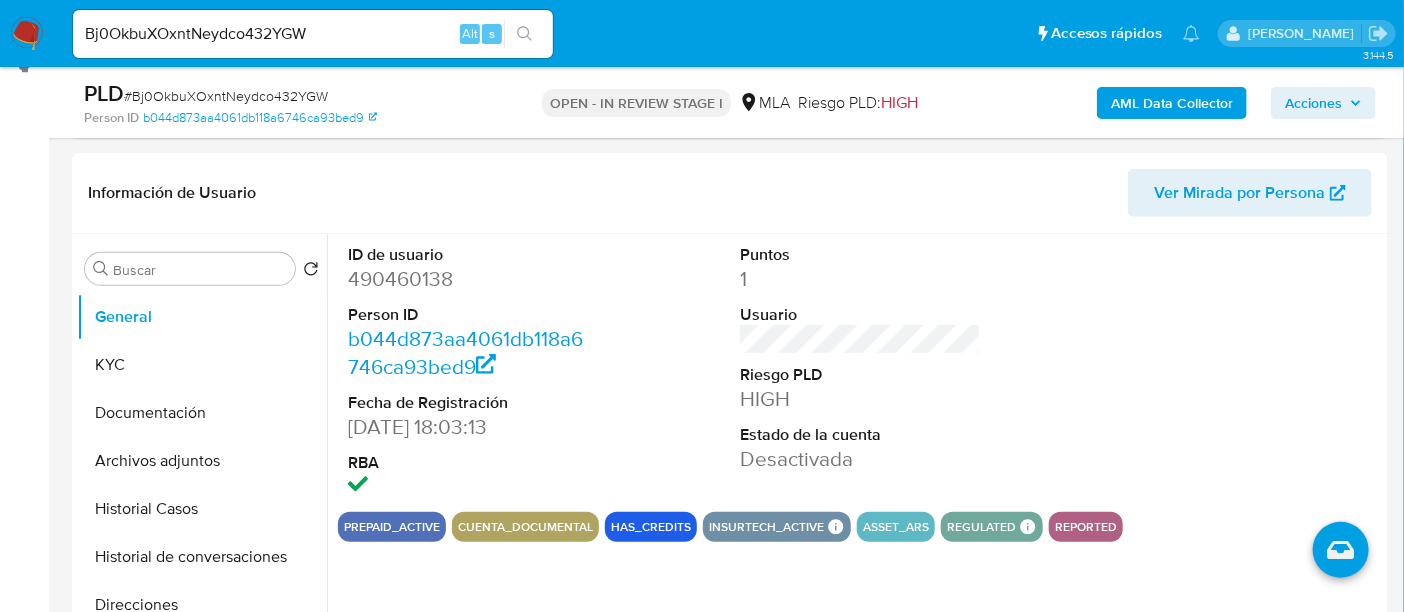 click on "490460138" at bounding box center (468, 279) 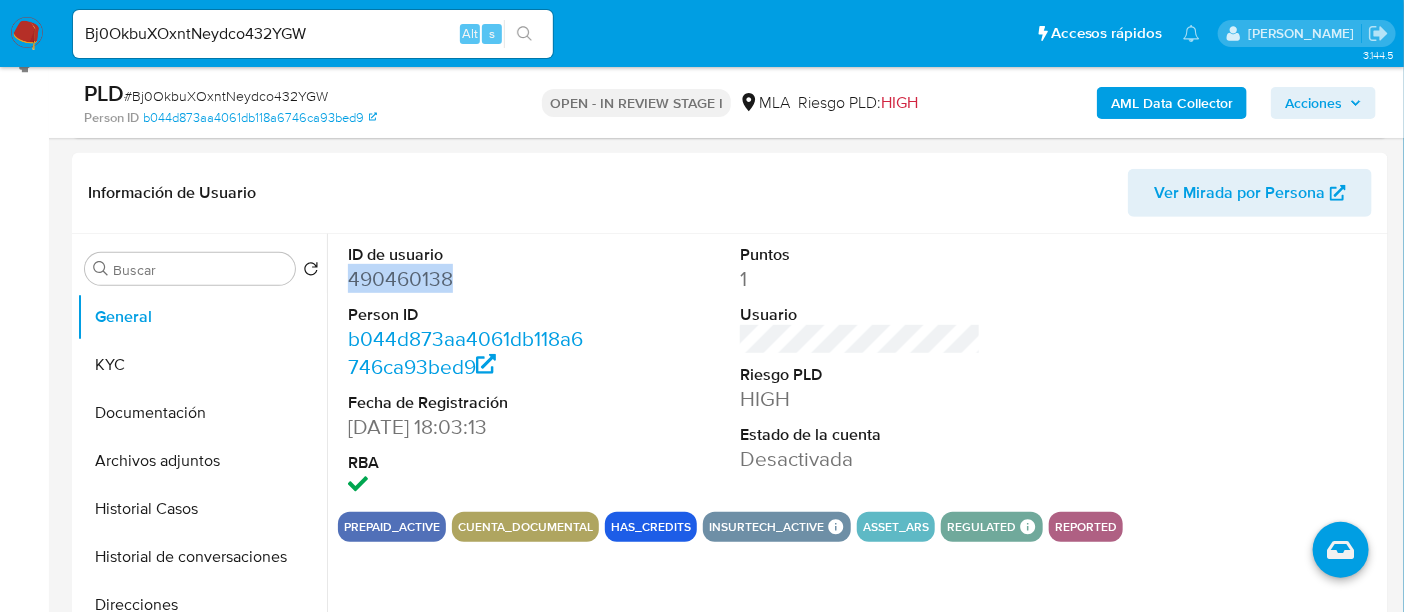click on "490460138" at bounding box center [468, 279] 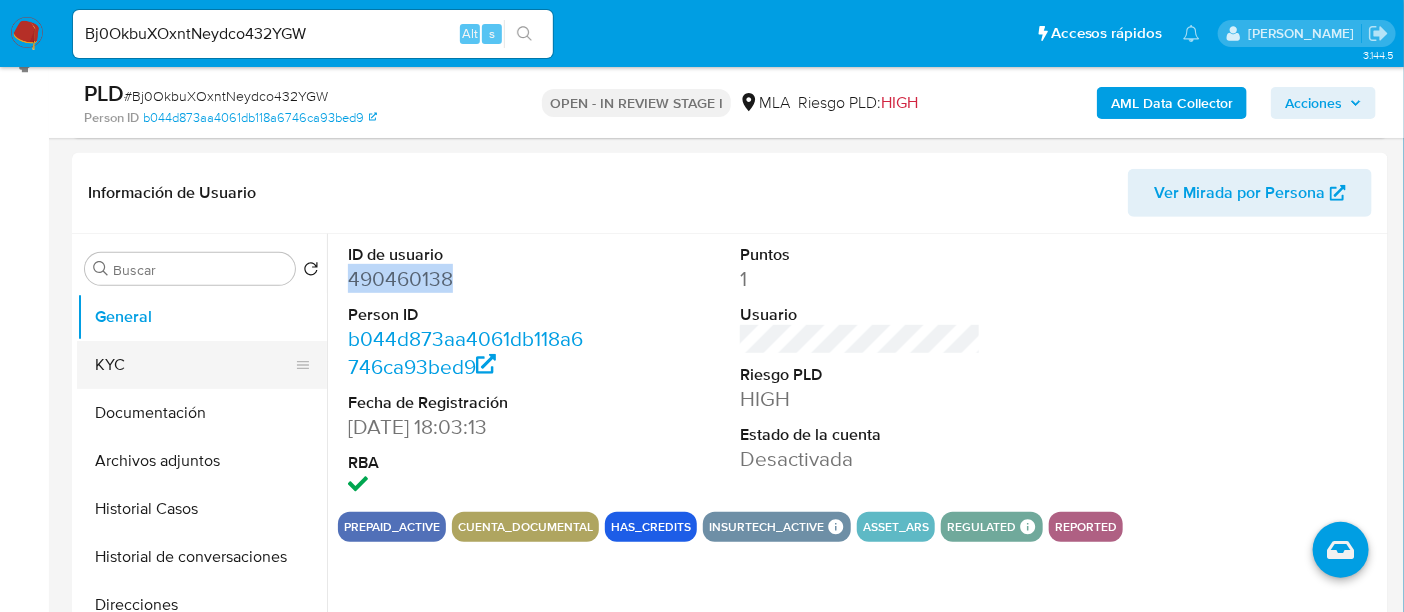 click on "KYC" at bounding box center [194, 365] 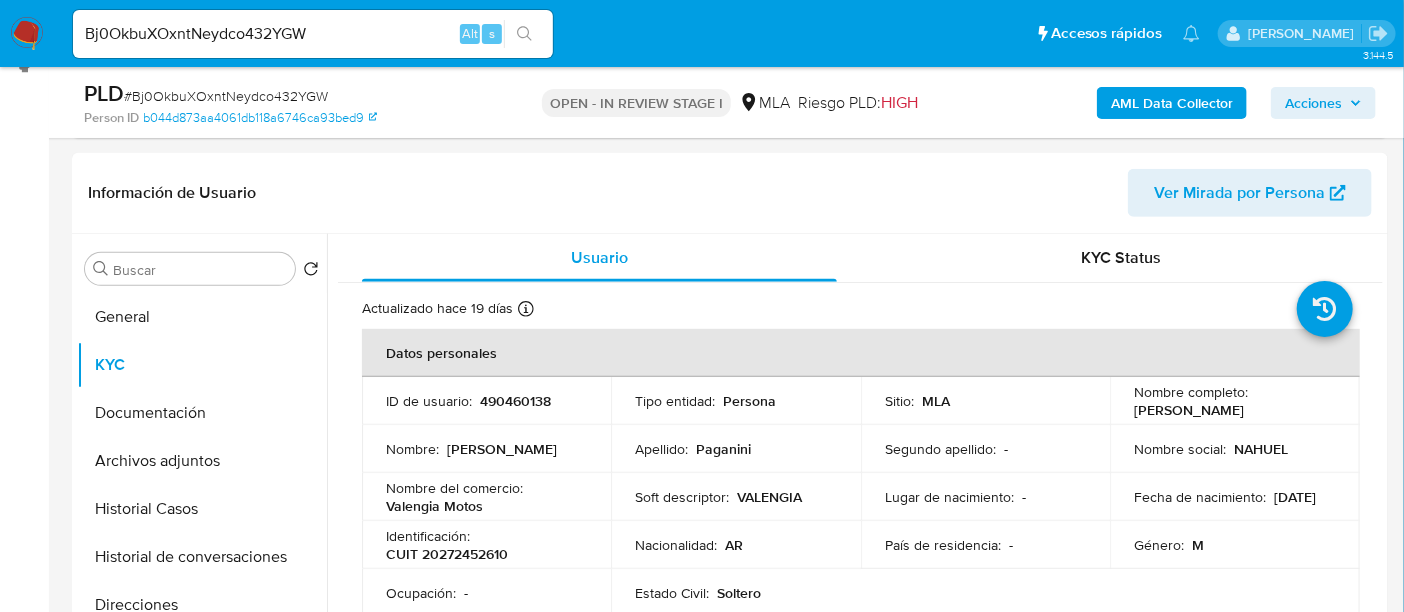 click on "CUIT 20272452610" at bounding box center (447, 554) 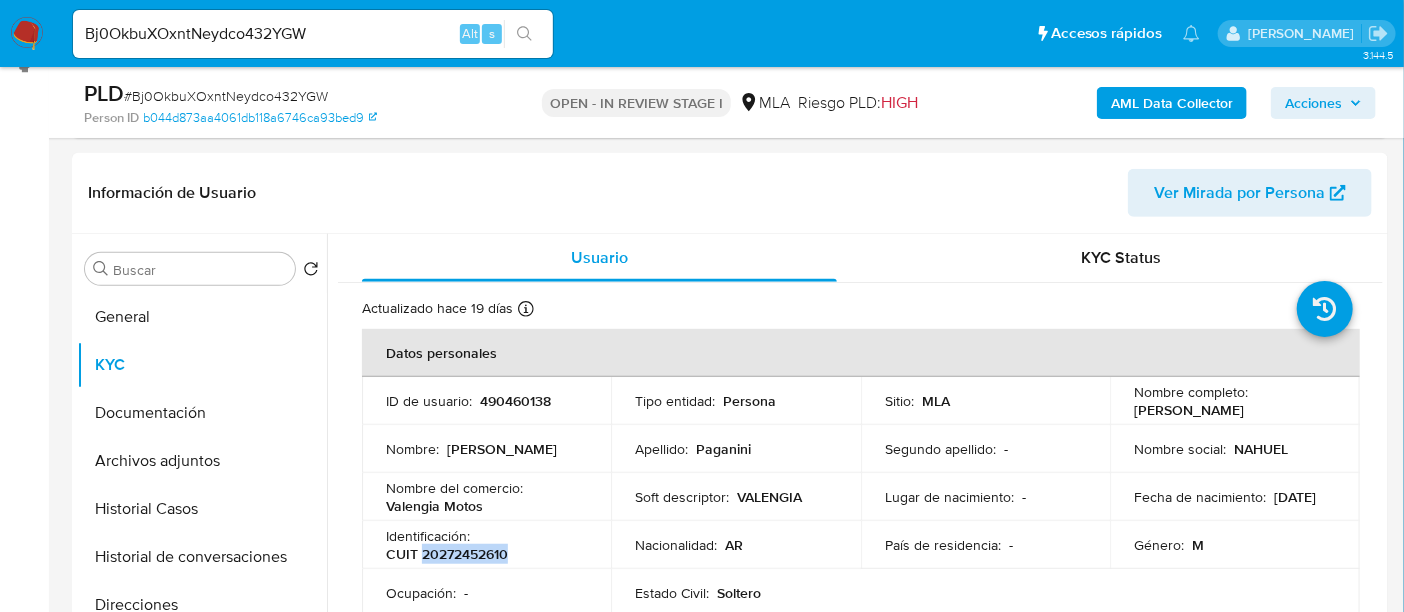 click on "CUIT 20272452610" at bounding box center (447, 554) 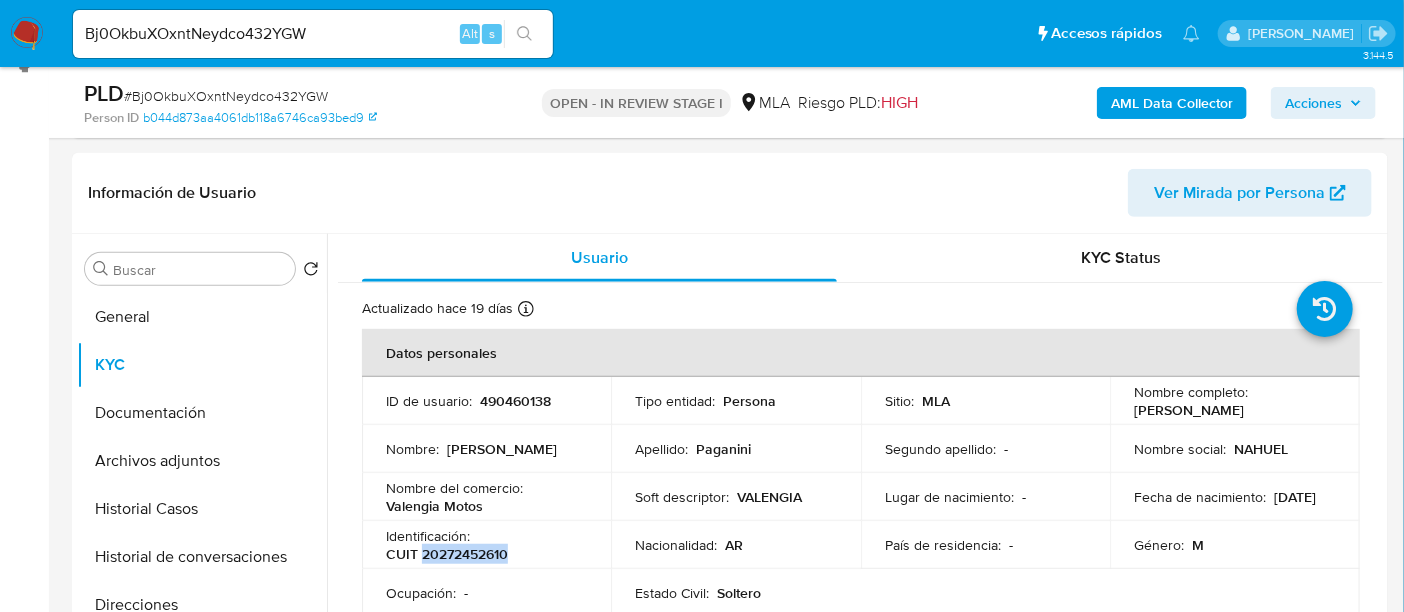 click on "AML Data Collector" at bounding box center [1172, 103] 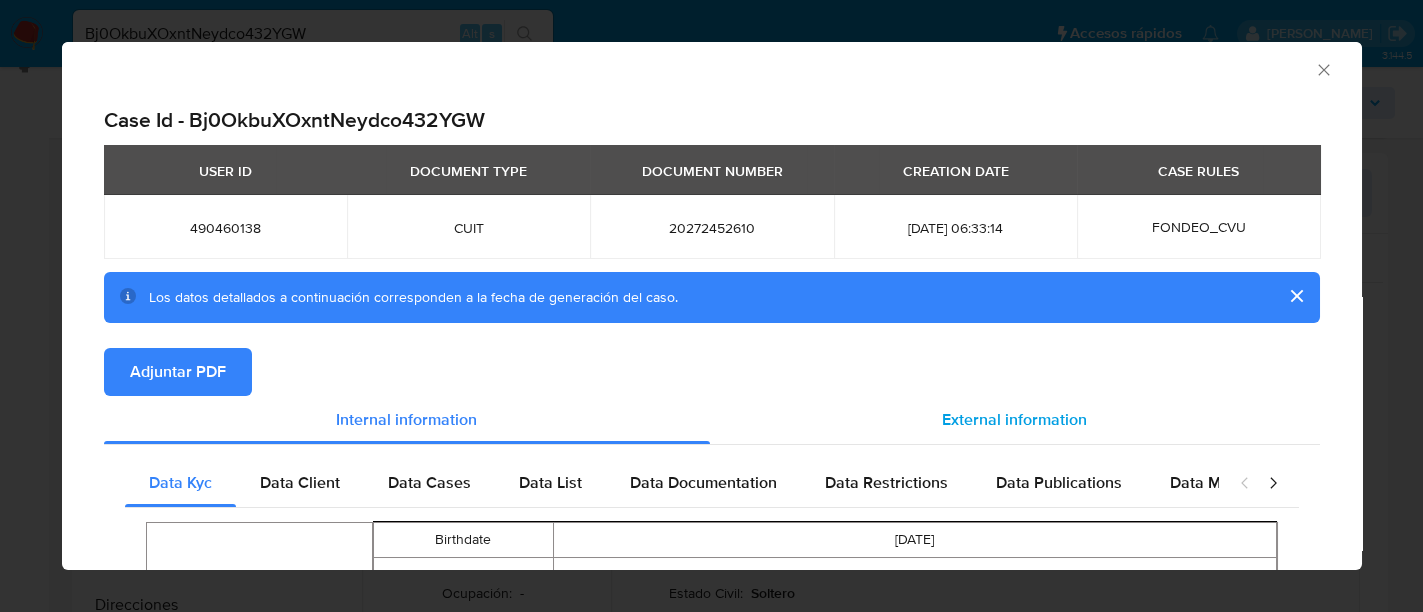 click on "External information" at bounding box center (1015, 420) 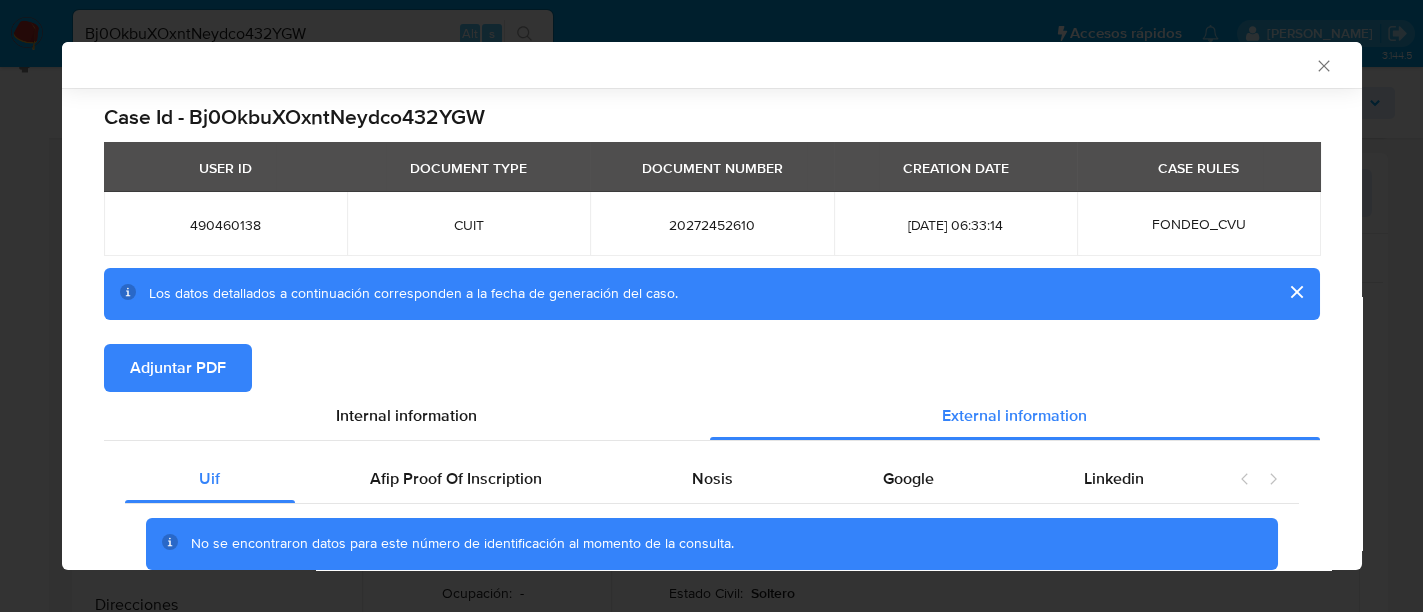 scroll, scrollTop: 90, scrollLeft: 0, axis: vertical 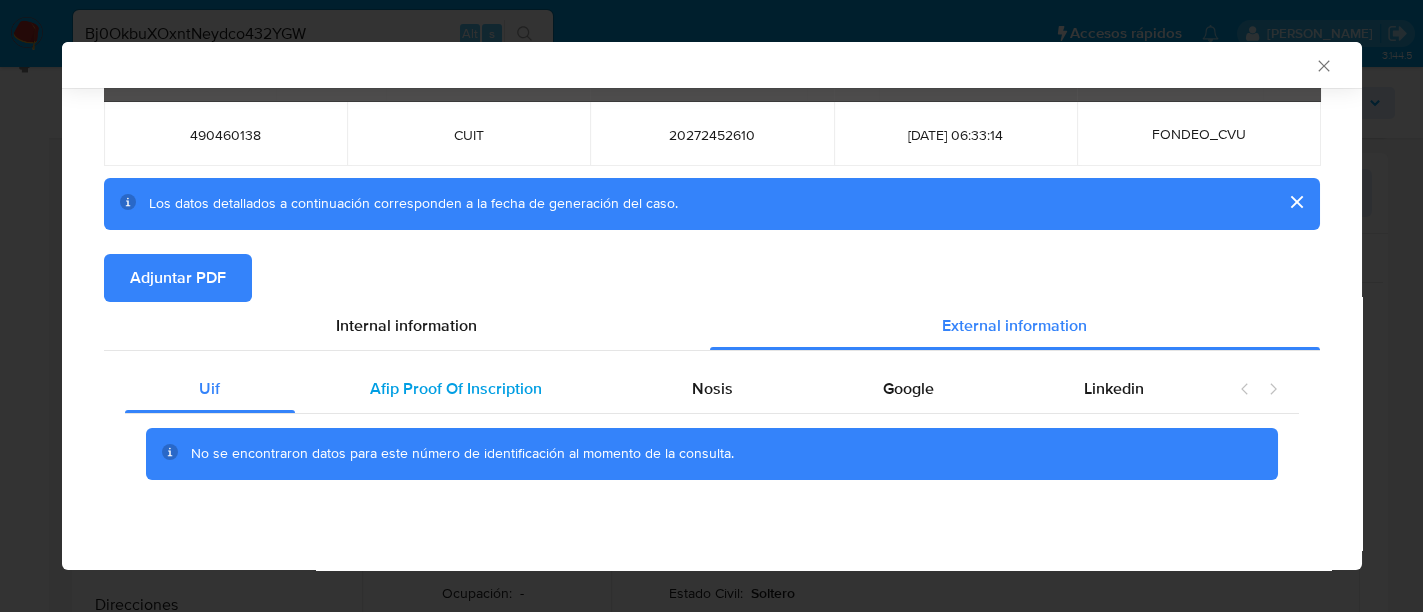 click on "Afip Proof Of Inscription" at bounding box center (456, 389) 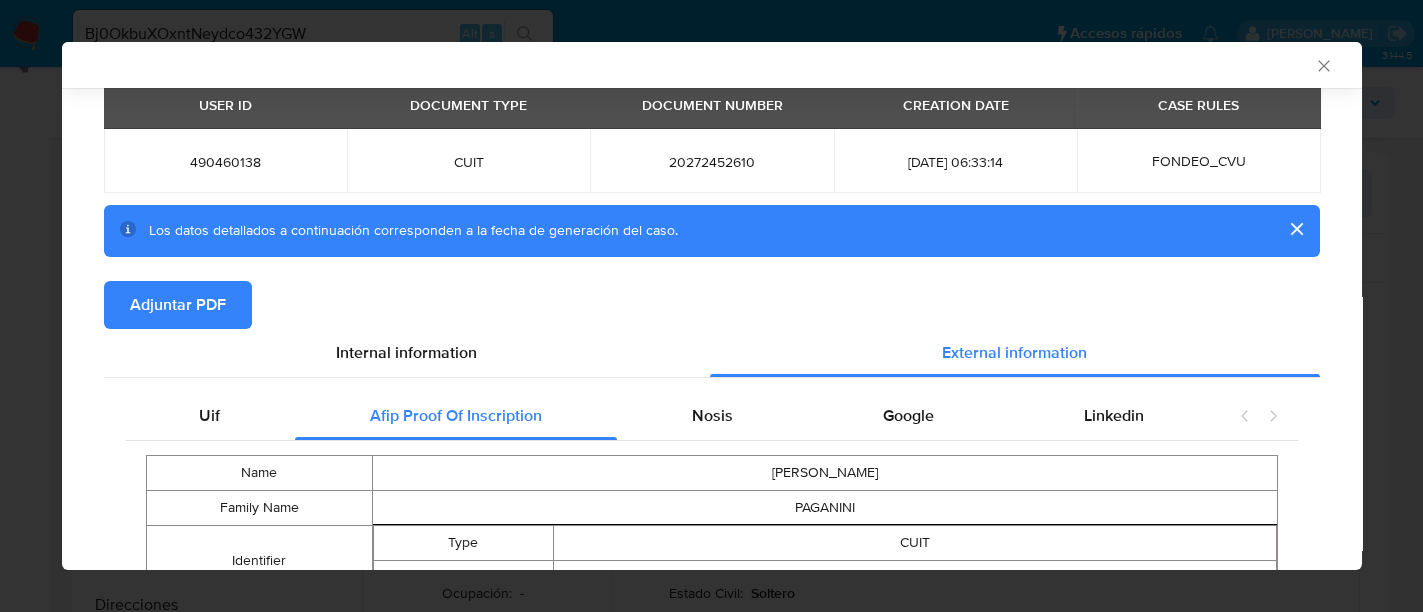 scroll, scrollTop: 62, scrollLeft: 0, axis: vertical 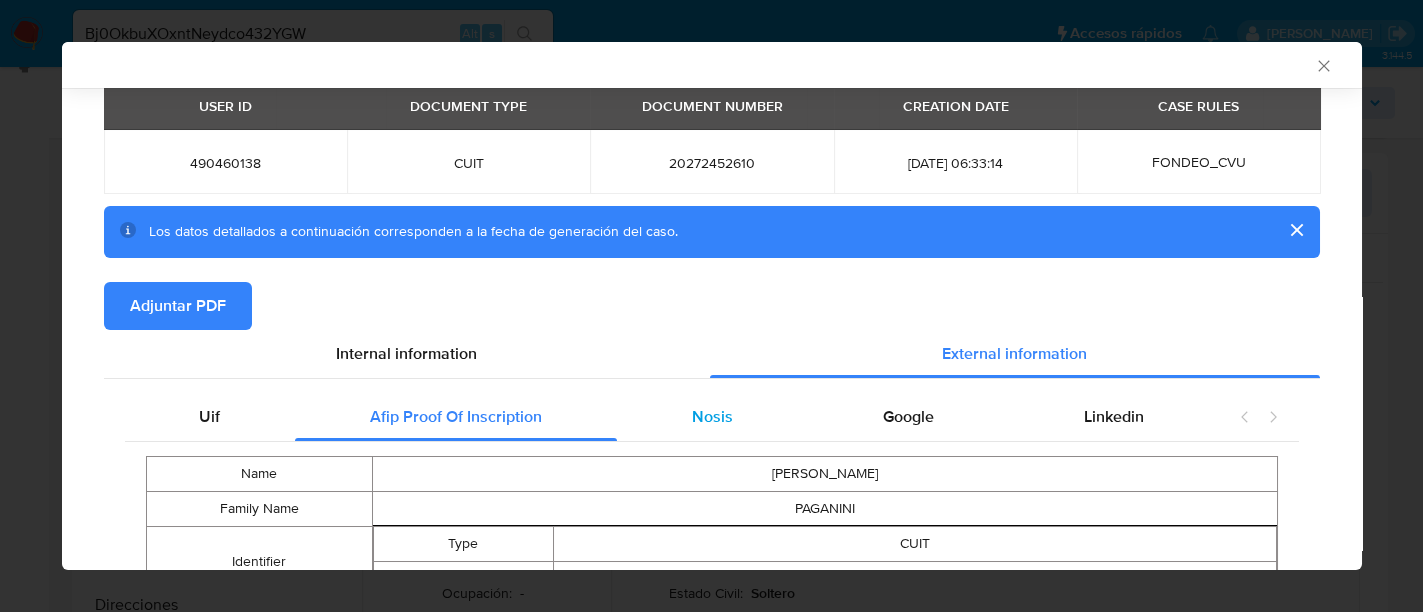 click on "Nosis" at bounding box center [712, 417] 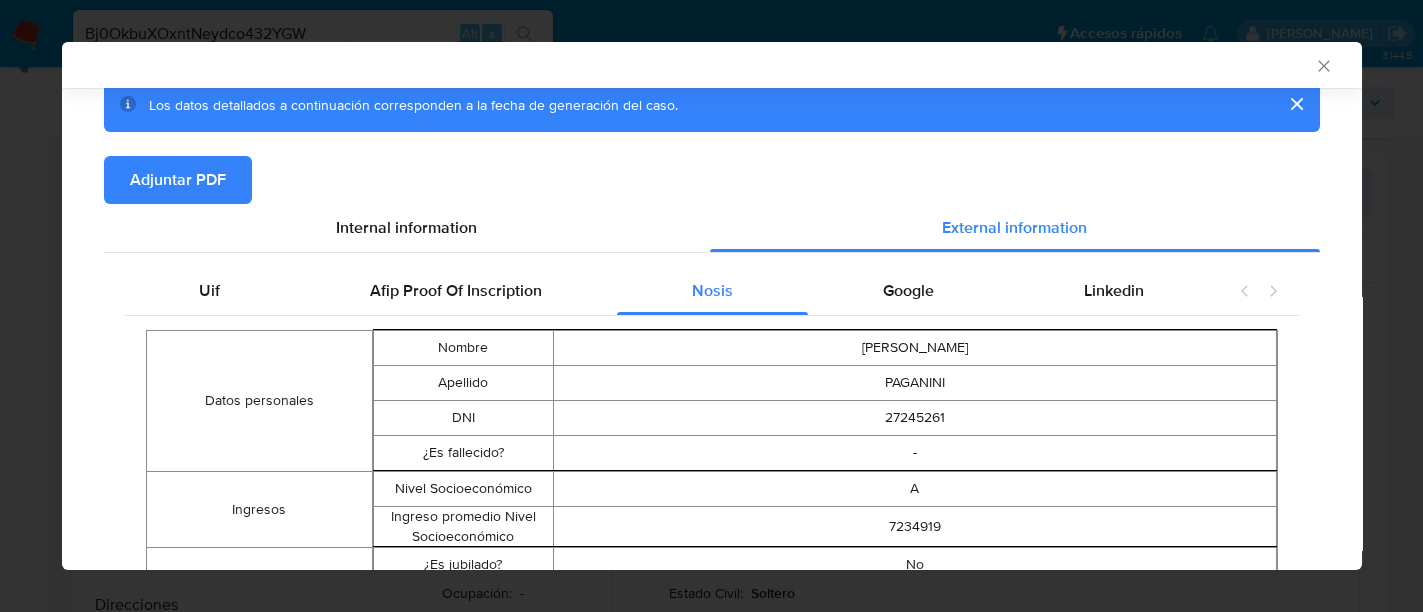 scroll, scrollTop: 0, scrollLeft: 0, axis: both 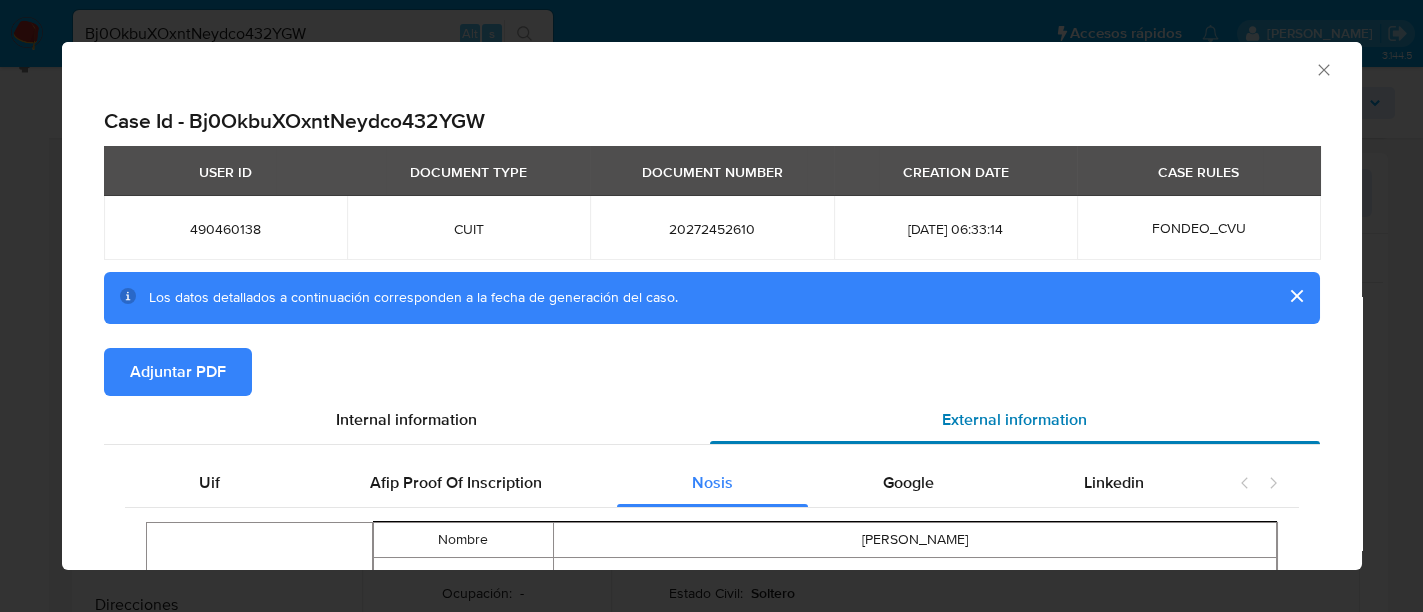 drag, startPoint x: 906, startPoint y: 486, endPoint x: 884, endPoint y: 405, distance: 83.9345 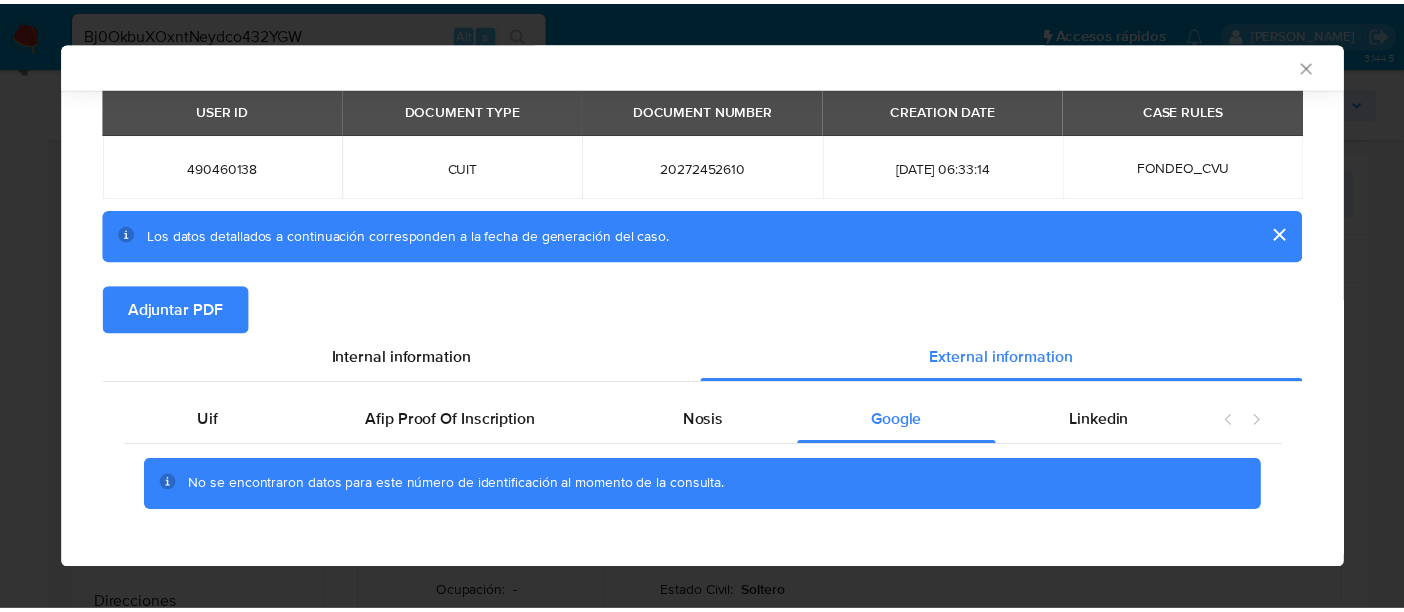 scroll, scrollTop: 90, scrollLeft: 0, axis: vertical 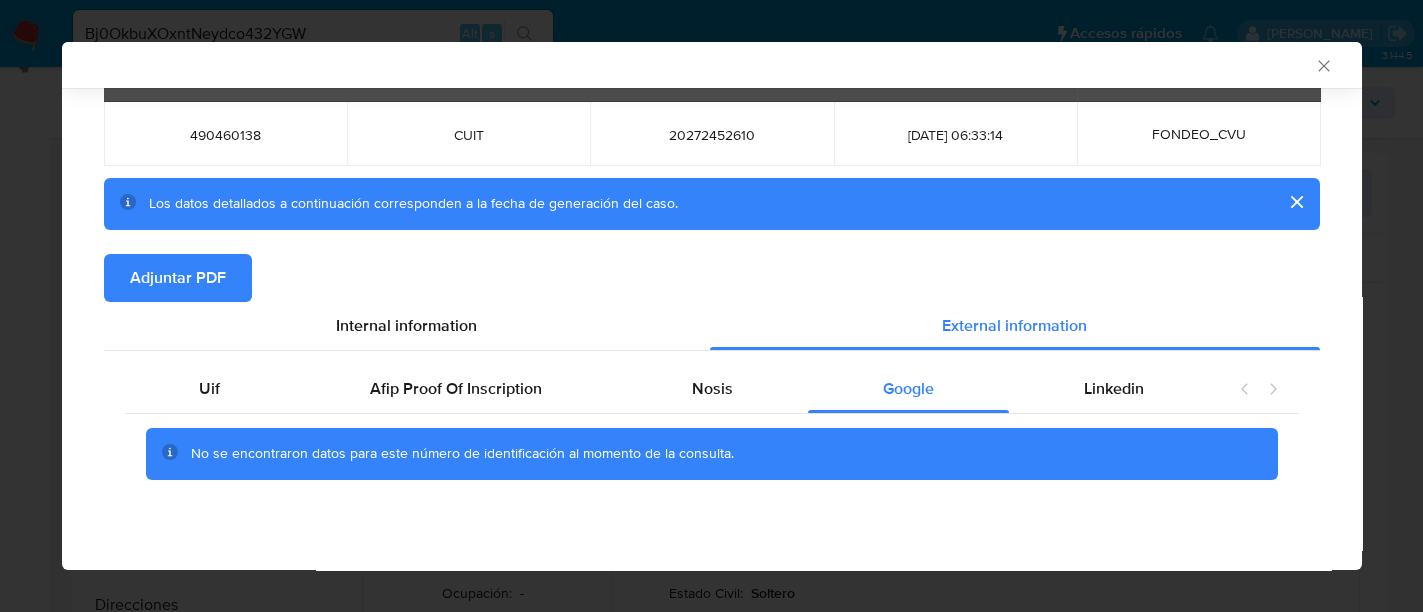 click on "No se encontraron datos para este número de identificación al momento de la consulta." at bounding box center (712, 465) 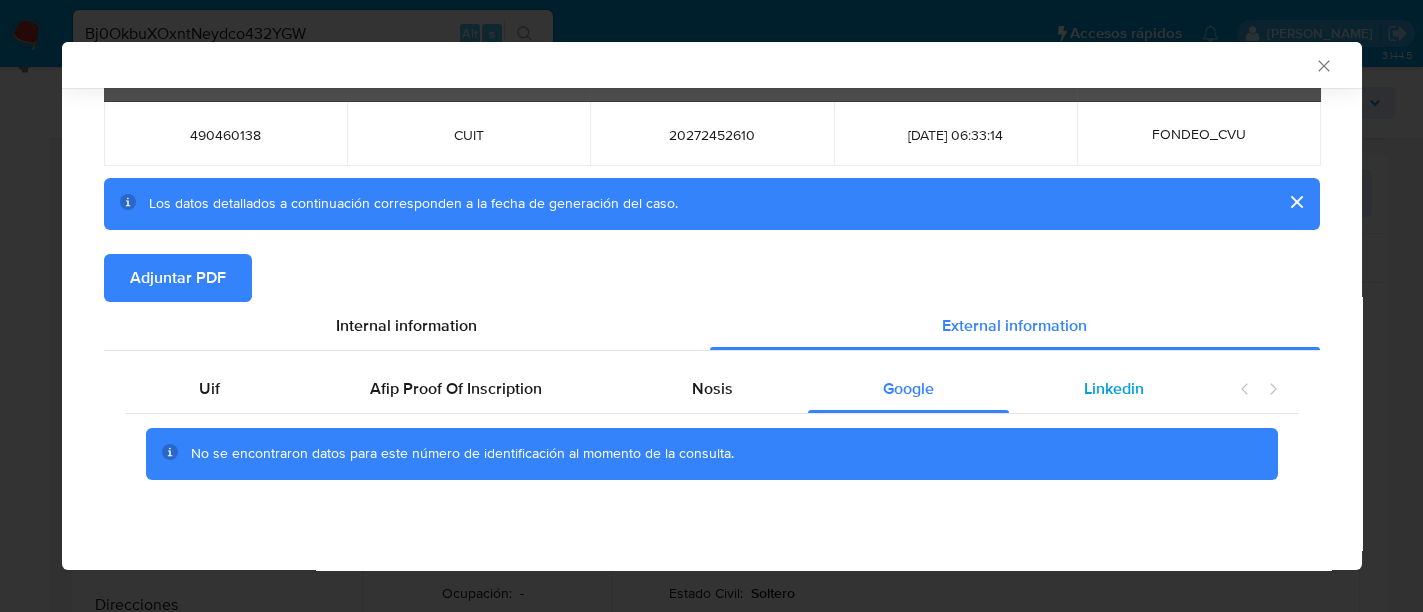click on "Linkedin" at bounding box center [1114, 389] 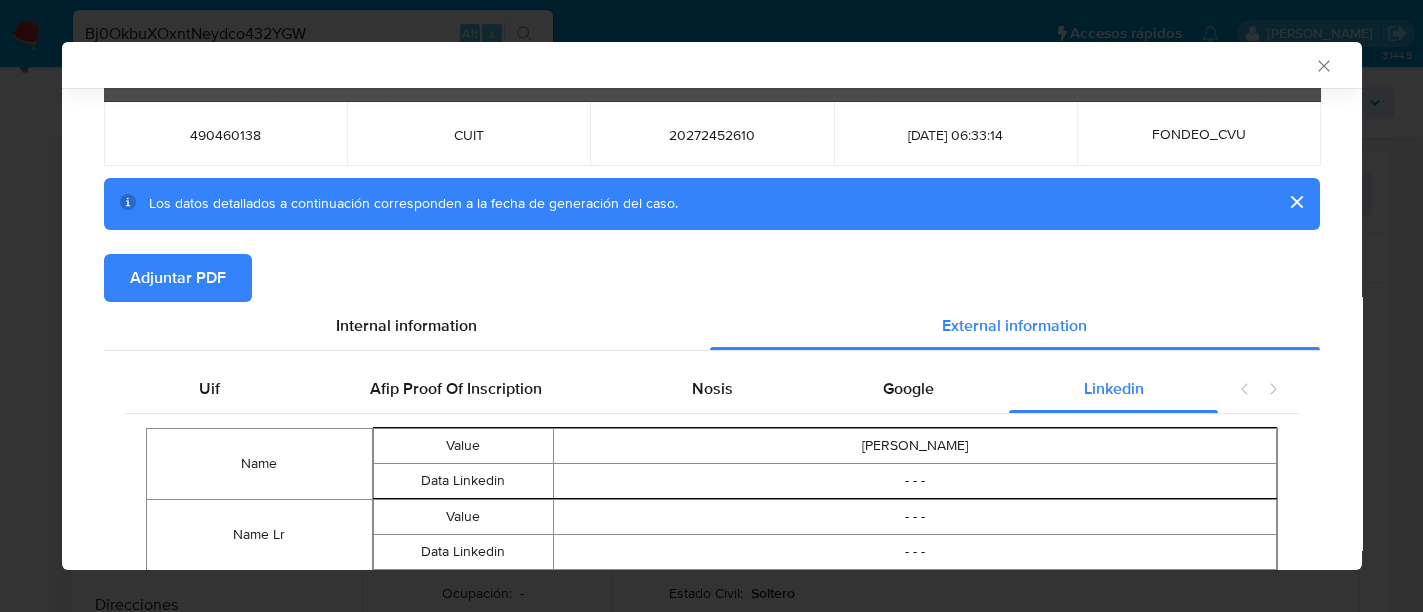 click on "Adjuntar PDF" at bounding box center (178, 278) 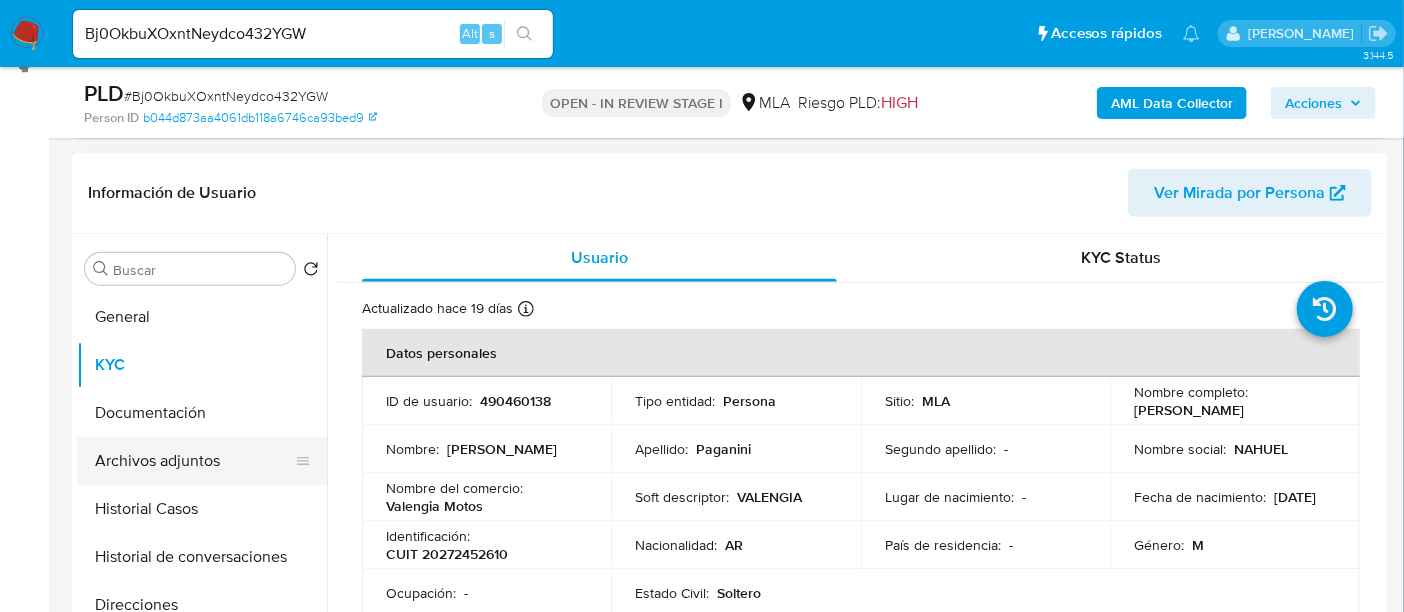click on "Archivos adjuntos" at bounding box center [194, 461] 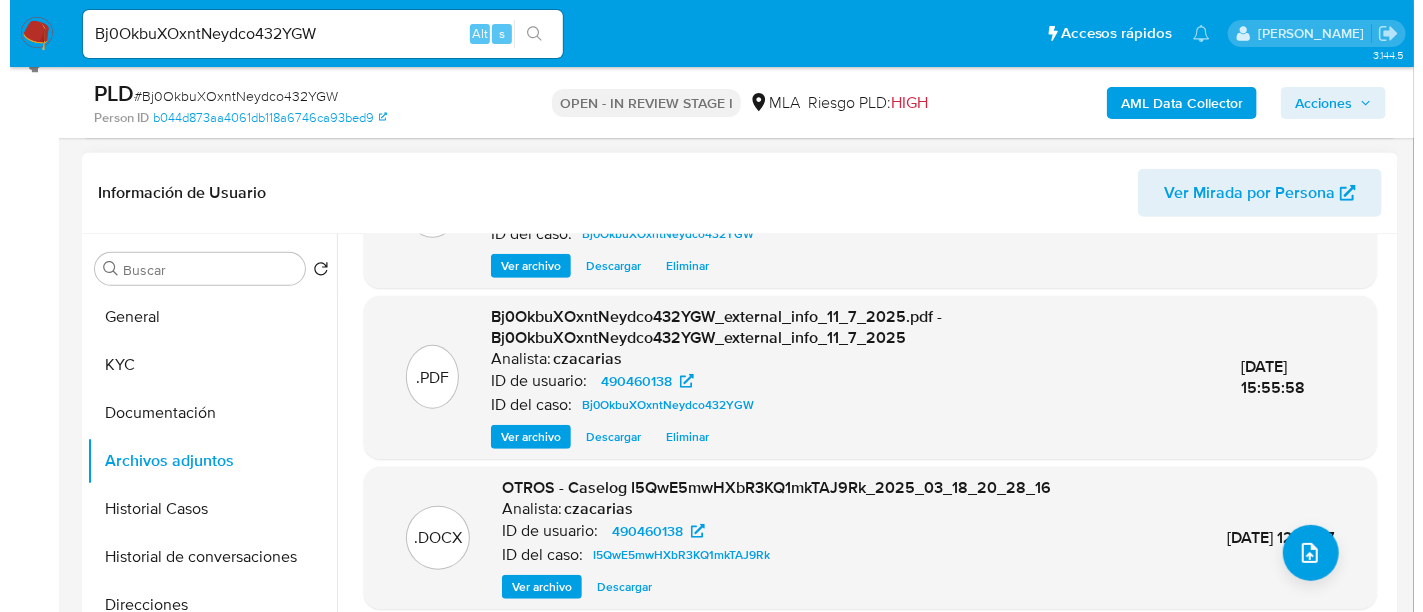 scroll, scrollTop: 211, scrollLeft: 0, axis: vertical 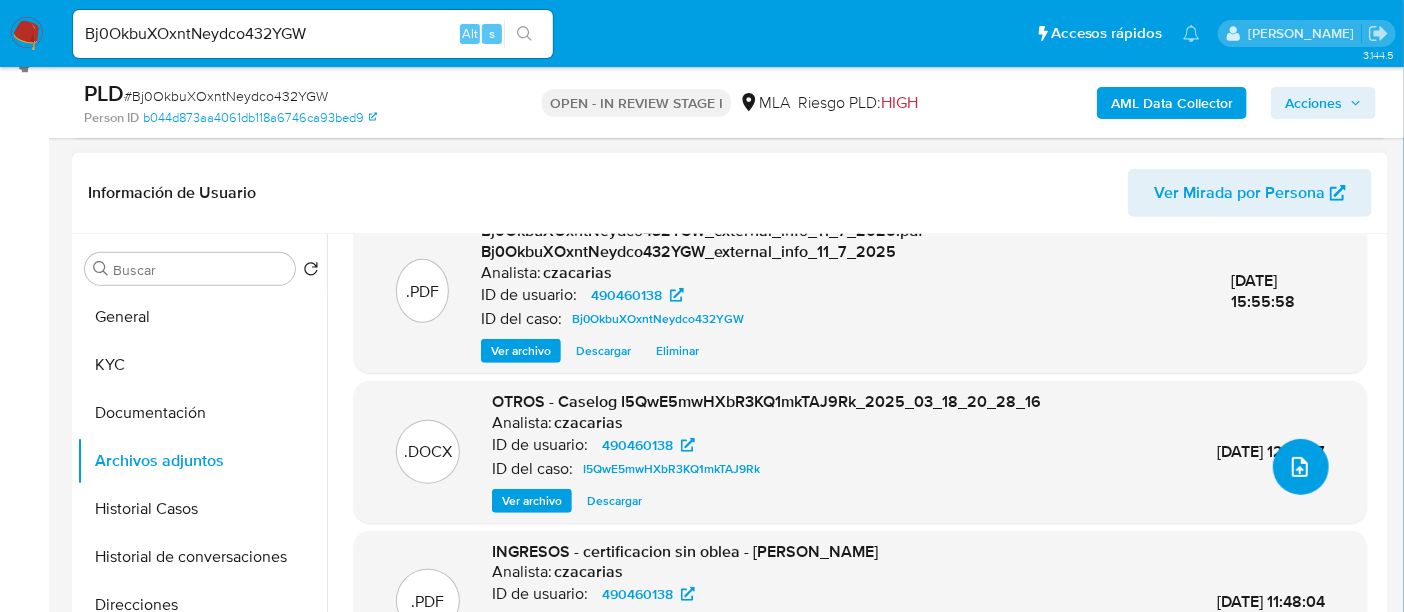 click at bounding box center [1301, 467] 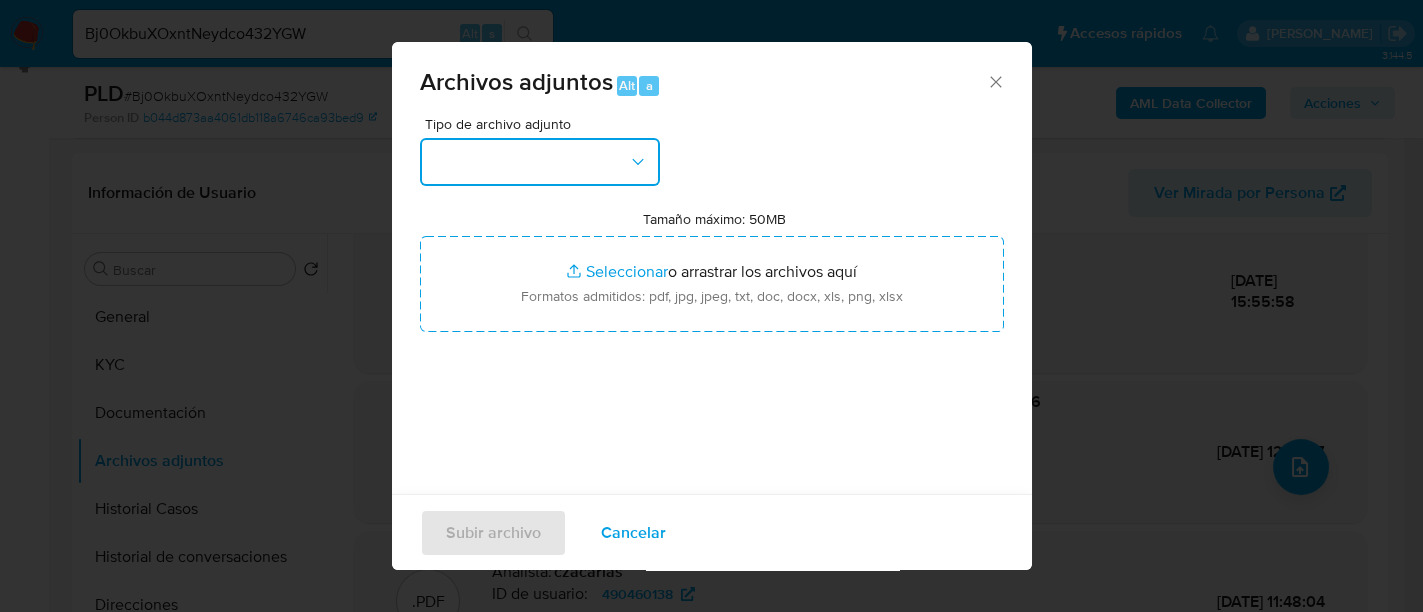 click at bounding box center (540, 162) 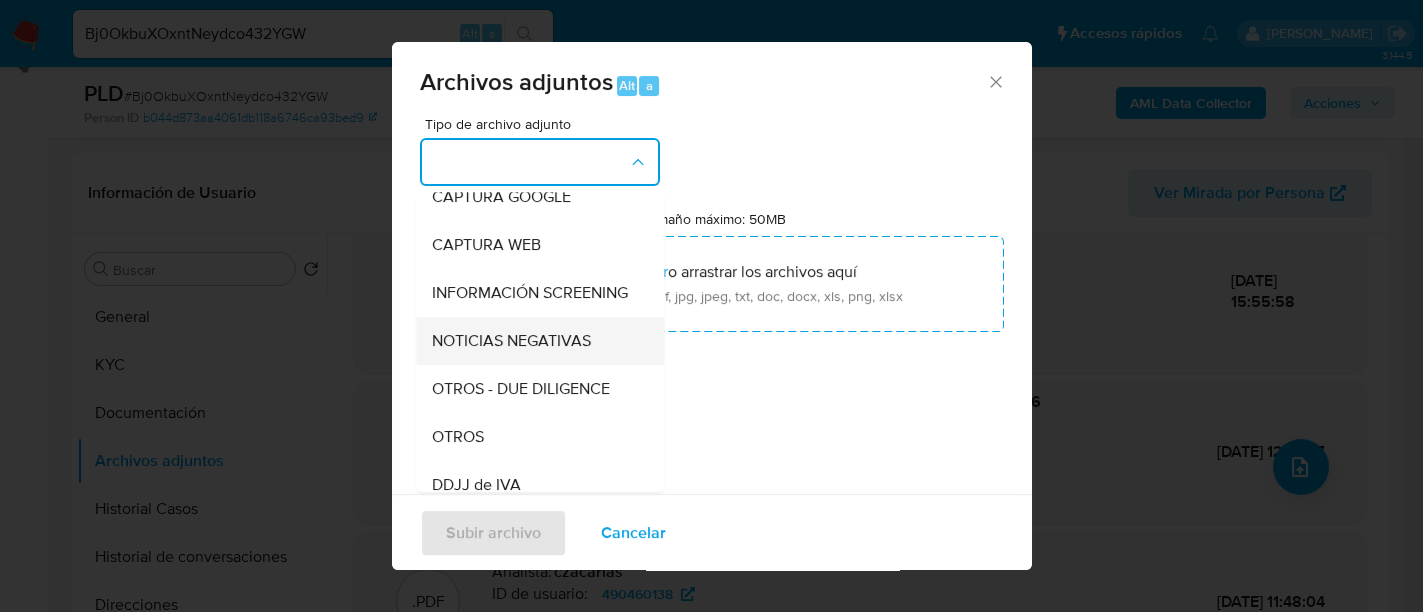 scroll, scrollTop: 250, scrollLeft: 0, axis: vertical 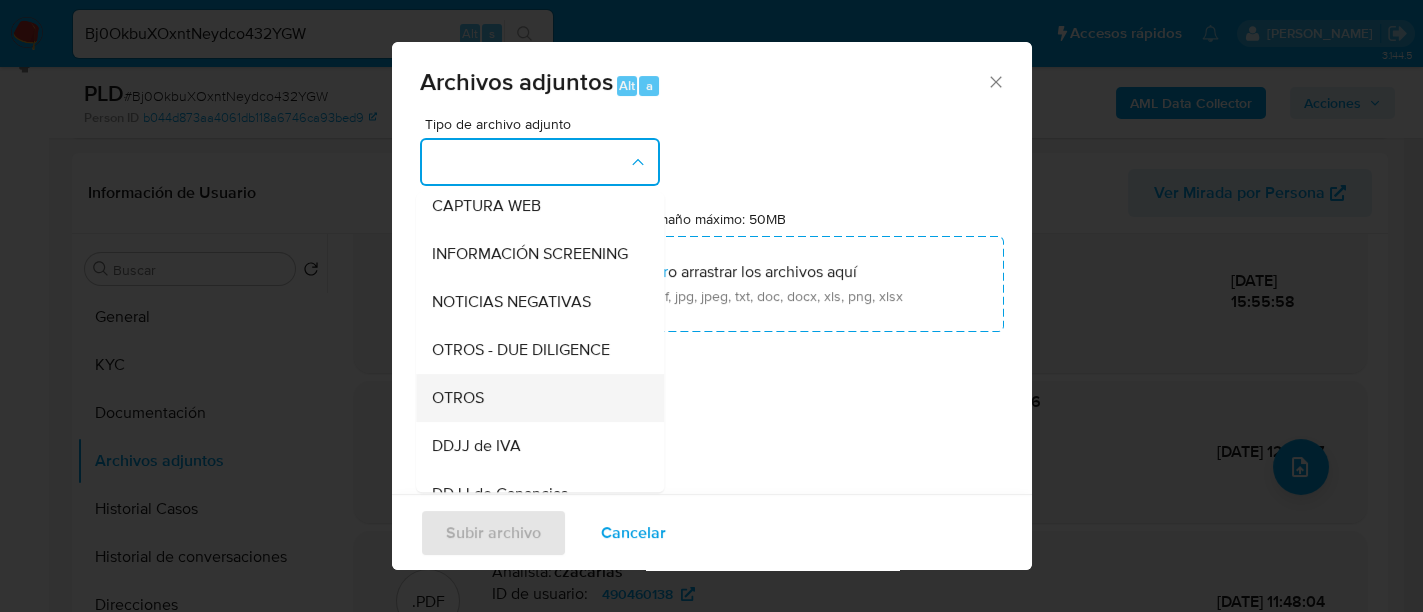 click on "OTROS" at bounding box center (458, 398) 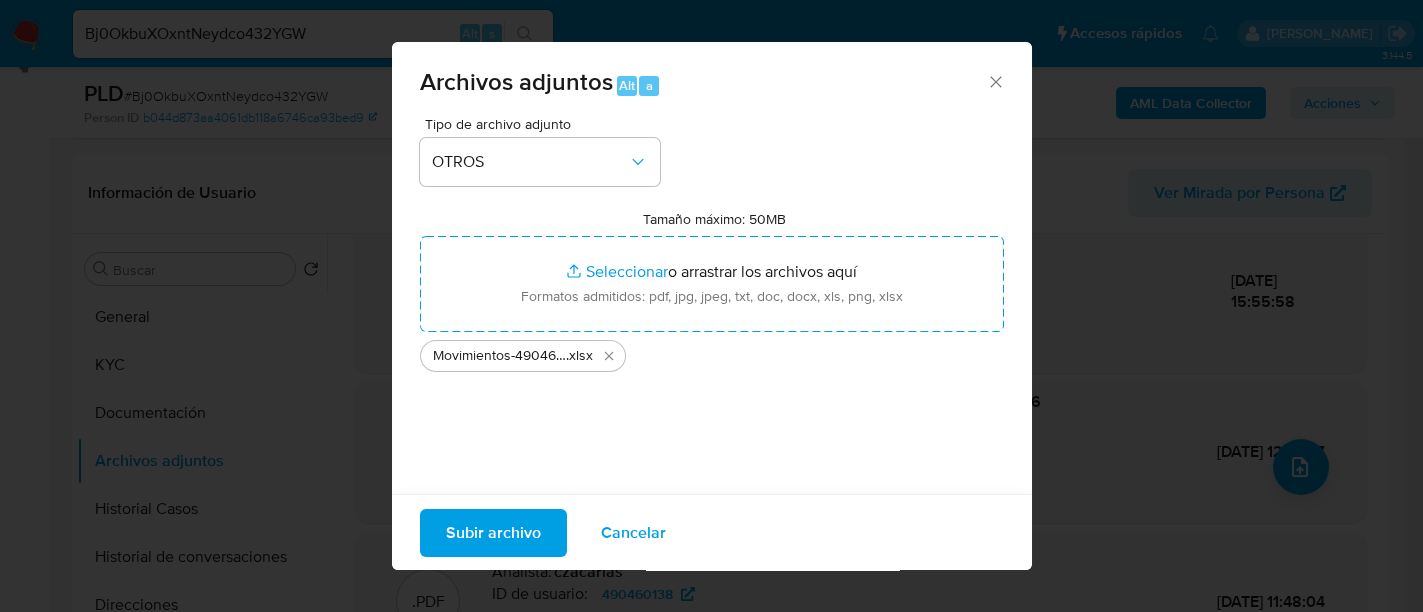 click on "Subir archivo" at bounding box center (493, 532) 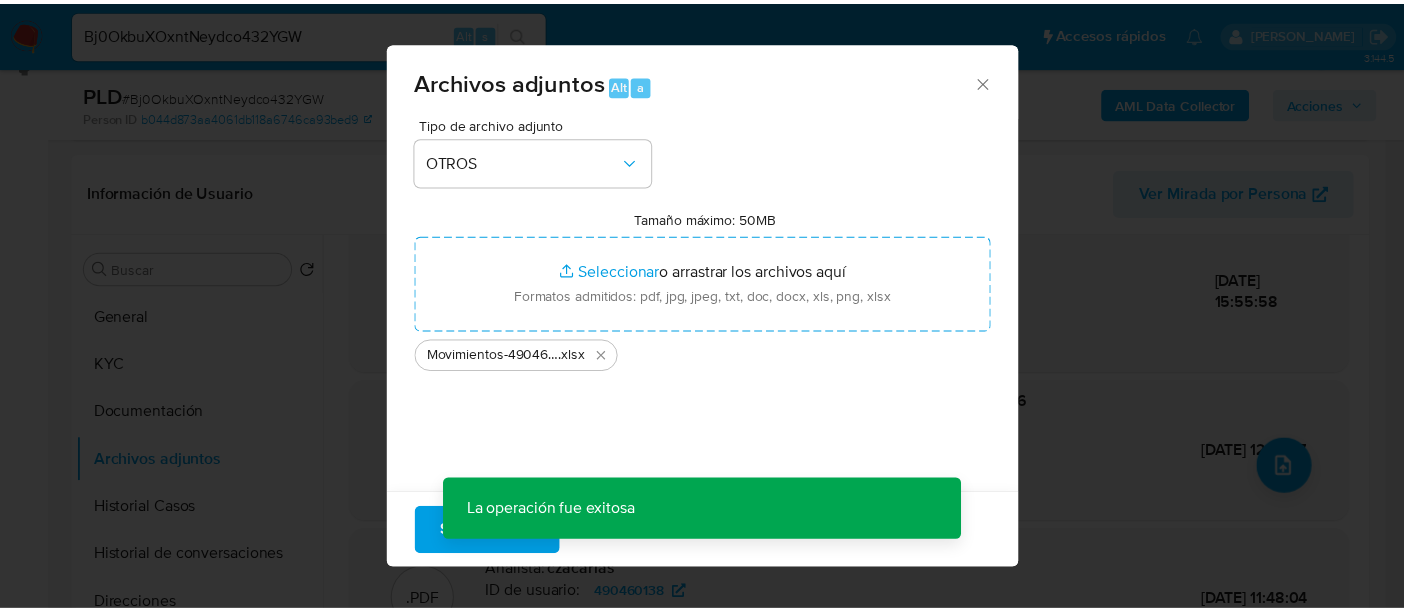 scroll, scrollTop: 187, scrollLeft: 0, axis: vertical 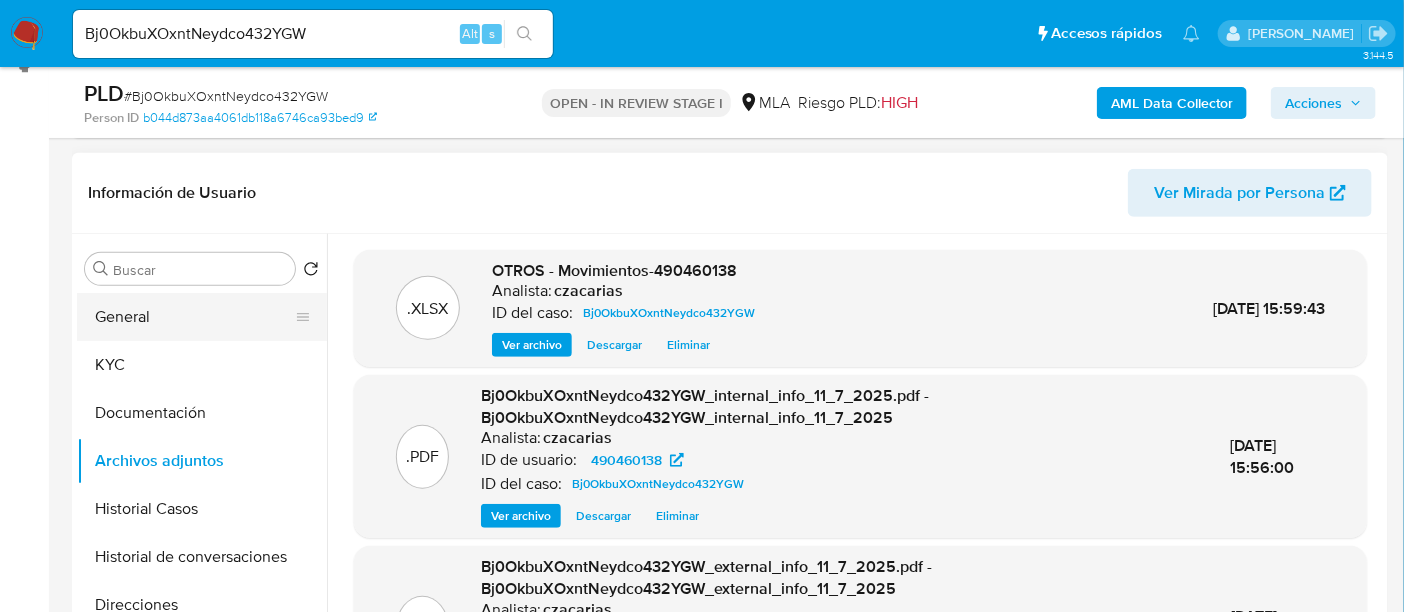 click on "General" at bounding box center [194, 317] 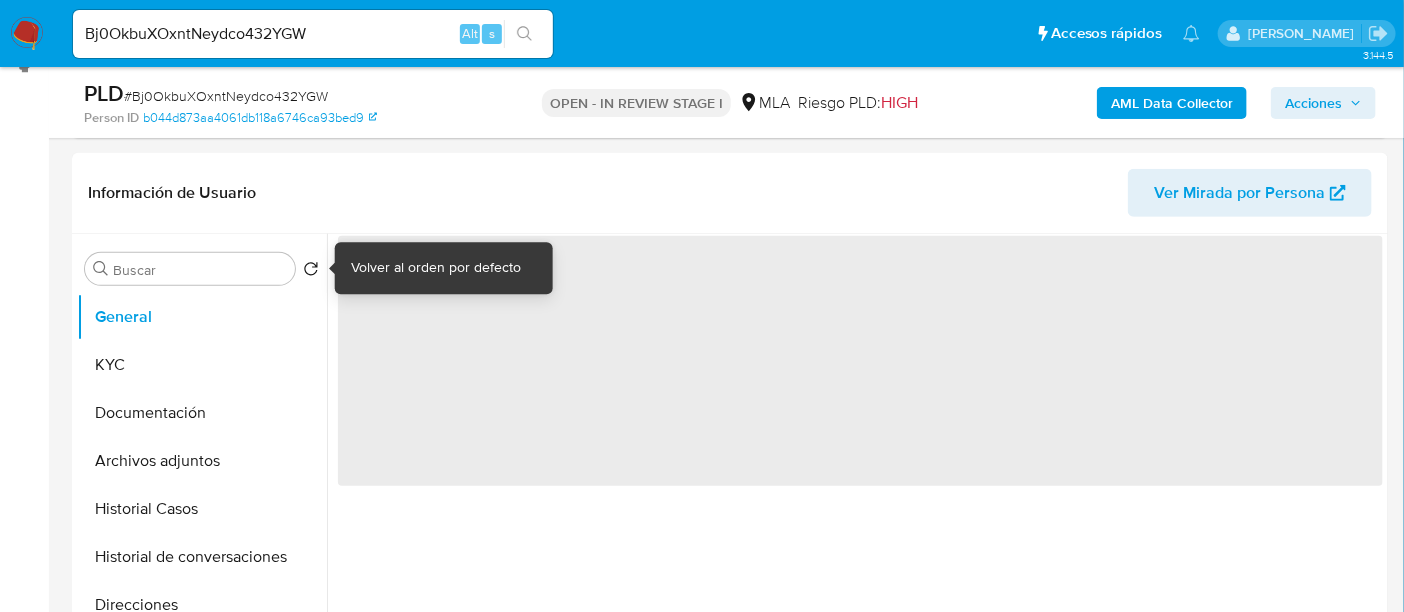 click on "Volver al orden por defecto" at bounding box center [436, 268] 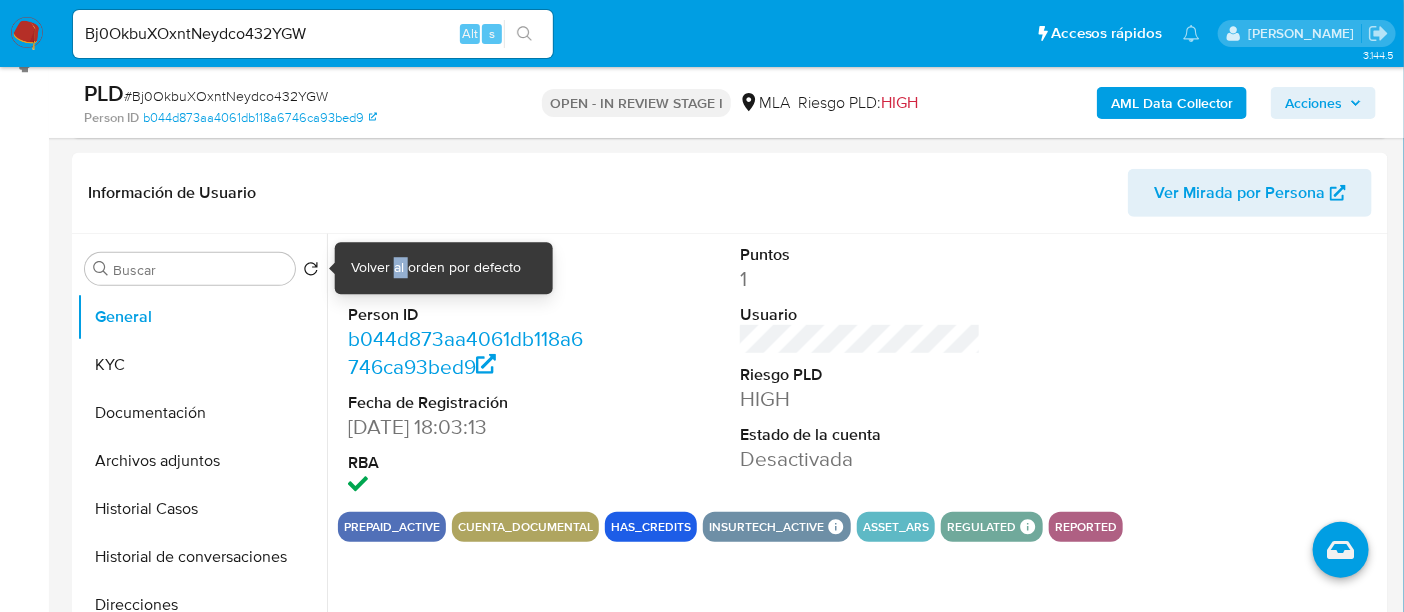 click on "Volver al orden por defecto" at bounding box center [436, 268] 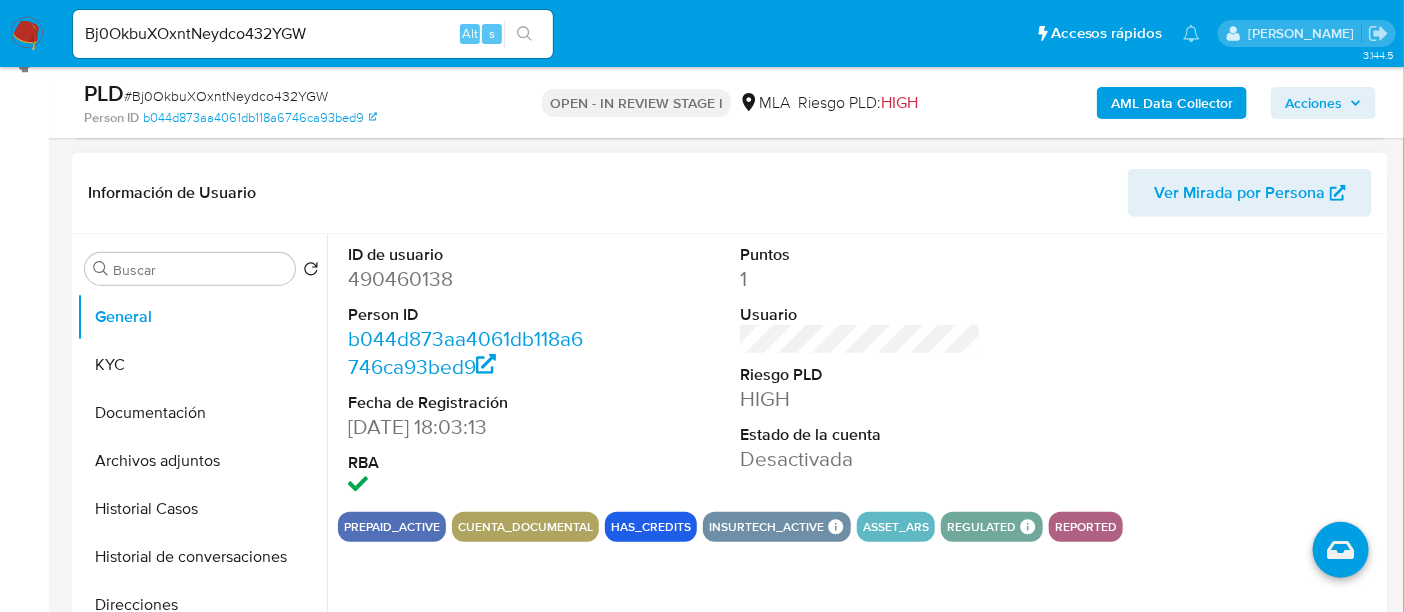 click on "490460138" at bounding box center [468, 279] 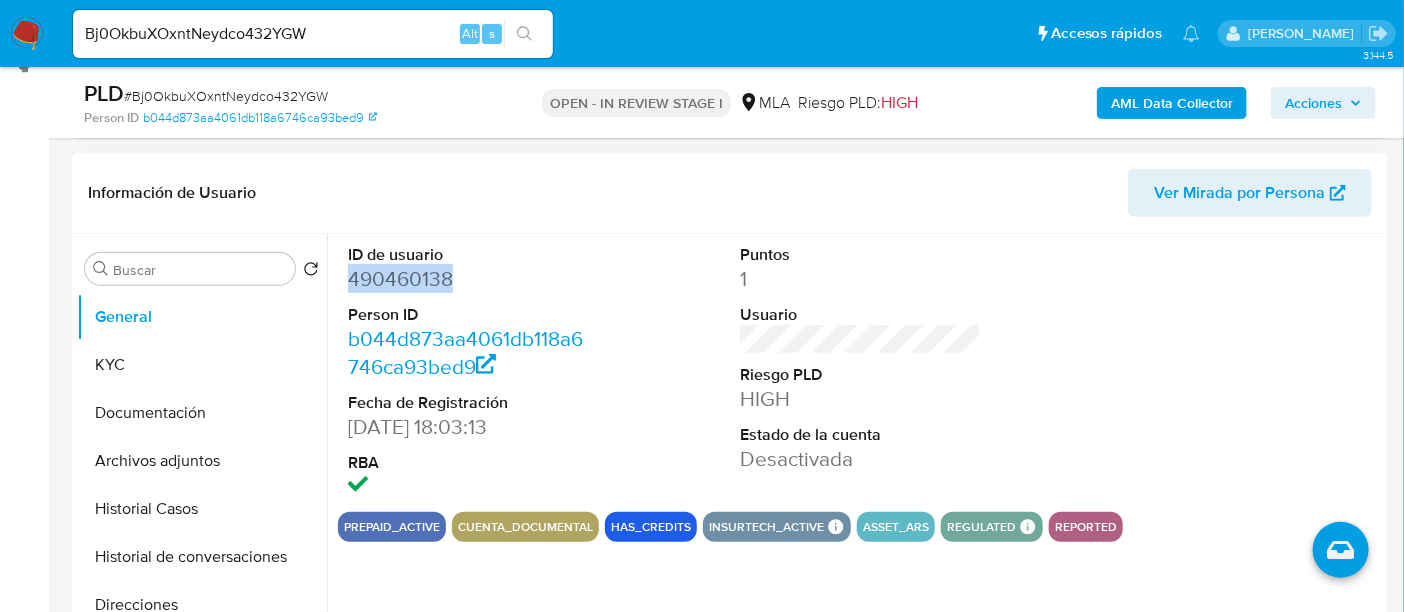 click on "490460138" at bounding box center (468, 279) 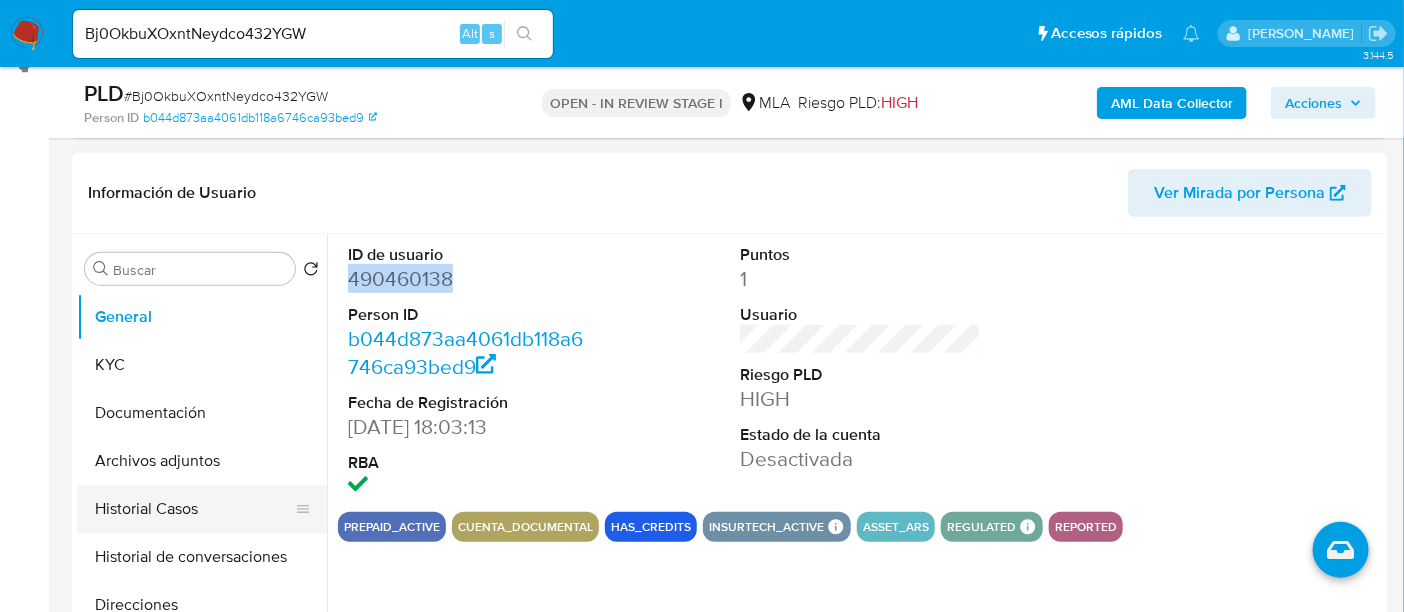 click on "Historial Casos" at bounding box center [194, 509] 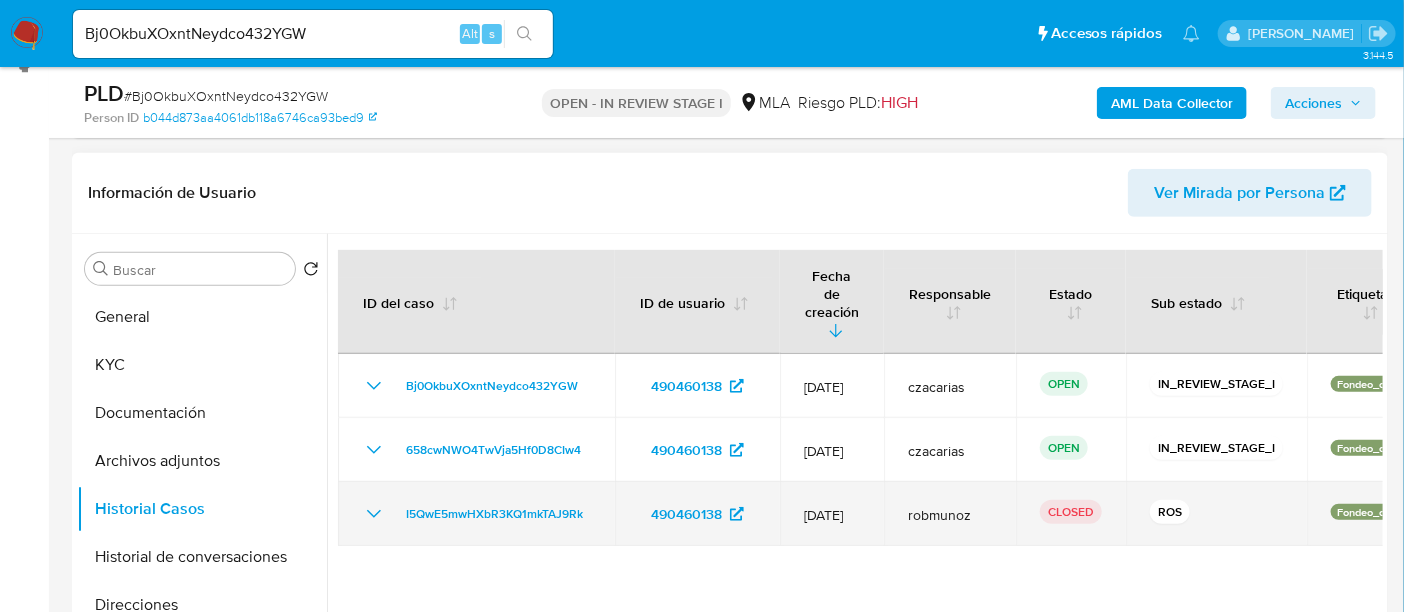 drag, startPoint x: 591, startPoint y: 472, endPoint x: 420, endPoint y: 505, distance: 174.1551 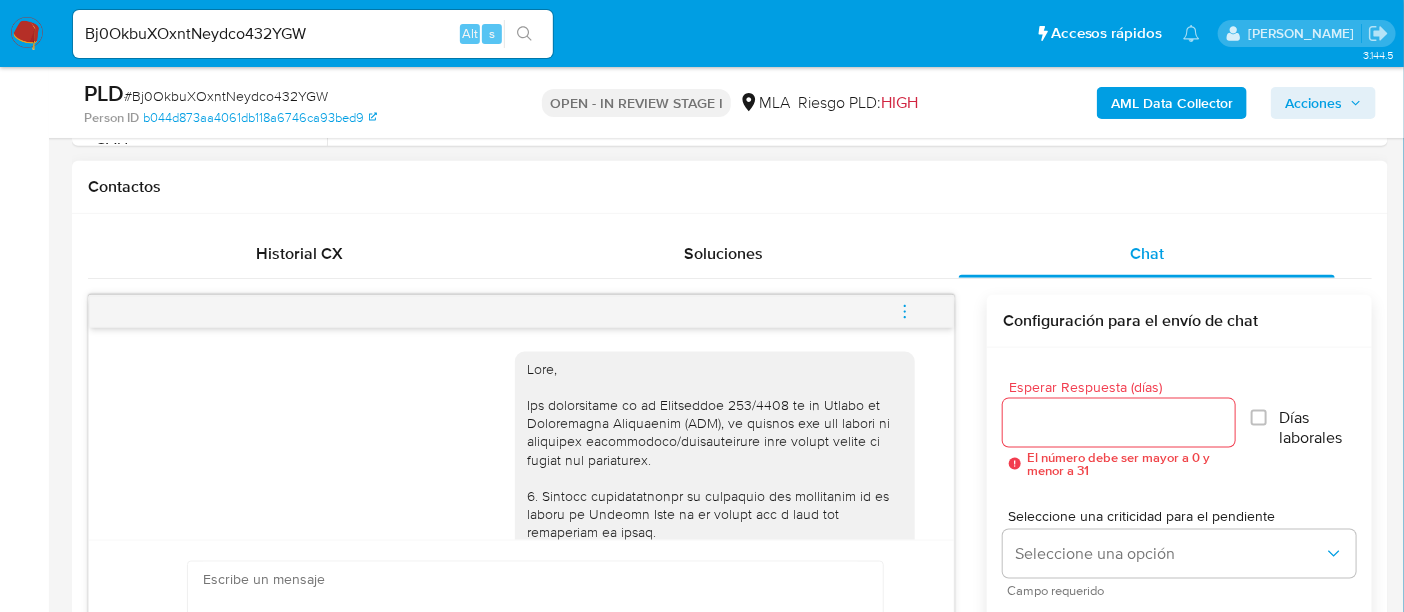 scroll, scrollTop: 910, scrollLeft: 0, axis: vertical 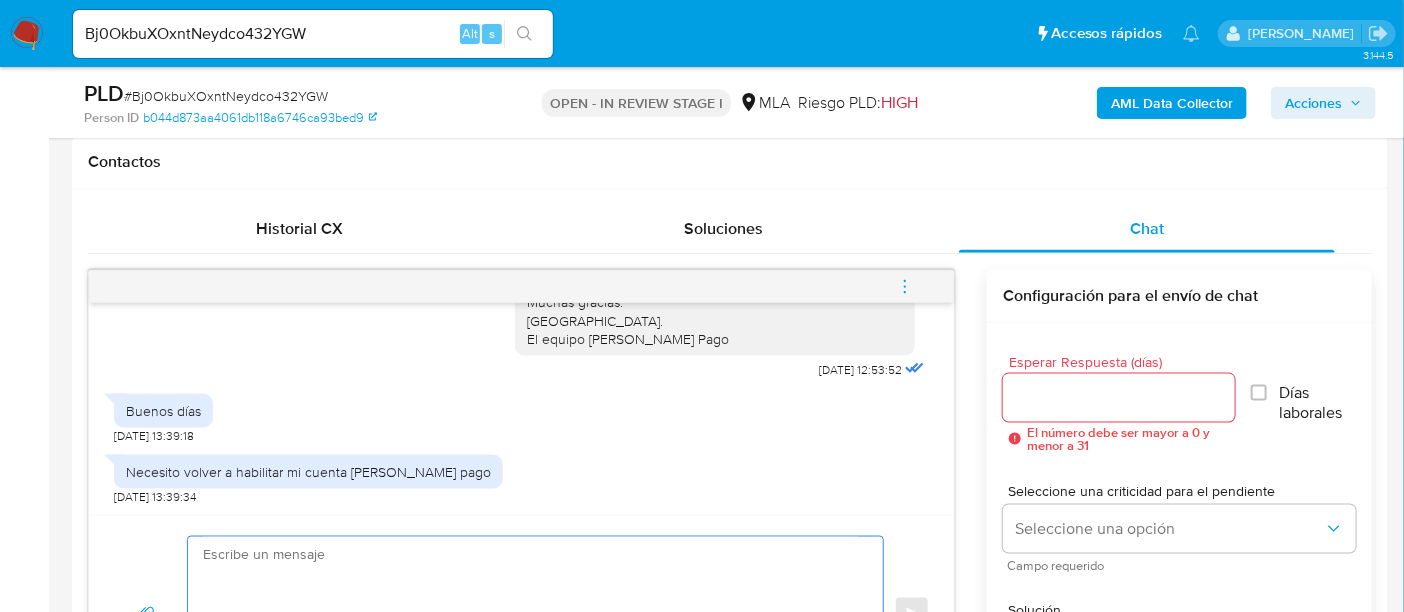 click at bounding box center [530, 614] 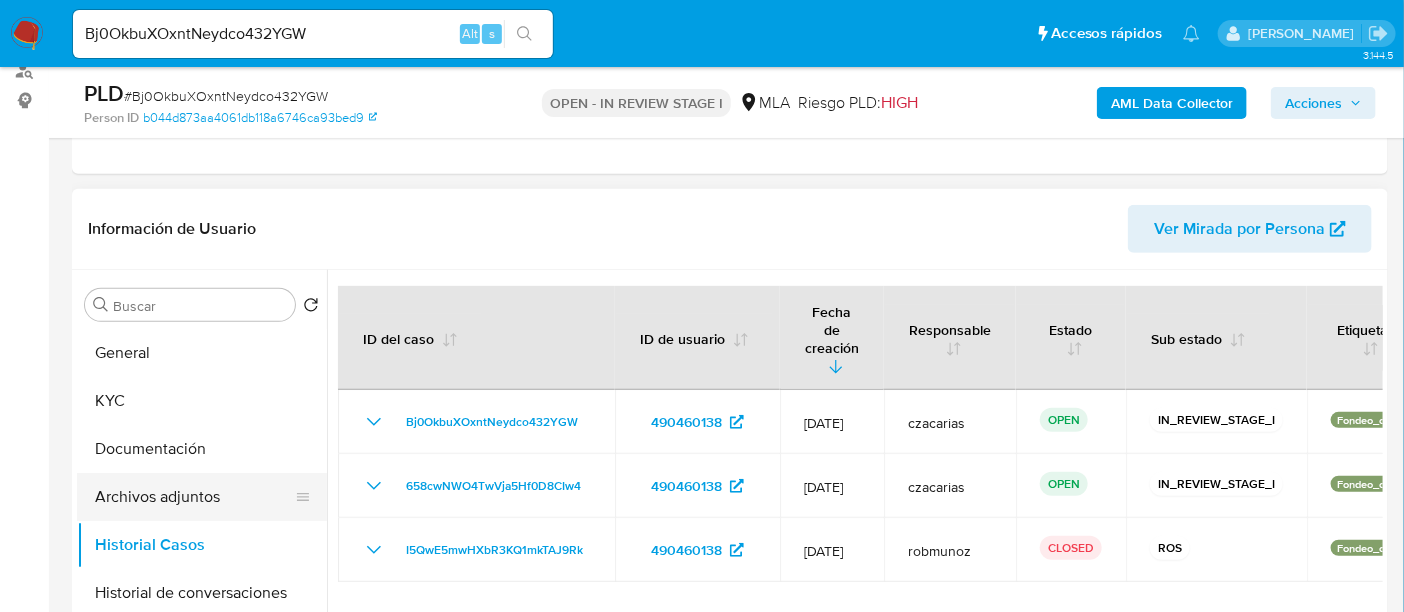 scroll, scrollTop: 374, scrollLeft: 0, axis: vertical 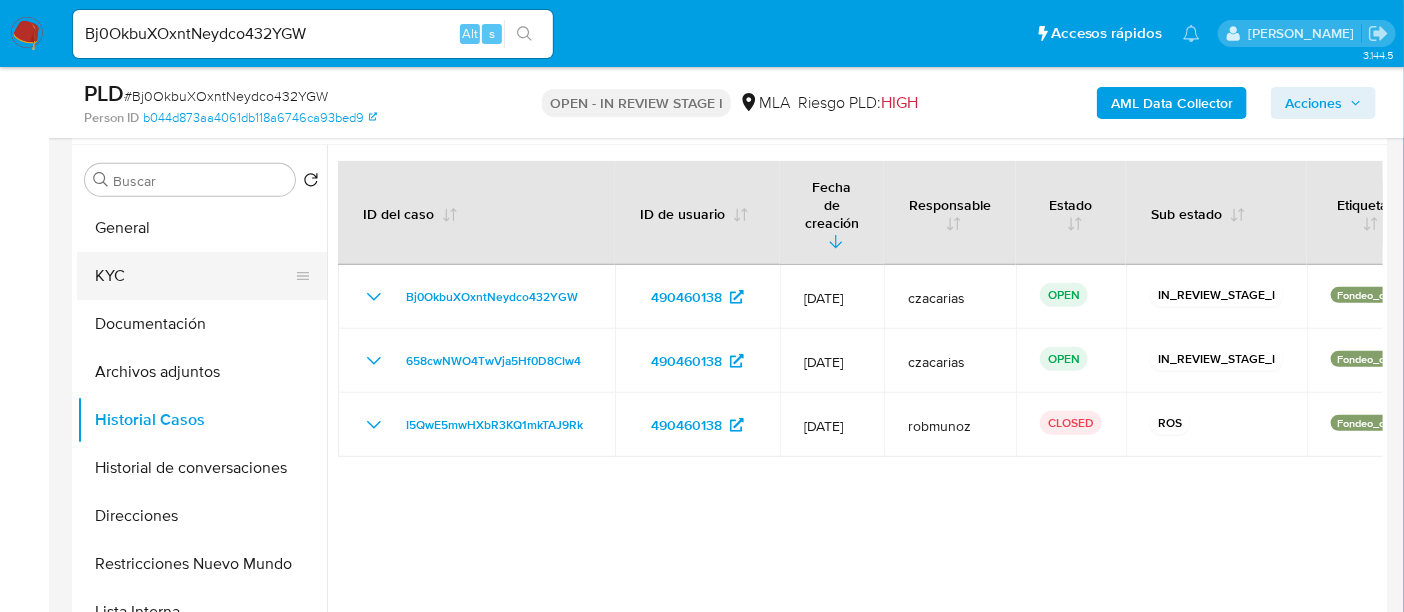 click on "KYC" at bounding box center (194, 276) 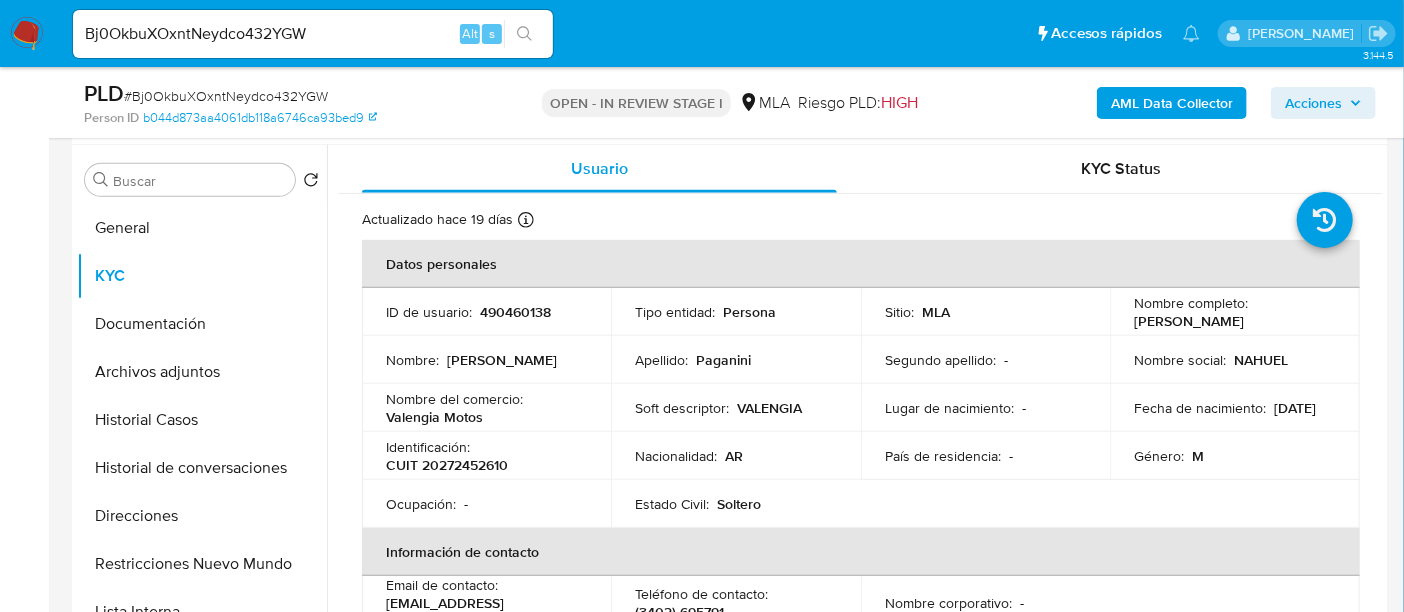 drag, startPoint x: 1133, startPoint y: 319, endPoint x: 1282, endPoint y: 326, distance: 149.16434 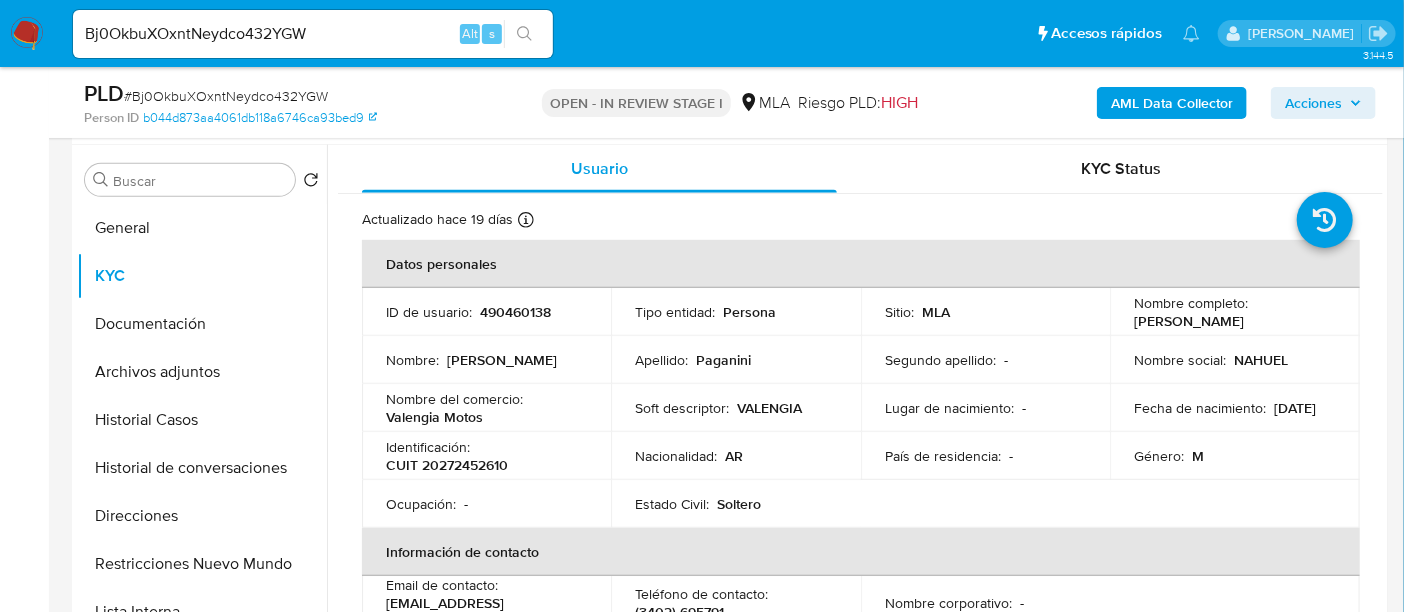 copy on "Carlos Nahuel Paganini" 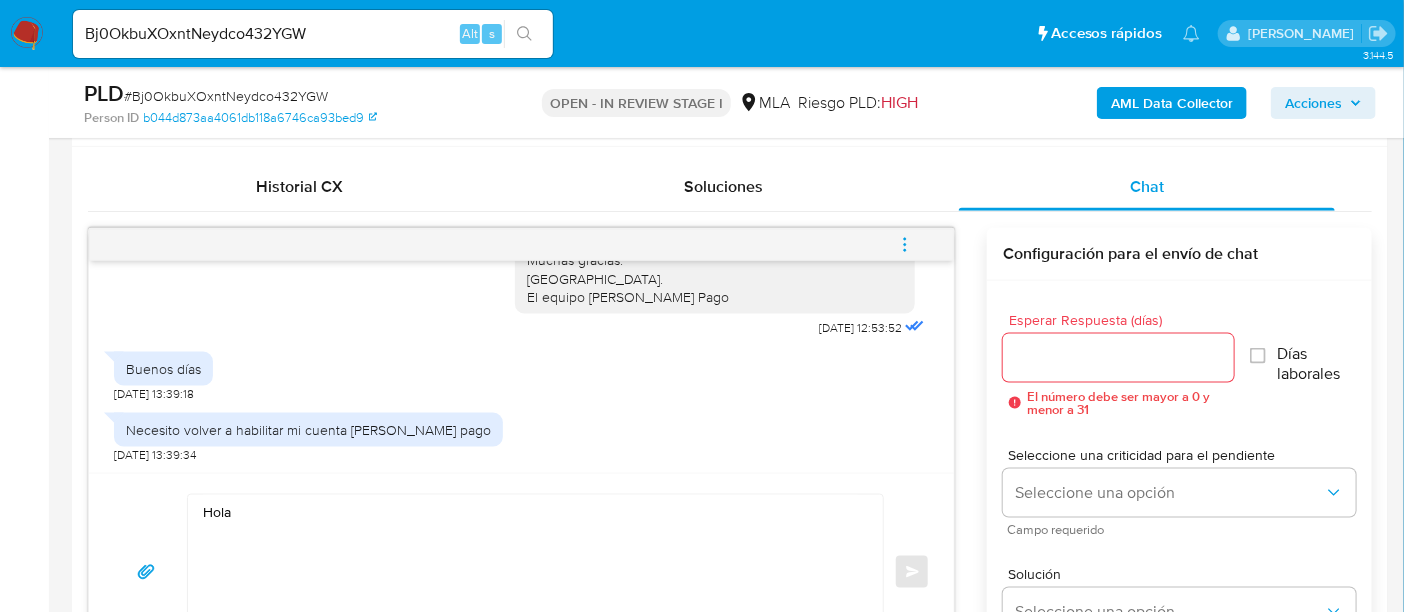 scroll, scrollTop: 1000, scrollLeft: 0, axis: vertical 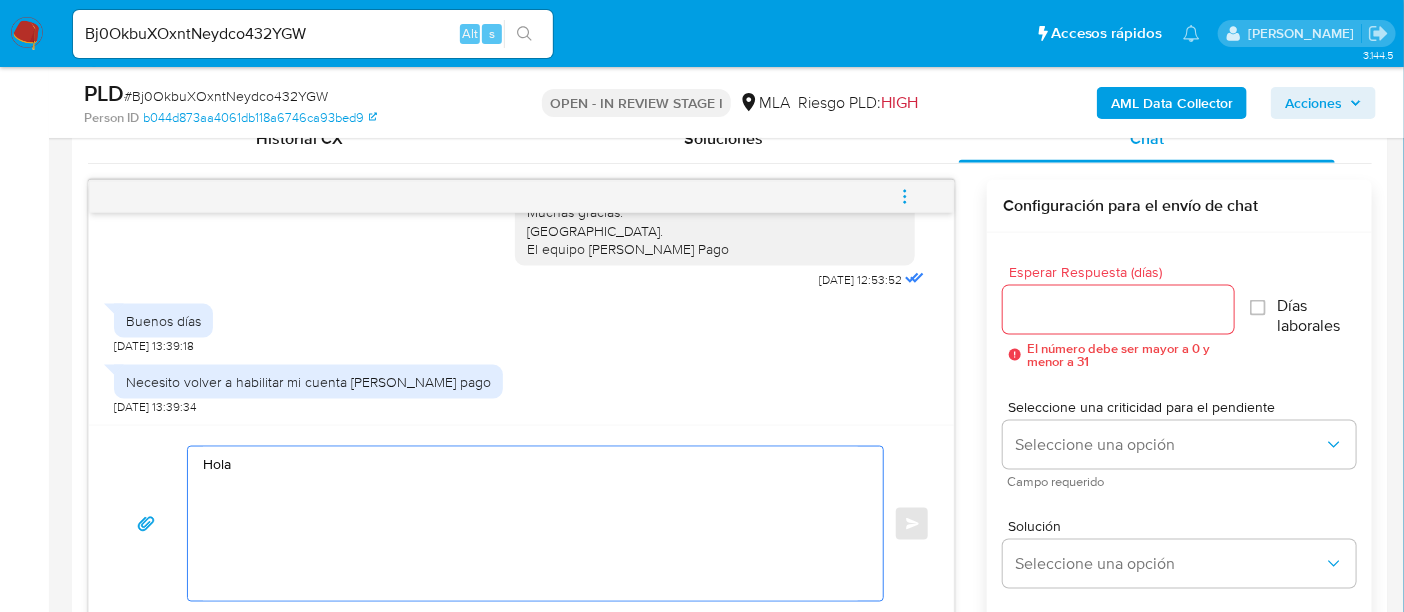 click on "Hola" at bounding box center (530, 524) 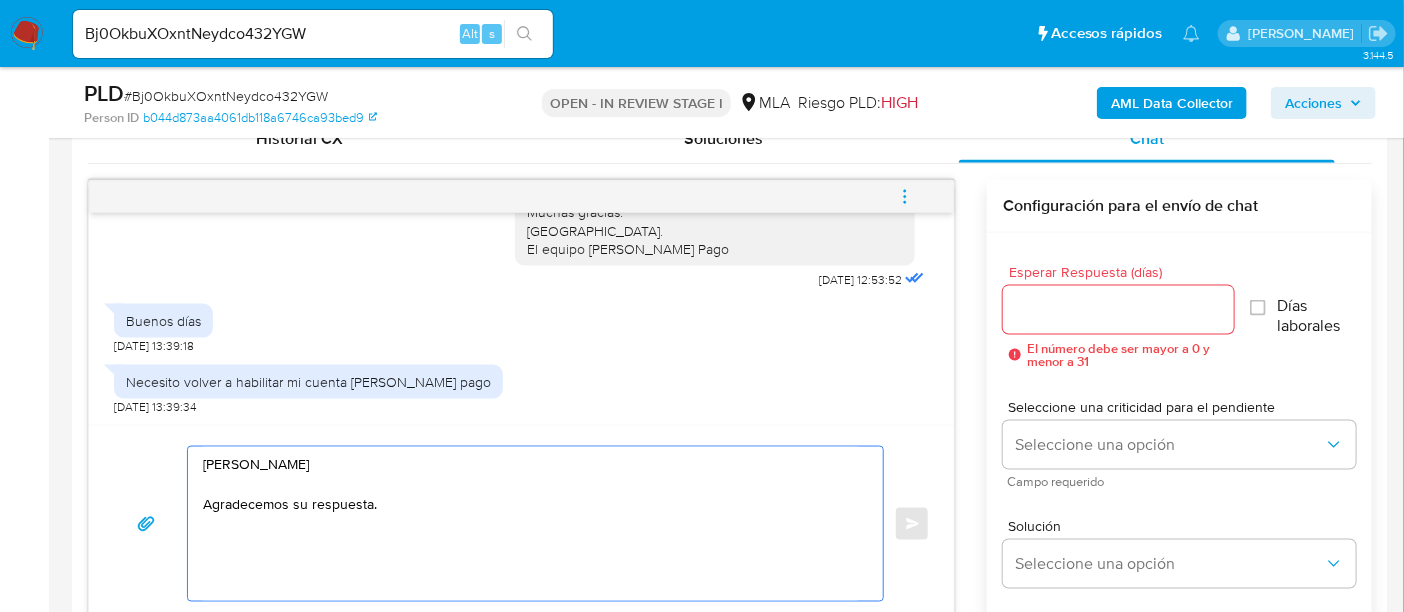 paste on "En función de las operaciones registradas en tu cuenta de Mercado Pago, necesitamos que nos brindes la siguiente información y/o documentación:
1. Descripción de la actividad:
- Detalla la actividad que realizas a través de tu cuenta. De corresponder a una actividad comercial, indicar el nombre, domicilio y/o sitio web del comercio." 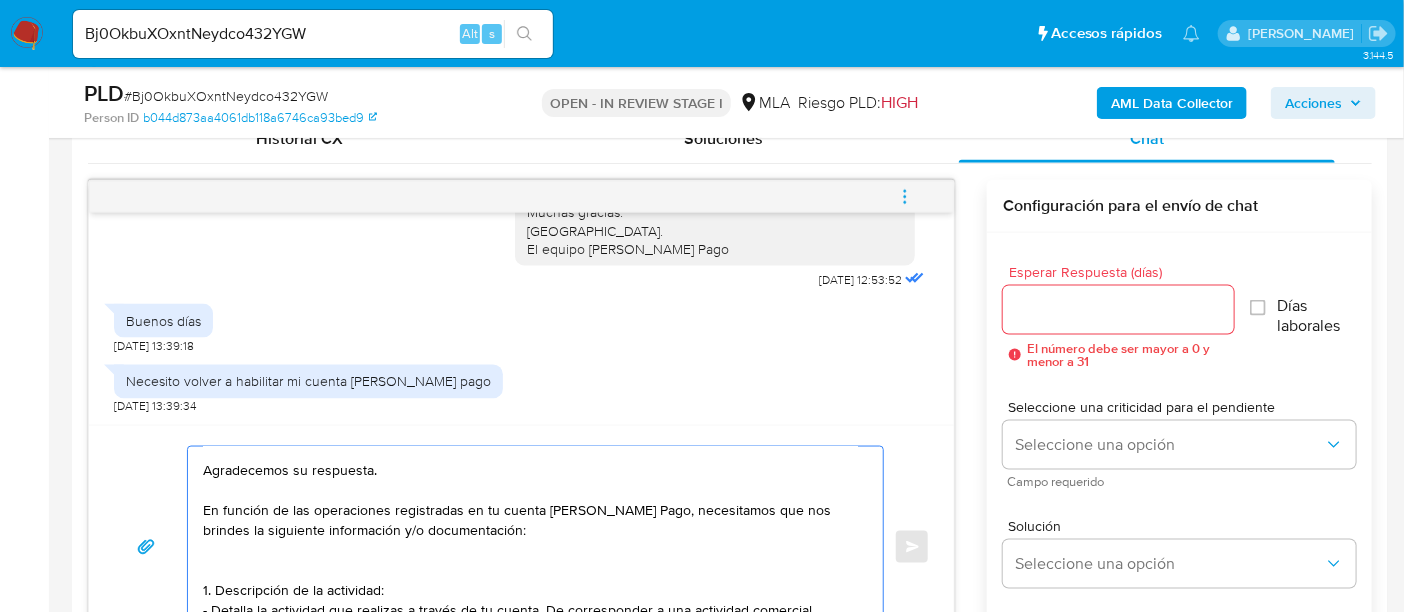 scroll, scrollTop: 54, scrollLeft: 0, axis: vertical 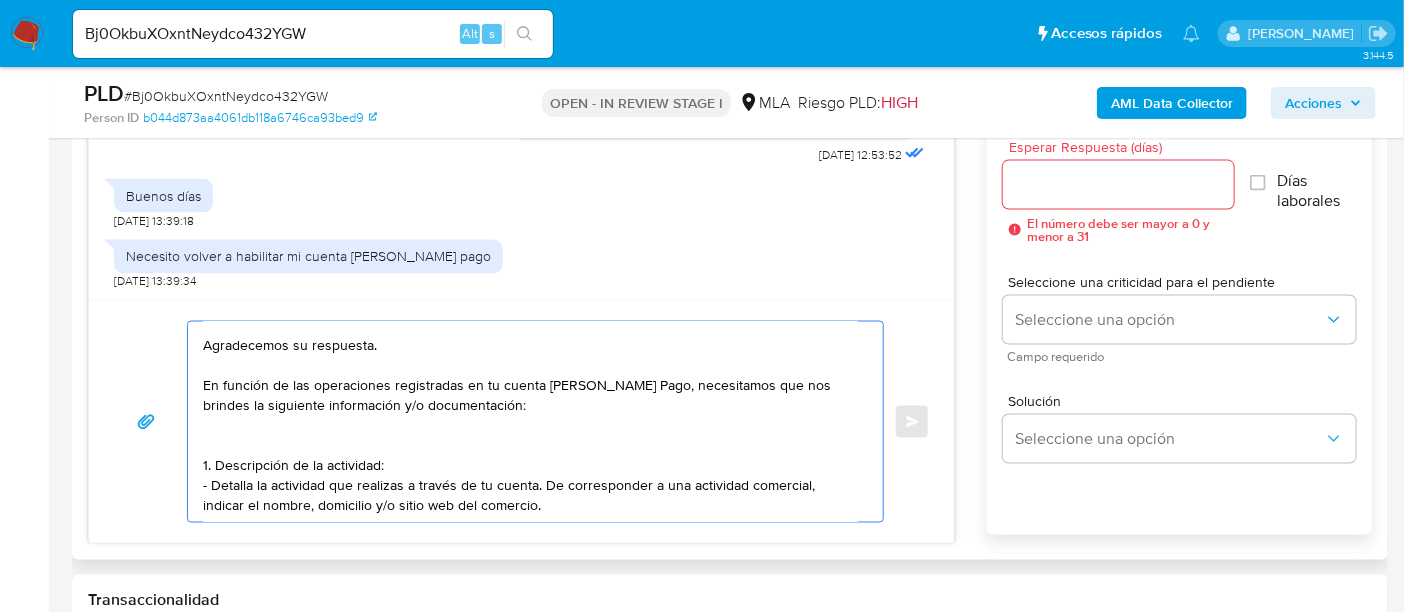 click on "Hola Carlos Nahuel Paganini
Agradecemos su respuesta.
En función de las operaciones registradas en tu cuenta de Mercado Pago, necesitamos que nos brindes la siguiente información y/o documentación:
1. Descripción de la actividad:
- Detalla la actividad que realizas a través de tu cuenta. De corresponder a una actividad comercial, indicar el nombre, domicilio y/o sitio web del comercio." at bounding box center (530, 422) 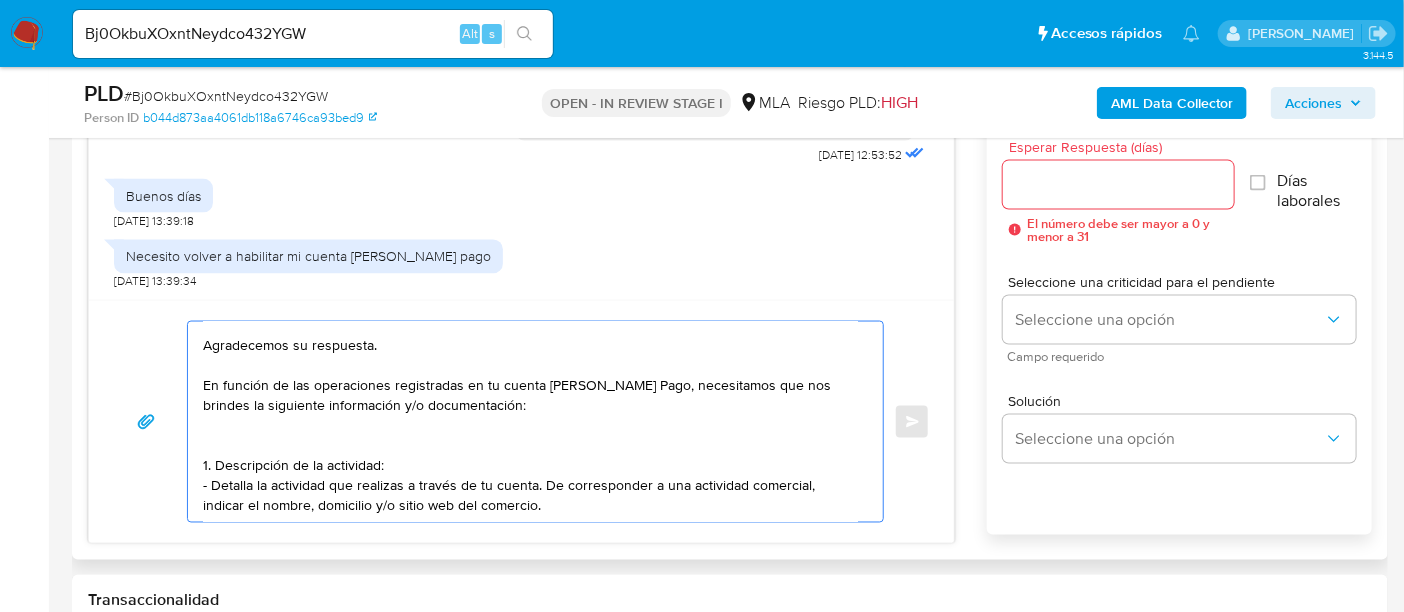 paste on "2. De acuerdo a la actividad que realices en tu cuenta, adjunta la siguiente documentación. A modo de ejemplo, puedes enviar uno de estos comprobantes:" 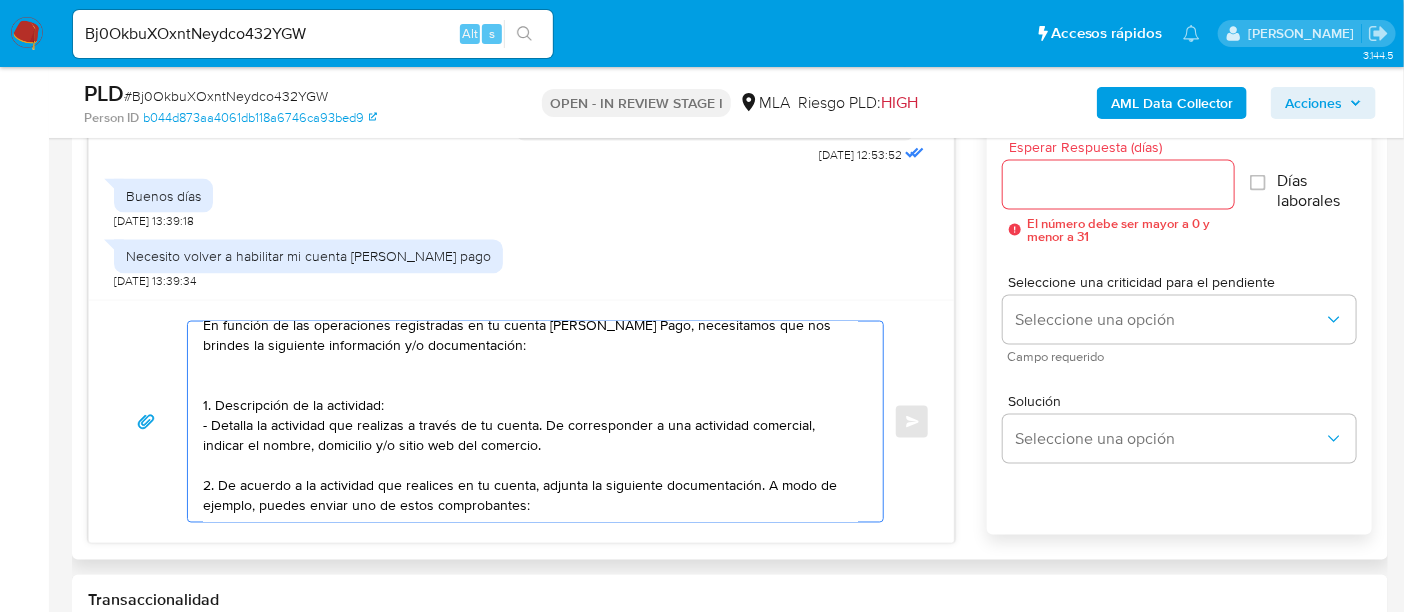 scroll, scrollTop: 127, scrollLeft: 0, axis: vertical 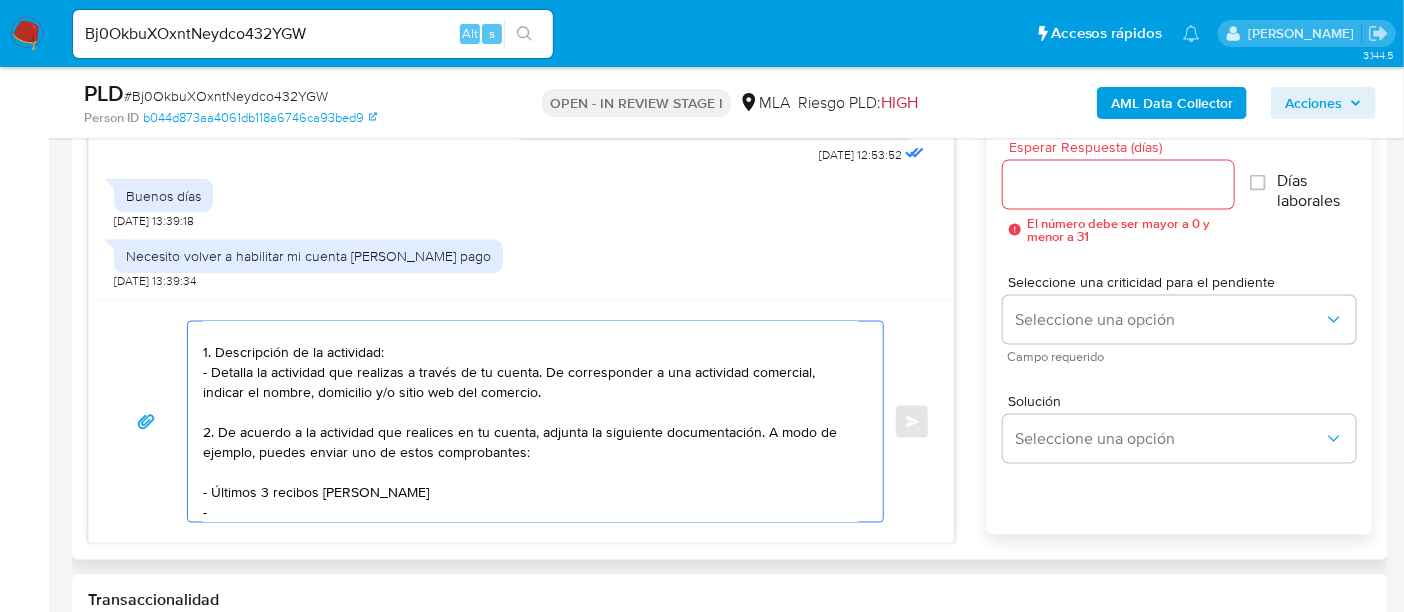 paste on "- Resumen de Comprobantes Electrónicos emitidos de los períodos 2024 y 2025 Si tienes dudas, consulta el instructivo para descargar el Resumen de Comprobantes Electrónicos aquí." 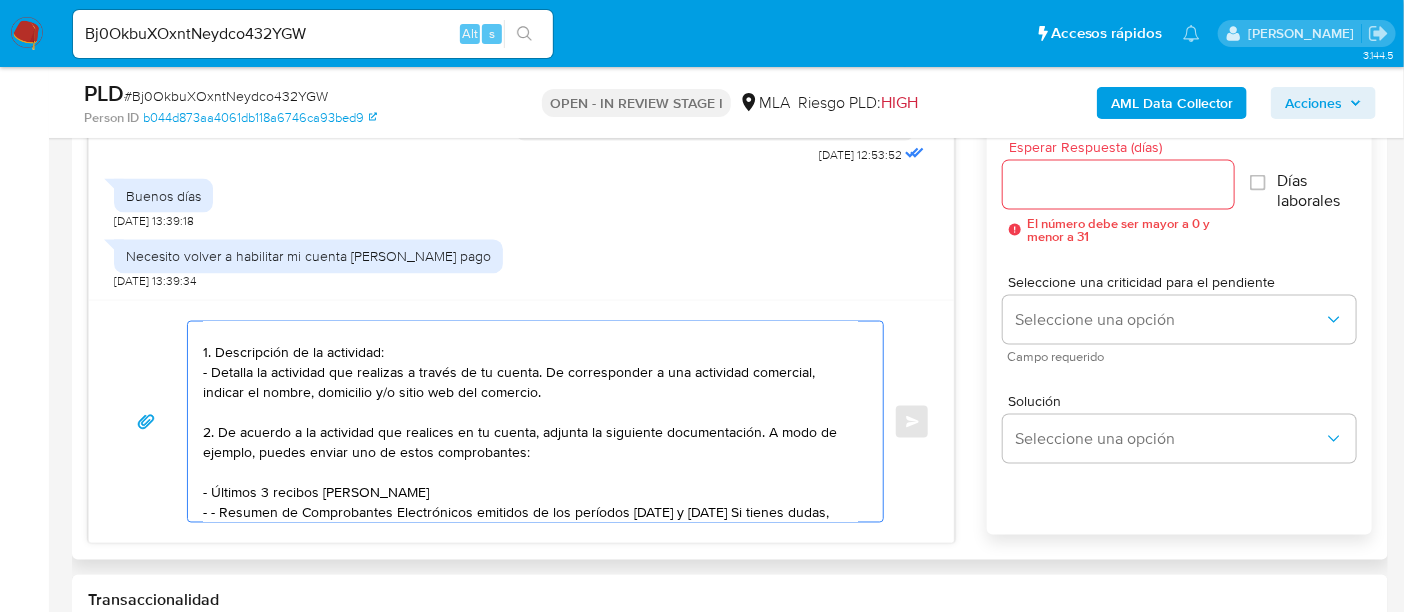 scroll, scrollTop: 187, scrollLeft: 0, axis: vertical 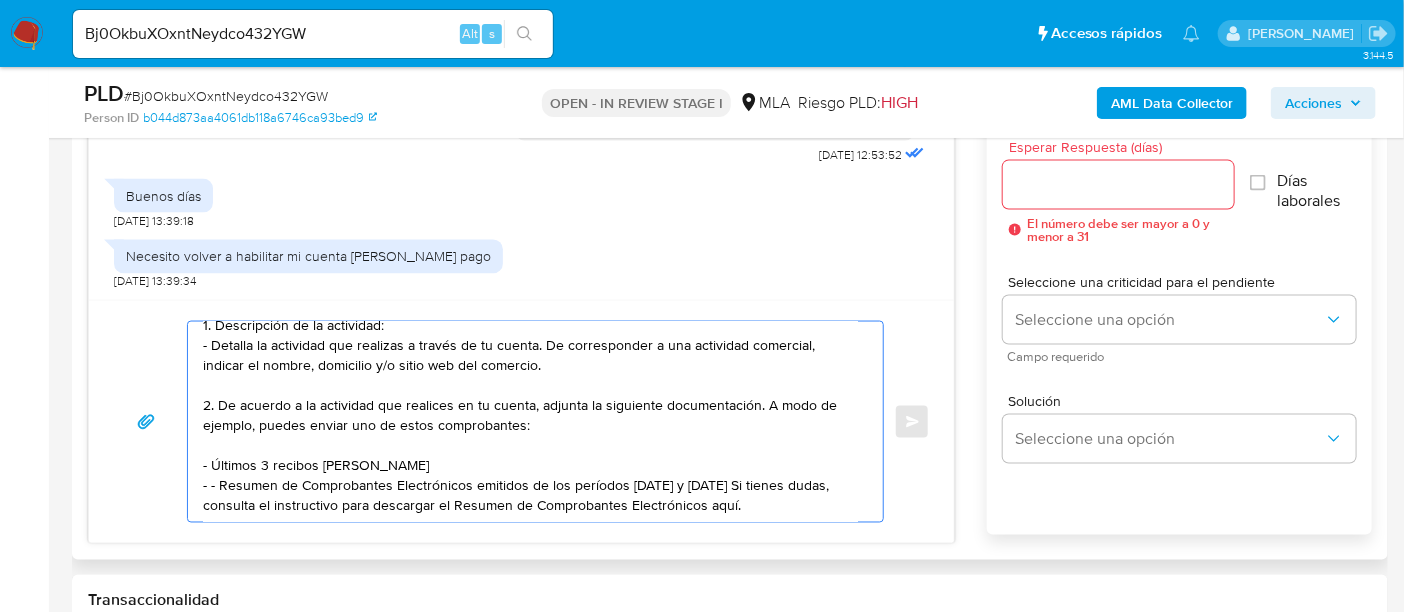click on "Hola Carlos Nahuel Paganini
Agradecemos su respuesta.
En función de las operaciones registradas en tu cuenta de Mercado Pago, necesitamos que nos brindes la siguiente información y/o documentación:
1. Descripción de la actividad:
- Detalla la actividad que realizas a través de tu cuenta. De corresponder a una actividad comercial, indicar el nombre, domicilio y/o sitio web del comercio.
2. De acuerdo a la actividad que realices en tu cuenta, adjunta la siguiente documentación. A modo de ejemplo, puedes enviar uno de estos comprobantes:
- Últimos 3 recibos de sueldo
- - Resumen de Comprobantes Electrónicos emitidos de los períodos 2024 y 2025 Si tienes dudas, consulta el instructivo para descargar el Resumen de Comprobantes Electrónicos aquí." at bounding box center [530, 422] 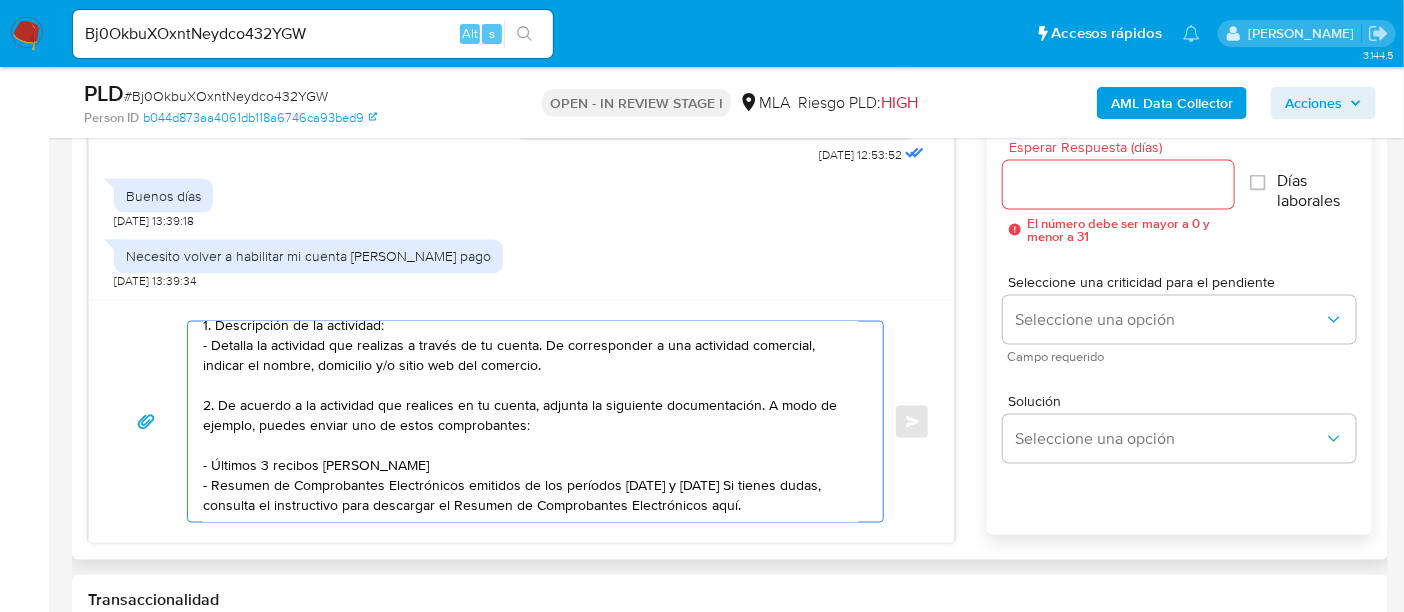 click on "Hola Carlos Nahuel Paganini
Agradecemos su respuesta.
En función de las operaciones registradas en tu cuenta de Mercado Pago, necesitamos que nos brindes la siguiente información y/o documentación:
1. Descripción de la actividad:
- Detalla la actividad que realizas a través de tu cuenta. De corresponder a una actividad comercial, indicar el nombre, domicilio y/o sitio web del comercio.
2. De acuerdo a la actividad que realices en tu cuenta, adjunta la siguiente documentación. A modo de ejemplo, puedes enviar uno de estos comprobantes:
- Últimos 3 recibos de sueldo
- Resumen de Comprobantes Electrónicos emitidos de los períodos 2024 y 2025 Si tienes dudas, consulta el instructivo para descargar el Resumen de Comprobantes Electrónicos aquí." at bounding box center [530, 422] 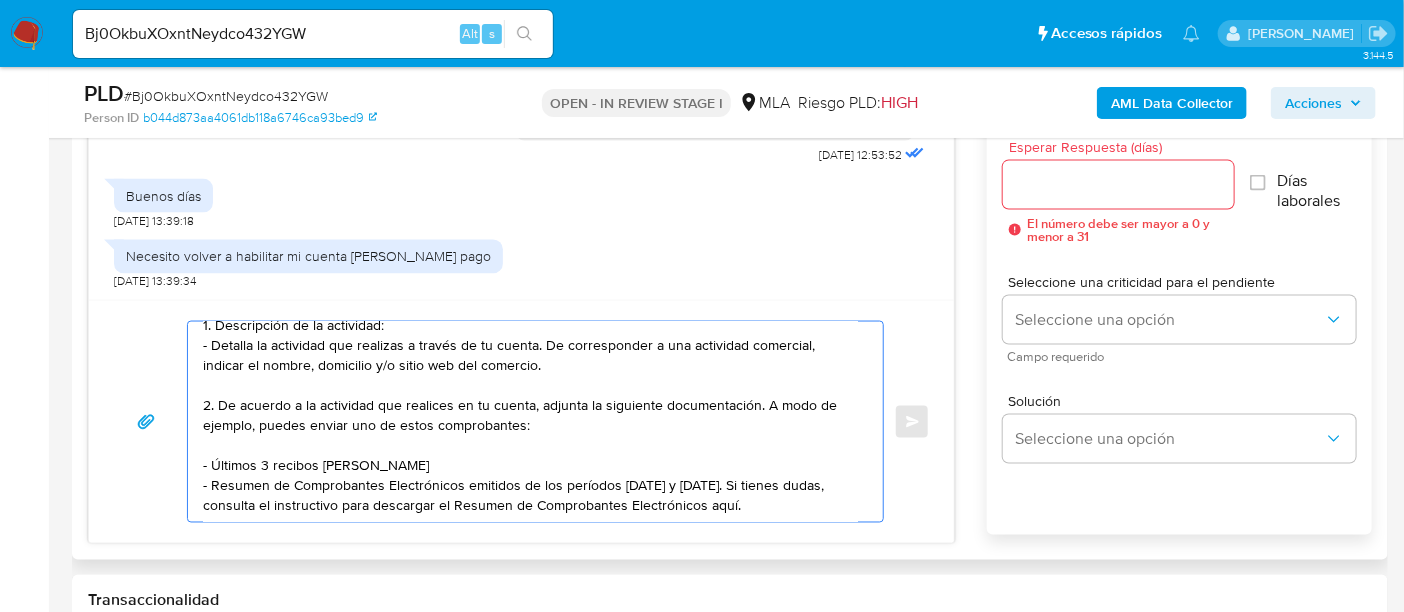 click on "Hola Carlos Nahuel Paganini
Agradecemos su respuesta.
En función de las operaciones registradas en tu cuenta de Mercado Pago, necesitamos que nos brindes la siguiente información y/o documentación:
1. Descripción de la actividad:
- Detalla la actividad que realizas a través de tu cuenta. De corresponder a una actividad comercial, indicar el nombre, domicilio y/o sitio web del comercio.
2. De acuerdo a la actividad que realices en tu cuenta, adjunta la siguiente documentación. A modo de ejemplo, puedes enviar uno de estos comprobantes:
- Últimos 3 recibos de sueldo
- Resumen de Comprobantes Electrónicos emitidos de los períodos 2024 y 2025. Si tienes dudas, consulta el instructivo para descargar el Resumen de Comprobantes Electrónicos aquí." at bounding box center (530, 422) 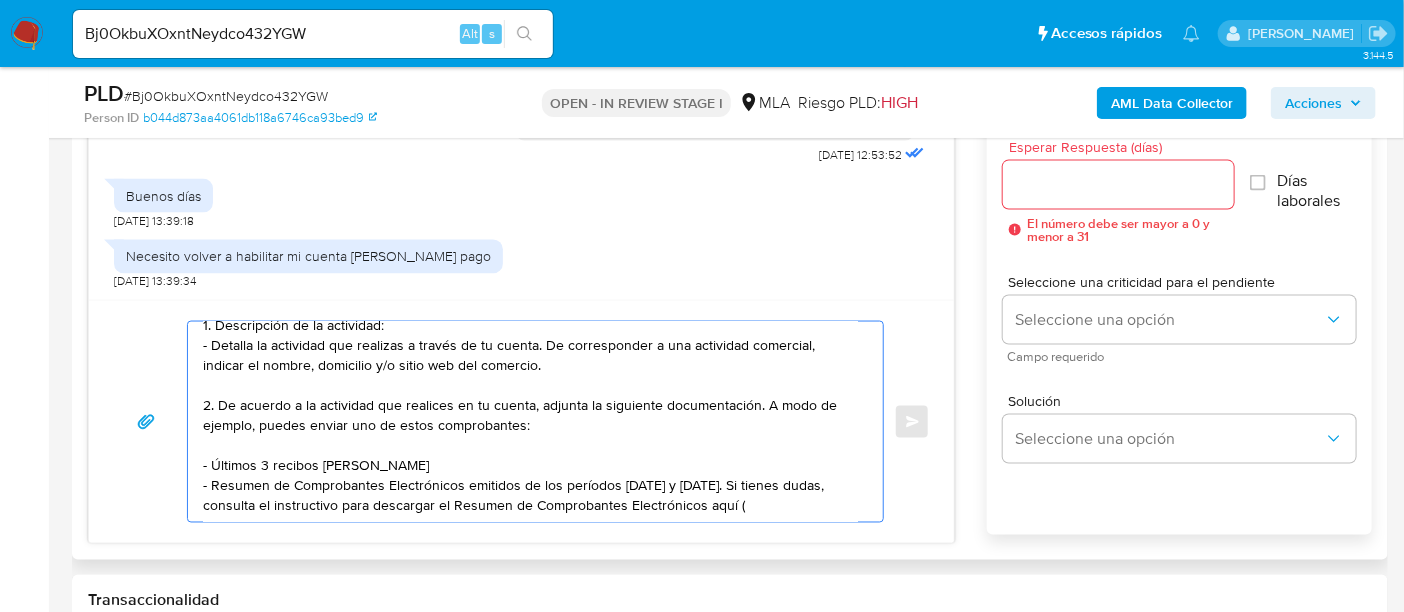 paste on "https://www.mercadopago.com.ar/ayuda/30181" 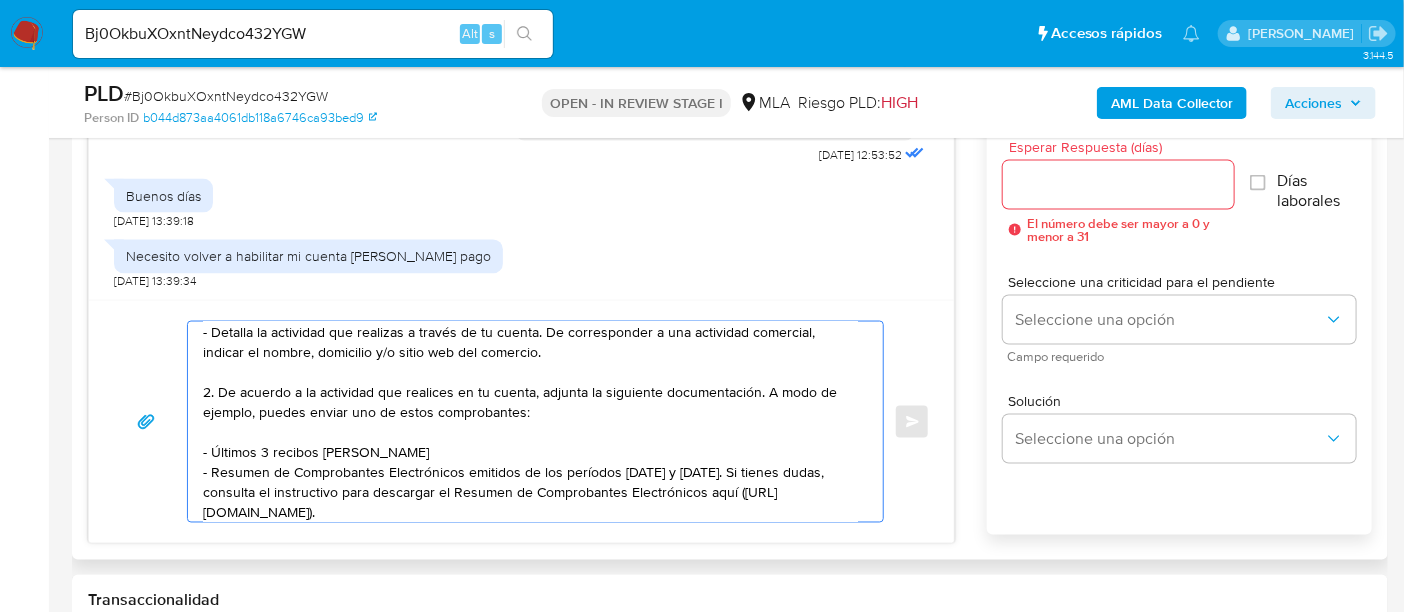 scroll, scrollTop: 207, scrollLeft: 0, axis: vertical 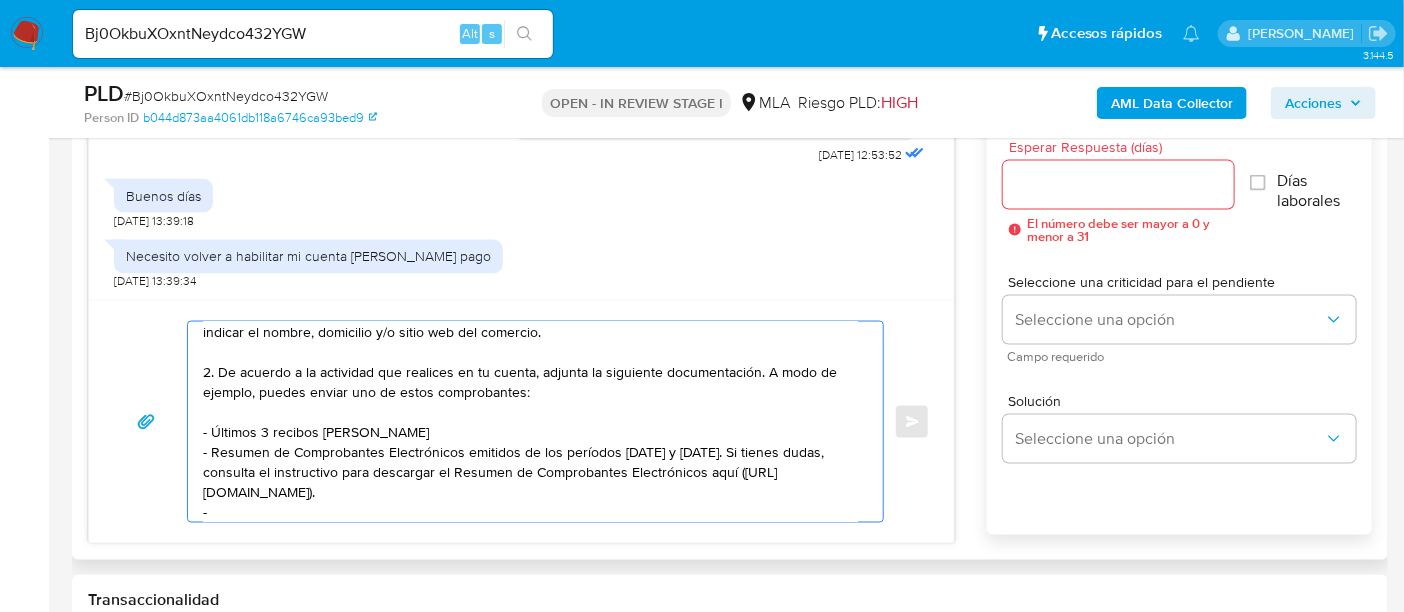 paste on "- Certificación contable de ingresos (último año), firmada por un contador y legalizada ante el Consejo Profesional de Ciencias Económicas." 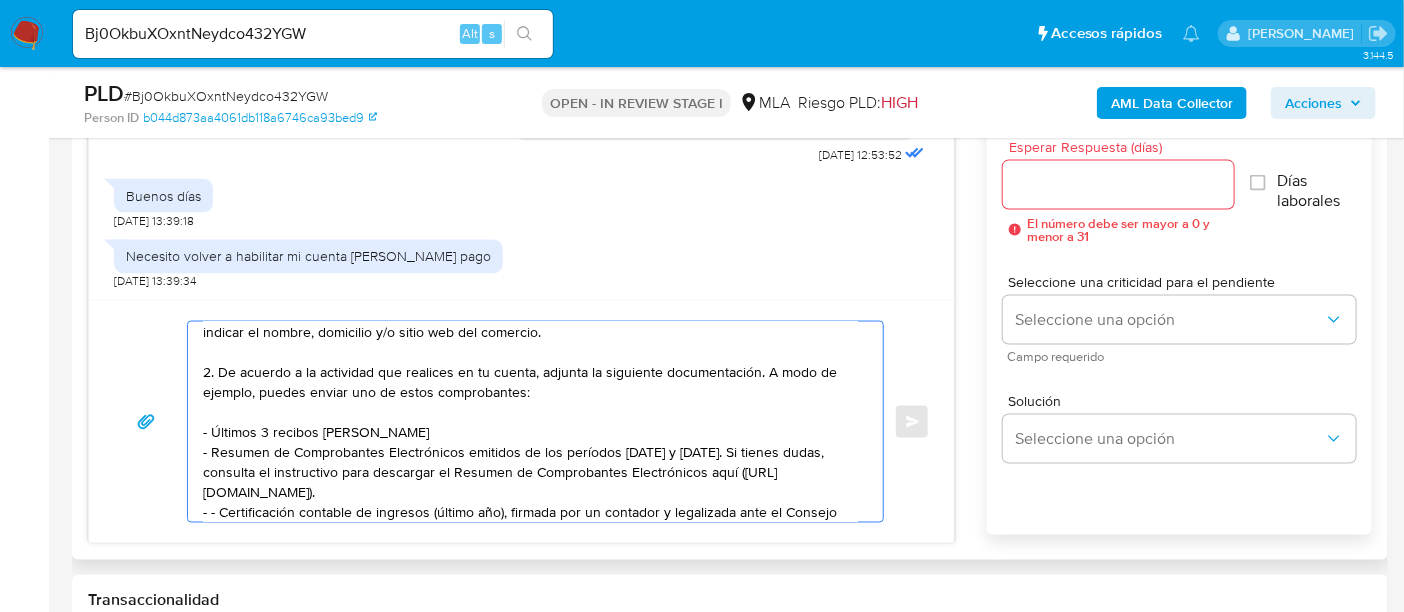 scroll, scrollTop: 247, scrollLeft: 0, axis: vertical 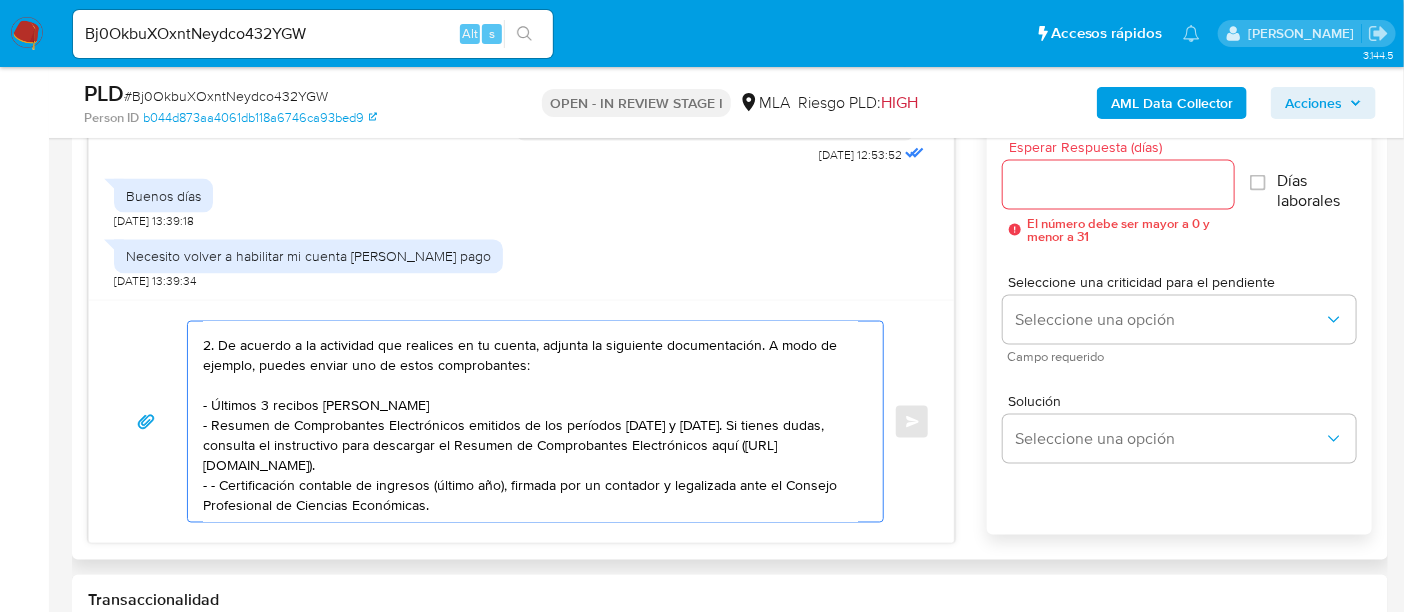click on "Hola Carlos Nahuel Paganini
Agradecemos su respuesta.
En función de las operaciones registradas en tu cuenta de Mercado Pago, necesitamos que nos brindes la siguiente información y/o documentación:
1. Descripción de la actividad:
- Detalla la actividad que realizas a través de tu cuenta. De corresponder a una actividad comercial, indicar el nombre, domicilio y/o sitio web del comercio.
2. De acuerdo a la actividad que realices en tu cuenta, adjunta la siguiente documentación. A modo de ejemplo, puedes enviar uno de estos comprobantes:
- Últimos 3 recibos de sueldo
- Resumen de Comprobantes Electrónicos emitidos de los períodos 2024 y 2025. Si tienes dudas, consulta el instructivo para descargar el Resumen de Comprobantes Electrónicos aquí (https://www.mercadopago.com.ar/ayuda/30181).
- - Certificación contable de ingresos (último año), firmada por un contador y legalizada ante el Consejo Profesional de Ciencias Económicas." at bounding box center [530, 422] 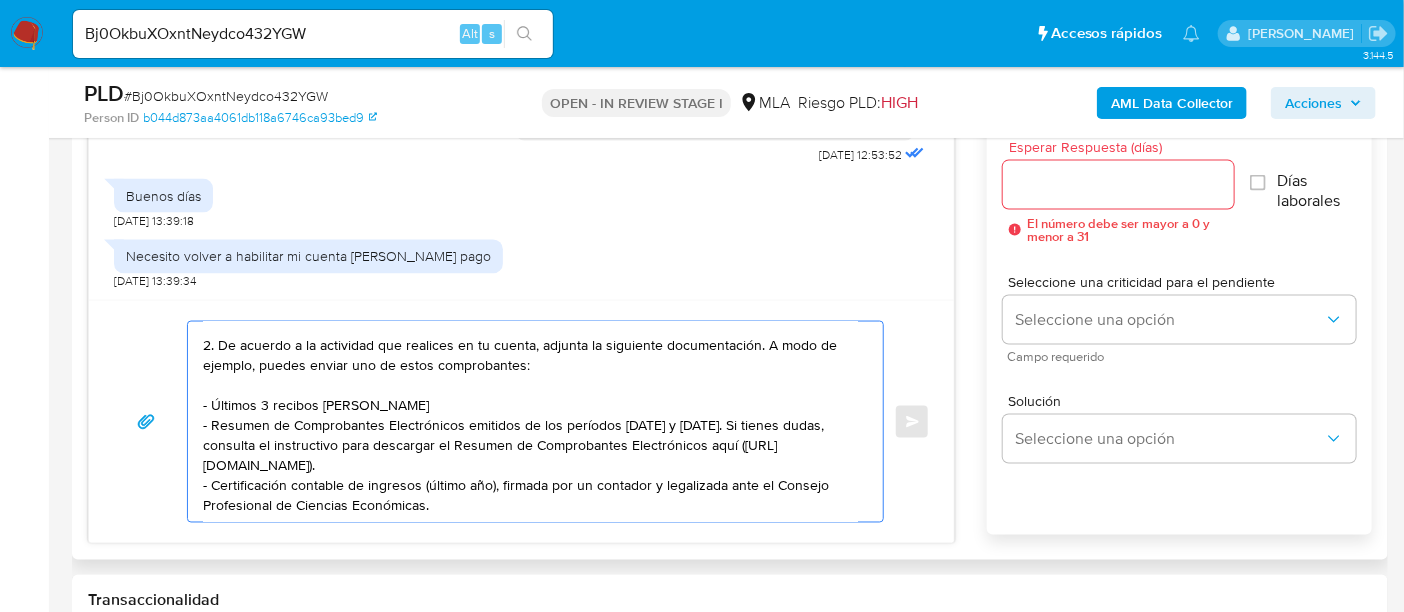scroll, scrollTop: 294, scrollLeft: 0, axis: vertical 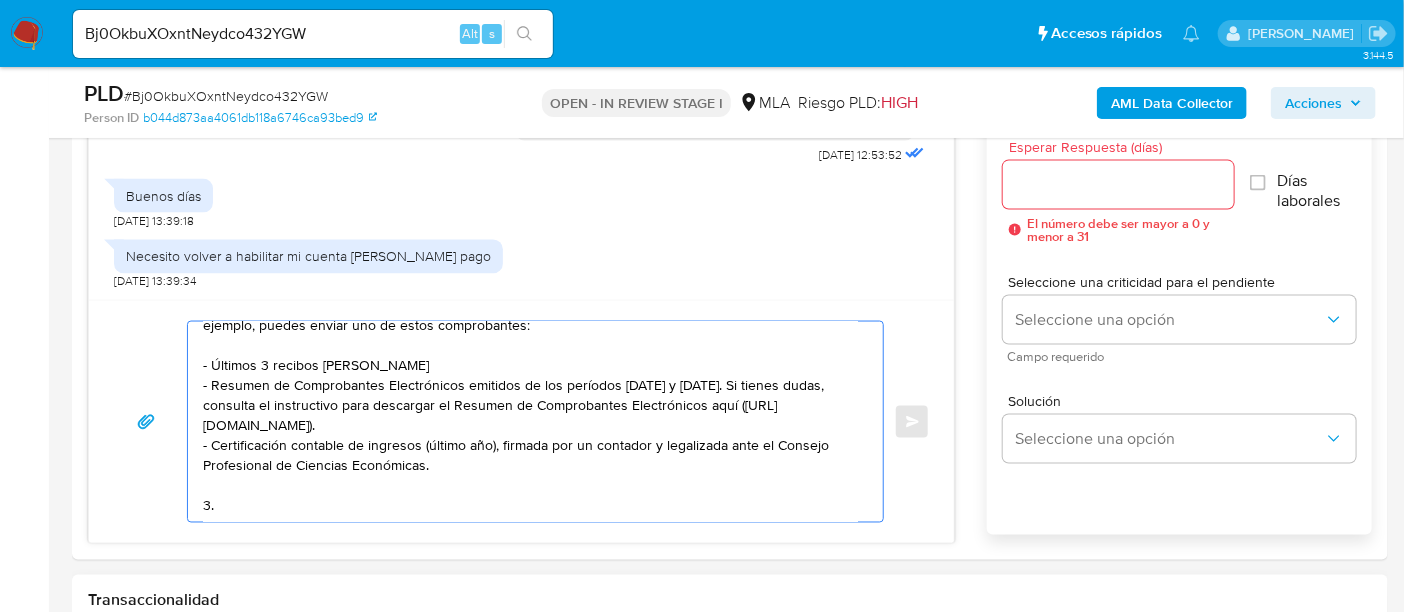 paste on "Proporciona el vínculo con las siguientes contrapartes con las que operaste, el motivo de las transacciones y documentación de respaldo:
- Nombre Contraparte CUIT XXX
- Nombre Contraparte CUIT XXX" 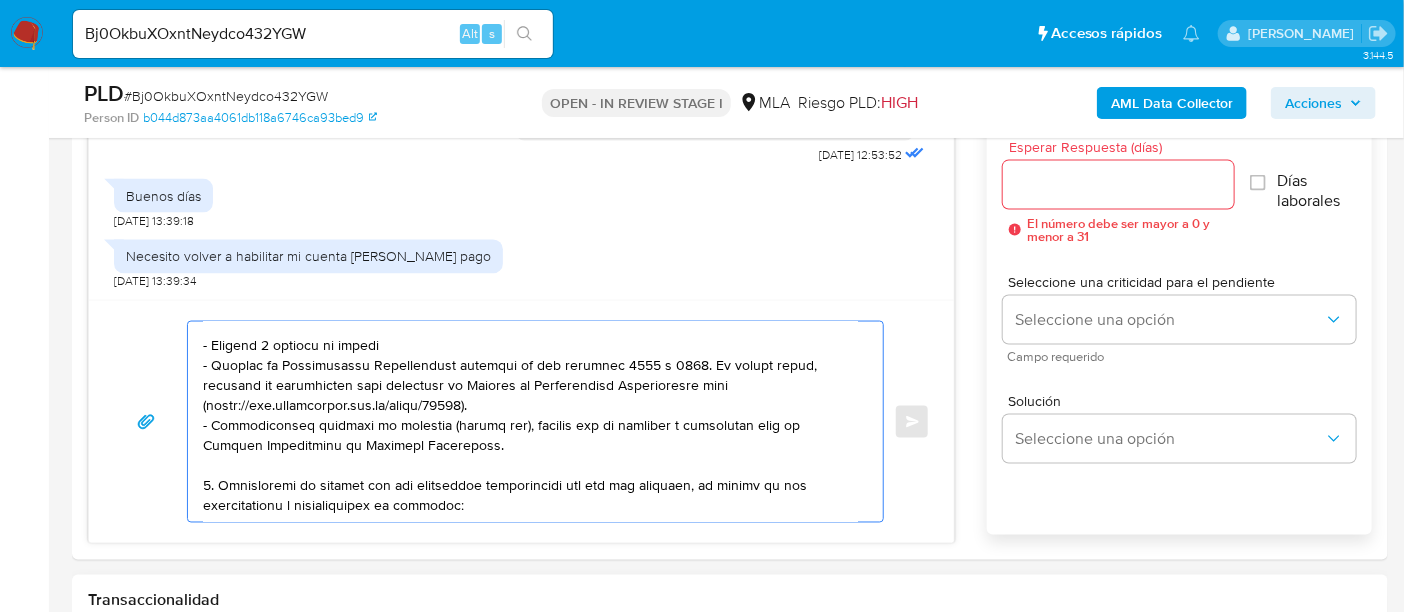 scroll, scrollTop: 387, scrollLeft: 0, axis: vertical 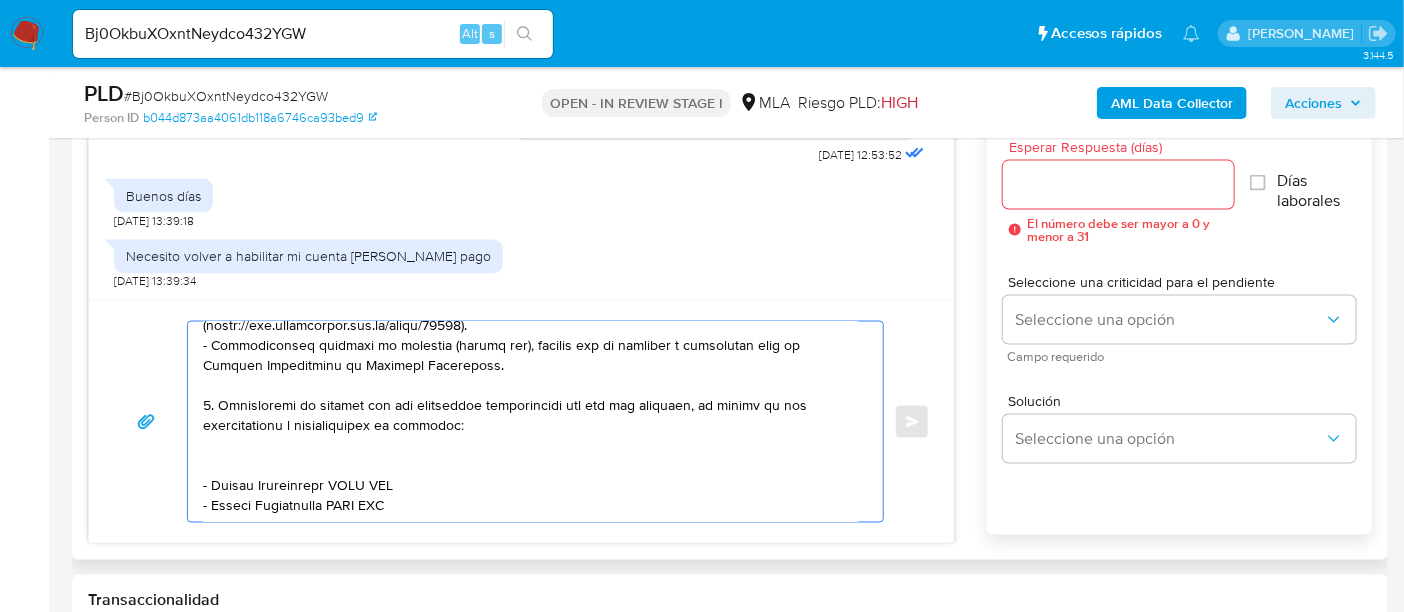 drag, startPoint x: 209, startPoint y: 473, endPoint x: 334, endPoint y: 468, distance: 125.09996 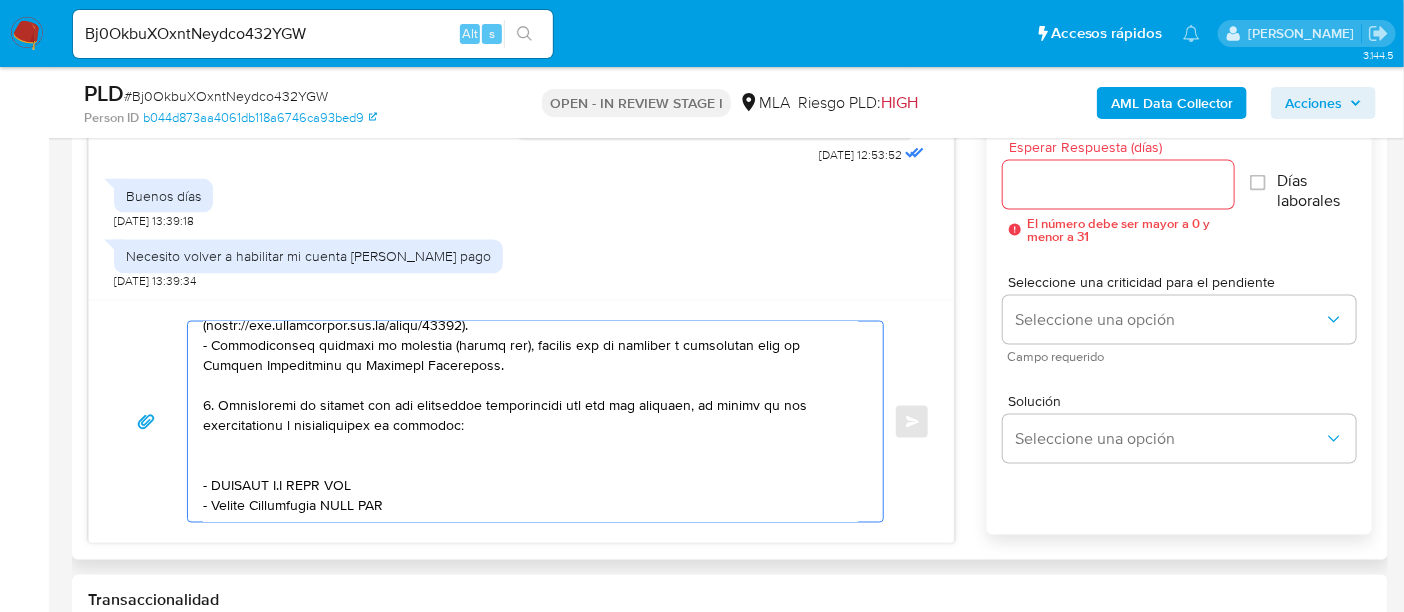 click at bounding box center [530, 422] 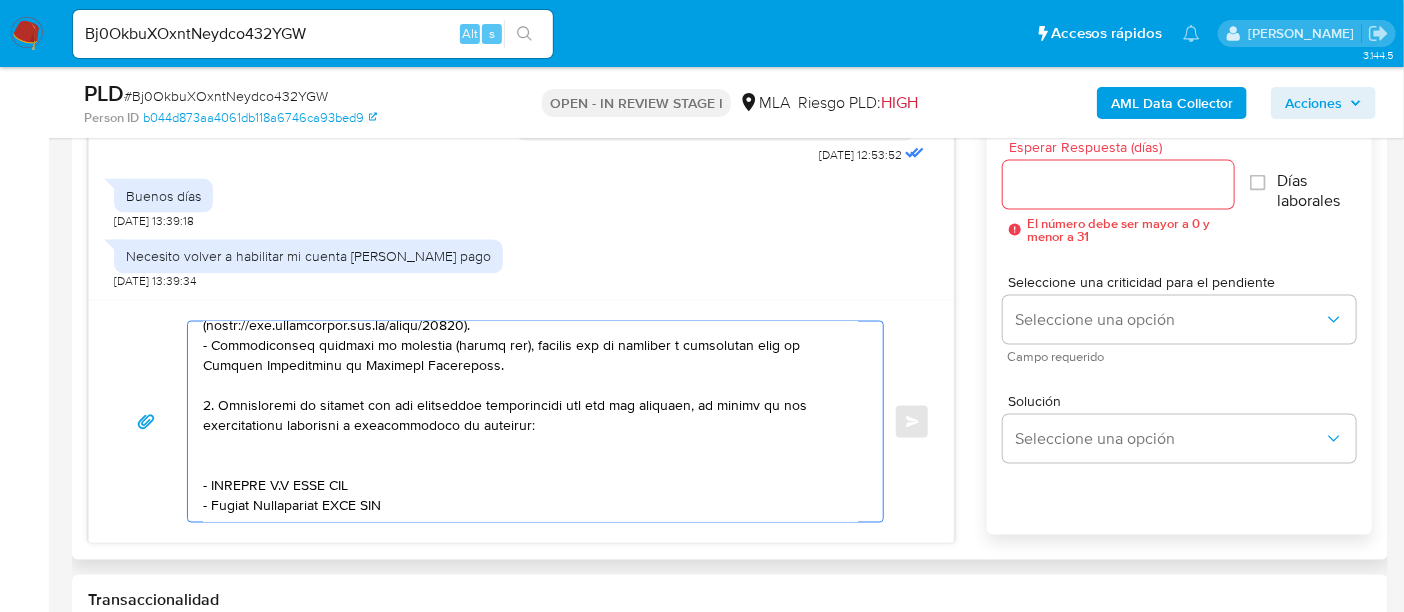 click at bounding box center (530, 422) 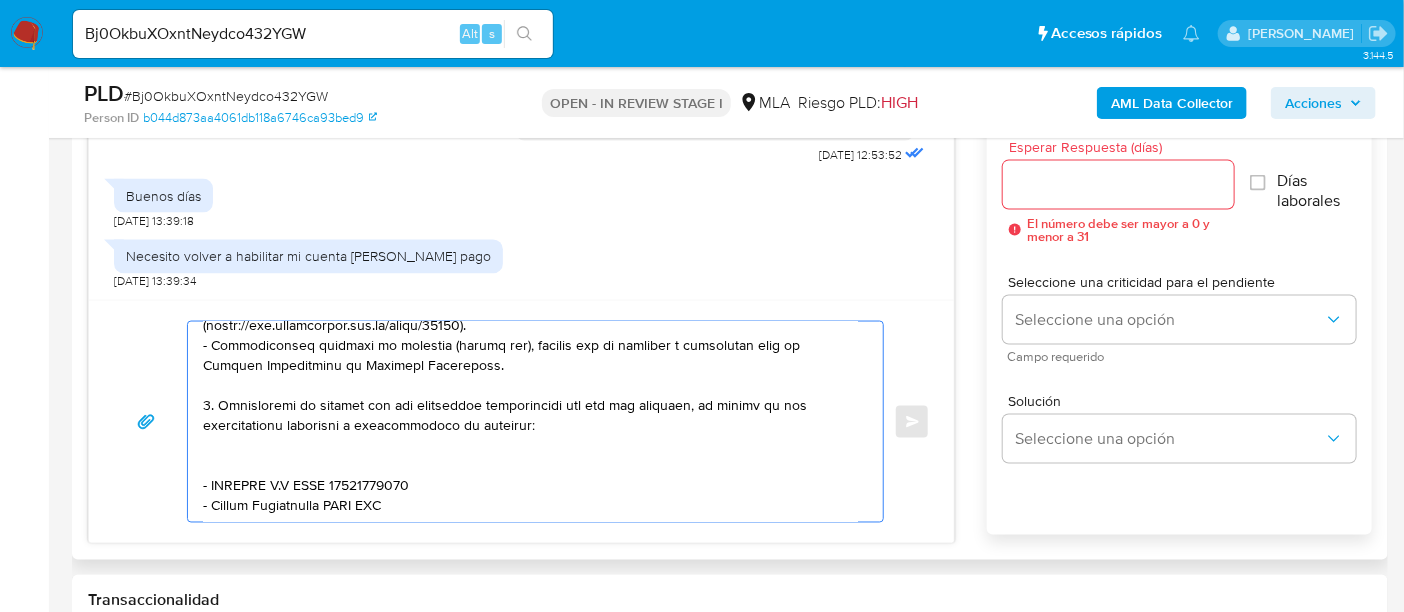 drag, startPoint x: 211, startPoint y: 489, endPoint x: 337, endPoint y: 487, distance: 126.01587 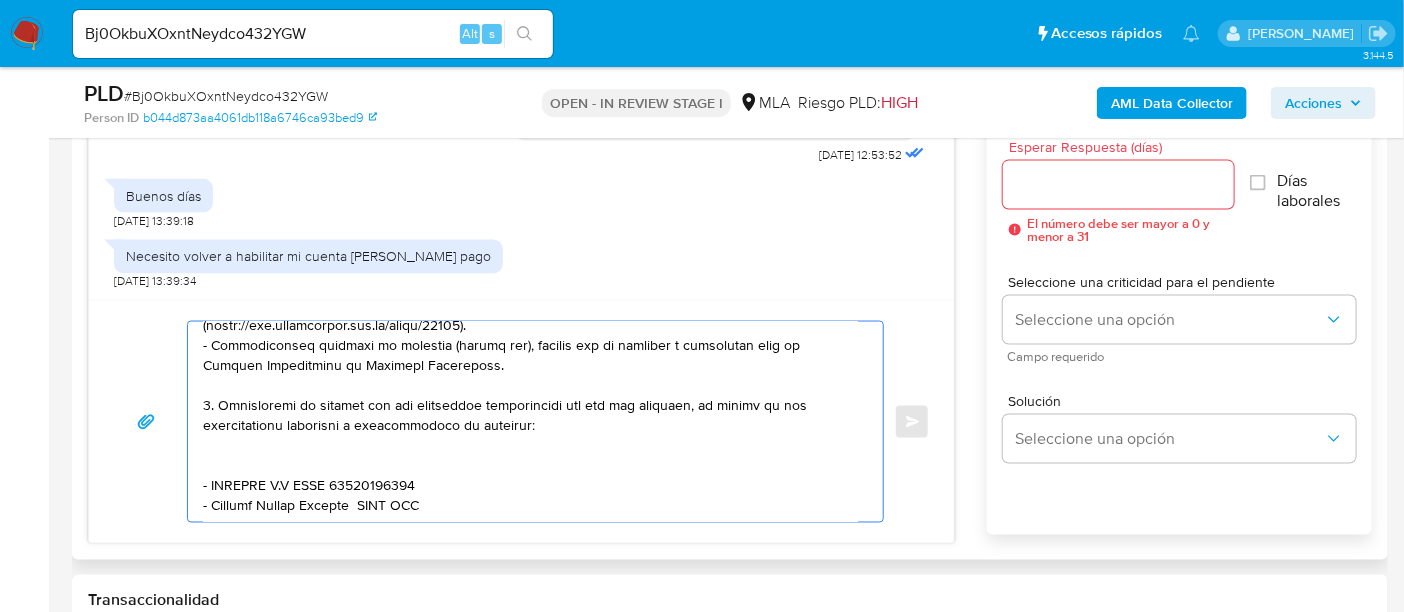 click at bounding box center (530, 422) 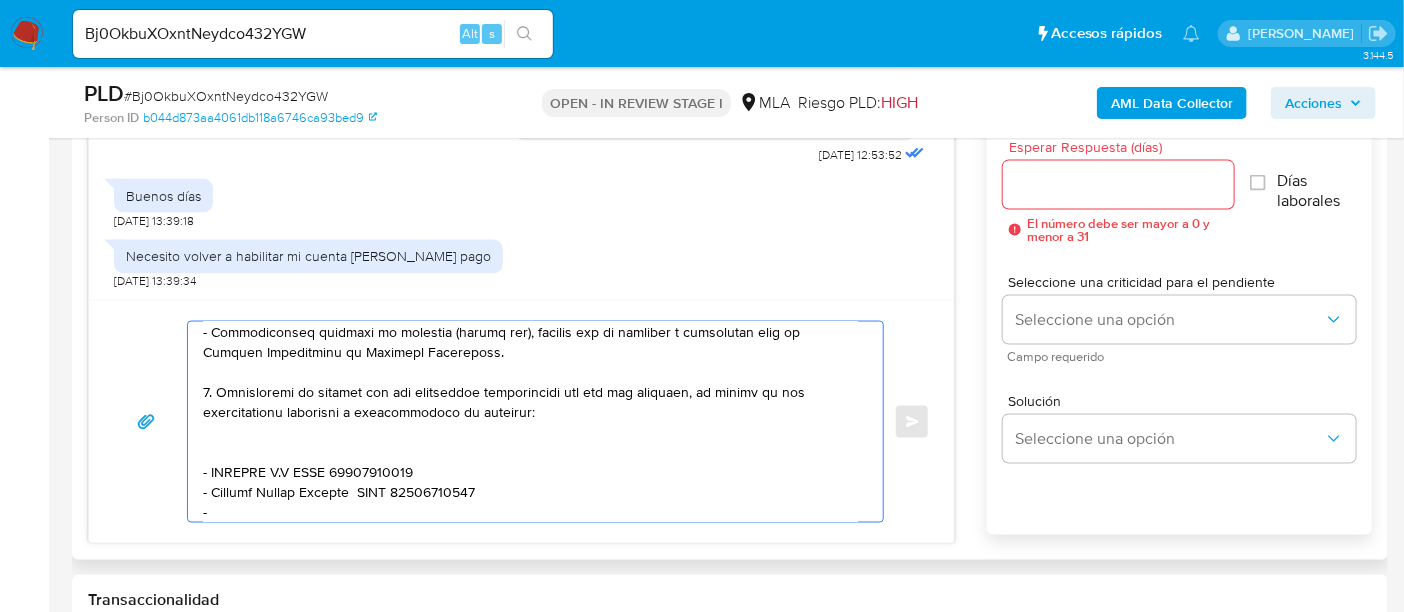 click at bounding box center (530, 422) 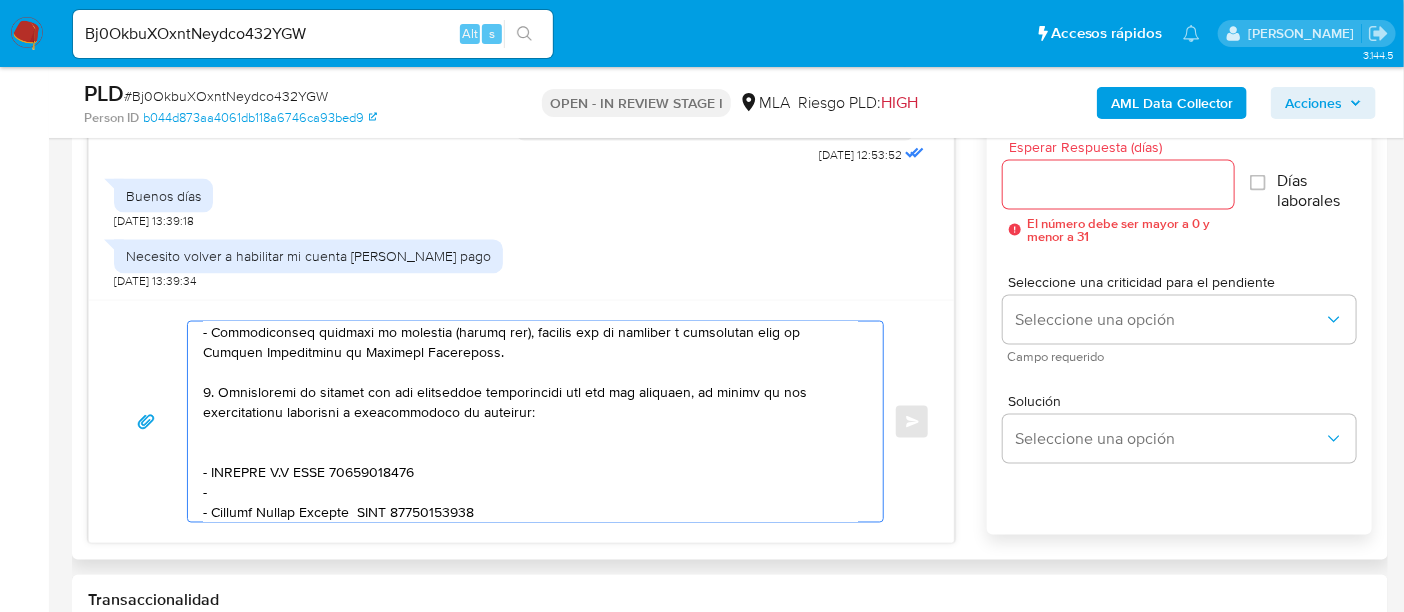 paste on "CAPICUA VIAJES Y TURISMO SRL" 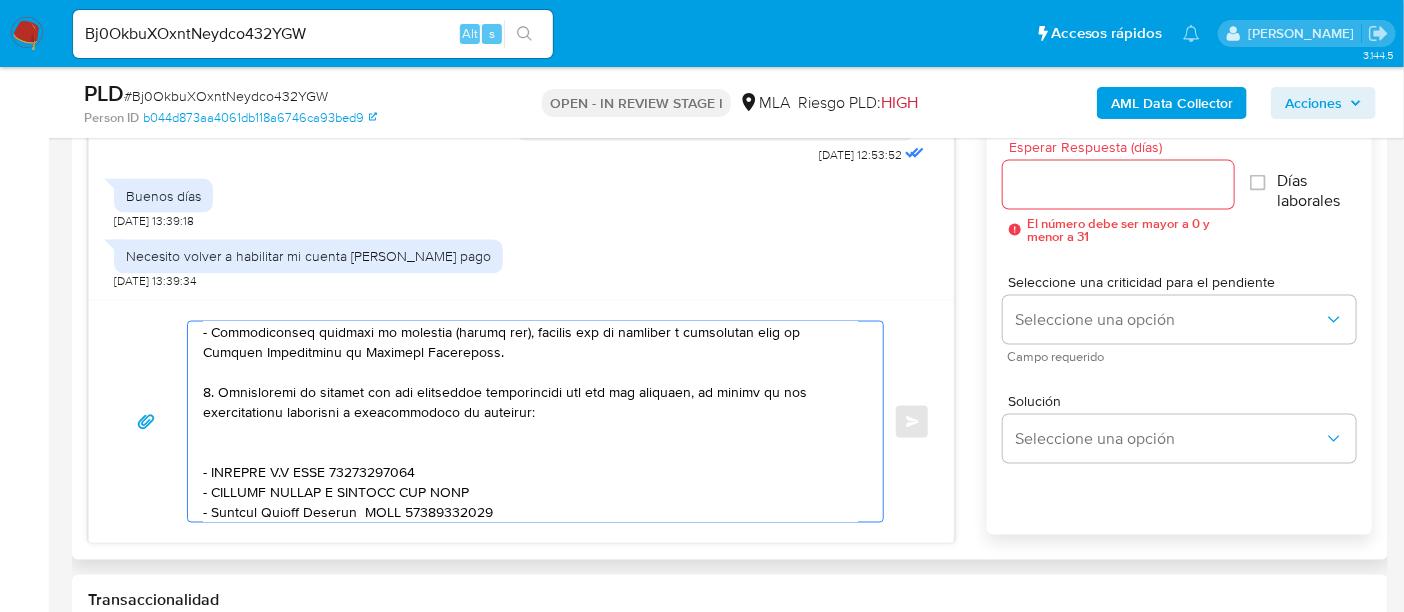 paste on "33715641009" 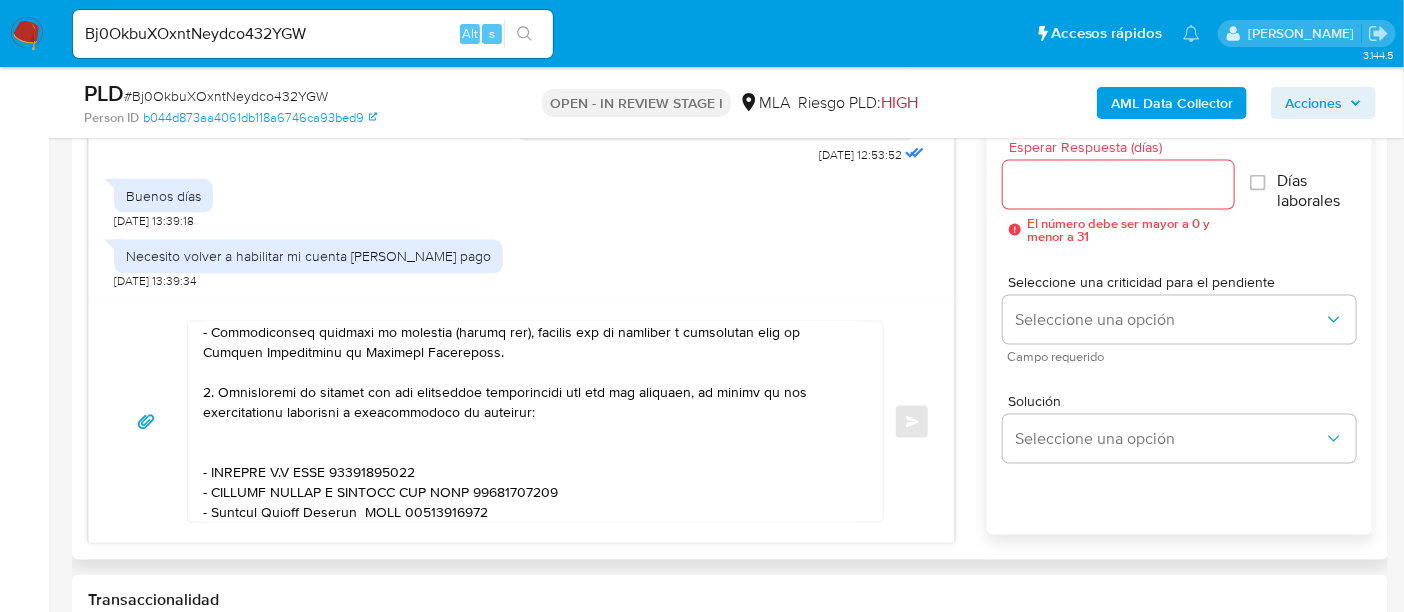 click on "Enviar" at bounding box center [521, 421] 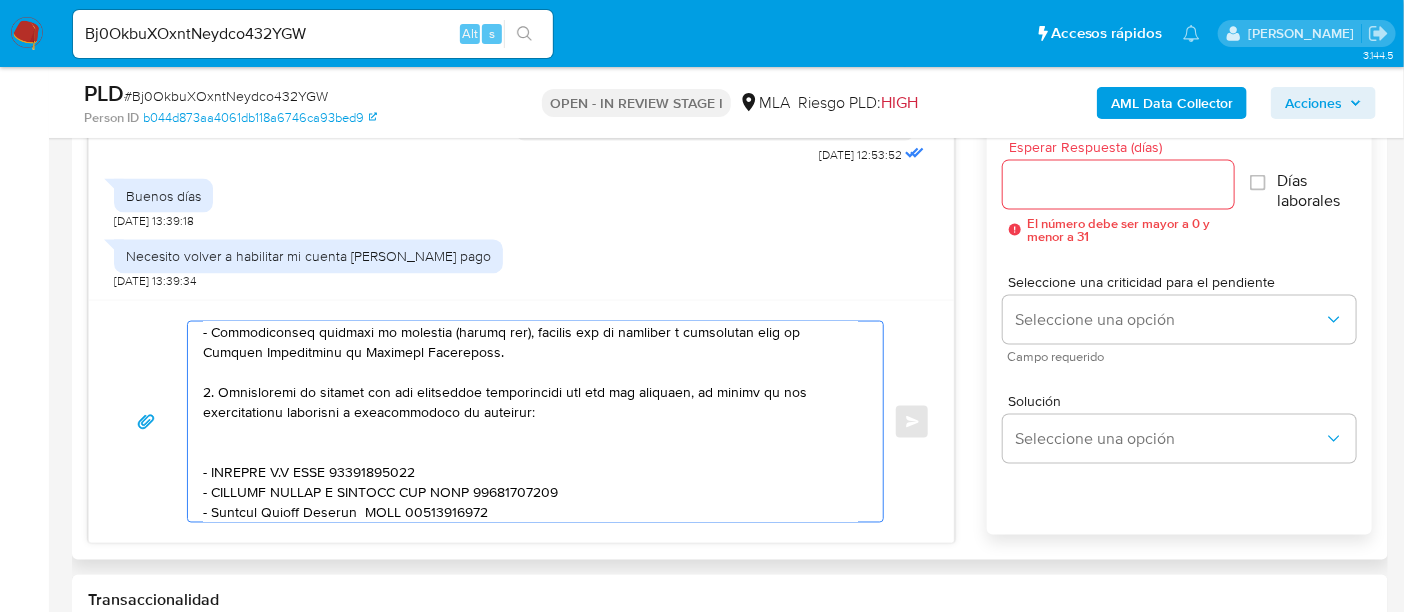 click at bounding box center [530, 422] 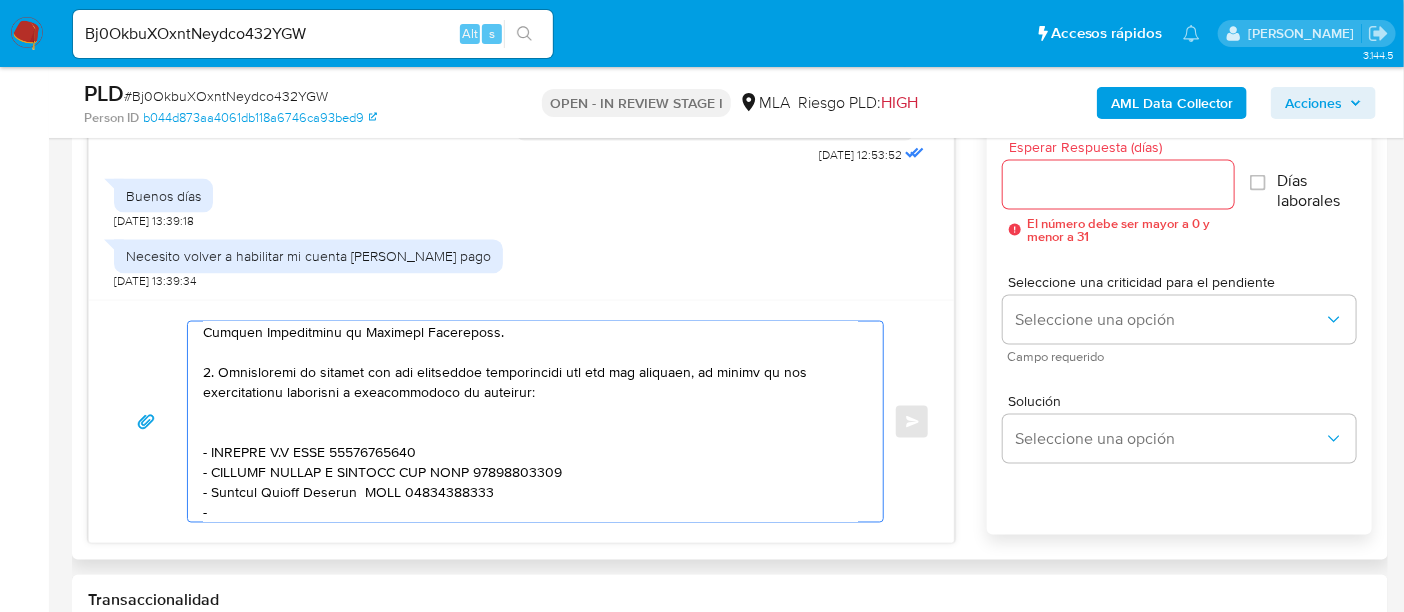 paste on "Joaquin Eduardo Marull" 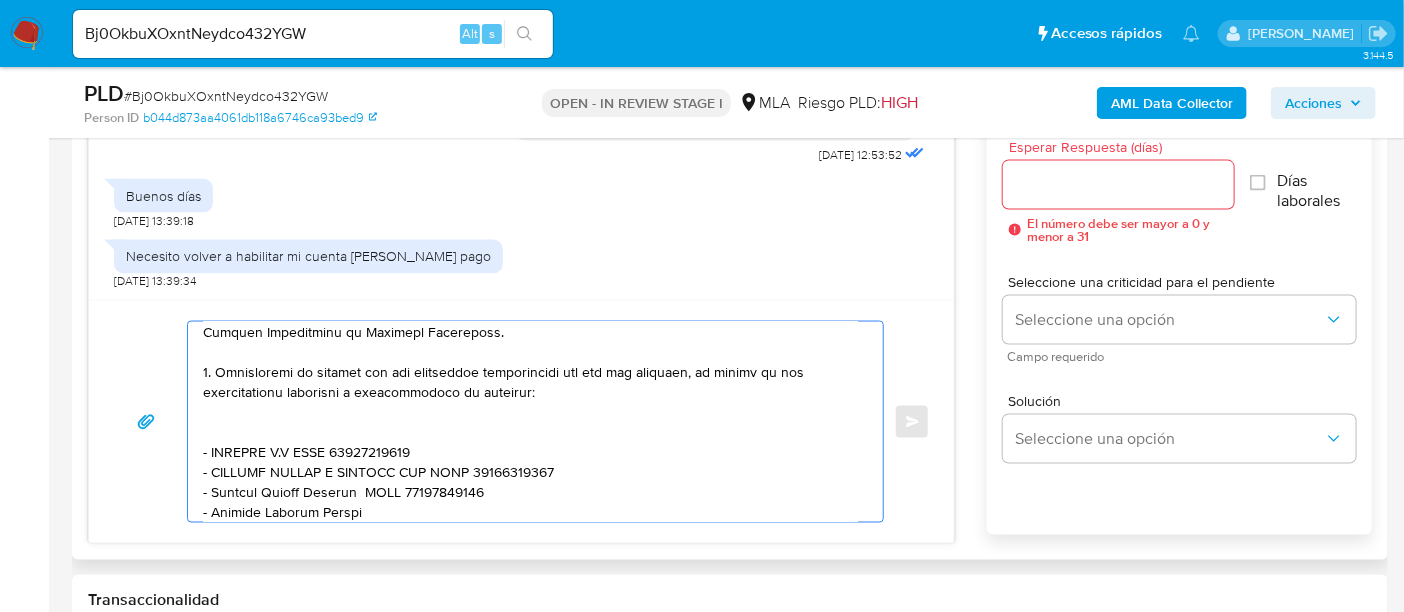 scroll, scrollTop: 427, scrollLeft: 0, axis: vertical 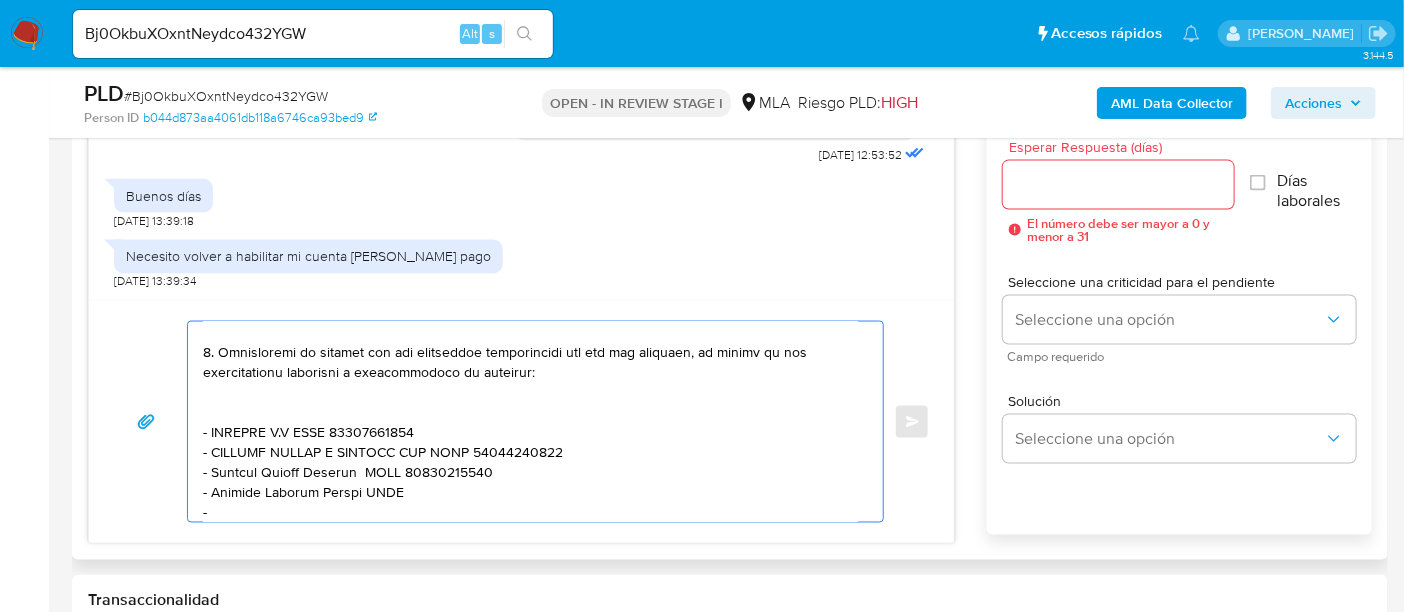 paste on "20243968519" 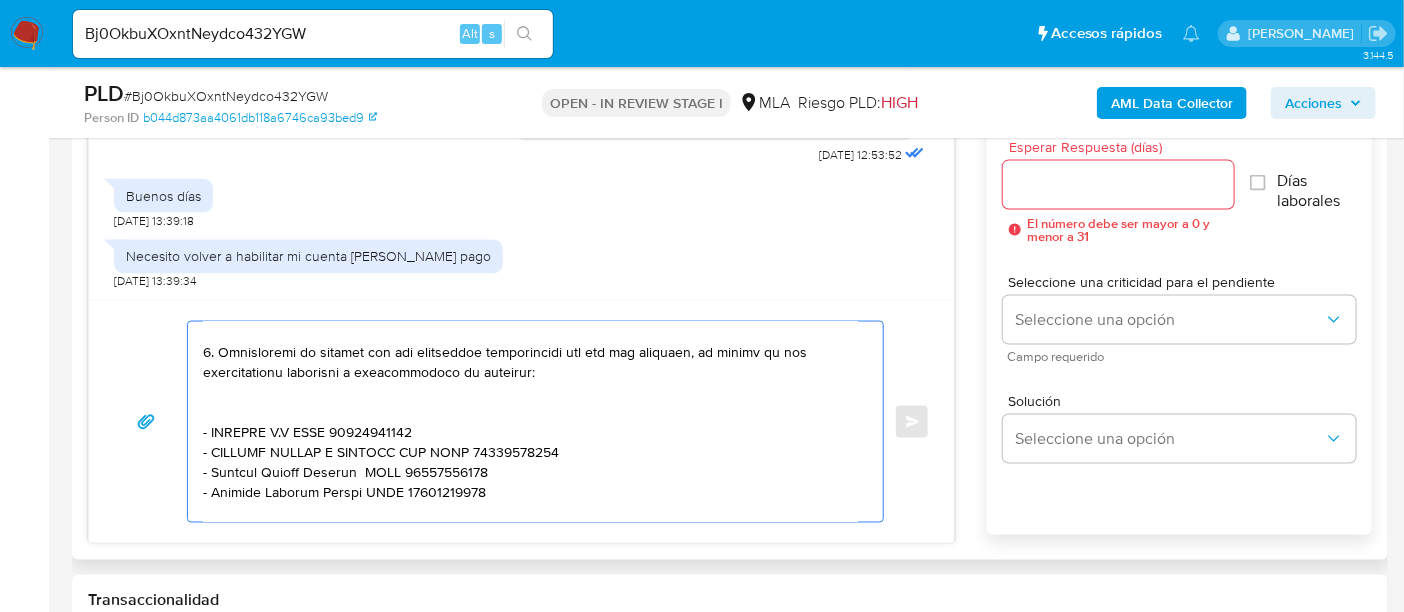 scroll, scrollTop: 447, scrollLeft: 0, axis: vertical 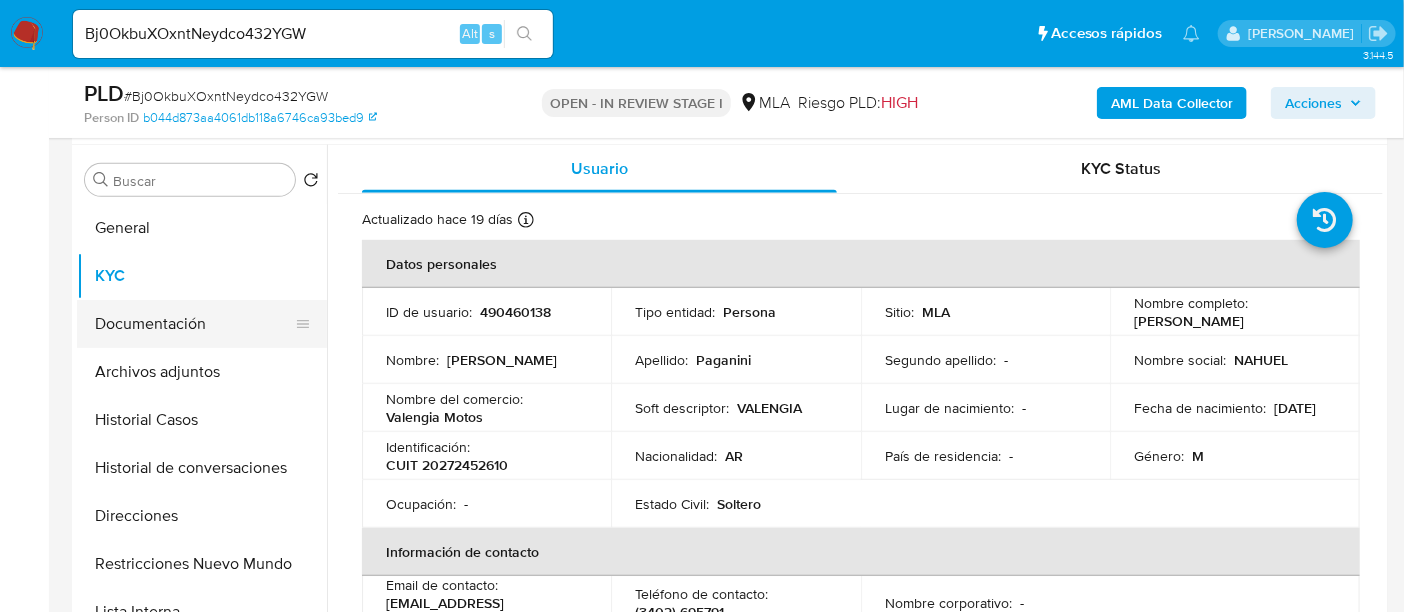 click on "Documentación" at bounding box center (194, 324) 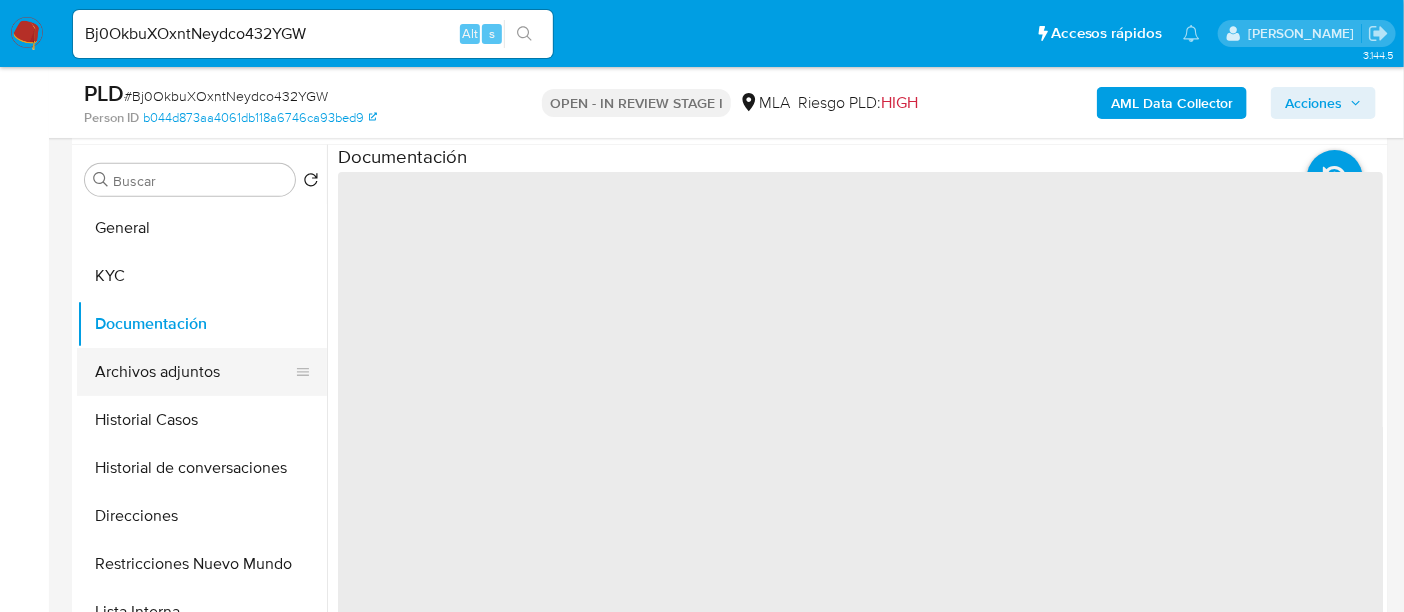 click on "Archivos adjuntos" at bounding box center (194, 372) 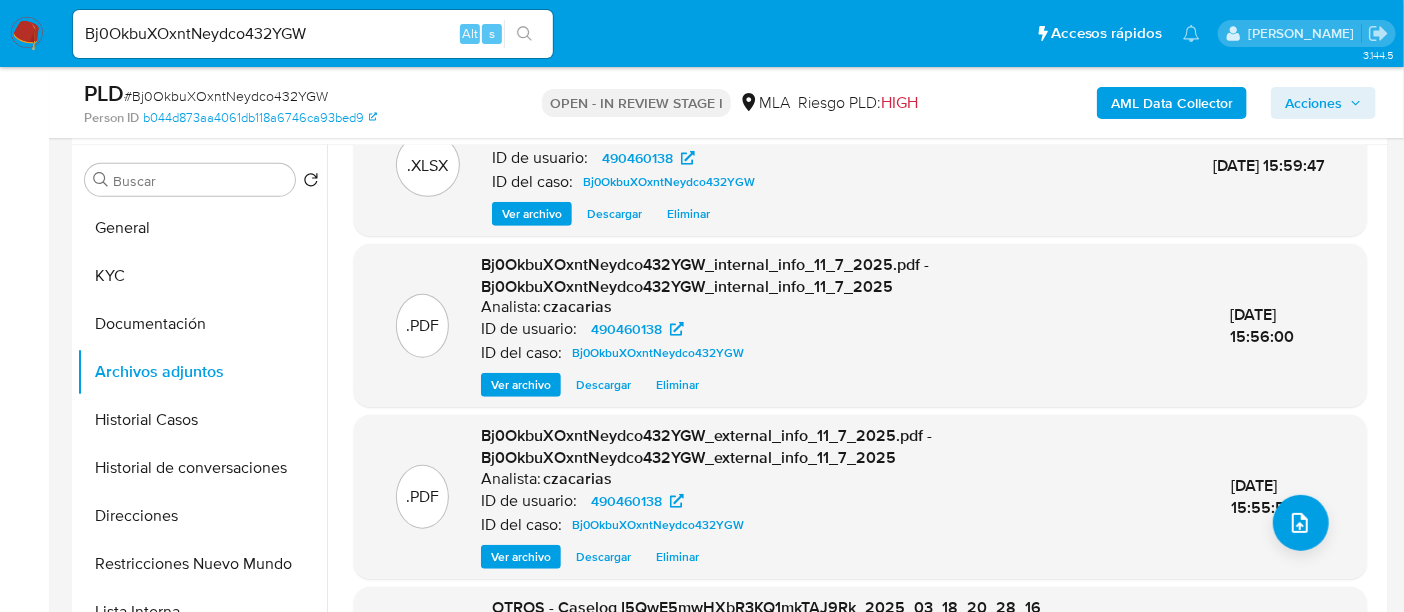 scroll, scrollTop: 211, scrollLeft: 0, axis: vertical 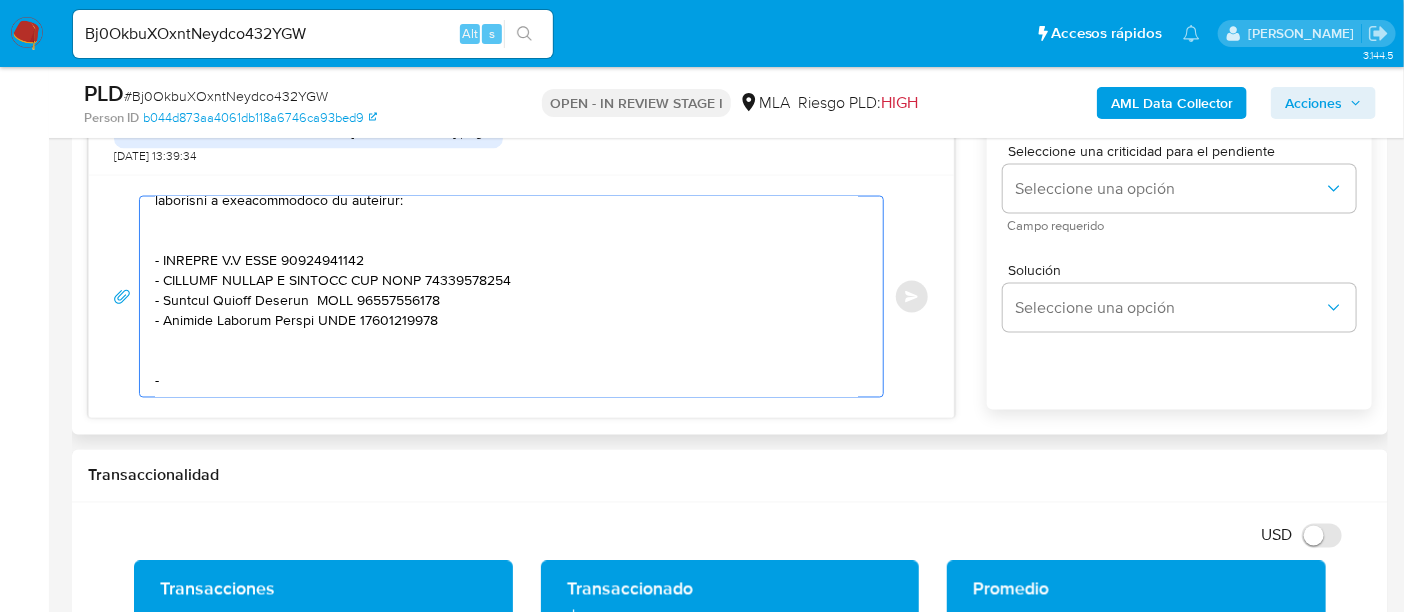 click at bounding box center (506, 297) 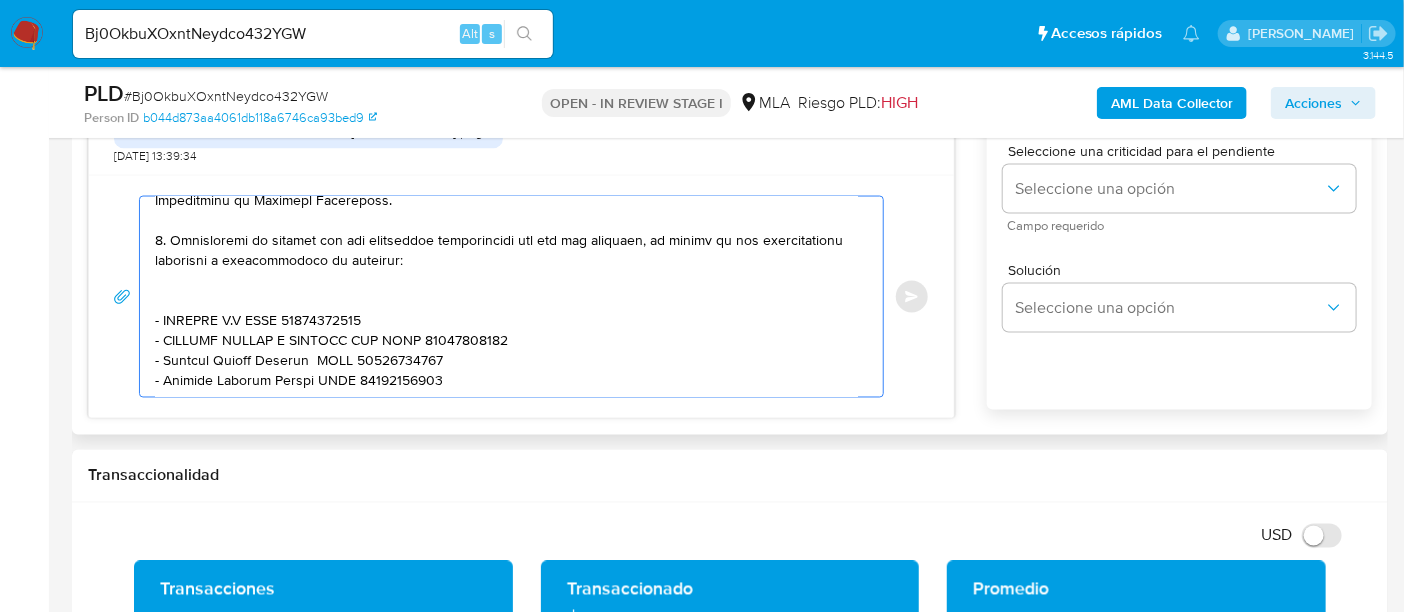 scroll, scrollTop: 494, scrollLeft: 0, axis: vertical 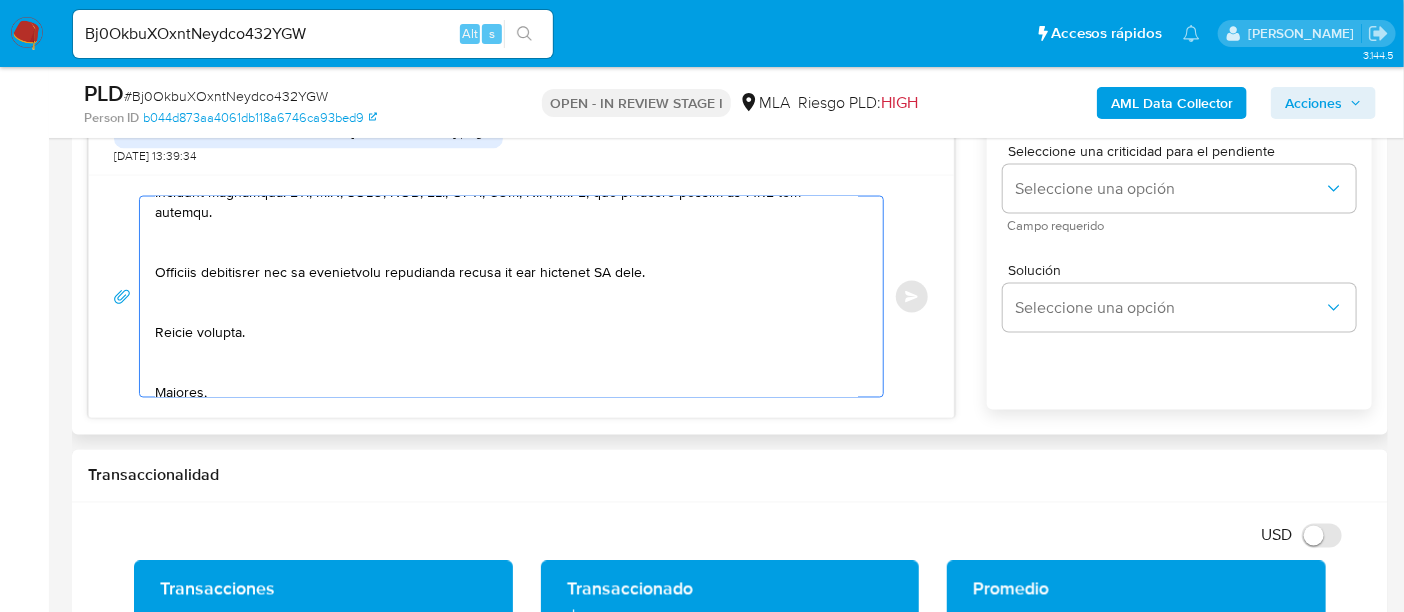 drag, startPoint x: 679, startPoint y: 262, endPoint x: 632, endPoint y: 265, distance: 47.095646 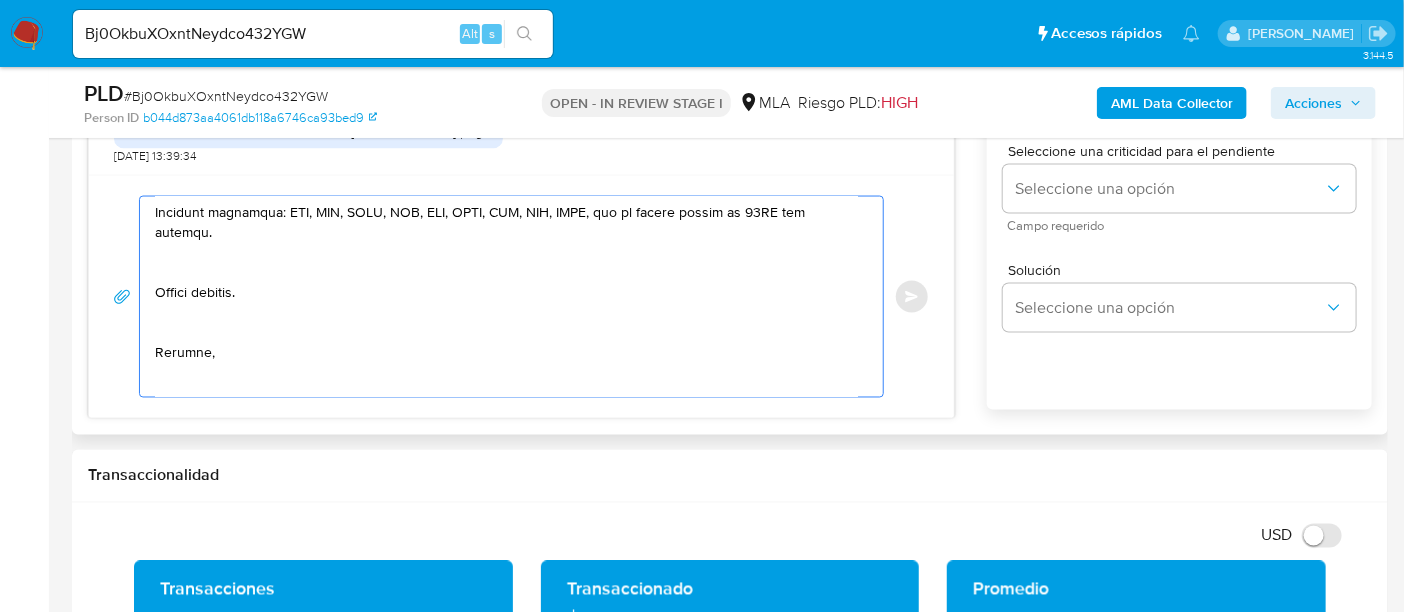 scroll, scrollTop: 722, scrollLeft: 0, axis: vertical 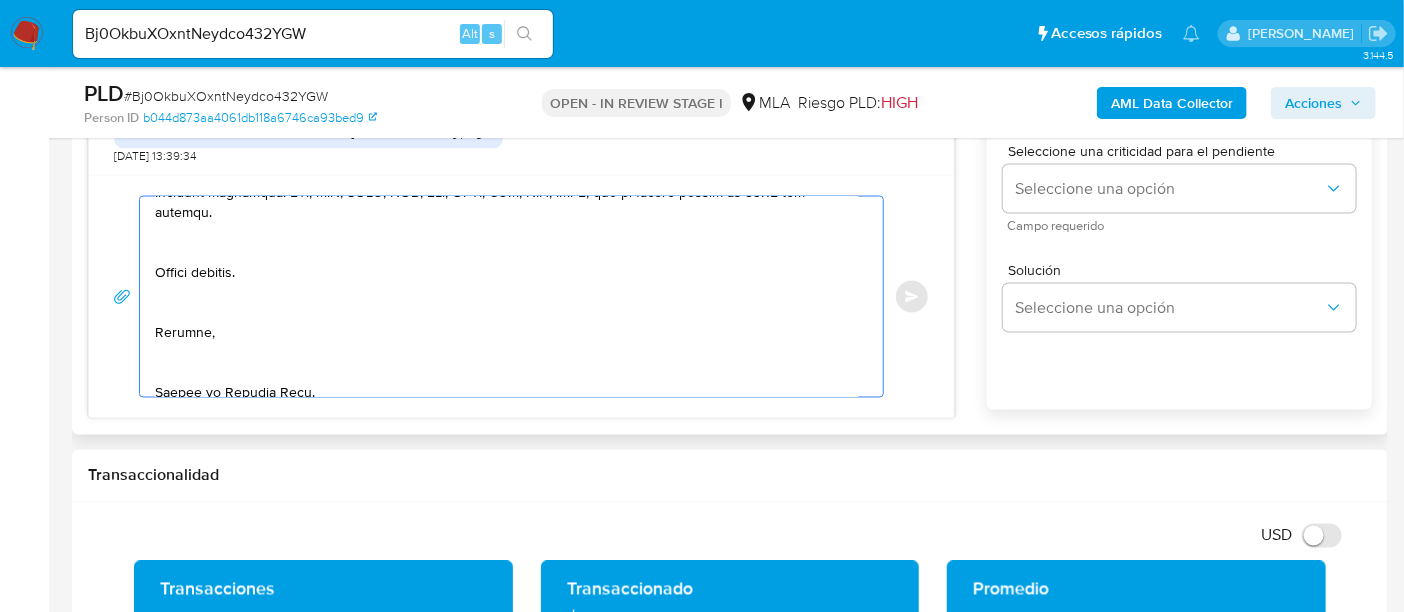 click at bounding box center [506, 297] 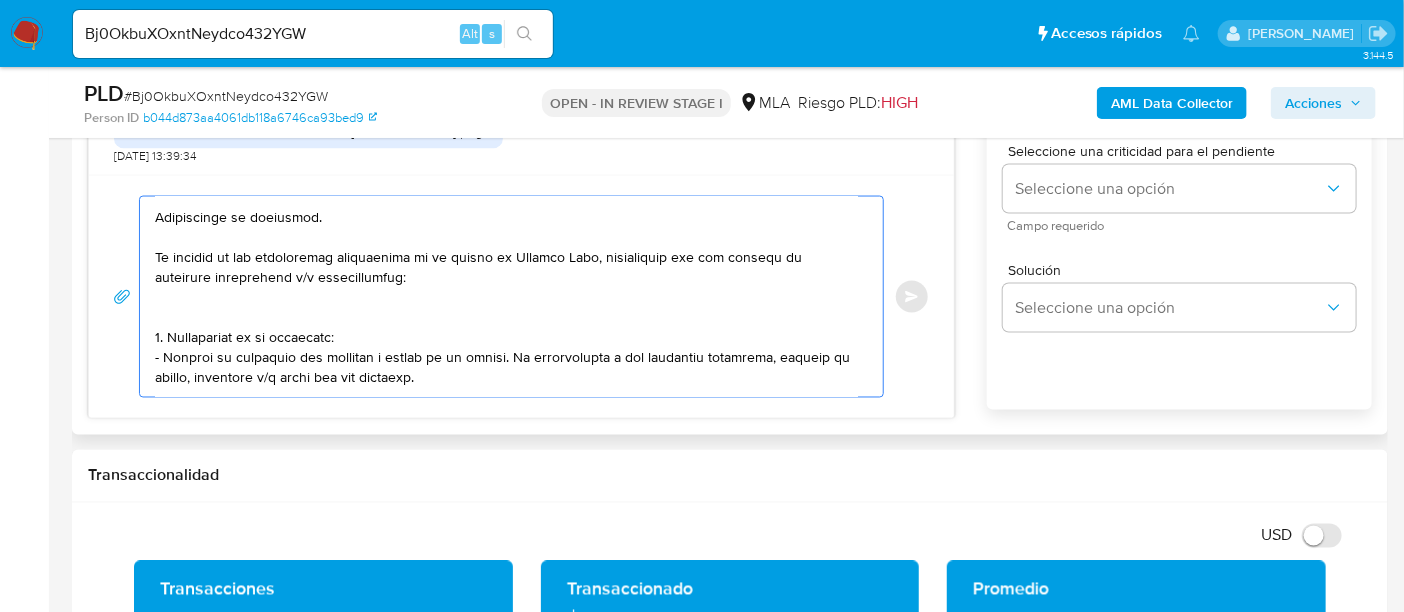 scroll, scrollTop: 0, scrollLeft: 0, axis: both 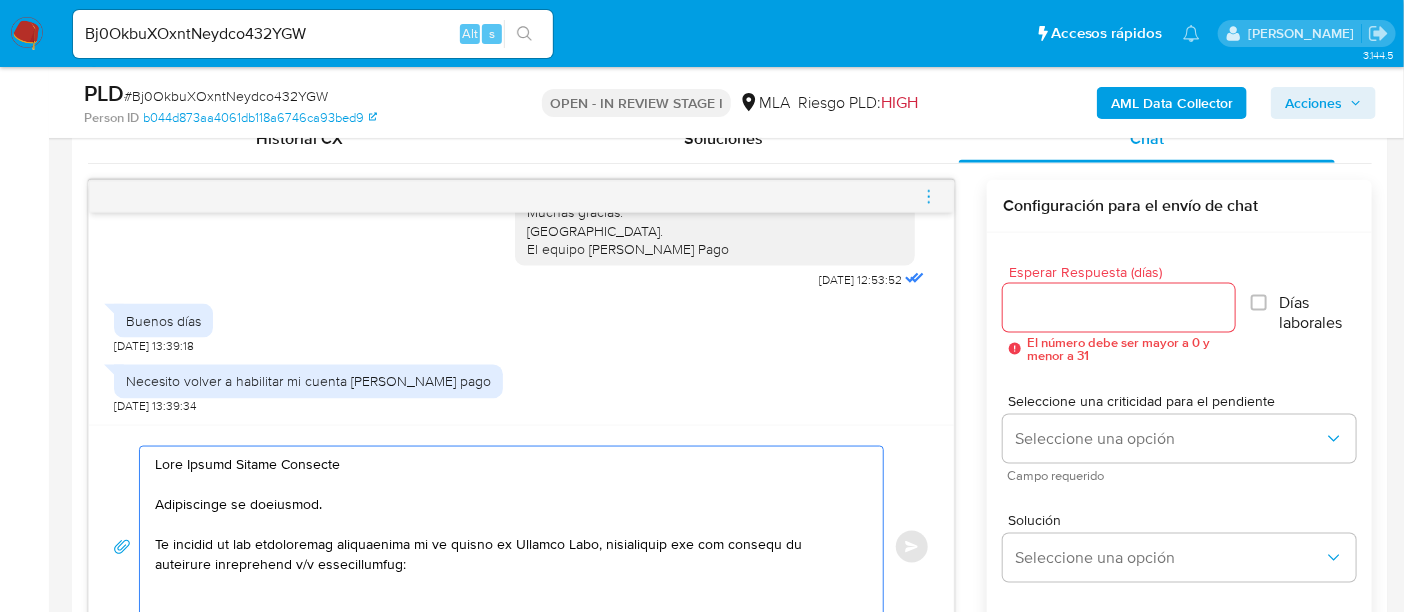 type on "Hola Carlos Nahuel Paganini
Agradecemos su respuesta.
En función de las operaciones registradas en tu cuenta de Mercado Pago, necesitamos que nos brindes la siguiente información y/o documentación:
1. Descripción de la actividad:
- Detalla la actividad que realizas a través de tu cuenta. De corresponder a una actividad comercial, indicar el nombre, domicilio y/o sitio web del comercio.
2. De acuerdo a la actividad que realices en tu cuenta, adjunta la siguiente documentación. A modo de ejemplo, puedes enviar uno de estos comprobantes:
- Últimos 3 recibos de sueldo
- Resumen de Comprobantes Electrónicos emitidos de los períodos 2024 y 2025. Si tienes dudas, consulta el instructivo para descargar el Resumen de Comprobantes Electrónicos aquí (https://www.mercadopago.com.ar/ayuda/30181).
- Certificación contable de ingresos (último año), firmada por un contador y legalizada ante el Consejo Profesional de Ciencias Económicas.
3. Proporciona el vínculo con las siguientes contrapartes con las que operas..." 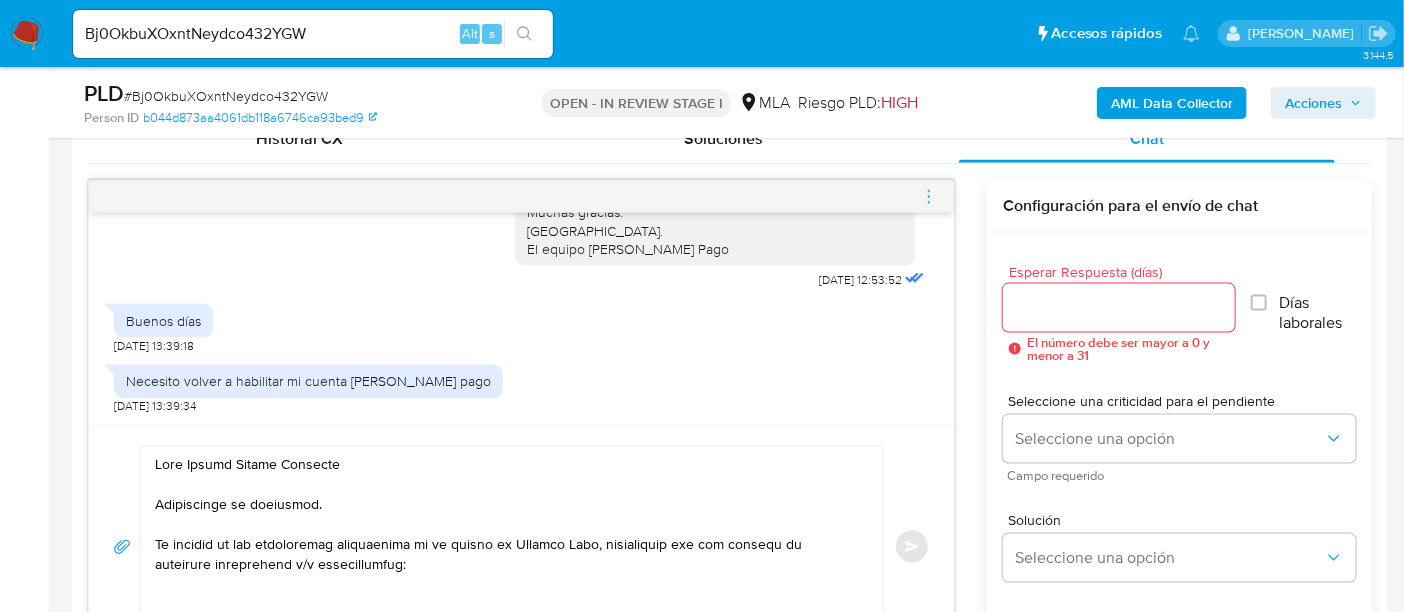click on "Esperar Respuesta (días) El número debe ser mayor a 0 y menor a 31" at bounding box center [1119, 313] 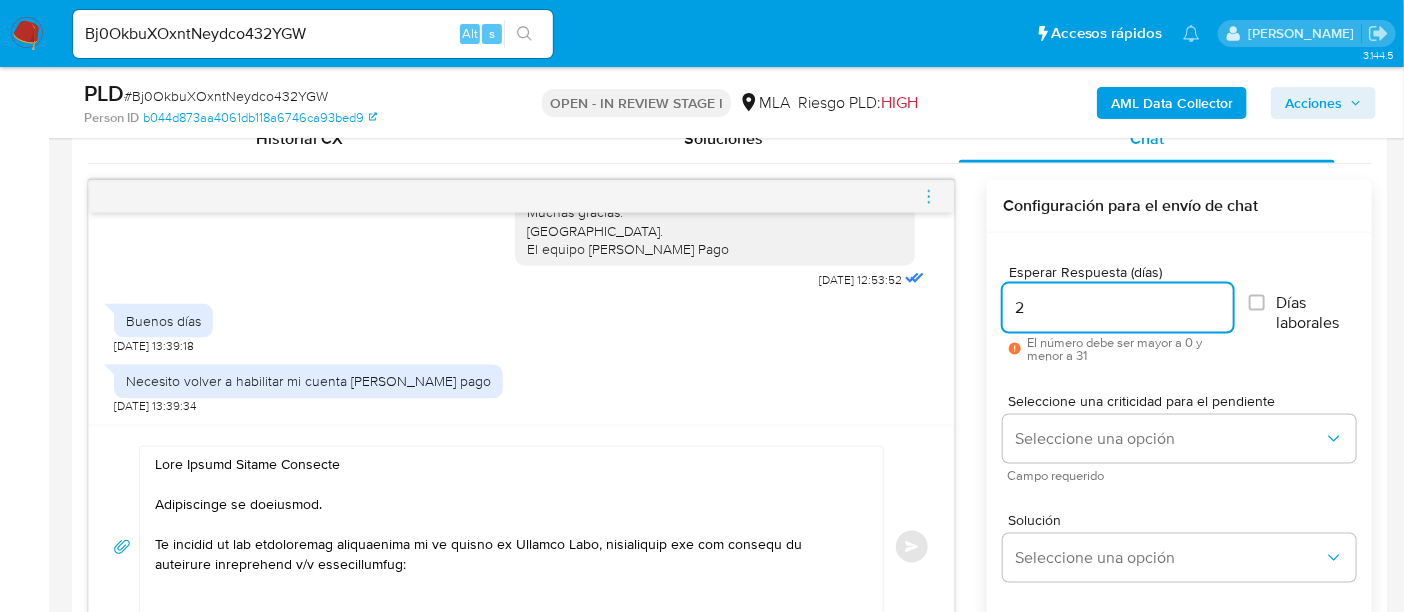 type on "2" 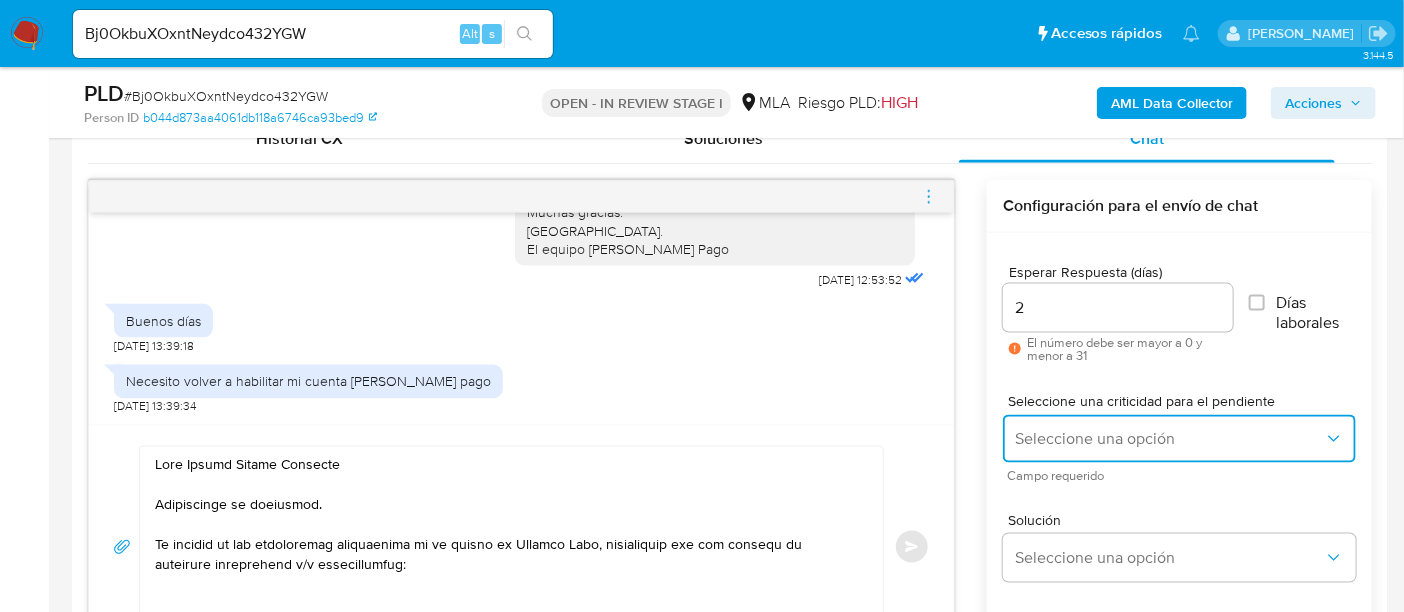 click on "Seleccione una opción" at bounding box center [1179, 439] 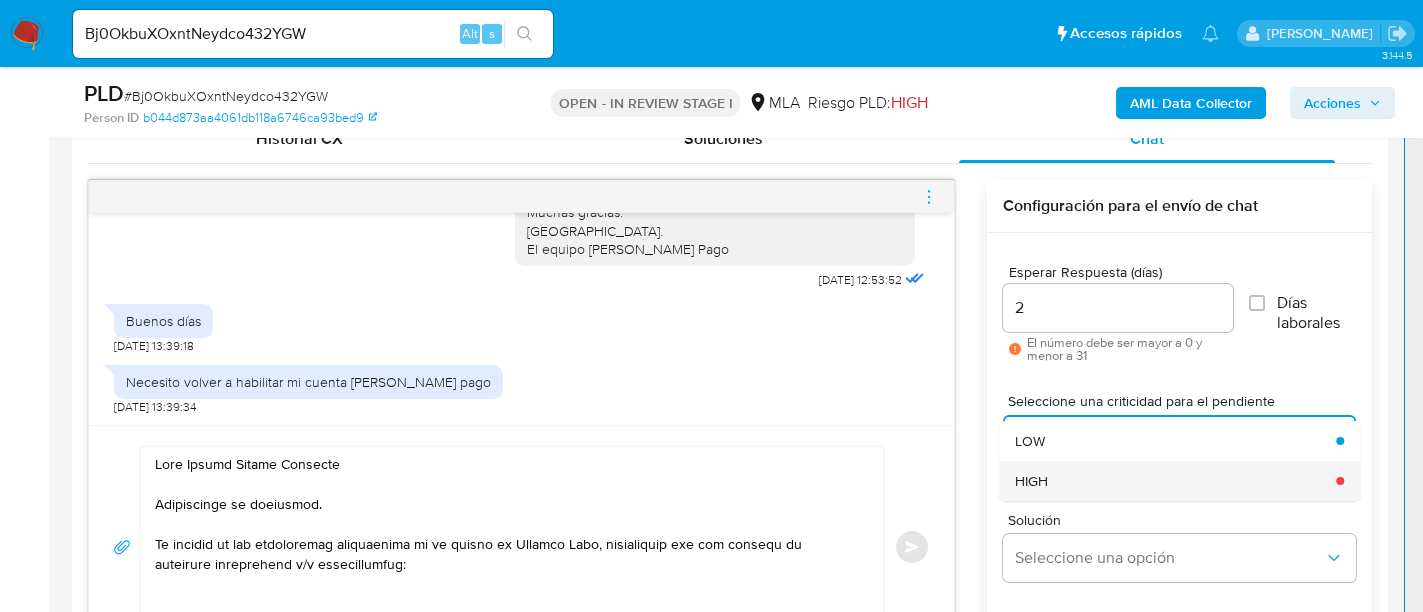 click on "HIGH" at bounding box center (1169, 481) 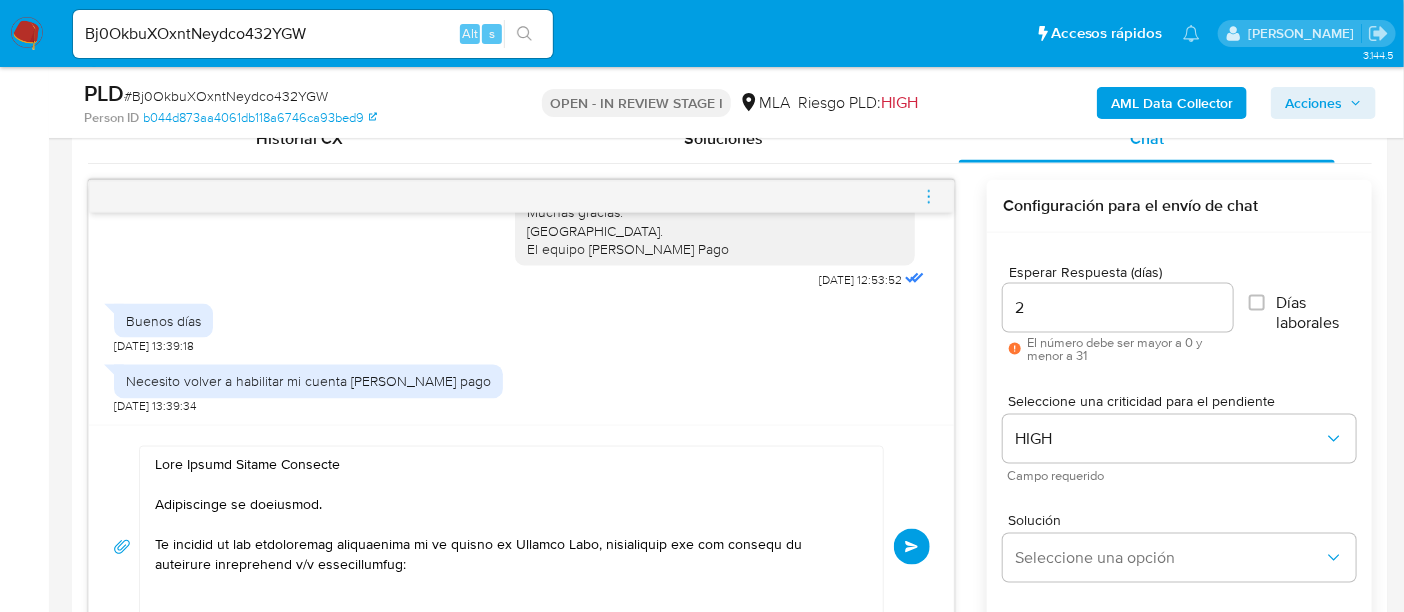 click on "Enviar" at bounding box center [912, 547] 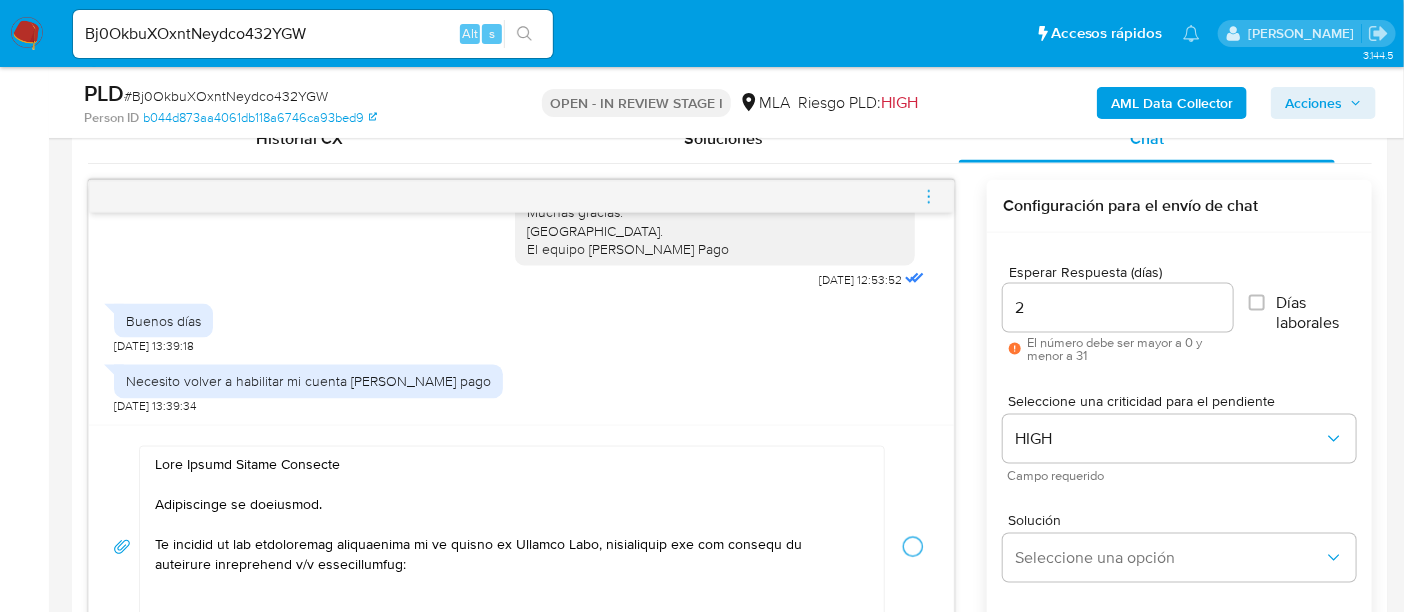 type 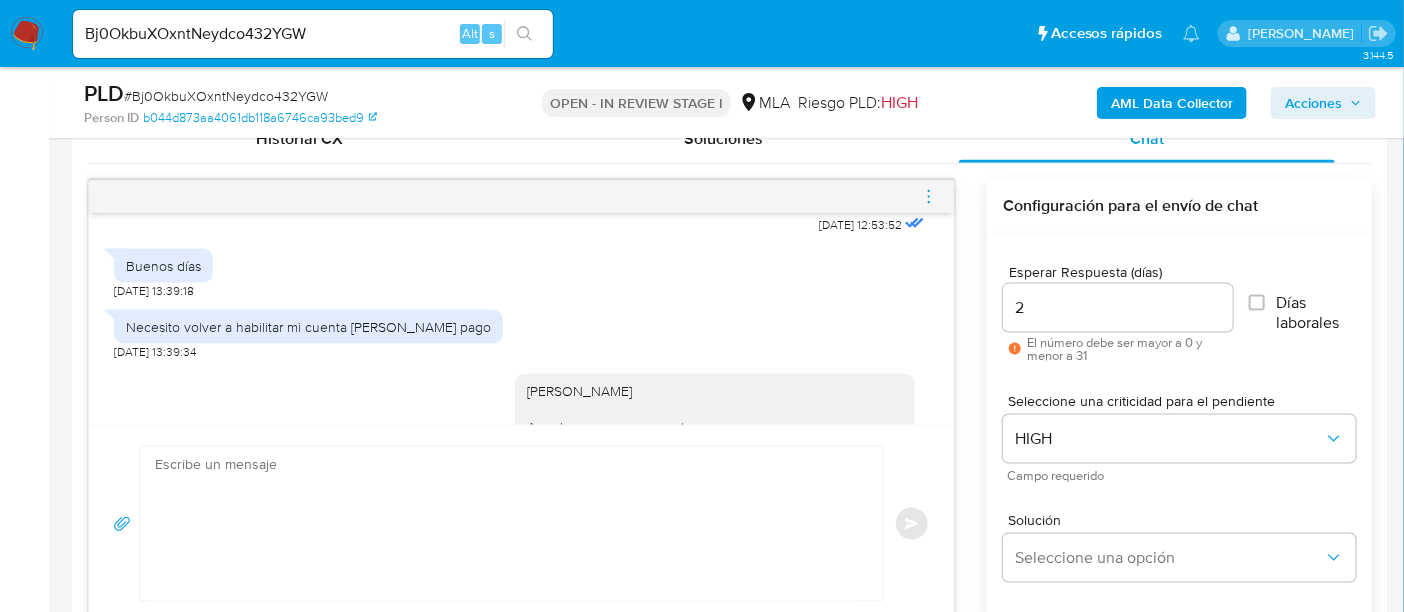 scroll, scrollTop: 2634, scrollLeft: 0, axis: vertical 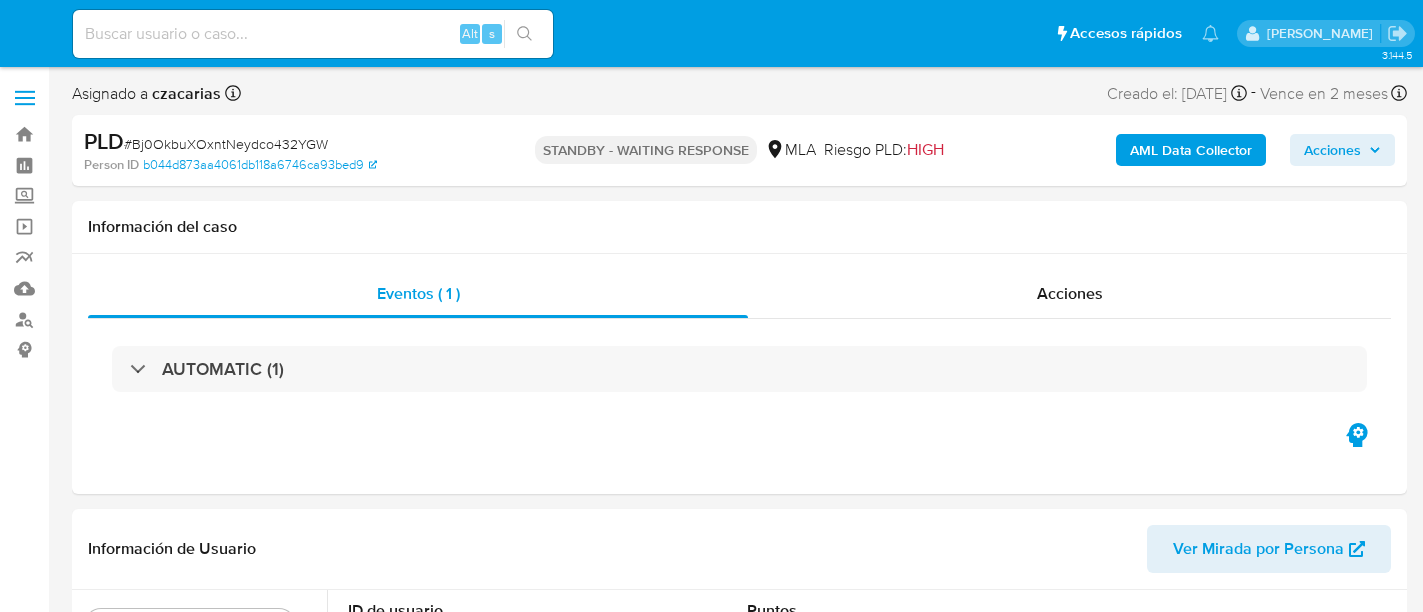 select on "10" 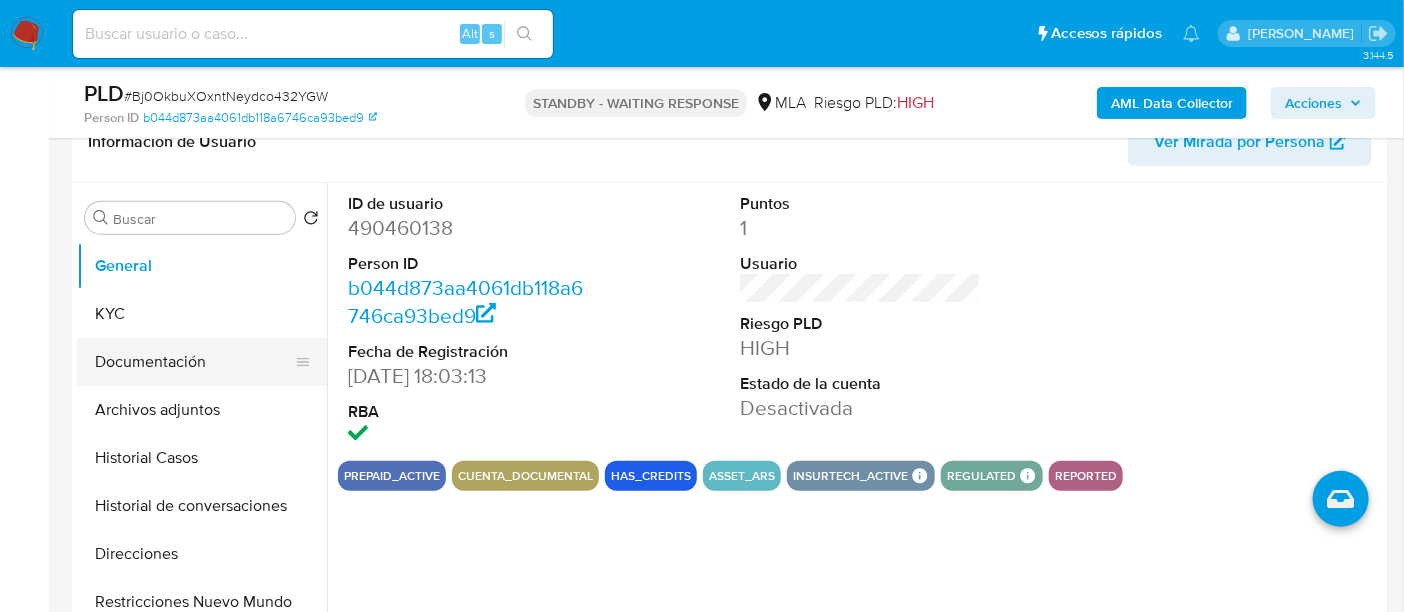 scroll, scrollTop: 374, scrollLeft: 0, axis: vertical 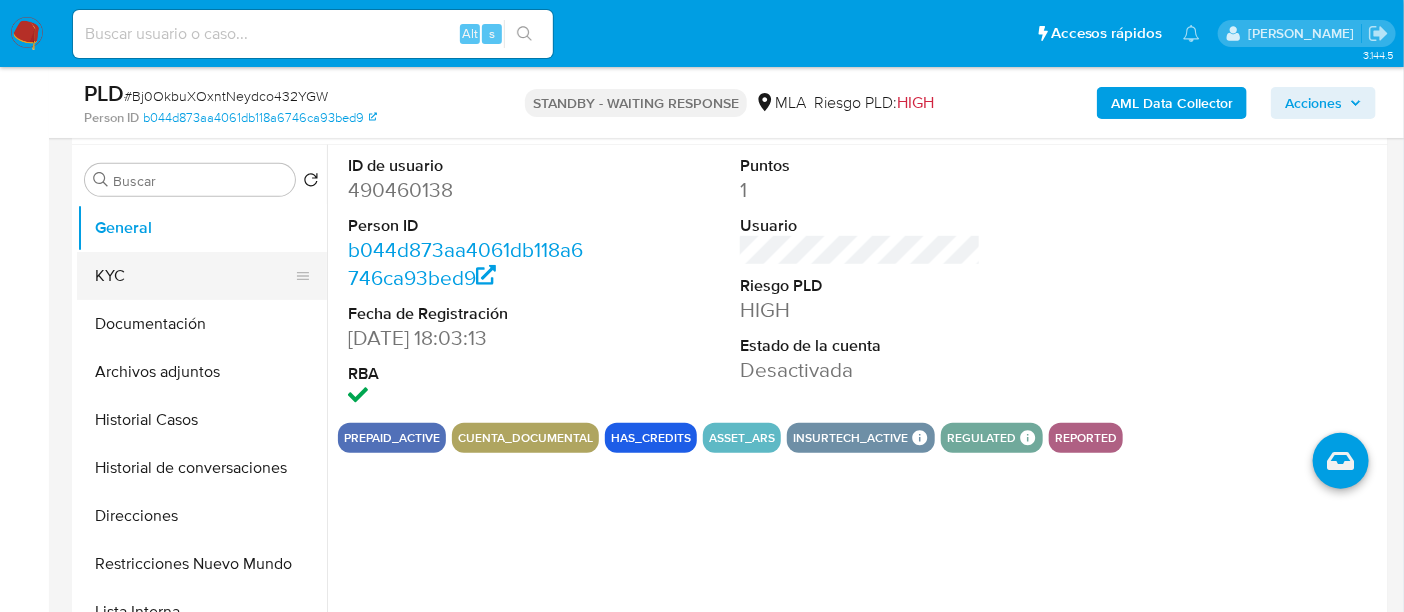 click on "KYC" at bounding box center (194, 276) 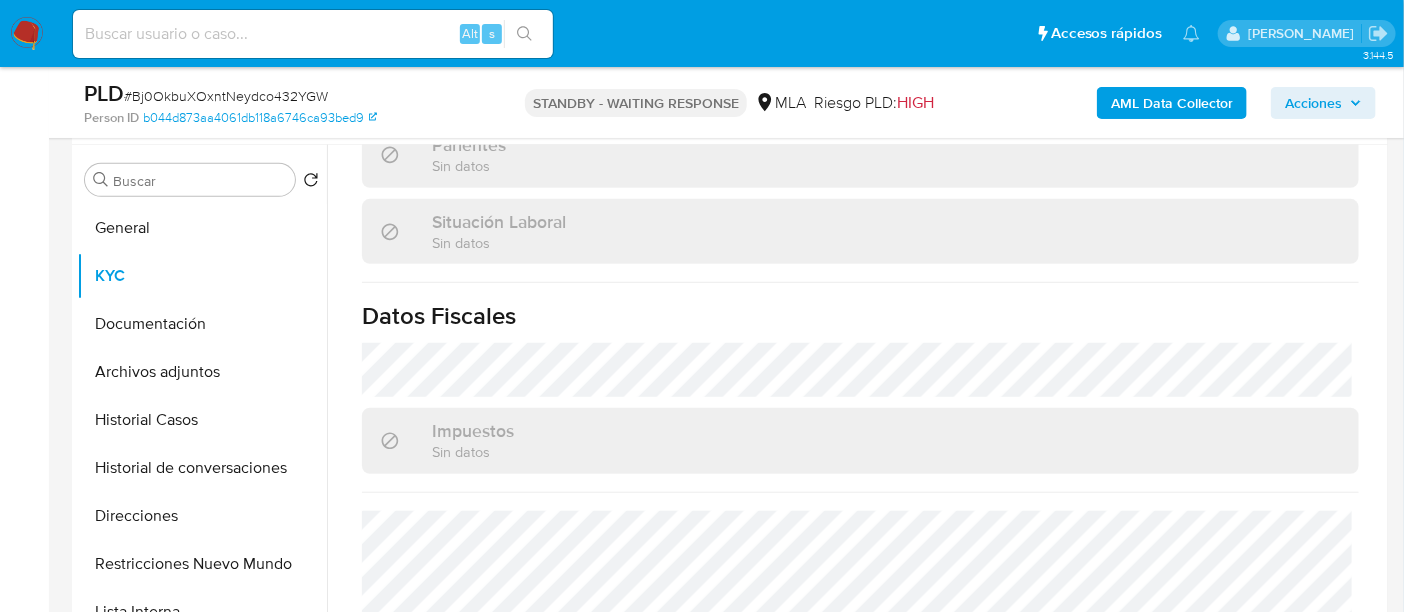 scroll, scrollTop: 1051, scrollLeft: 0, axis: vertical 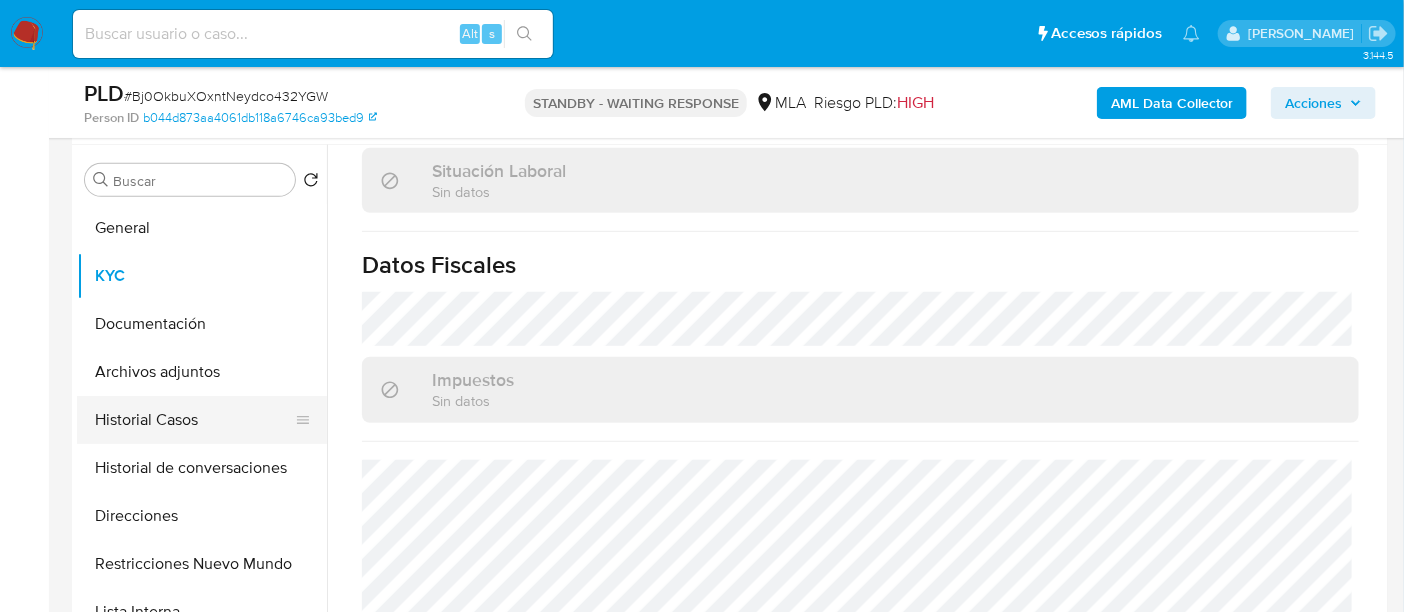 click on "Historial Casos" at bounding box center [194, 420] 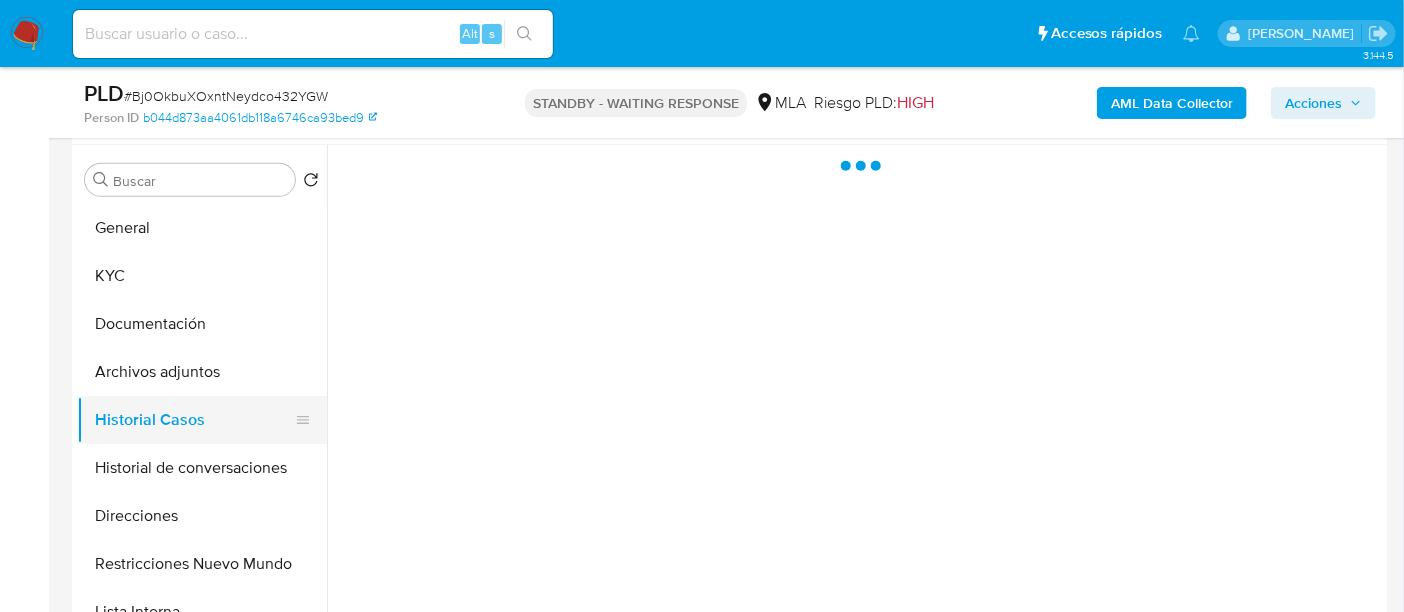scroll, scrollTop: 0, scrollLeft: 0, axis: both 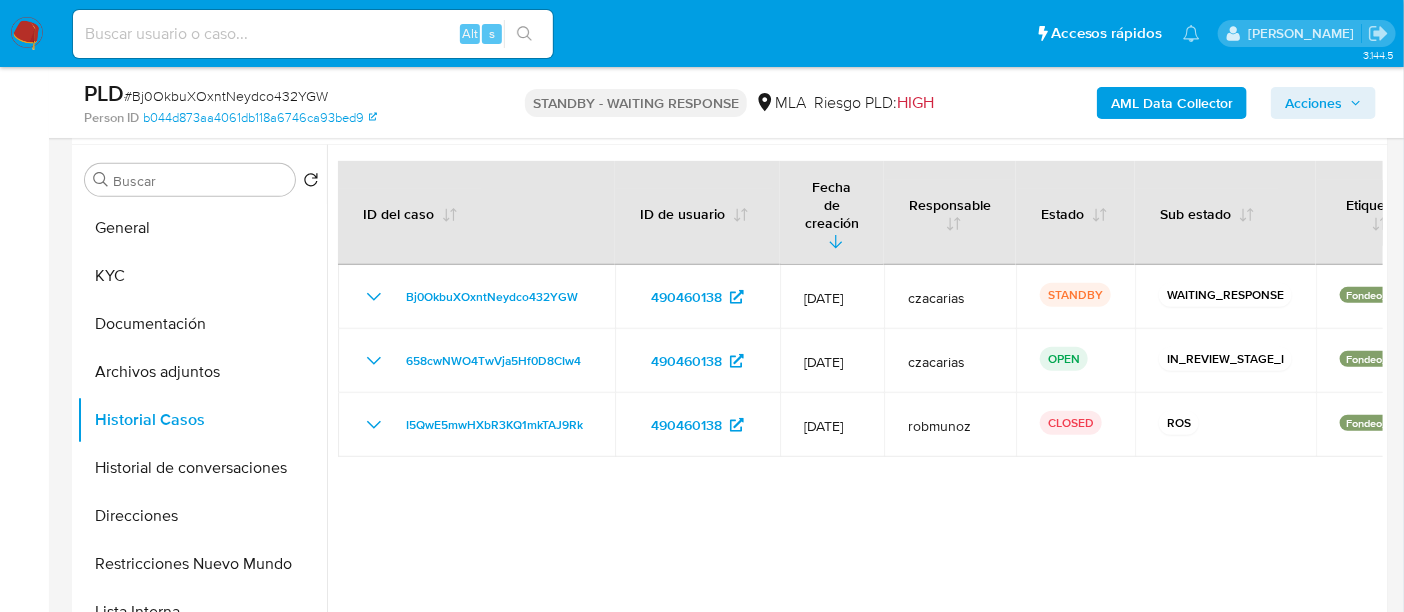 click at bounding box center (27, 34) 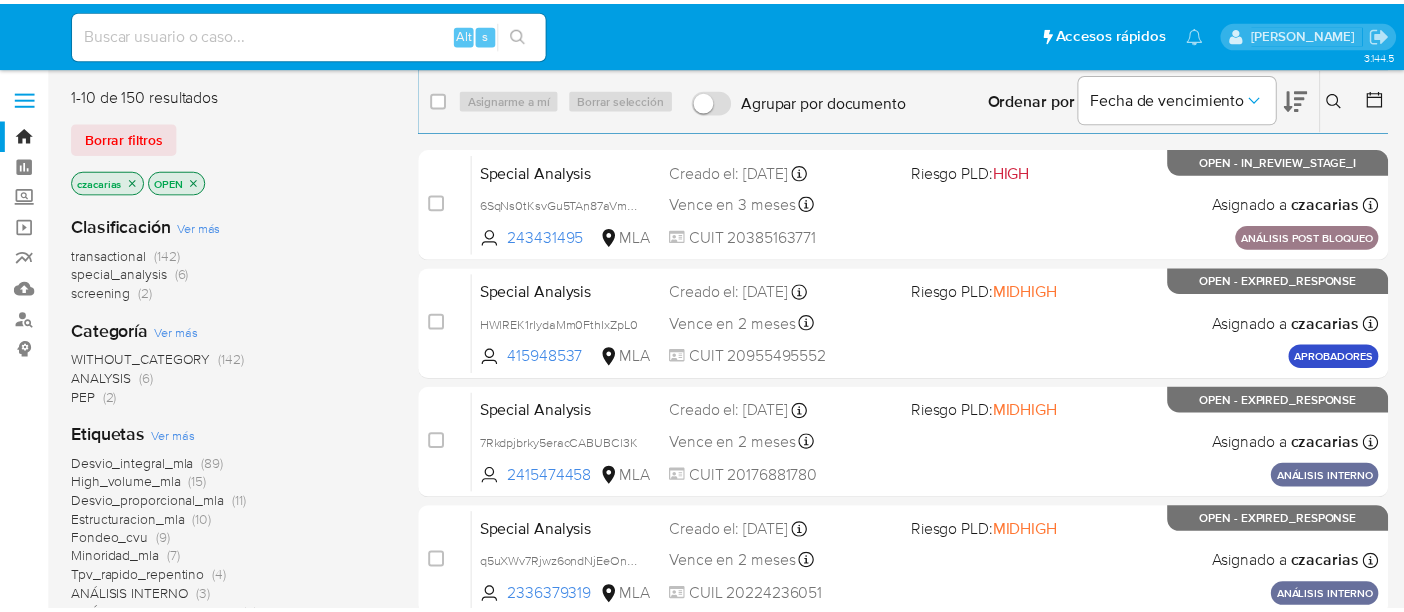 scroll, scrollTop: 0, scrollLeft: 0, axis: both 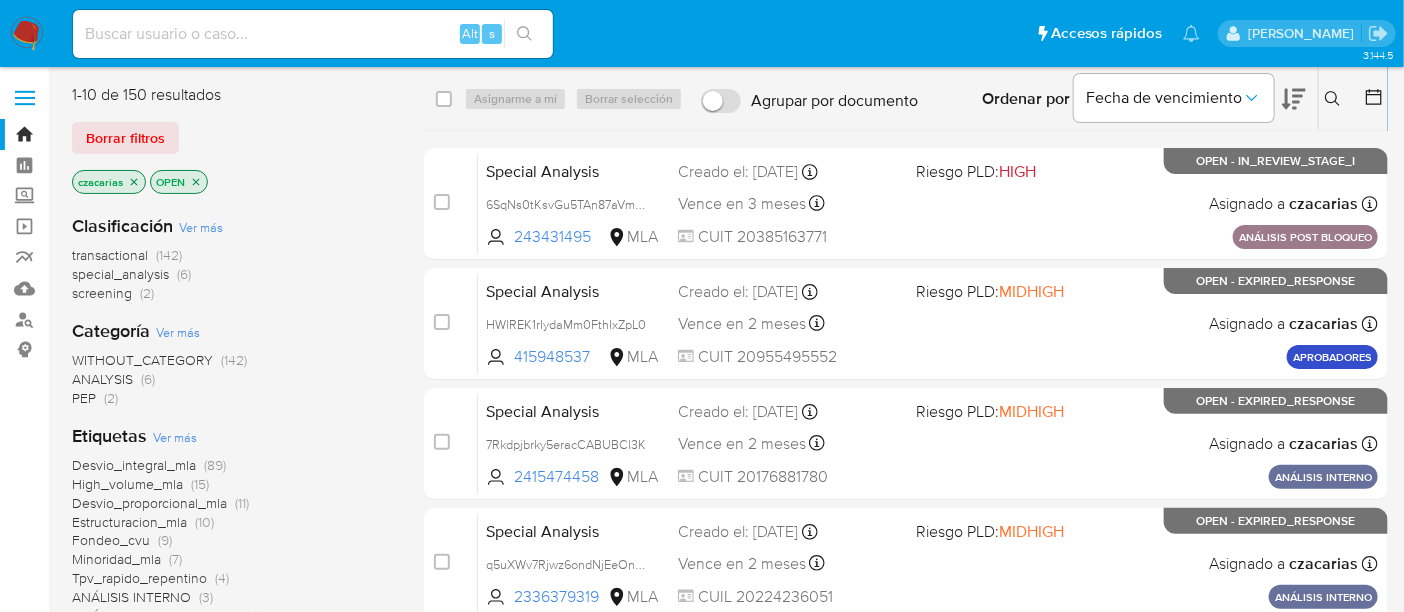 click on "Etiquetas Ver más Desvio_integral_mla (89) High_volume_mla (15) Desvio_proporcional_mla (11) Estructuracion_mla (10) Fondeo_cvu (9) Minoridad_mla (7) Tpv_rapido_repentino (4) ANÁLISIS INTERNO (3) ANÁLISIS POST BLOQUEO (2) Control_cap_cash_in (2)" at bounding box center (232, 534) 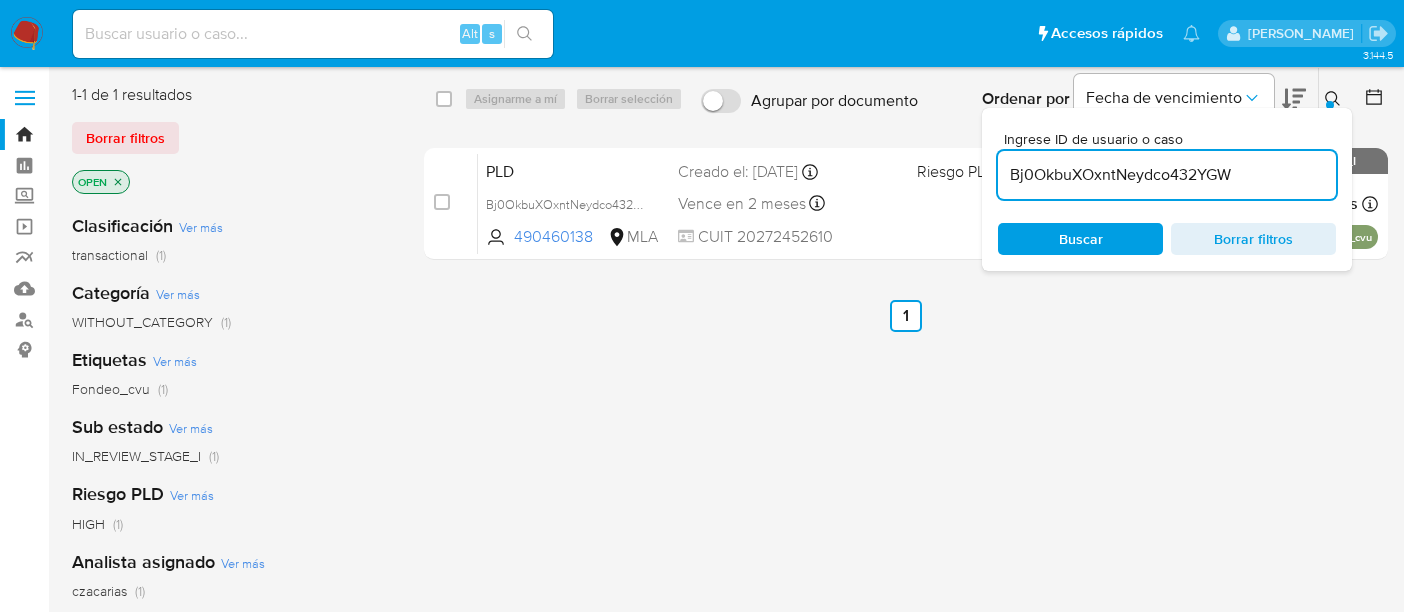 click at bounding box center (27, 34) 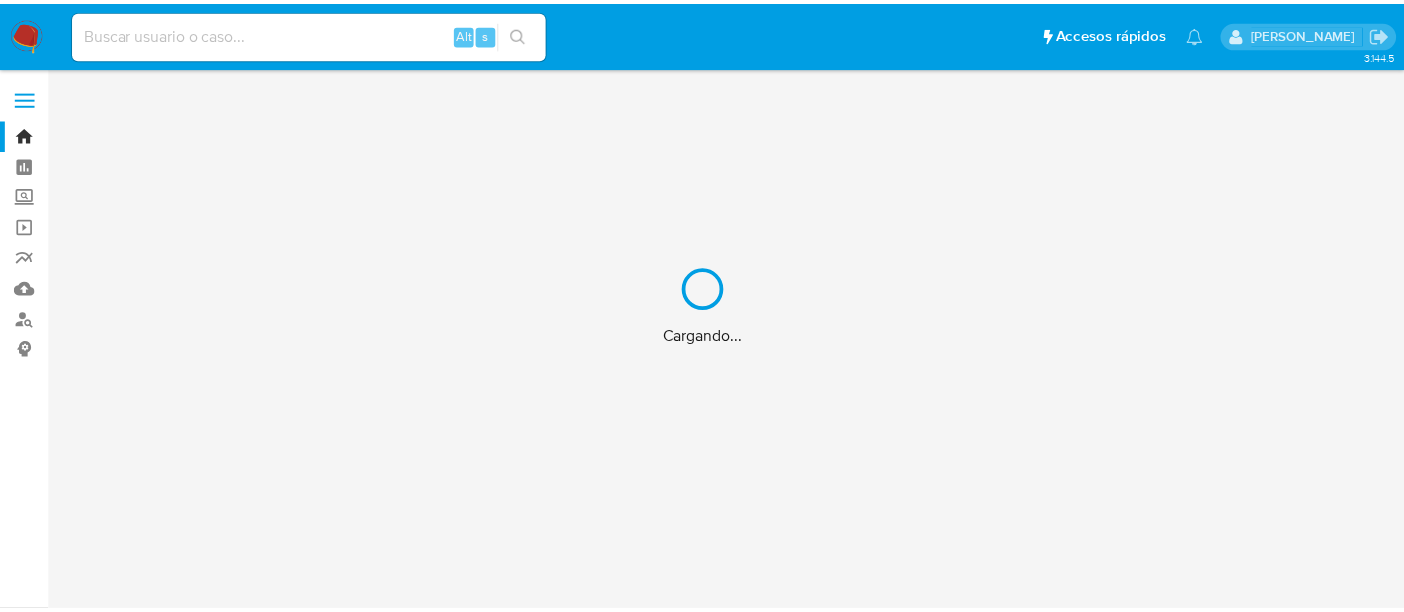 scroll, scrollTop: 0, scrollLeft: 0, axis: both 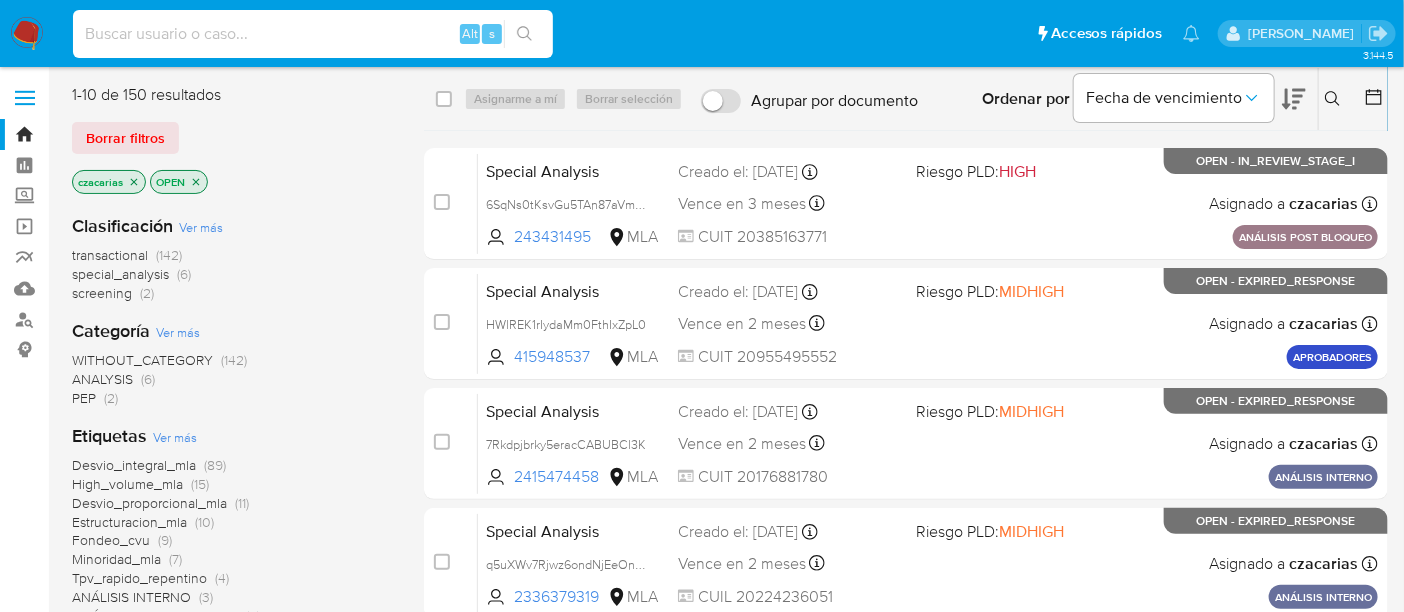 click at bounding box center [313, 34] 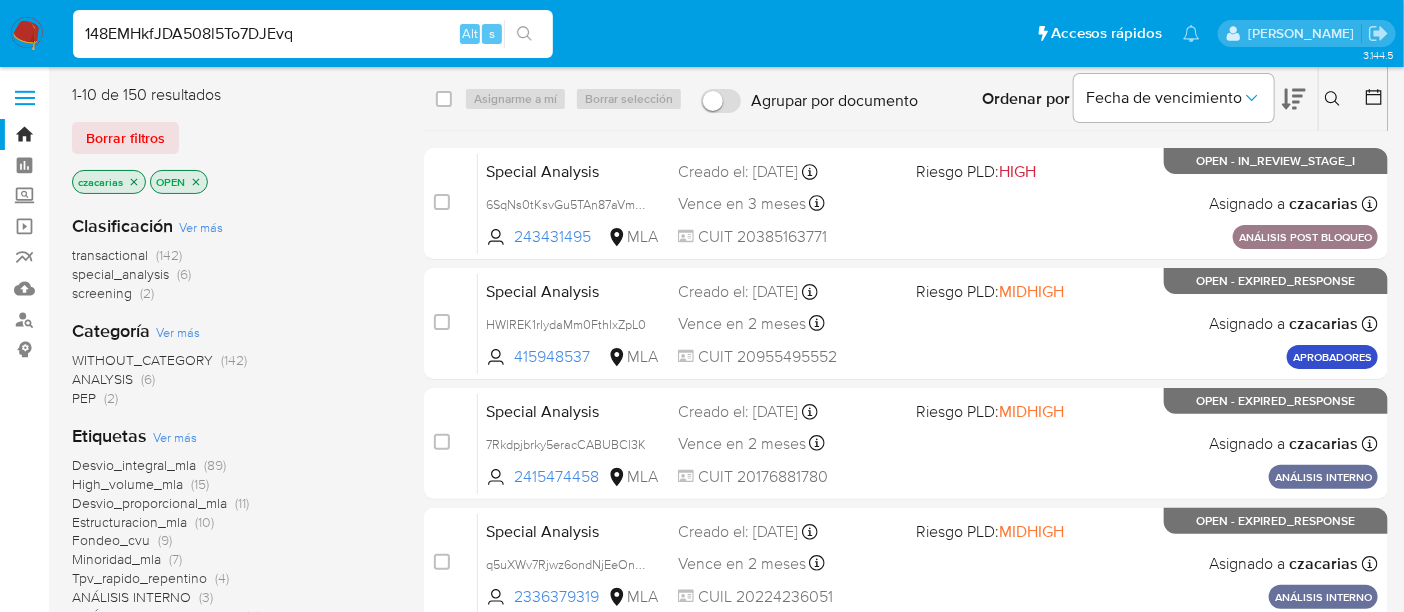 type on "148EMHkfJDA508l5To7DJEvq" 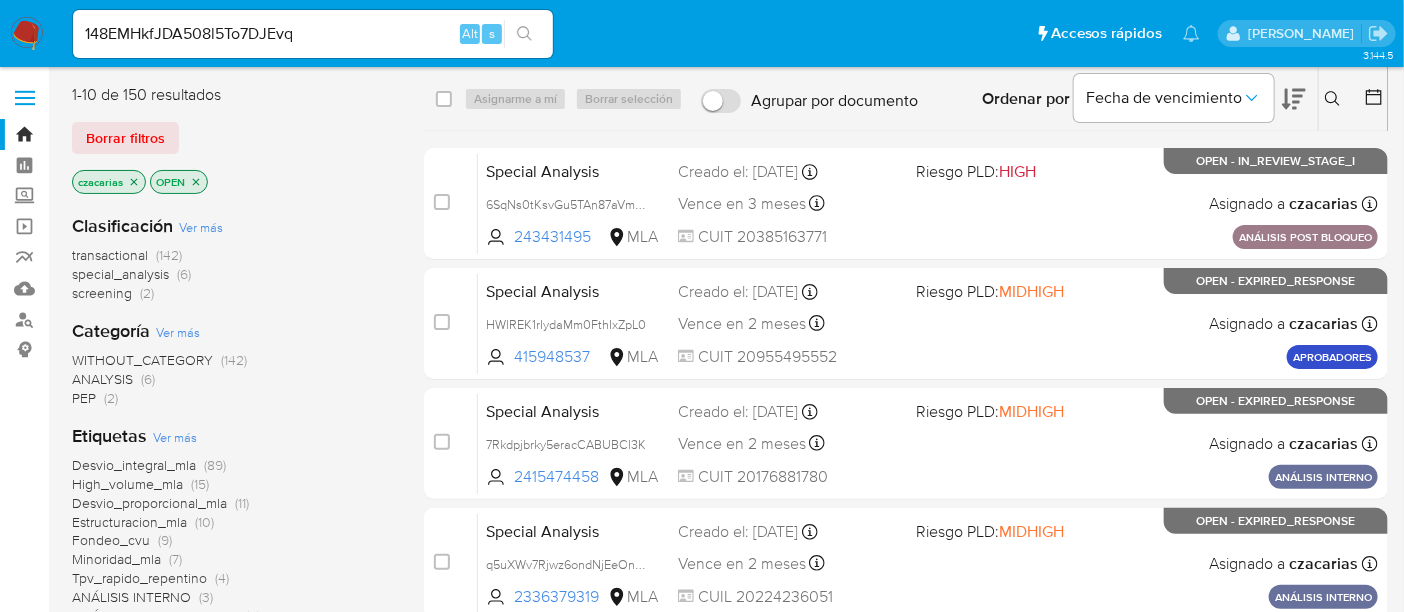 click 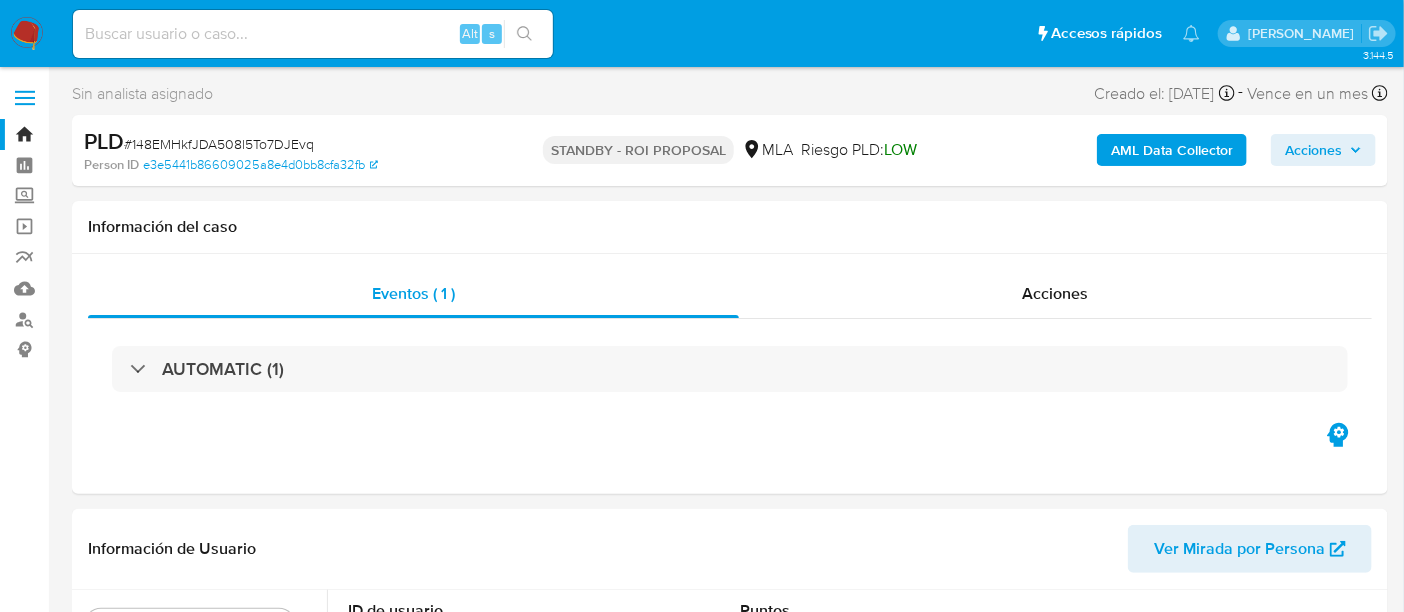 select on "10" 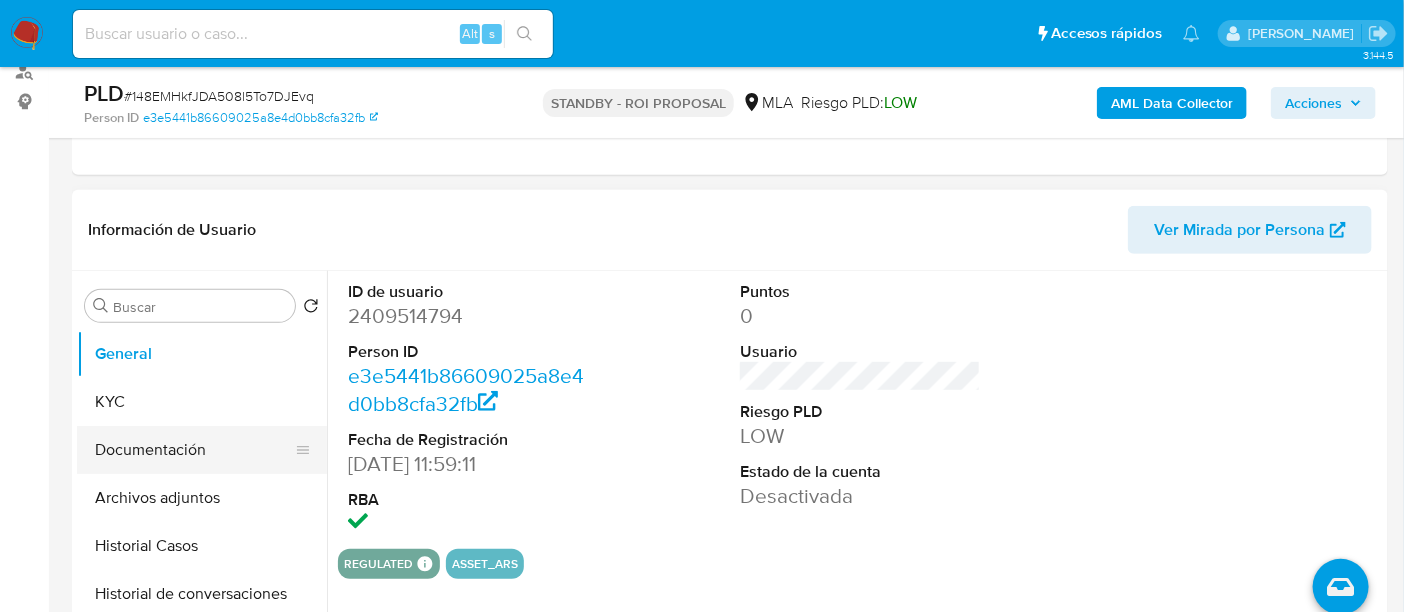 scroll, scrollTop: 250, scrollLeft: 0, axis: vertical 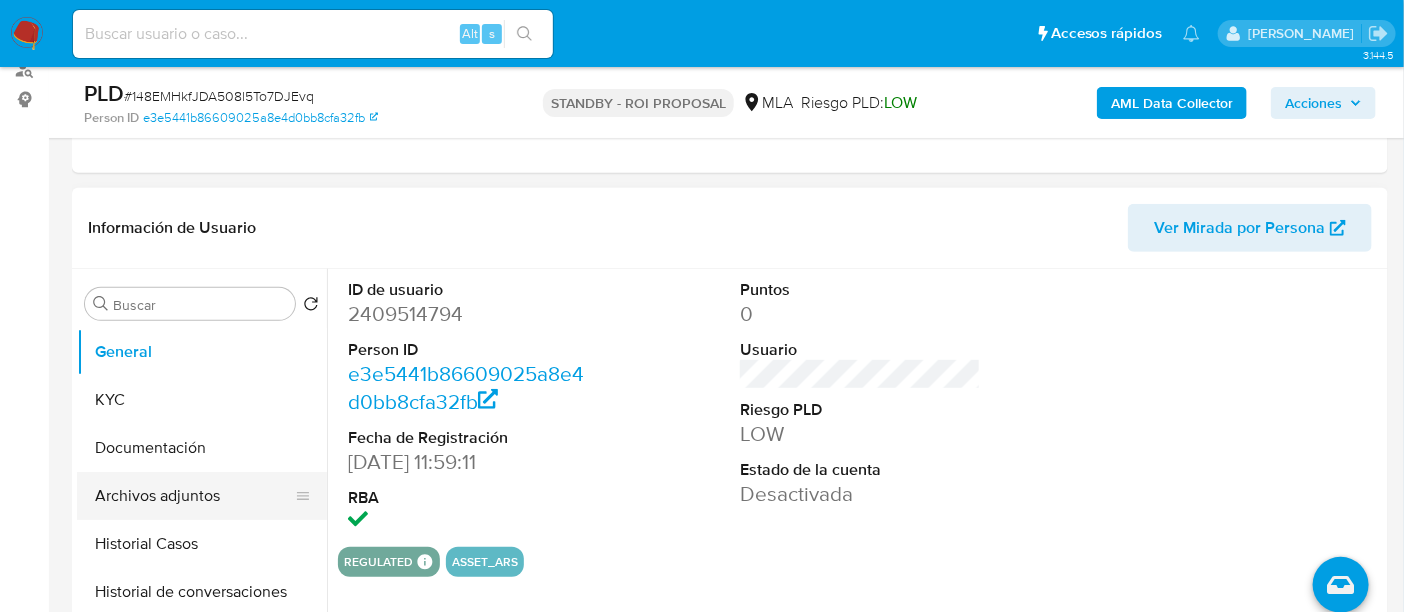 click on "Archivos adjuntos" at bounding box center [194, 496] 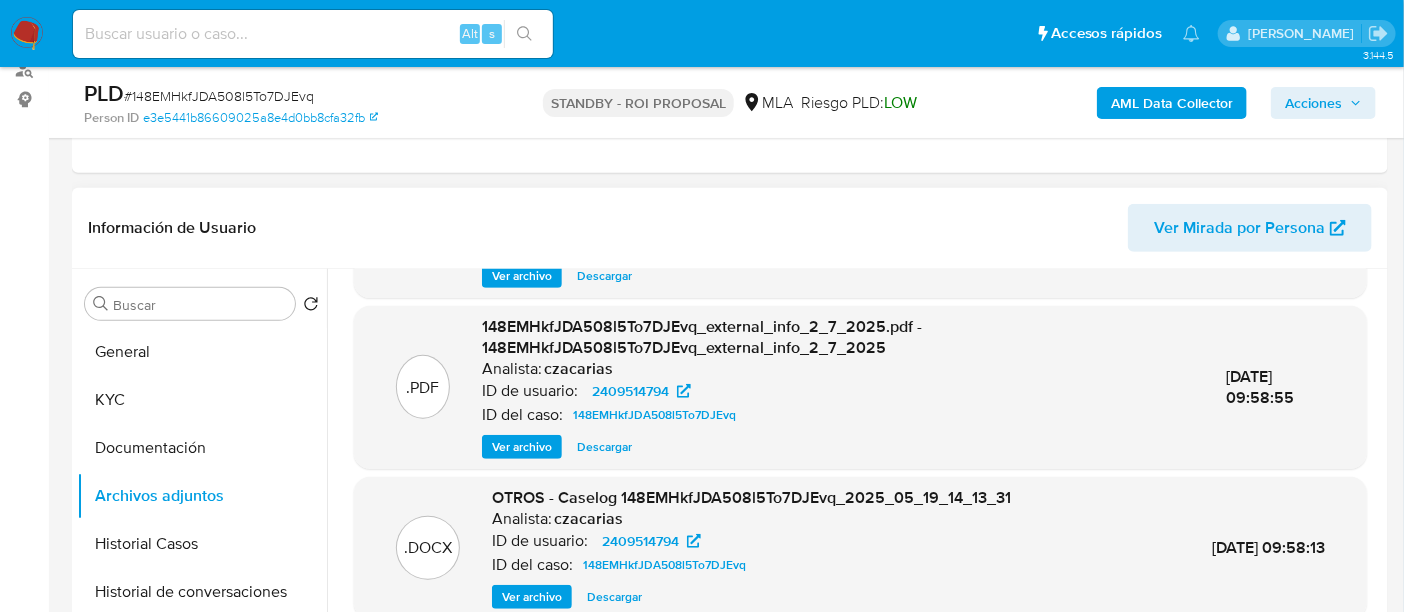 scroll, scrollTop: 154, scrollLeft: 0, axis: vertical 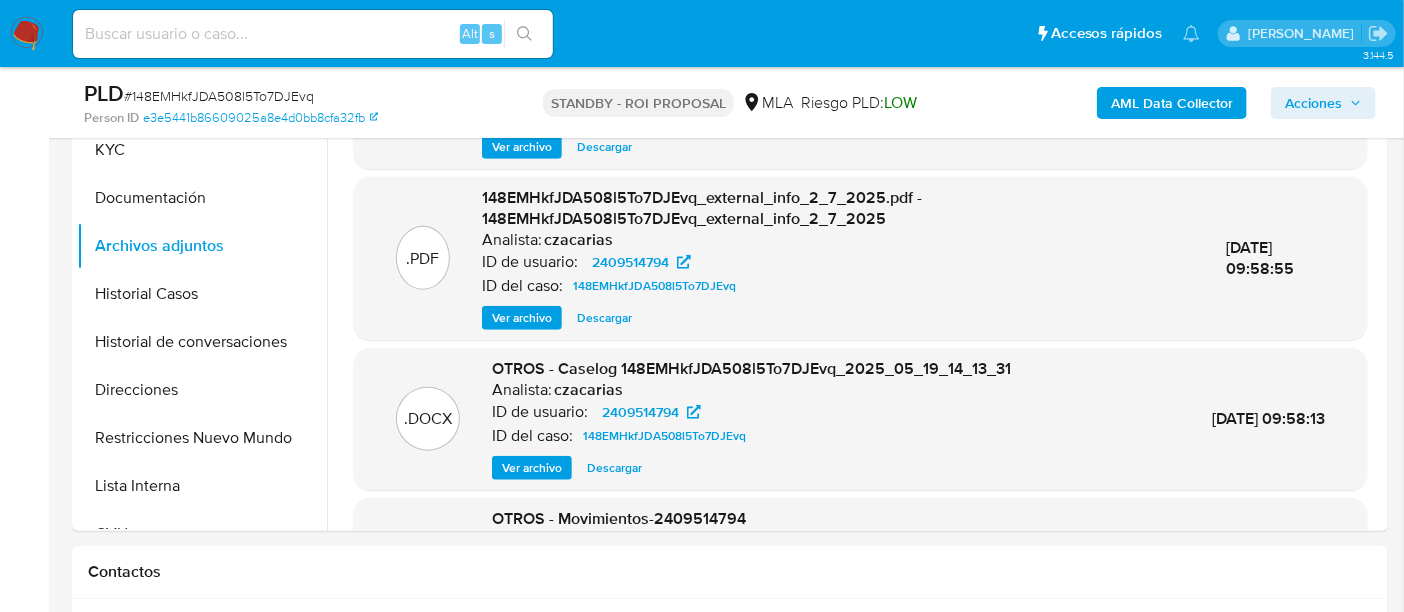 click on "# 148EMHkfJDA508l5To7DJEvq" at bounding box center [219, 96] 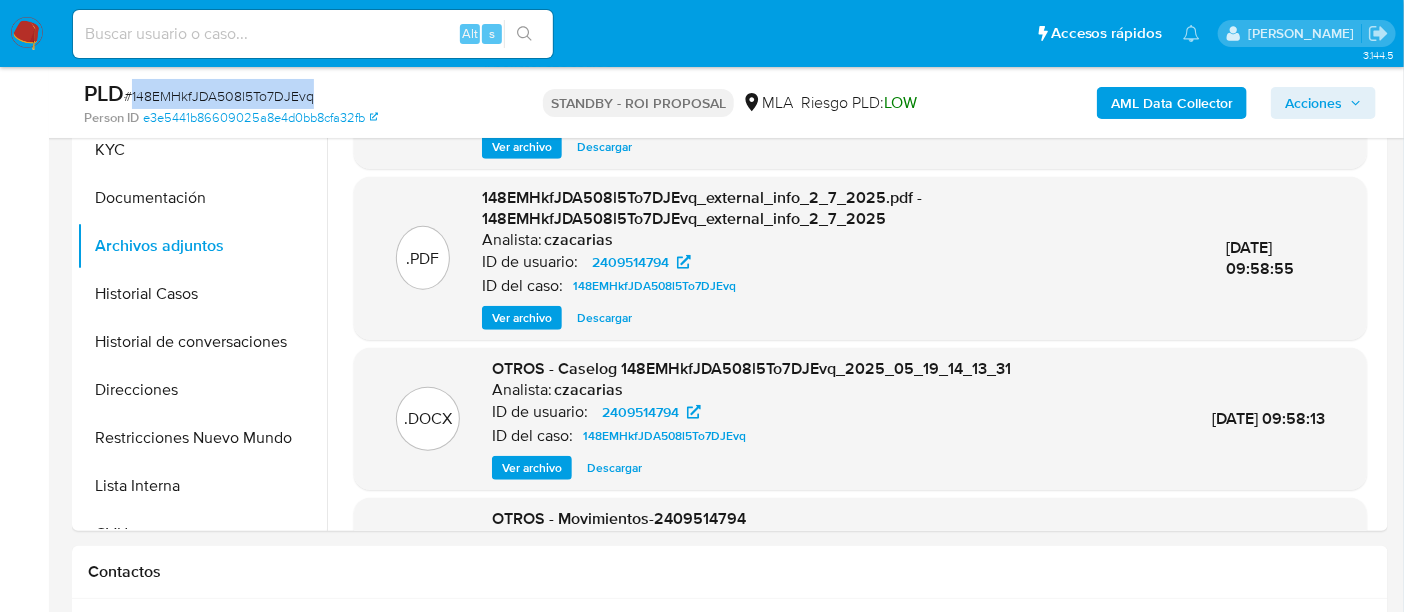 click on "# 148EMHkfJDA508l5To7DJEvq" at bounding box center [219, 96] 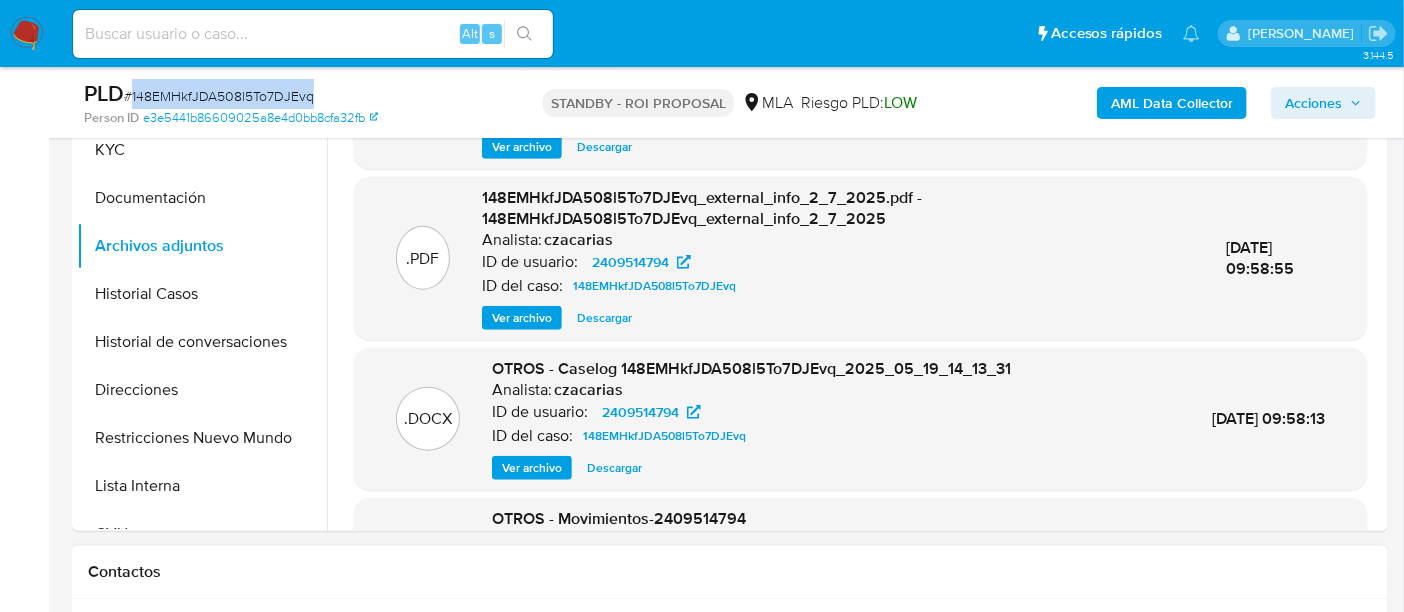 copy on "148EMHkfJDA508l5To7DJEvq" 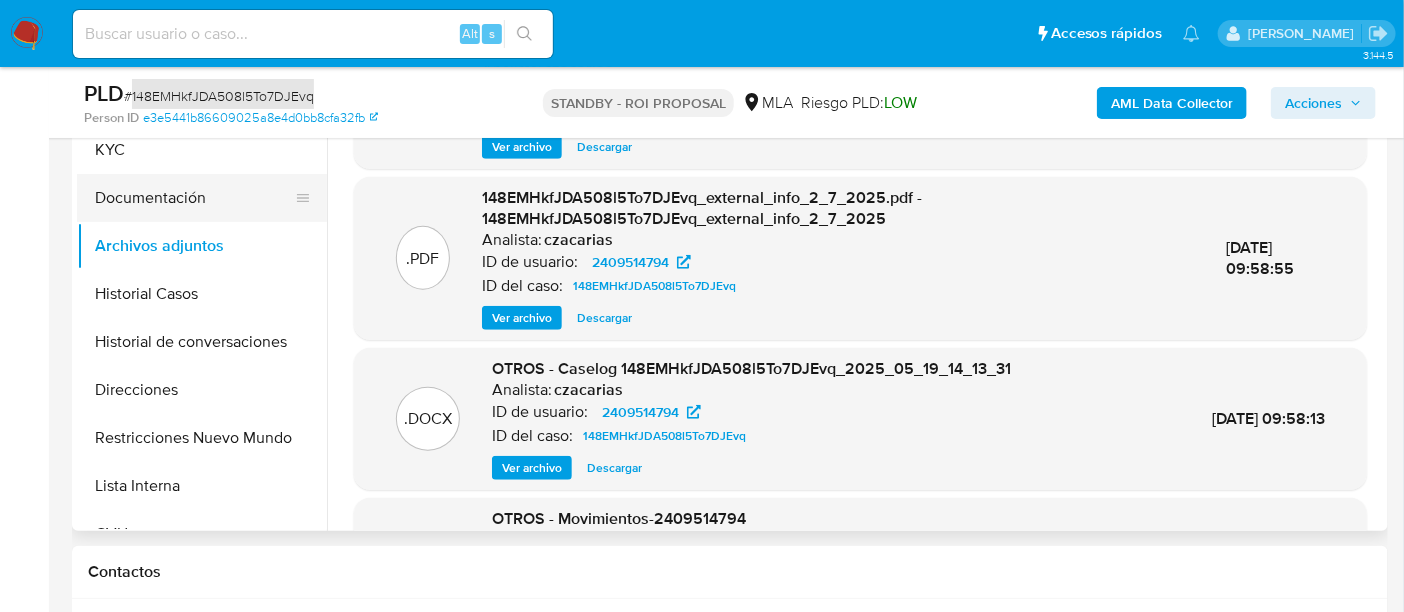 scroll, scrollTop: 374, scrollLeft: 0, axis: vertical 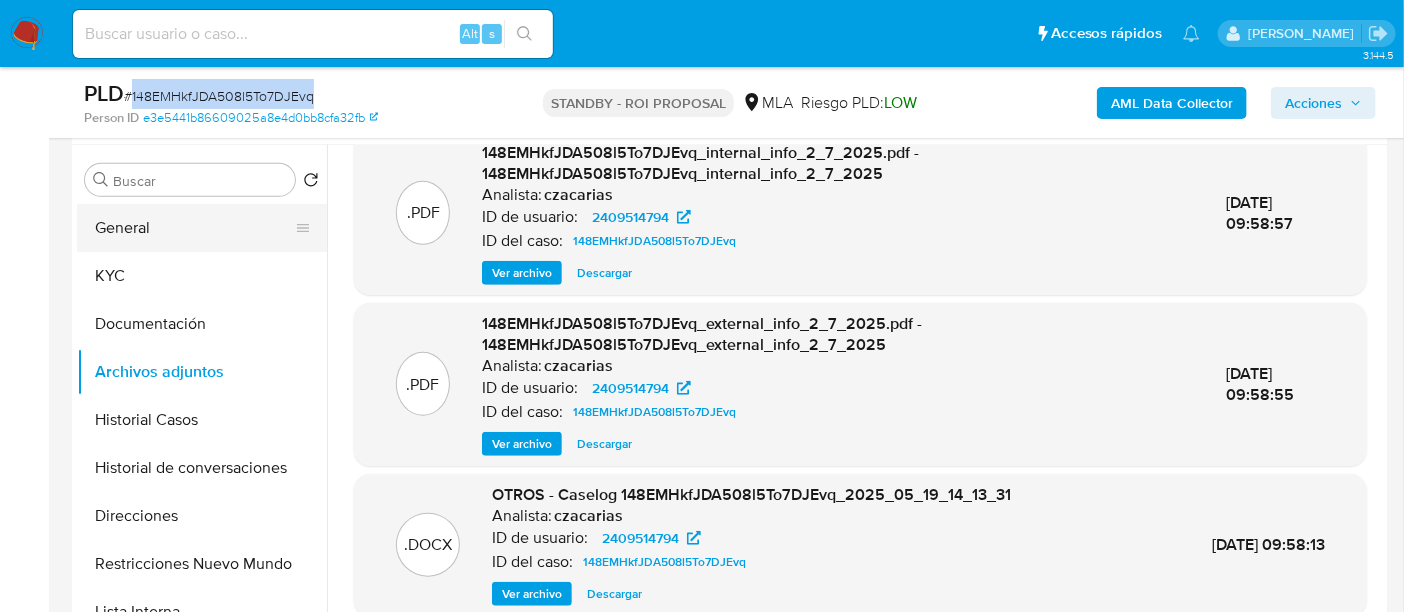 click on "General" at bounding box center (194, 228) 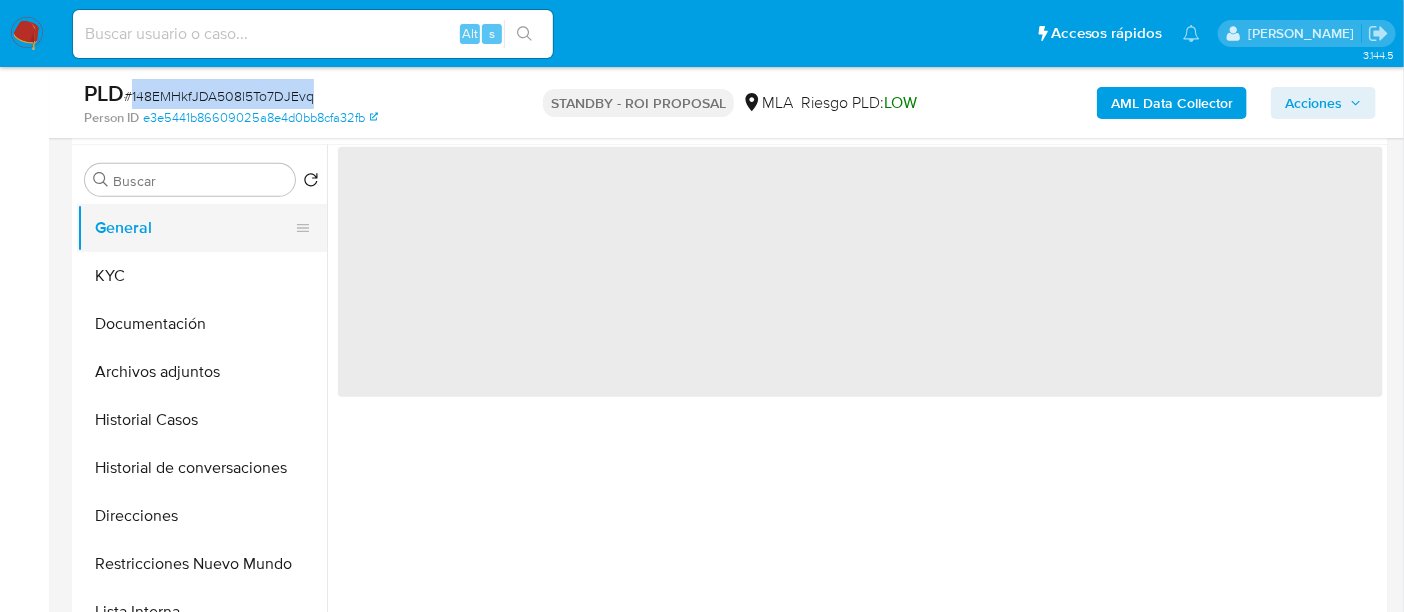 scroll, scrollTop: 0, scrollLeft: 0, axis: both 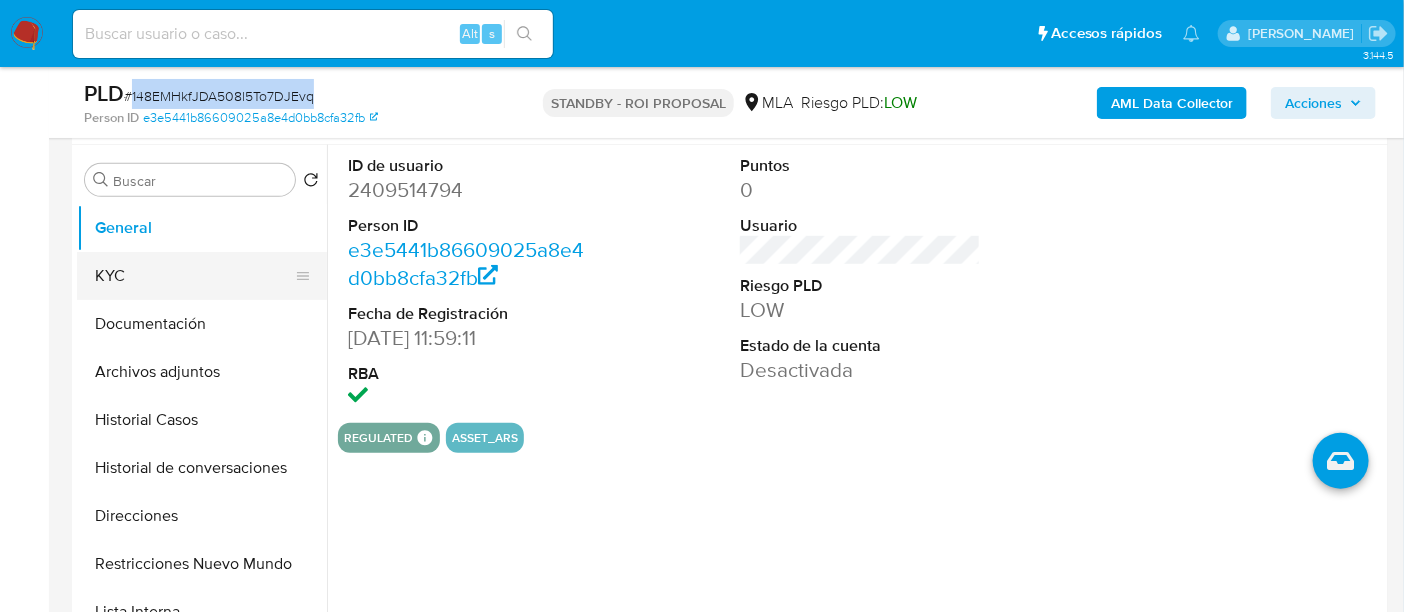 click on "KYC" at bounding box center (194, 276) 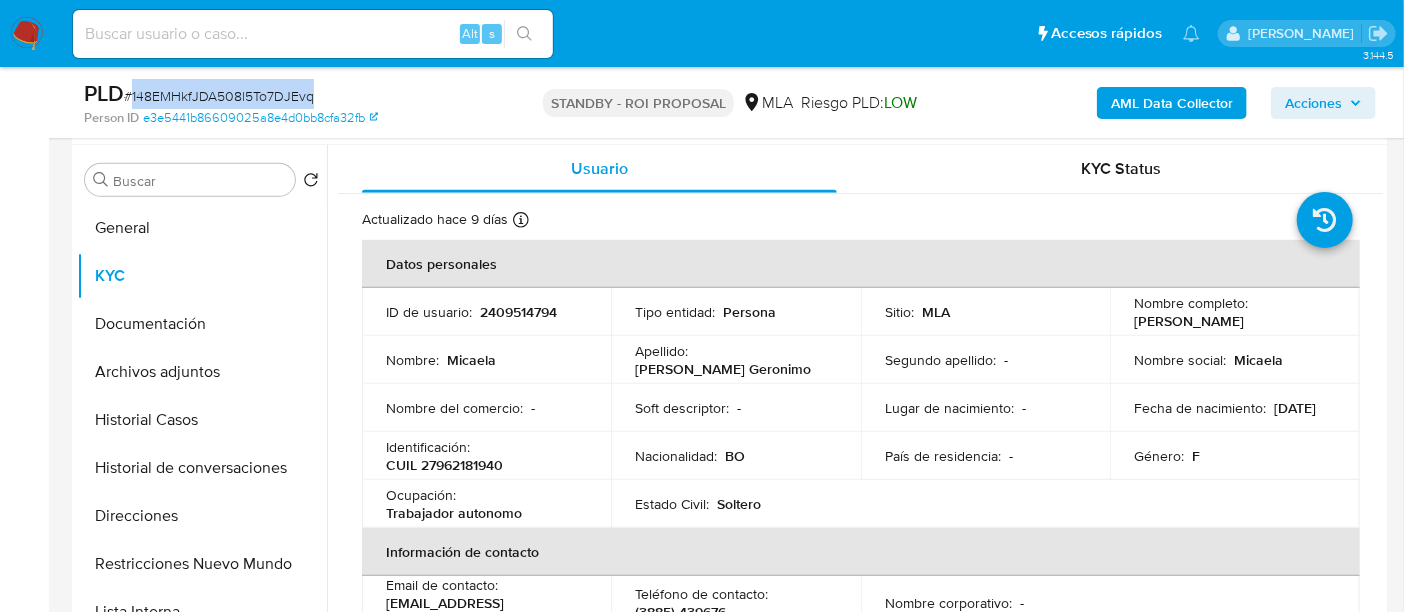drag, startPoint x: 1131, startPoint y: 316, endPoint x: 1317, endPoint y: 325, distance: 186.21762 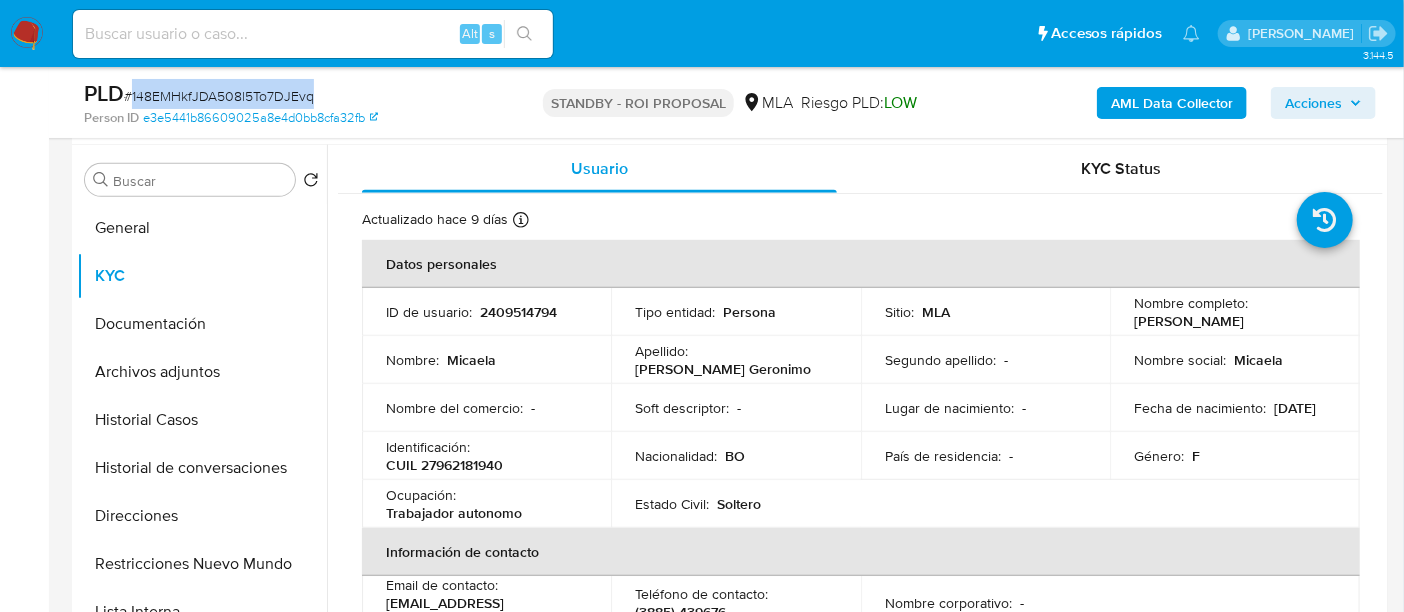copy on "[PERSON_NAME]" 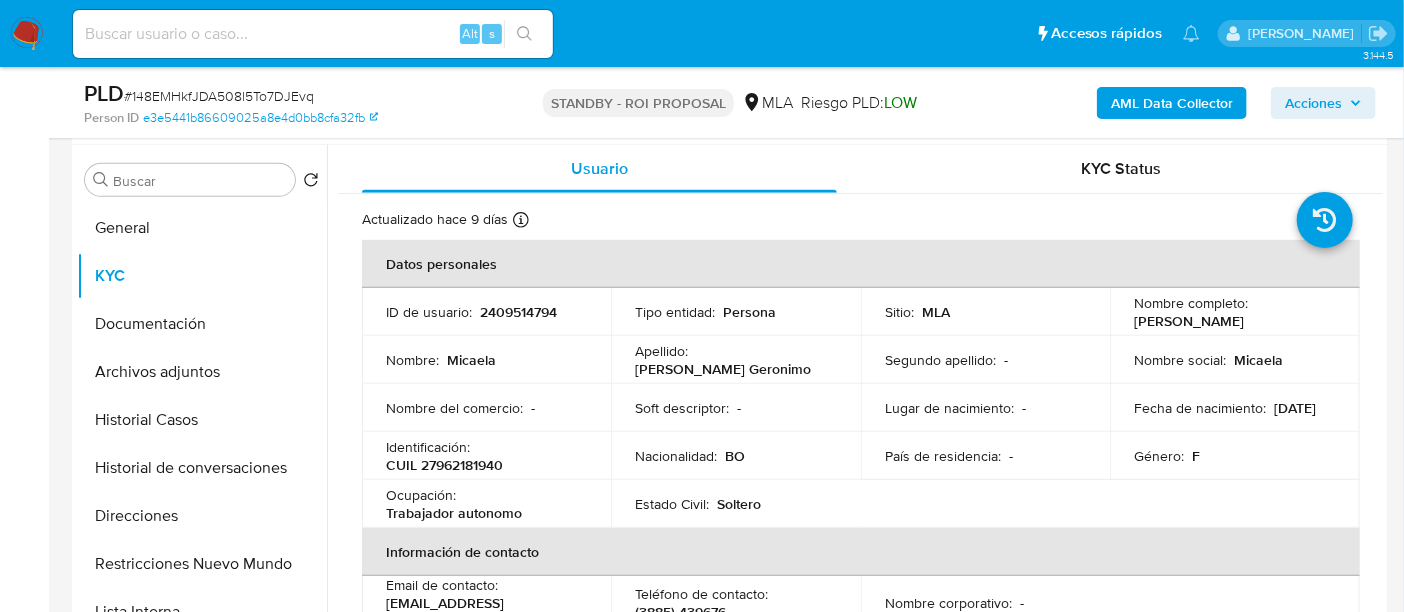 click on "Micaela" at bounding box center [471, 360] 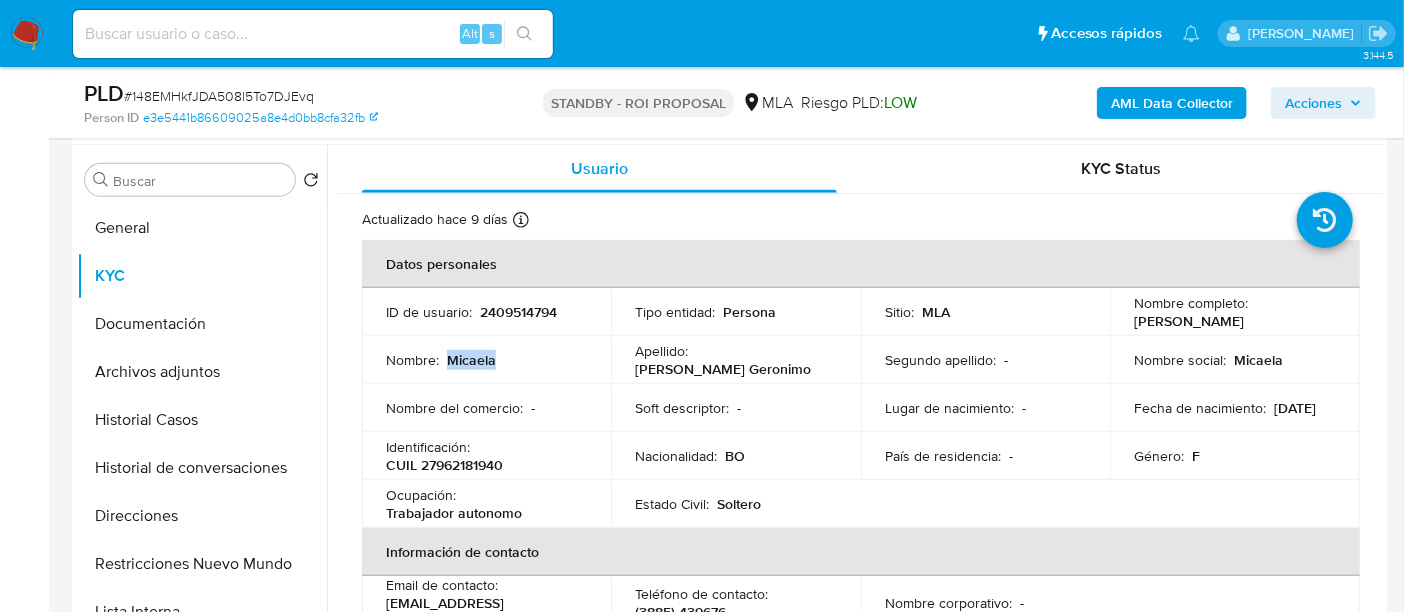 click on "Micaela" at bounding box center (471, 360) 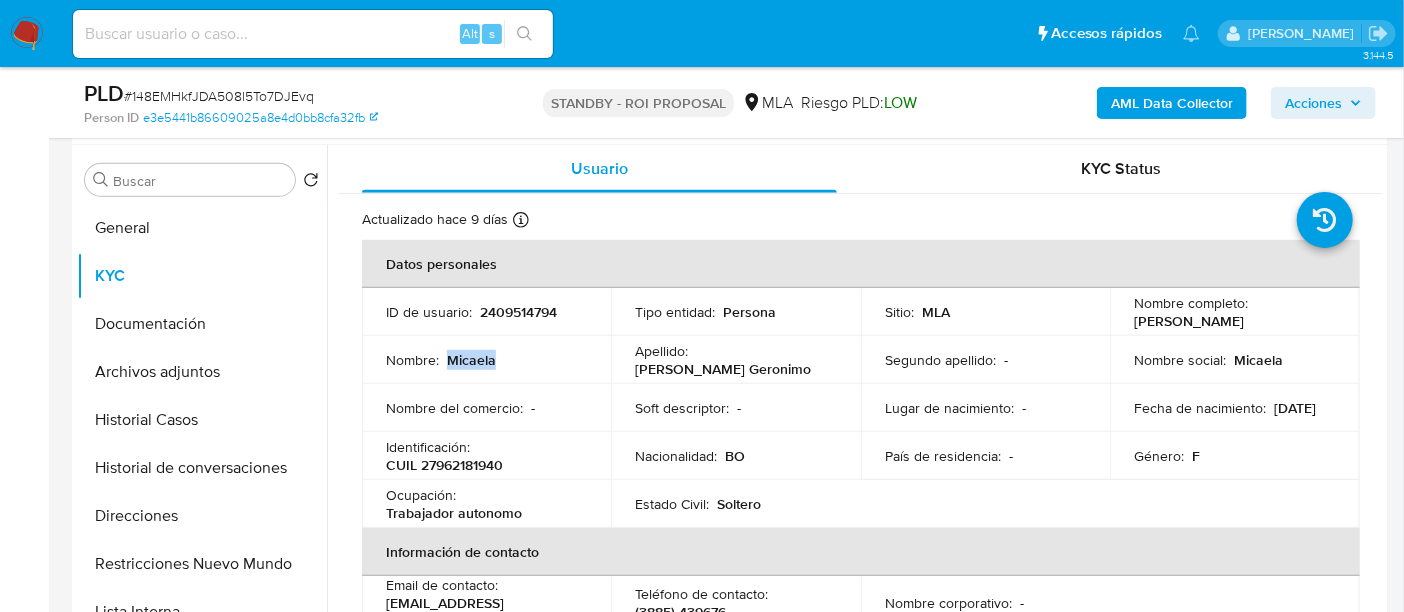 copy on "Micaela" 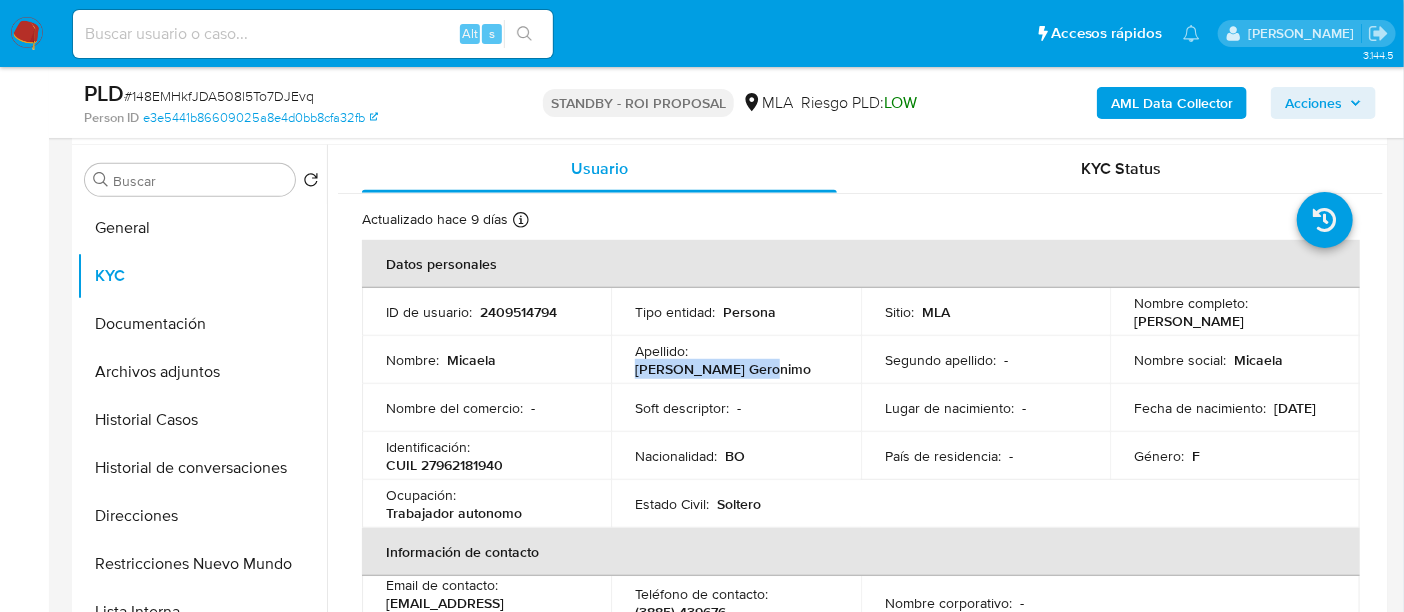 drag, startPoint x: 696, startPoint y: 362, endPoint x: 823, endPoint y: 377, distance: 127.88276 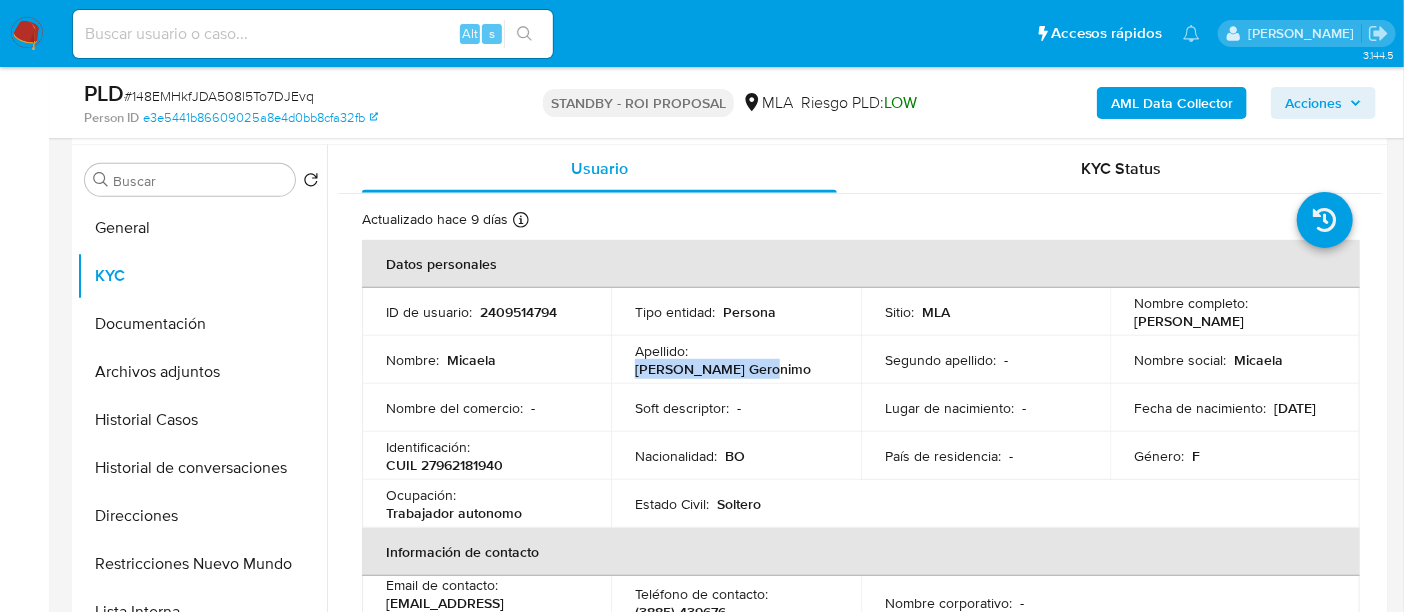 copy on "[PERSON_NAME] Geronimo" 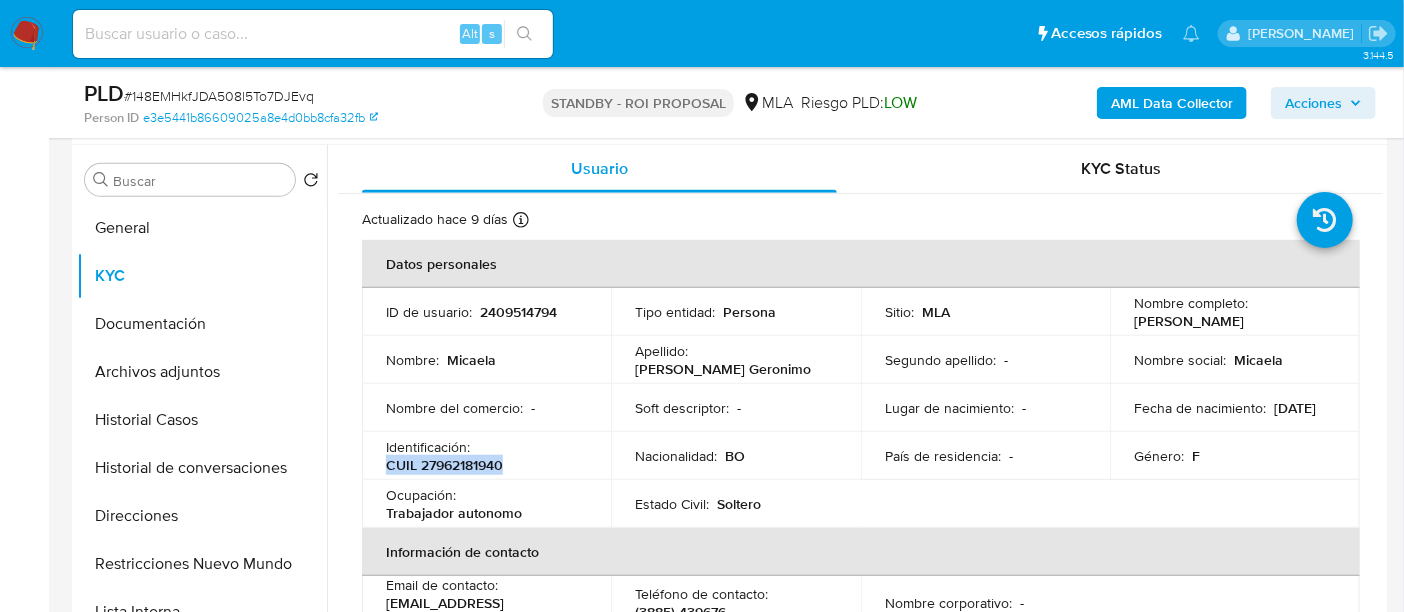 drag, startPoint x: 385, startPoint y: 465, endPoint x: 526, endPoint y: 465, distance: 141 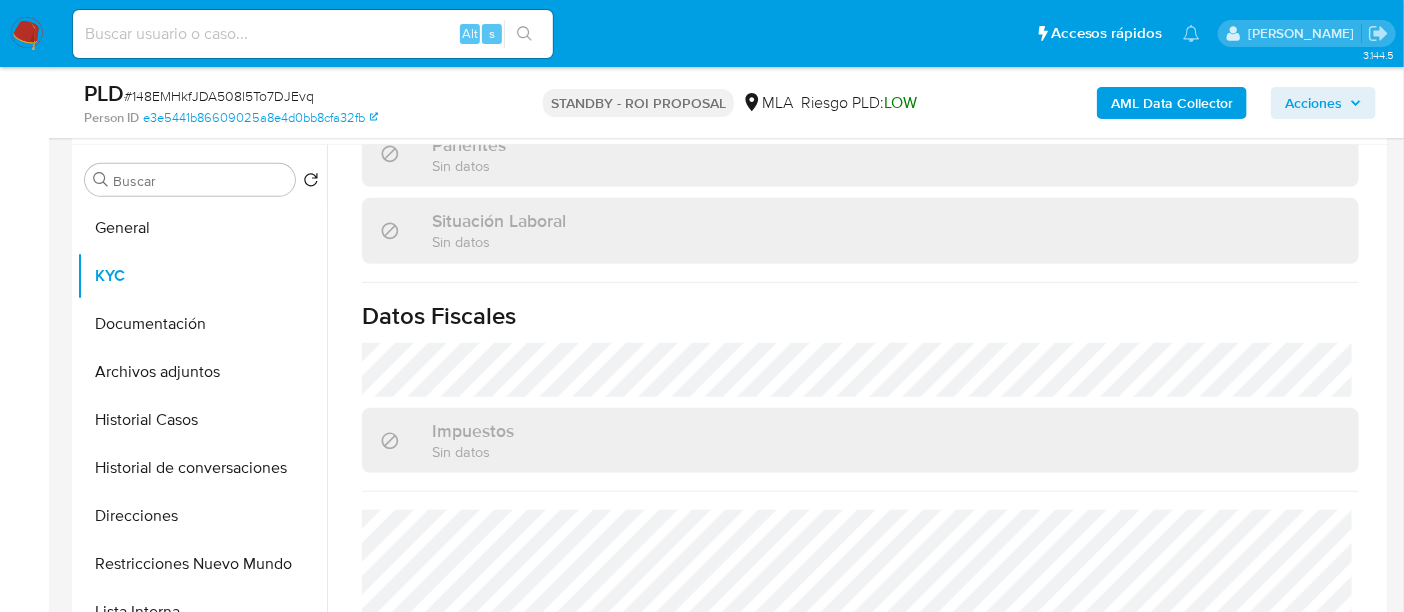 scroll, scrollTop: 1076, scrollLeft: 0, axis: vertical 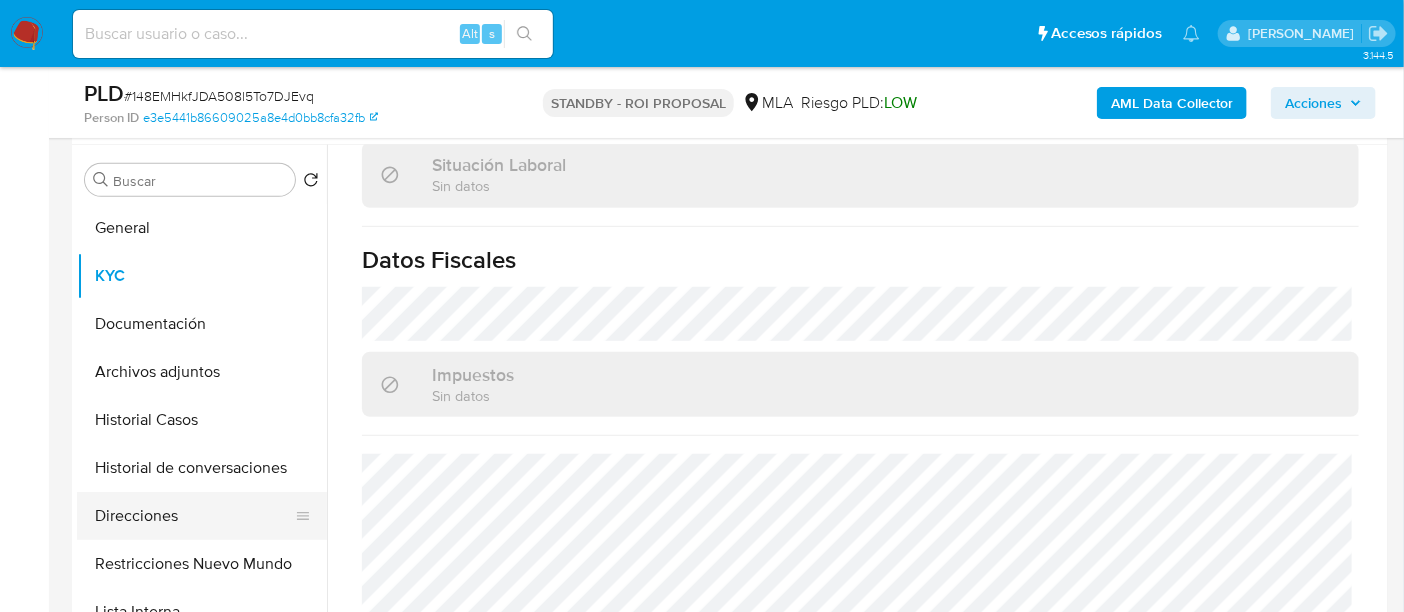 click on "Direcciones" at bounding box center (194, 516) 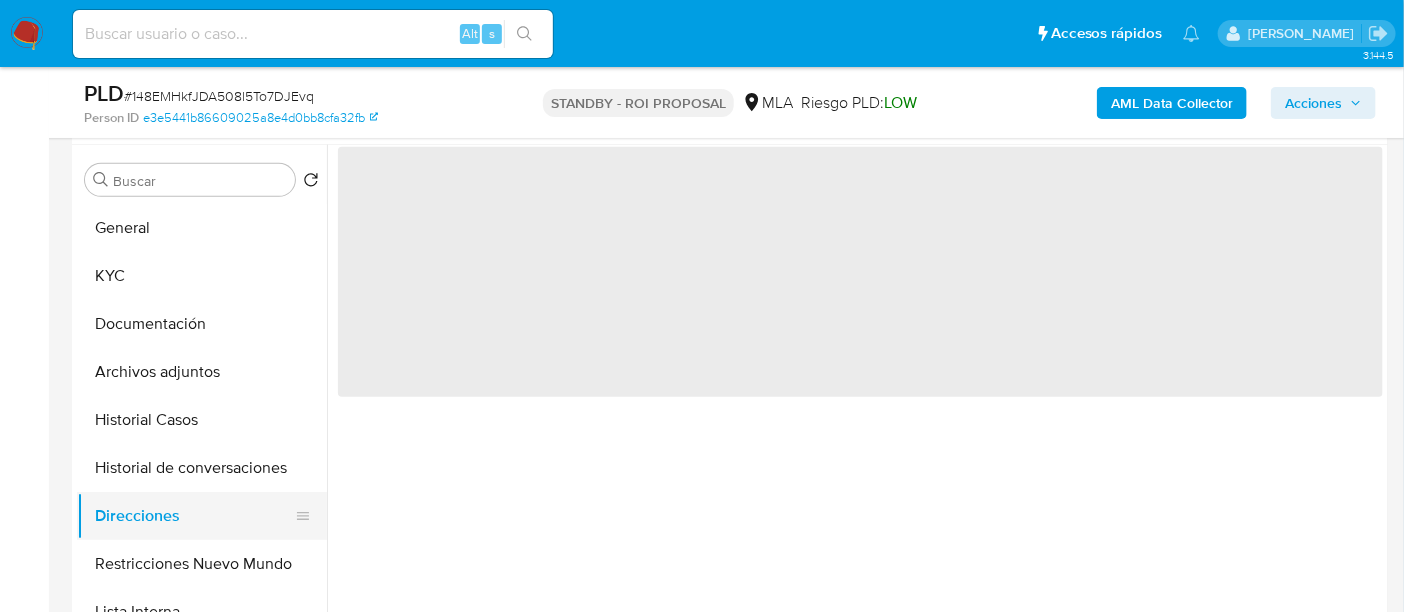 scroll, scrollTop: 0, scrollLeft: 0, axis: both 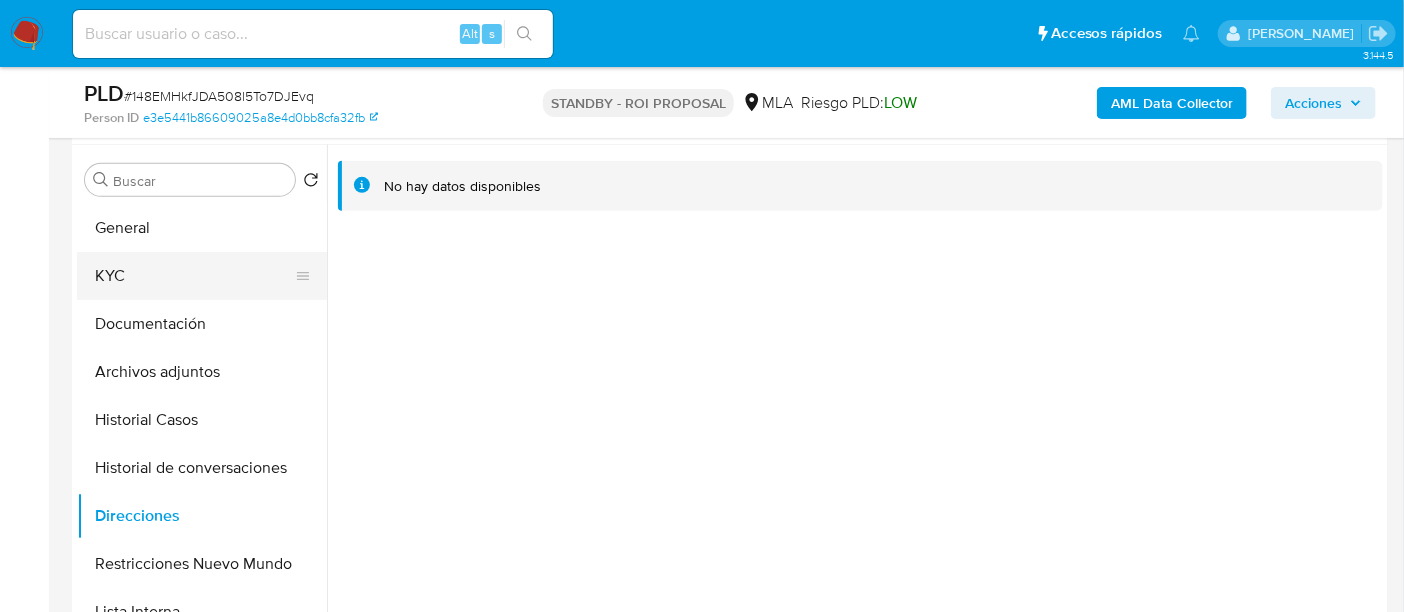 click on "KYC" at bounding box center [194, 276] 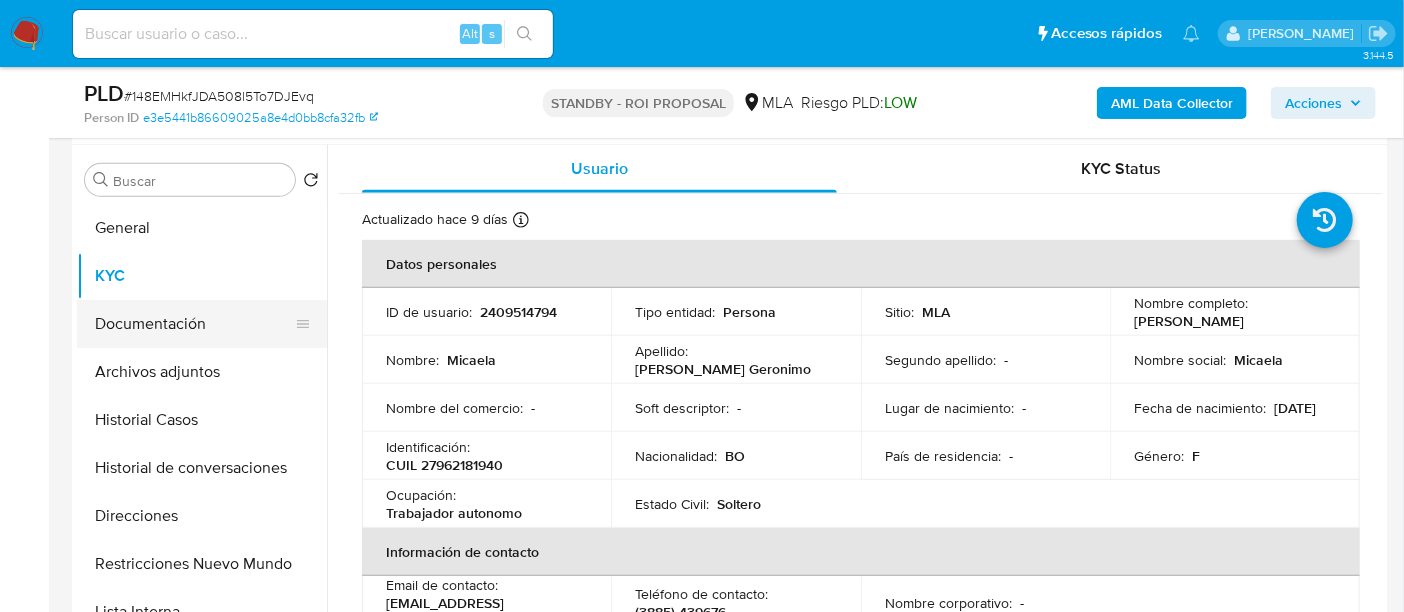 click on "Documentación" at bounding box center (194, 324) 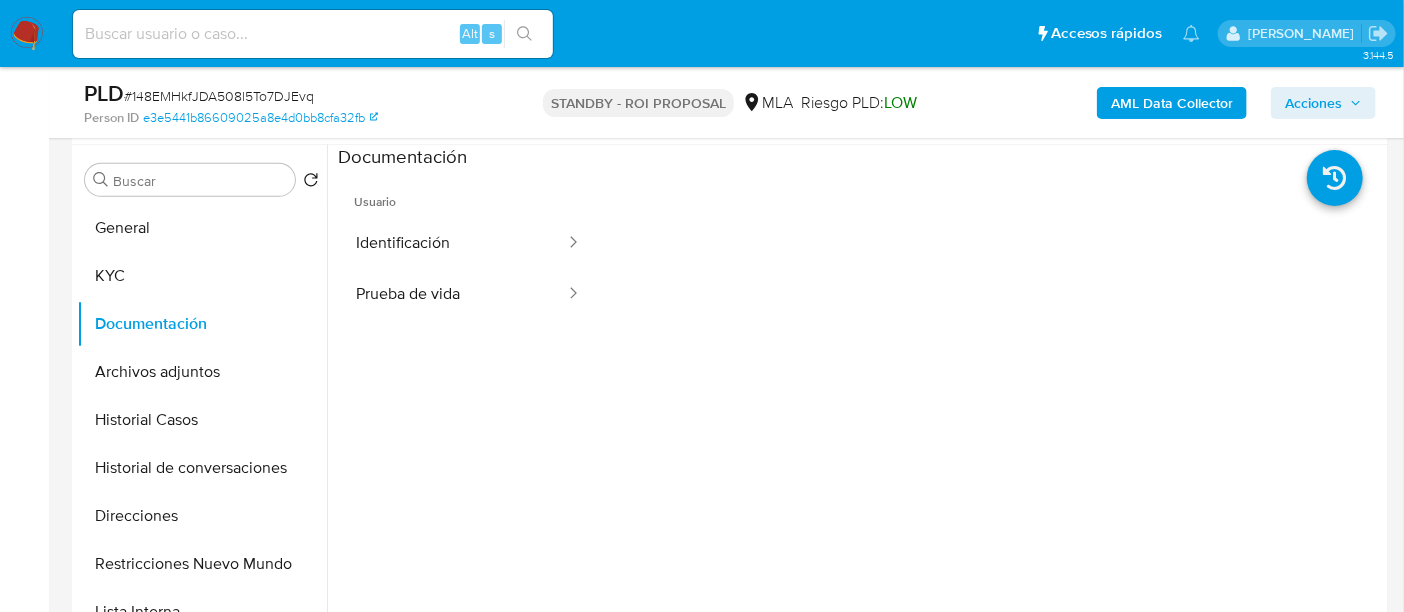 click on "Usuario" at bounding box center (468, 194) 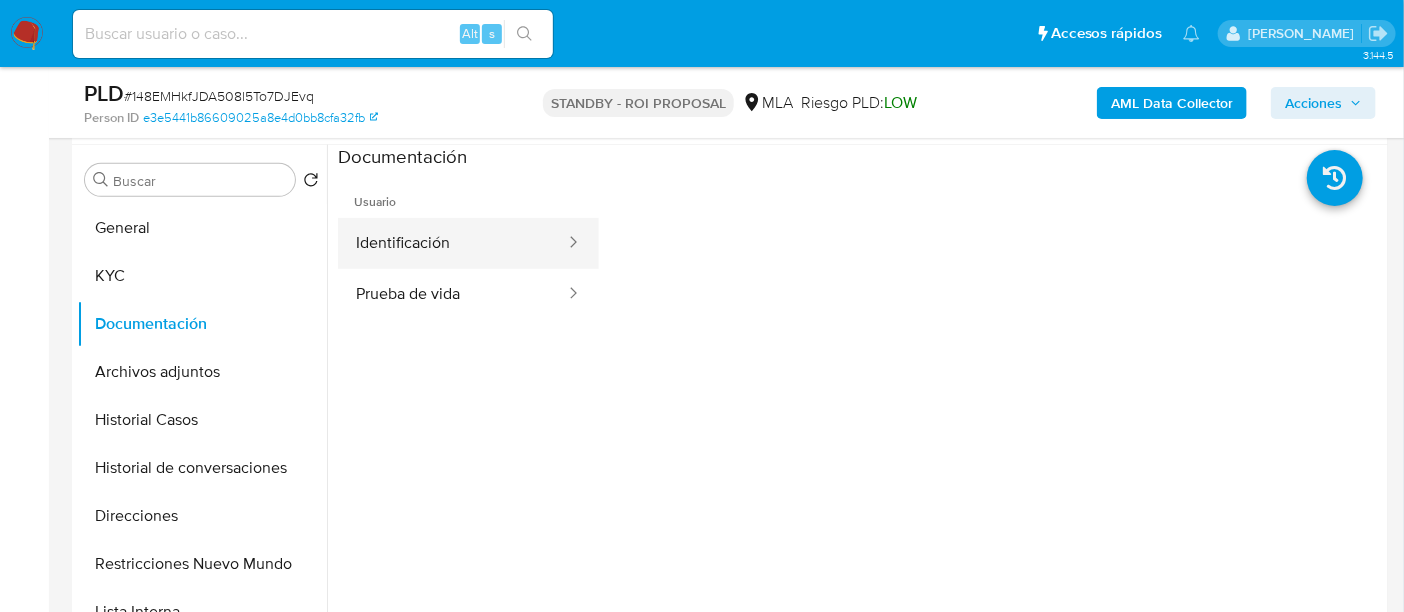 click on "Identificación" at bounding box center [452, 243] 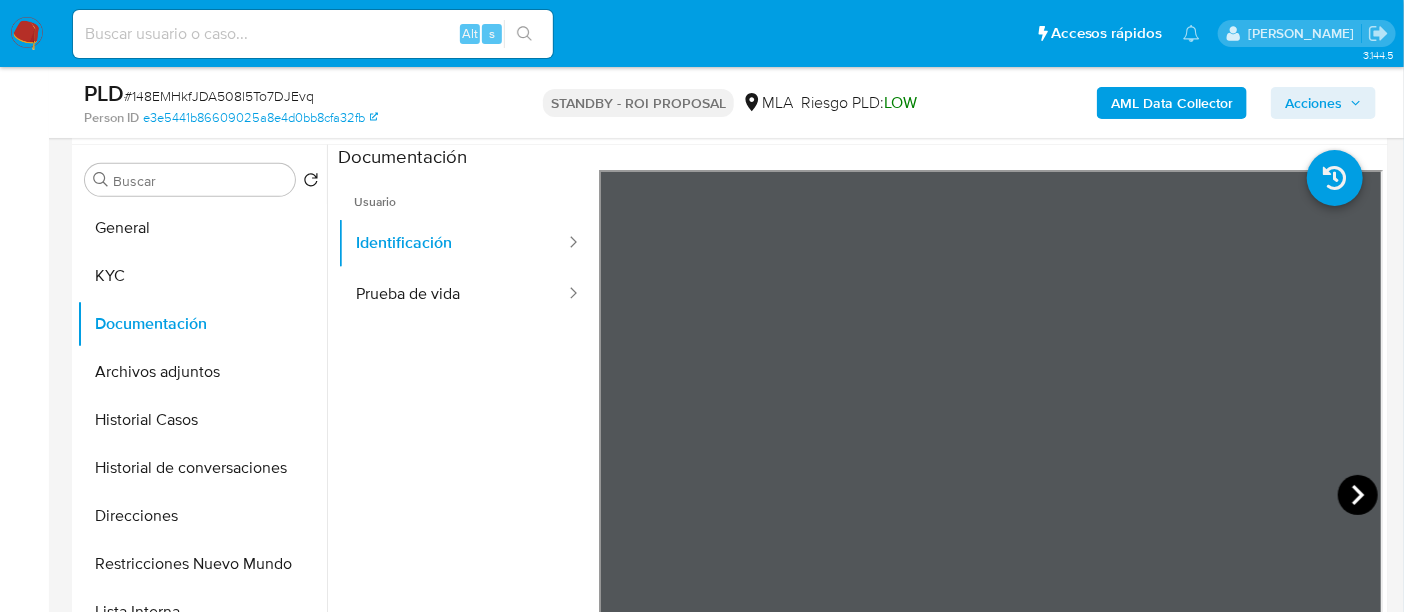 click 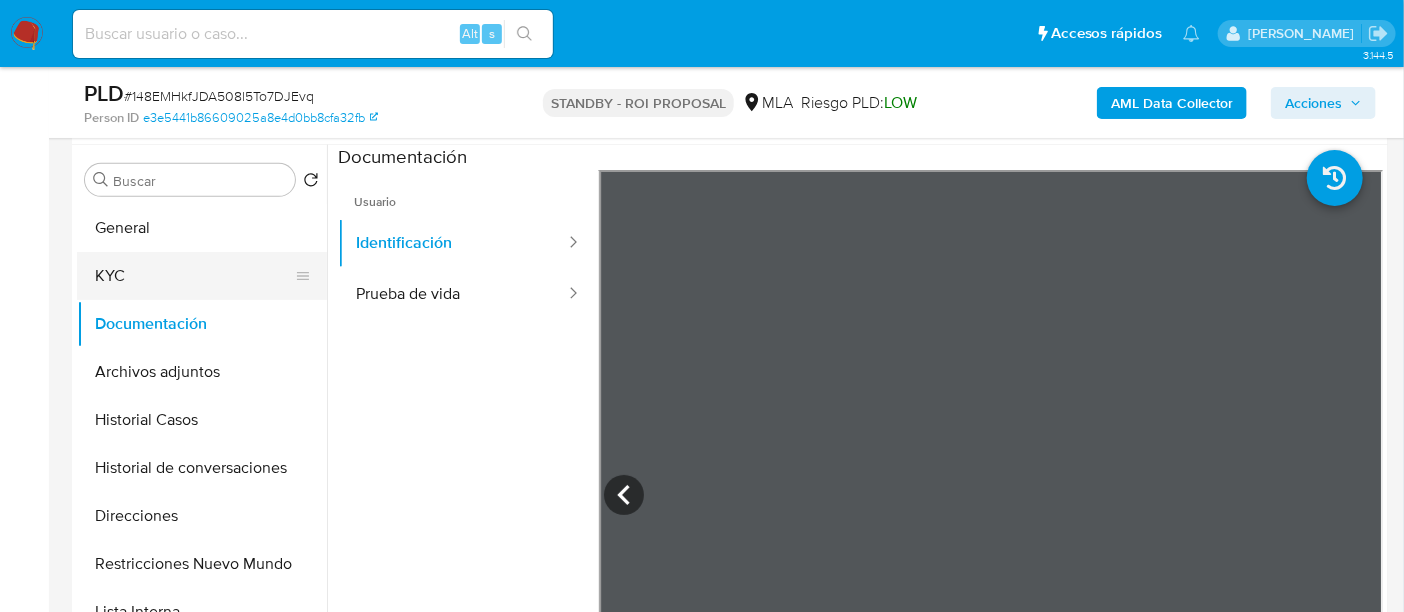 click on "KYC" at bounding box center [194, 276] 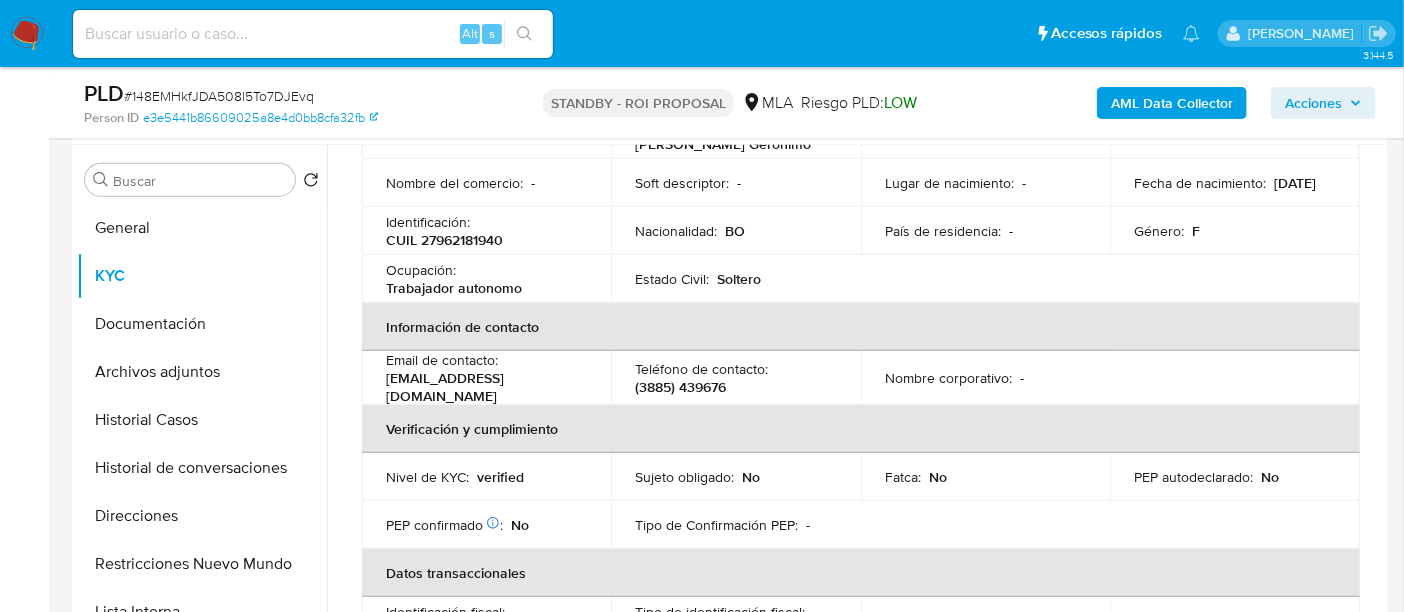 scroll, scrollTop: 250, scrollLeft: 0, axis: vertical 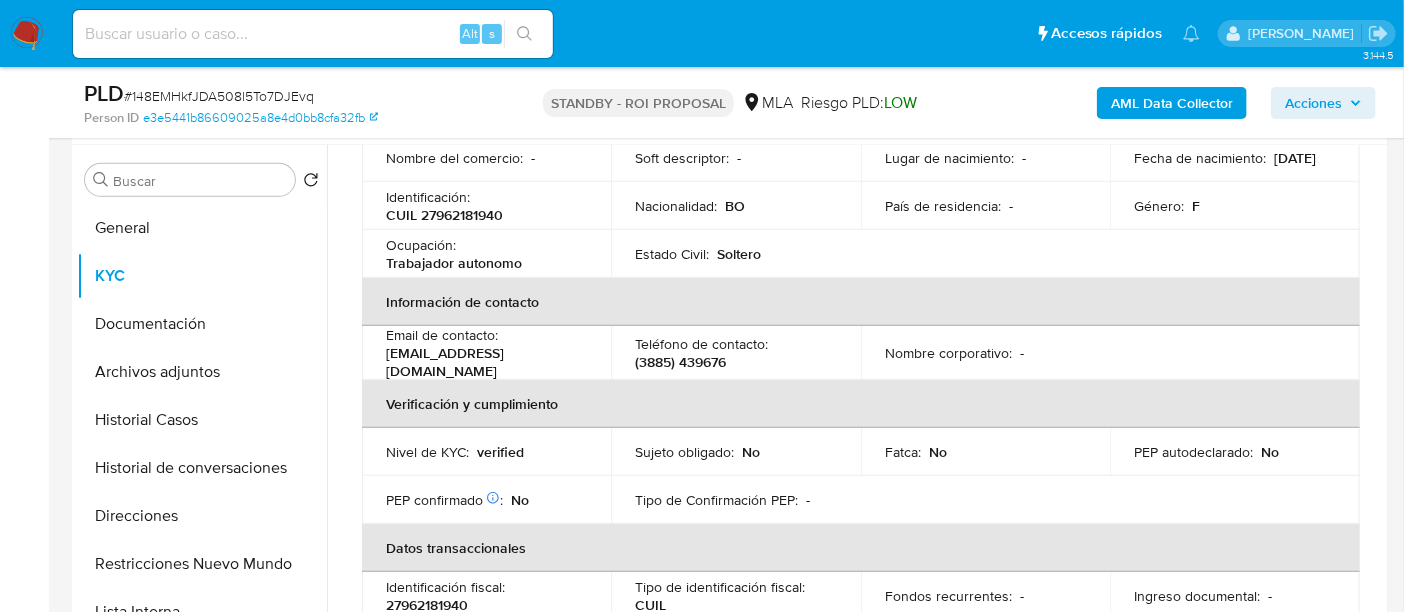 drag, startPoint x: 390, startPoint y: 356, endPoint x: 599, endPoint y: 356, distance: 209 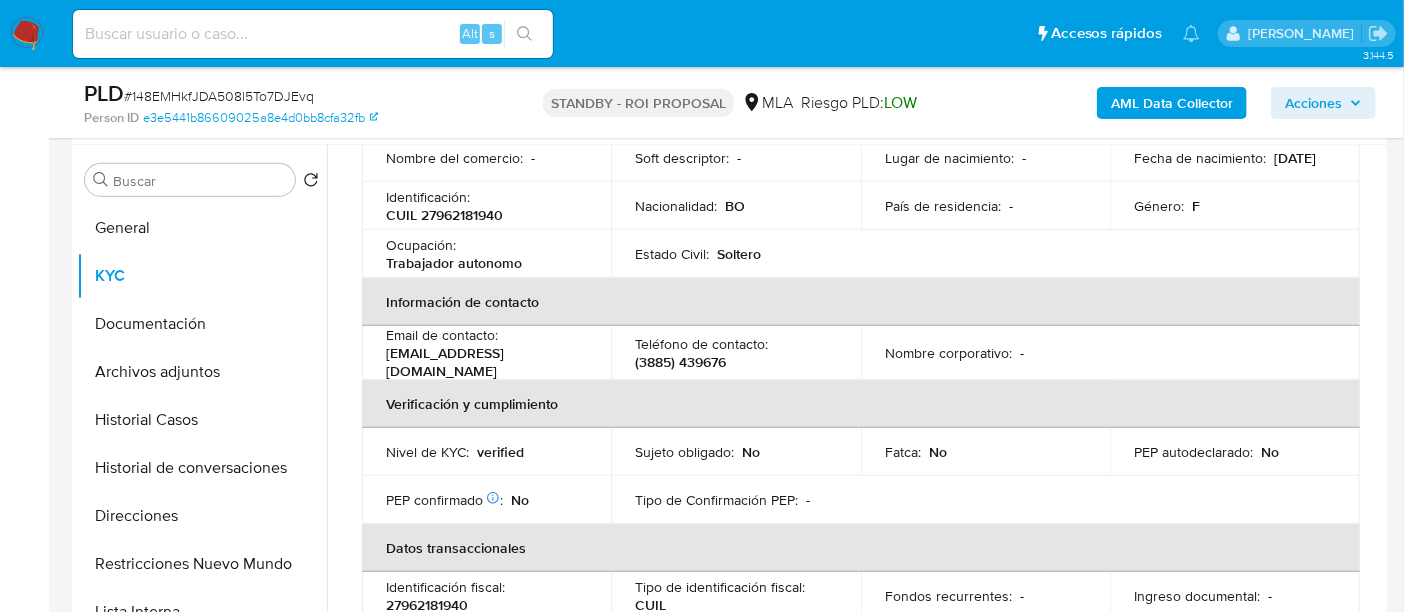 click on "(3885) 439676" at bounding box center [680, 362] 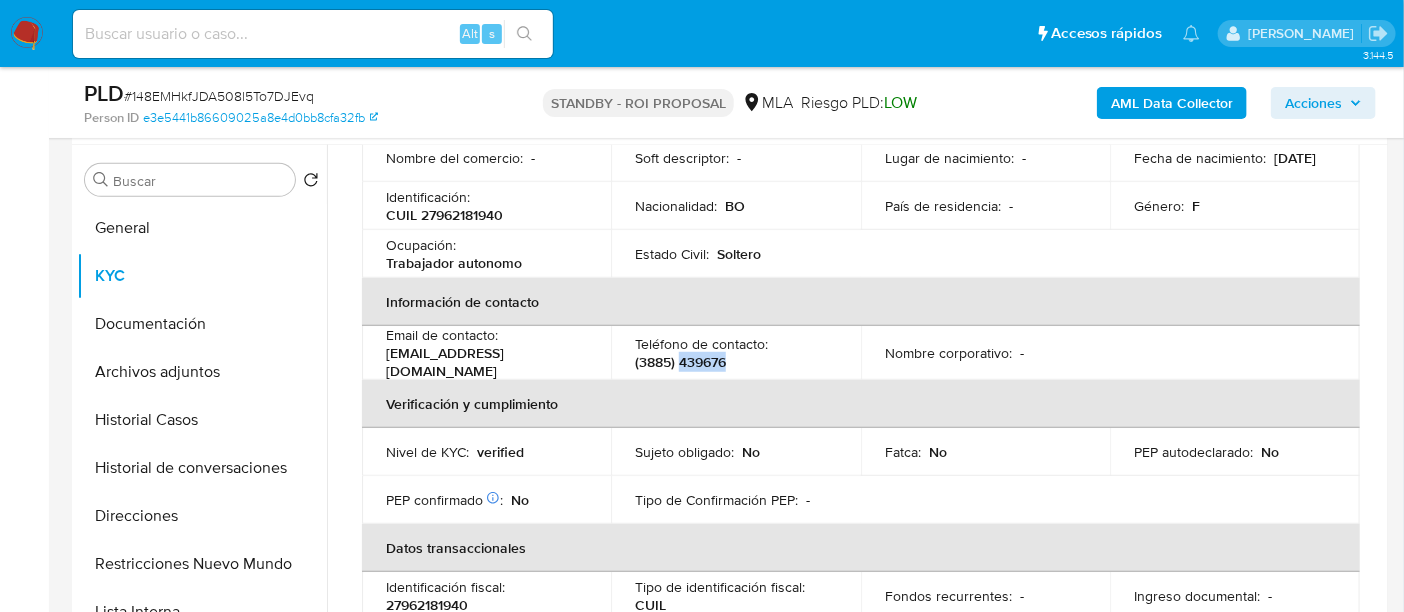click on "(3885) 439676" at bounding box center (680, 362) 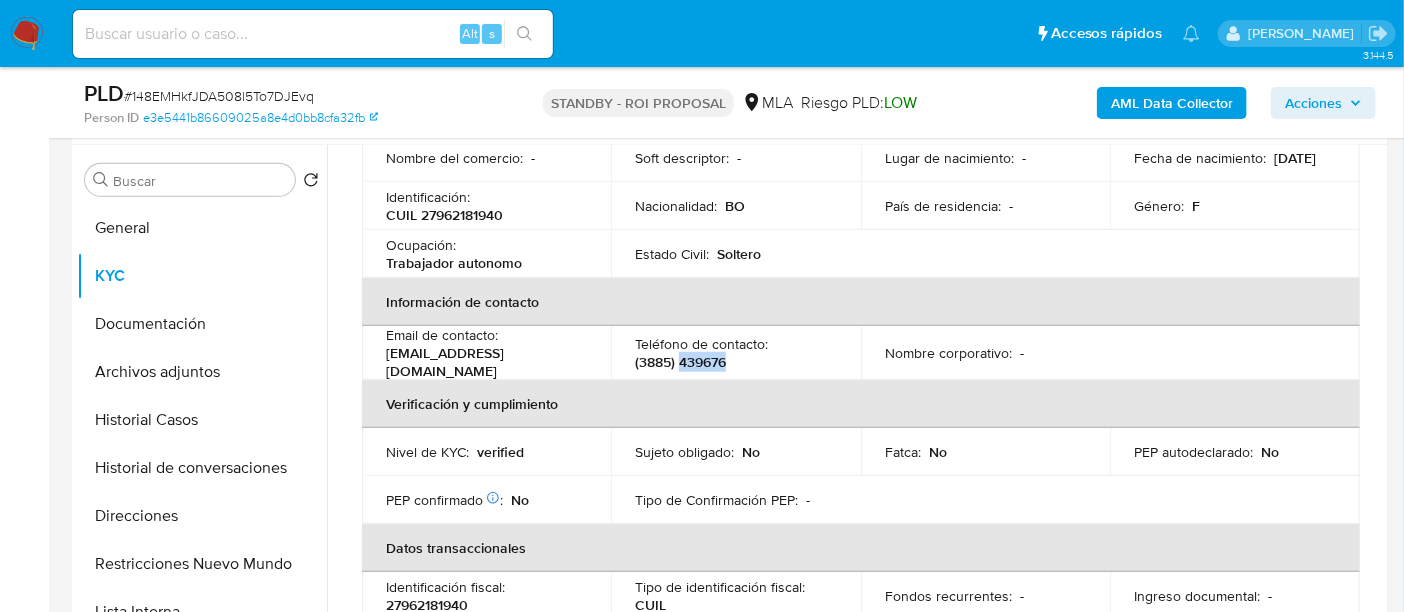 copy on "439676" 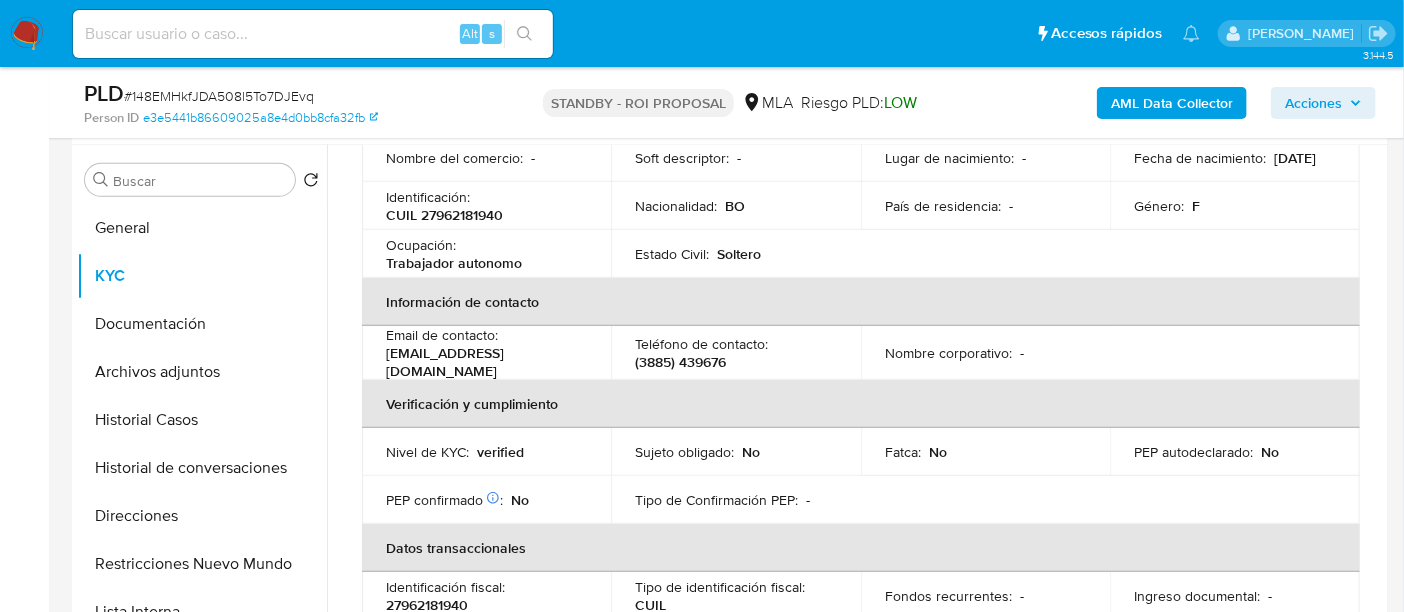 click on "(3885) 439676" at bounding box center [680, 362] 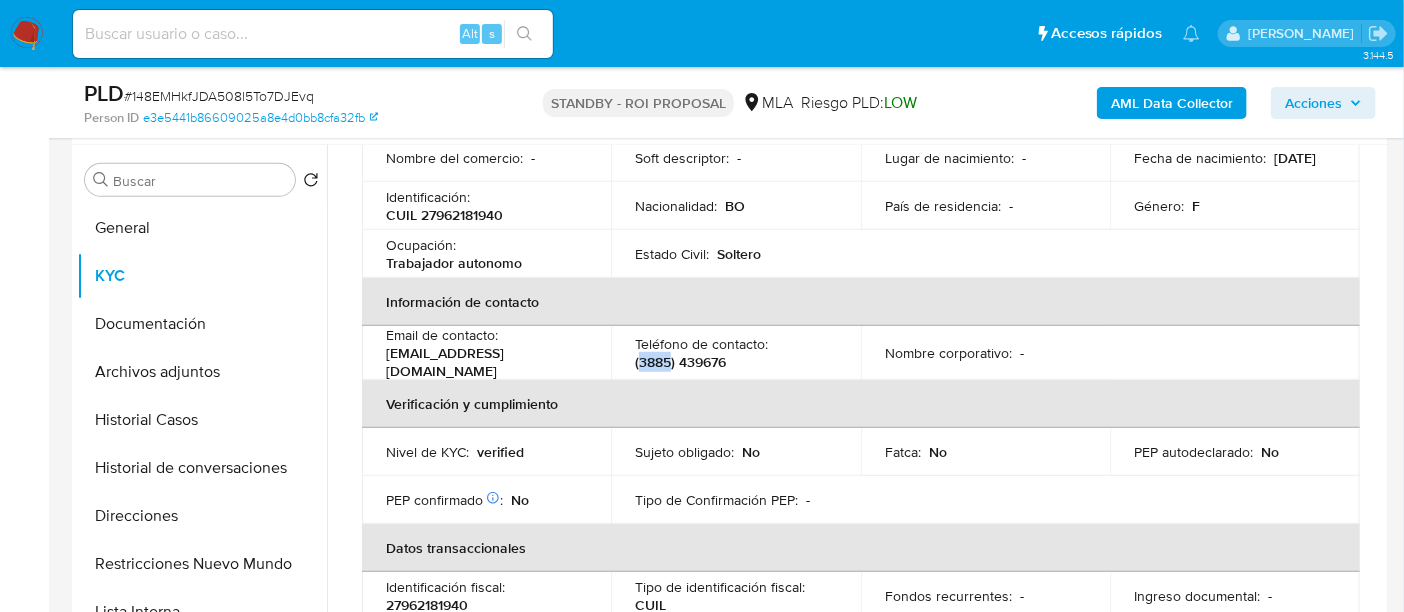 click on "(3885) 439676" at bounding box center [680, 362] 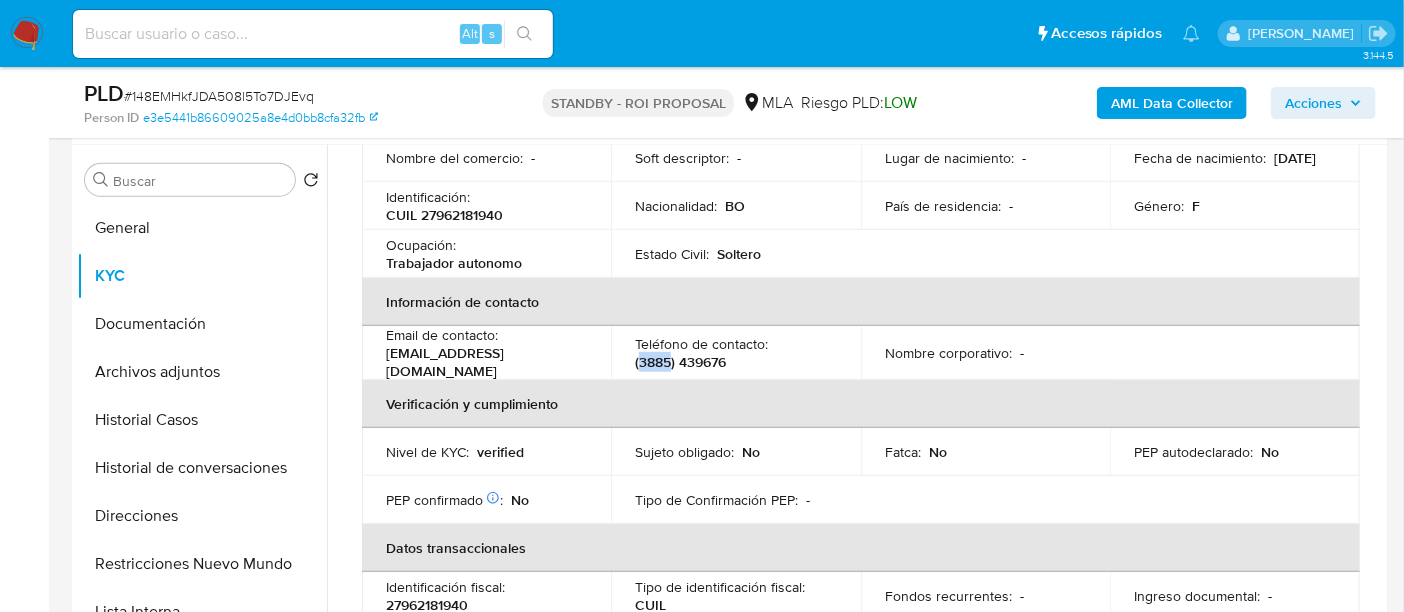 copy on "3885" 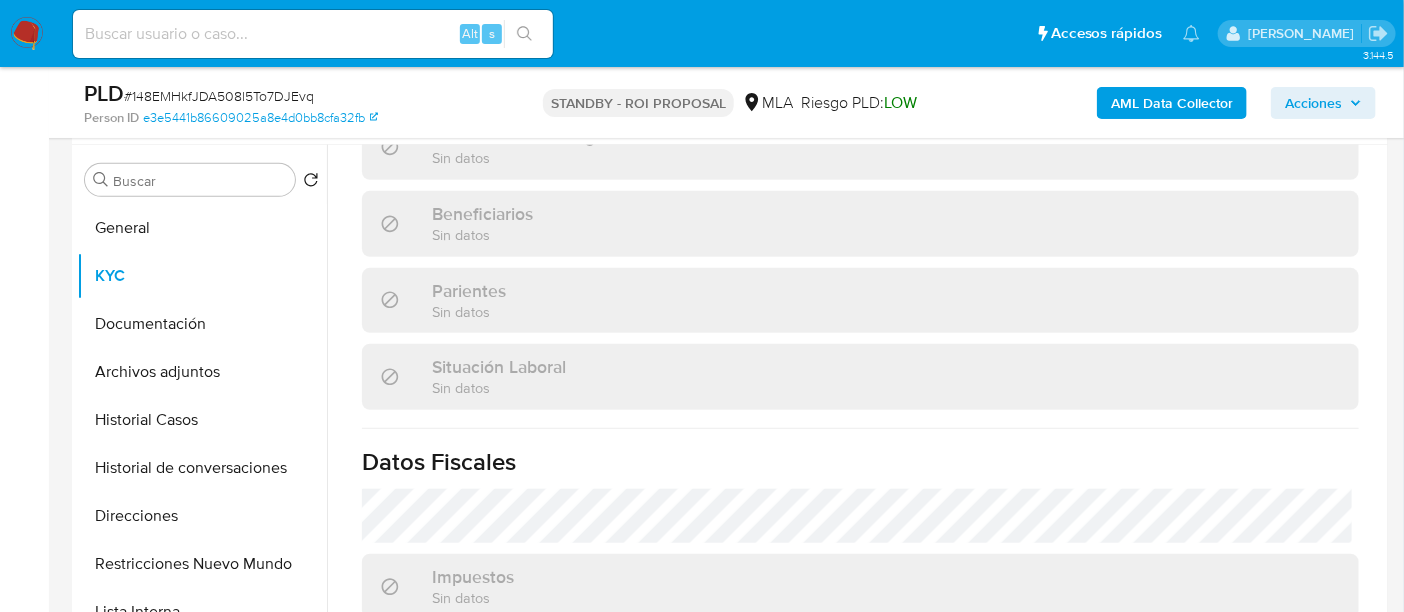 scroll, scrollTop: 1076, scrollLeft: 0, axis: vertical 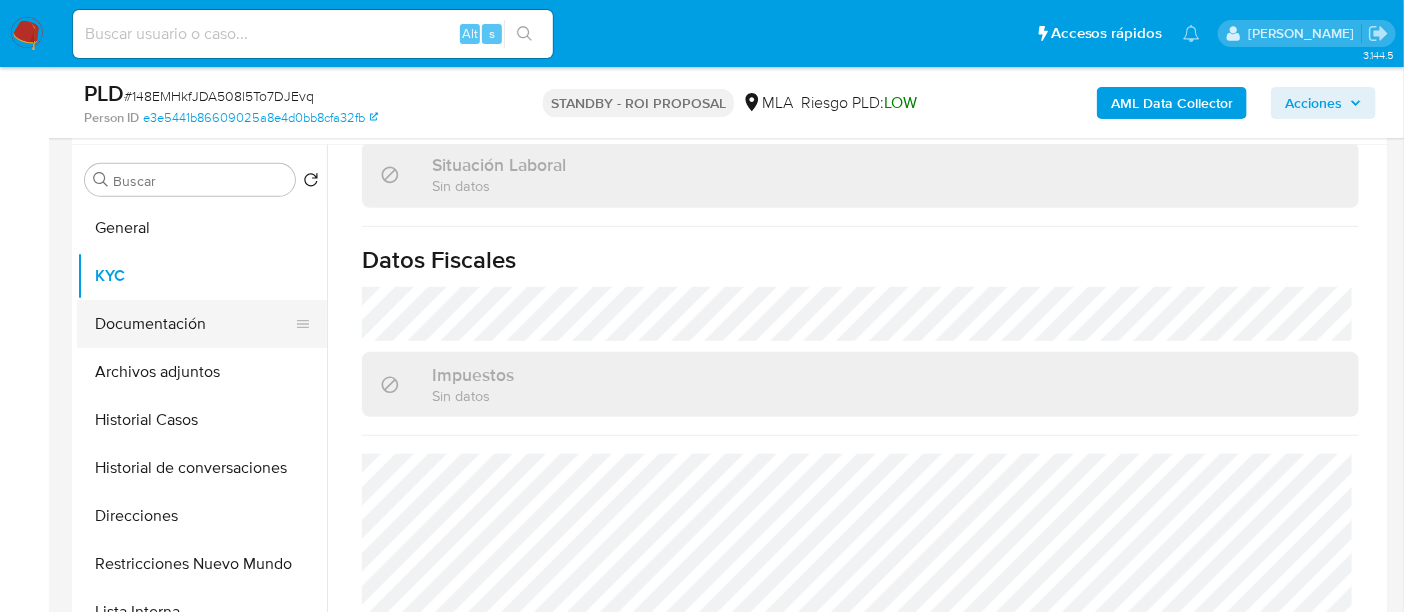 click on "Documentación" at bounding box center (194, 324) 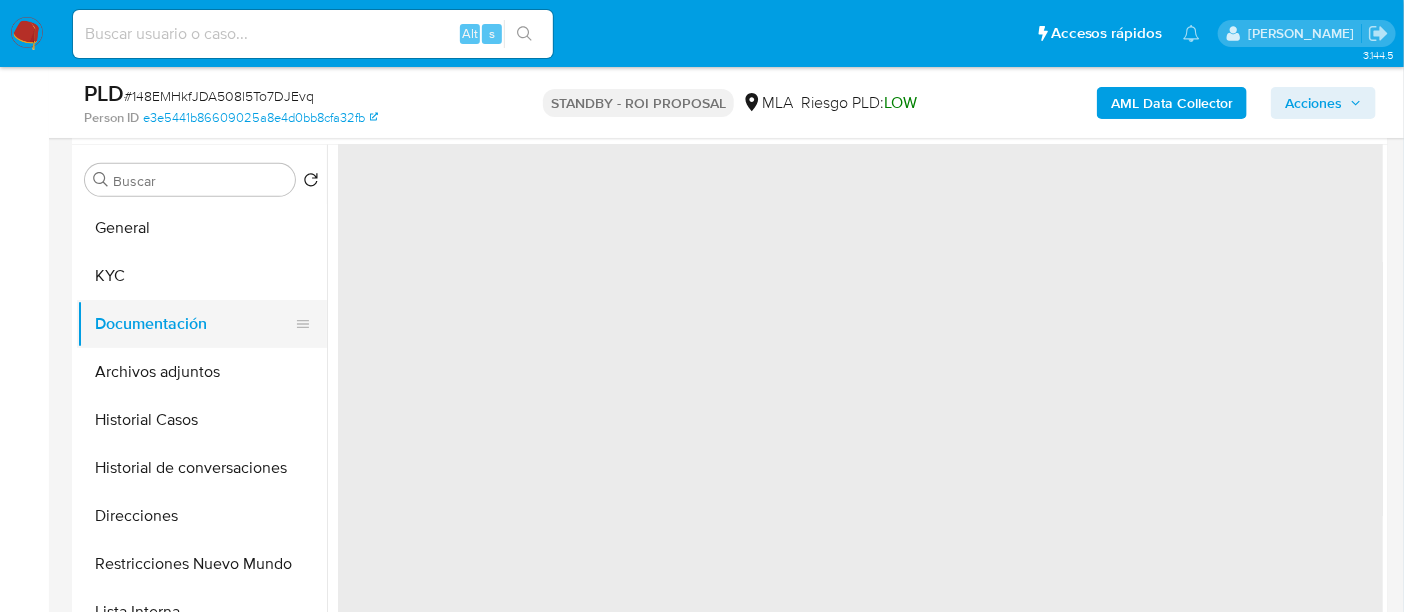 scroll, scrollTop: 0, scrollLeft: 0, axis: both 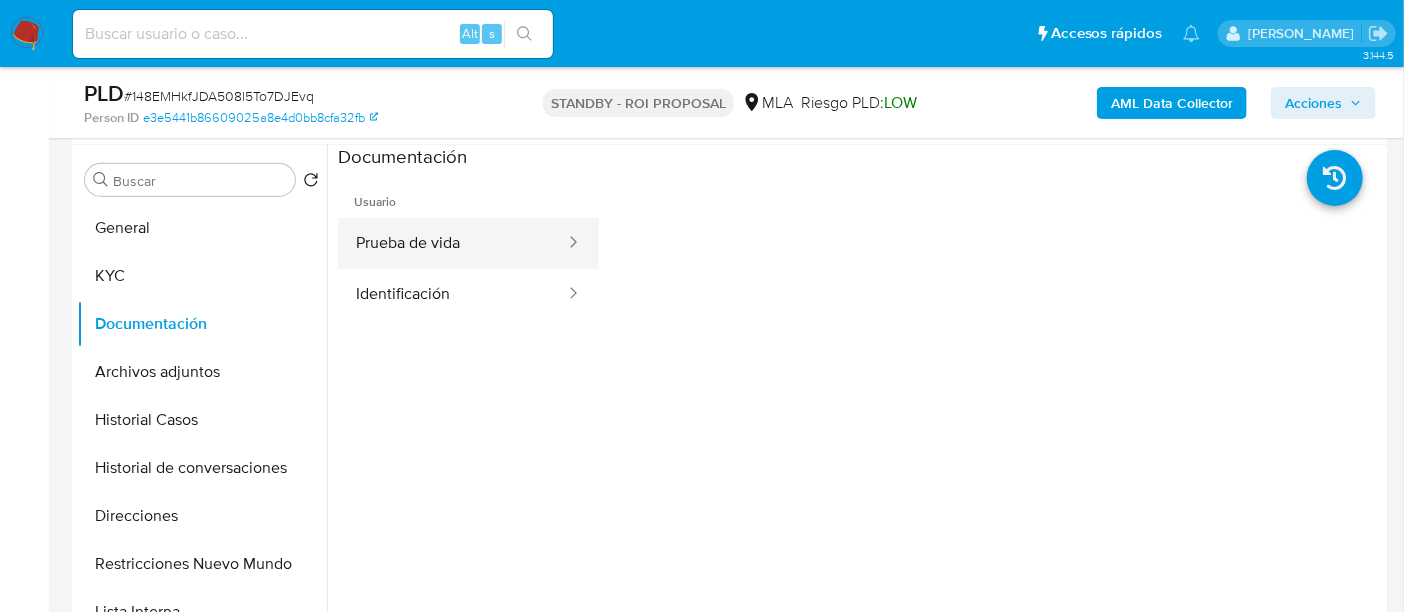 click on "Prueba de vida" at bounding box center [452, 243] 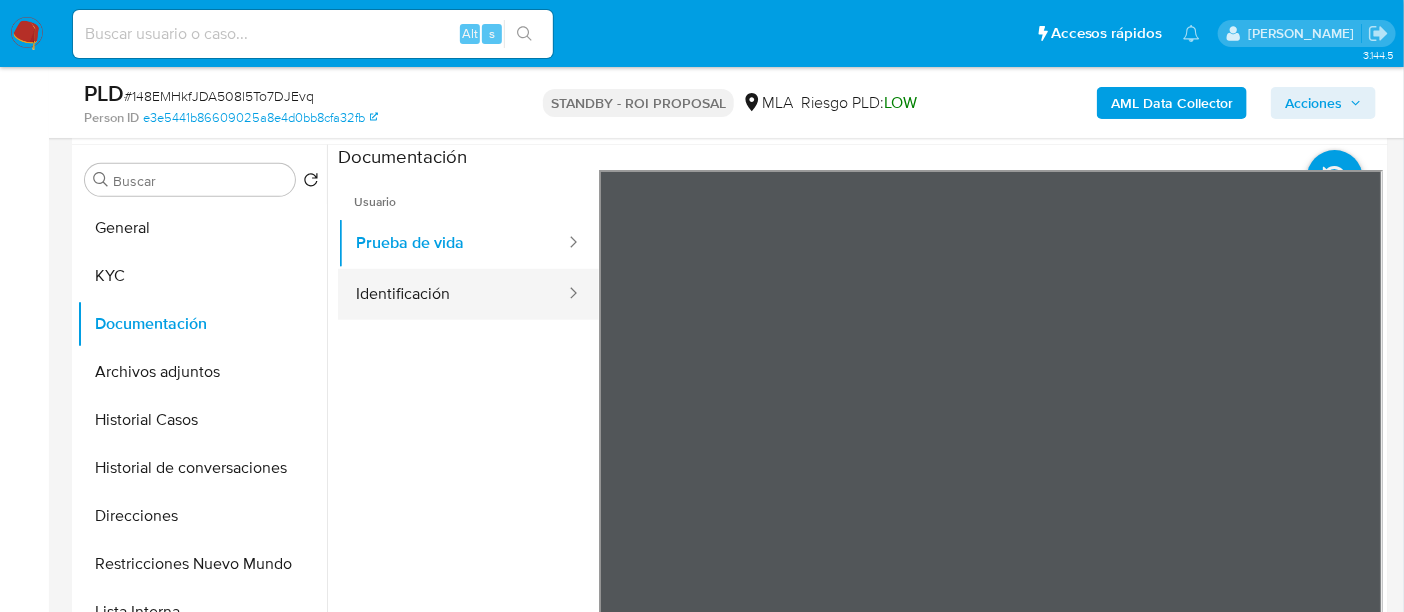 click on "Identificación" at bounding box center (452, 294) 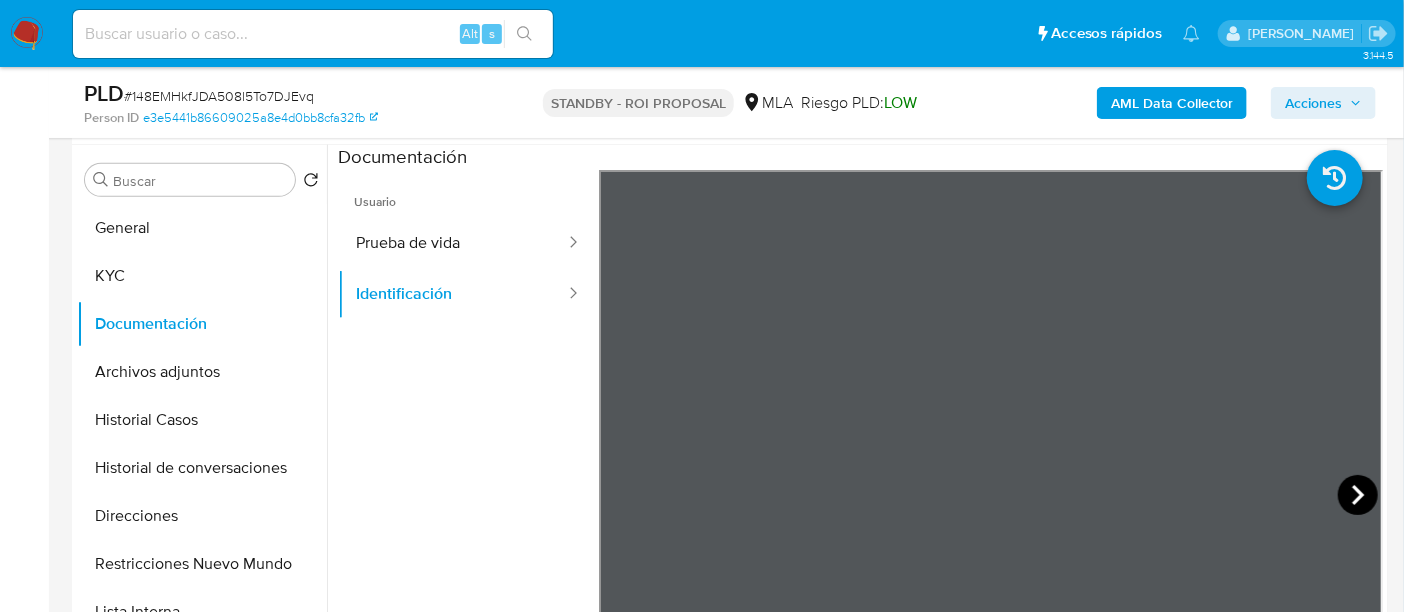 click 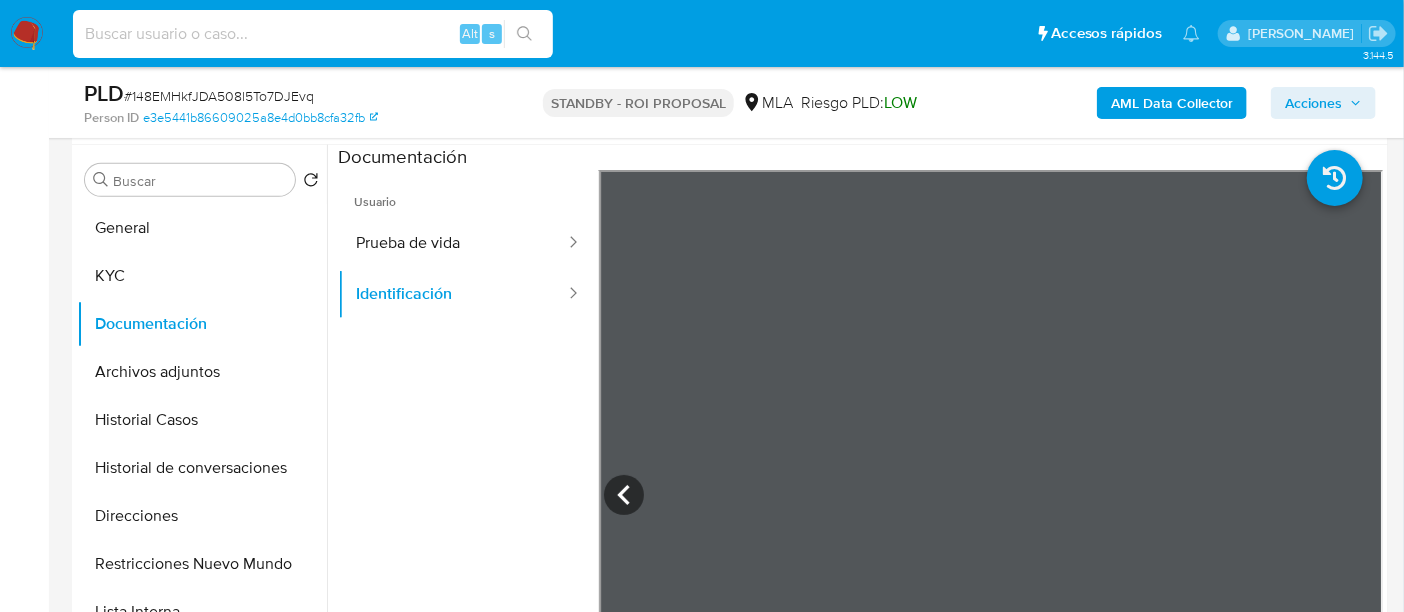 click at bounding box center (313, 34) 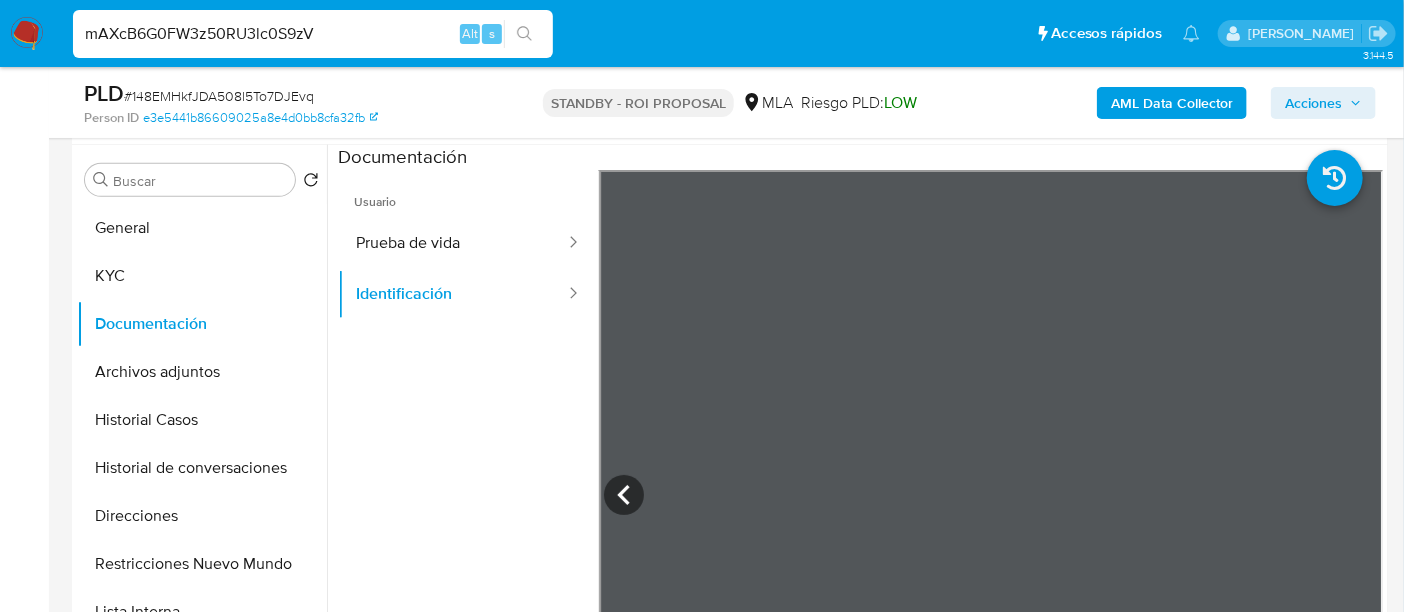 type on "mAXcB6G0FW3z50RU3lc0S9zV" 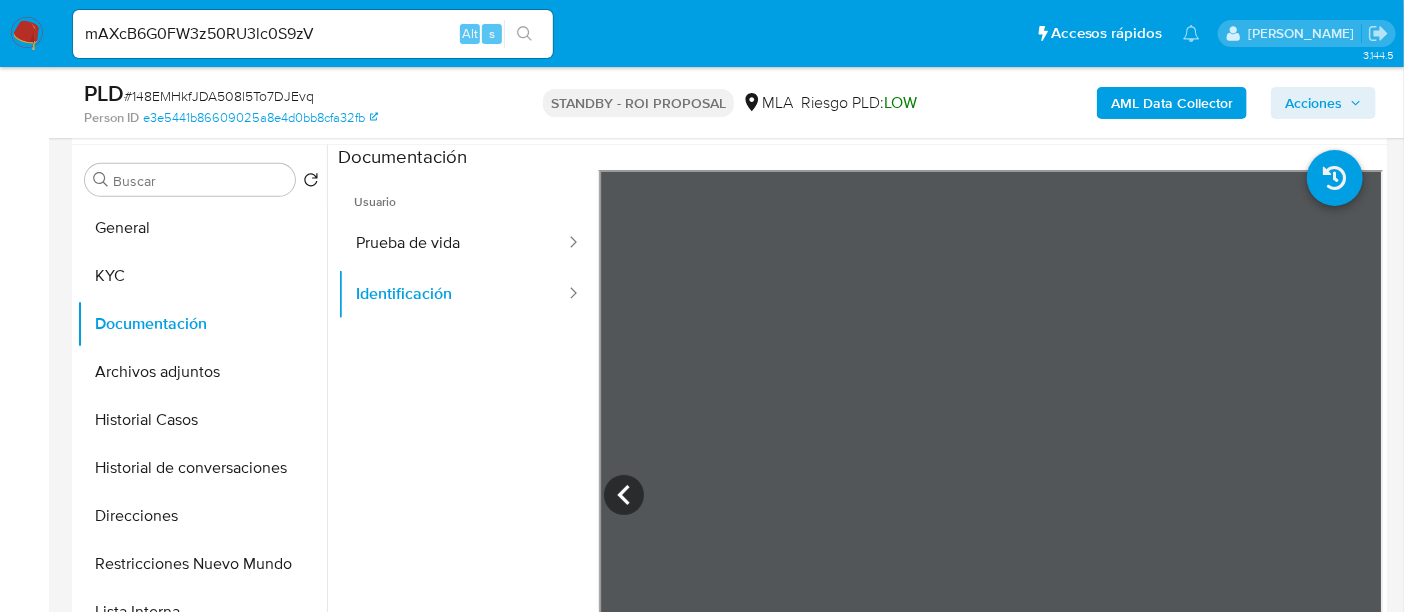 click 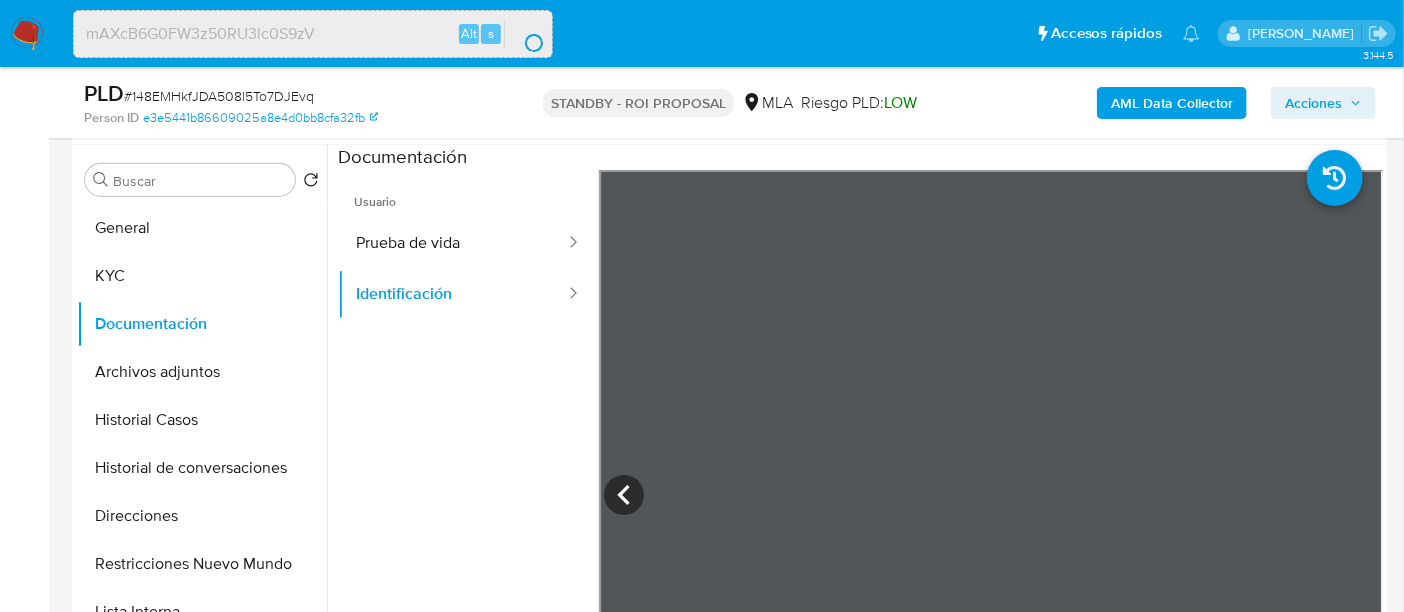 scroll, scrollTop: 0, scrollLeft: 0, axis: both 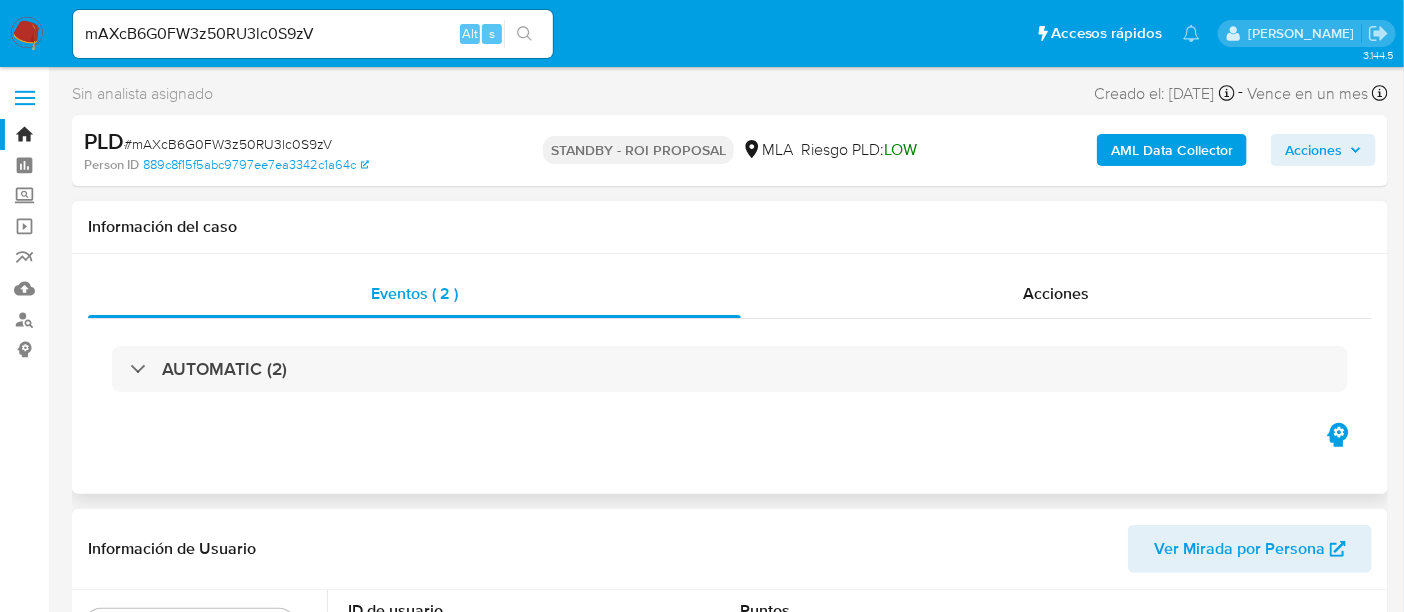 select on "10" 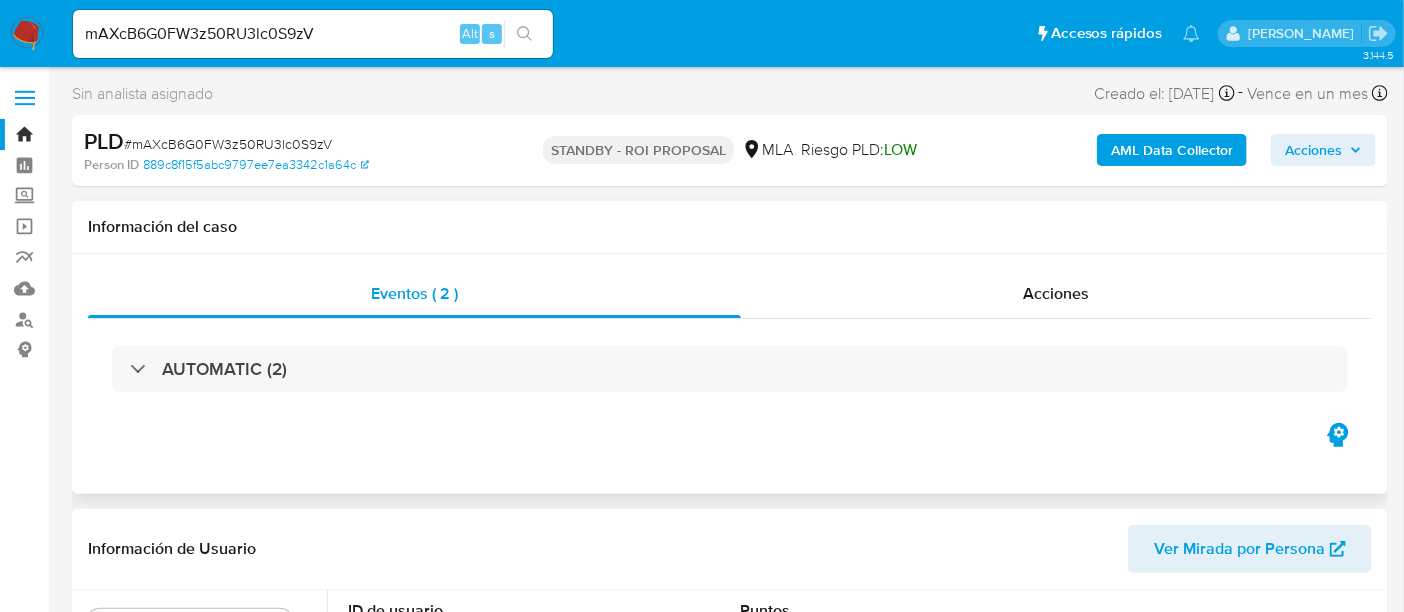 click on "Eventos ( 2 ) Acciones AUTOMATIC (2)" at bounding box center [730, 374] 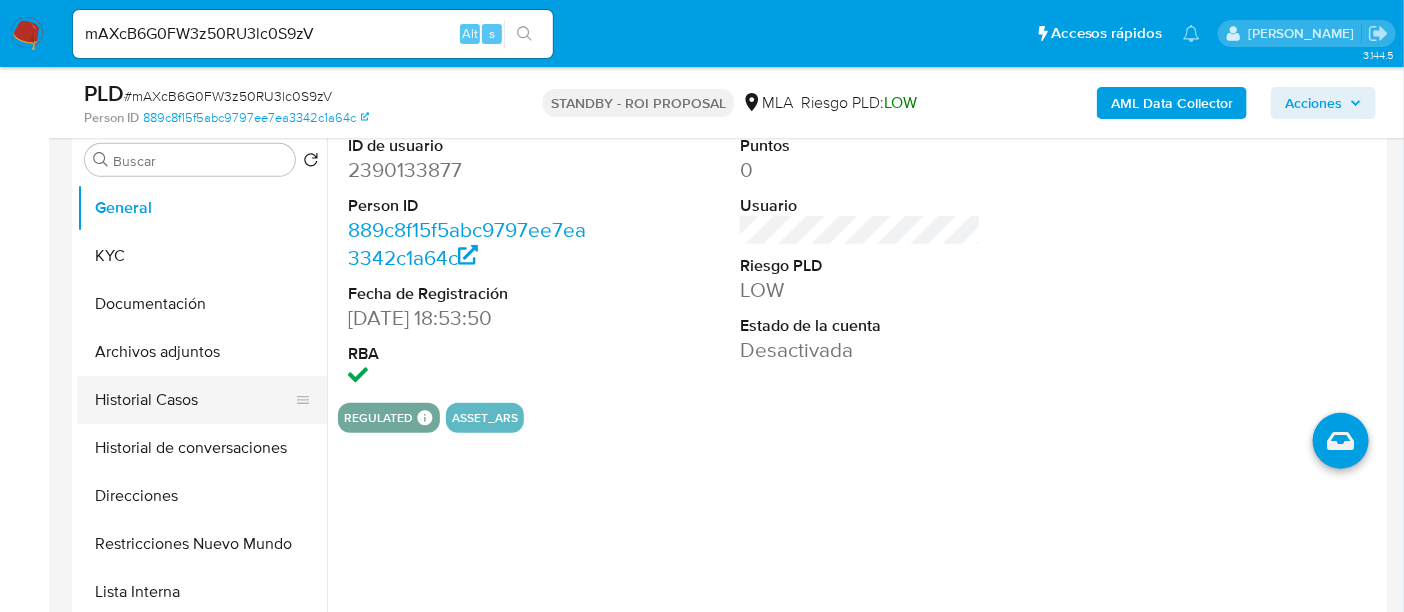 scroll, scrollTop: 500, scrollLeft: 0, axis: vertical 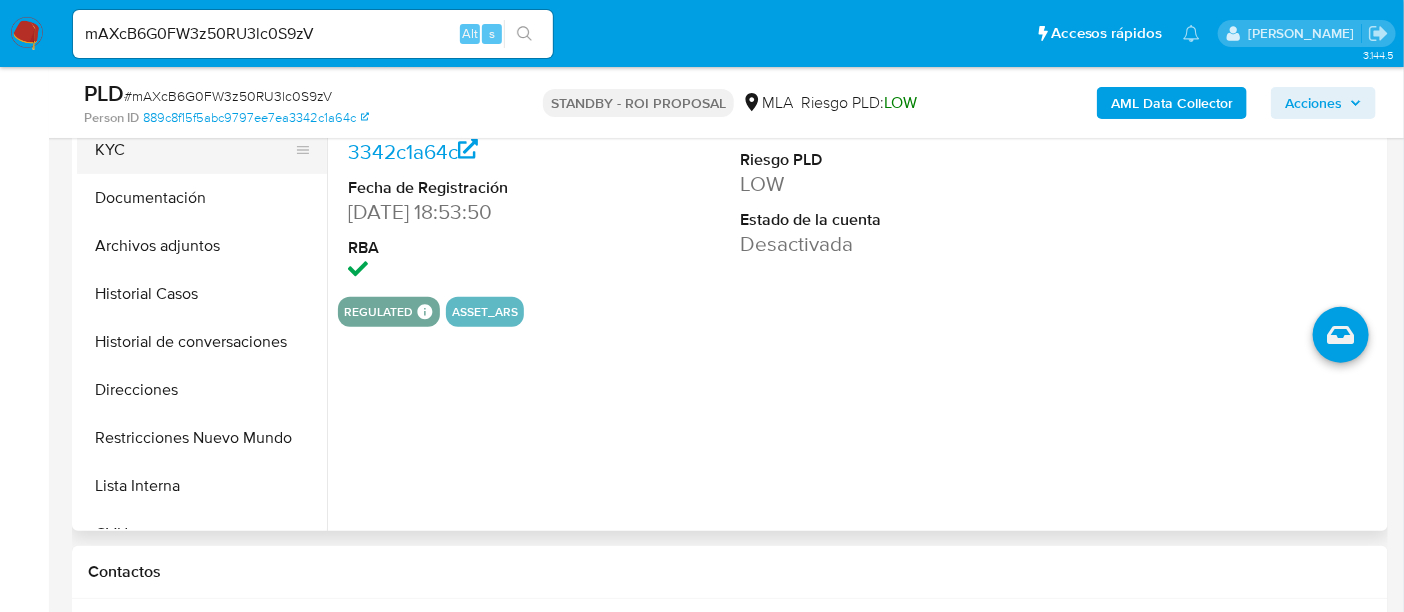 click on "KYC" at bounding box center (194, 150) 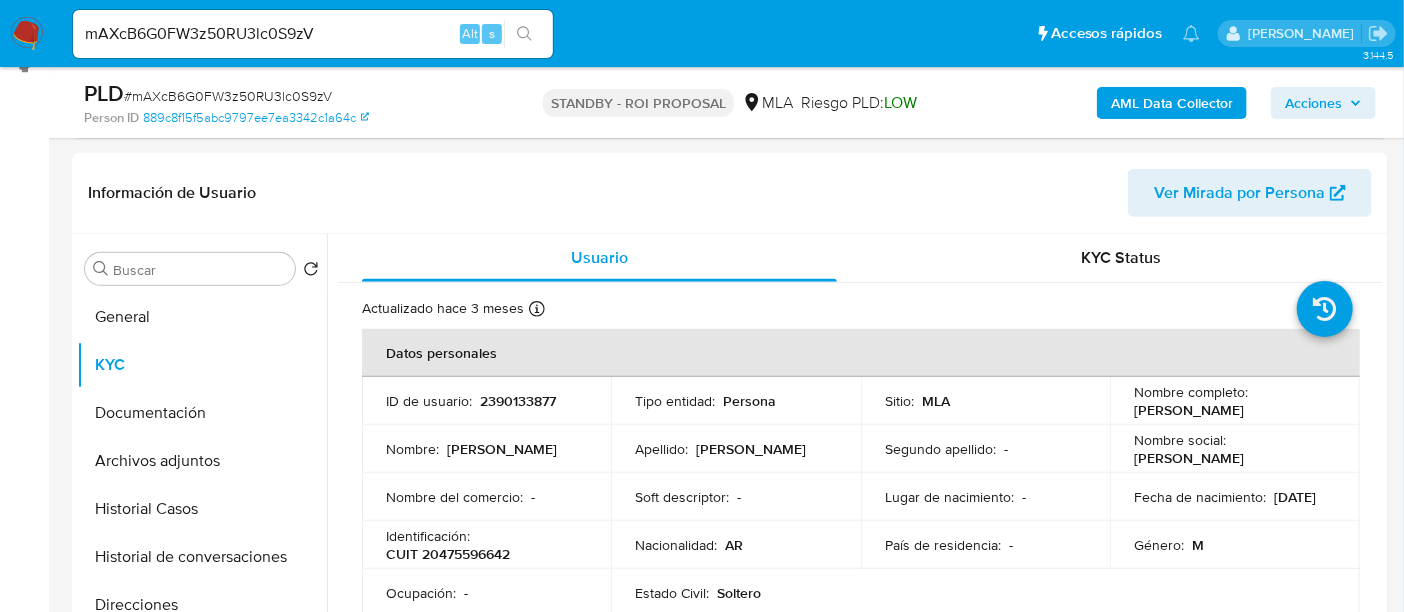 scroll, scrollTop: 250, scrollLeft: 0, axis: vertical 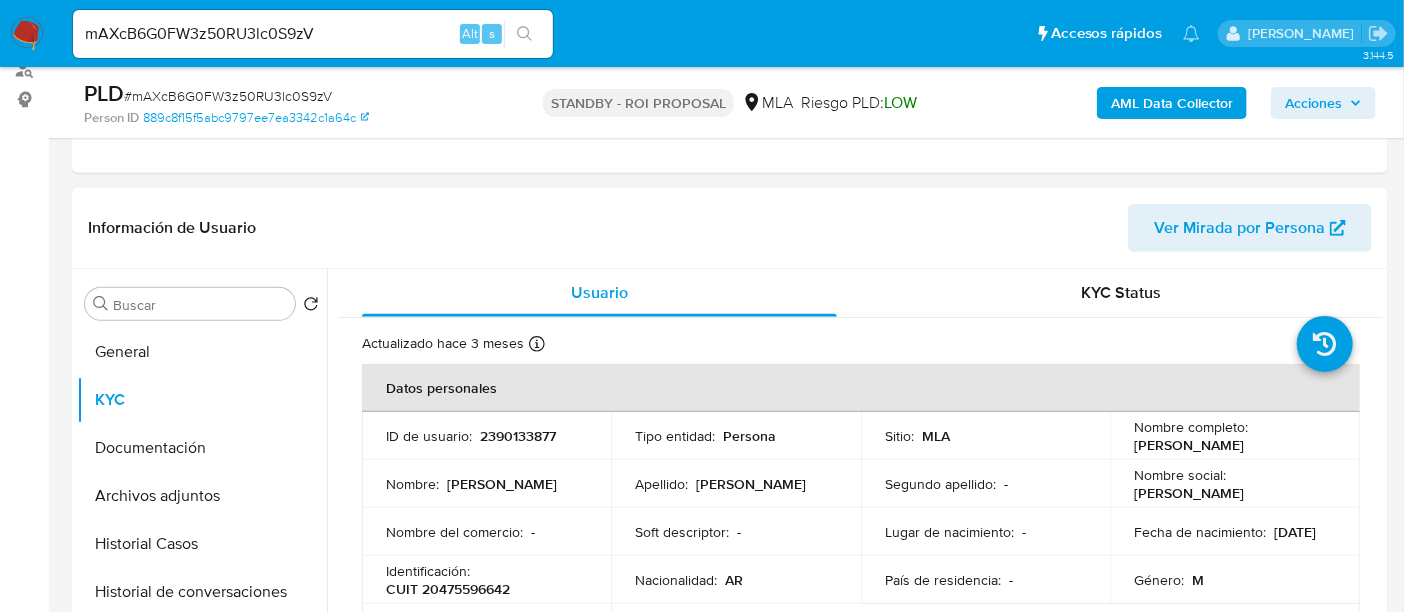 drag, startPoint x: 1129, startPoint y: 438, endPoint x: 1291, endPoint y: 439, distance: 162.00308 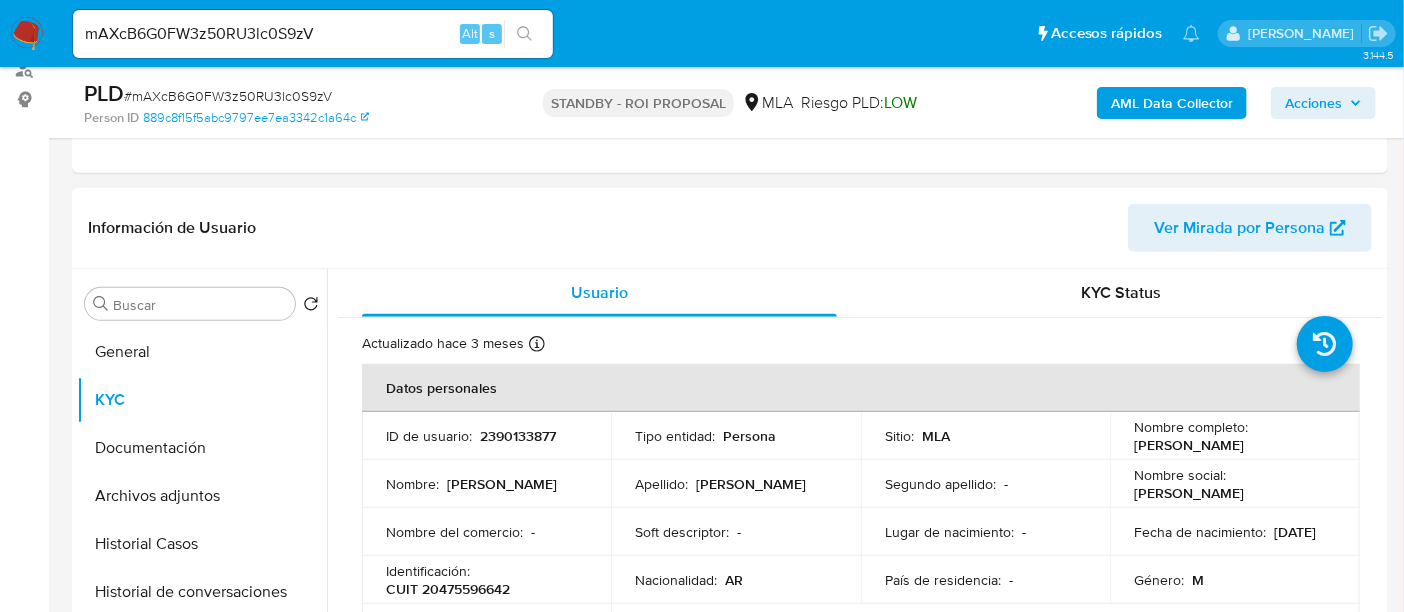 click on "CUIT 20475596642" at bounding box center (448, 589) 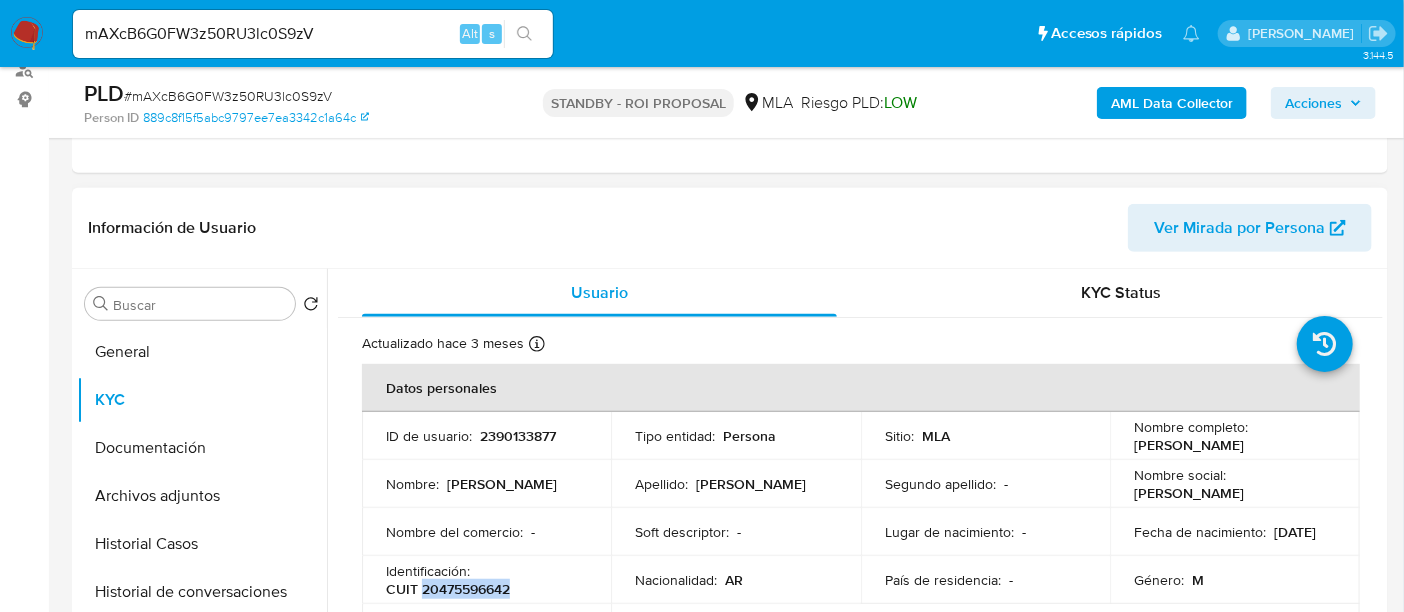 click on "CUIT 20475596642" at bounding box center [448, 589] 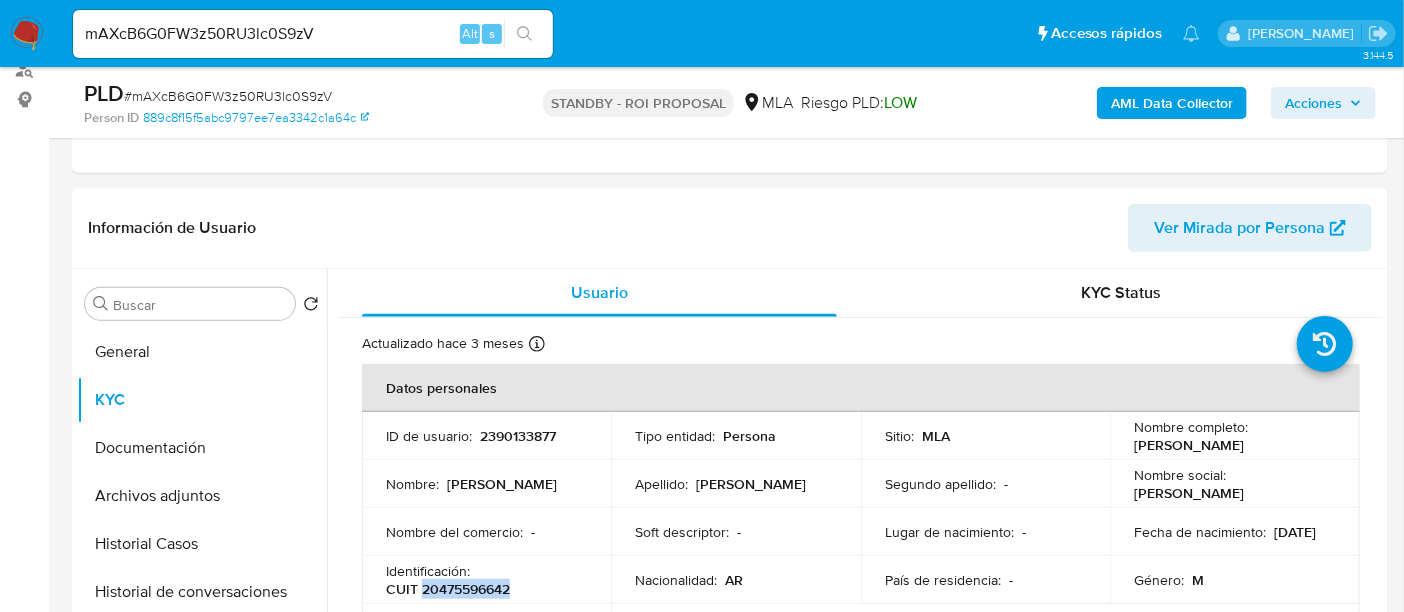 copy on "20475596642" 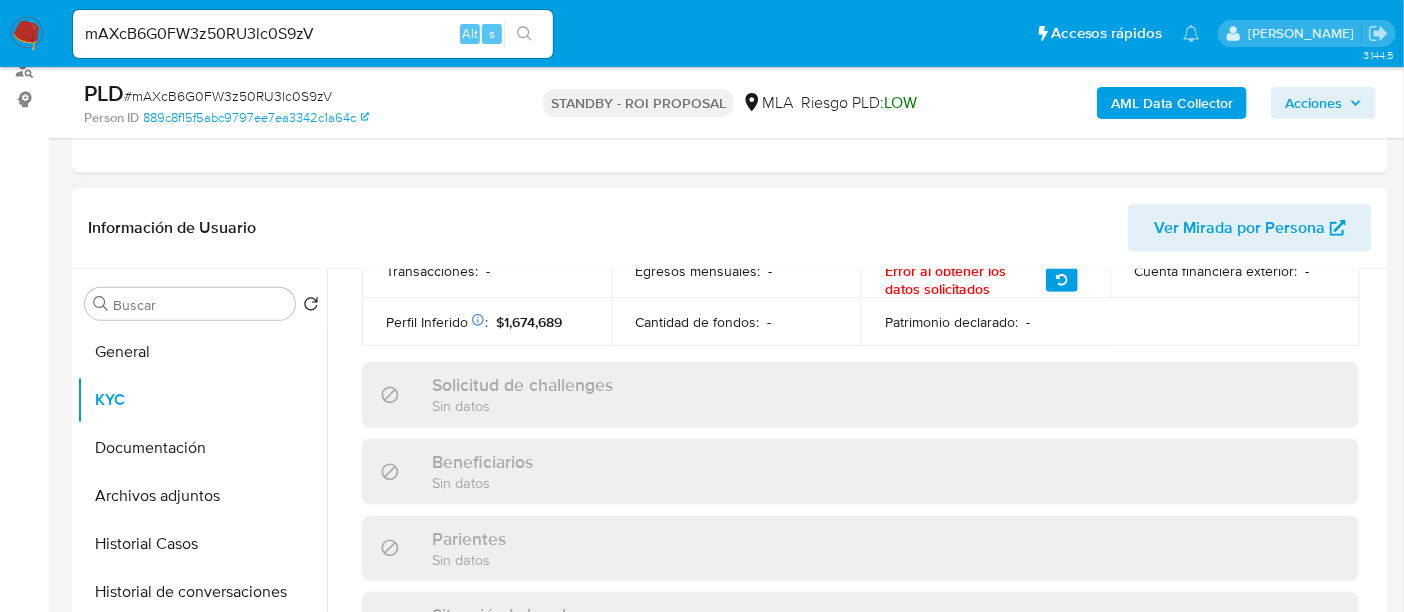 scroll, scrollTop: 1076, scrollLeft: 0, axis: vertical 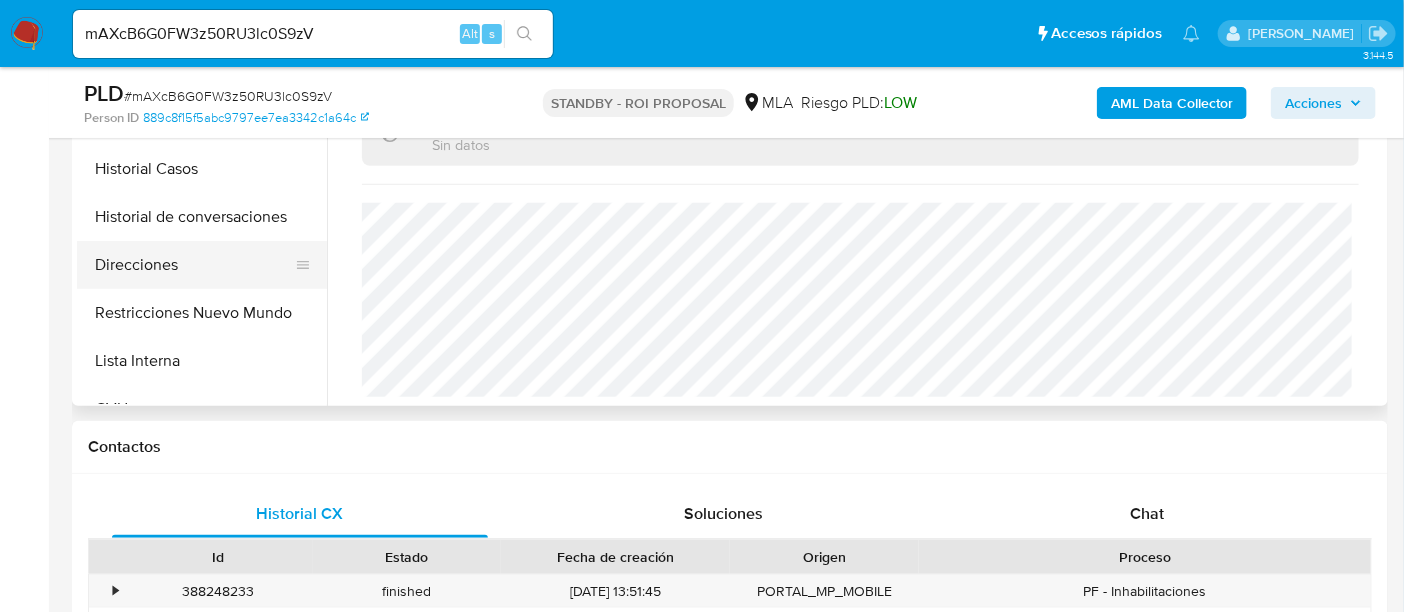 click on "Direcciones" at bounding box center [194, 265] 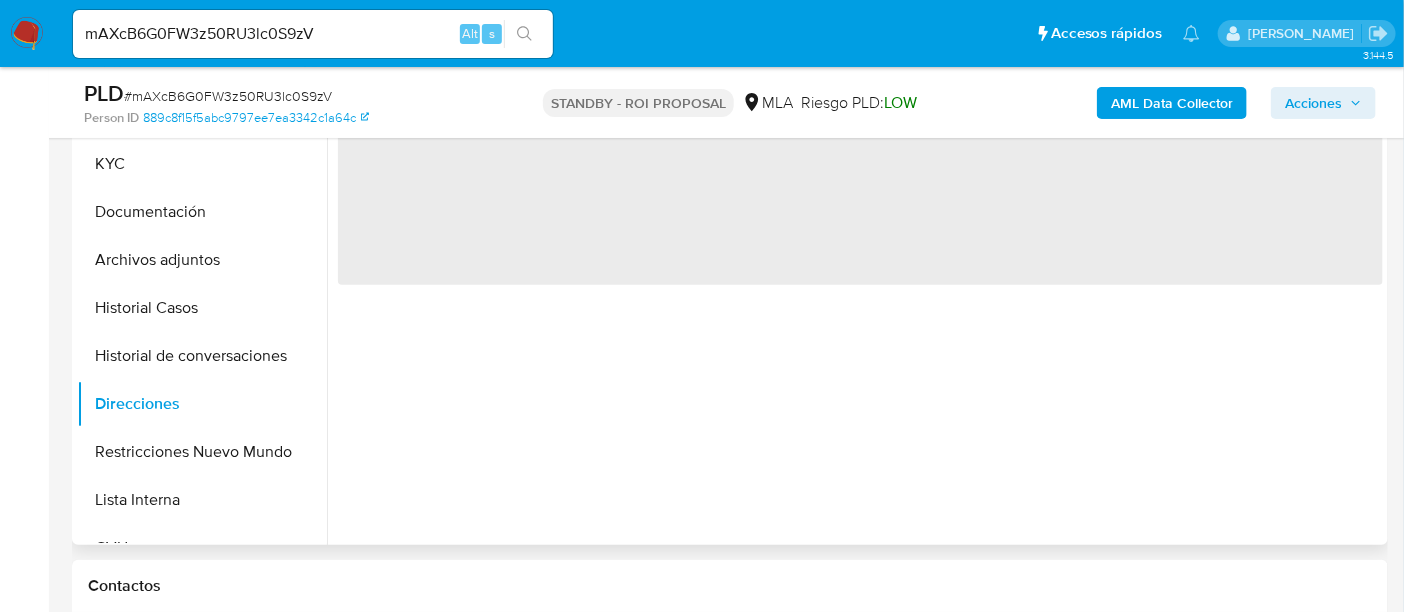 scroll, scrollTop: 374, scrollLeft: 0, axis: vertical 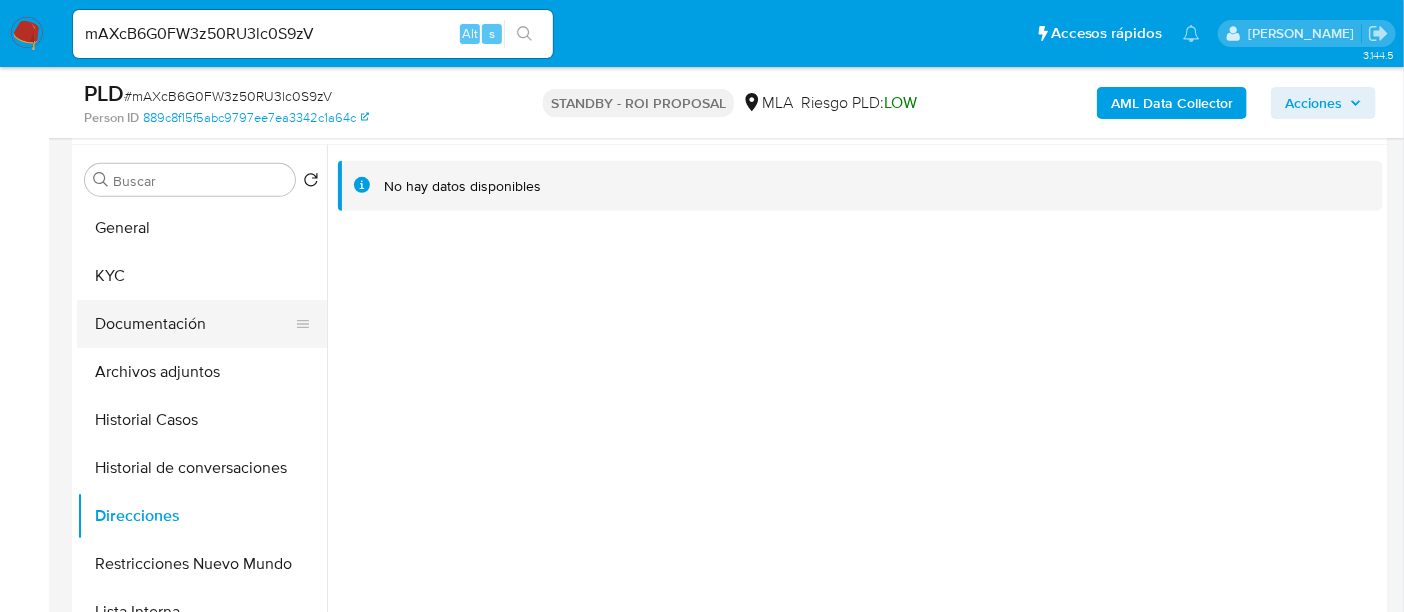 click on "Documentación" at bounding box center [194, 324] 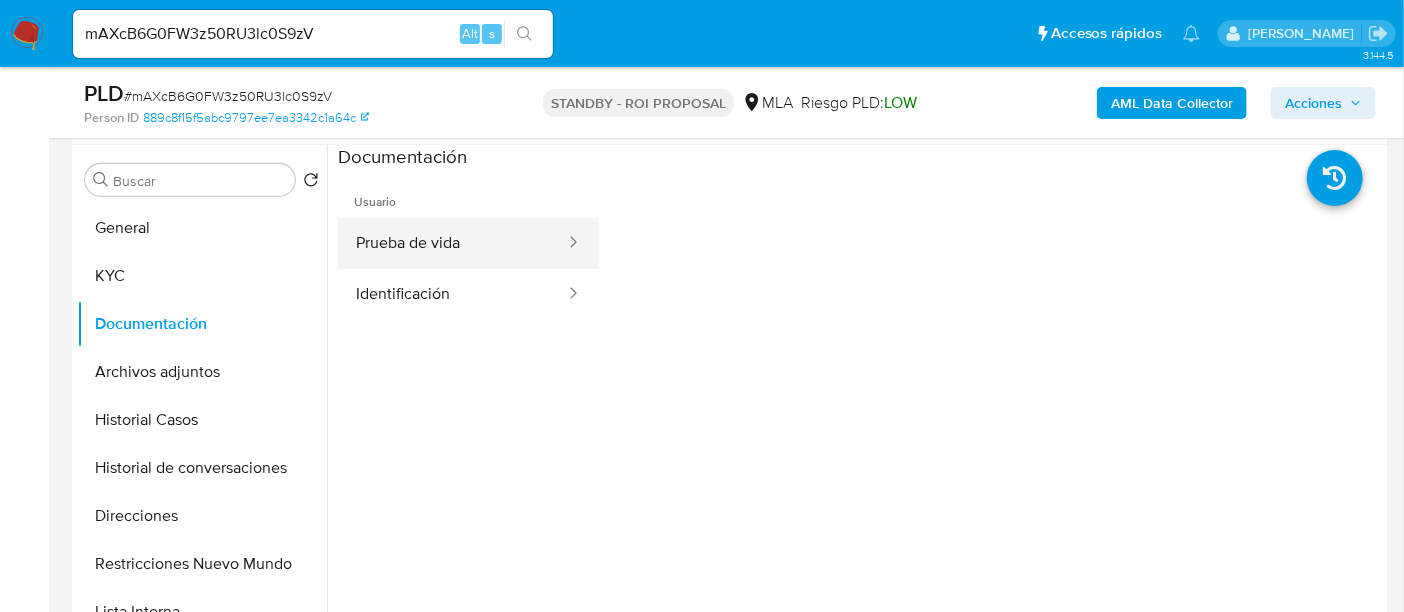 click at bounding box center [567, 243] 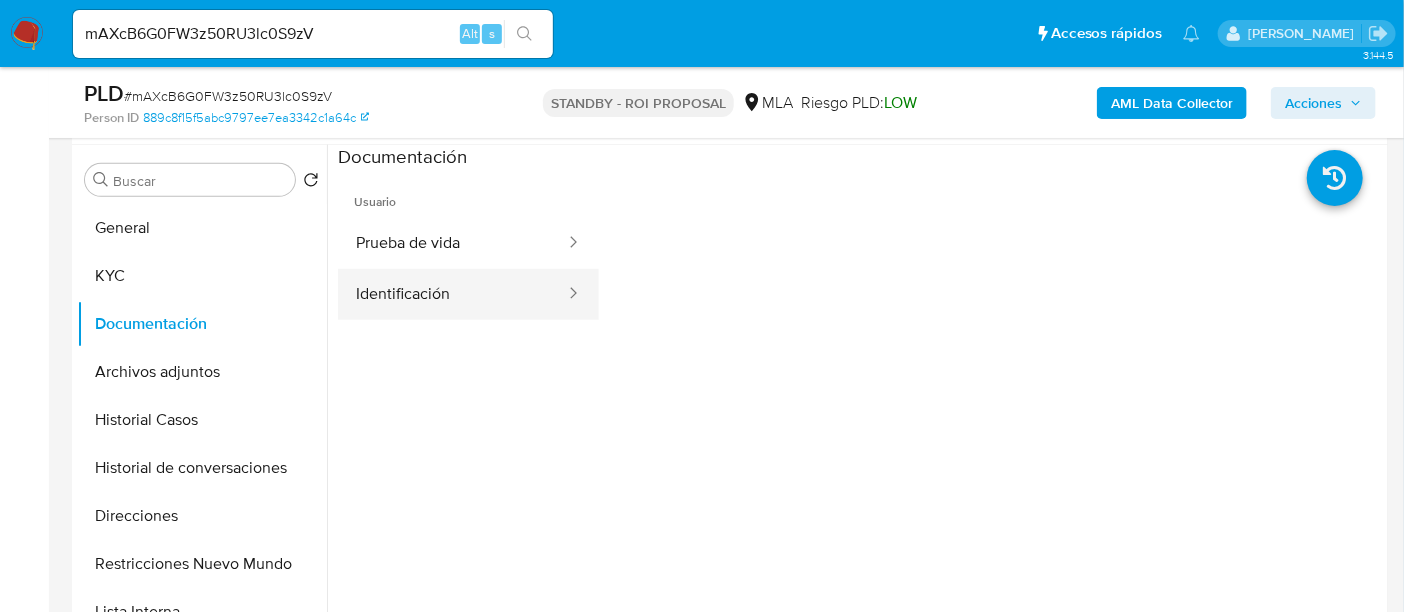 click on "Identificación" at bounding box center [452, 294] 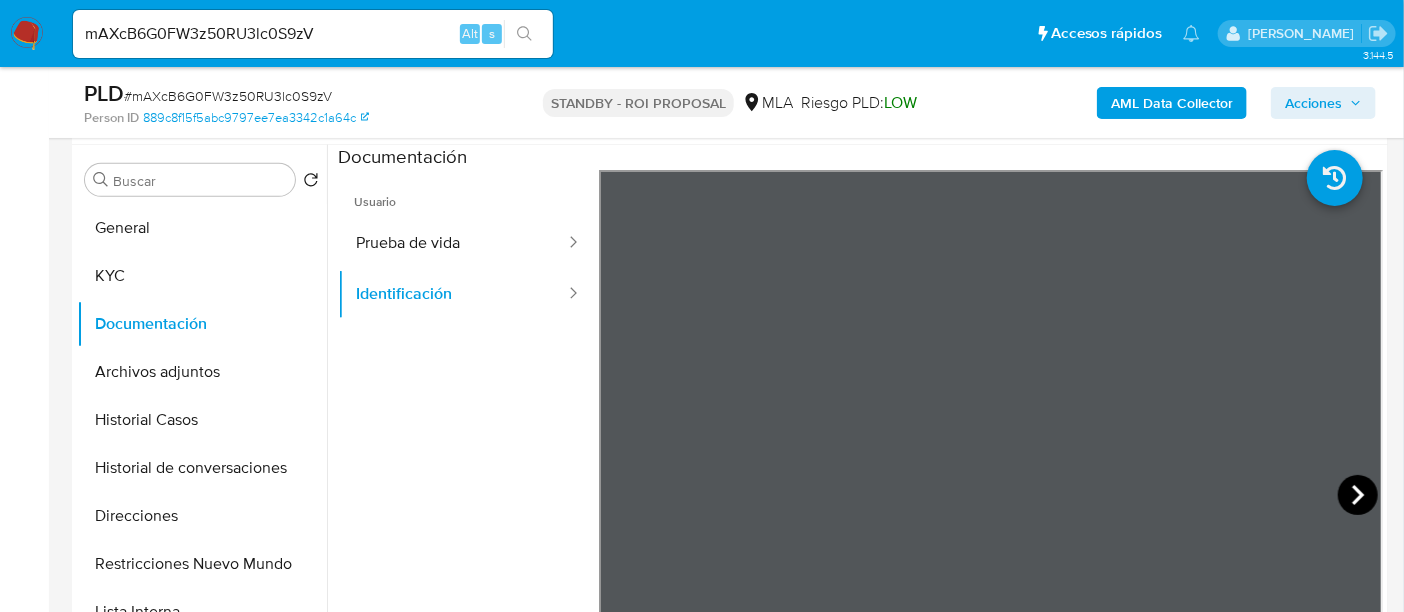 click 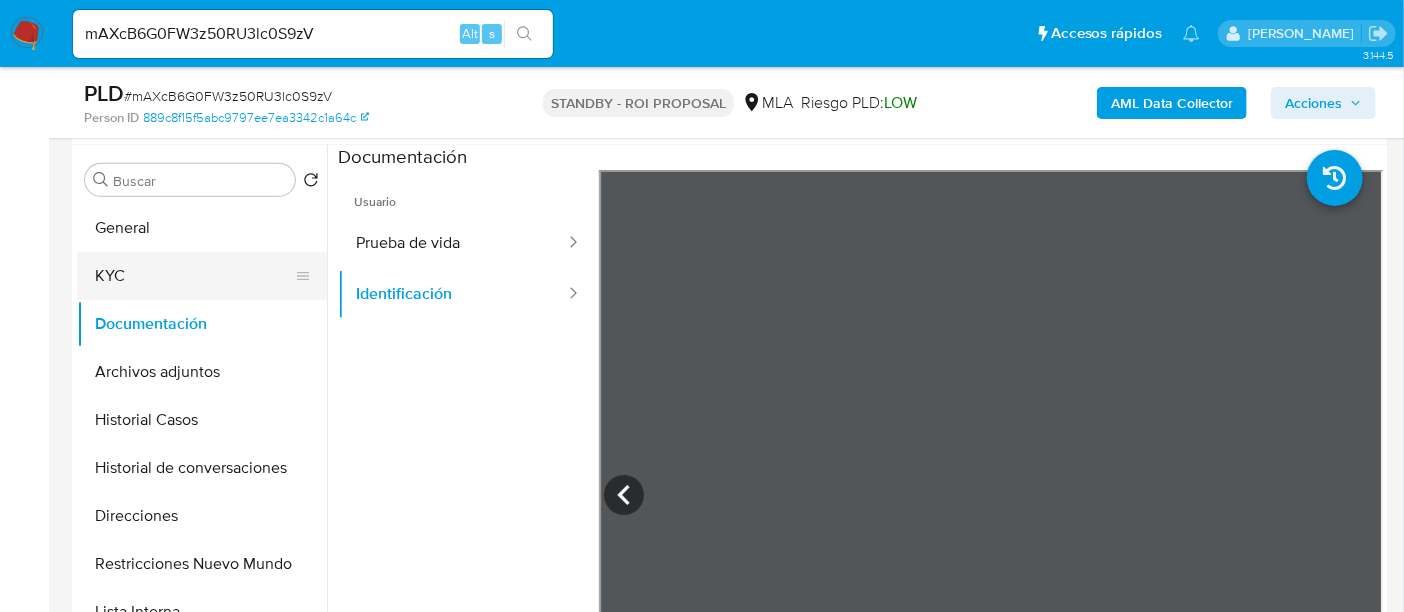 click on "KYC" at bounding box center (194, 276) 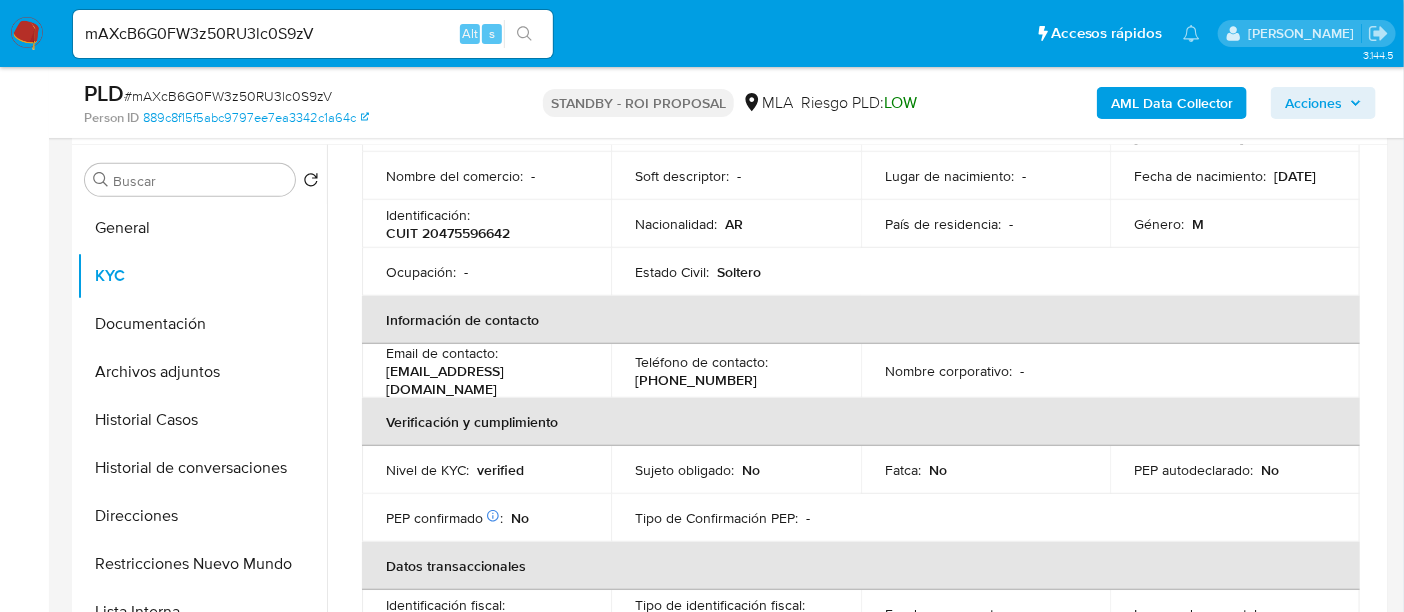 scroll, scrollTop: 250, scrollLeft: 0, axis: vertical 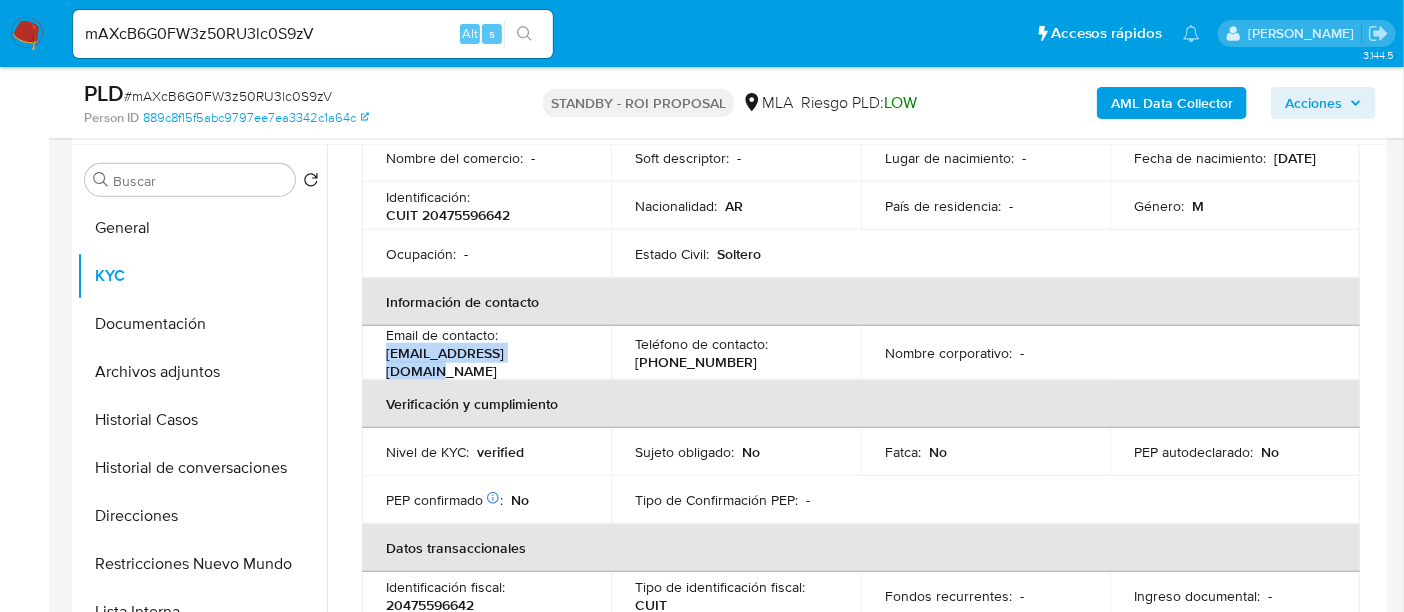 drag, startPoint x: 385, startPoint y: 353, endPoint x: 555, endPoint y: 359, distance: 170.10585 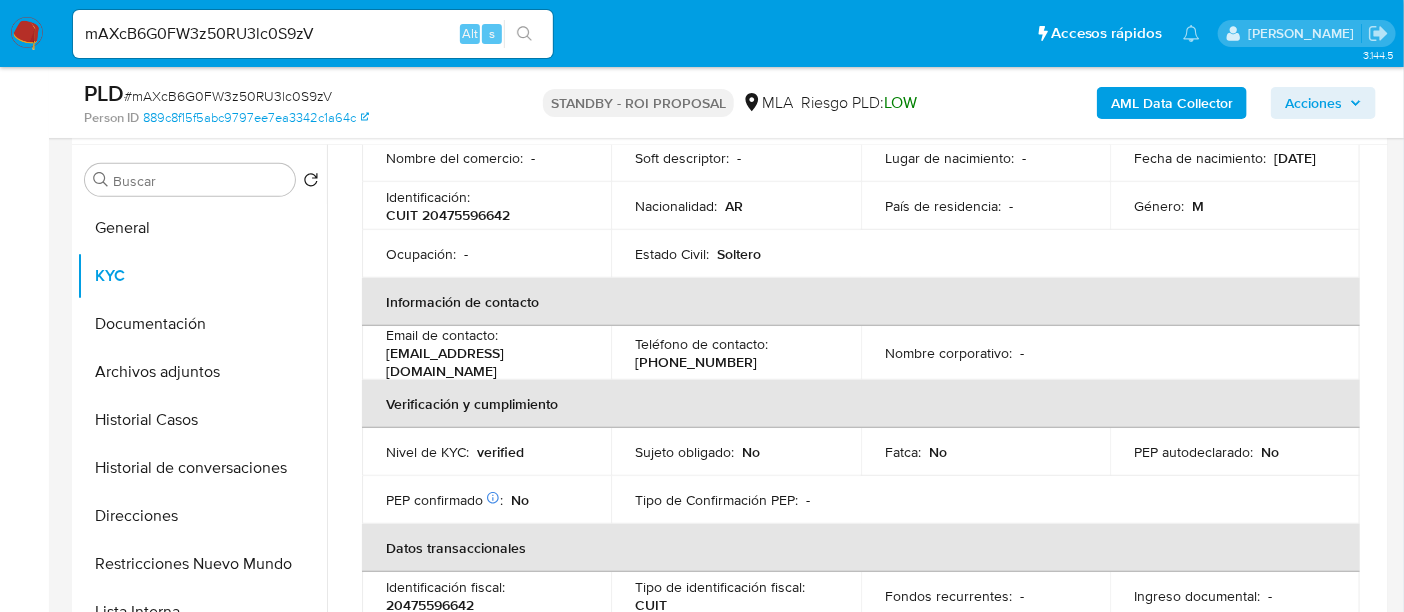 click on "(11) 76439672" at bounding box center (696, 362) 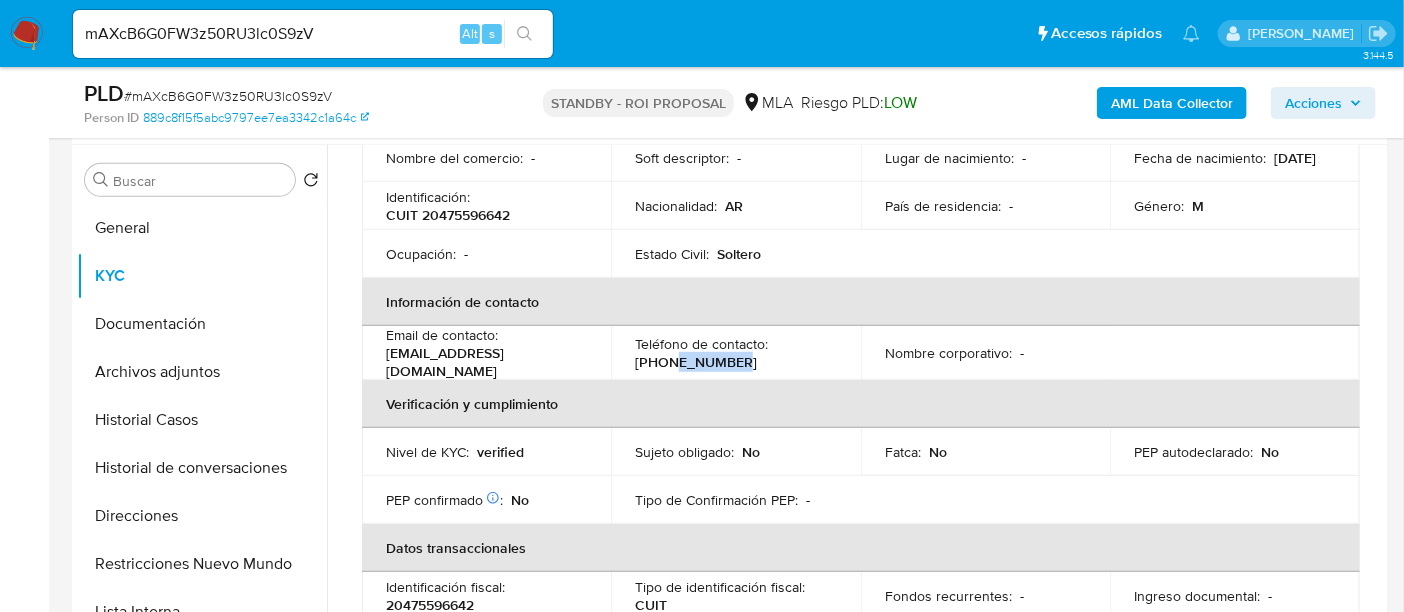 click on "(11) 76439672" at bounding box center (696, 362) 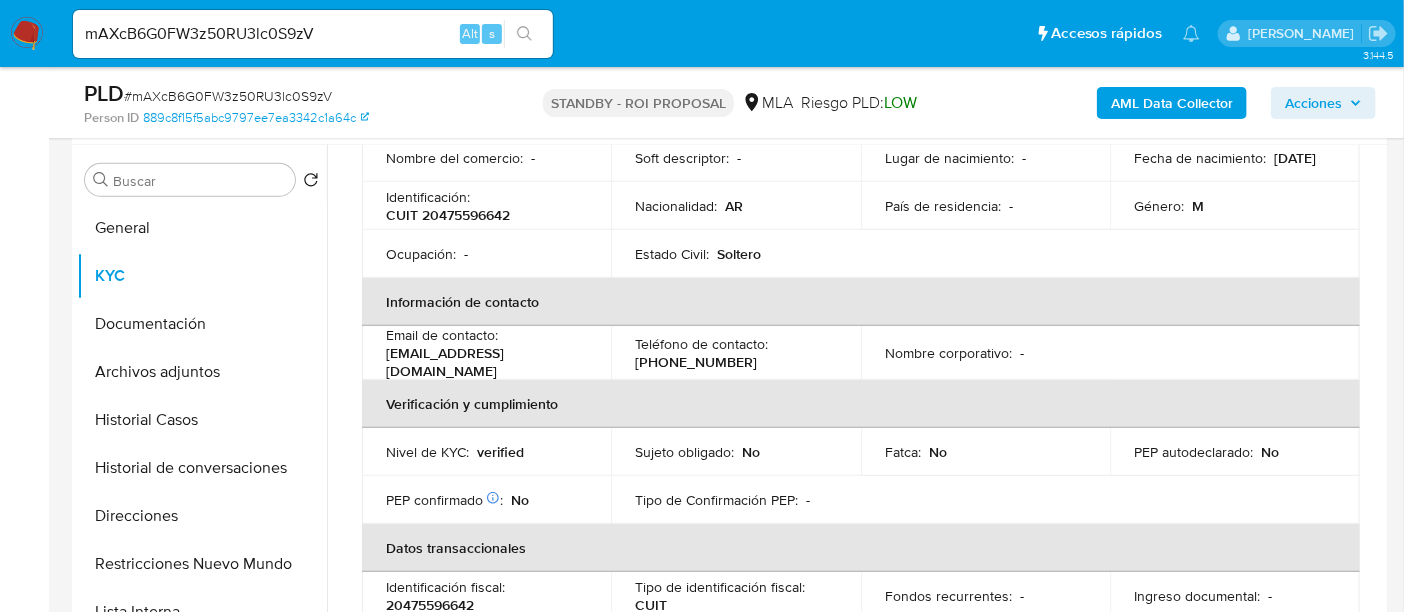 click on "mAXcB6G0FW3z50RU3lc0S9zV" at bounding box center (313, 34) 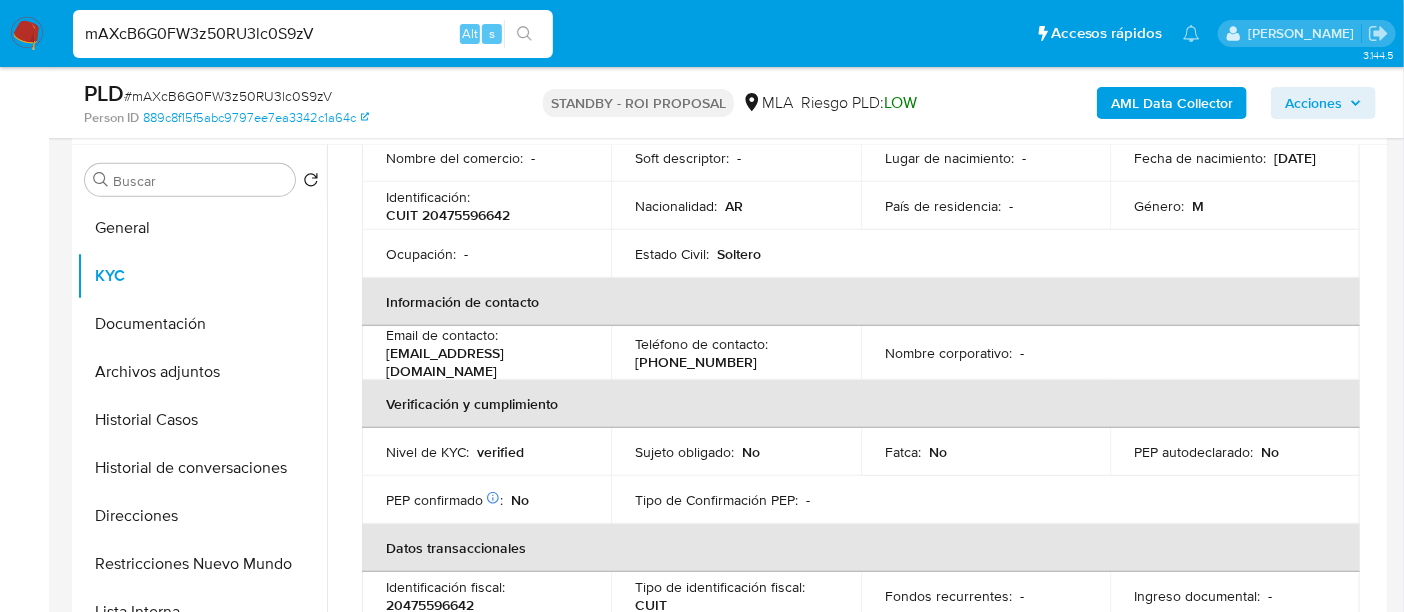 click on "mAXcB6G0FW3z50RU3lc0S9zV" at bounding box center [313, 34] 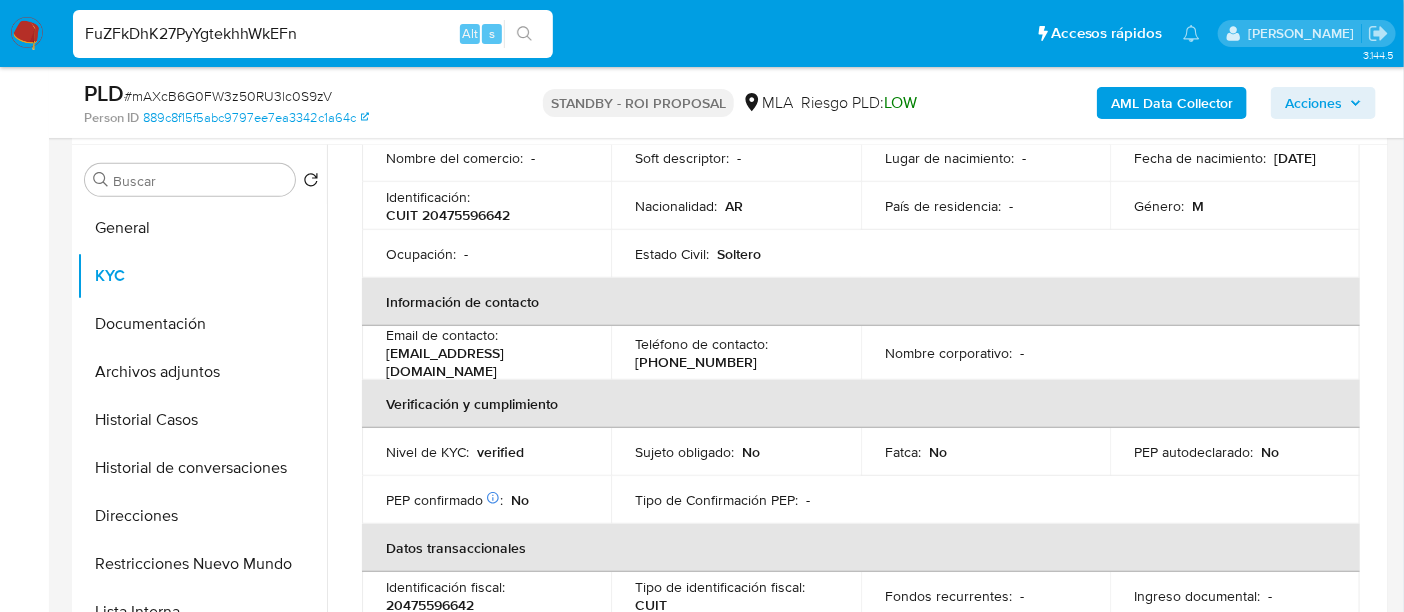type on "FuZFkDhK27PyYgtekhhWkEFn" 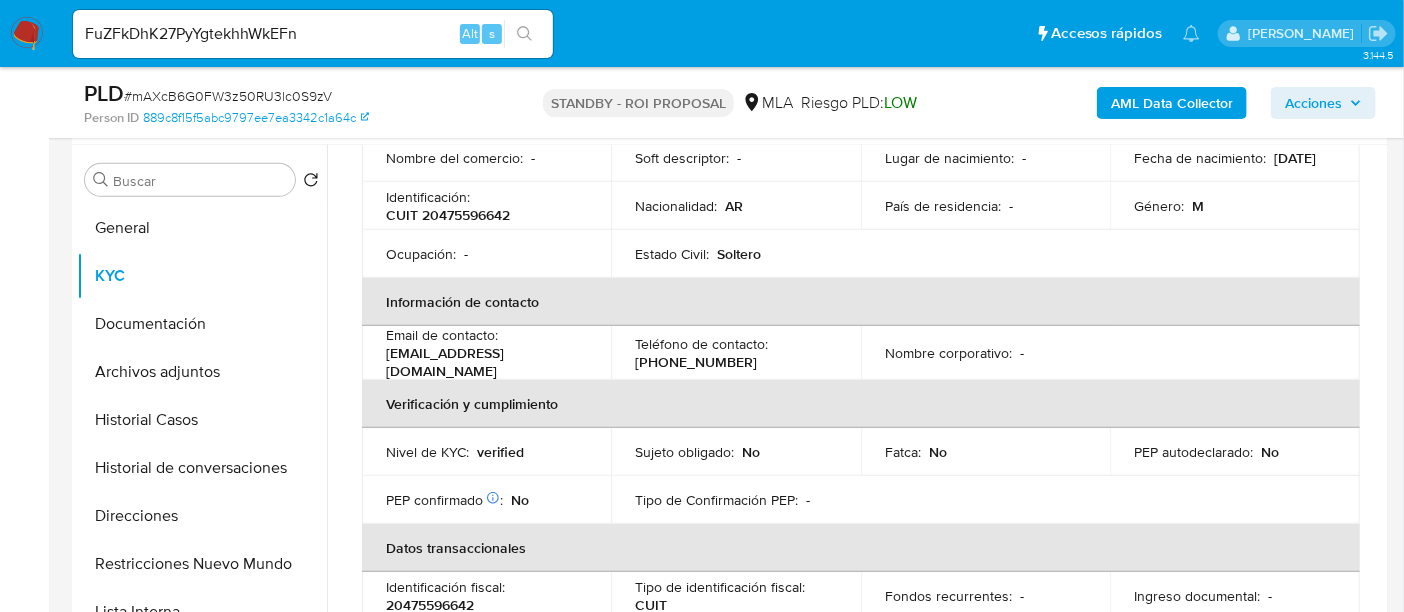 click 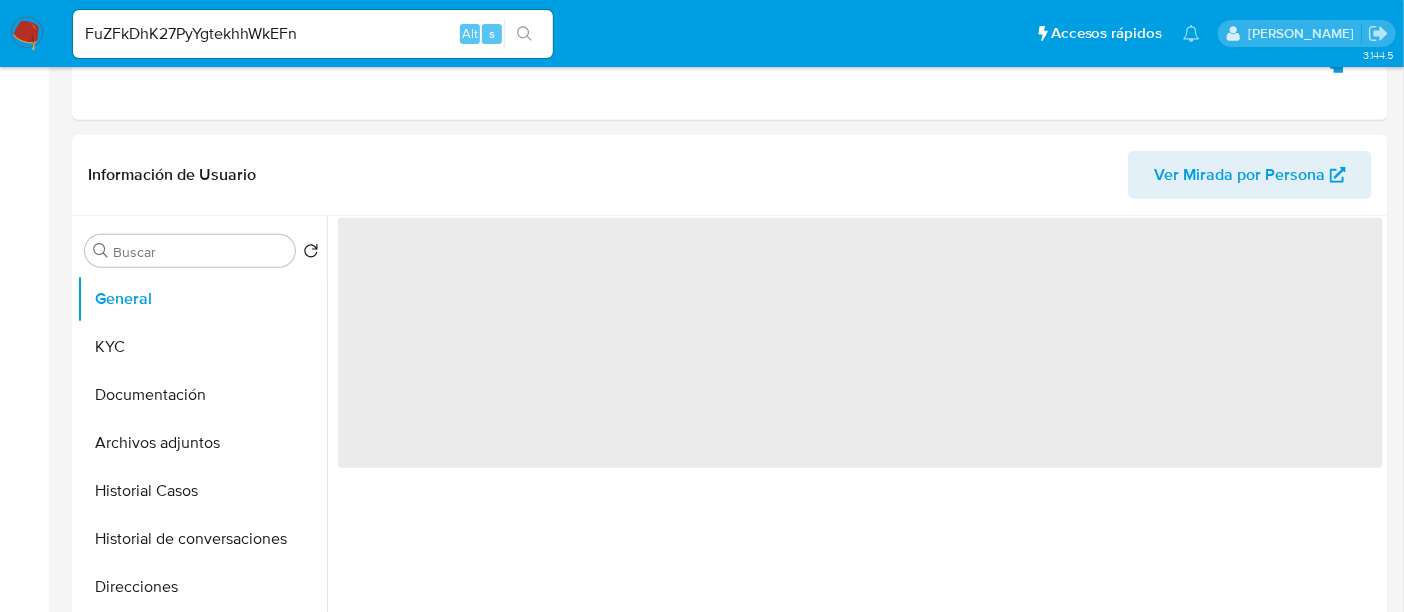 select on "10" 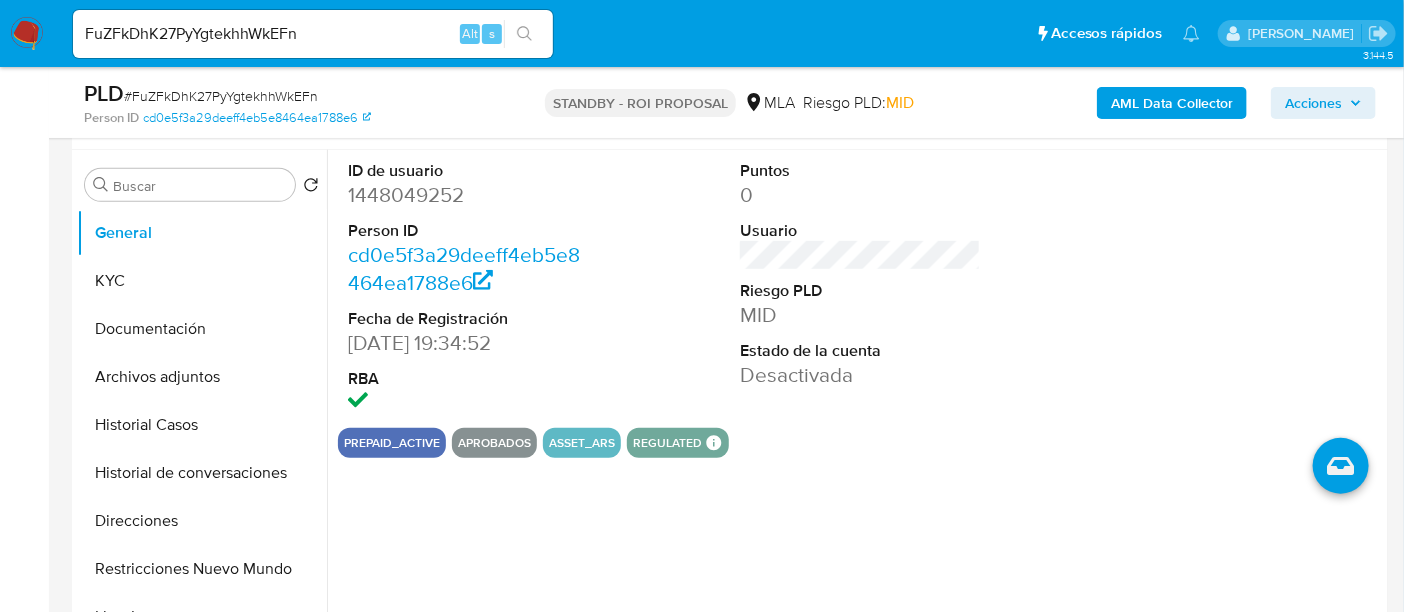 scroll, scrollTop: 375, scrollLeft: 0, axis: vertical 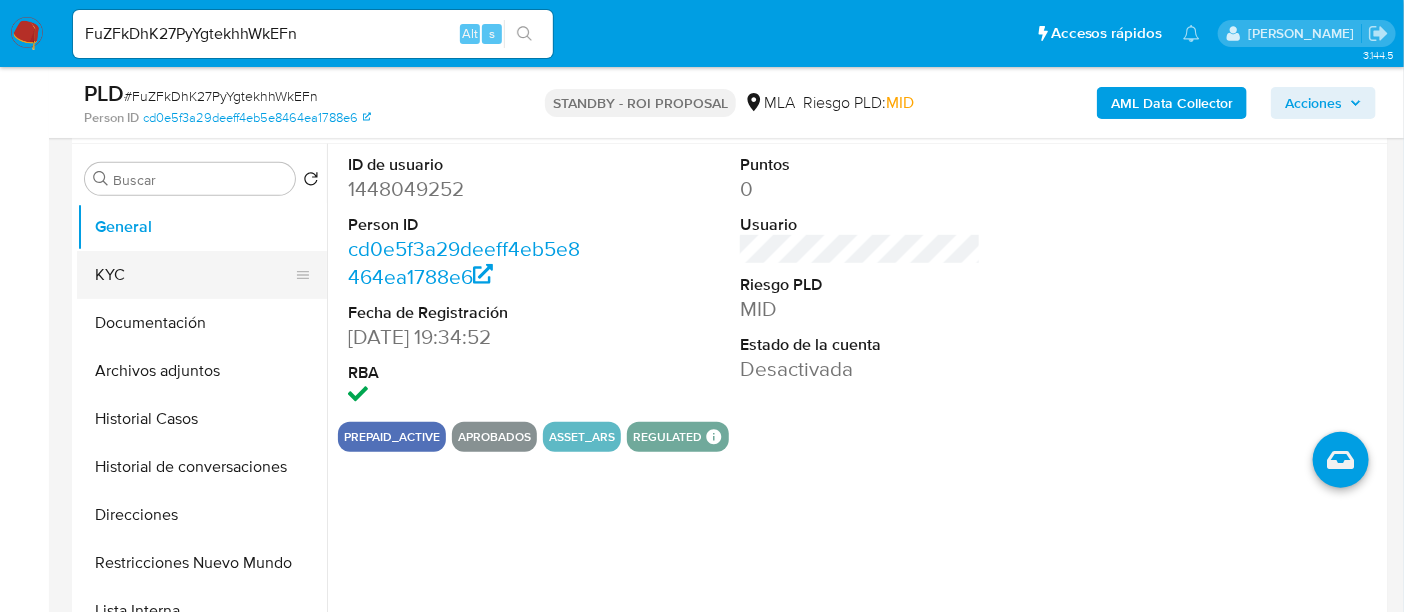 click on "KYC" at bounding box center [194, 275] 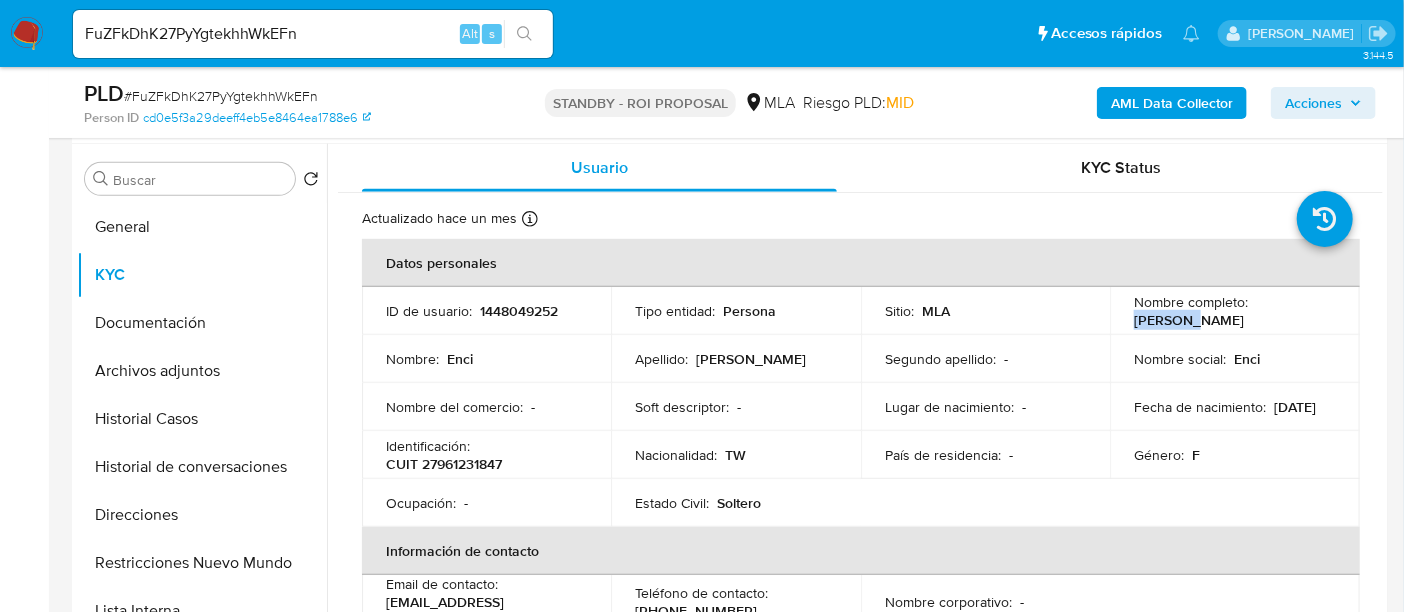 drag, startPoint x: 1252, startPoint y: 312, endPoint x: 1314, endPoint y: 301, distance: 62.968246 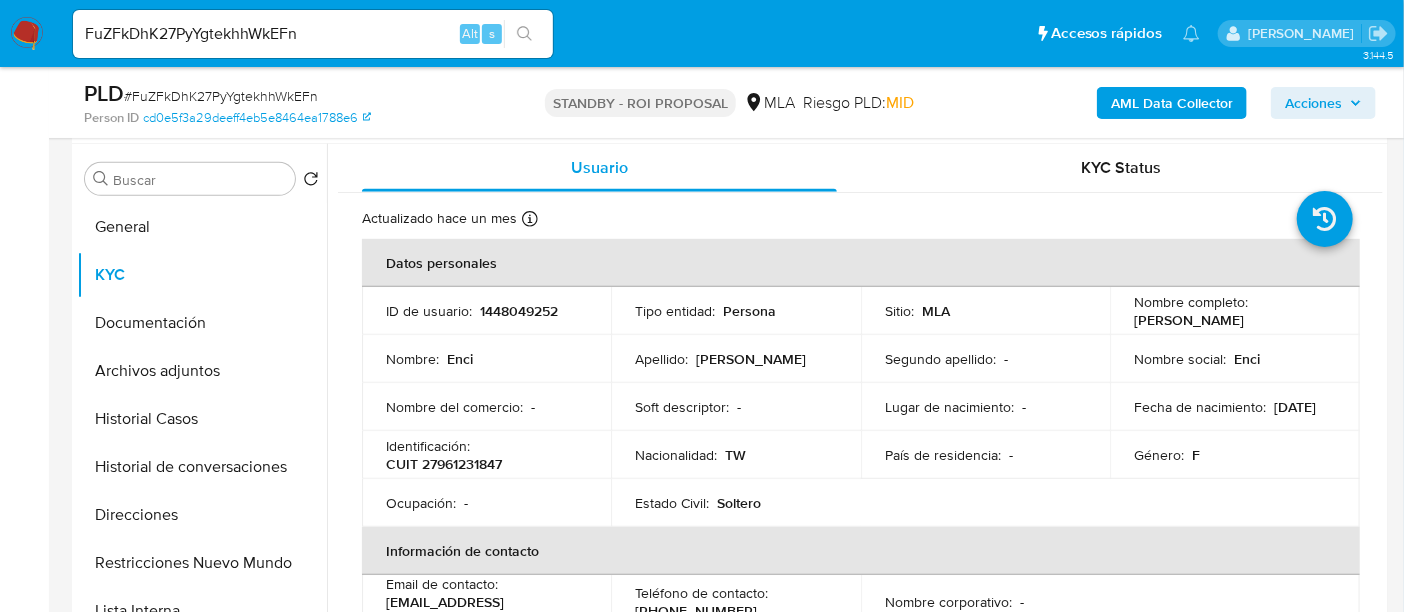 click on "CUIT 27961231847" at bounding box center (444, 464) 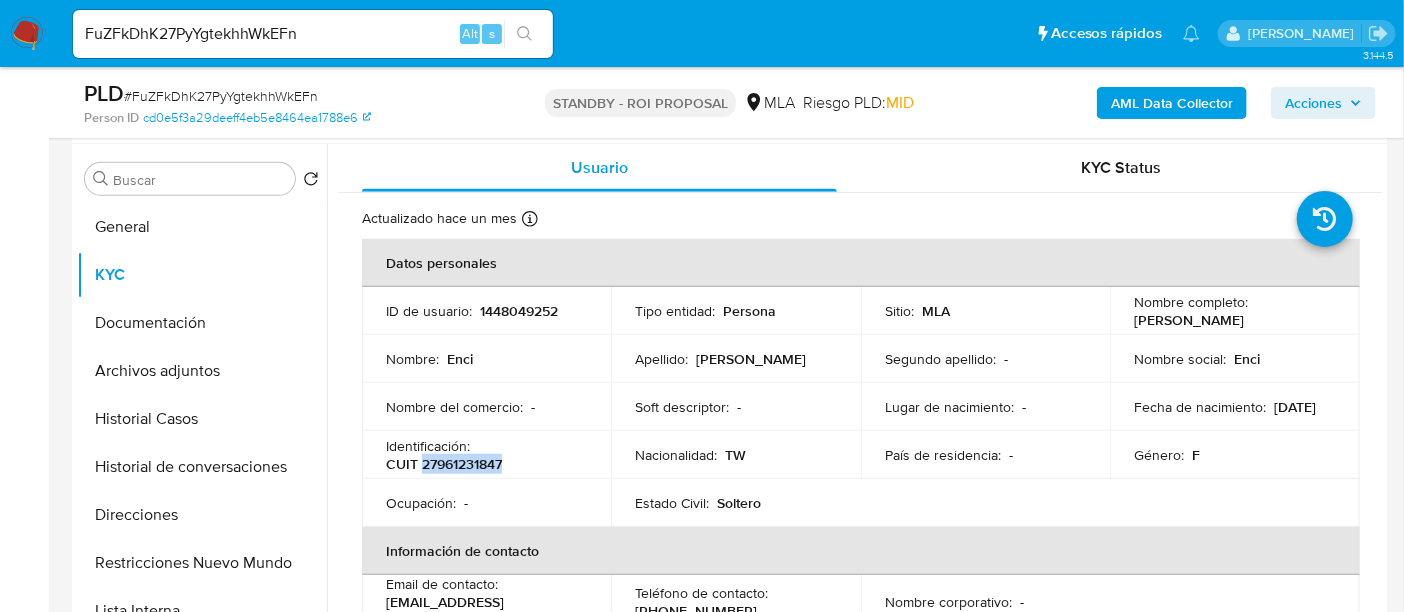 click on "CUIT 27961231847" at bounding box center [444, 464] 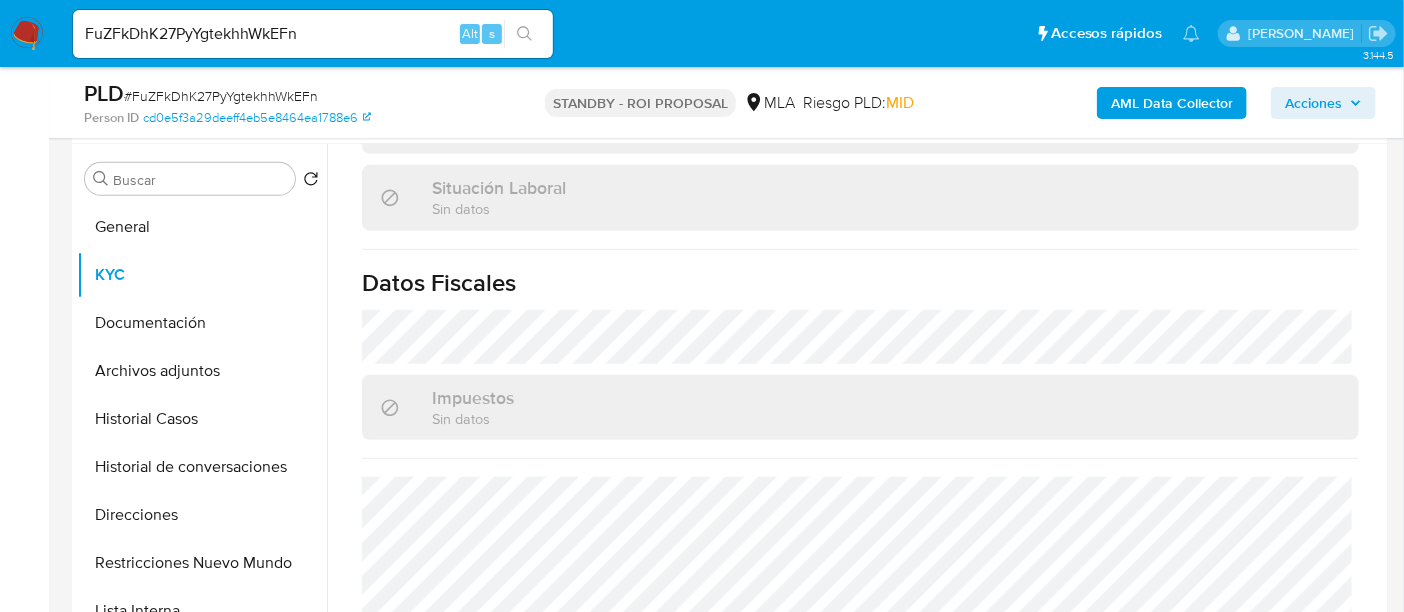 scroll, scrollTop: 1076, scrollLeft: 0, axis: vertical 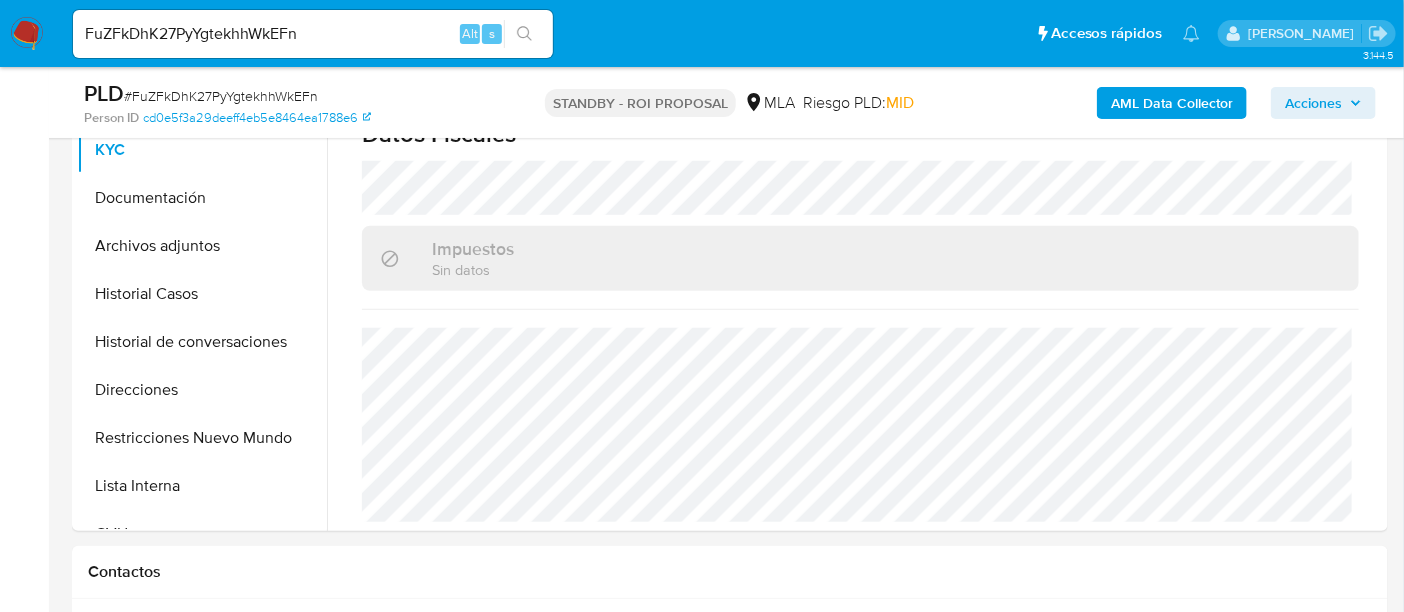 click on "Pausado Ver notificaciones FuZFkDhK27PyYgtekhhWkEFn Alt s Accesos rápidos   Presiona las siguientes teclas para acceder a algunas de las funciones Buscar caso o usuario Alt s Volver al home Alt h Agregar un comentario Alt c Agregar un archivo adjunto Alt a Cecilia Zacarias" at bounding box center [702, 33] 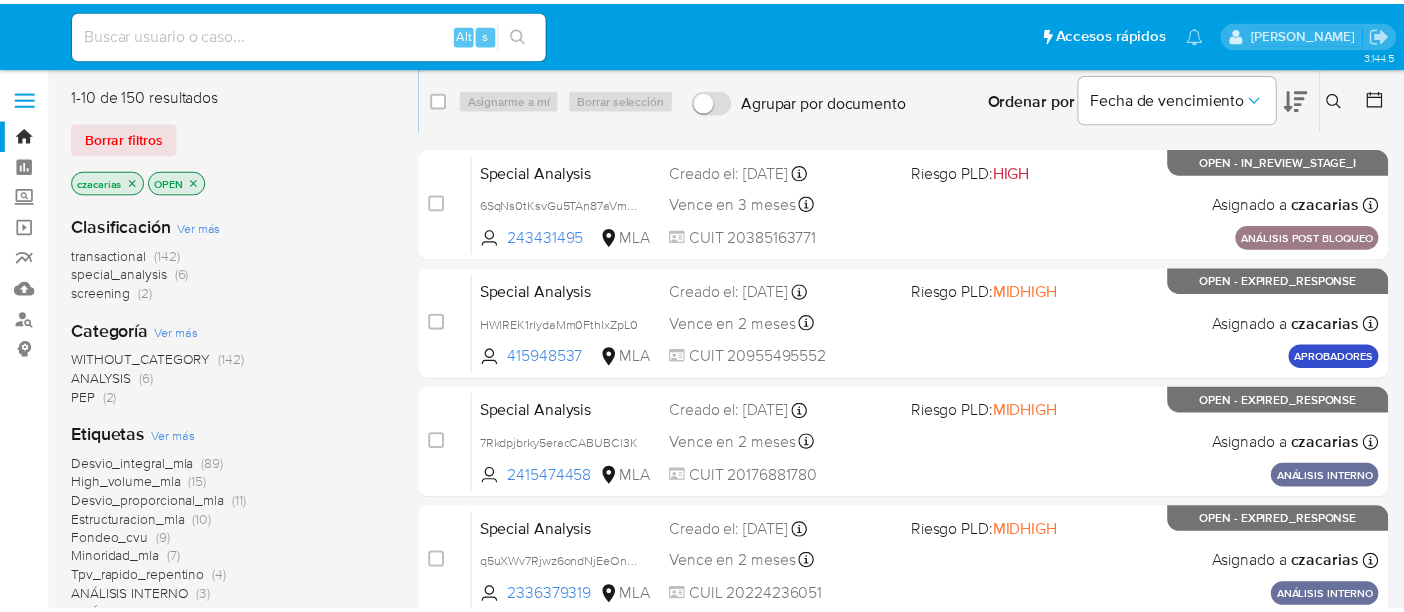 scroll, scrollTop: 0, scrollLeft: 0, axis: both 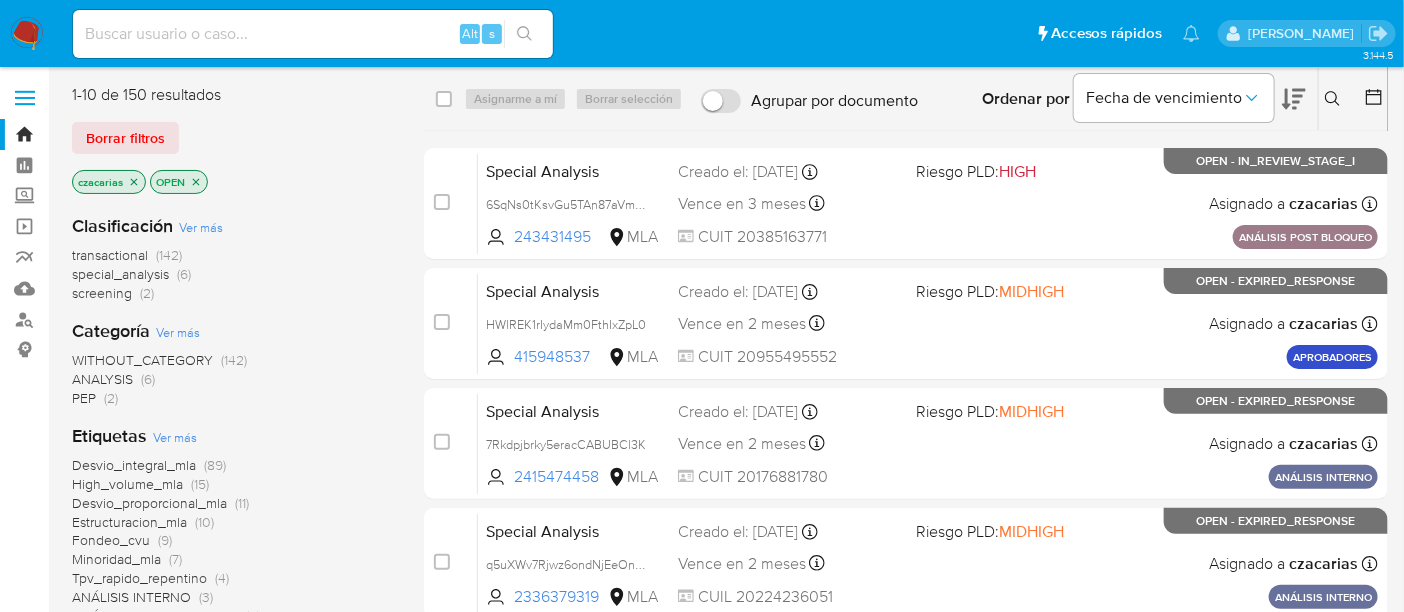 click at bounding box center [313, 34] 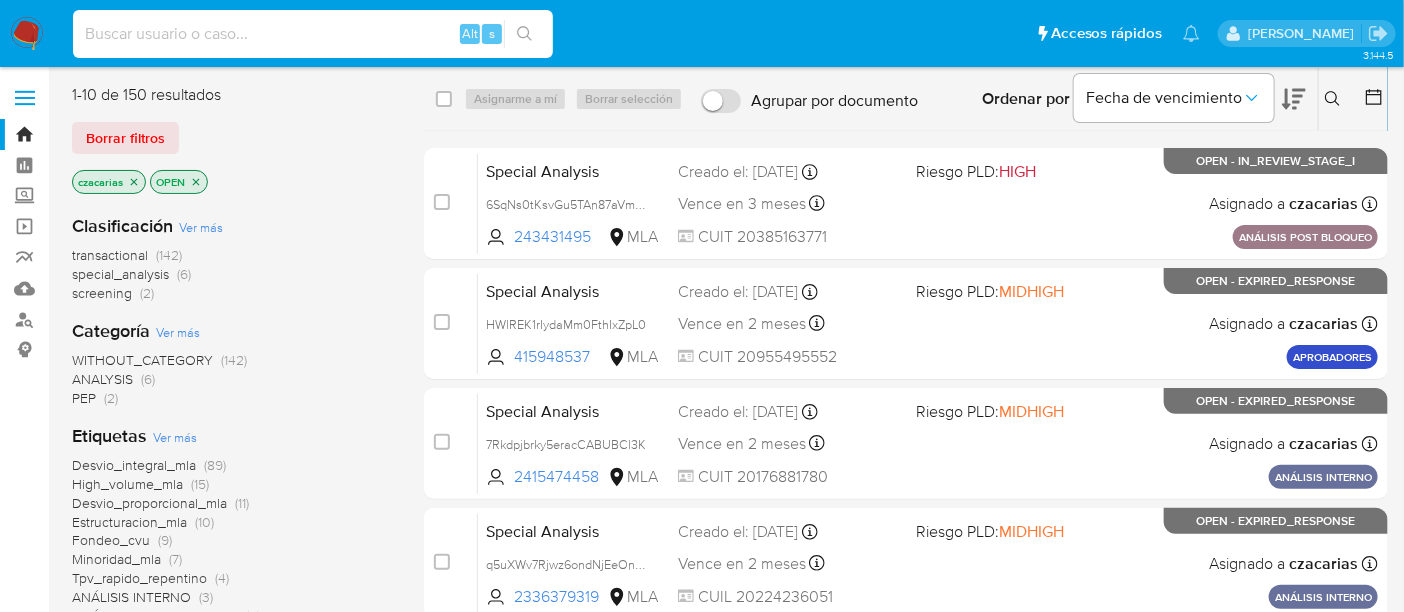 paste on "y3qwvc7V0YOVff6YPQBWi7HU" 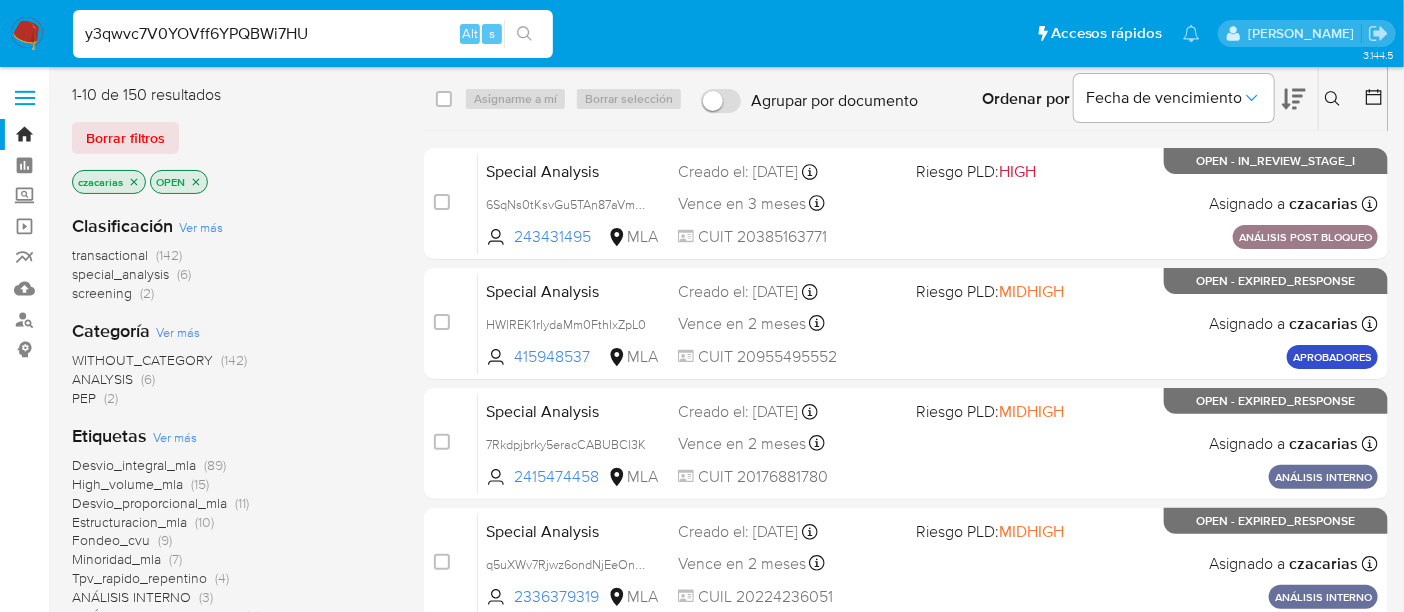 type on "y3qwvc7V0YOVff6YPQBWi7HU" 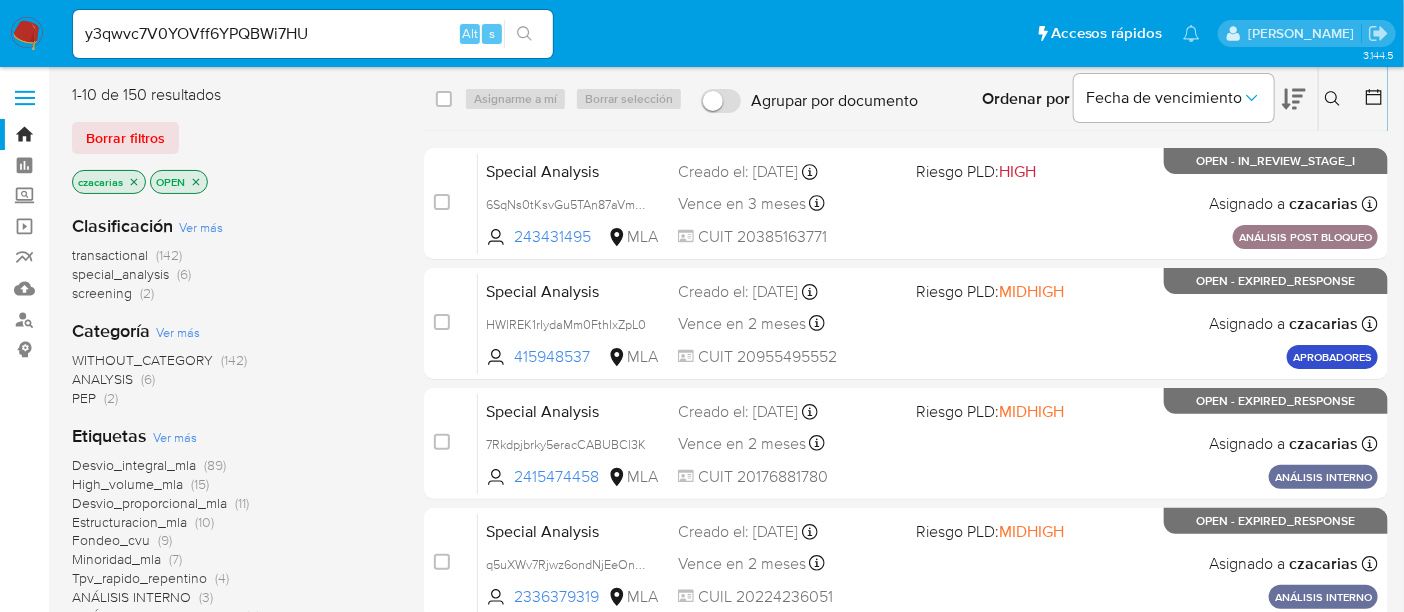 click at bounding box center [524, 34] 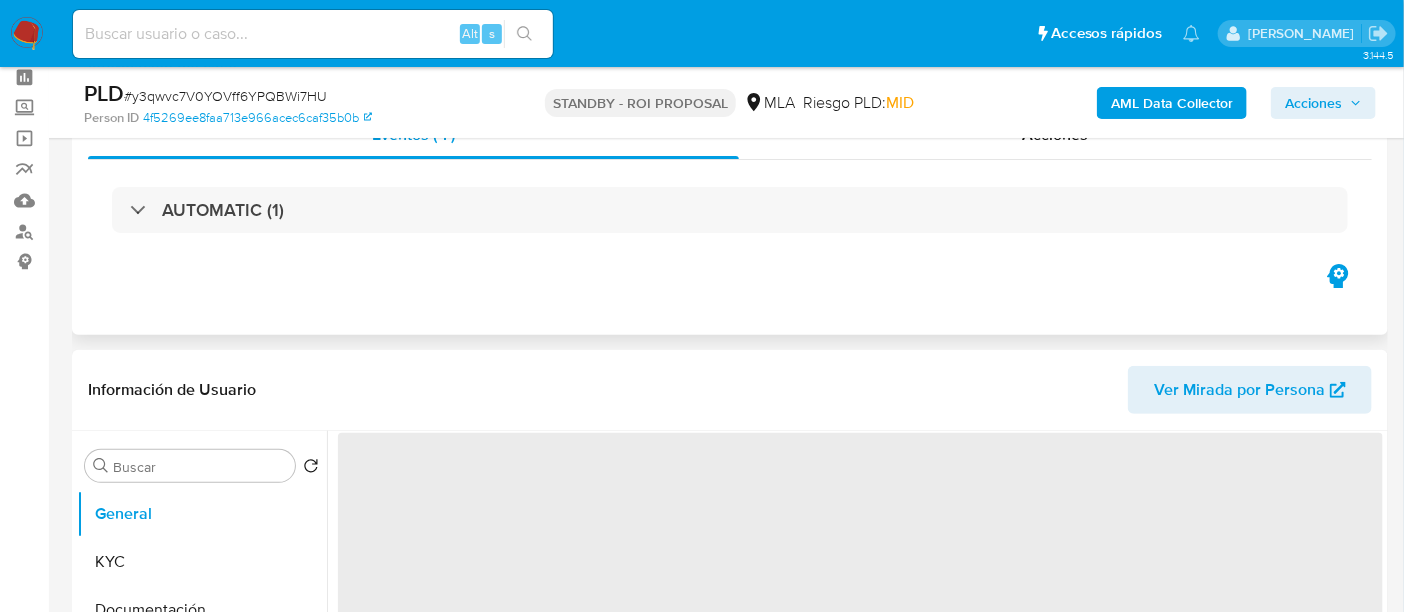 scroll, scrollTop: 125, scrollLeft: 0, axis: vertical 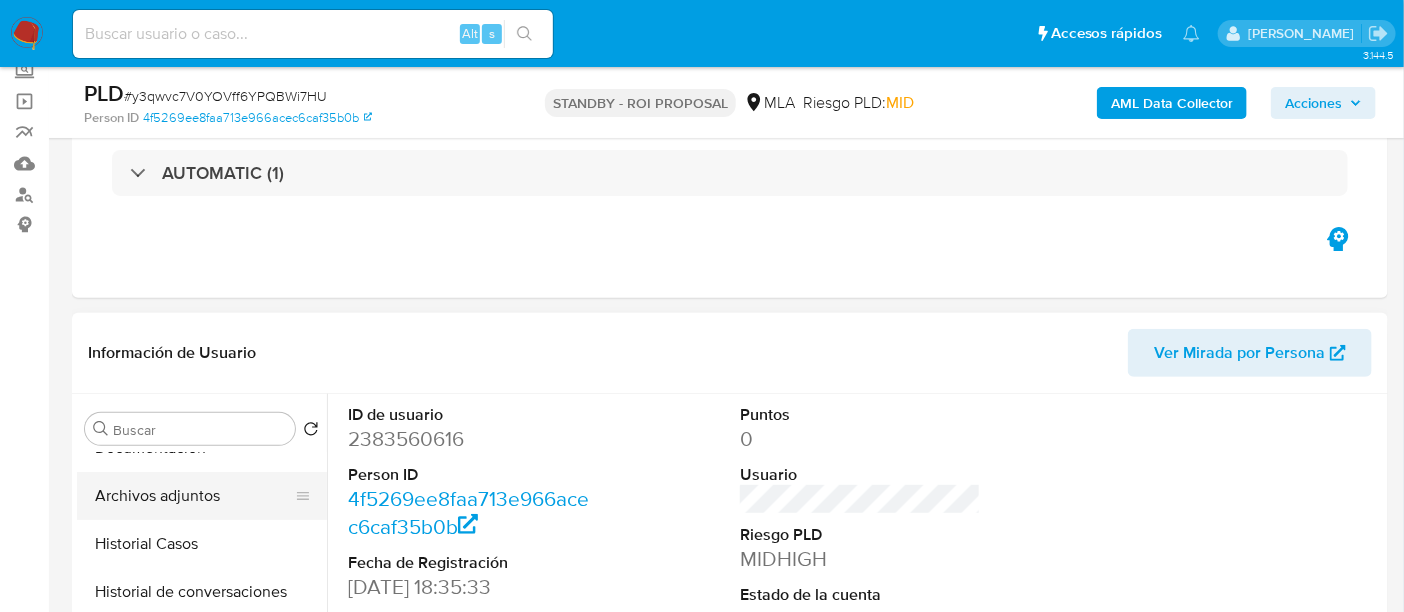 select on "10" 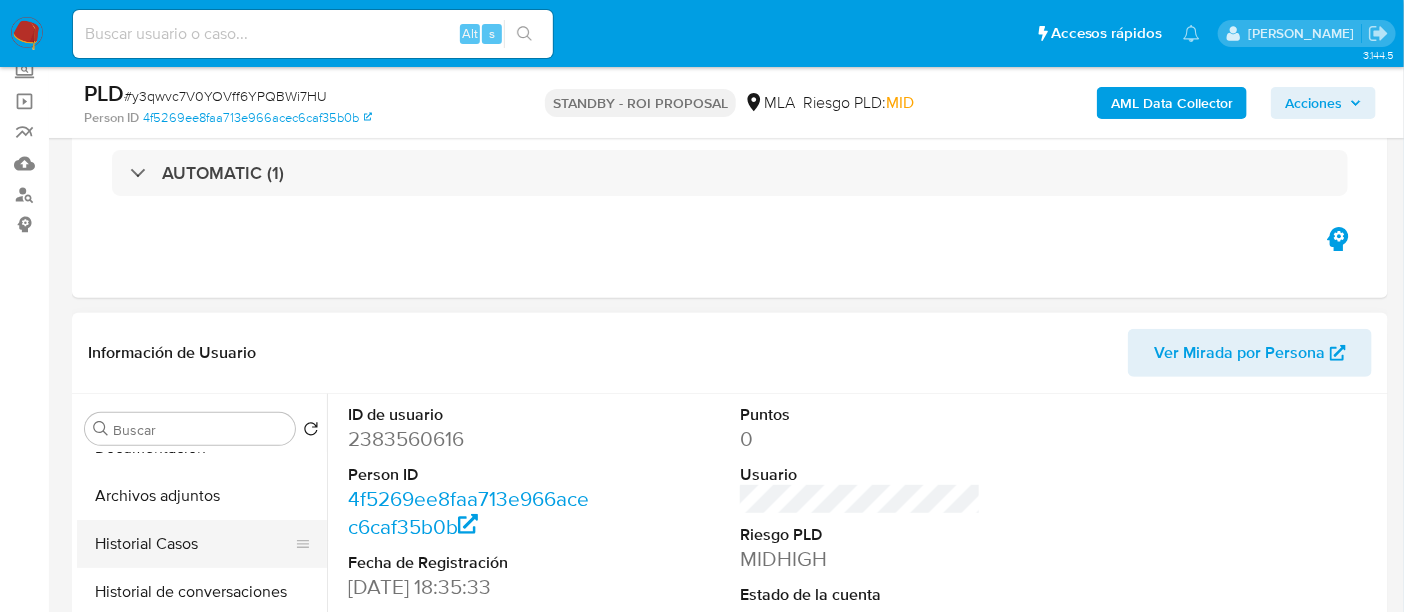 click on "Historial Casos" at bounding box center (194, 544) 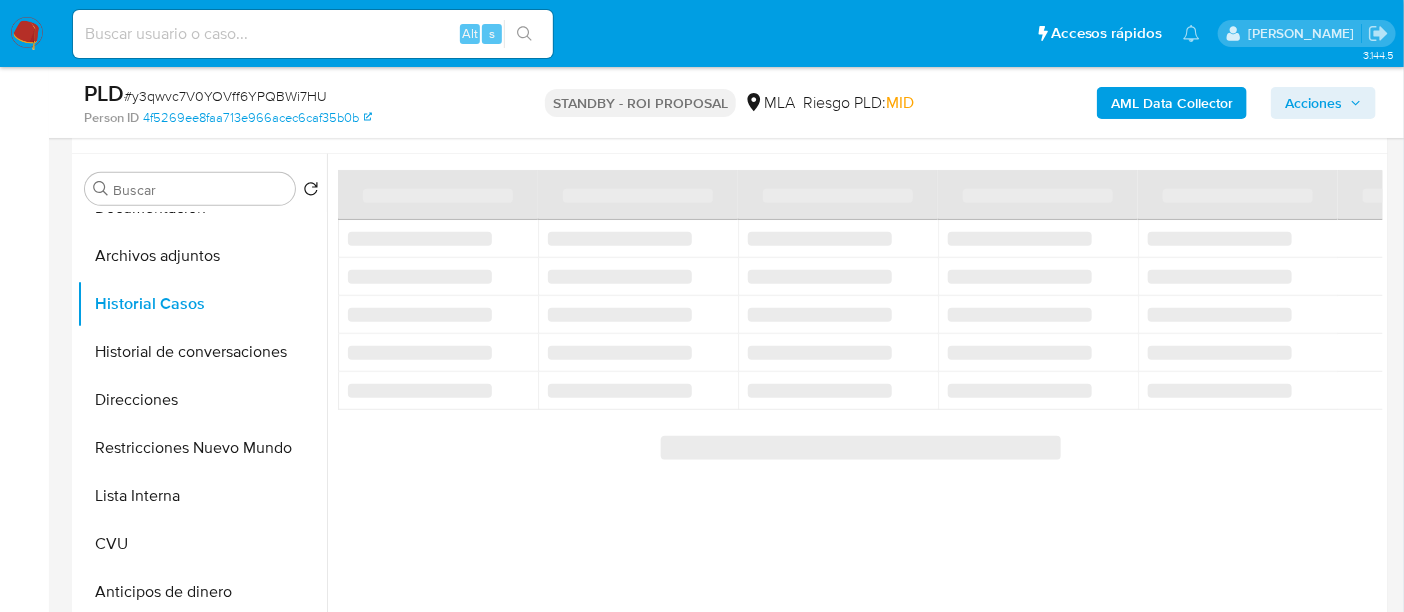 scroll, scrollTop: 374, scrollLeft: 0, axis: vertical 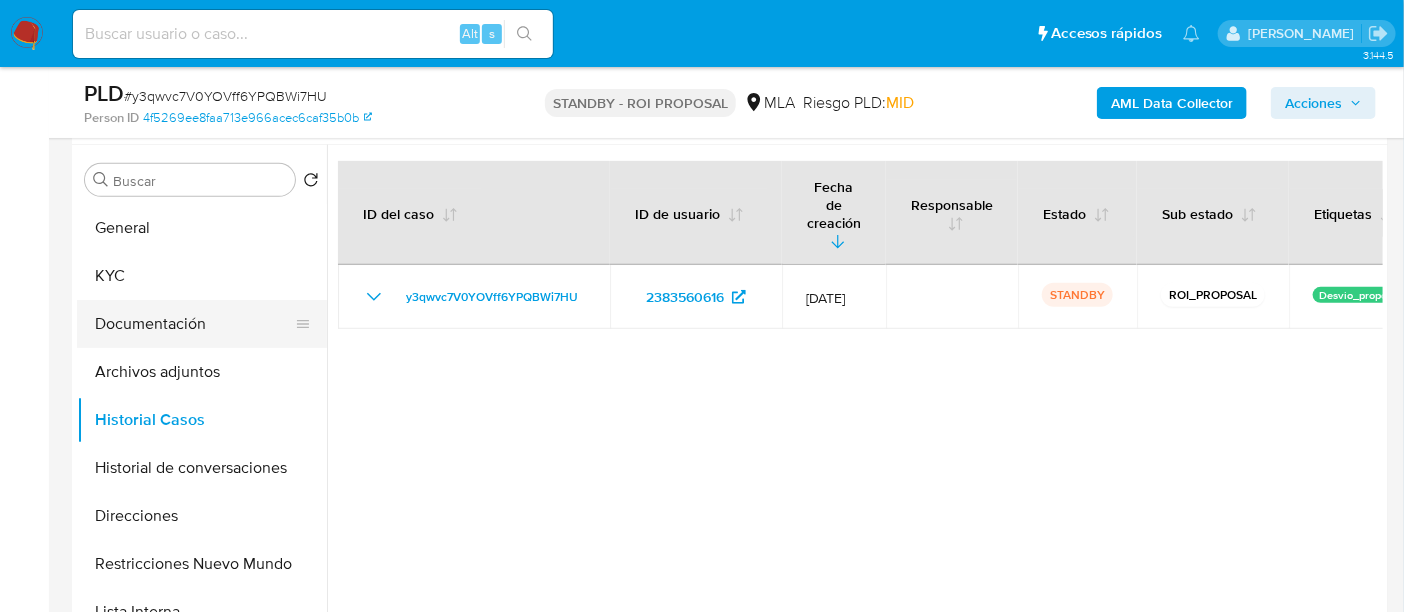 click on "Documentación" at bounding box center (194, 324) 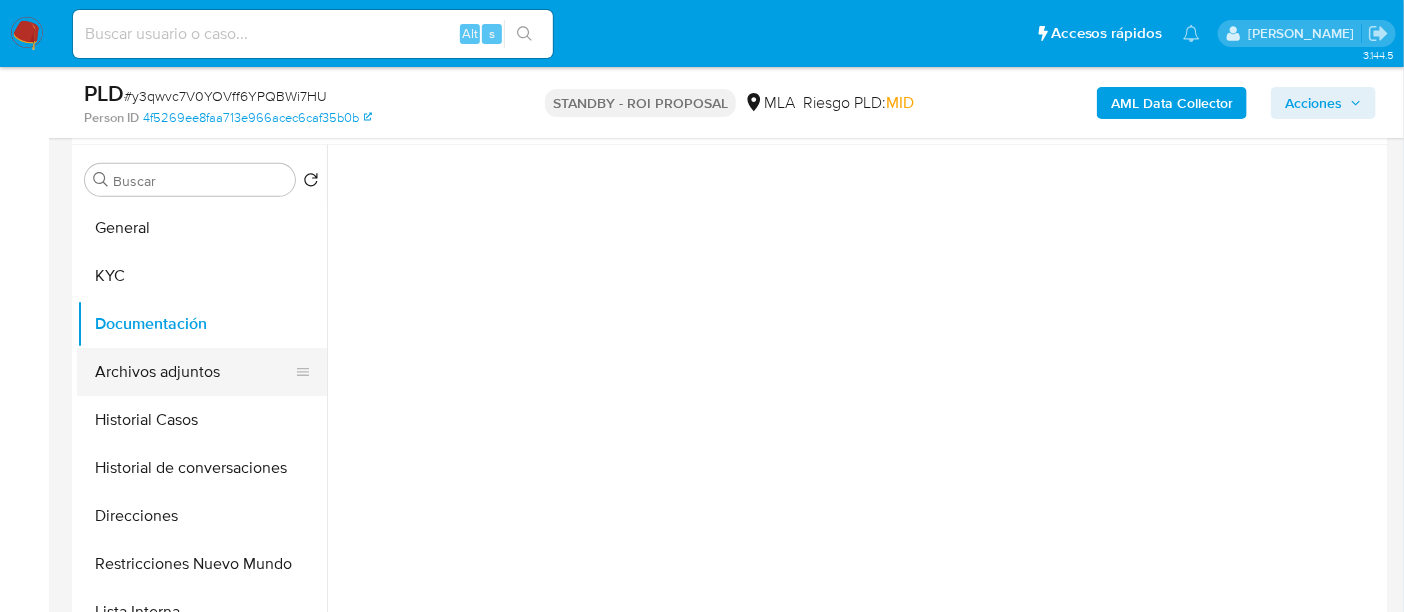 click on "Archivos adjuntos" at bounding box center (194, 372) 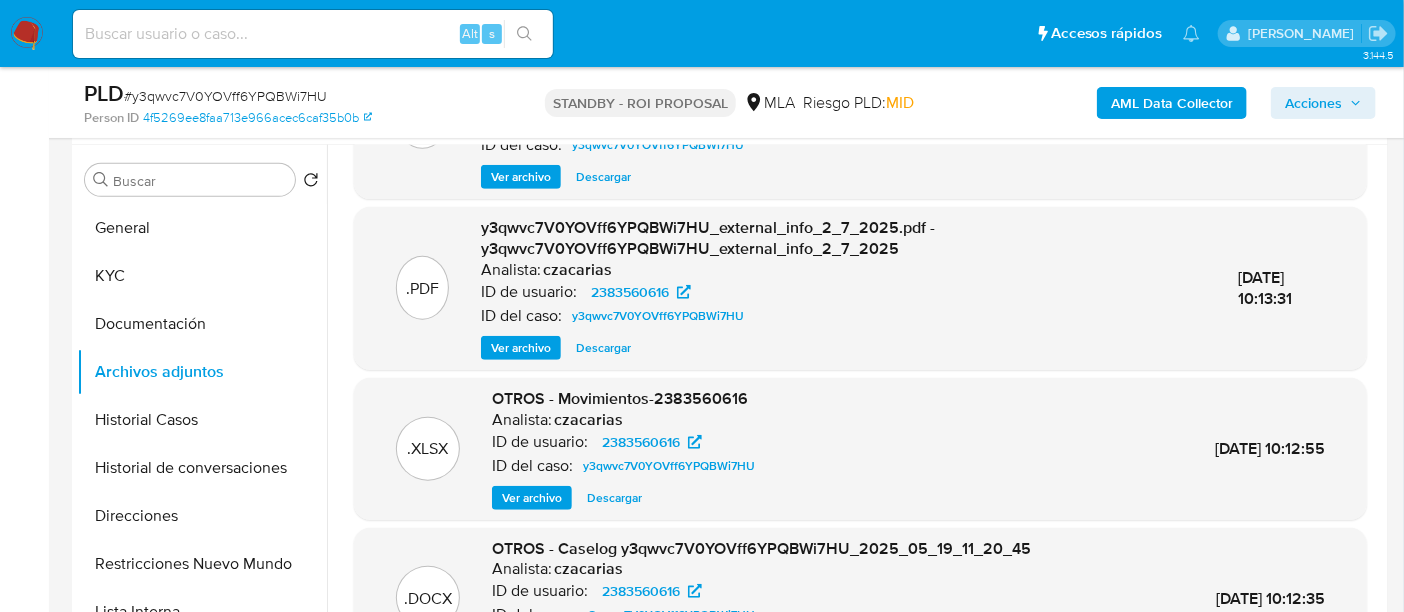 scroll, scrollTop: 154, scrollLeft: 0, axis: vertical 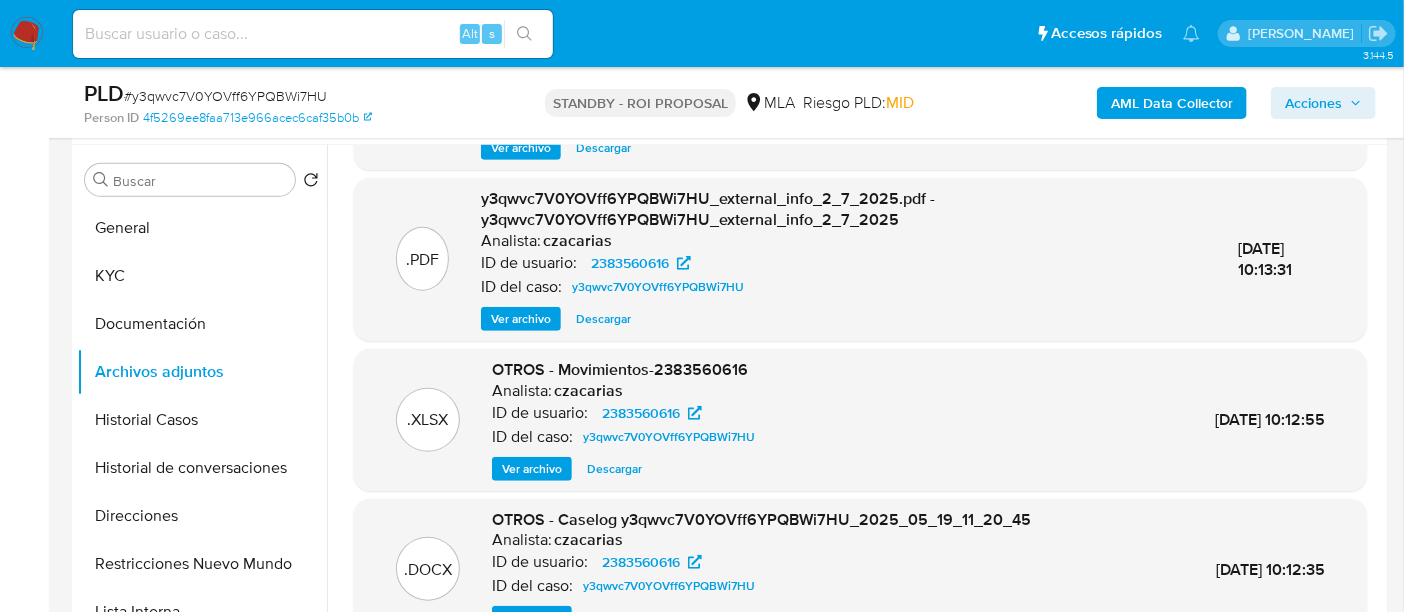 click on "# y3qwvc7V0YOVff6YPQBWi7HU" at bounding box center [225, 96] 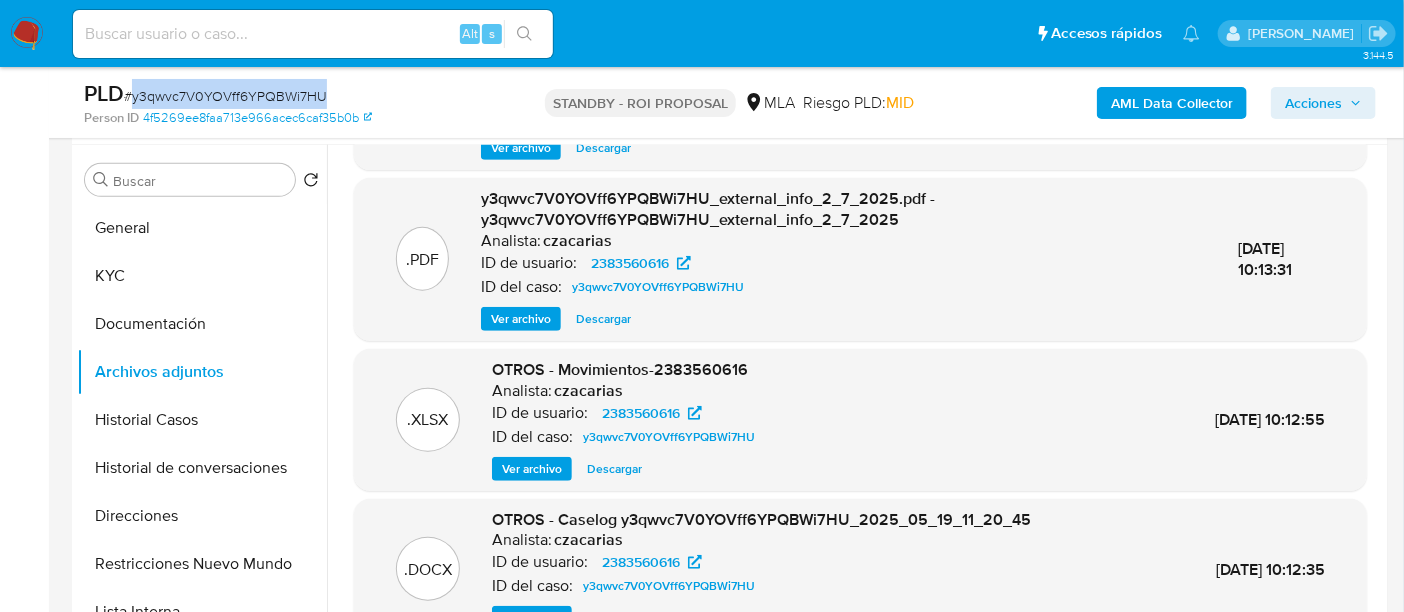 click on "# y3qwvc7V0YOVff6YPQBWi7HU" at bounding box center (225, 96) 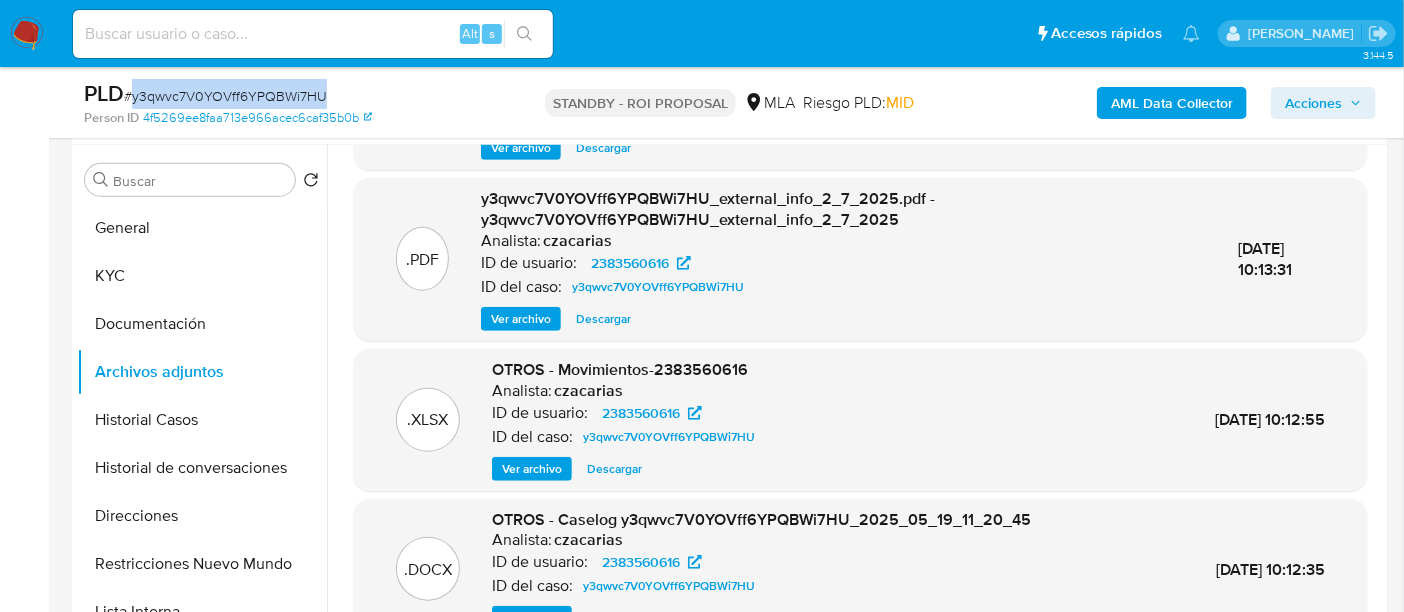 copy on "y3qwvc7V0YOVff6YPQBWi7HU" 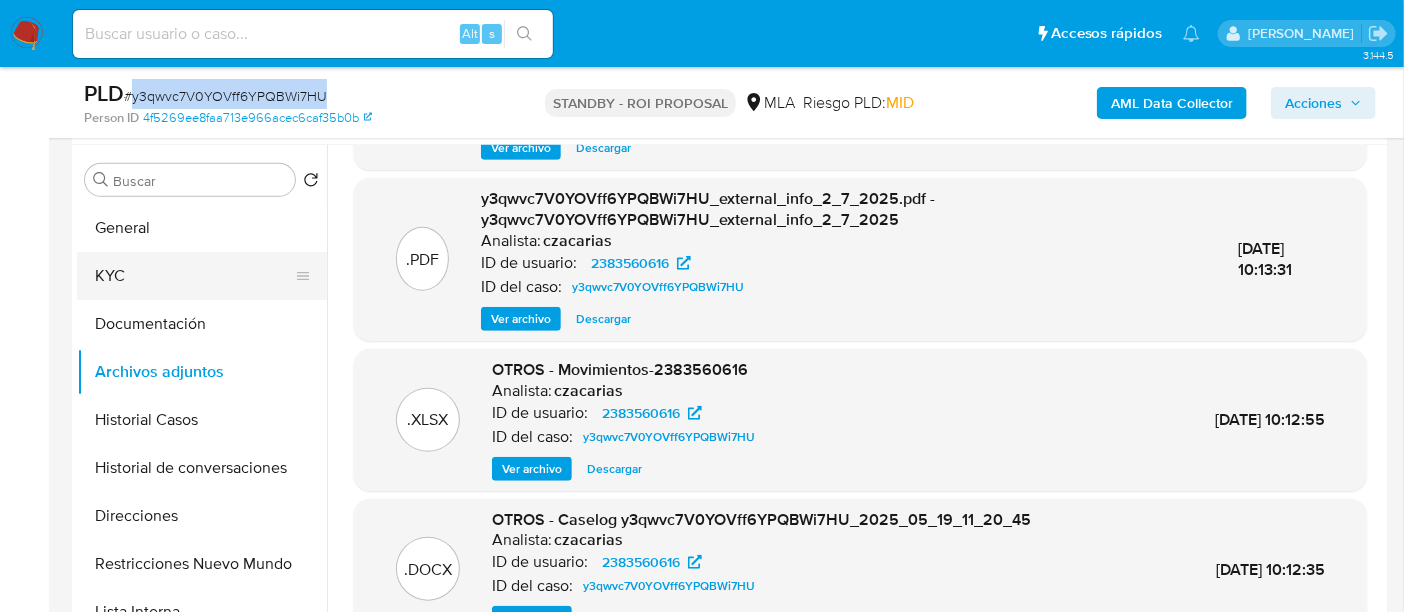 click on "KYC" at bounding box center [194, 276] 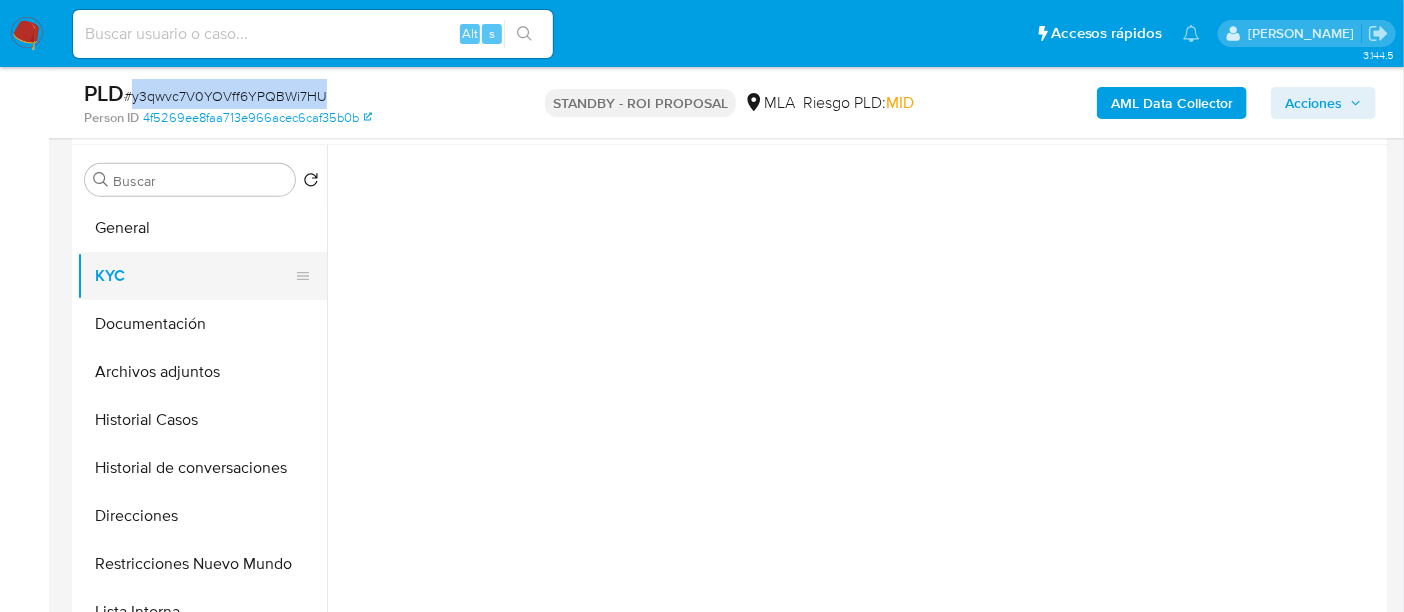 scroll, scrollTop: 0, scrollLeft: 0, axis: both 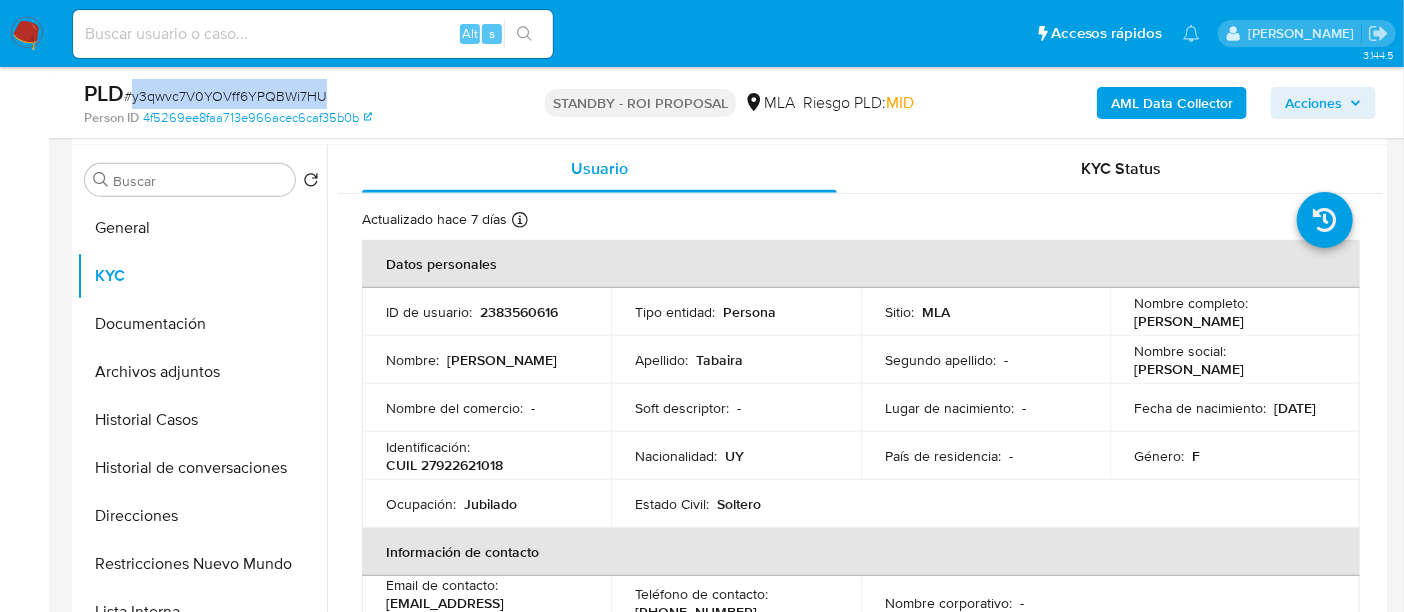 drag, startPoint x: 1128, startPoint y: 318, endPoint x: 1284, endPoint y: 319, distance: 156.0032 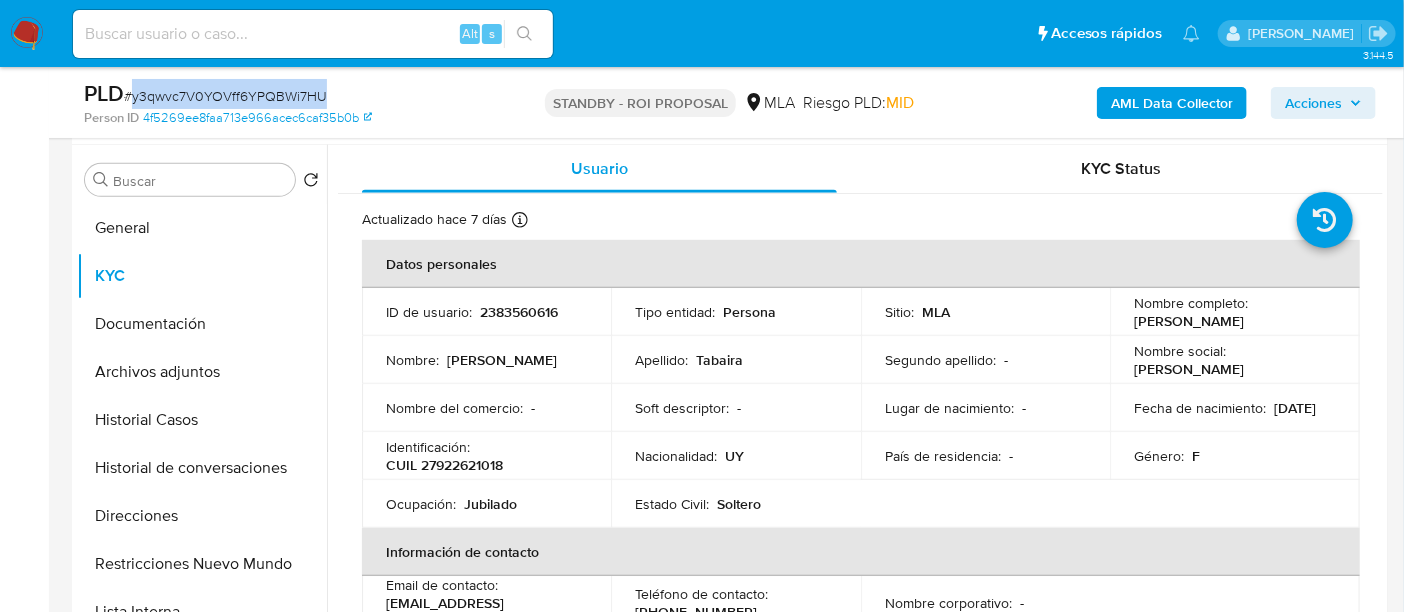 copy on "[PERSON_NAME]" 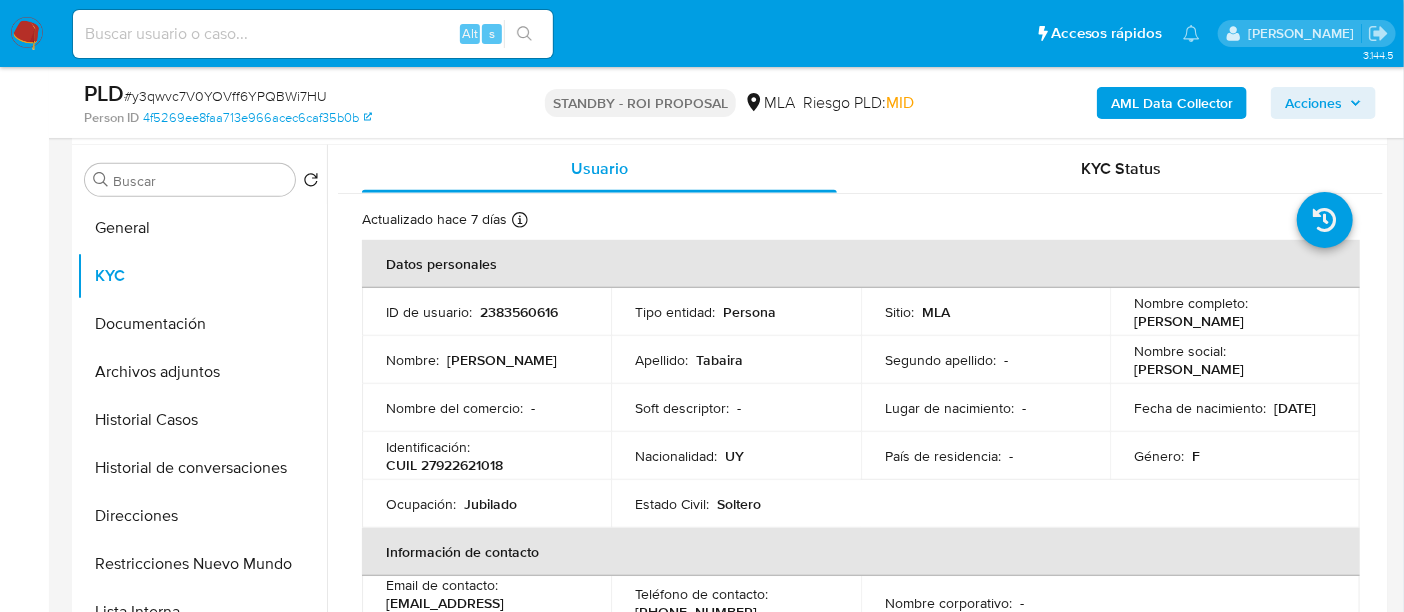 click on "CUIL 27922621018" at bounding box center (444, 465) 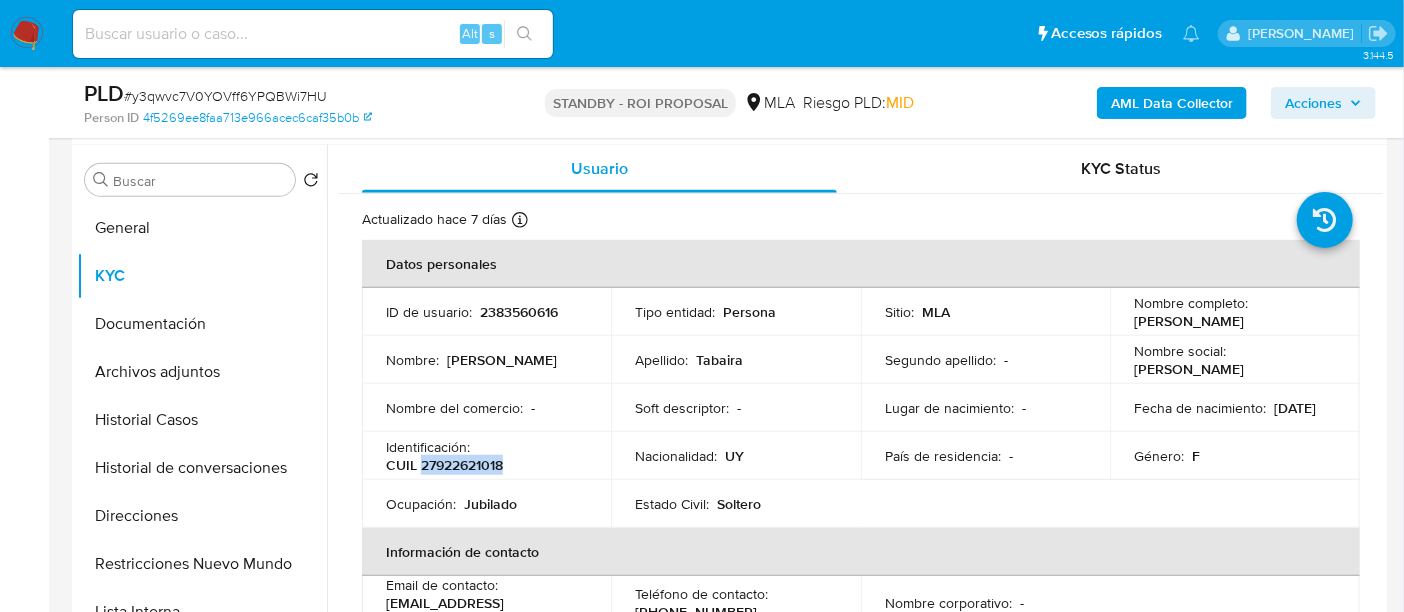 click on "CUIL 27922621018" at bounding box center [444, 465] 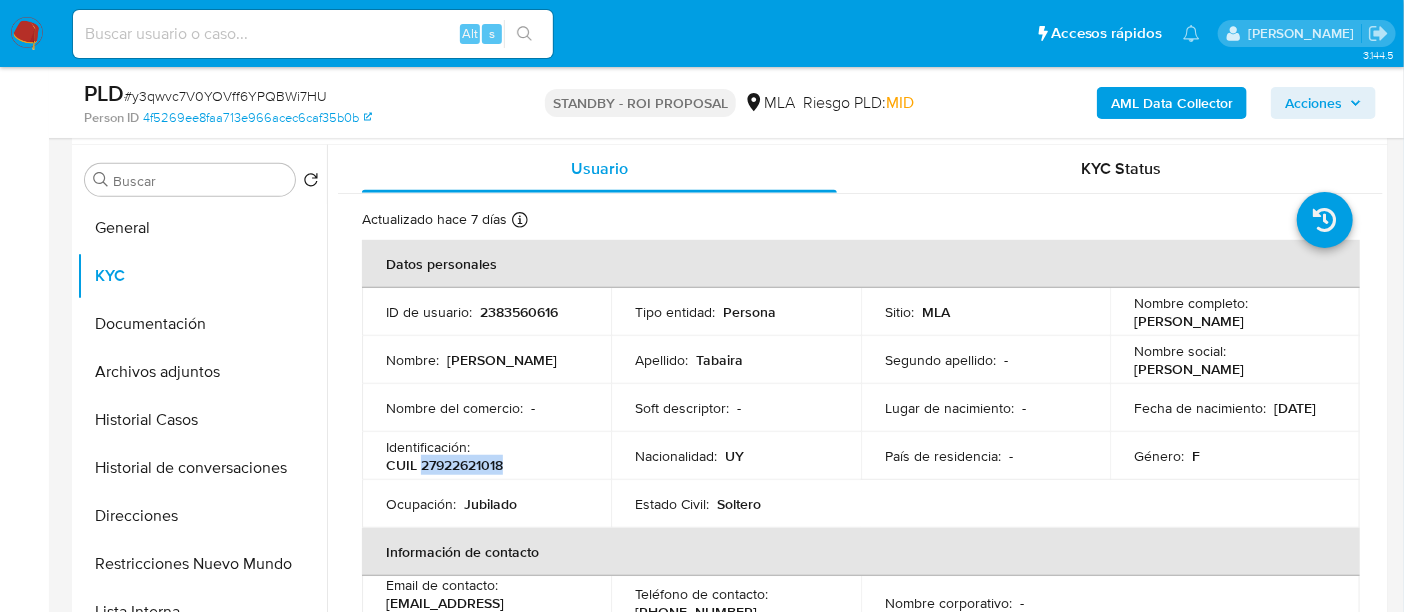 copy on "27922621018" 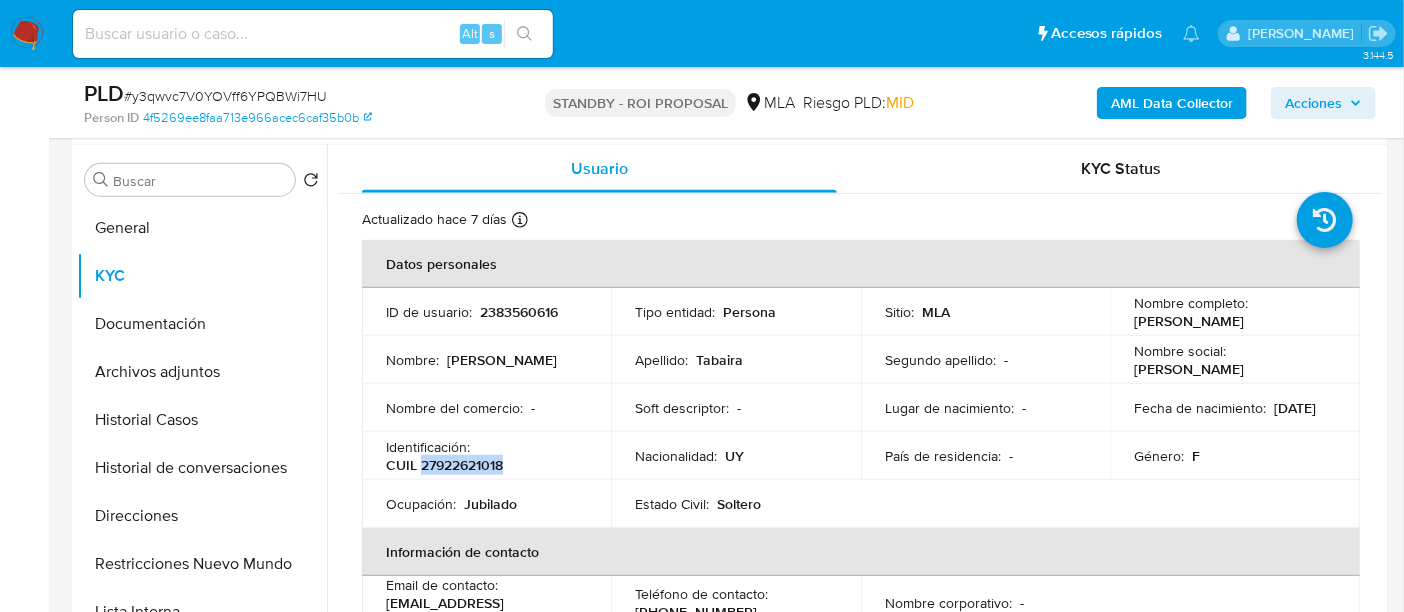drag, startPoint x: 1128, startPoint y: 317, endPoint x: 1254, endPoint y: 330, distance: 126.66886 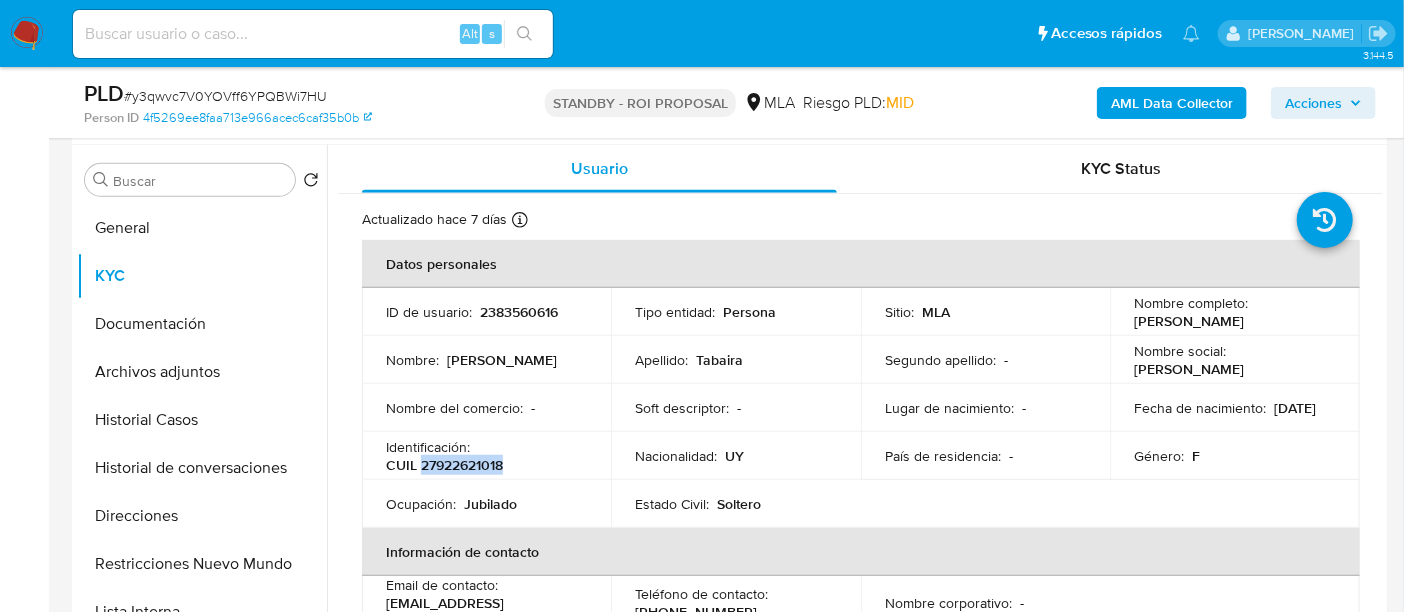 copy on "[PERSON_NAME]" 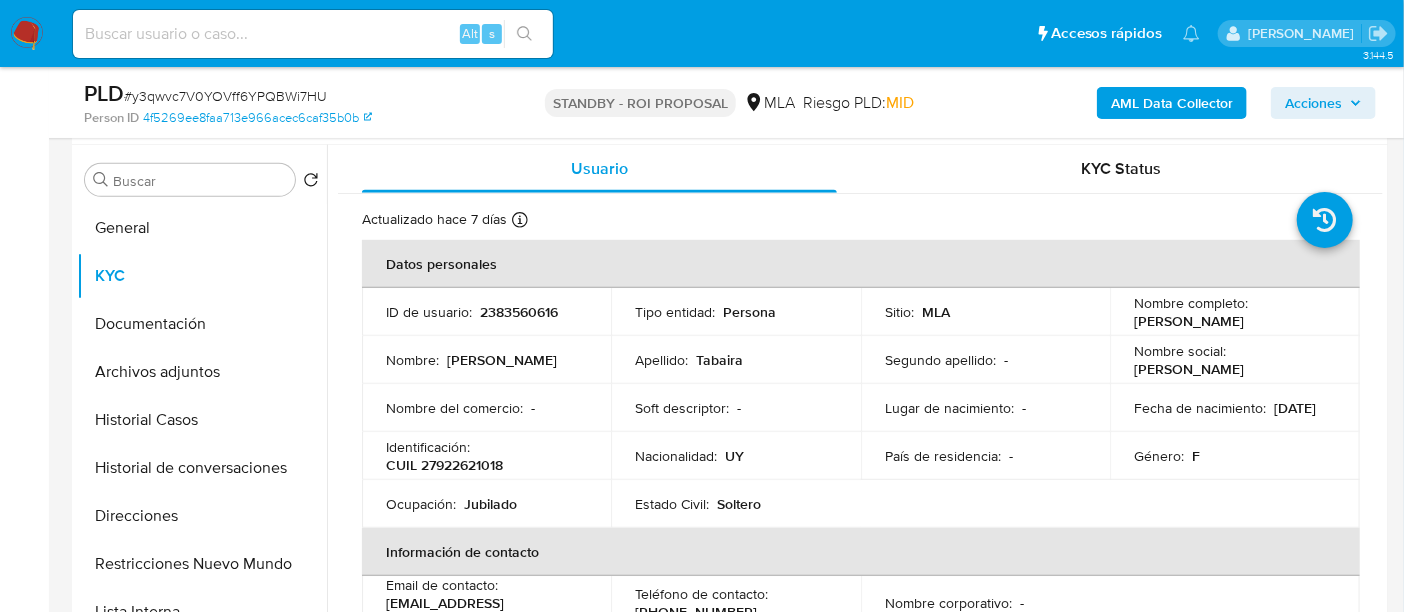click on "CUIL 27922621018" at bounding box center [444, 465] 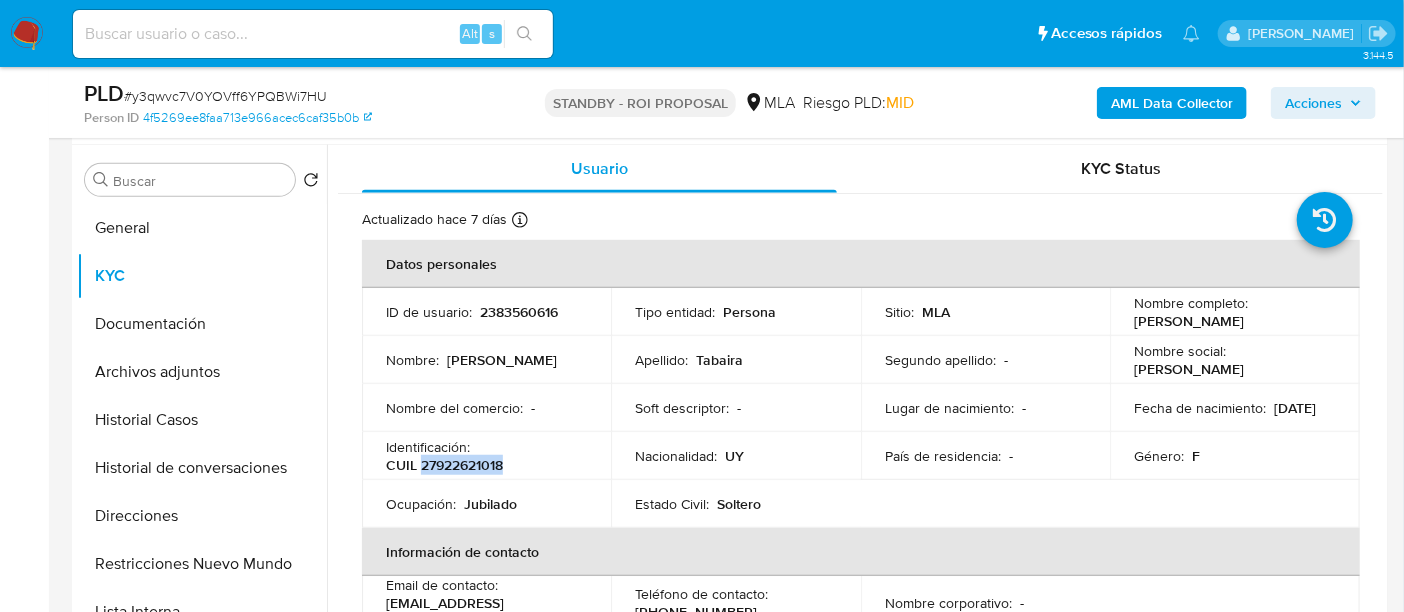 click on "CUIL 27922621018" at bounding box center [444, 465] 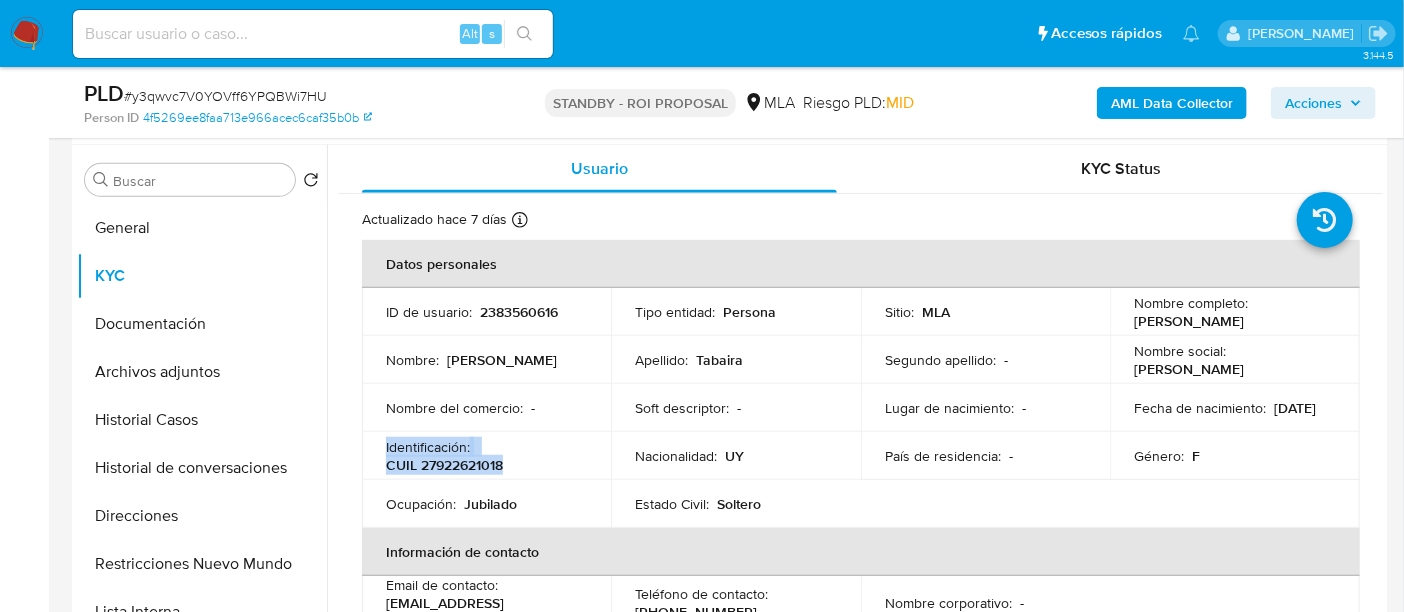 click on "CUIL 27922621018" at bounding box center (444, 465) 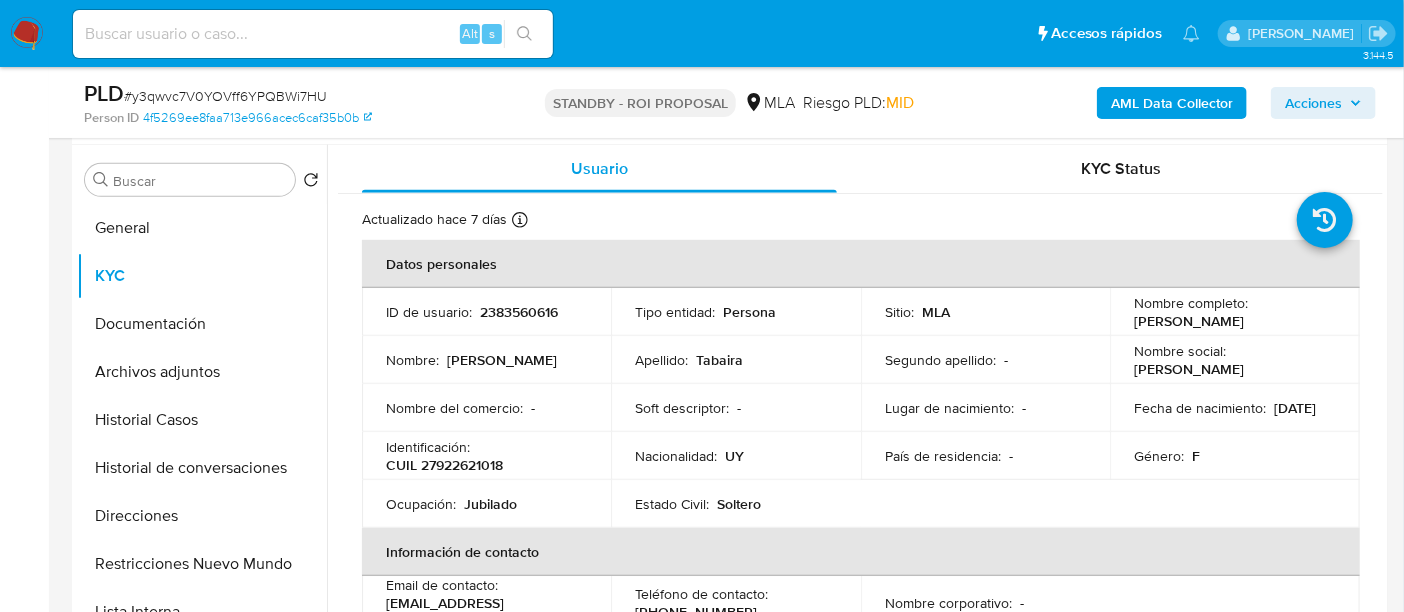 click on "Nombre del comercio :    -" at bounding box center [486, 408] 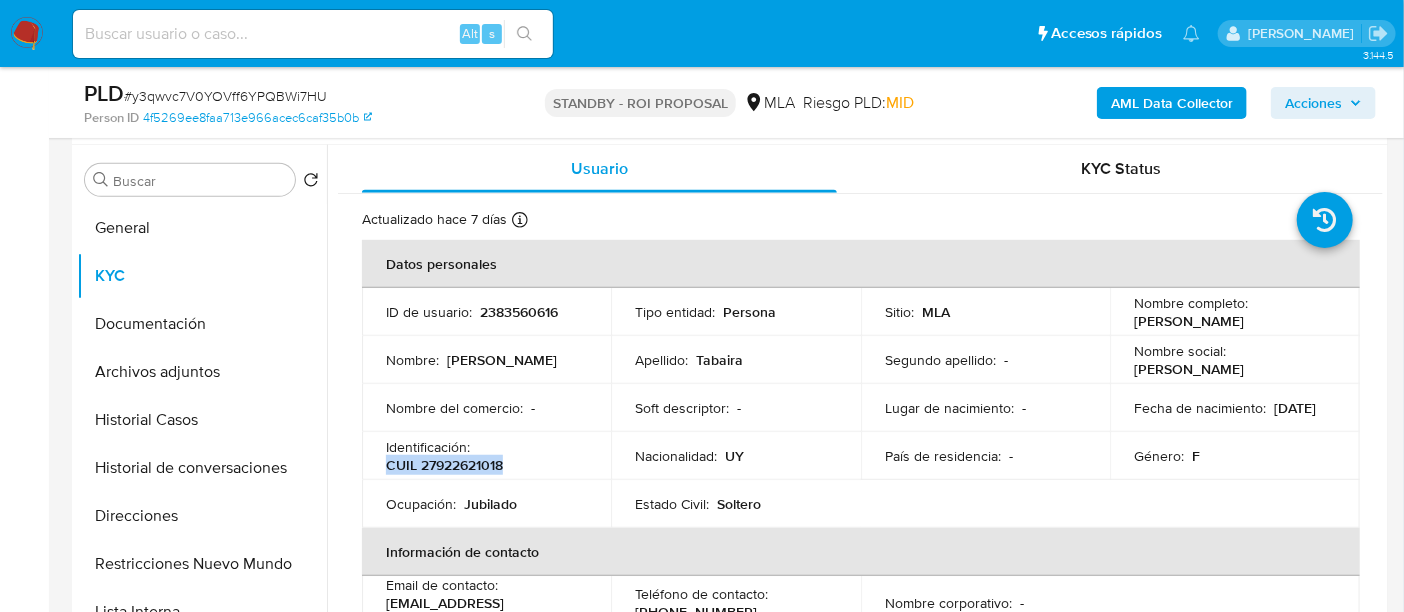 drag, startPoint x: 385, startPoint y: 468, endPoint x: 520, endPoint y: 469, distance: 135.00371 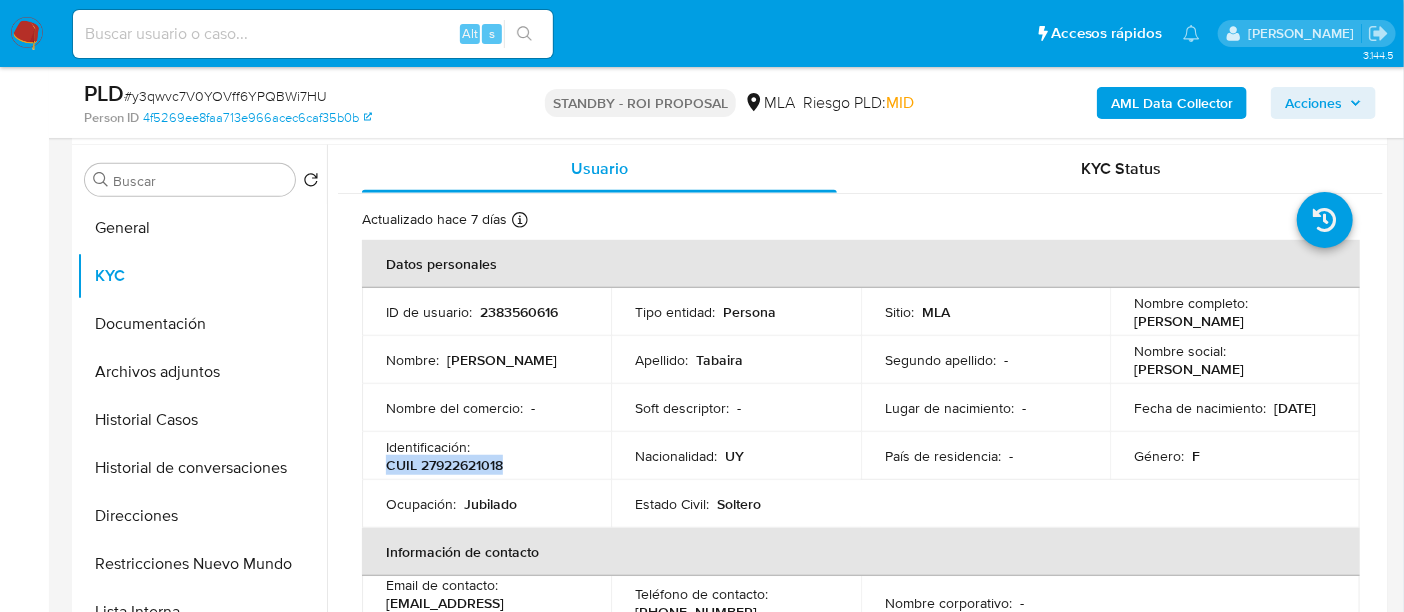 copy on "CUIL 27922621018" 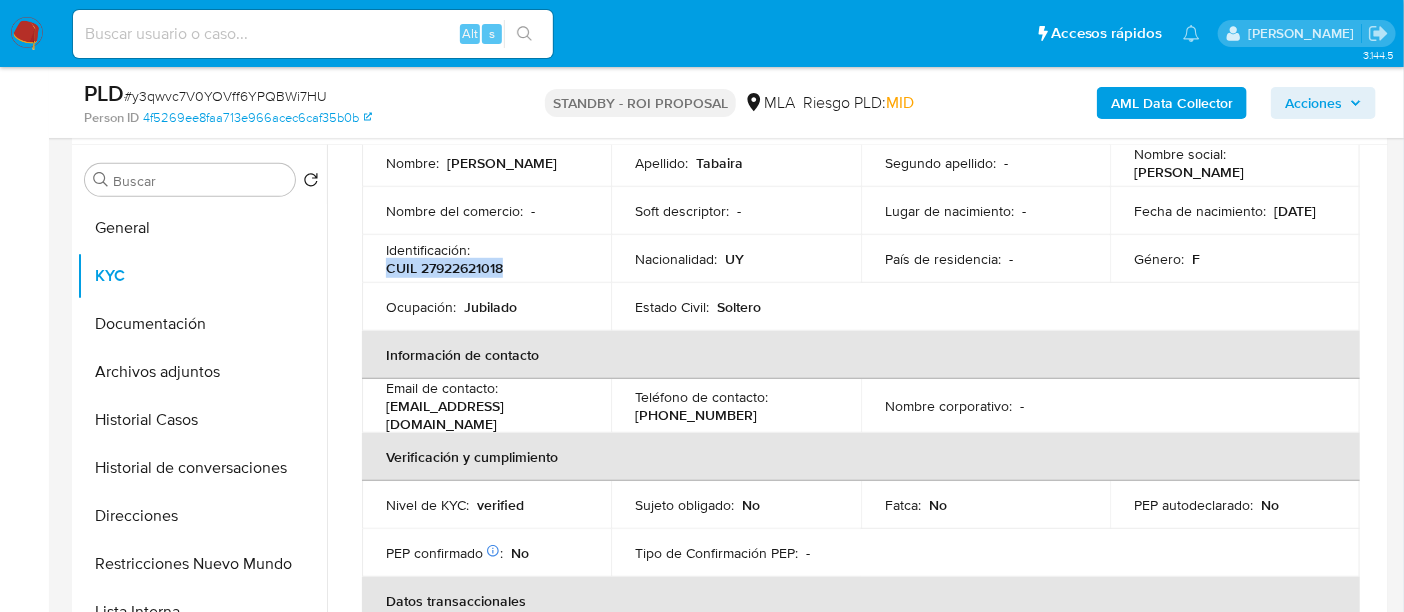scroll, scrollTop: 250, scrollLeft: 0, axis: vertical 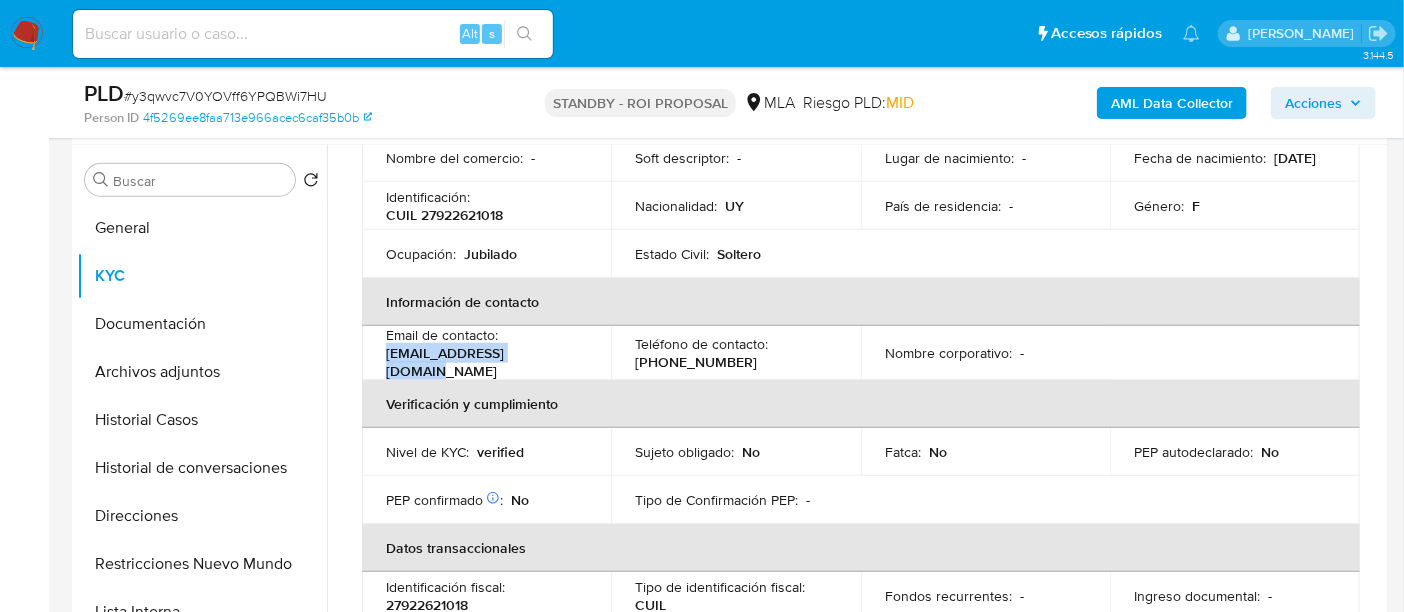 drag, startPoint x: 549, startPoint y: 364, endPoint x: 376, endPoint y: 351, distance: 173.48775 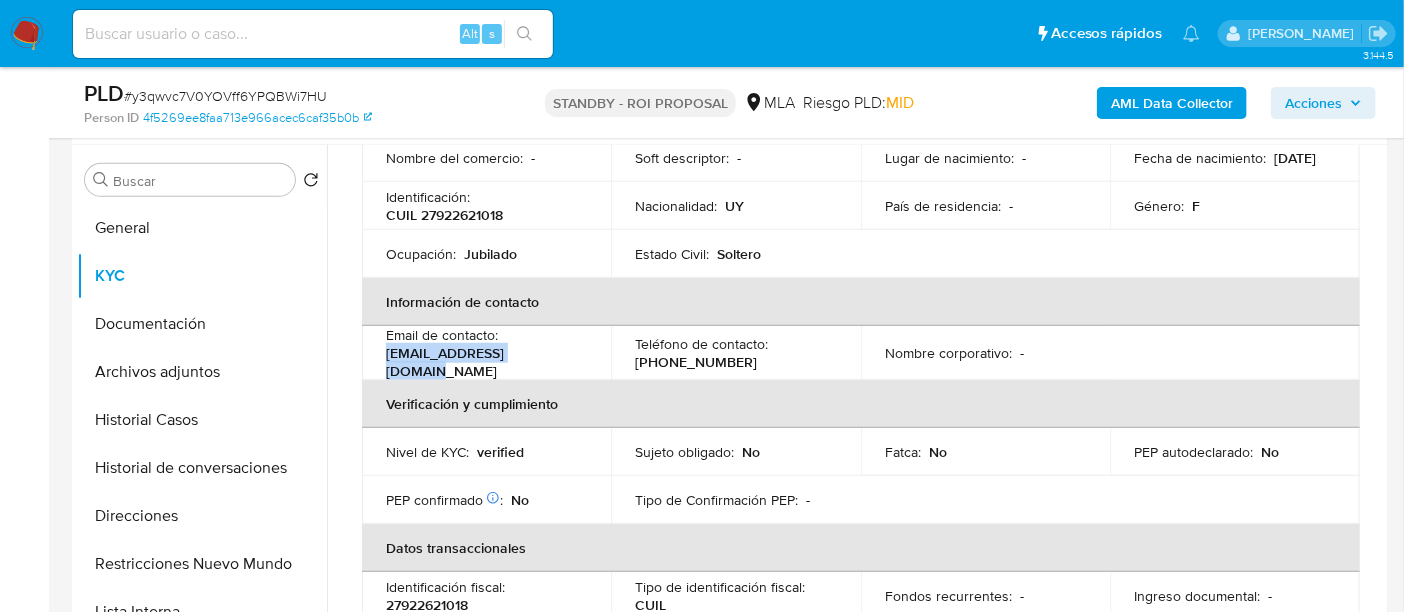 copy on "[EMAIL_ADDRESS][DOMAIN_NAME]" 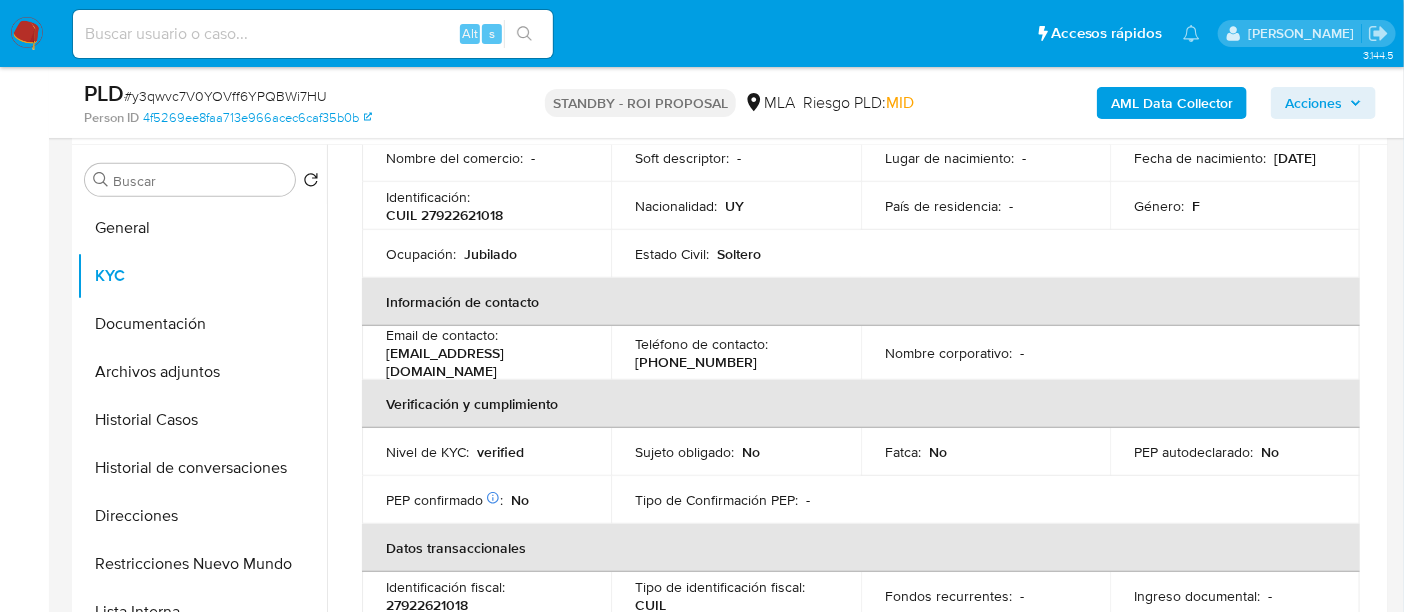 click on "[PHONE_NUMBER]" at bounding box center (696, 362) 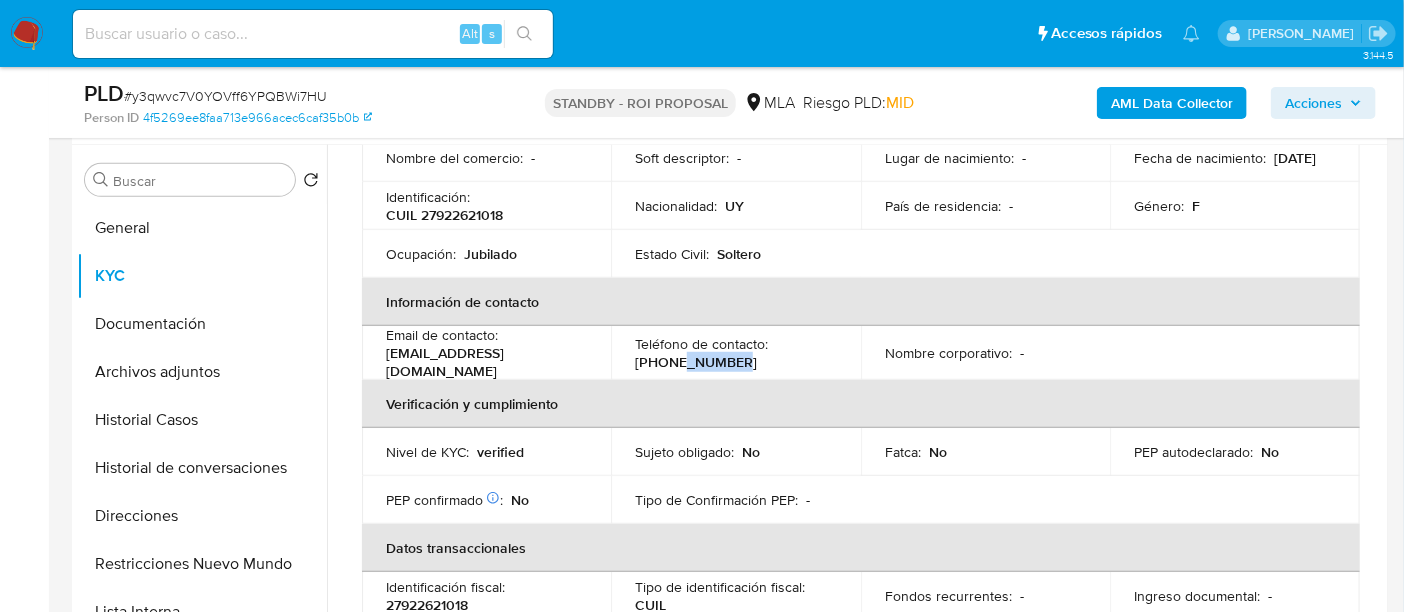 click on "[PHONE_NUMBER]" at bounding box center (696, 362) 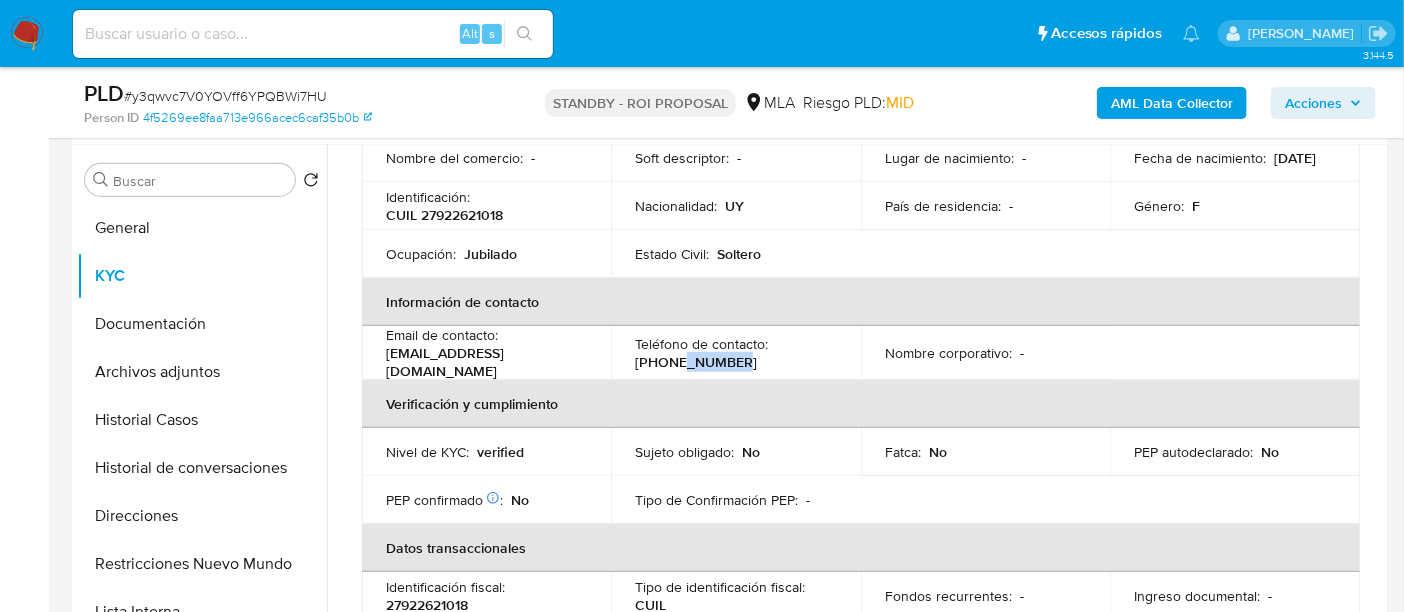 copy on "3475348" 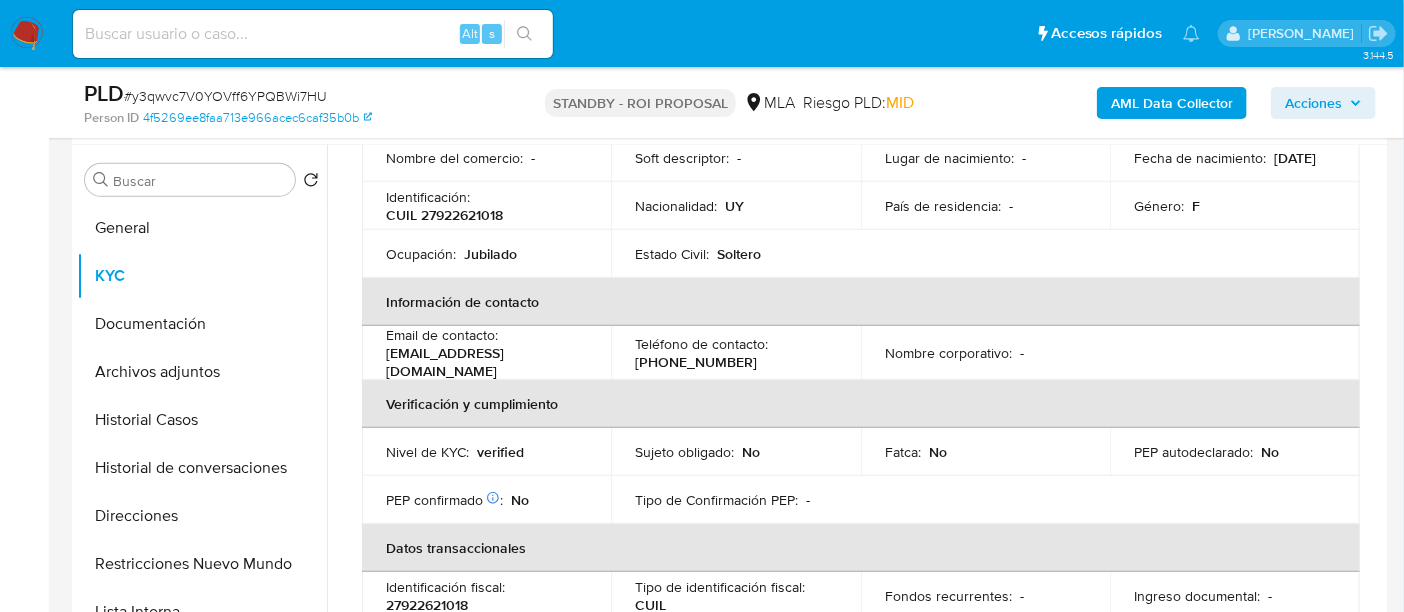 click on "[PHONE_NUMBER]" at bounding box center [696, 362] 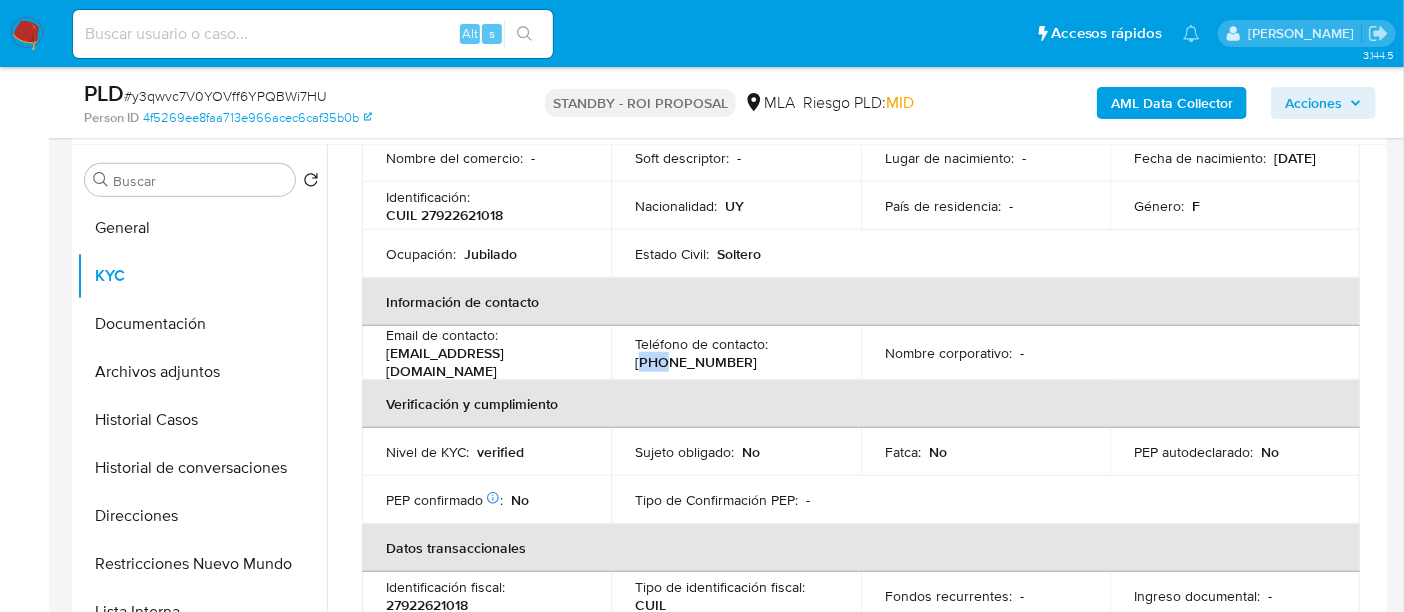 click on "[PHONE_NUMBER]" at bounding box center (696, 362) 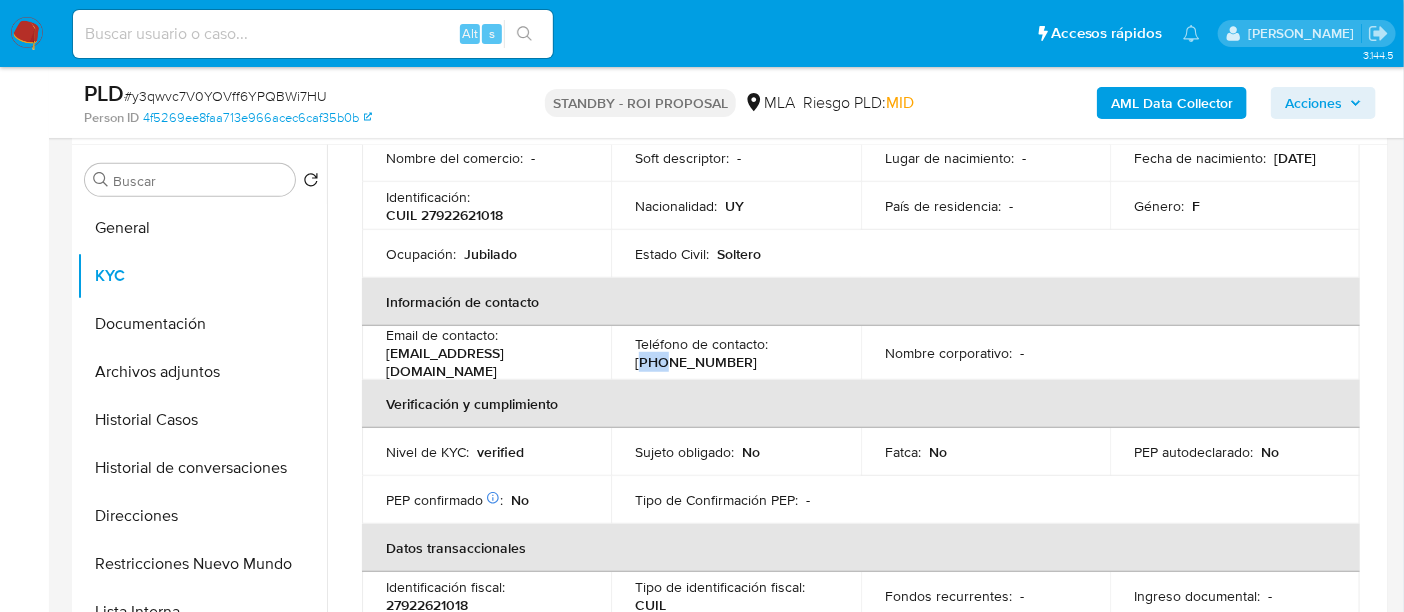 copy on "223" 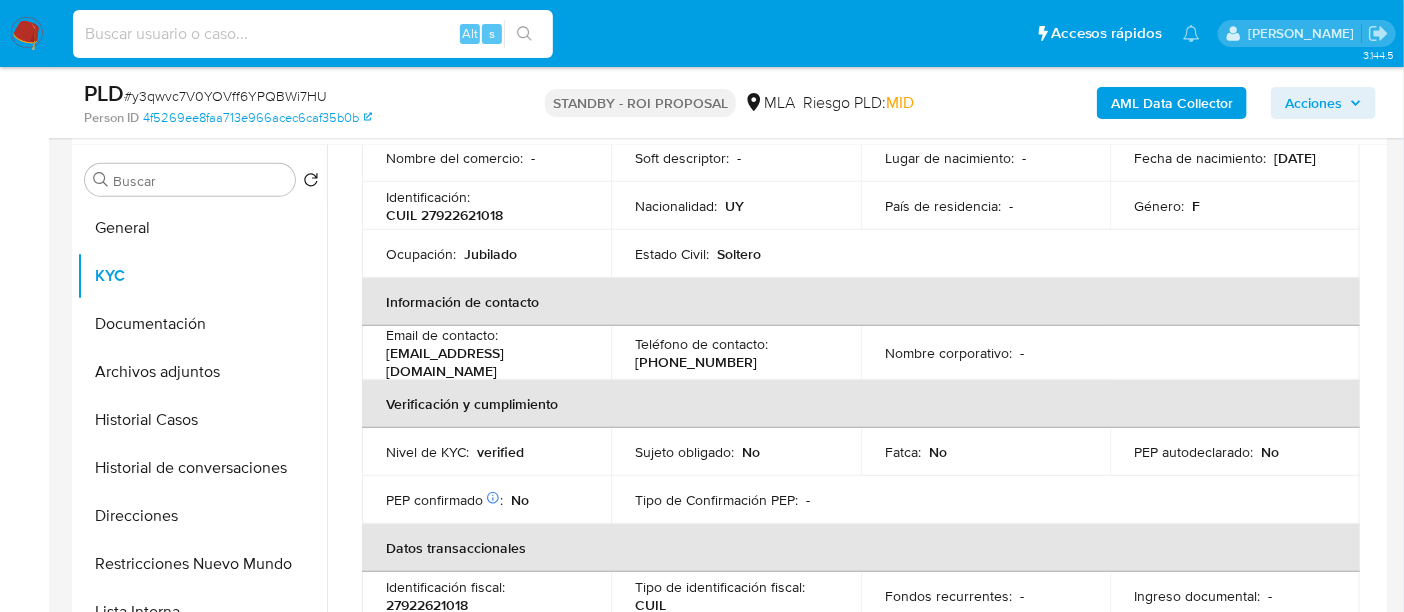 click at bounding box center [313, 34] 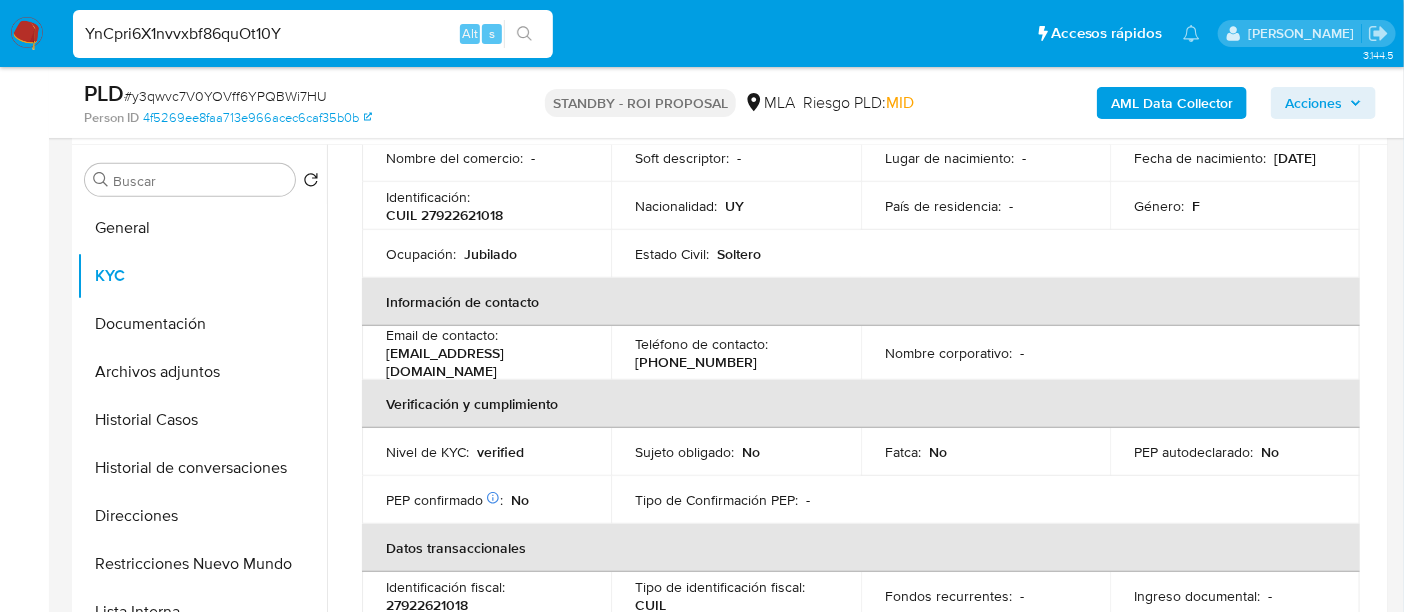 type on "YnCpri6X1nvvxbf86quOt10Y" 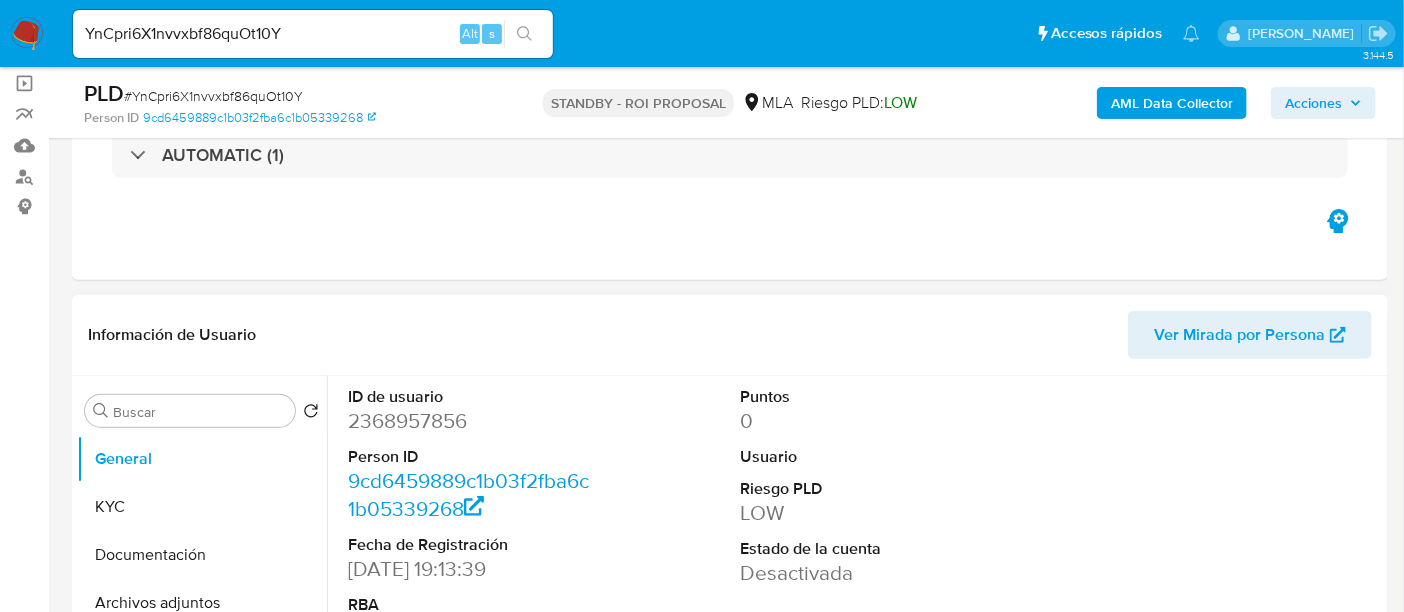 scroll, scrollTop: 250, scrollLeft: 0, axis: vertical 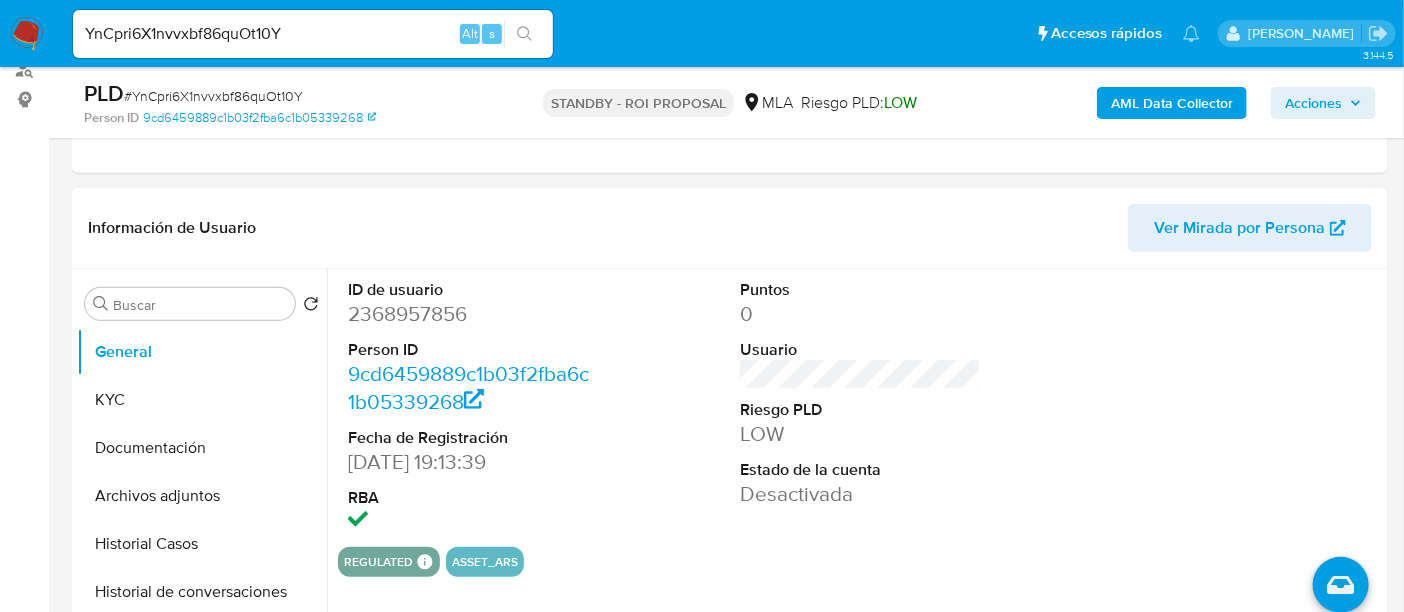 select on "10" 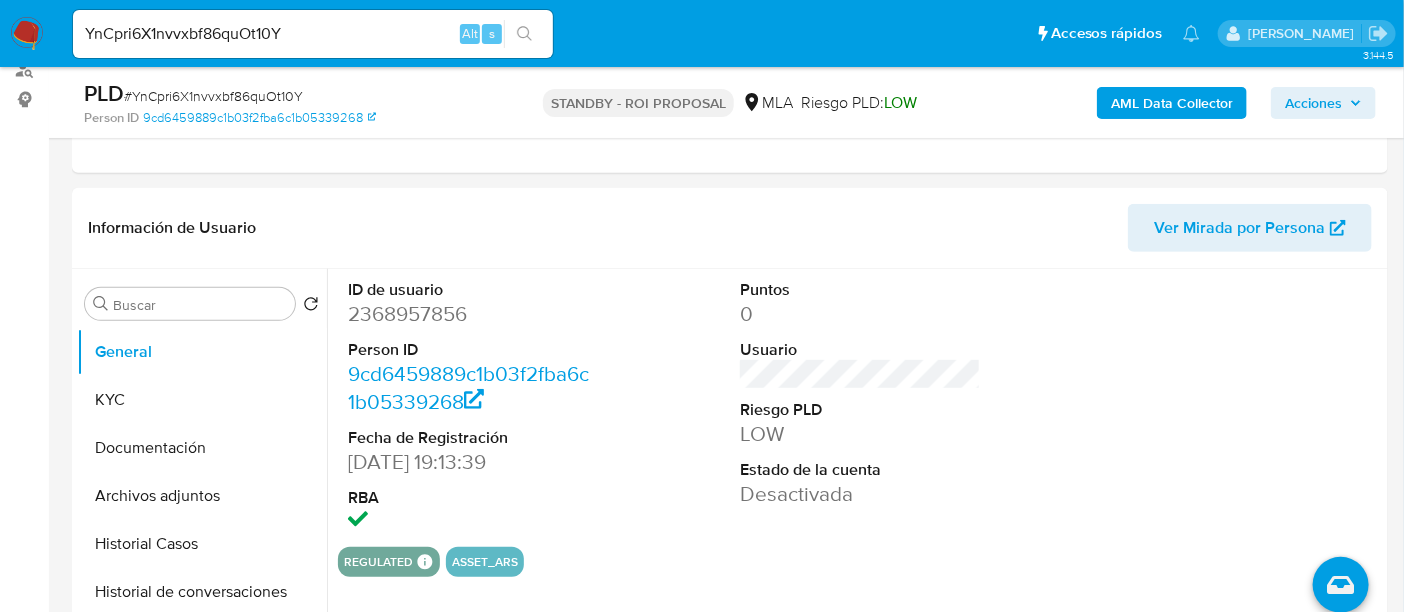 click on "# YnCpri6X1nvvxbf86quOt10Y" at bounding box center [213, 96] 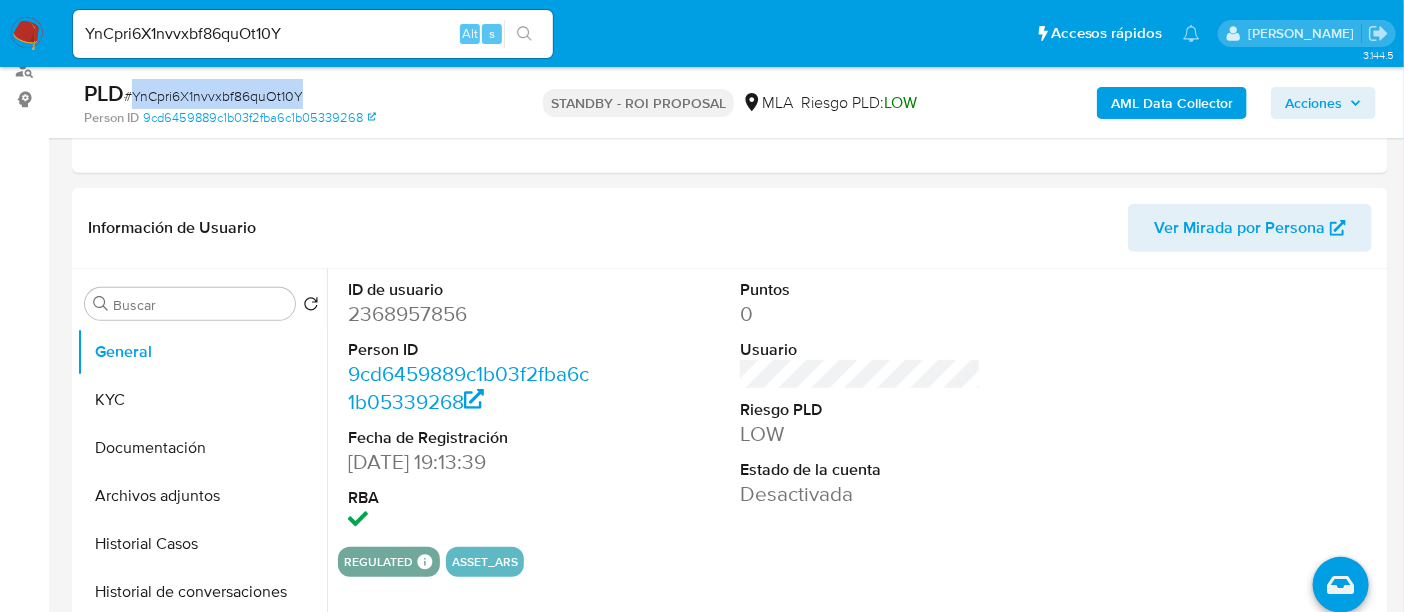 click on "# YnCpri6X1nvvxbf86quOt10Y" at bounding box center [213, 96] 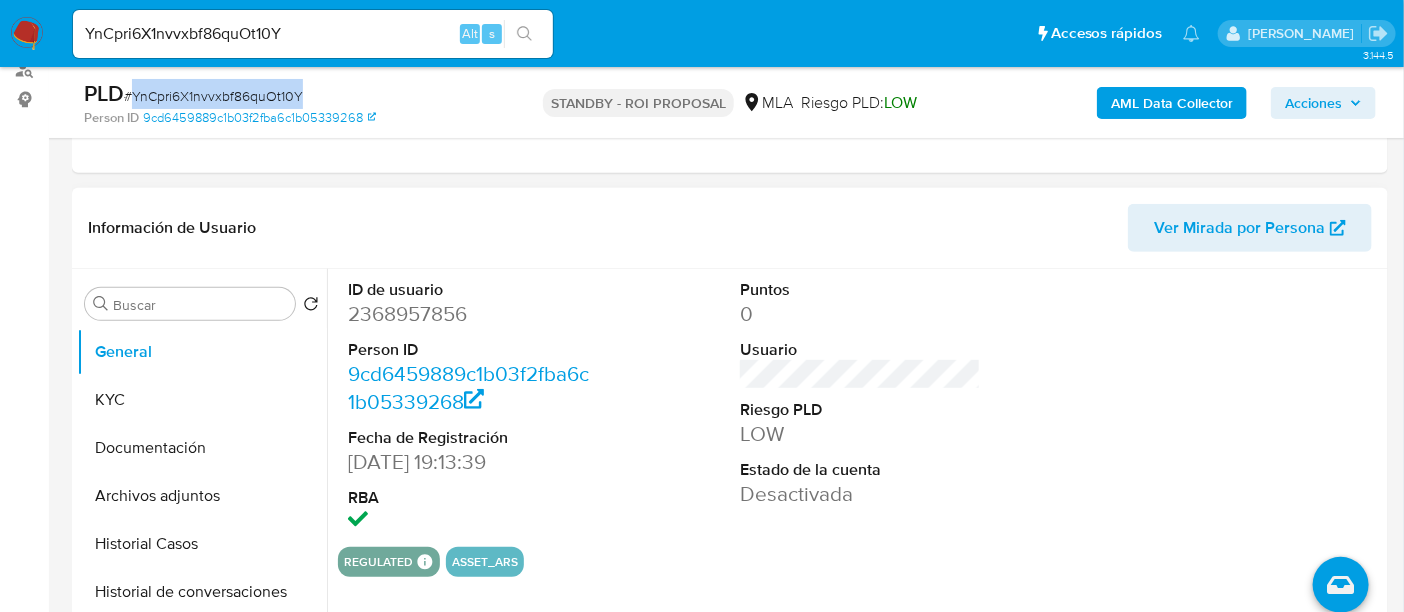 copy on "YnCpri6X1nvvxbf86quOt10Y" 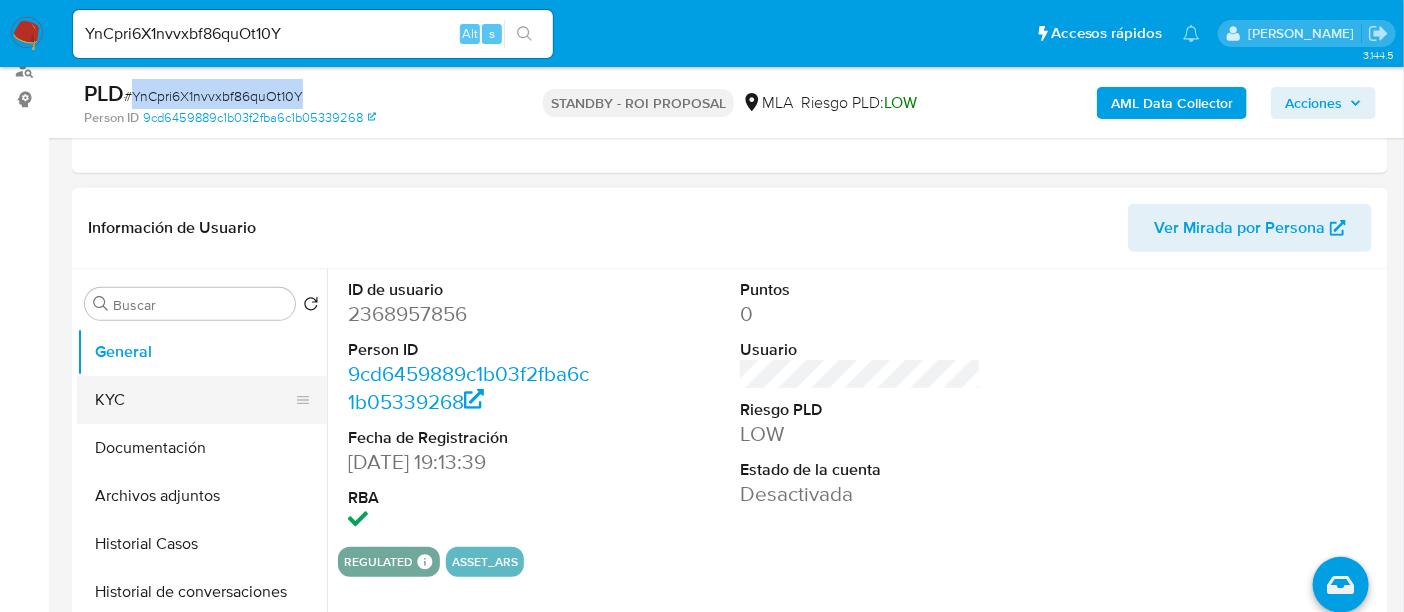 click on "KYC" at bounding box center (194, 400) 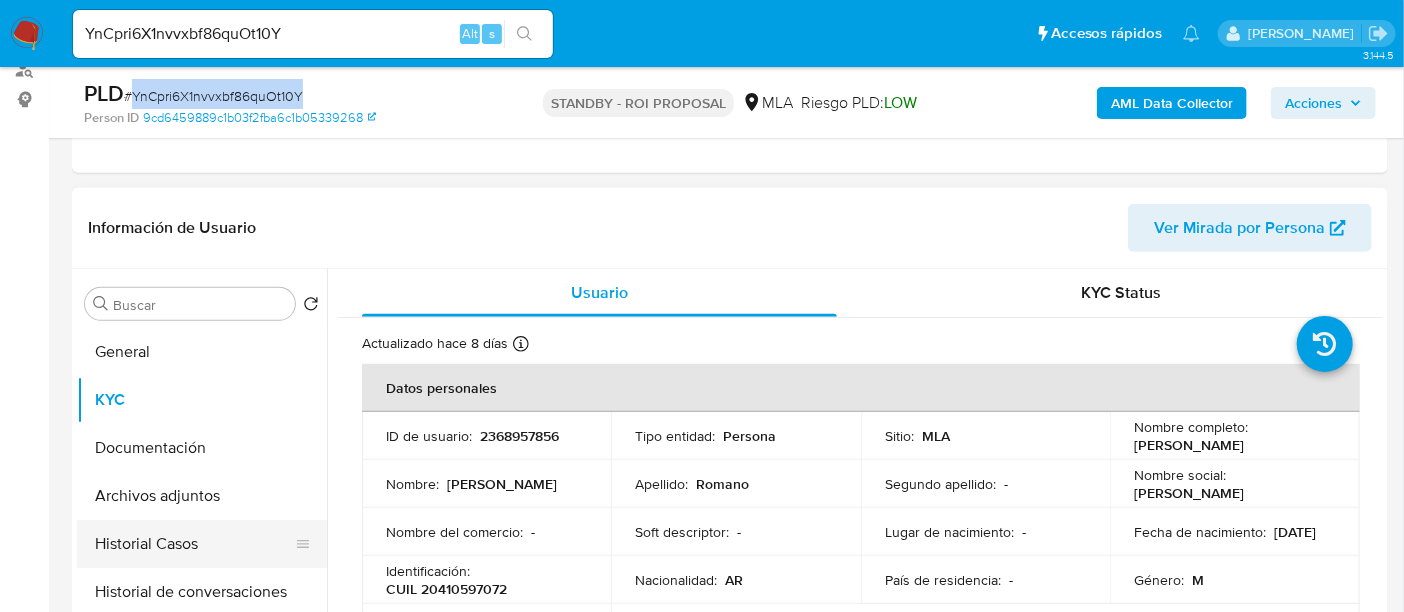 click on "Historial Casos" at bounding box center (194, 544) 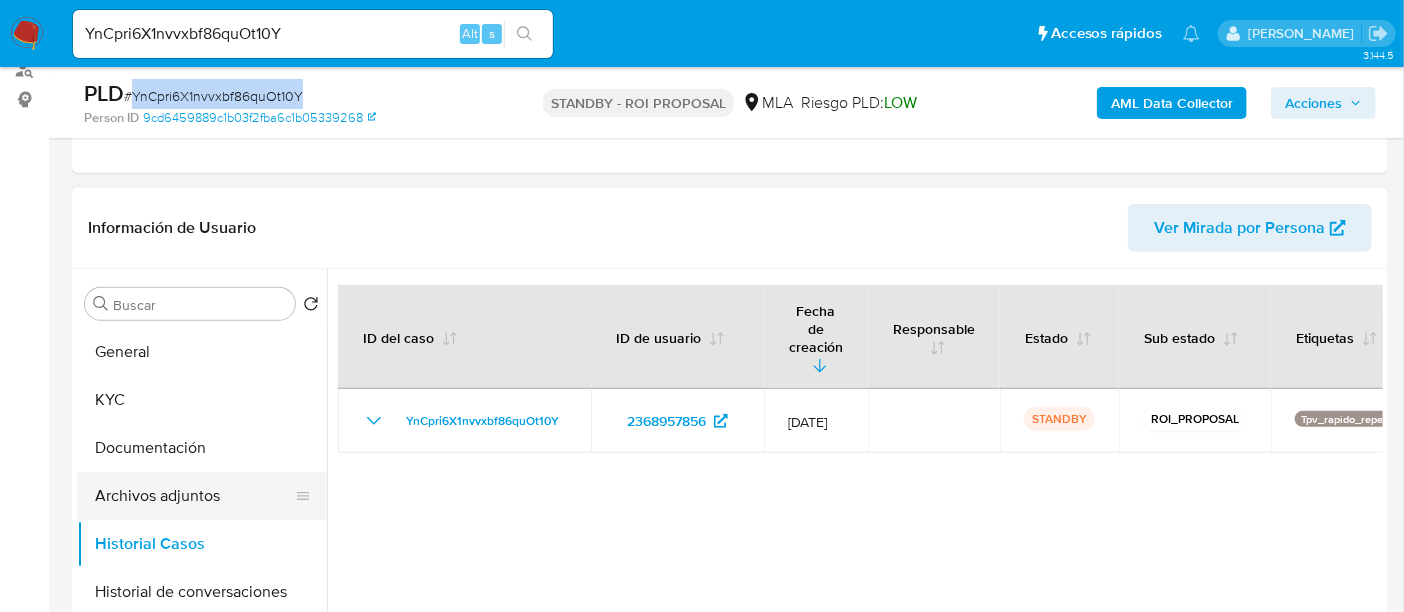 click on "Archivos adjuntos" at bounding box center [194, 496] 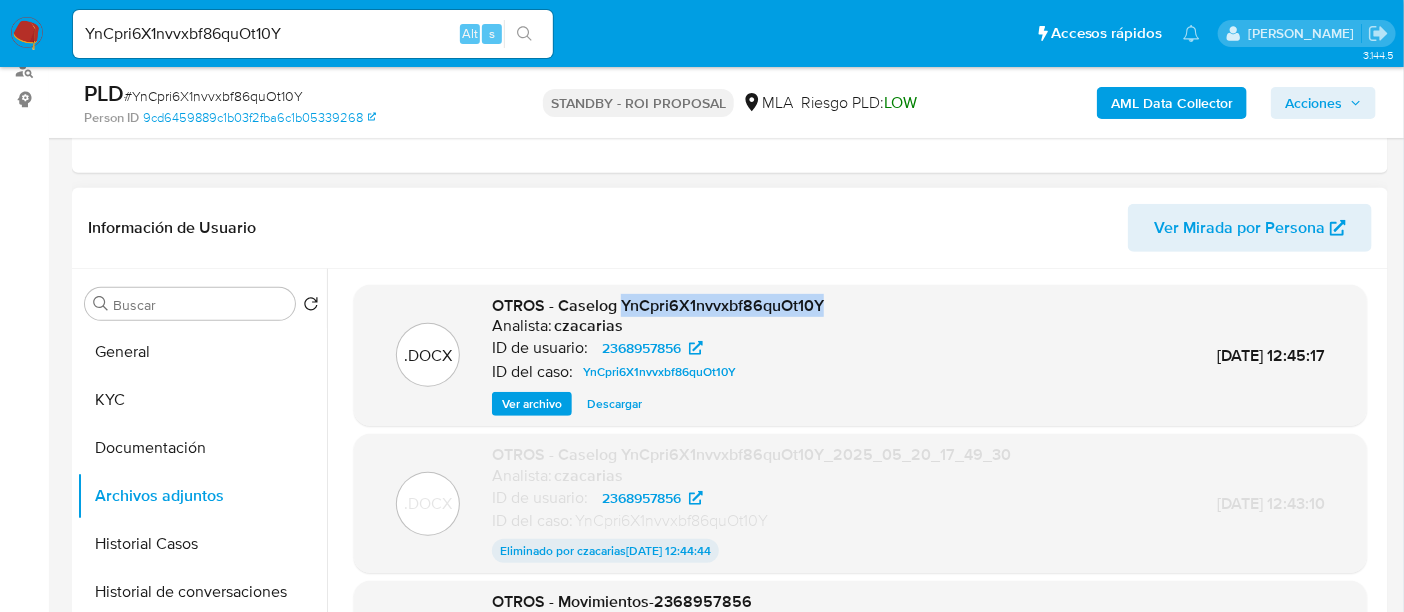 drag, startPoint x: 847, startPoint y: 303, endPoint x: 622, endPoint y: 298, distance: 225.05554 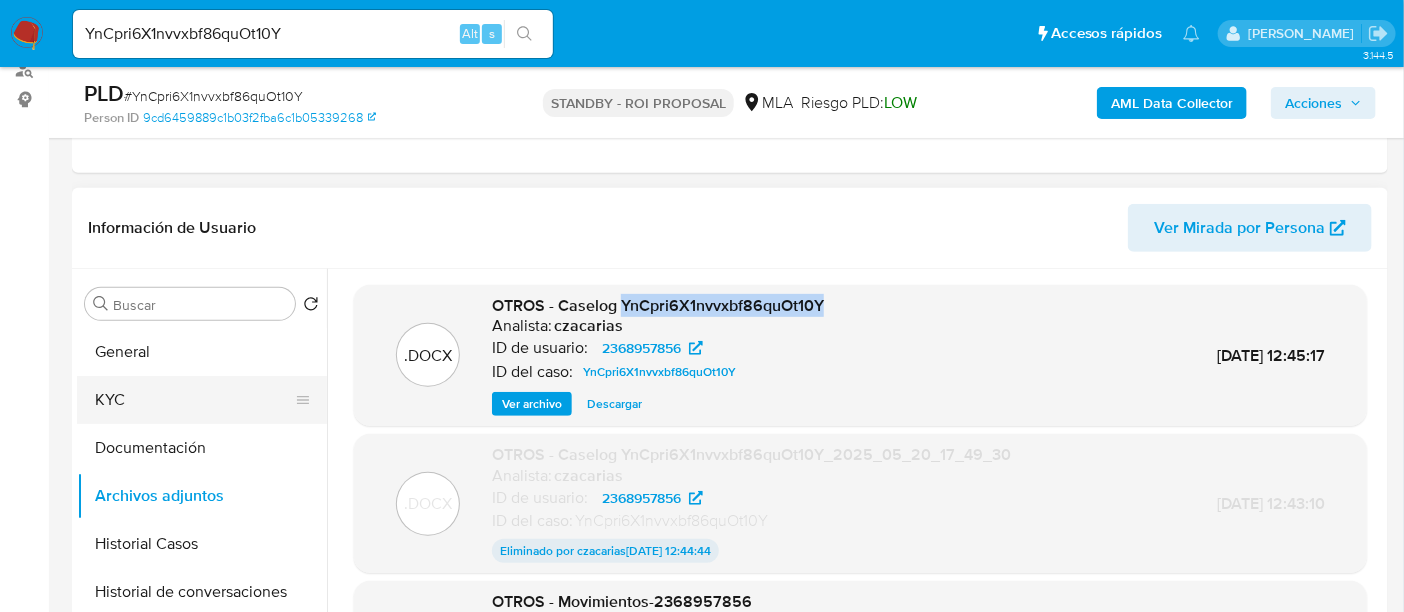 click on "KYC" at bounding box center [194, 400] 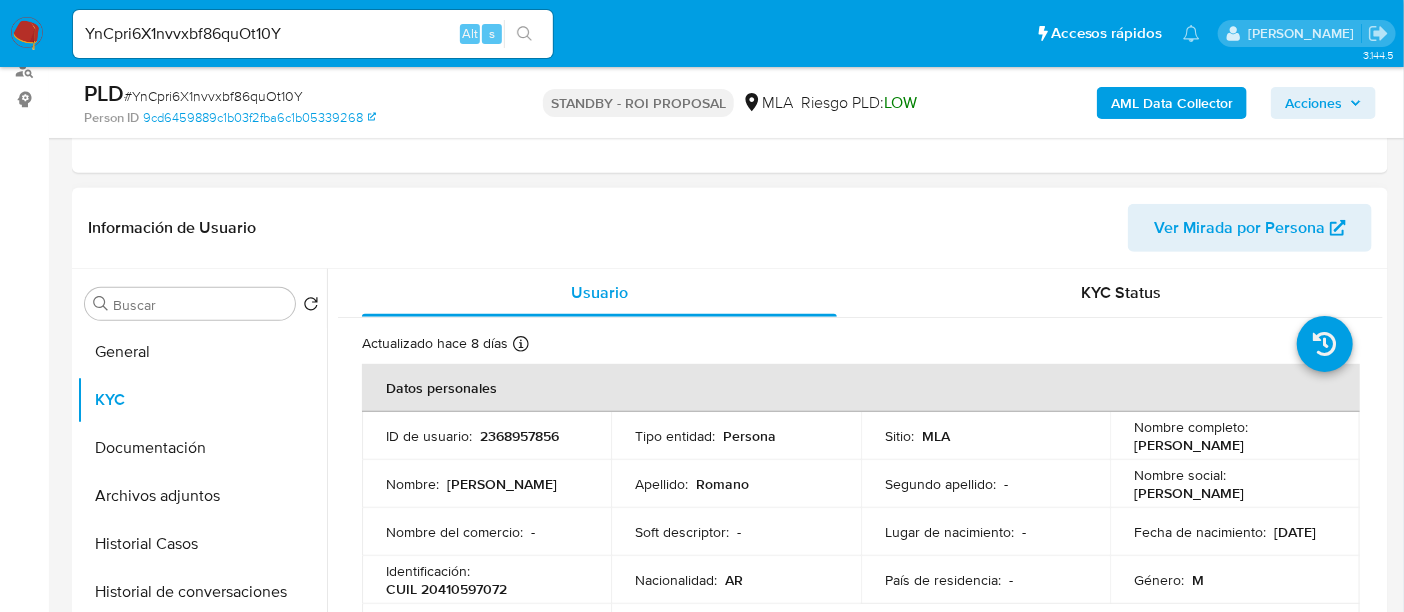 drag, startPoint x: 1133, startPoint y: 446, endPoint x: 1286, endPoint y: 436, distance: 153.32645 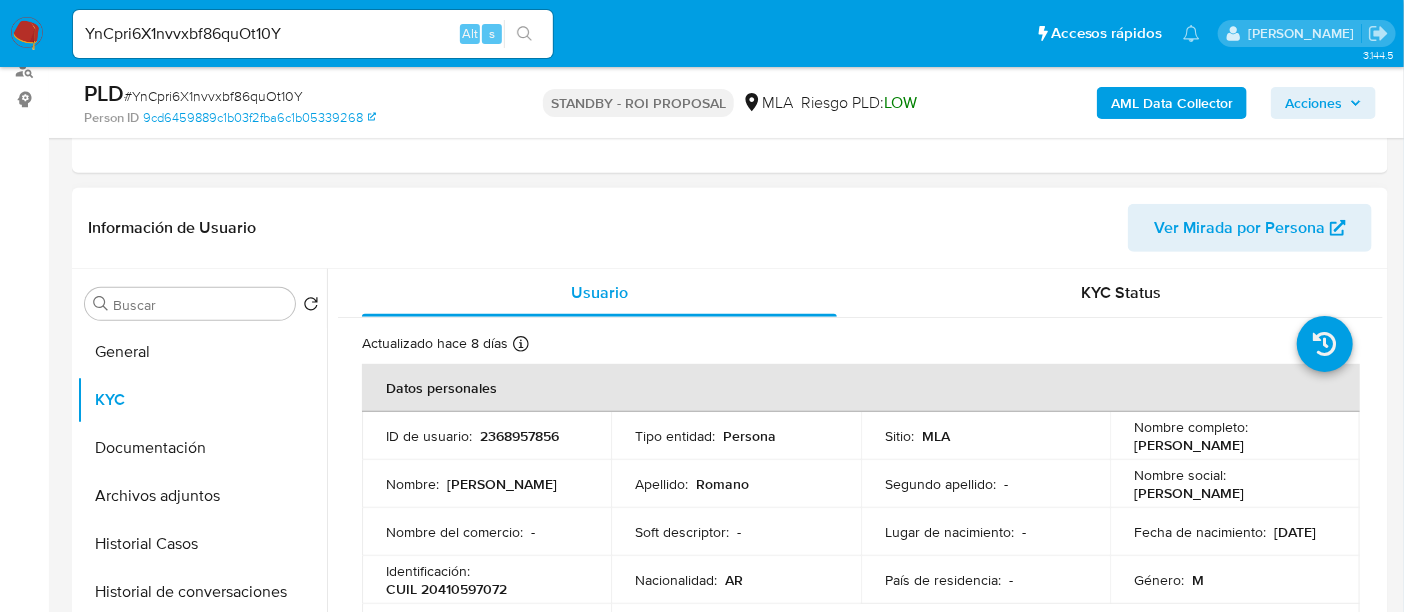 click on "CUIL 20410597072" at bounding box center (446, 589) 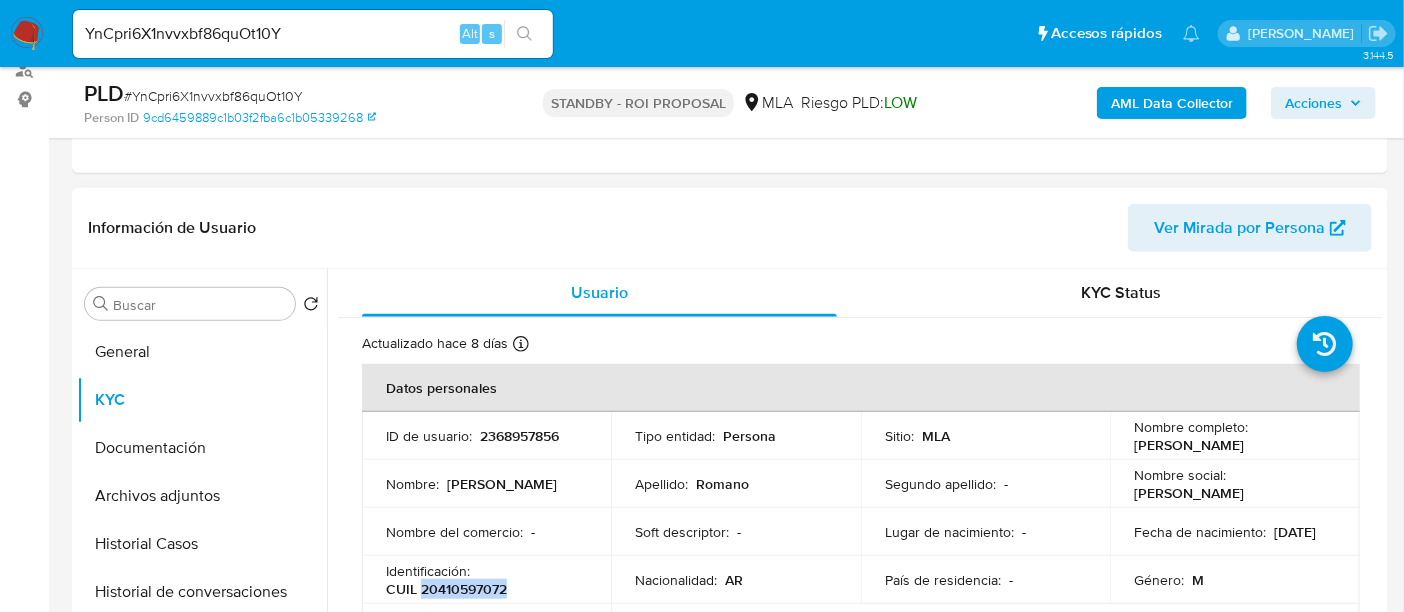 drag, startPoint x: 462, startPoint y: 586, endPoint x: 485, endPoint y: 499, distance: 89.98889 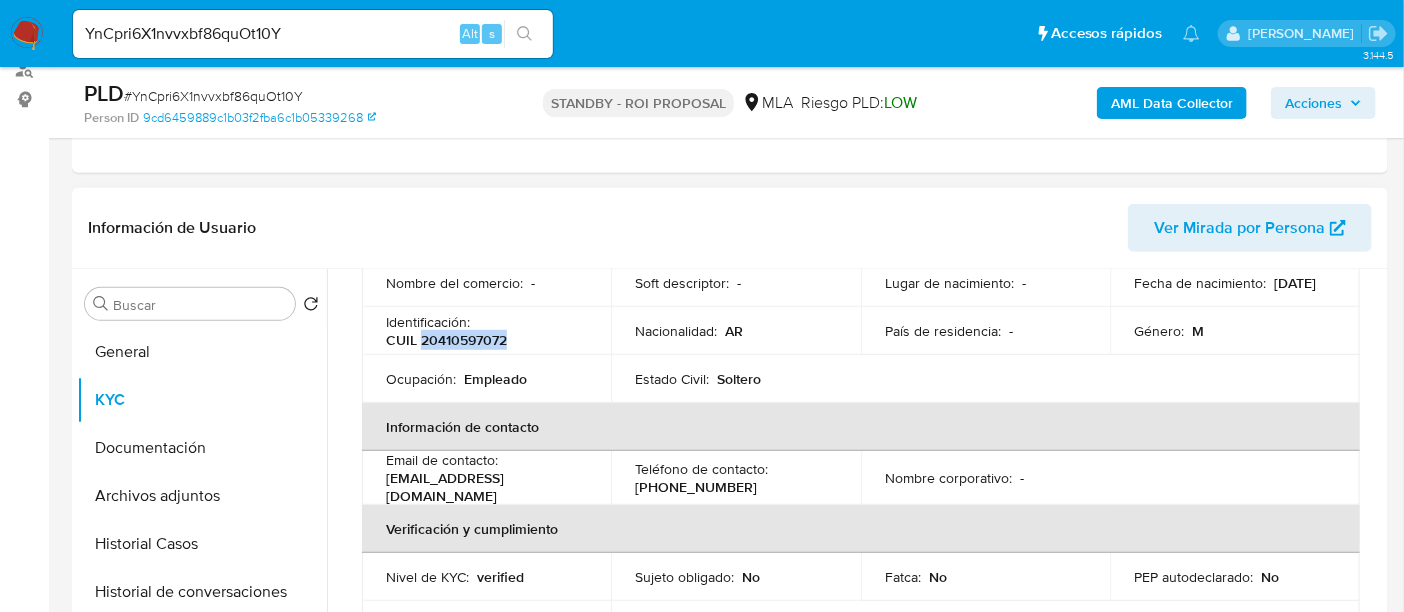 scroll, scrollTop: 250, scrollLeft: 0, axis: vertical 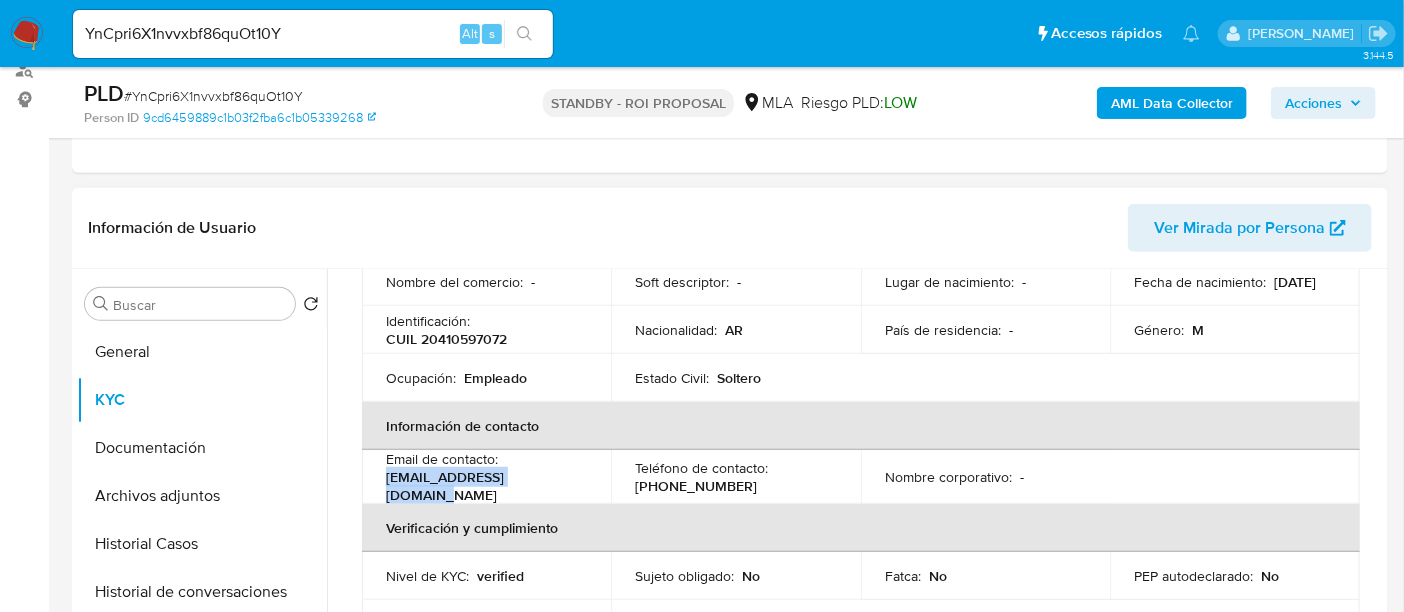 drag, startPoint x: 381, startPoint y: 484, endPoint x: 577, endPoint y: 440, distance: 200.87807 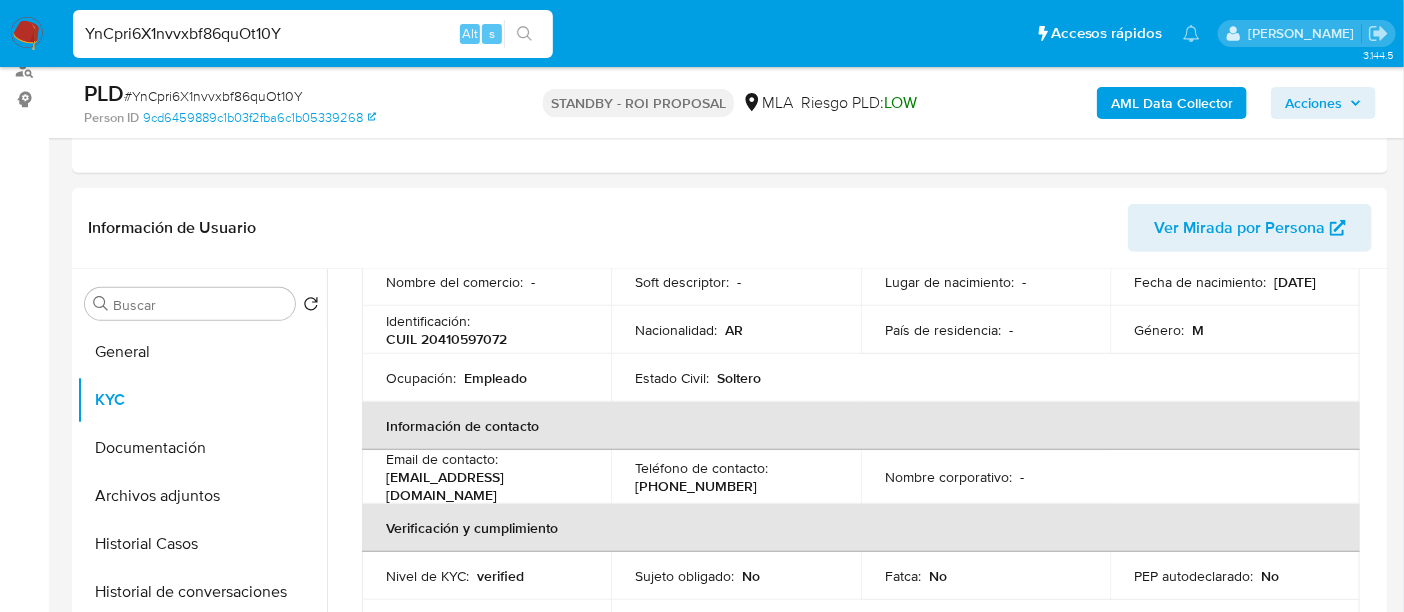 click on "YnCpri6X1nvvxbf86quOt10Y" at bounding box center [313, 34] 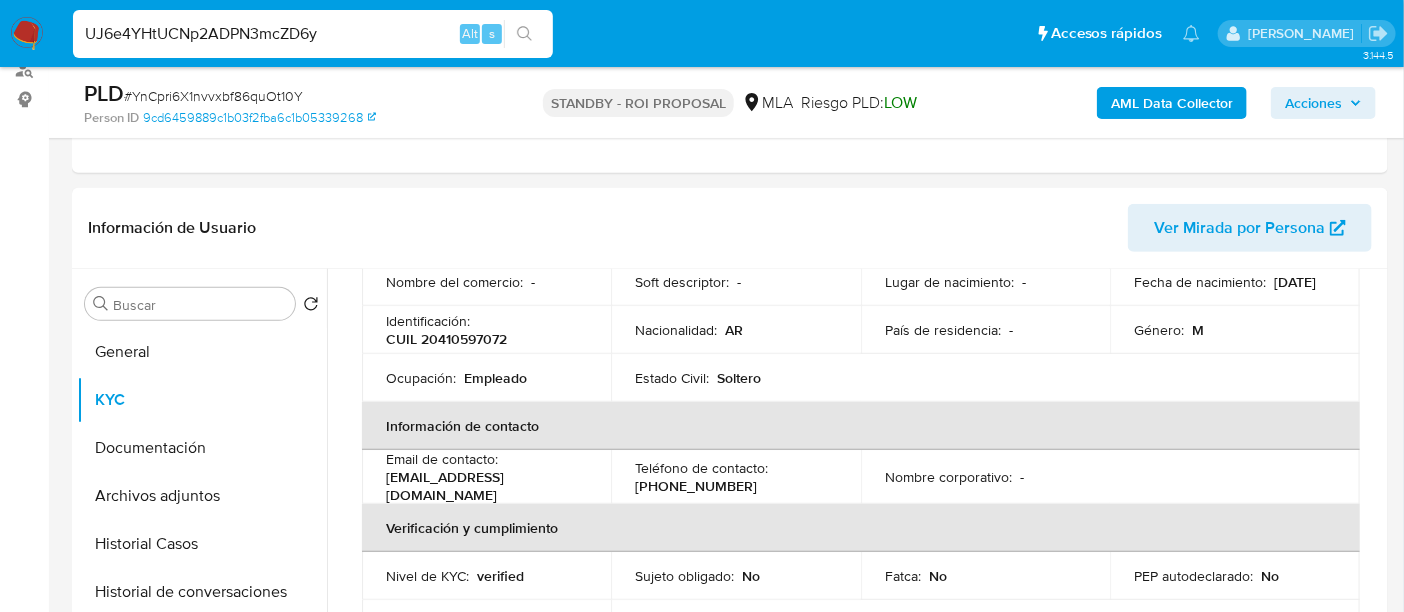 type on "UJ6e4YHtUCNp2ADPN3mcZD6y" 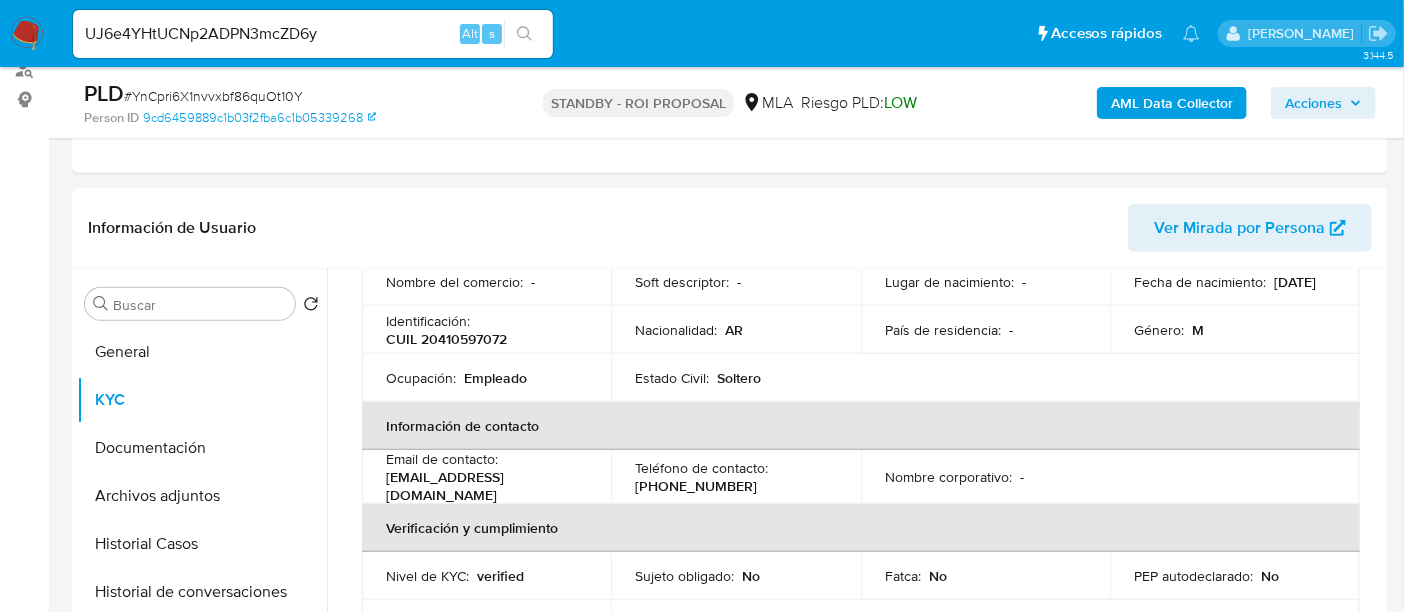 click at bounding box center (524, 34) 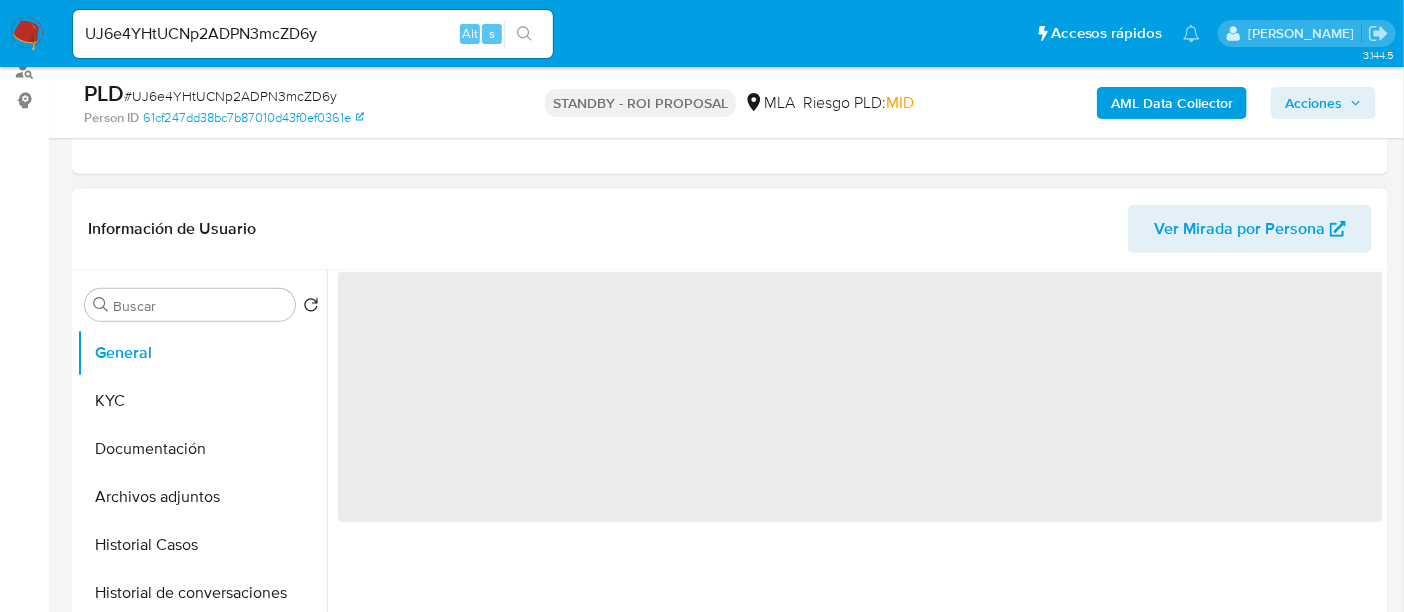 scroll, scrollTop: 250, scrollLeft: 0, axis: vertical 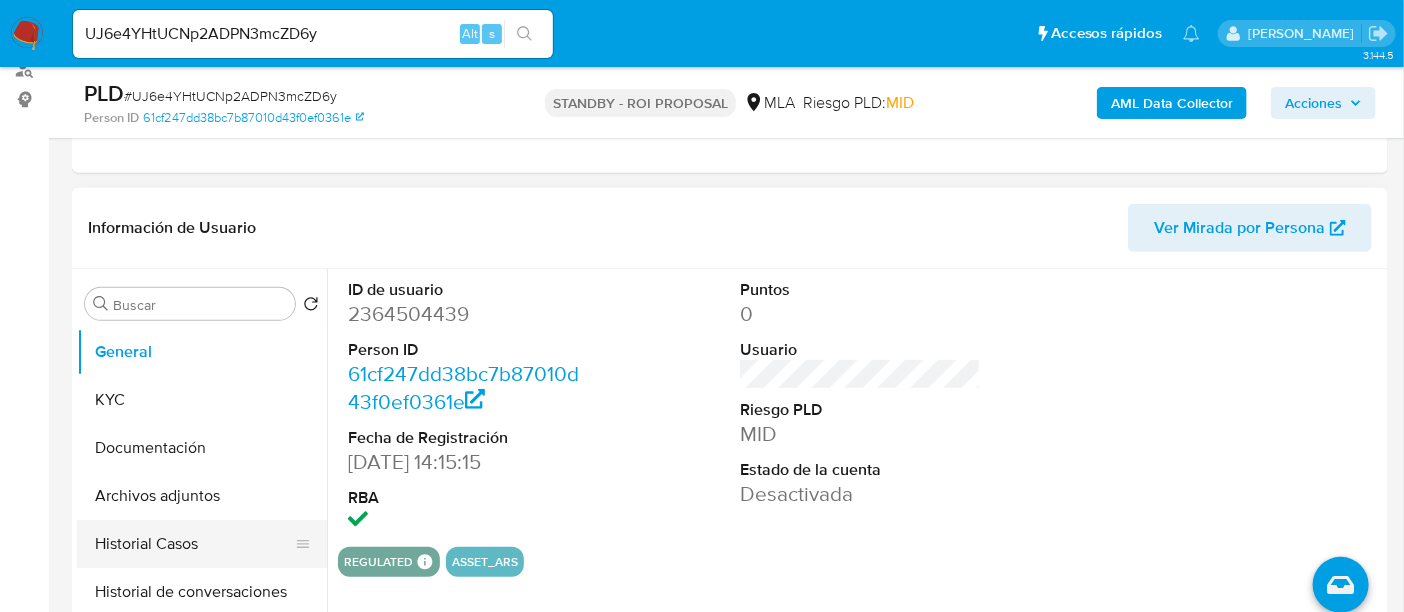 click on "Historial Casos" at bounding box center (194, 544) 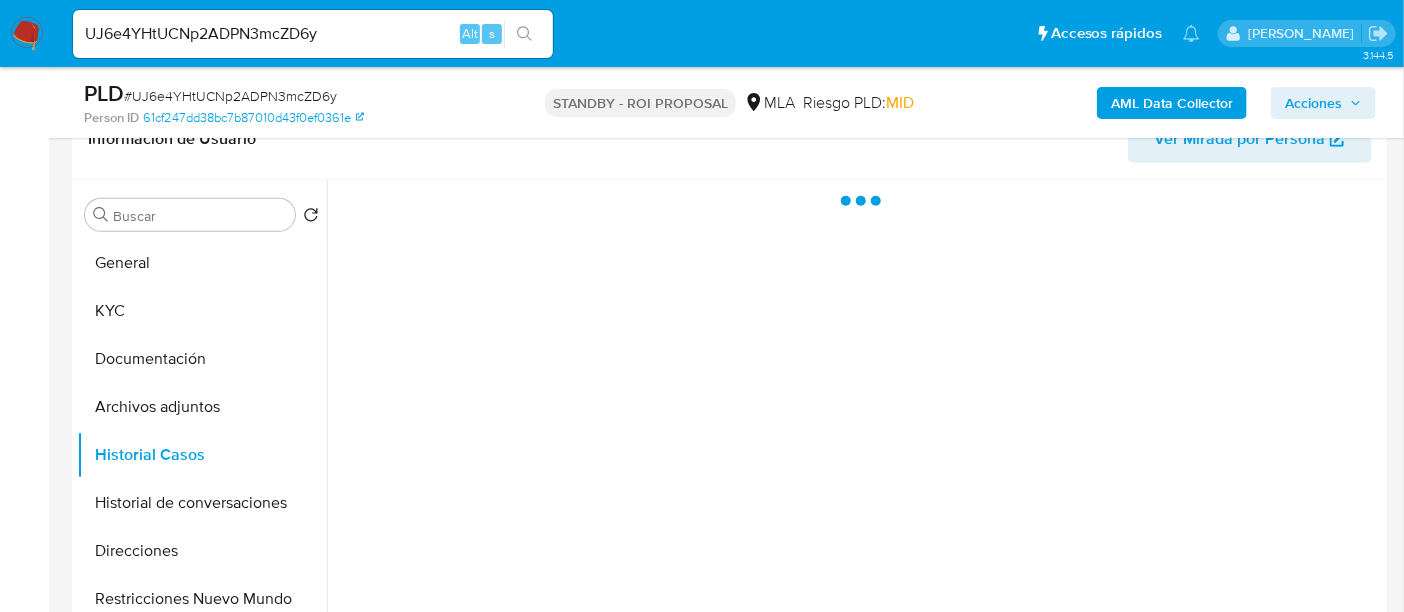 scroll, scrollTop: 374, scrollLeft: 0, axis: vertical 